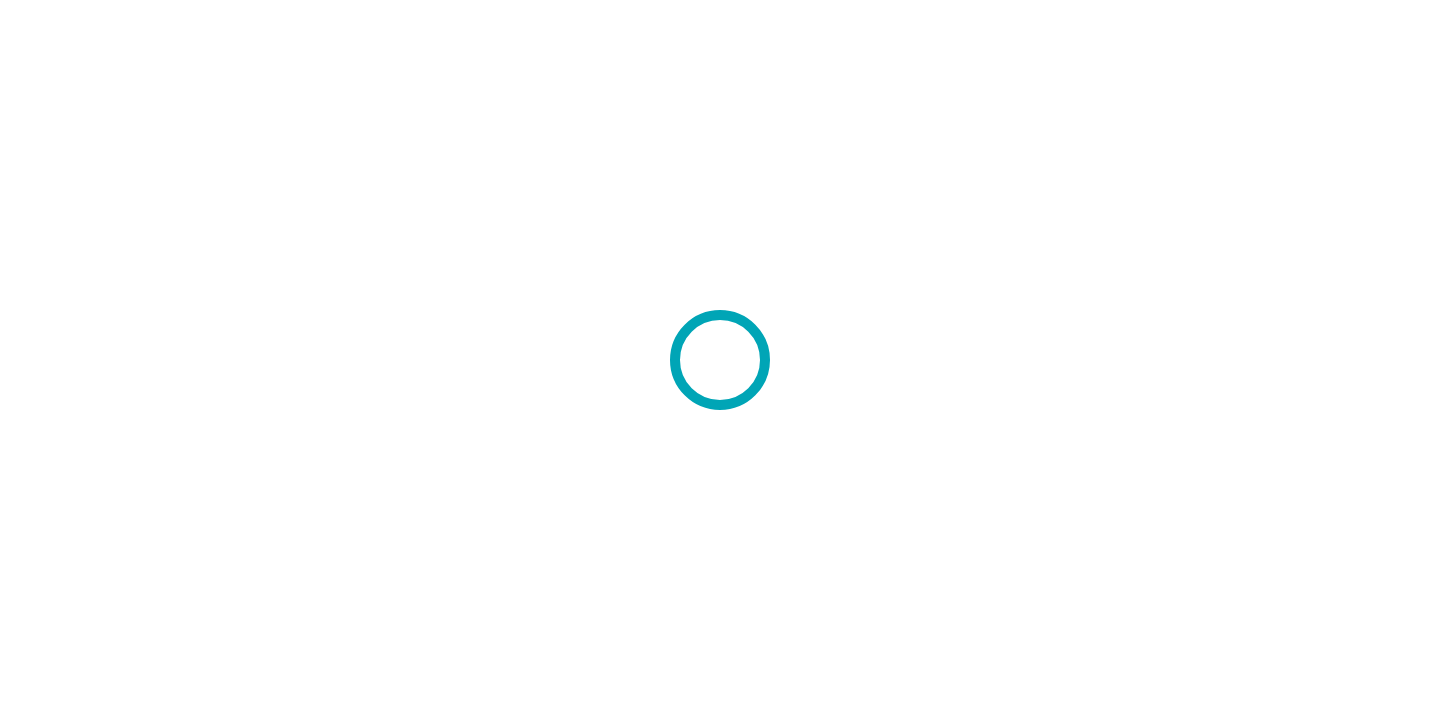 scroll, scrollTop: 0, scrollLeft: 0, axis: both 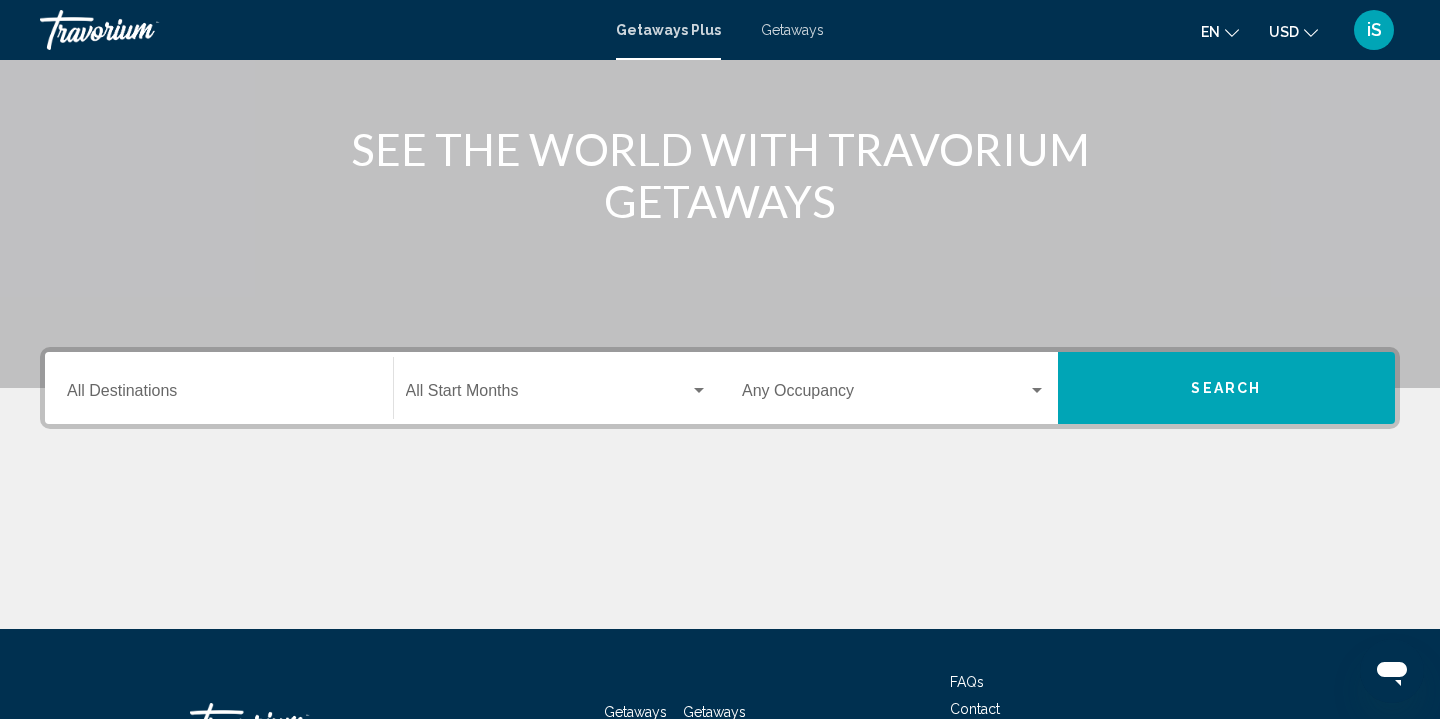click on "Destination All Destinations" at bounding box center [219, 395] 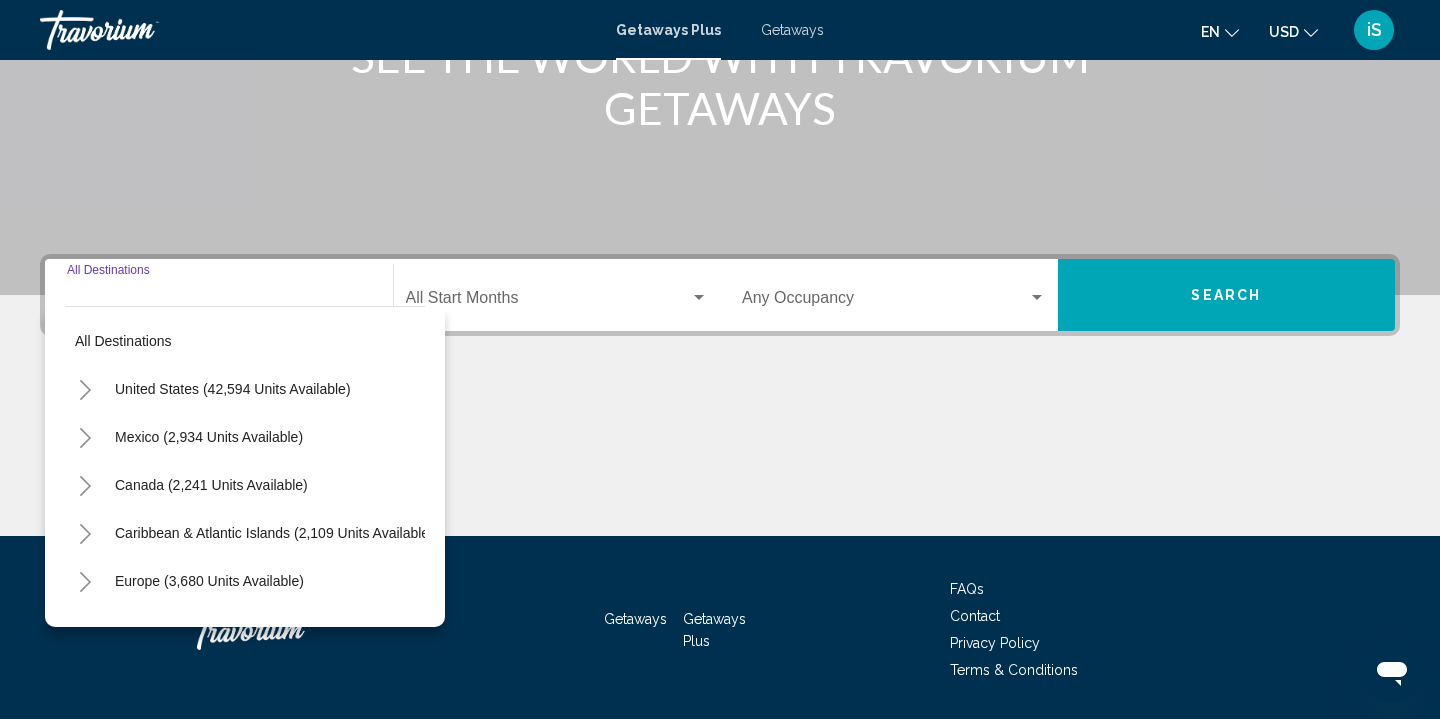 scroll, scrollTop: 367, scrollLeft: 0, axis: vertical 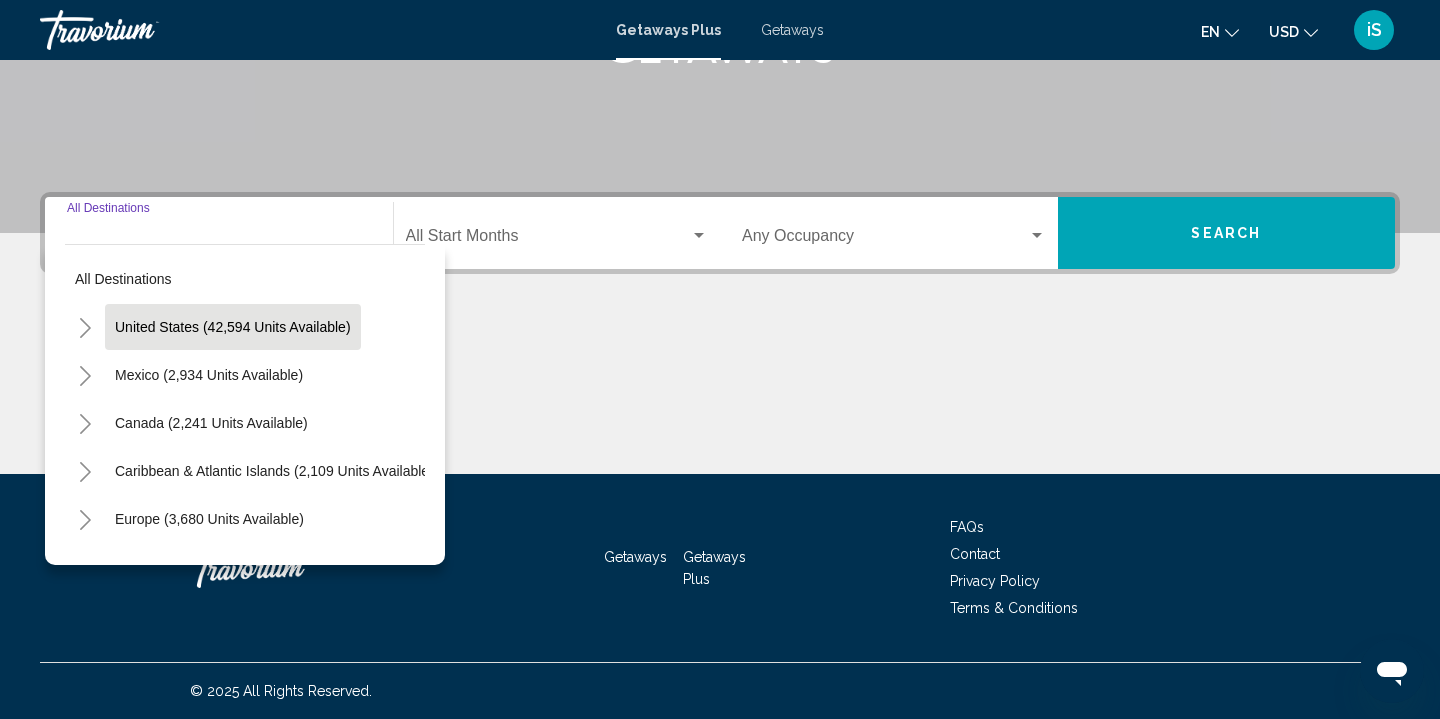 click on "United States (42,594 units available)" at bounding box center [209, 375] 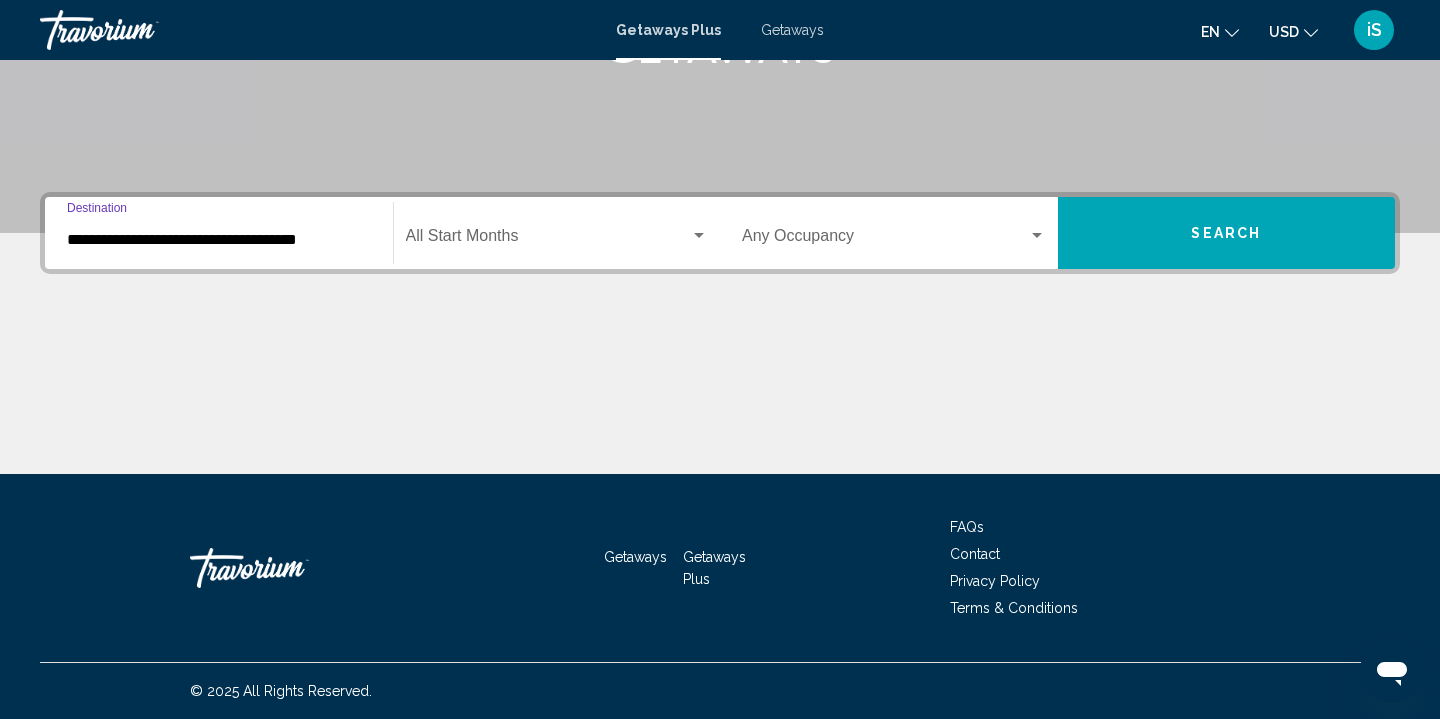 click at bounding box center (548, 240) 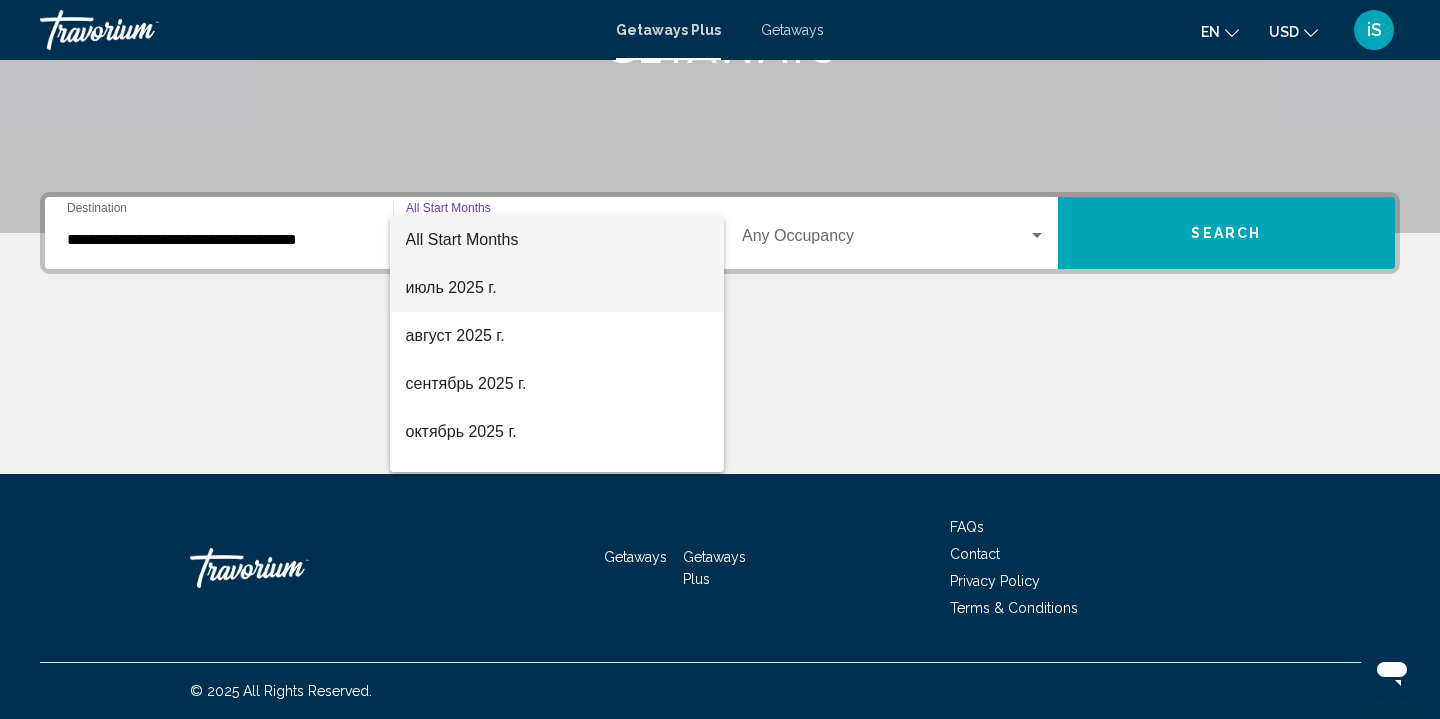 click on "июль 2025 г." at bounding box center (557, 288) 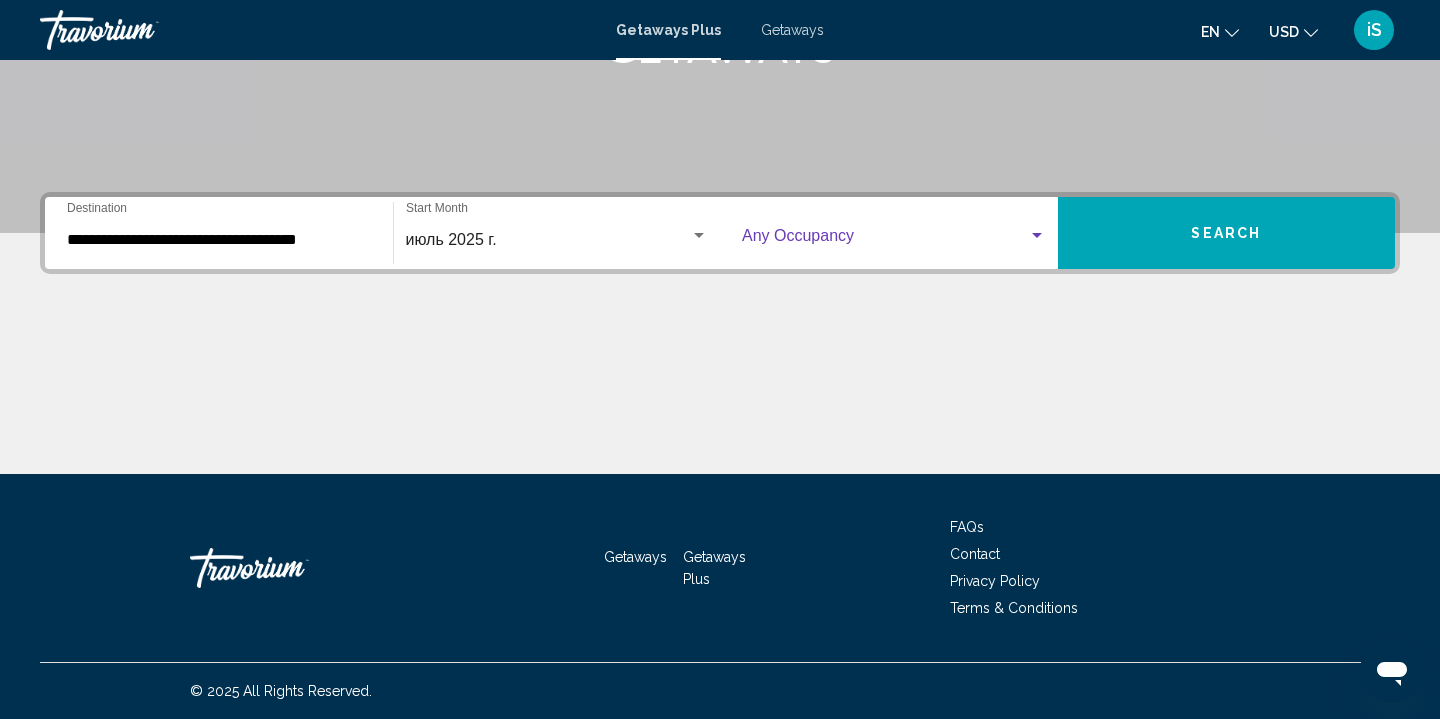 click at bounding box center (885, 240) 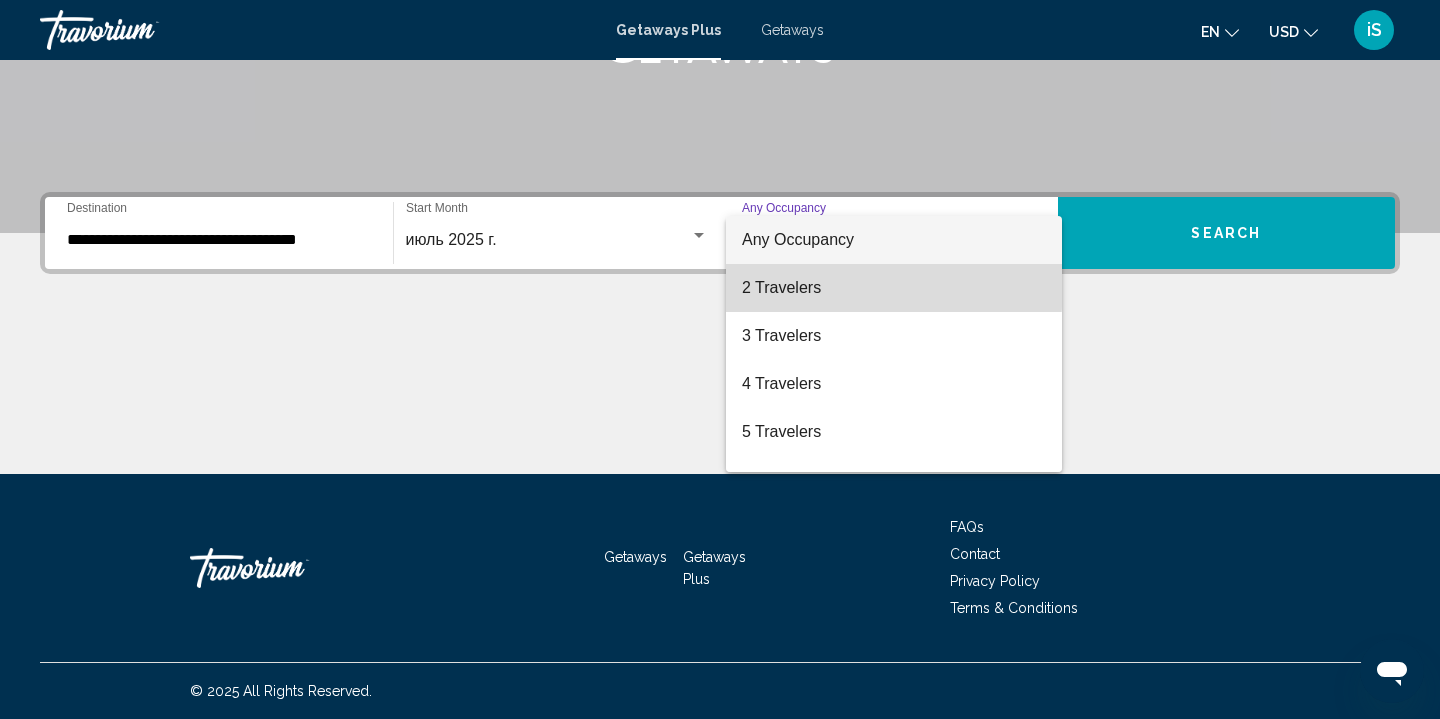 click on "2 Travelers" at bounding box center (894, 288) 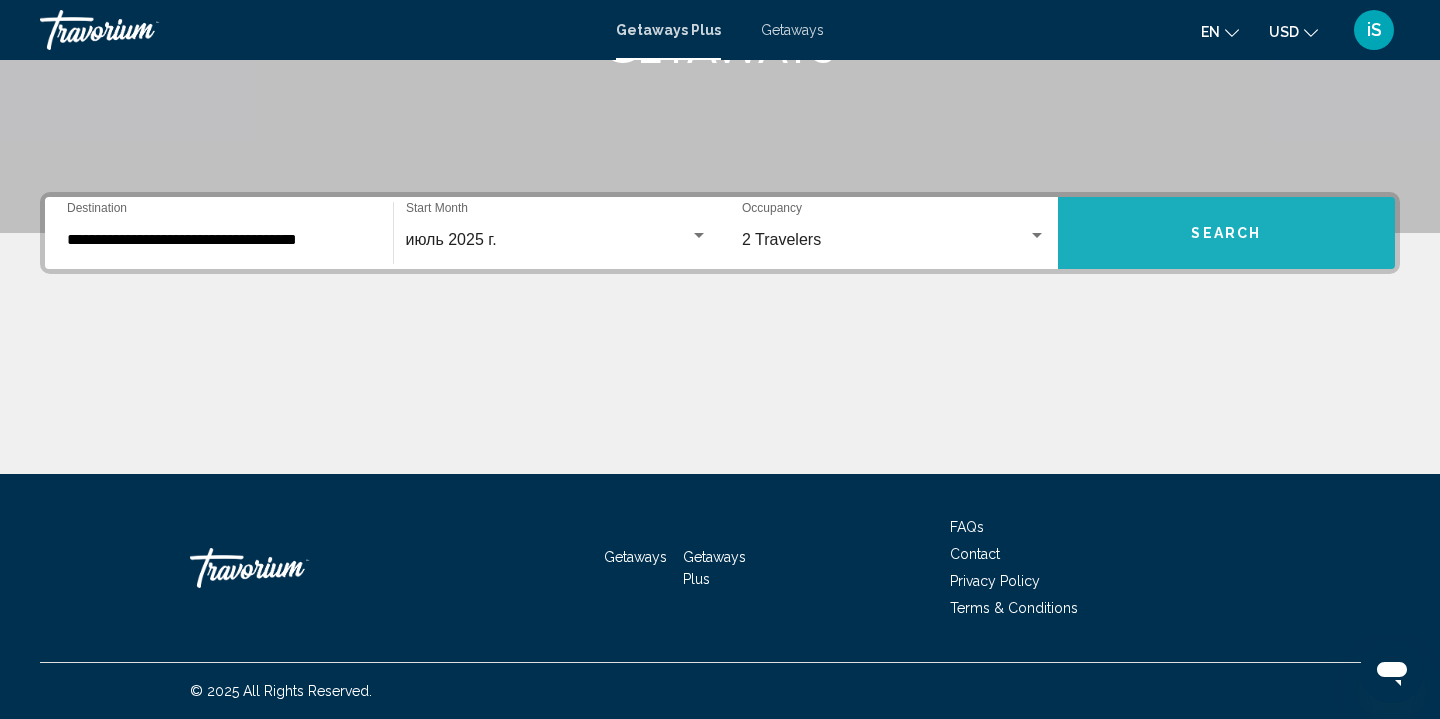 click on "Search" at bounding box center [1227, 233] 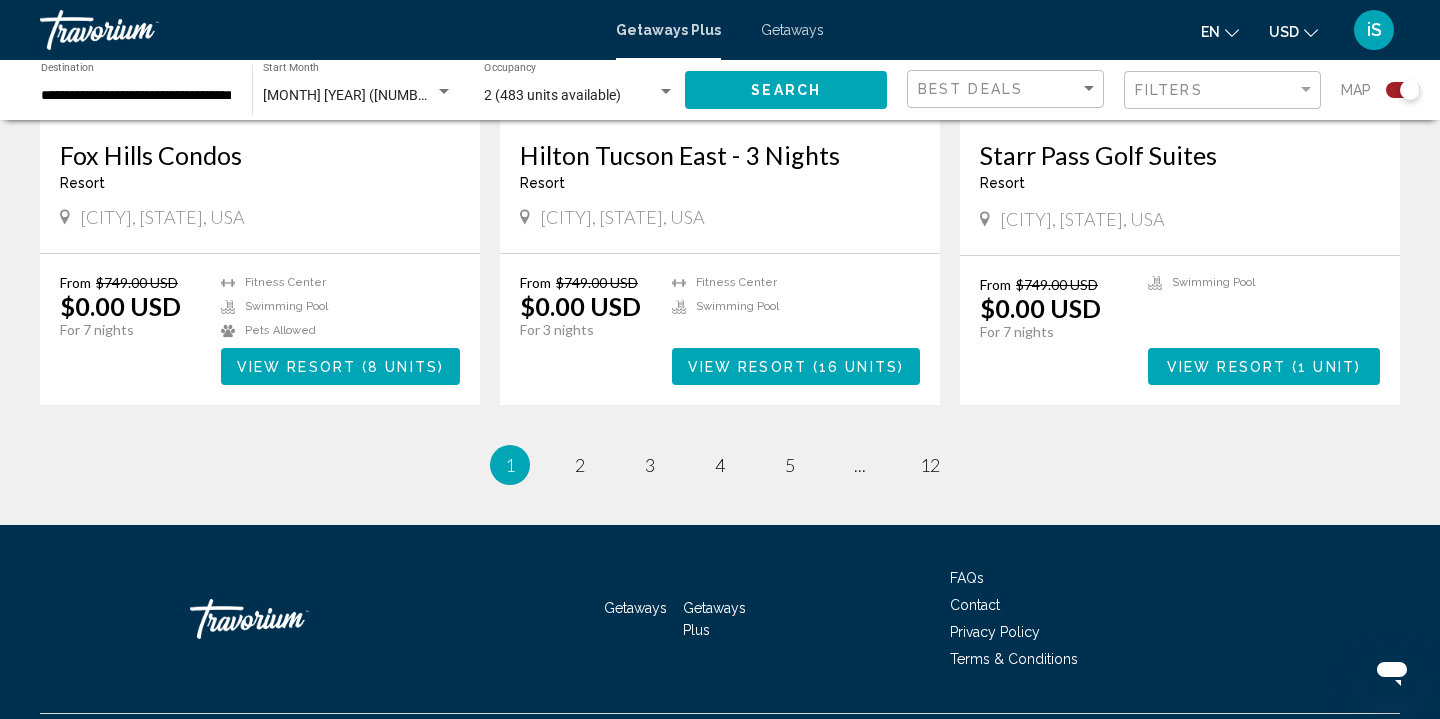 scroll, scrollTop: 3089, scrollLeft: 0, axis: vertical 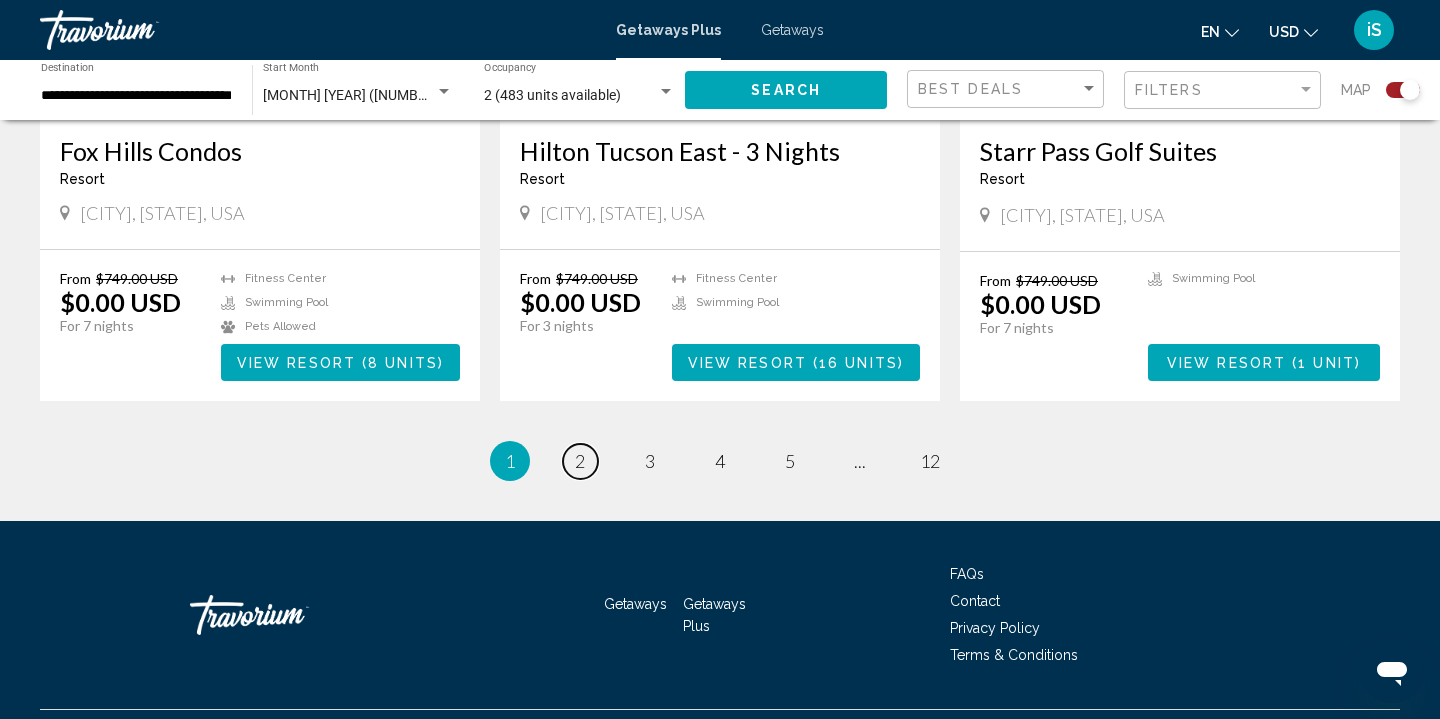 click on "2" at bounding box center (580, 461) 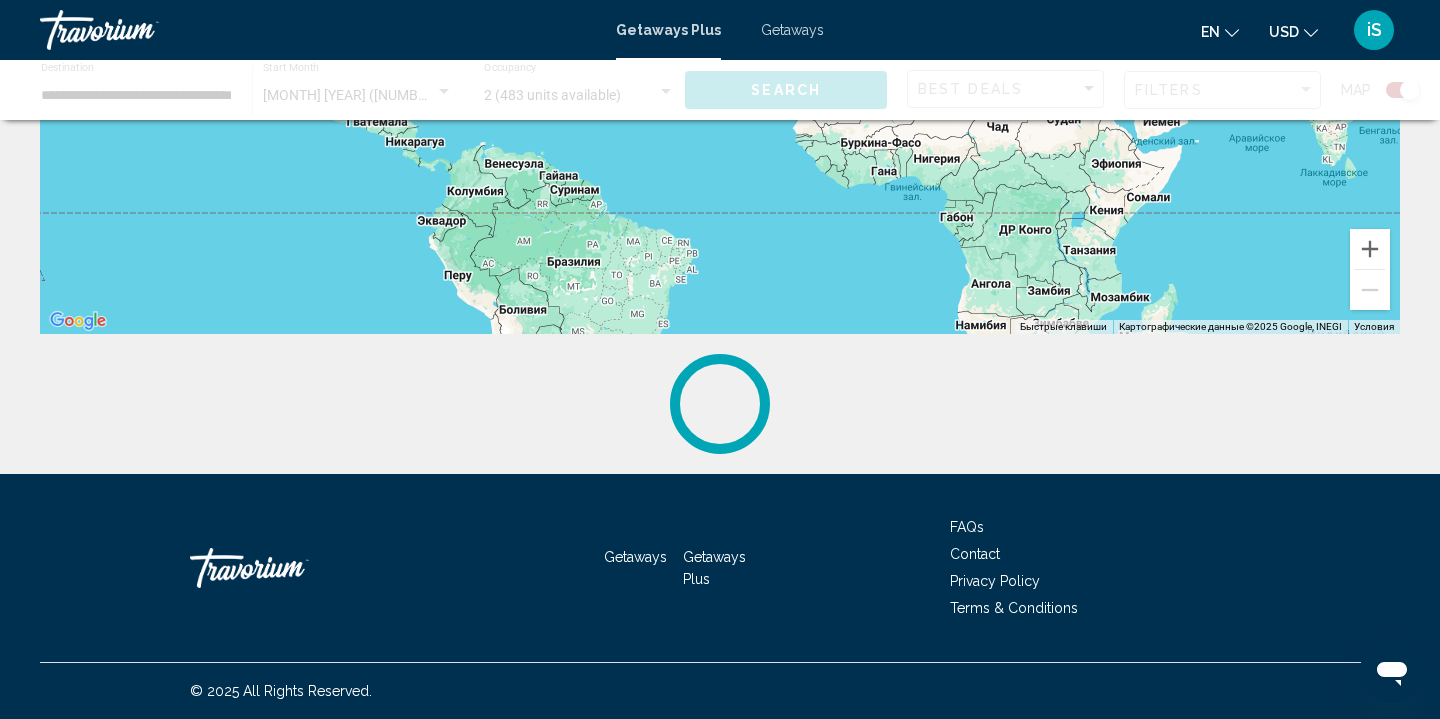 scroll, scrollTop: 0, scrollLeft: 0, axis: both 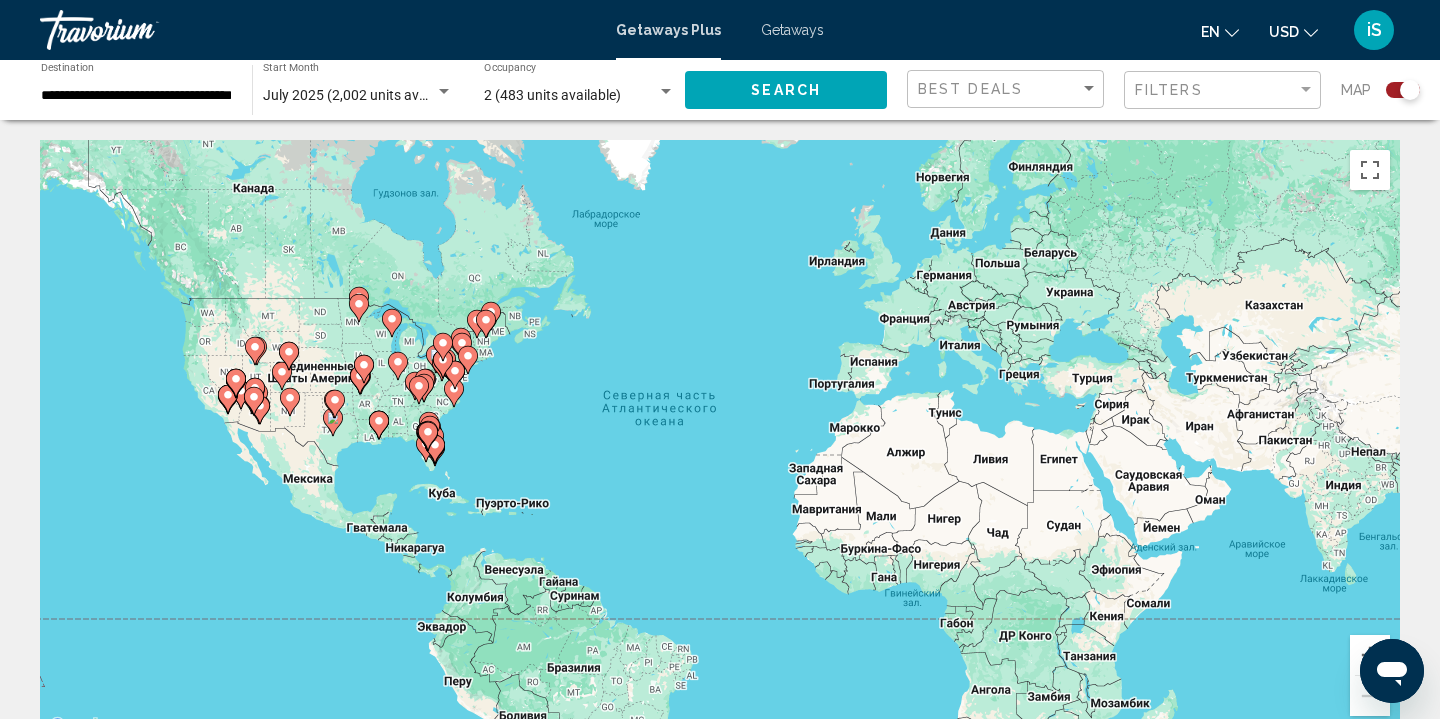 click on "**********" at bounding box center [136, 96] 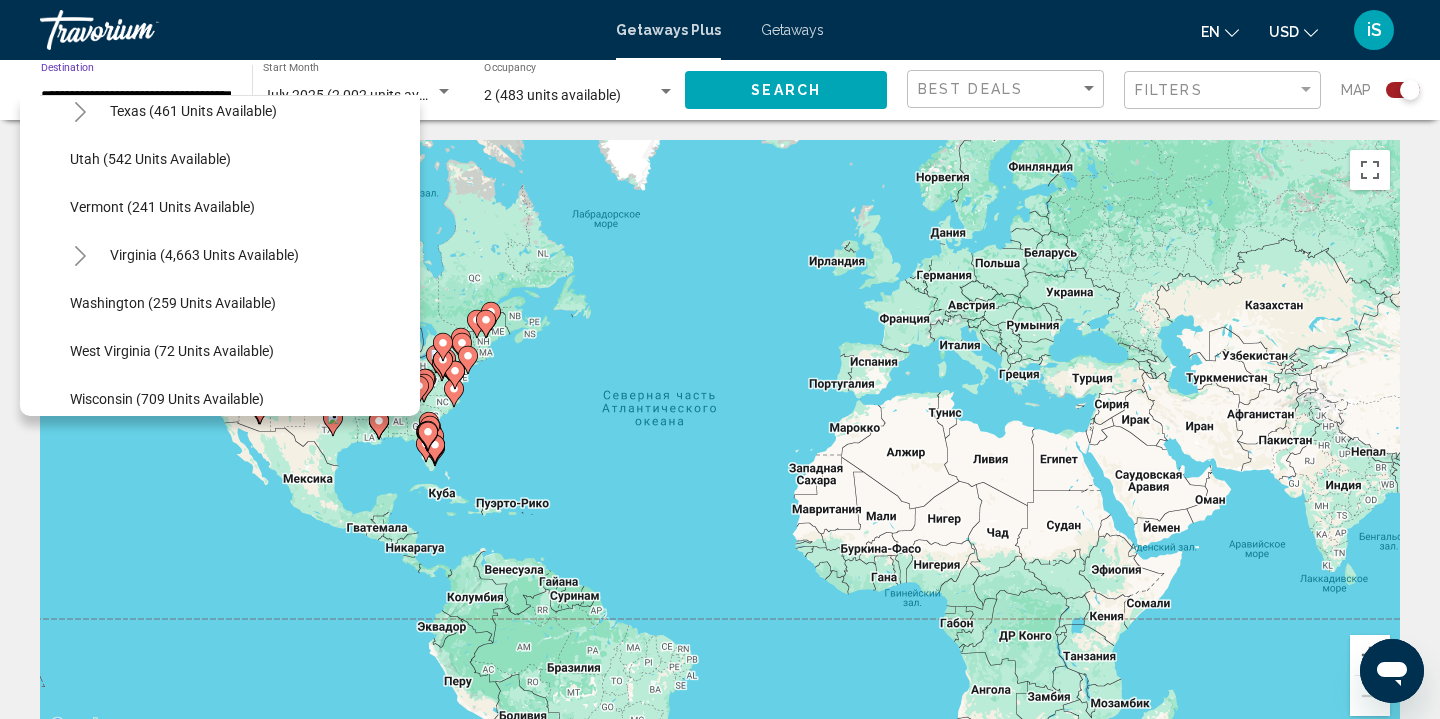 scroll, scrollTop: 1604, scrollLeft: 0, axis: vertical 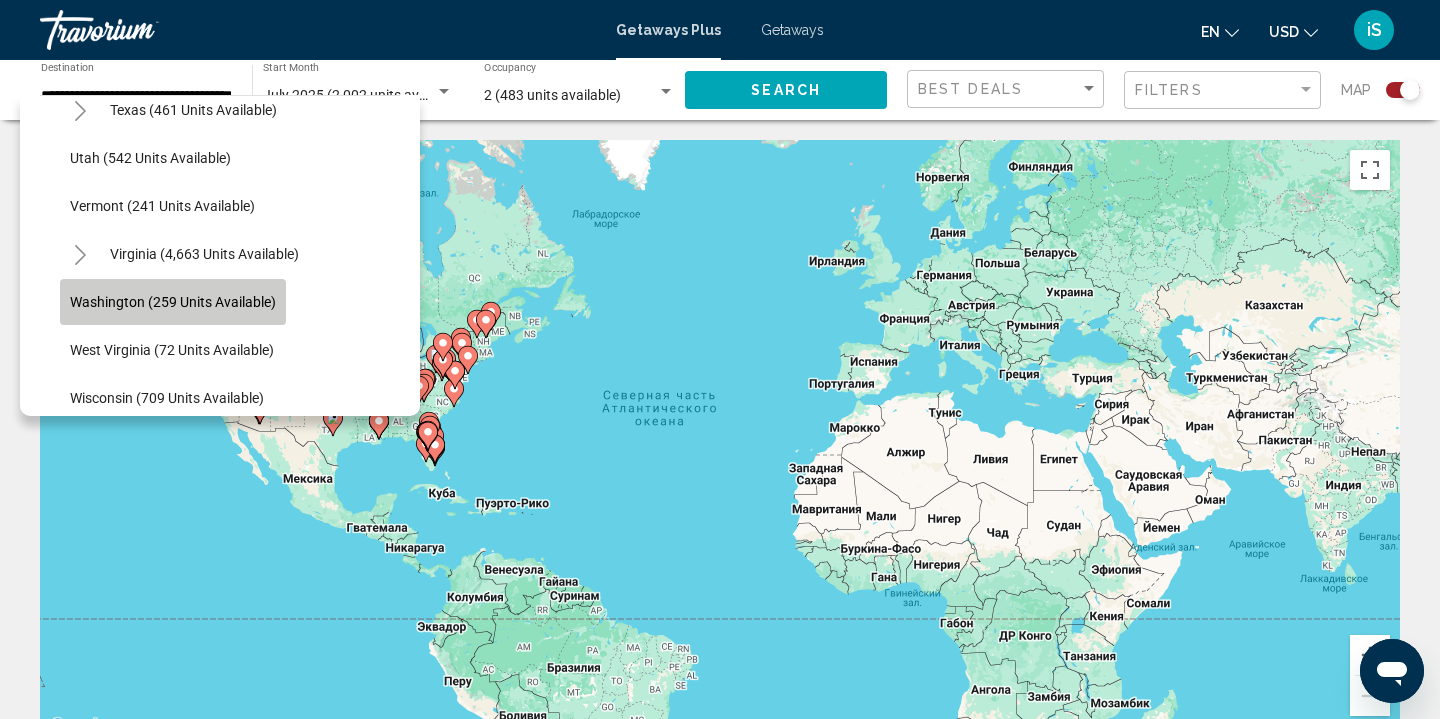 click on "Washington (259 units available)" 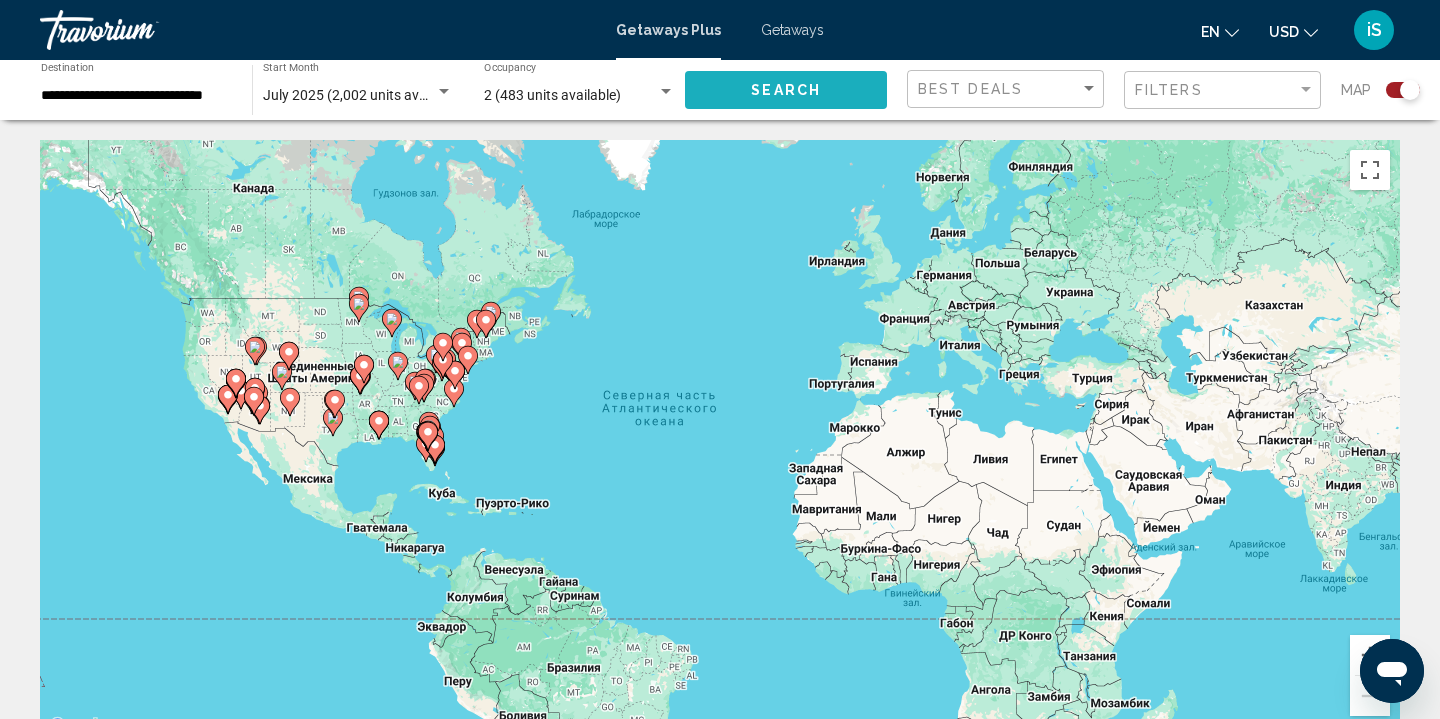 click on "Search" 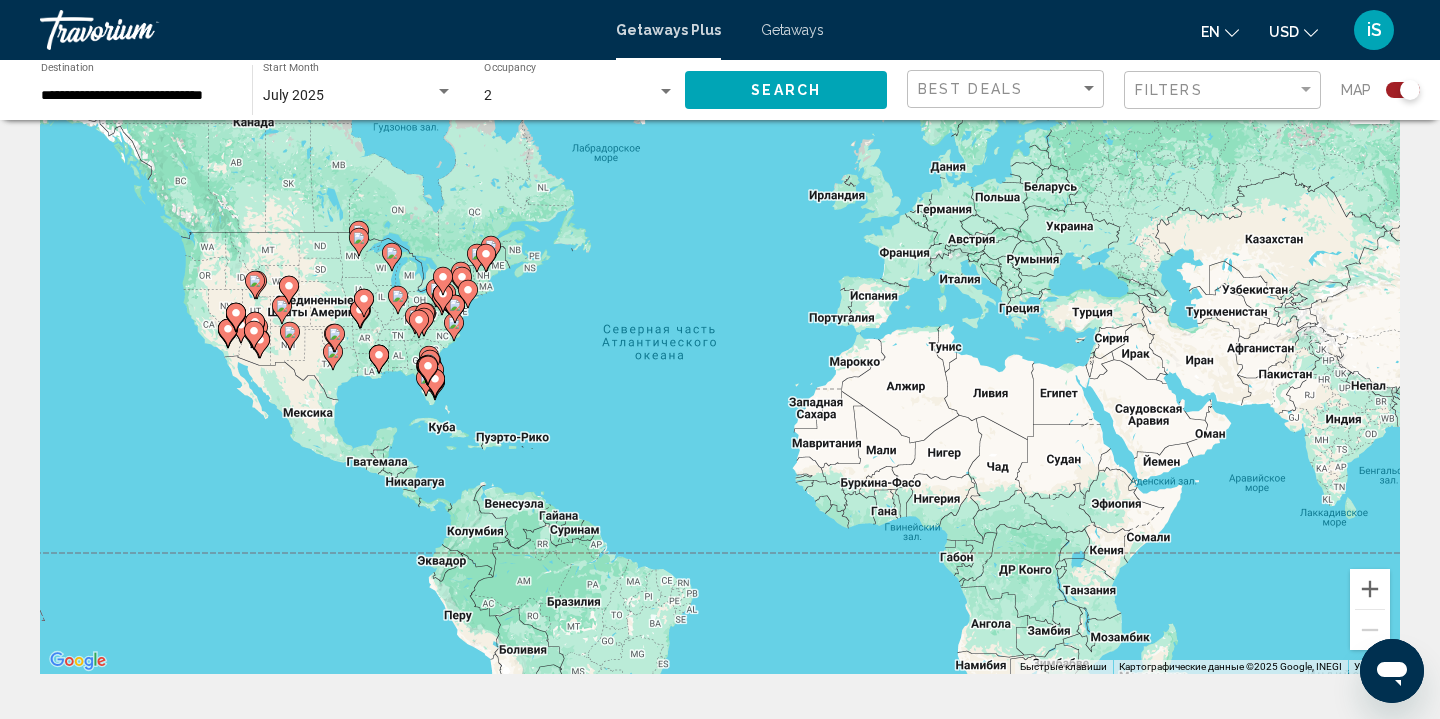scroll, scrollTop: 0, scrollLeft: 0, axis: both 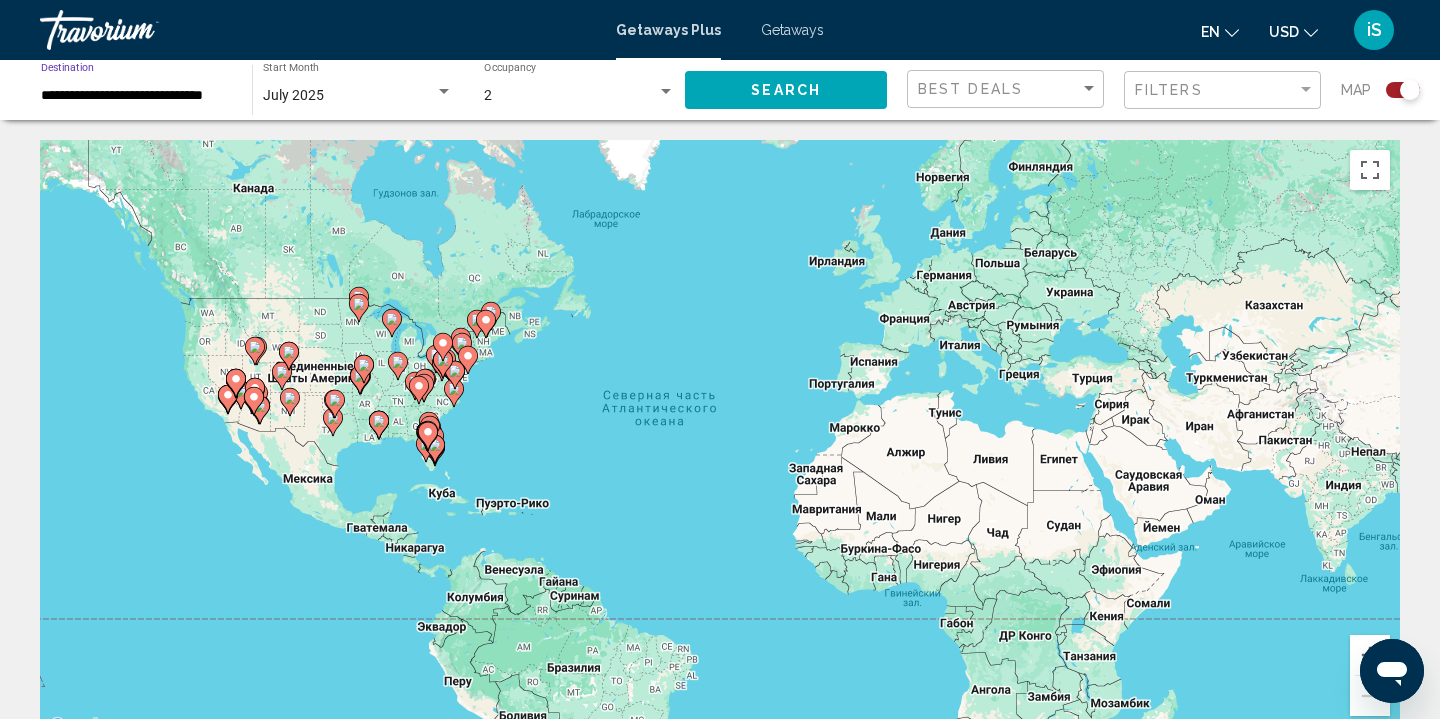 click on "**********" at bounding box center (136, 96) 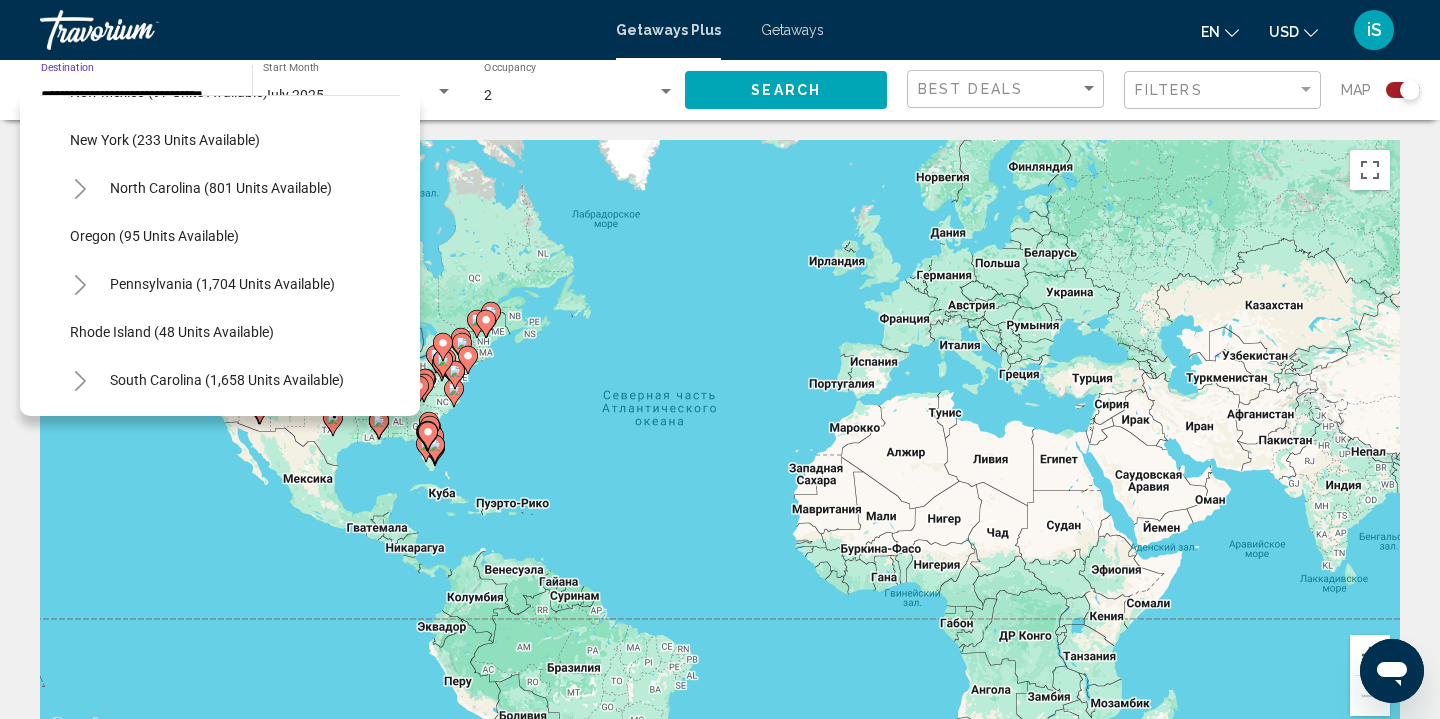 scroll, scrollTop: 1151, scrollLeft: 0, axis: vertical 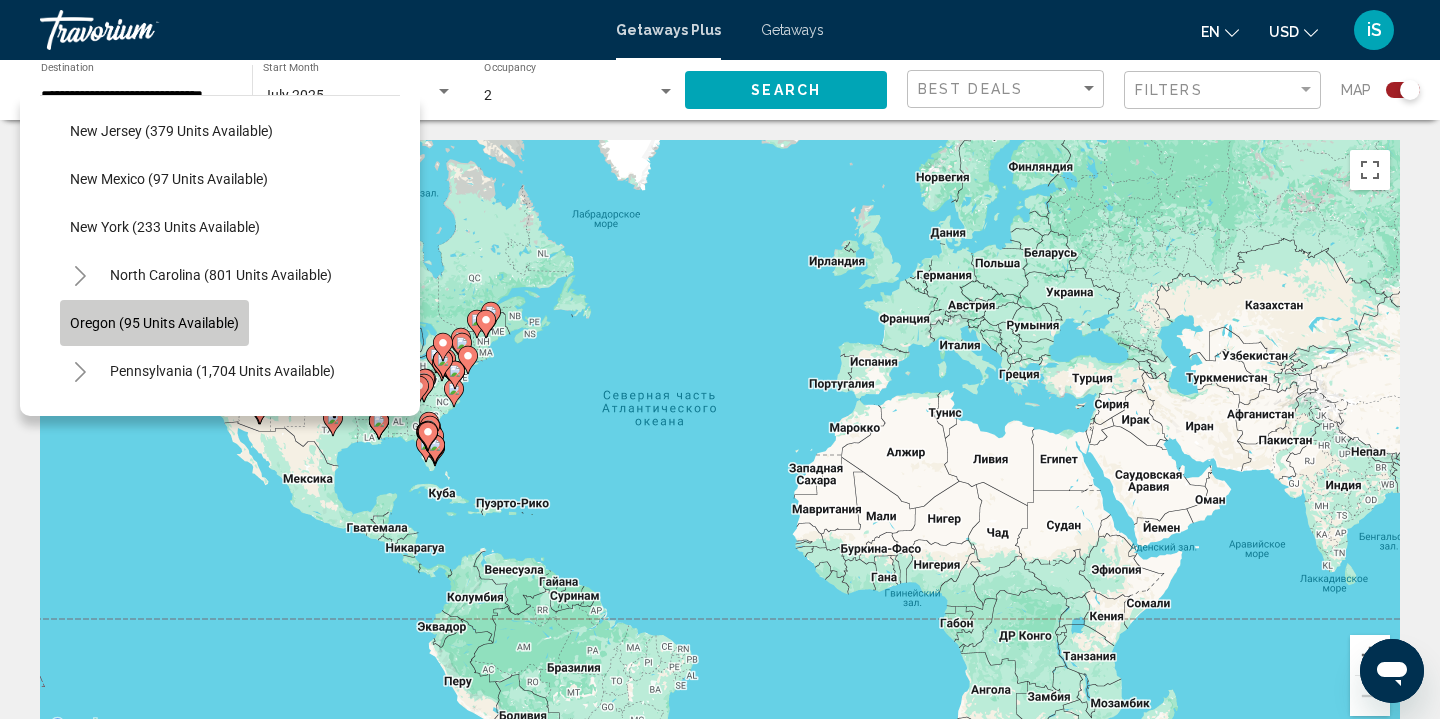 click on "Oregon (95 units available)" 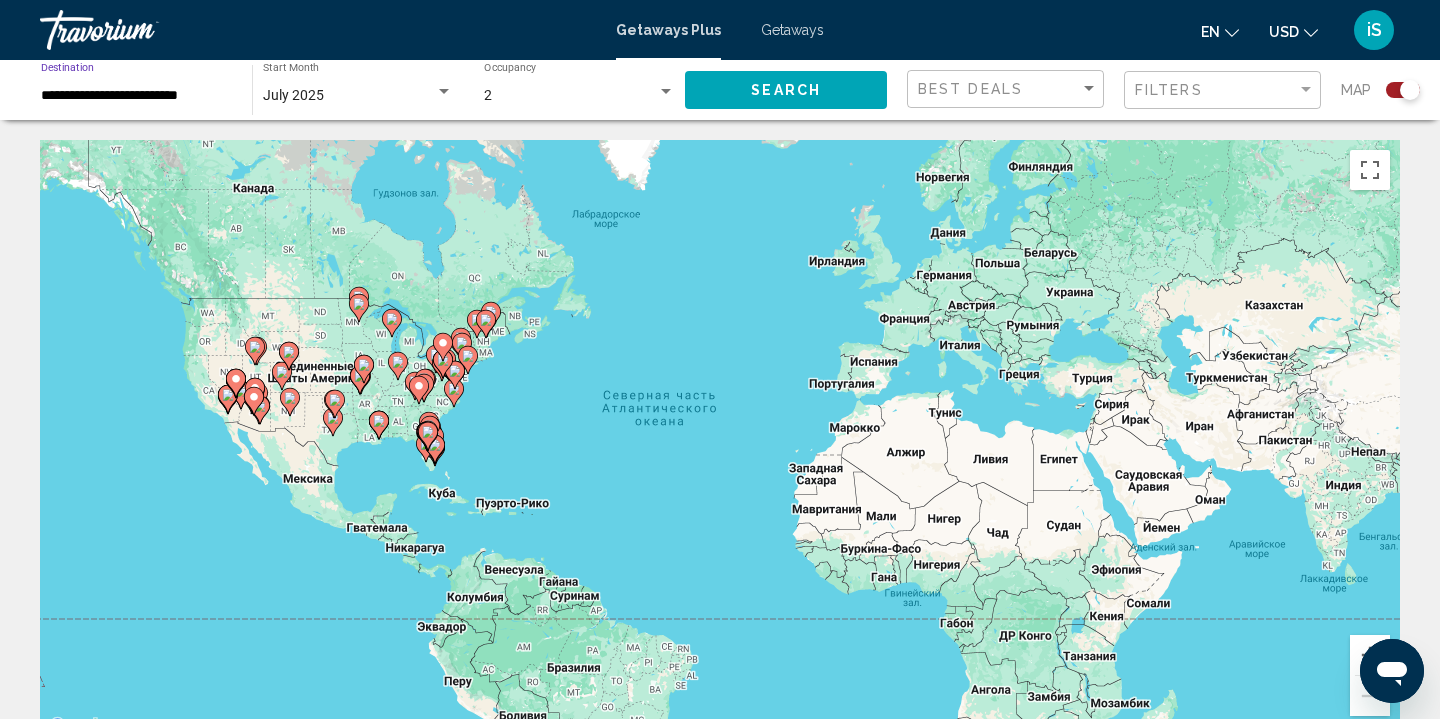 click on "**********" at bounding box center [136, 96] 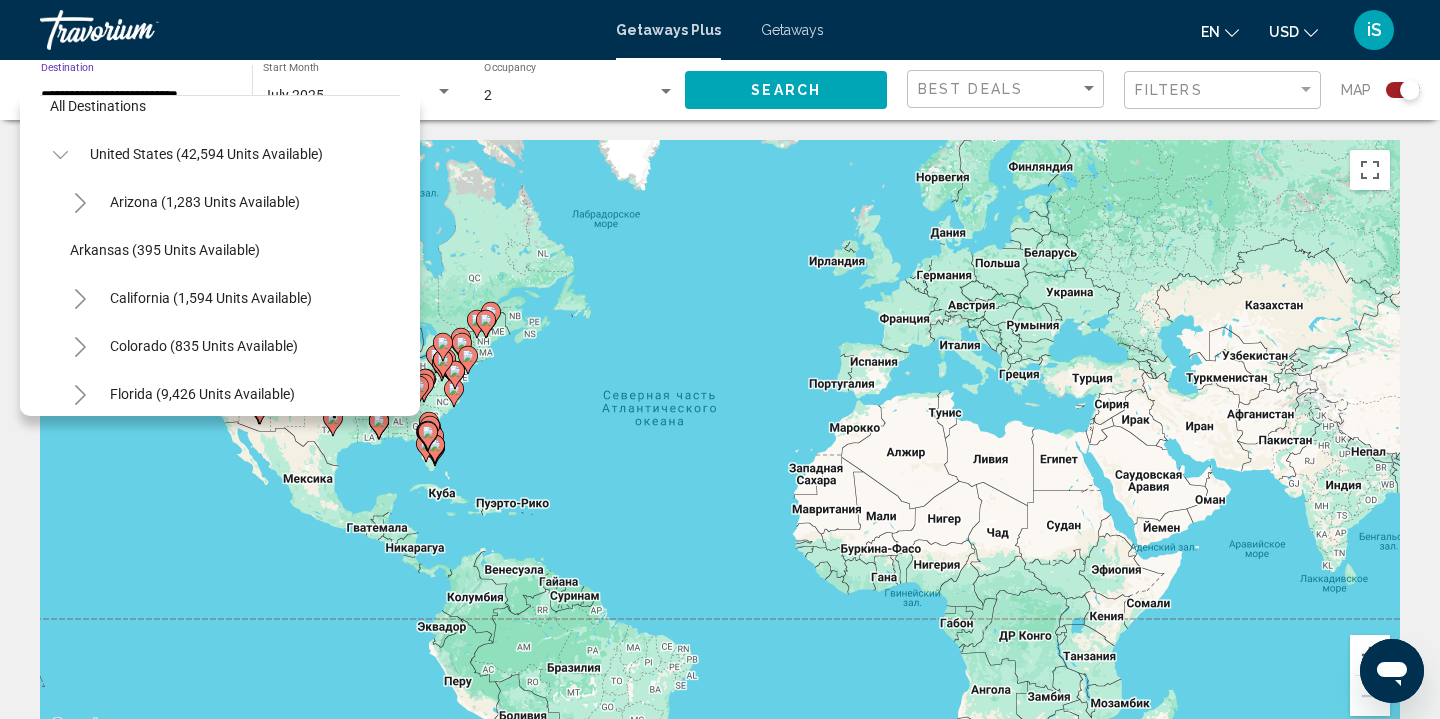 scroll, scrollTop: 0, scrollLeft: 0, axis: both 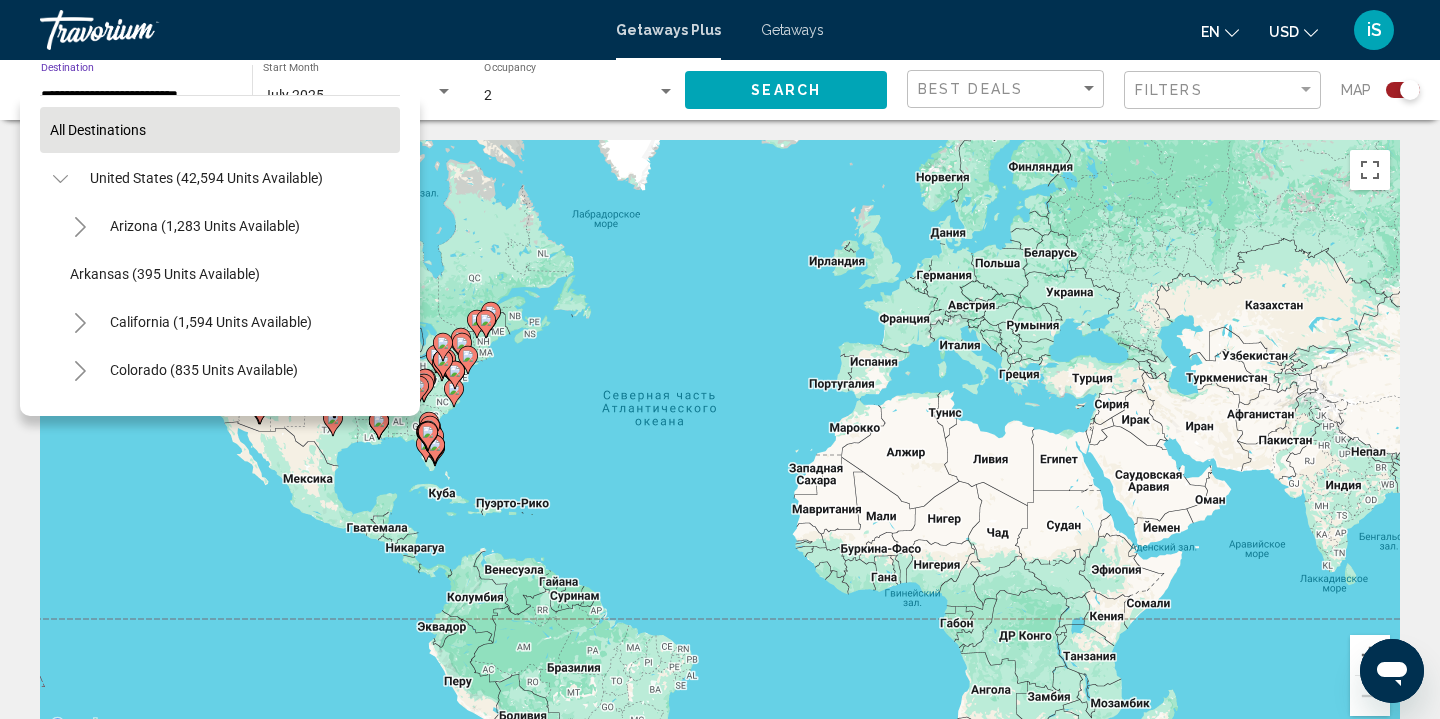 click on "All destinations" at bounding box center [220, 130] 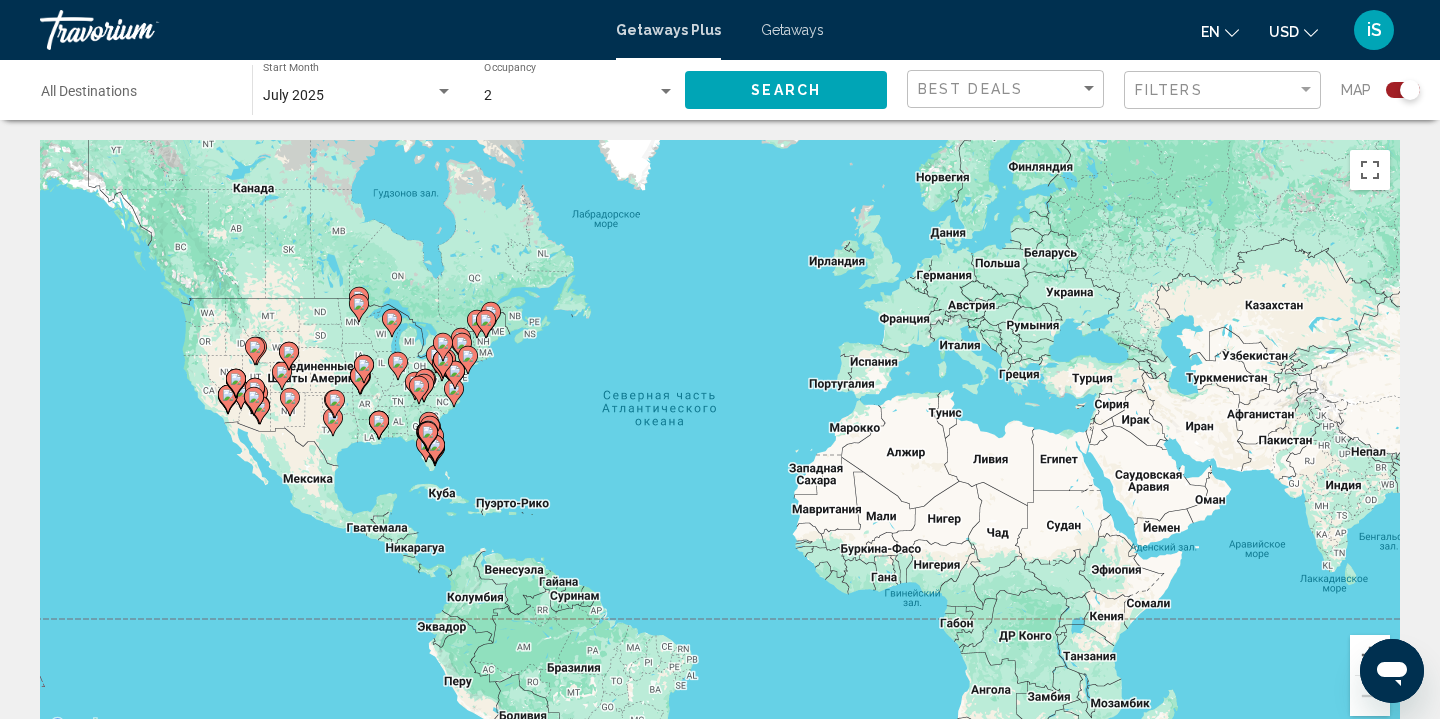 click on "Search" 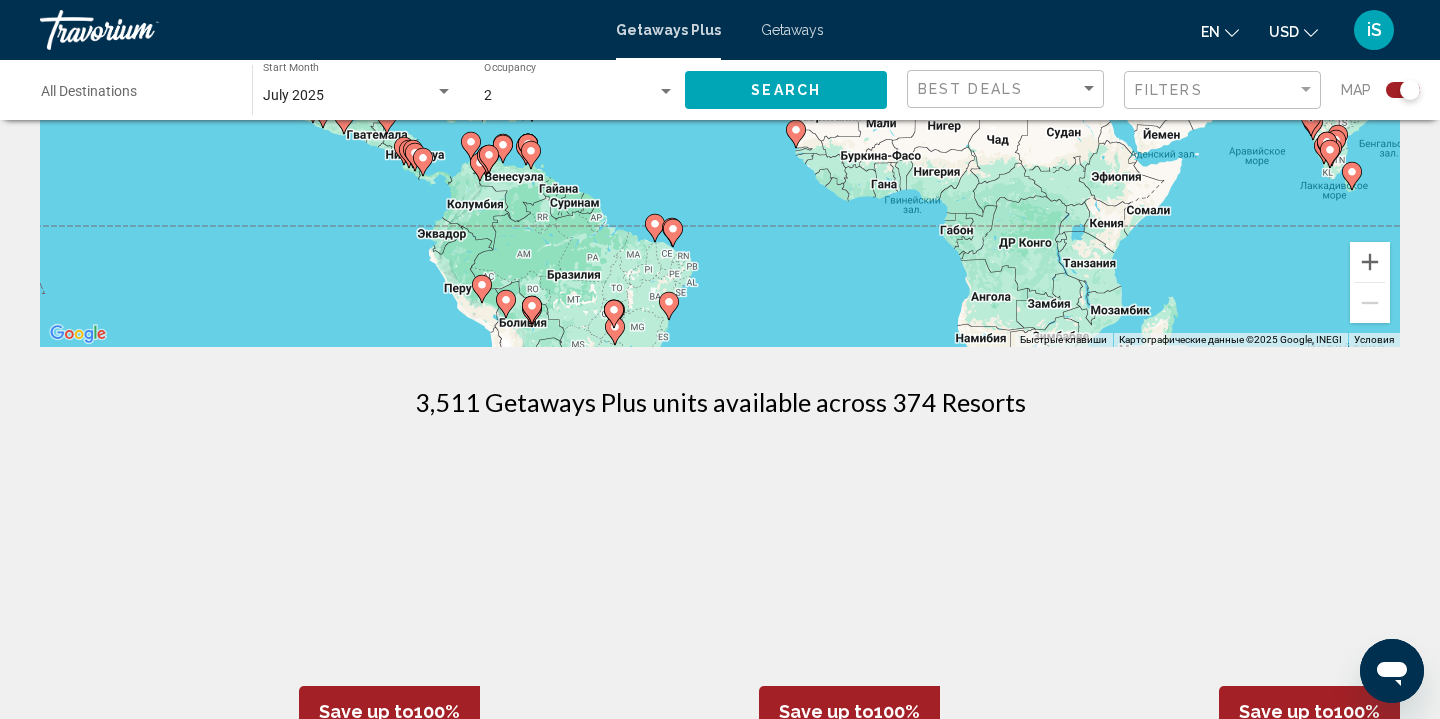 scroll, scrollTop: 0, scrollLeft: 0, axis: both 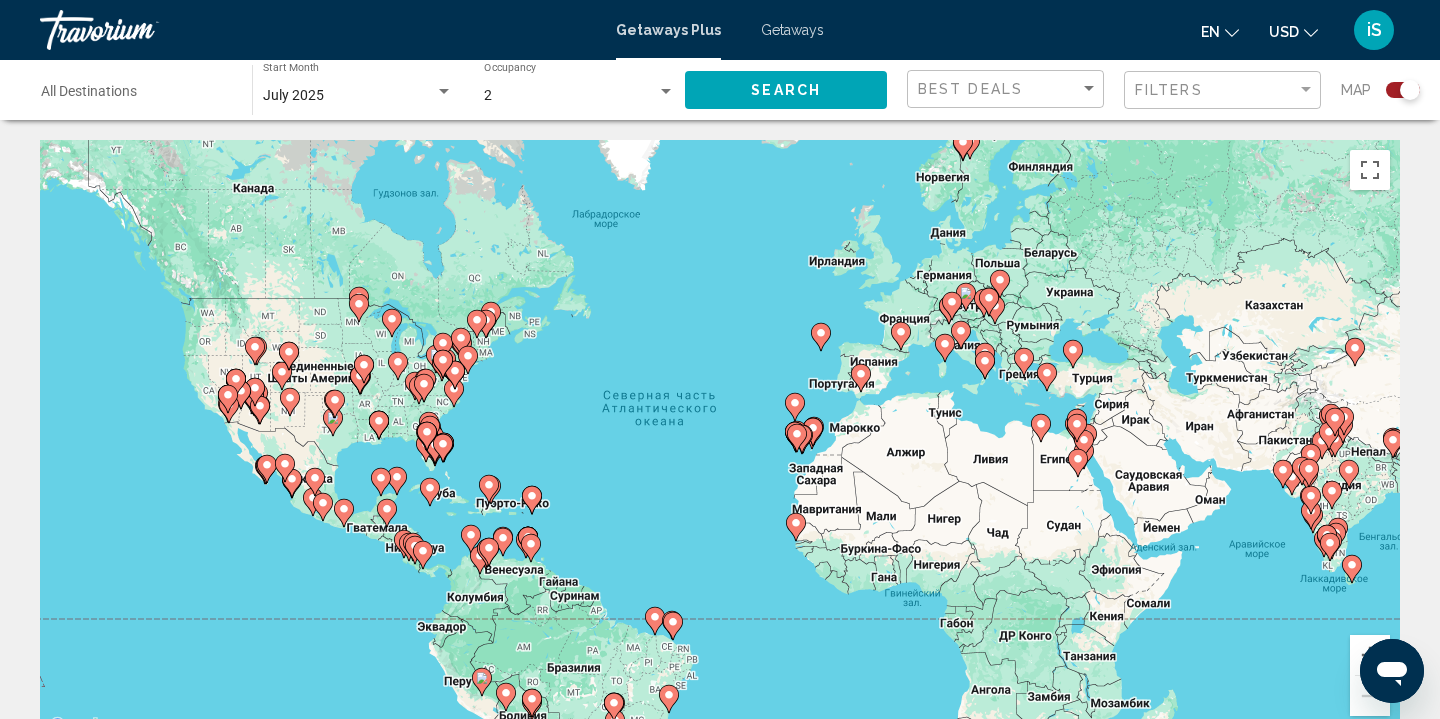 click on "Destination All Destinations" at bounding box center [136, 96] 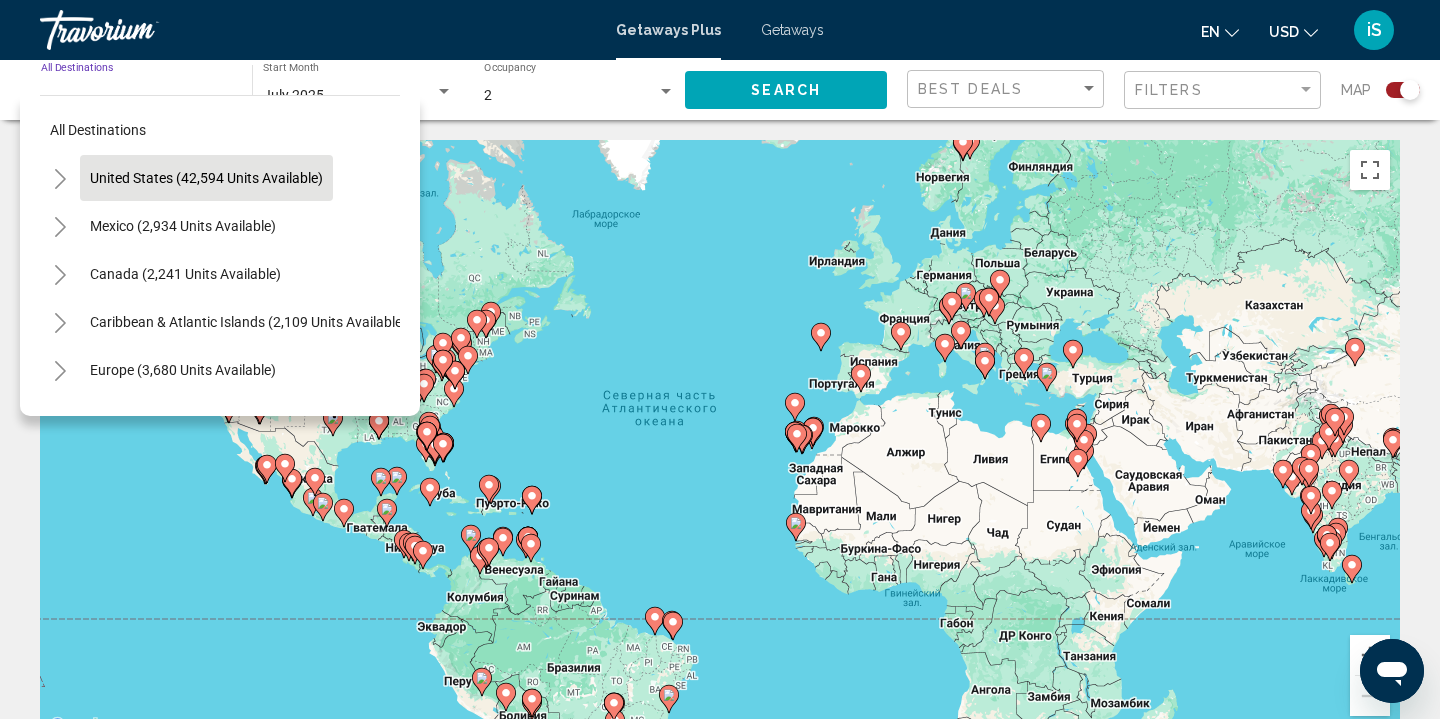 click on "United States (42,594 units available)" at bounding box center (183, 226) 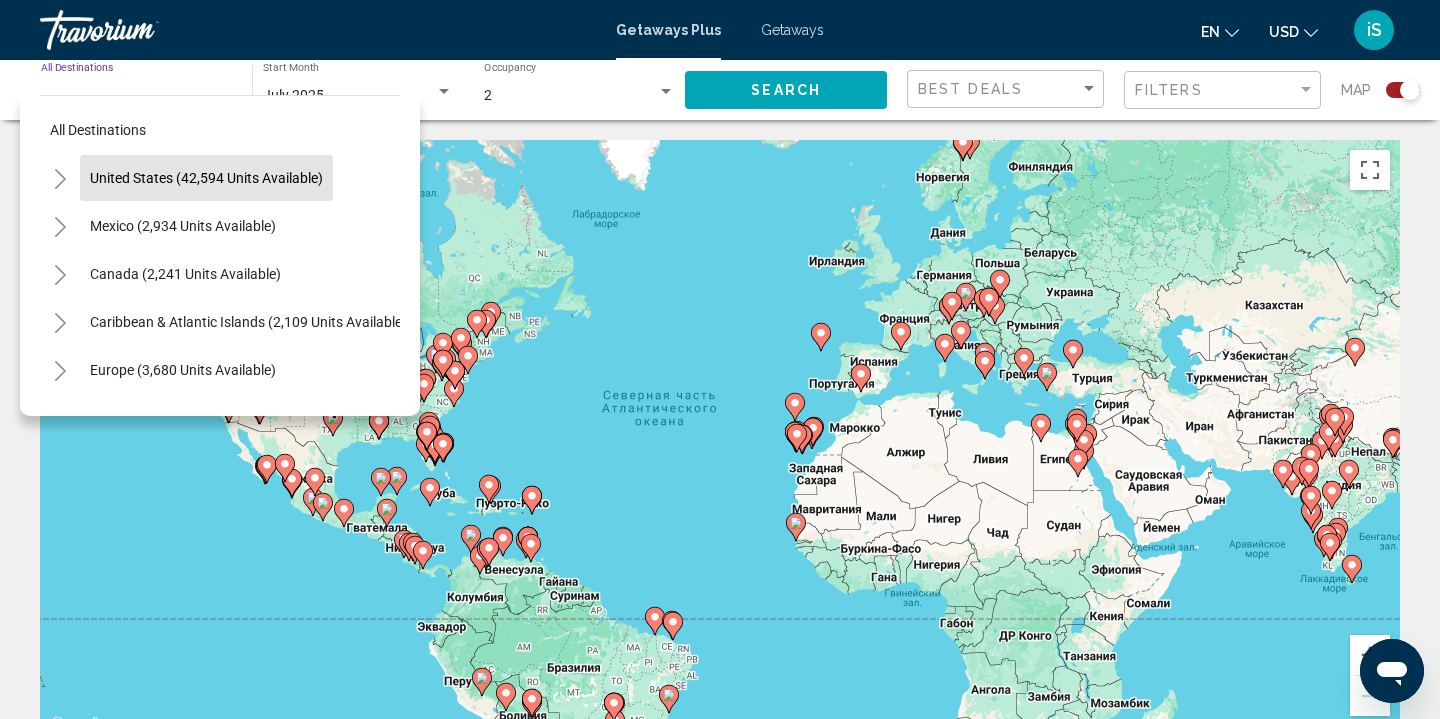 type on "**********" 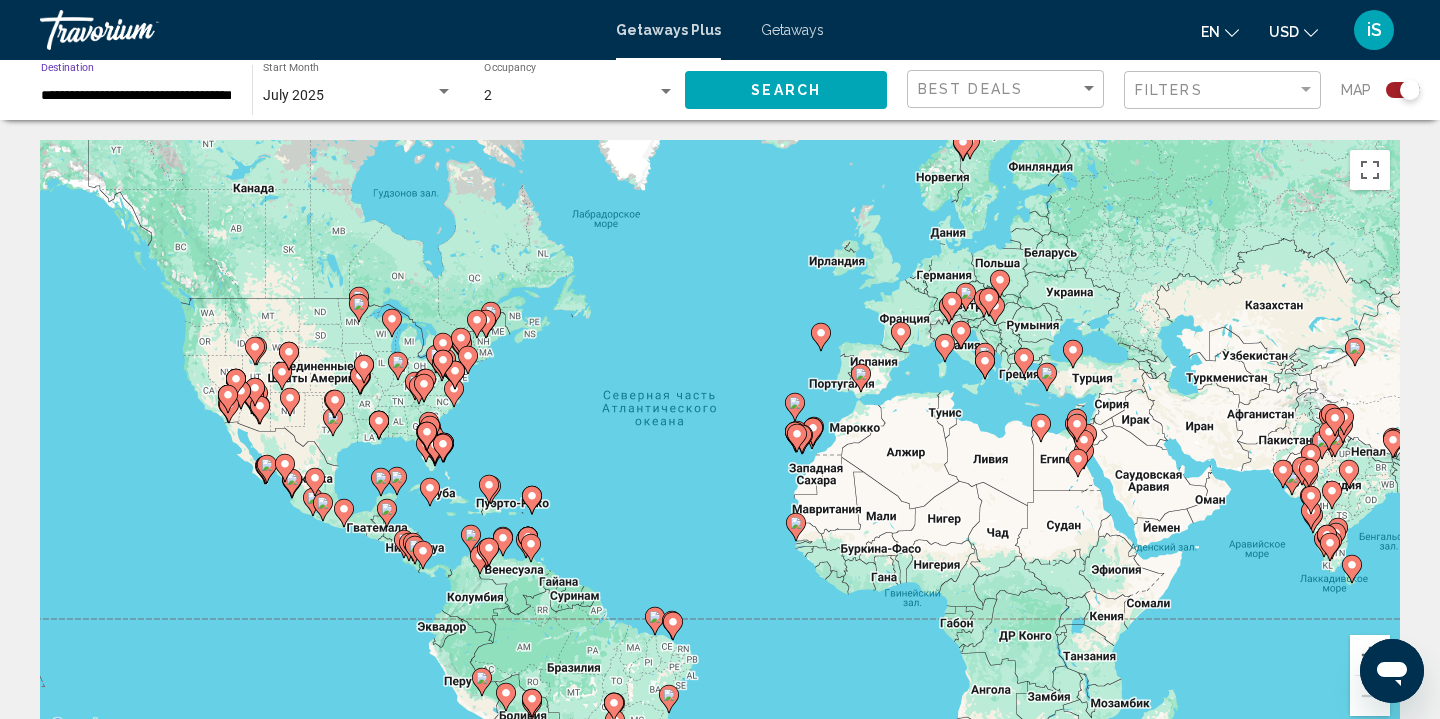 click on "Search" 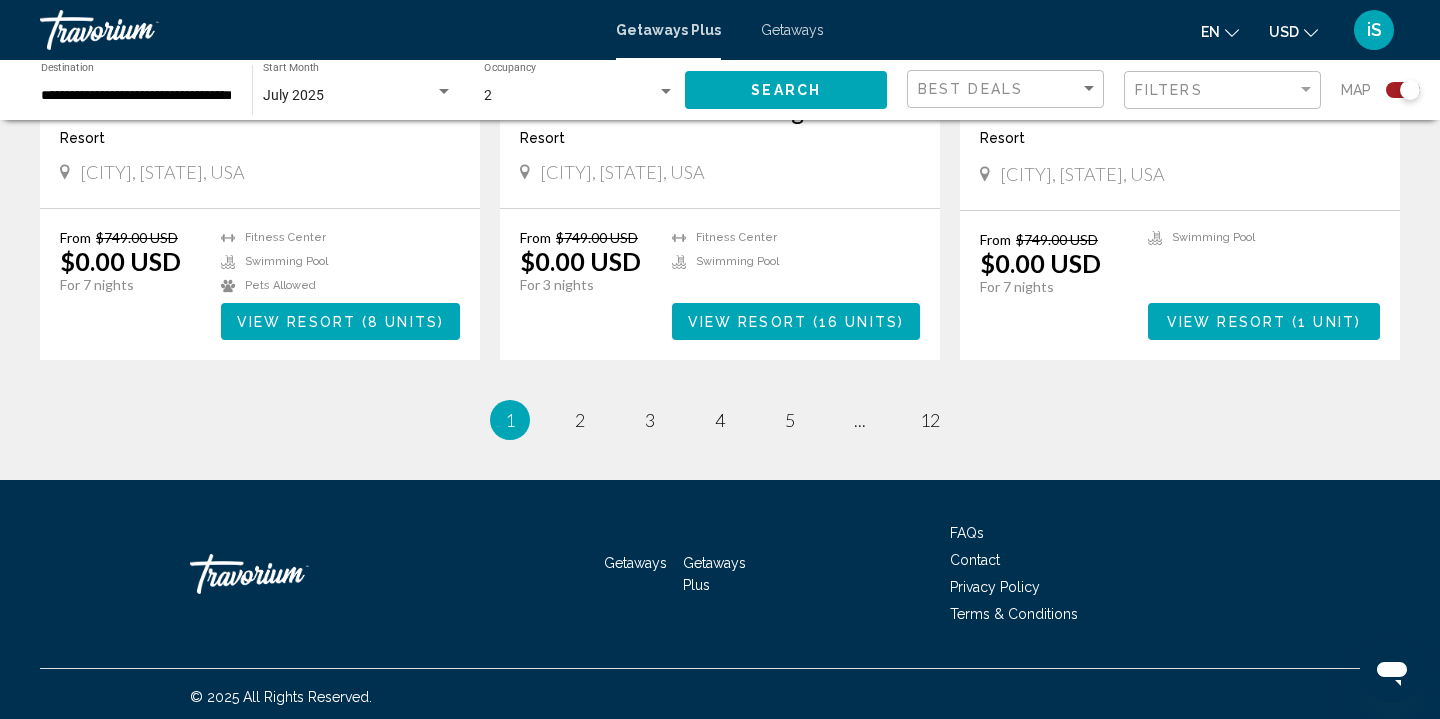 scroll, scrollTop: 3132, scrollLeft: 0, axis: vertical 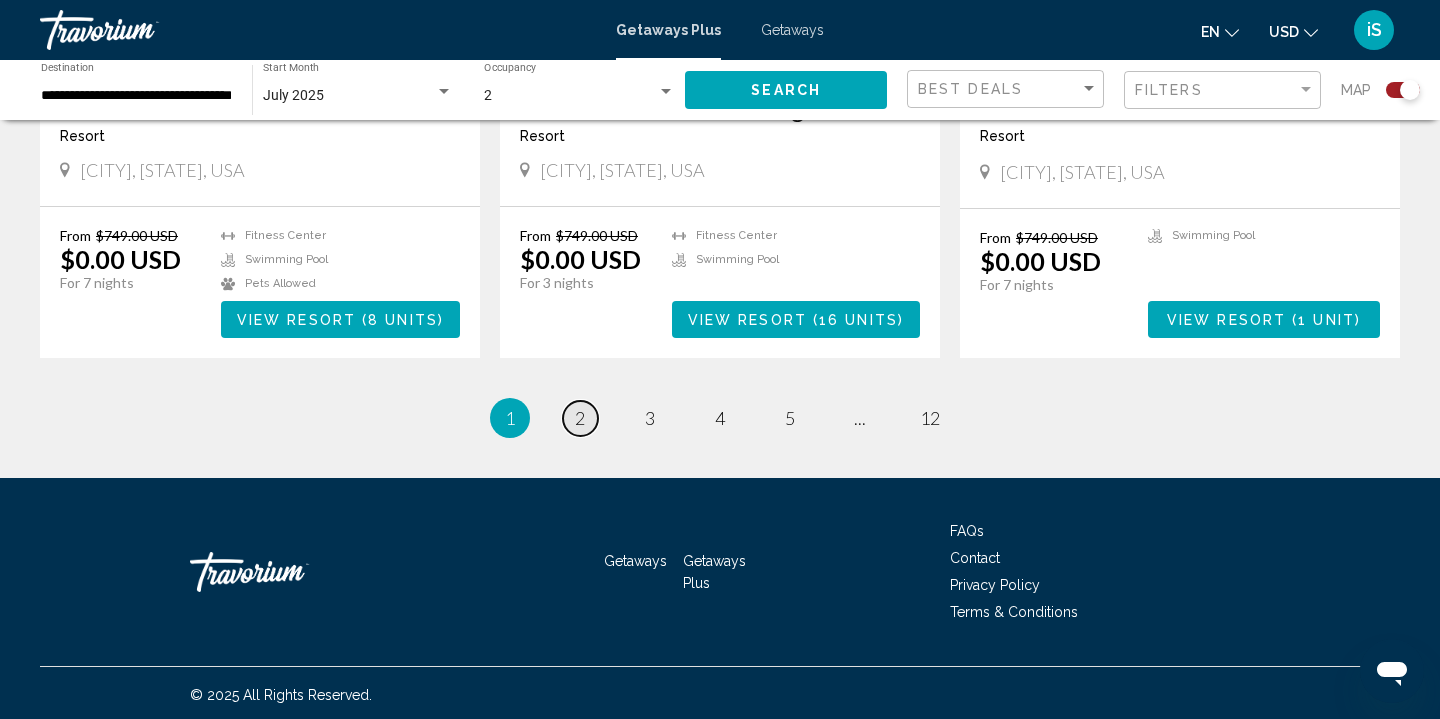 click on "2" at bounding box center (580, 418) 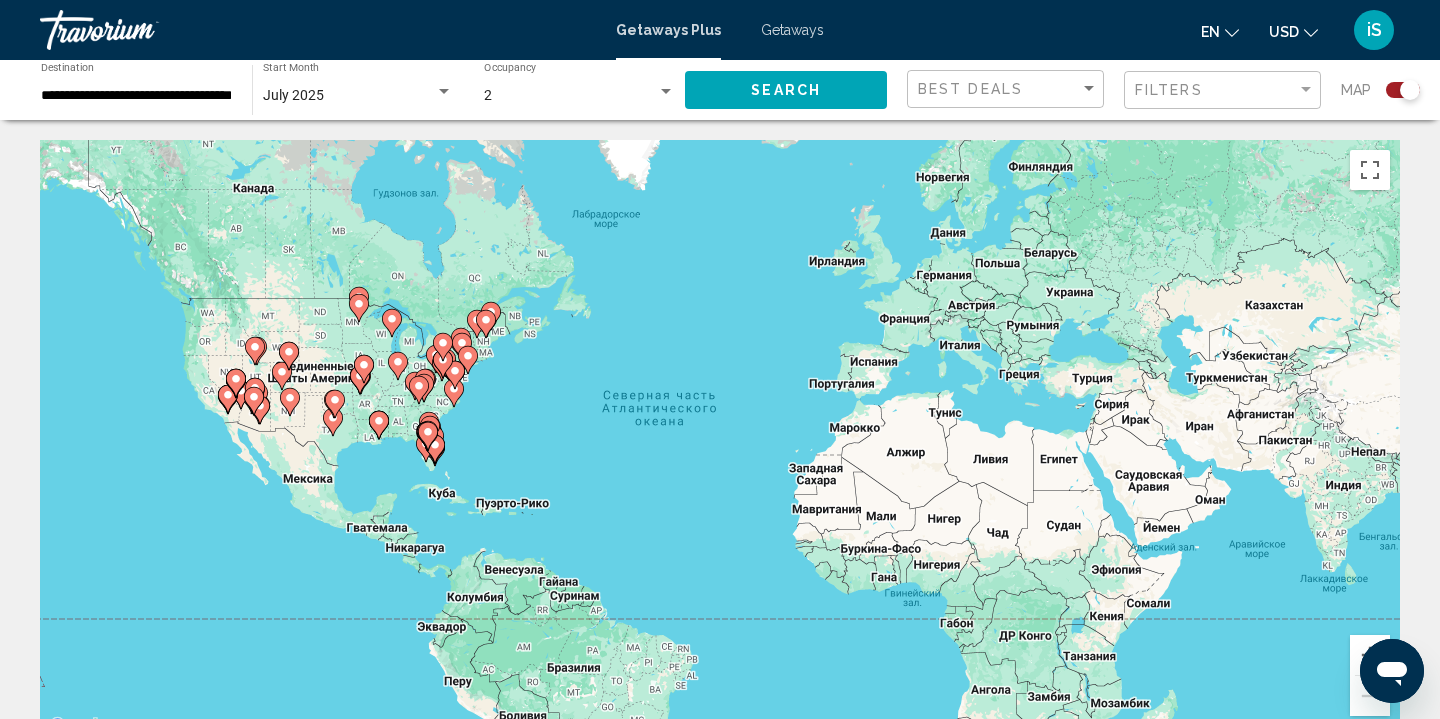scroll, scrollTop: 14, scrollLeft: 0, axis: vertical 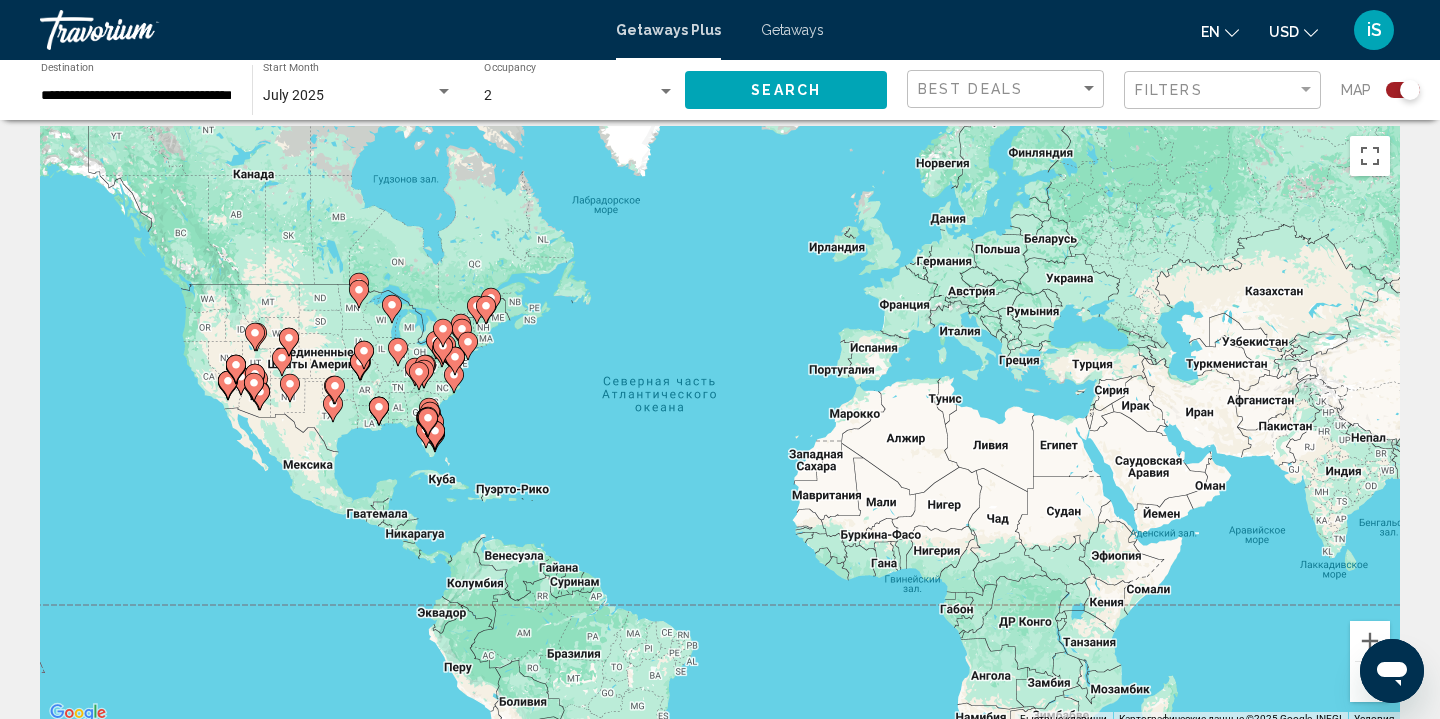 click 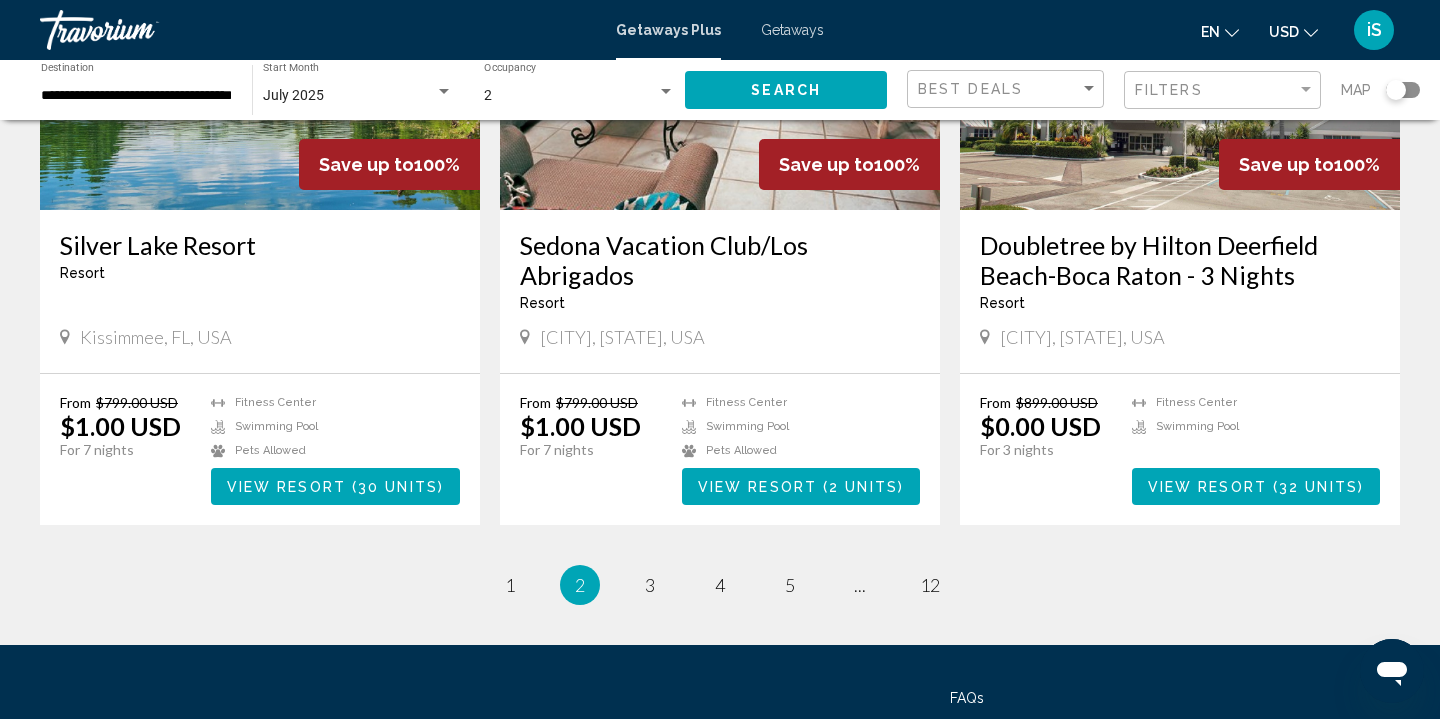 scroll, scrollTop: 2303, scrollLeft: 0, axis: vertical 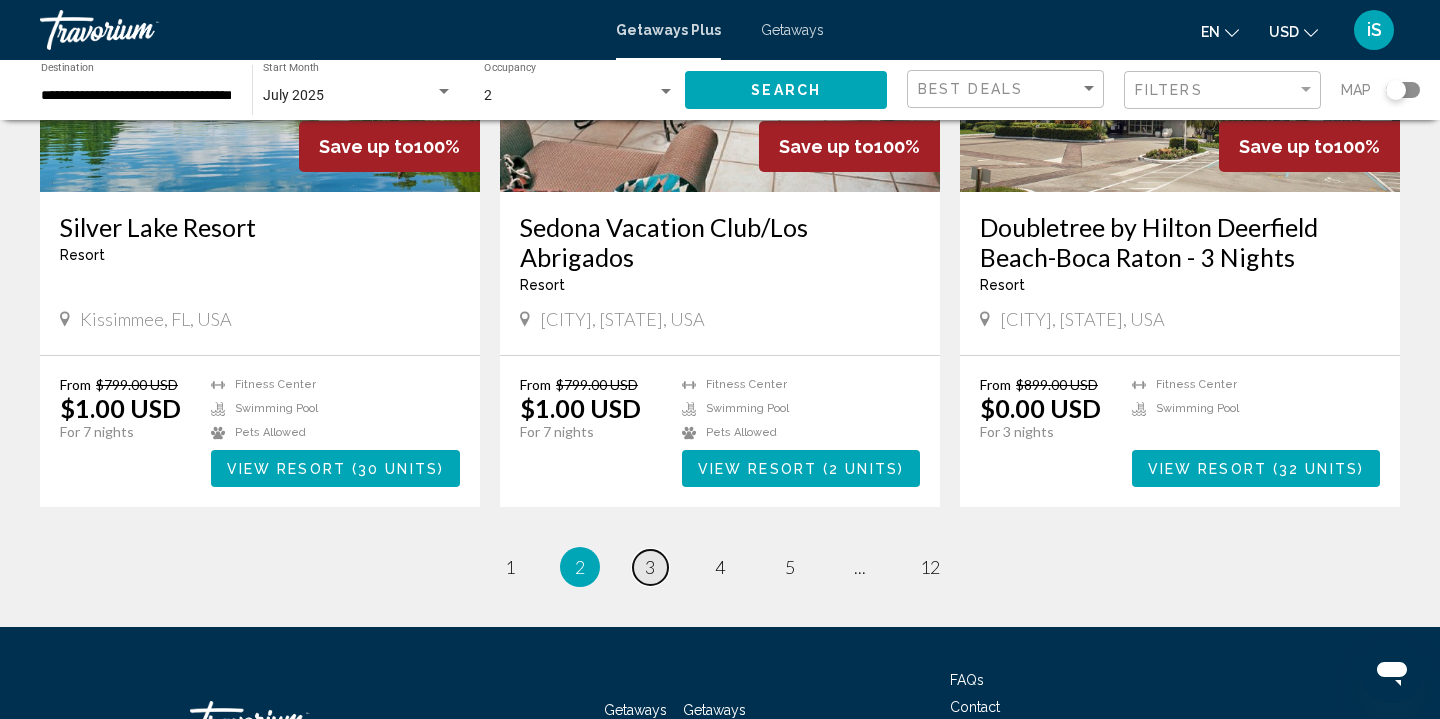 click on "3" at bounding box center [650, 567] 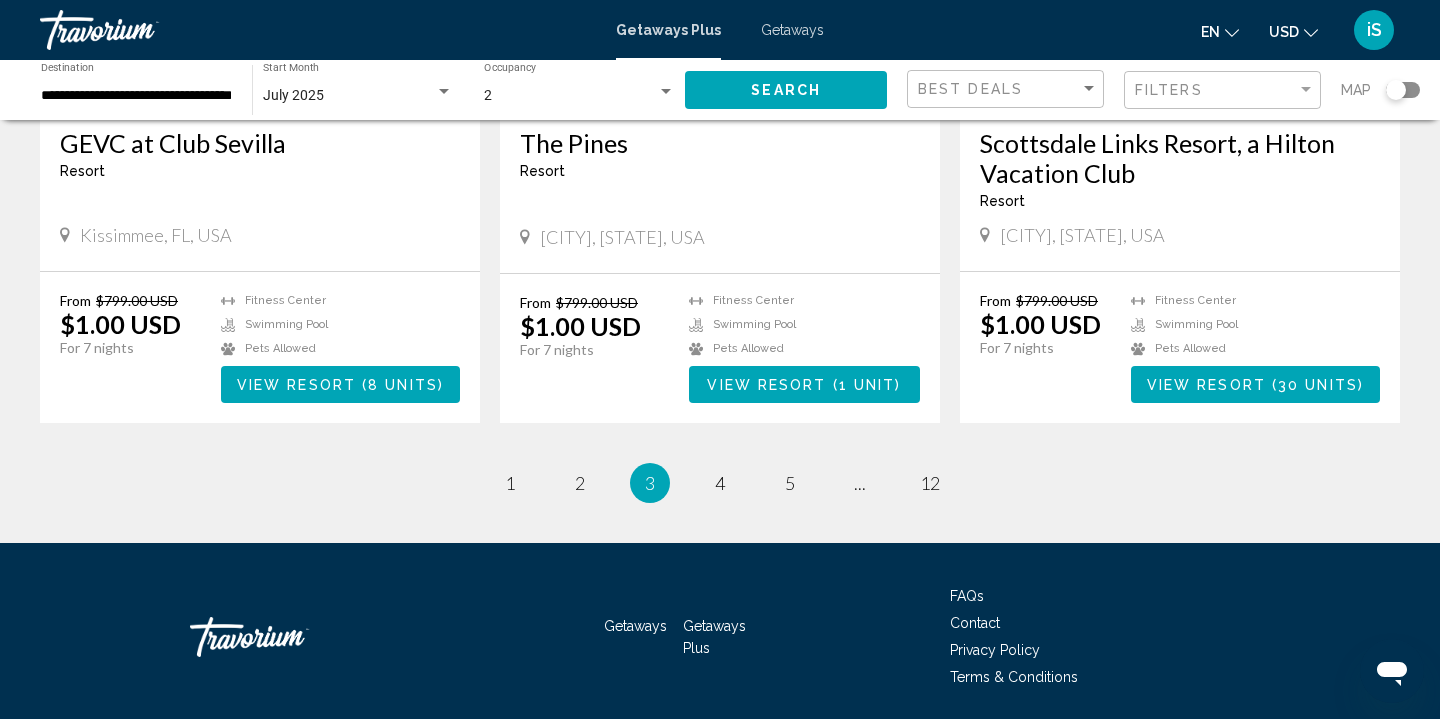 scroll, scrollTop: 2423, scrollLeft: 0, axis: vertical 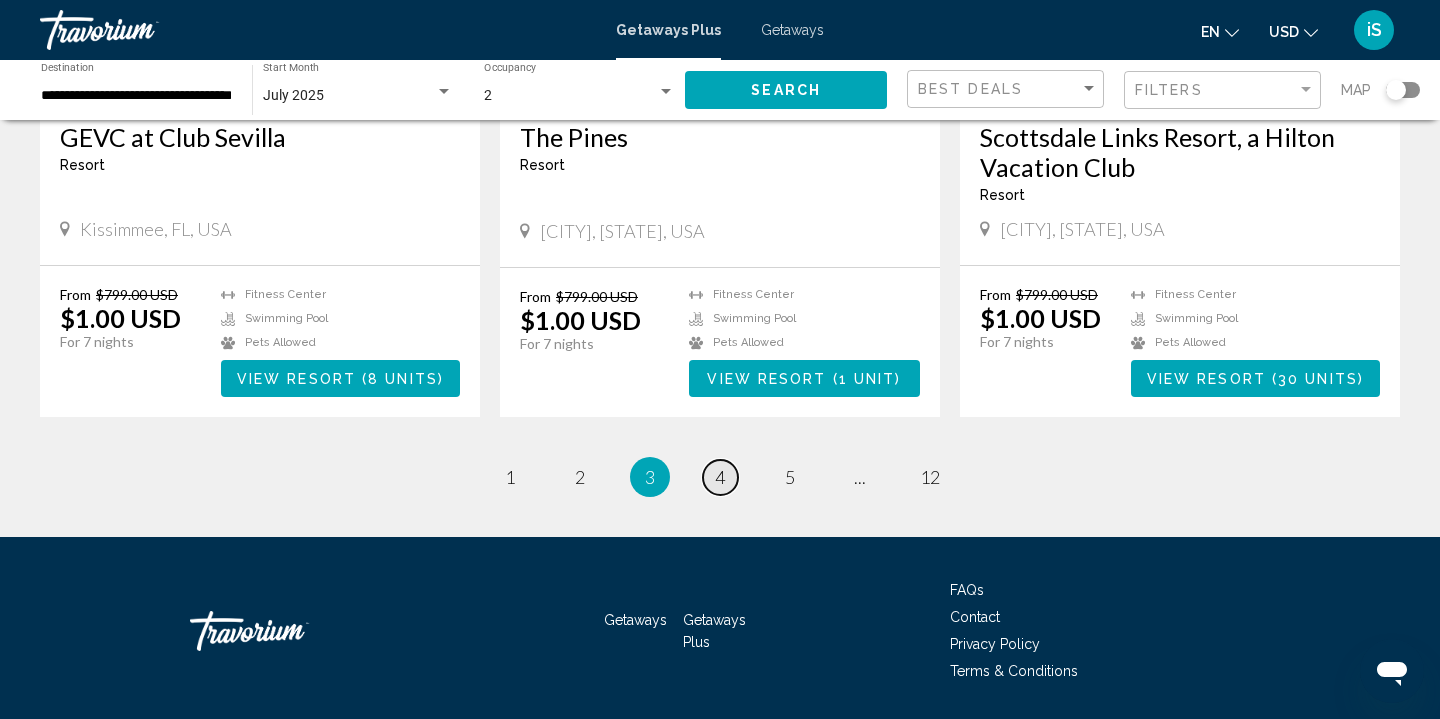 click on "4" at bounding box center [720, 477] 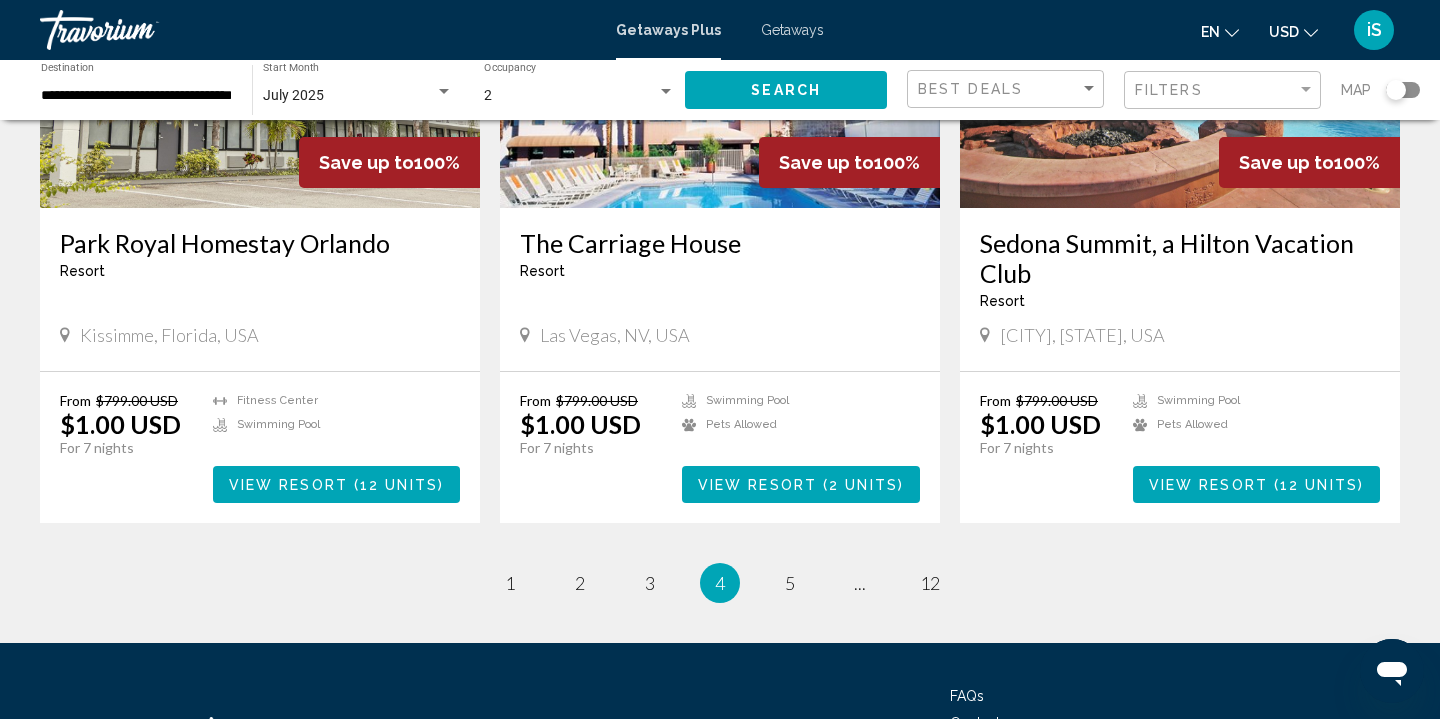 scroll, scrollTop: 2319, scrollLeft: 0, axis: vertical 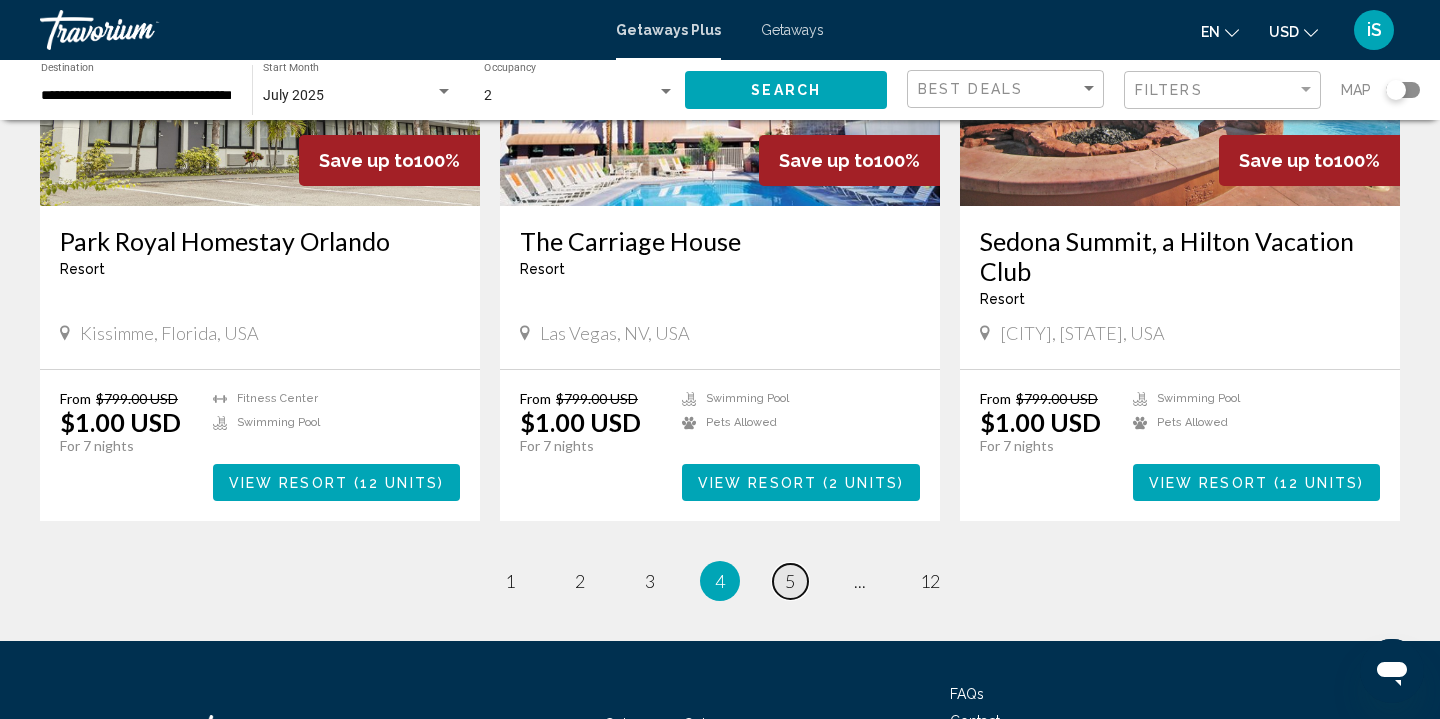 click on "5" at bounding box center [790, 581] 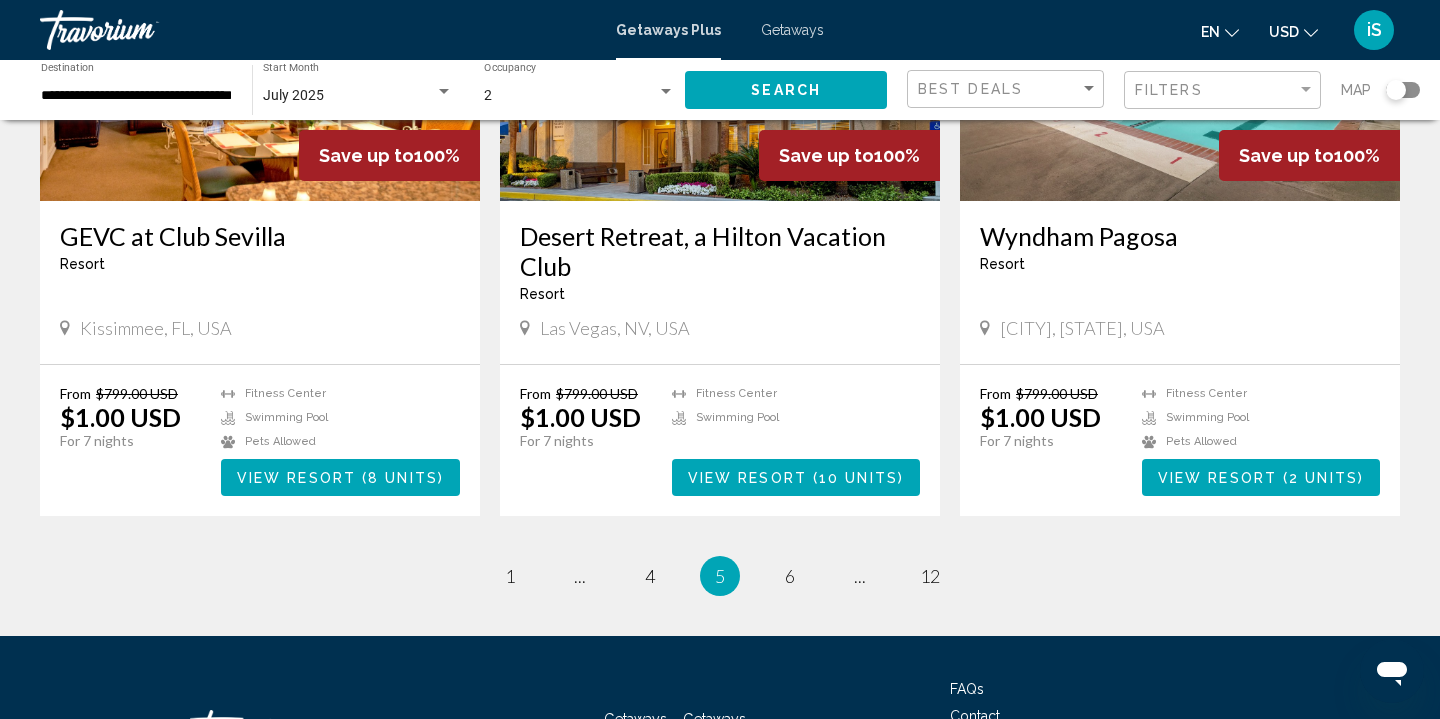 scroll, scrollTop: 2355, scrollLeft: 0, axis: vertical 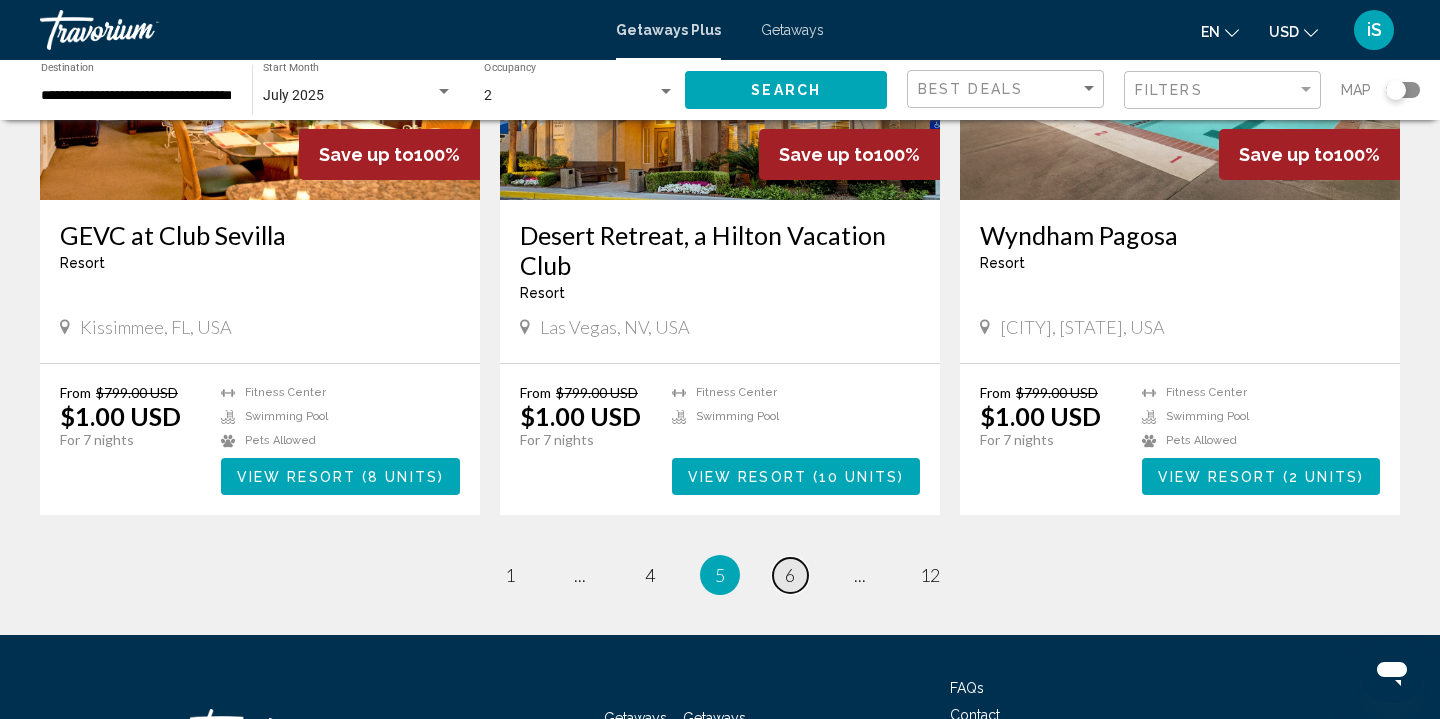 click on "6" at bounding box center [790, 575] 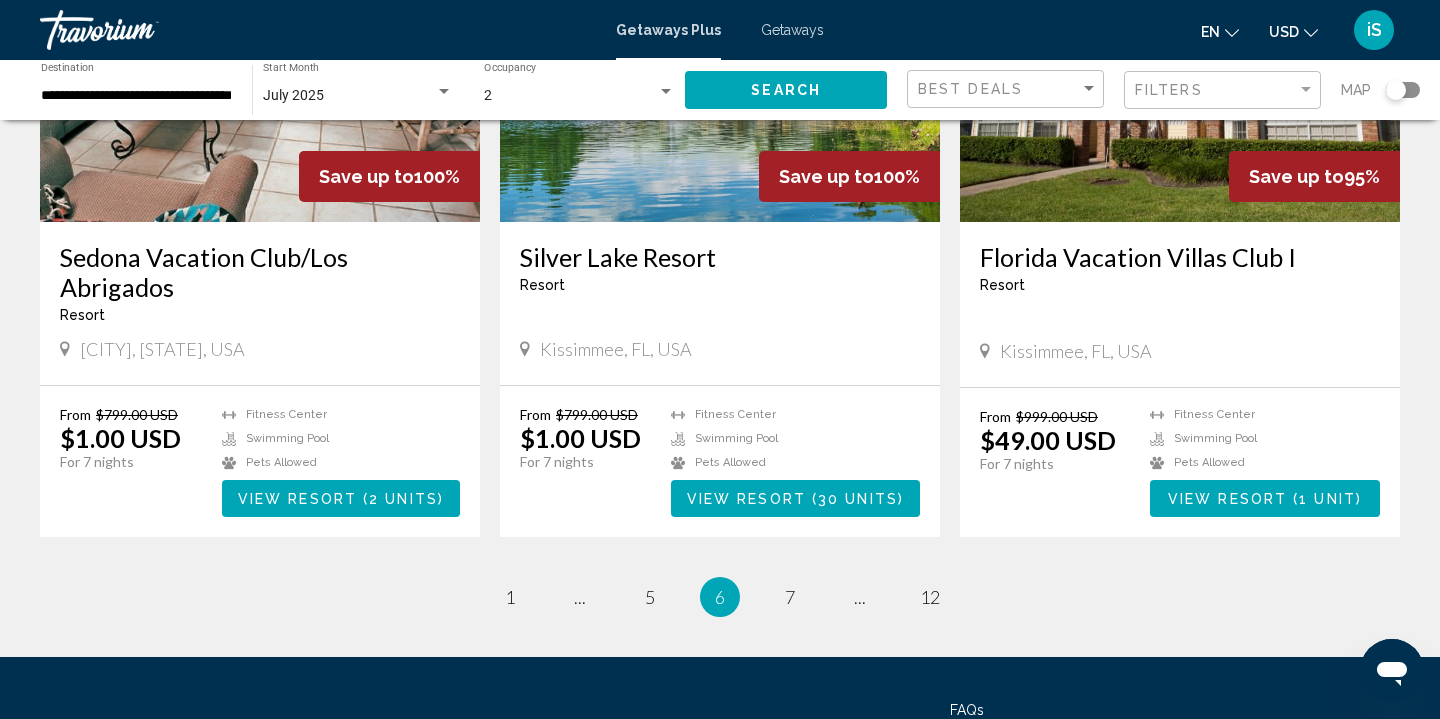 scroll, scrollTop: 2279, scrollLeft: 0, axis: vertical 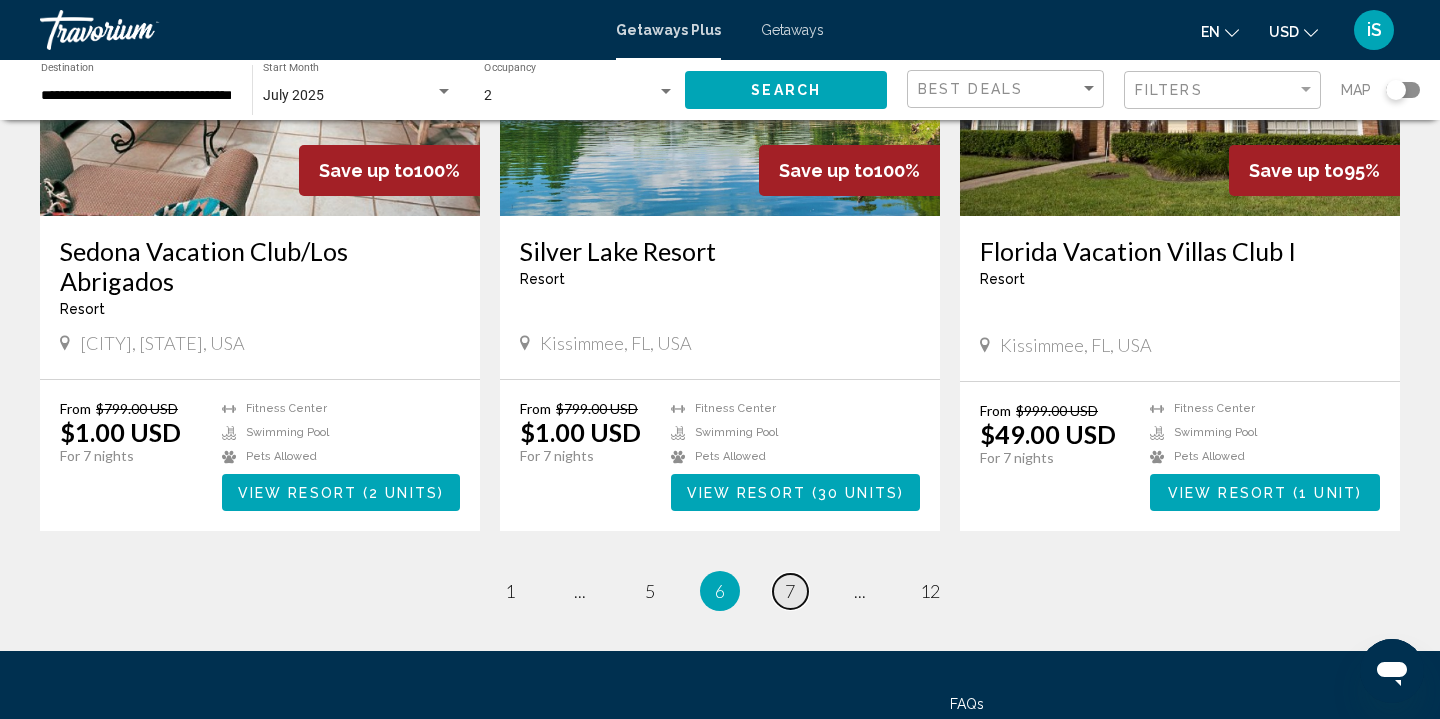click on "7" at bounding box center [790, 591] 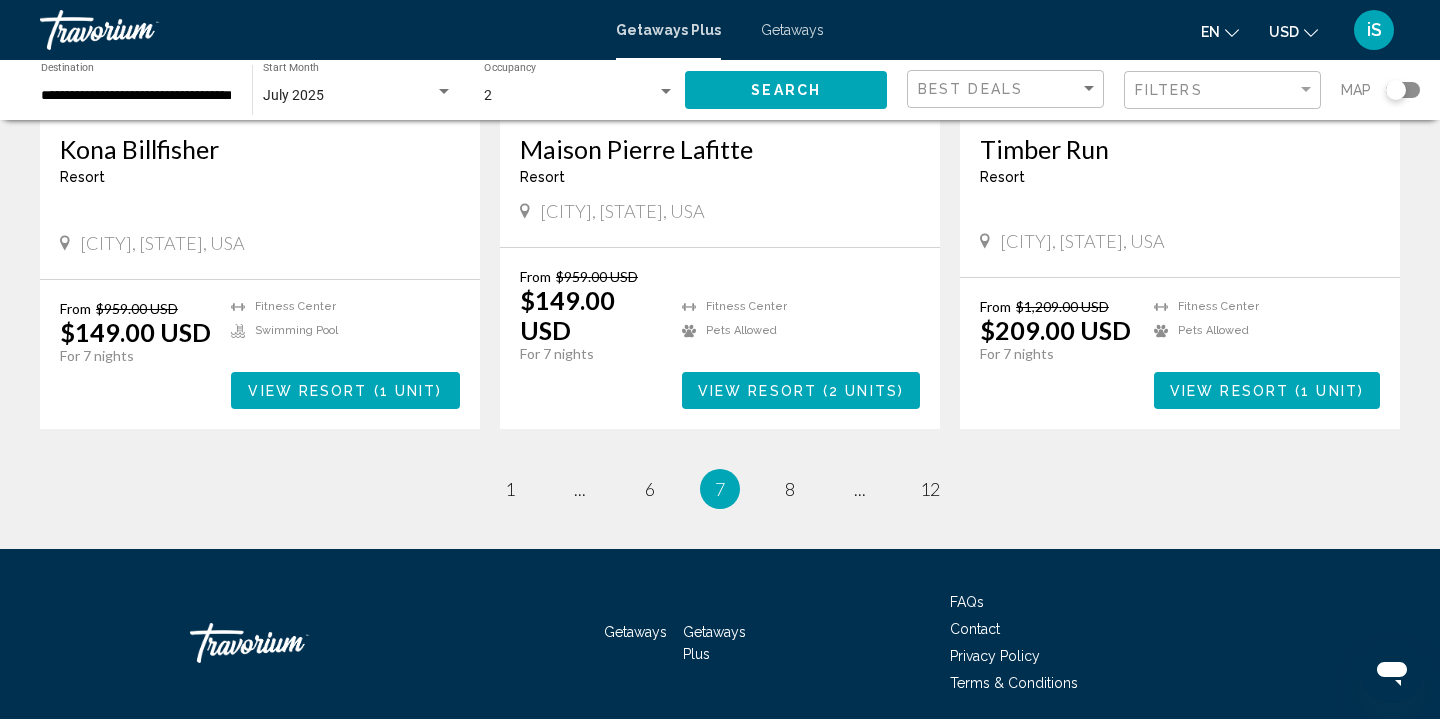 scroll, scrollTop: 2482, scrollLeft: 0, axis: vertical 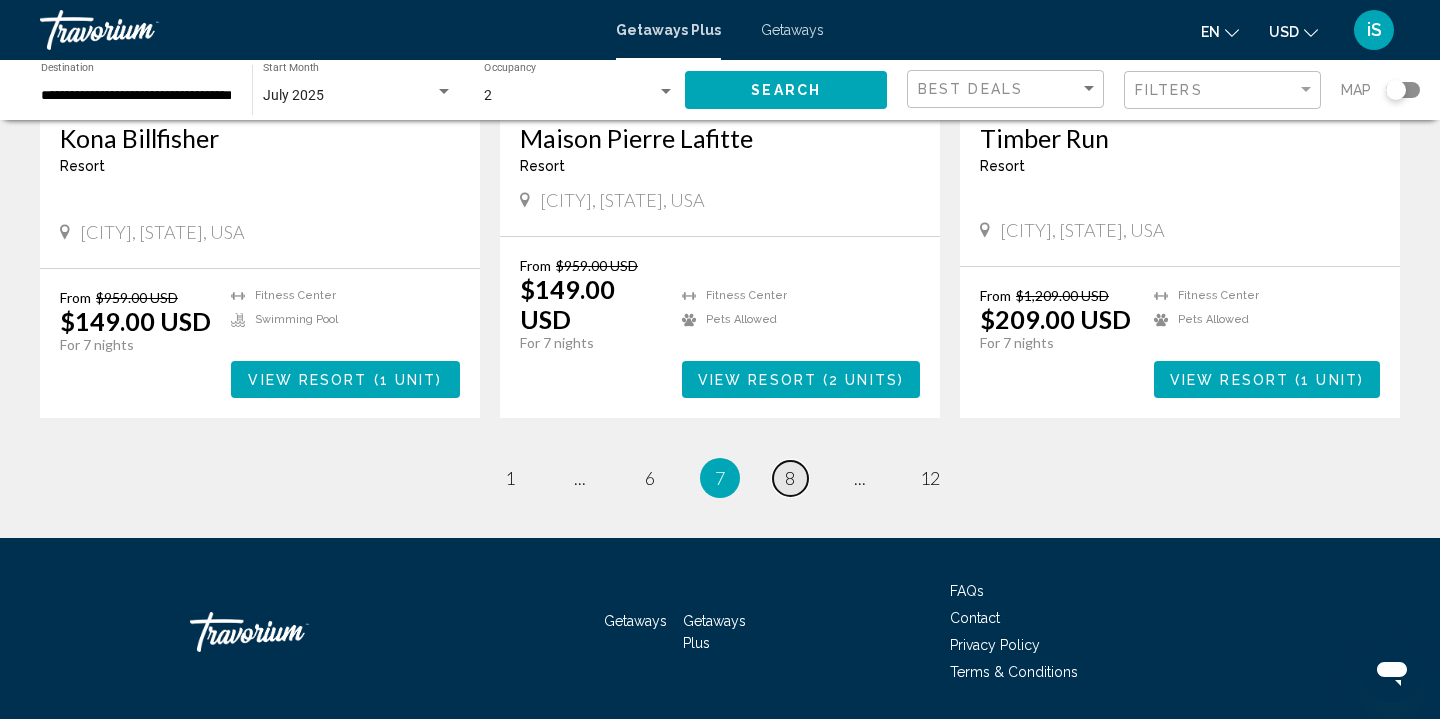 click on "8" at bounding box center [790, 478] 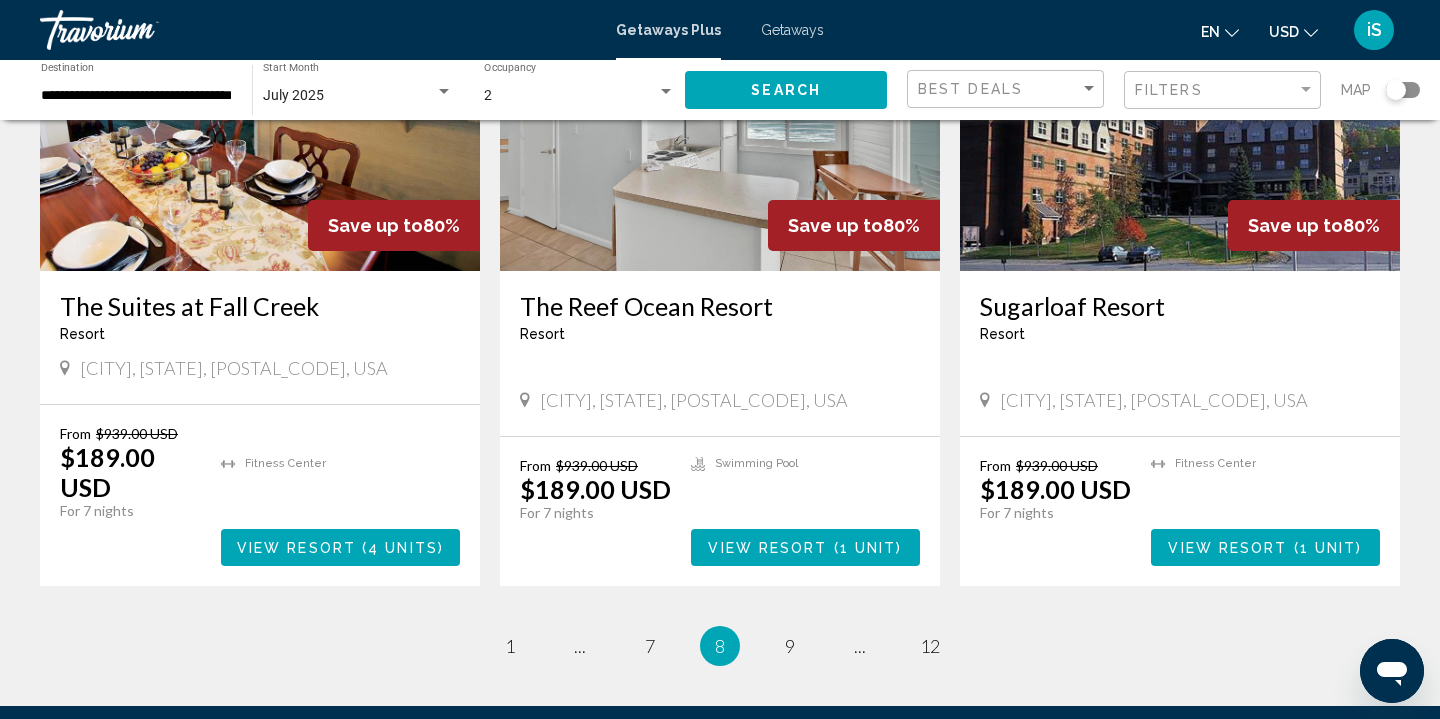 scroll, scrollTop: 2353, scrollLeft: 0, axis: vertical 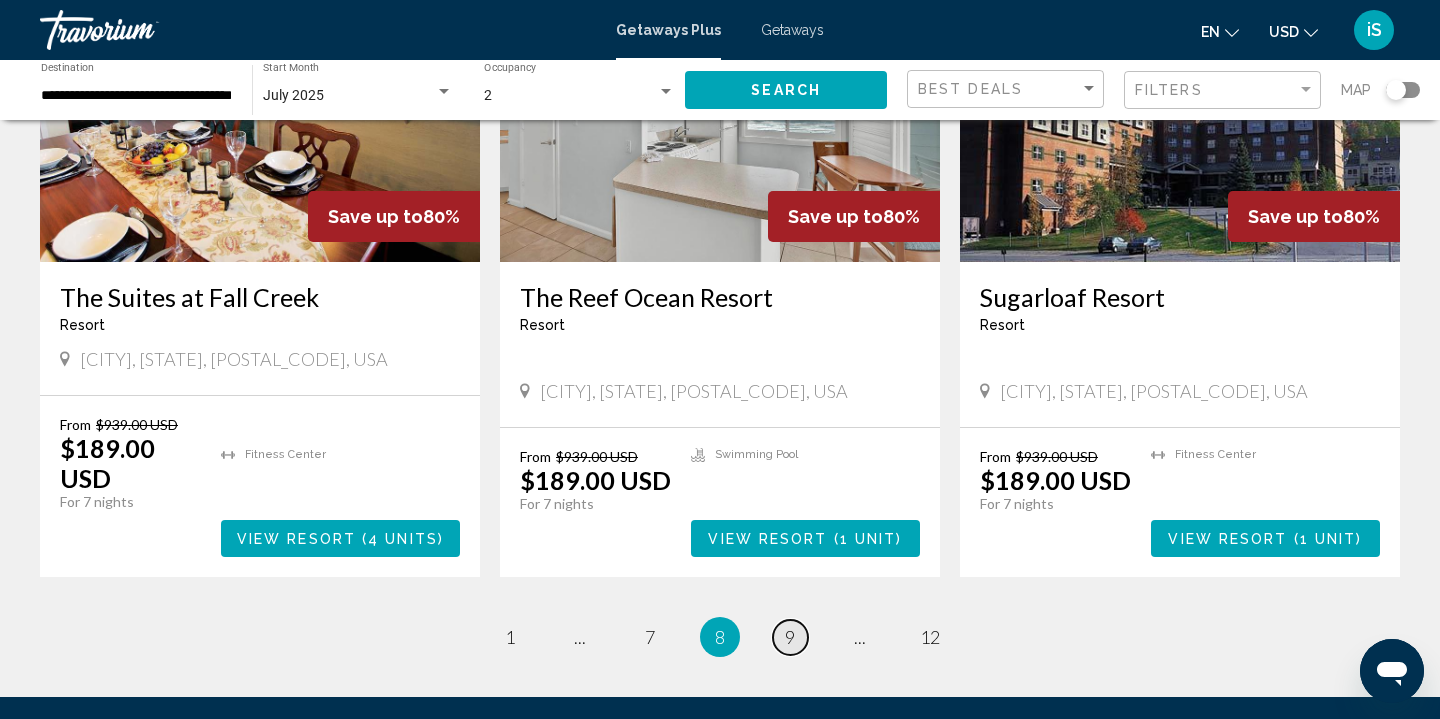 click on "page  9" at bounding box center (790, 637) 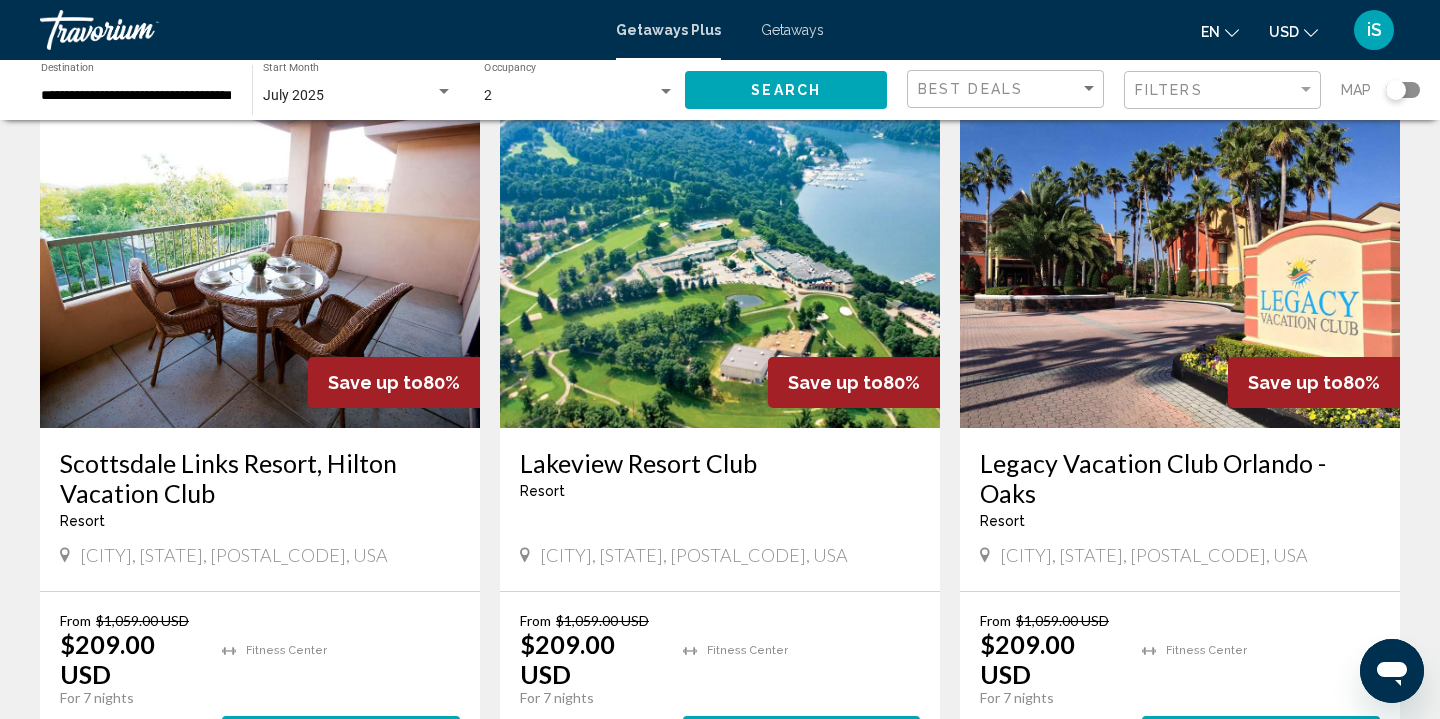 scroll, scrollTop: 107, scrollLeft: 0, axis: vertical 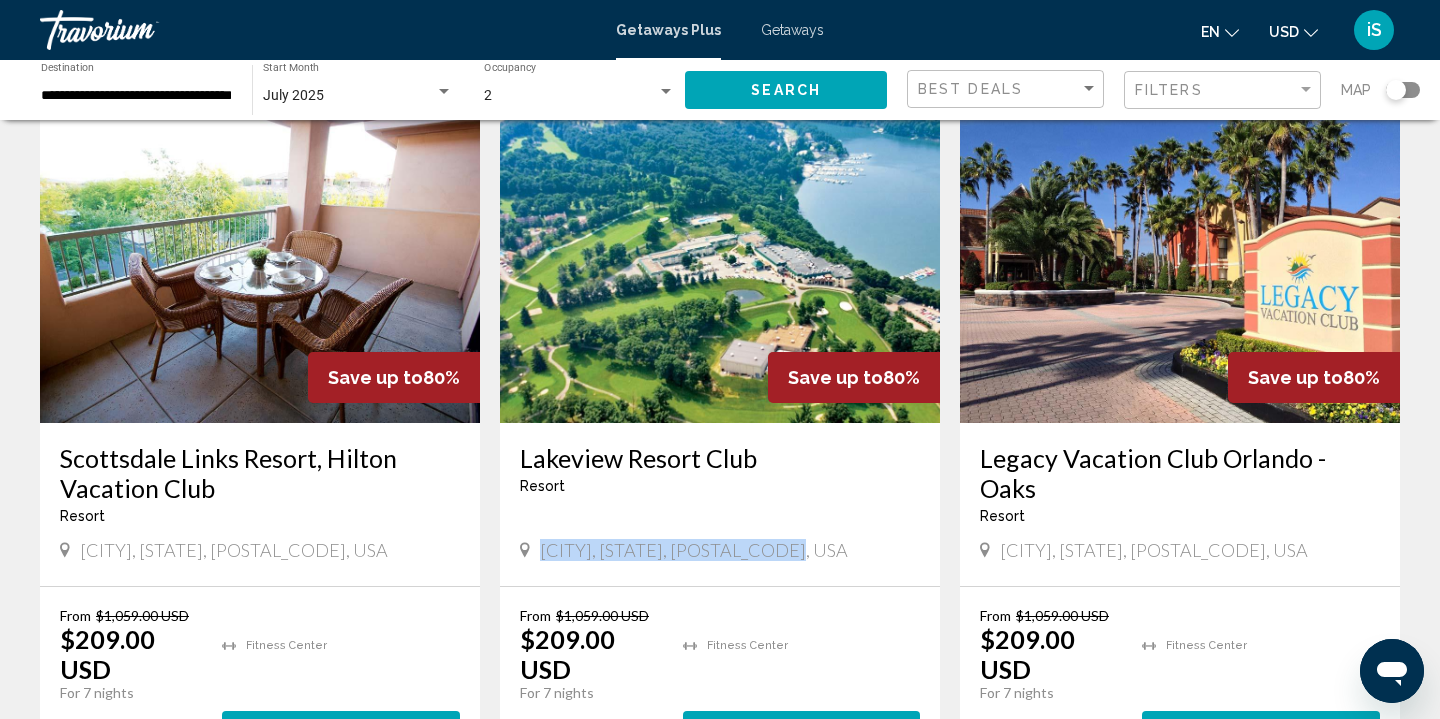 drag, startPoint x: 543, startPoint y: 545, endPoint x: 815, endPoint y: 552, distance: 272.09006 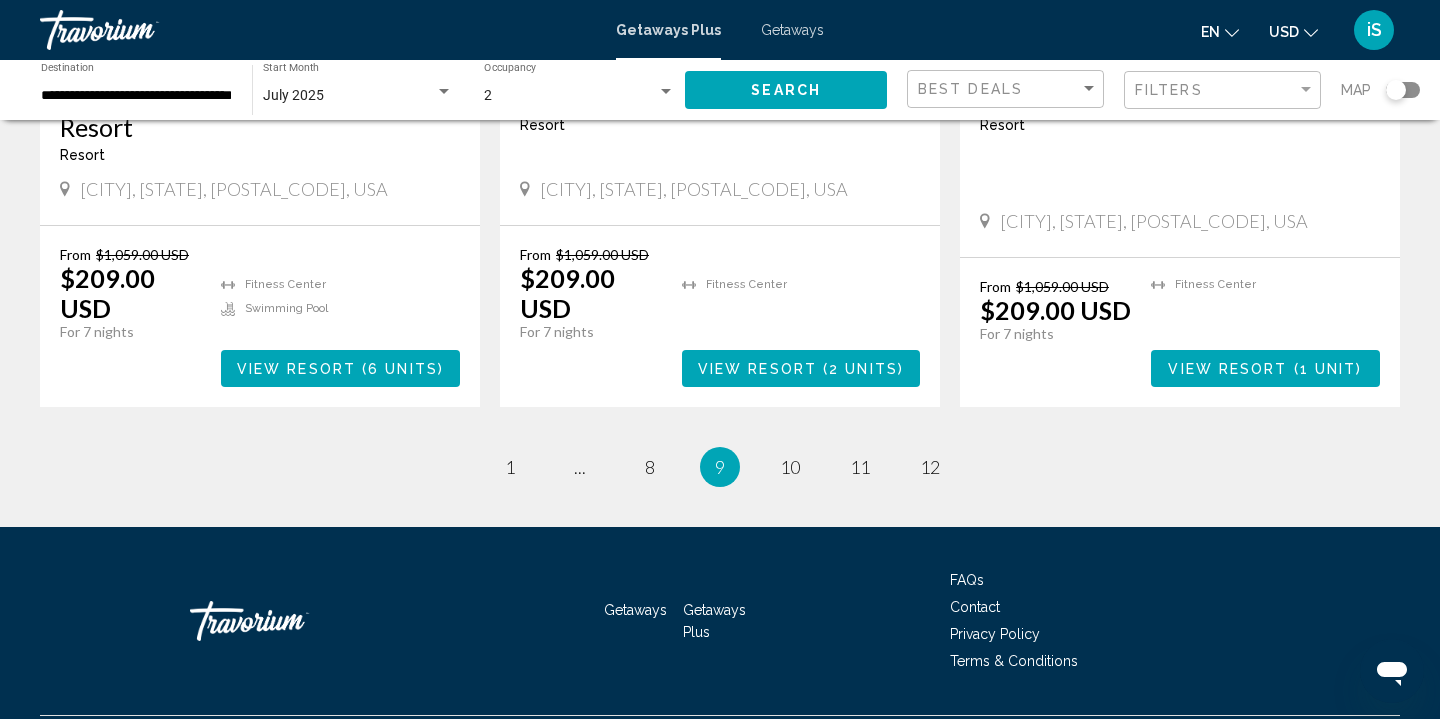 scroll, scrollTop: 2556, scrollLeft: 0, axis: vertical 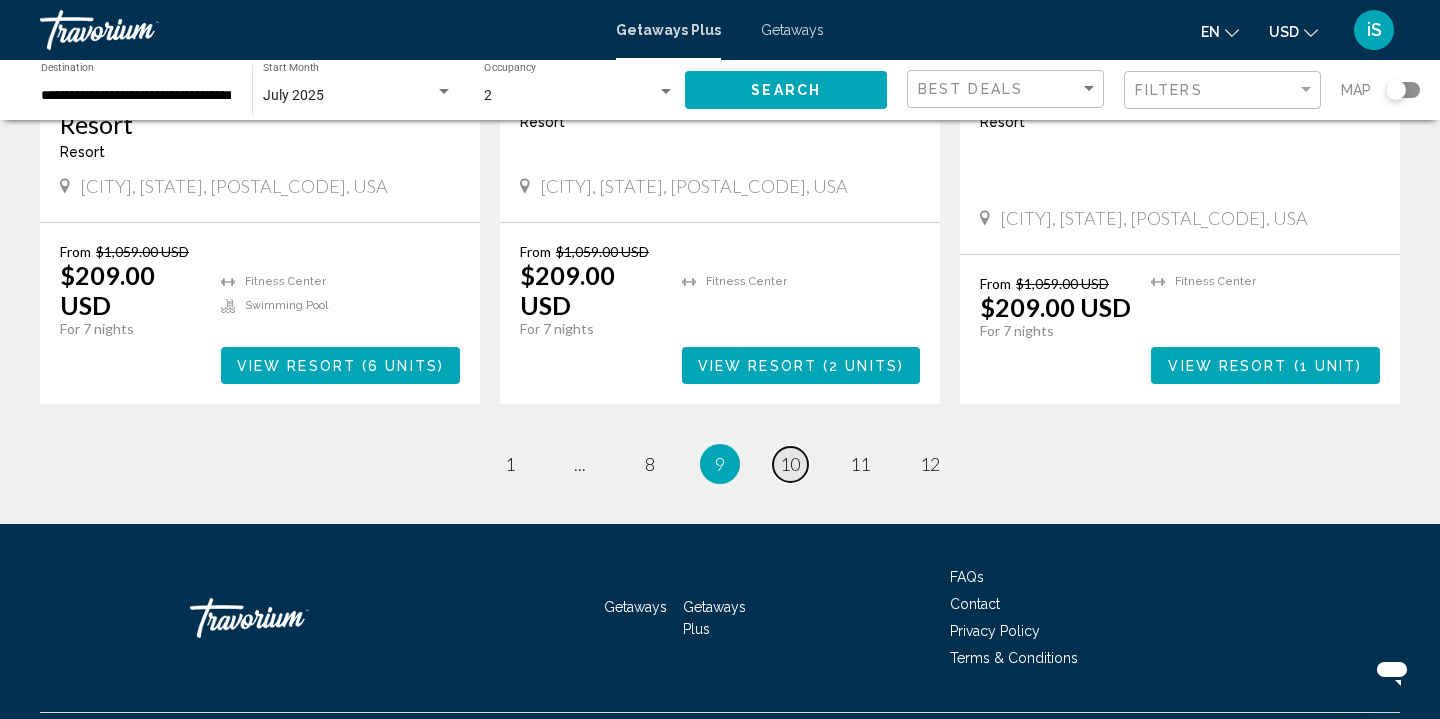 click on "10" at bounding box center (790, 464) 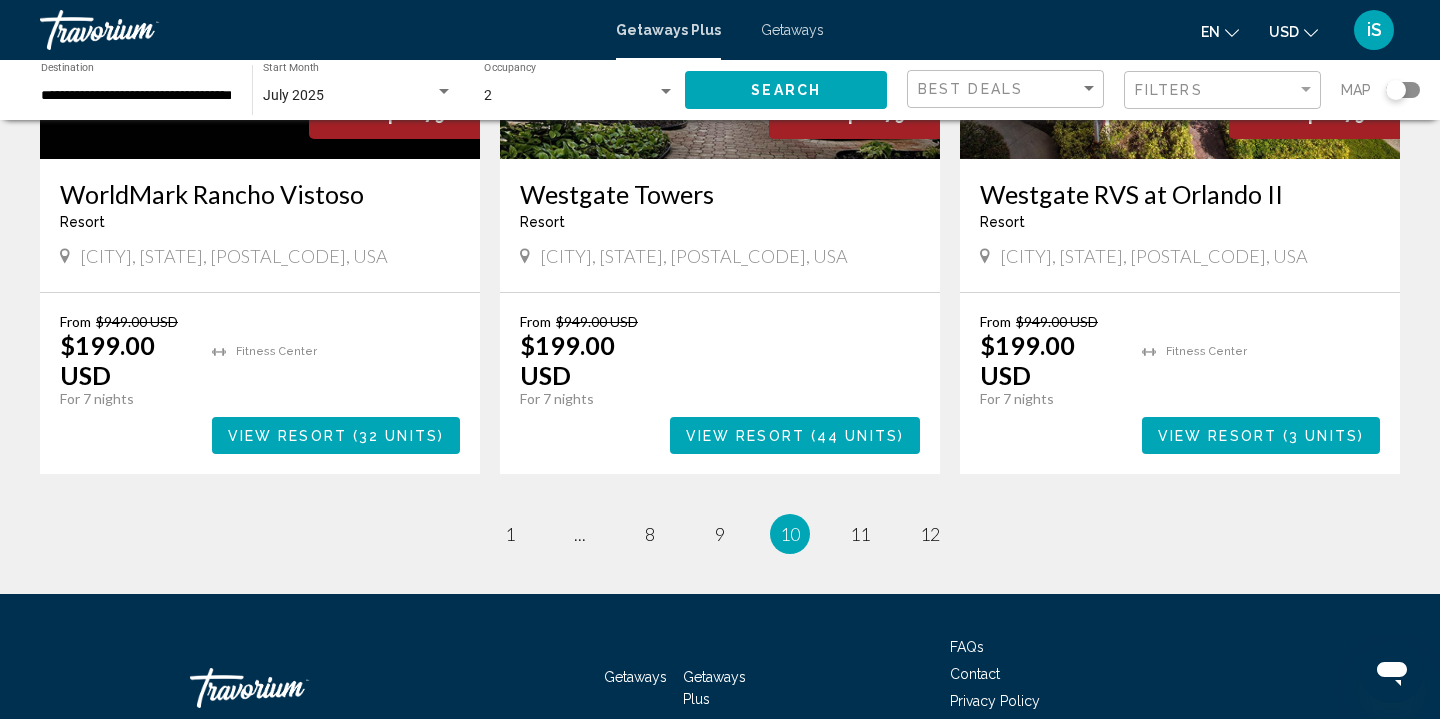 scroll, scrollTop: 2546, scrollLeft: 0, axis: vertical 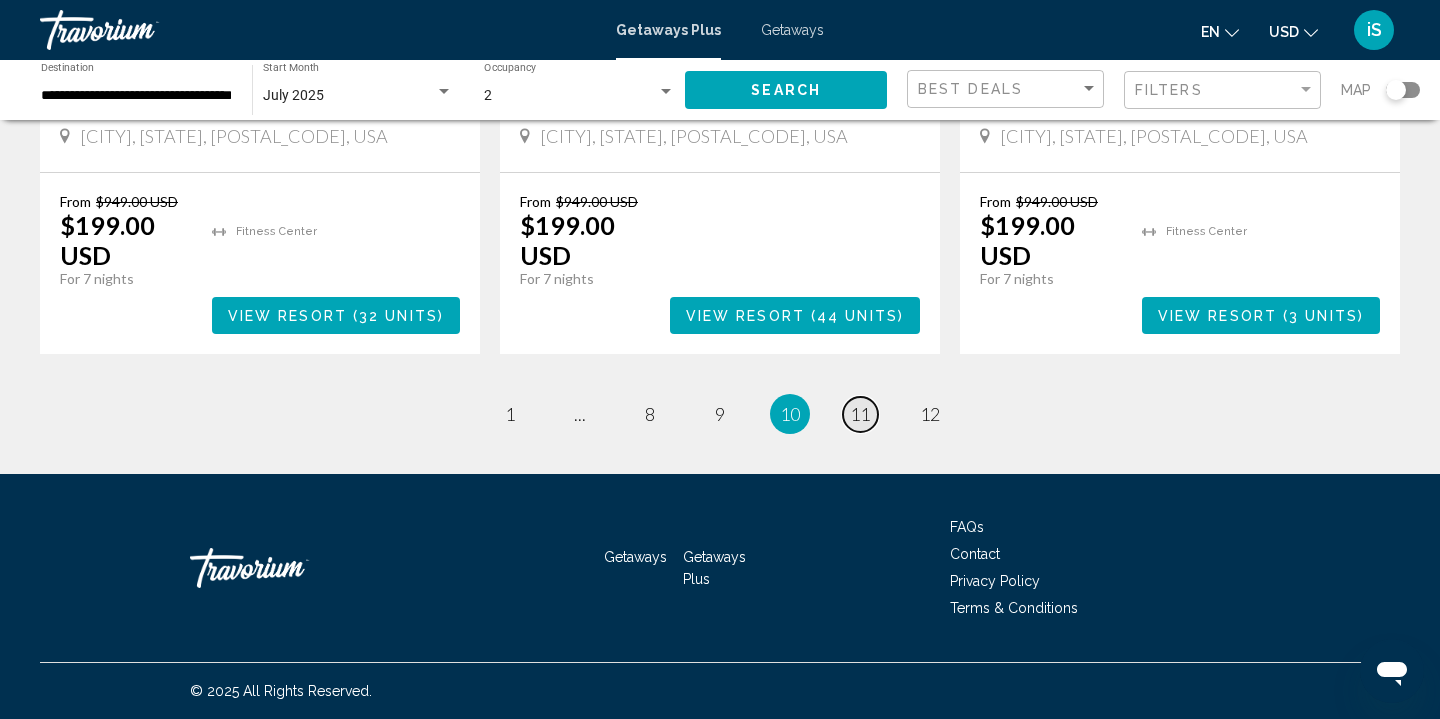 click on "11" at bounding box center [860, 414] 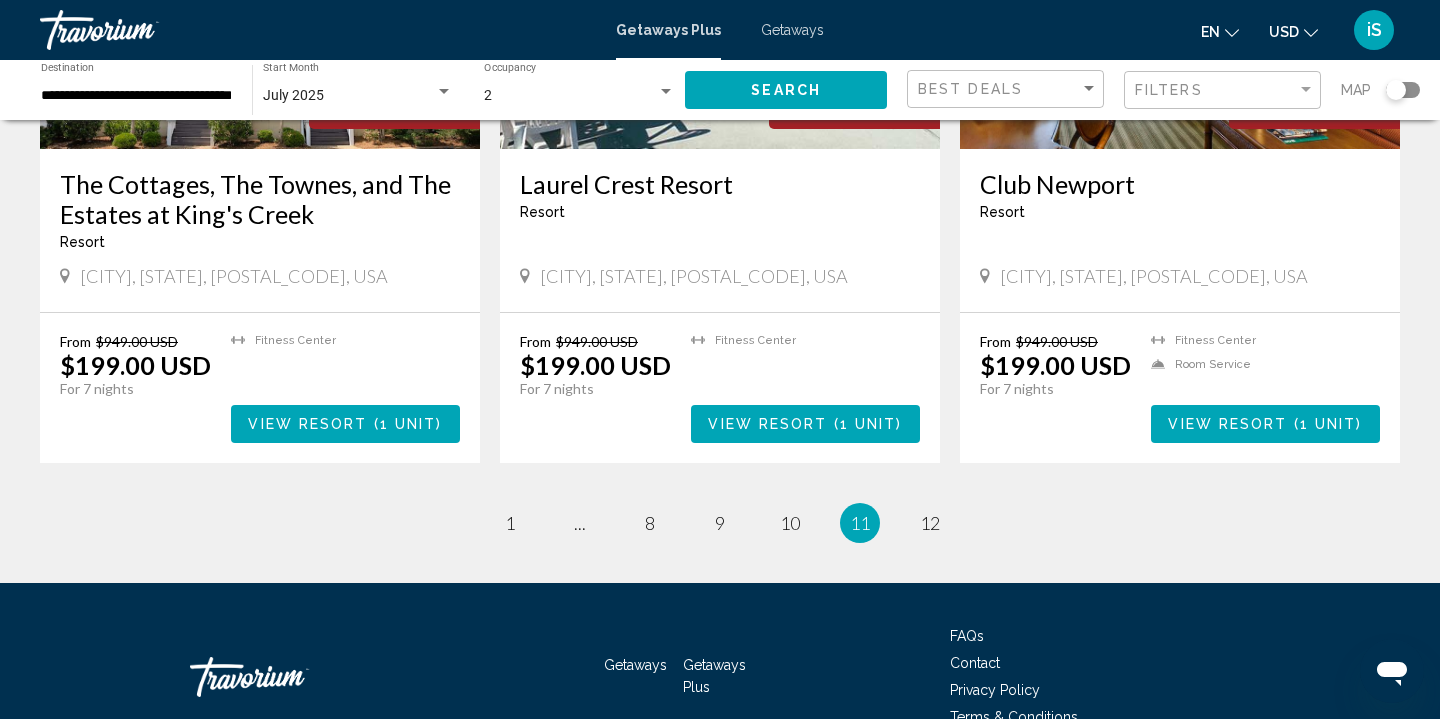 scroll, scrollTop: 2391, scrollLeft: 0, axis: vertical 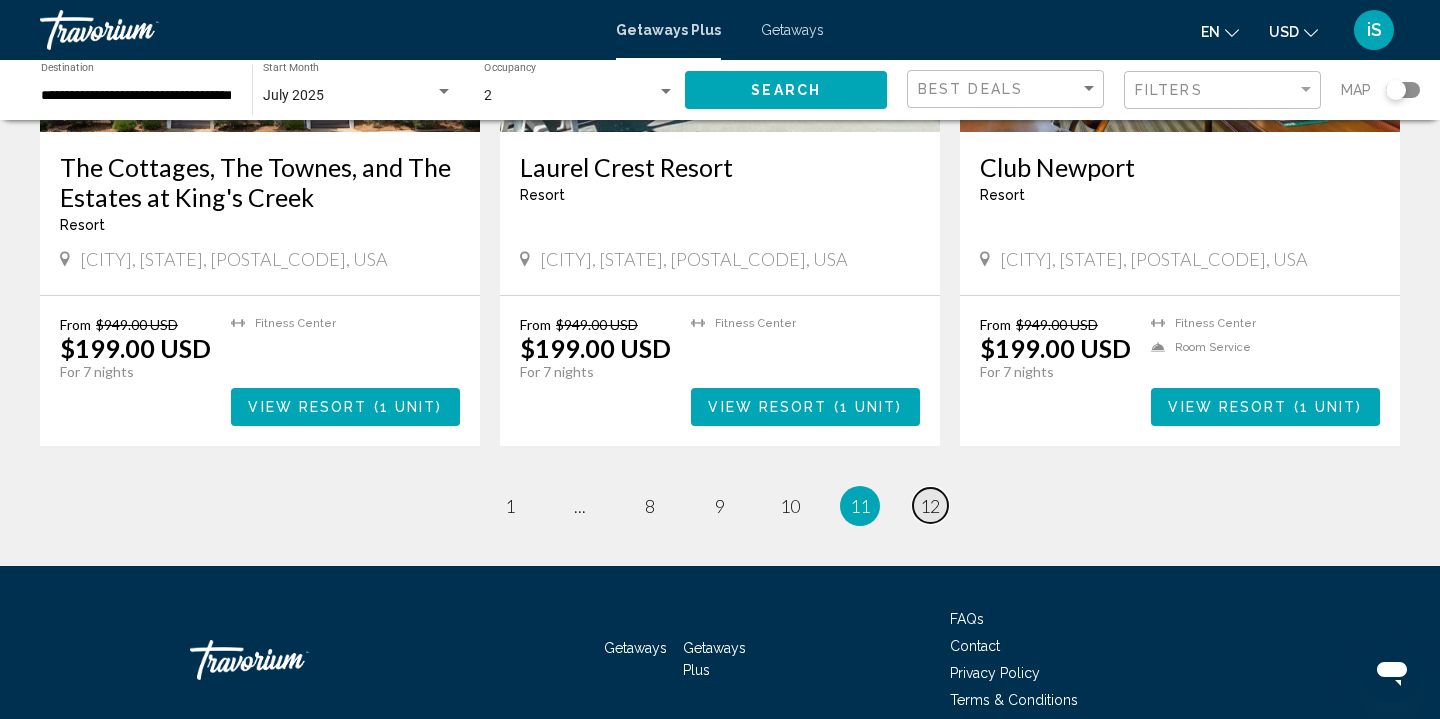 click on "12" at bounding box center [930, 506] 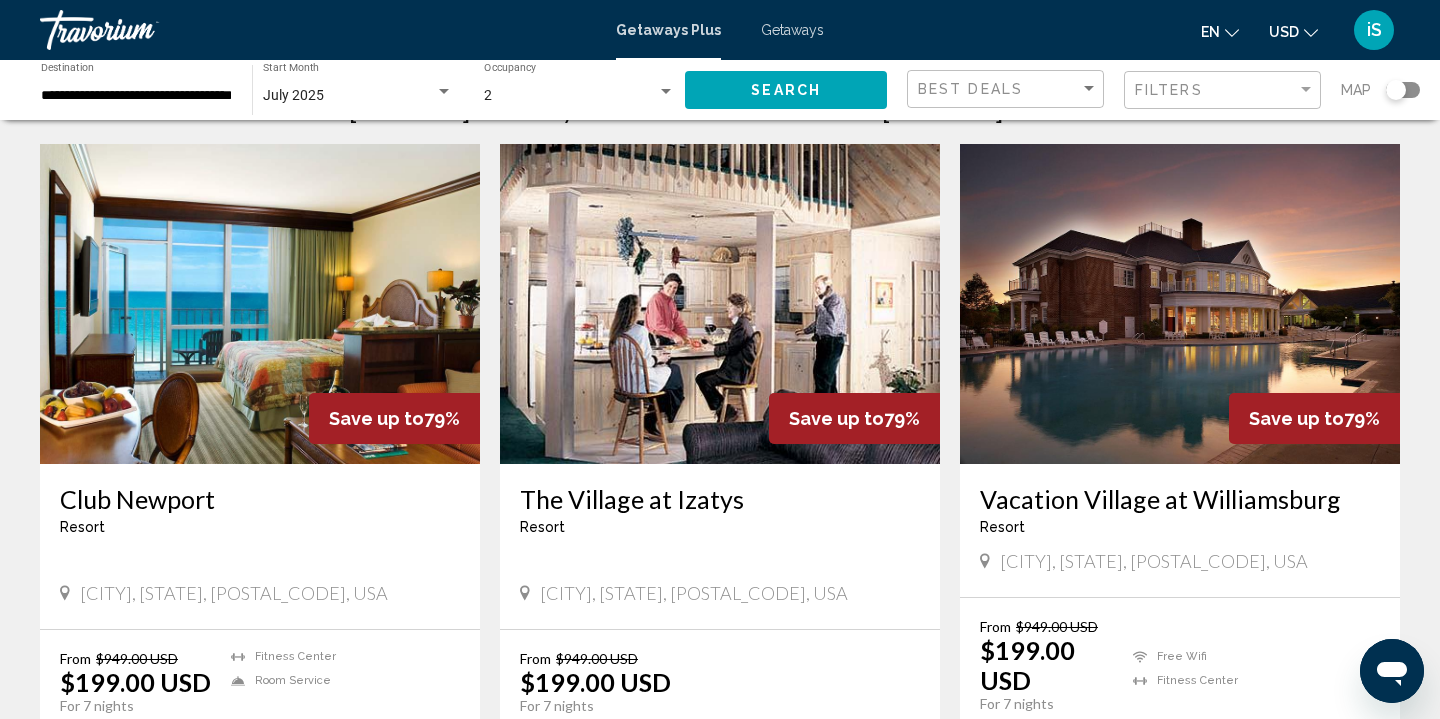 scroll, scrollTop: 100, scrollLeft: 0, axis: vertical 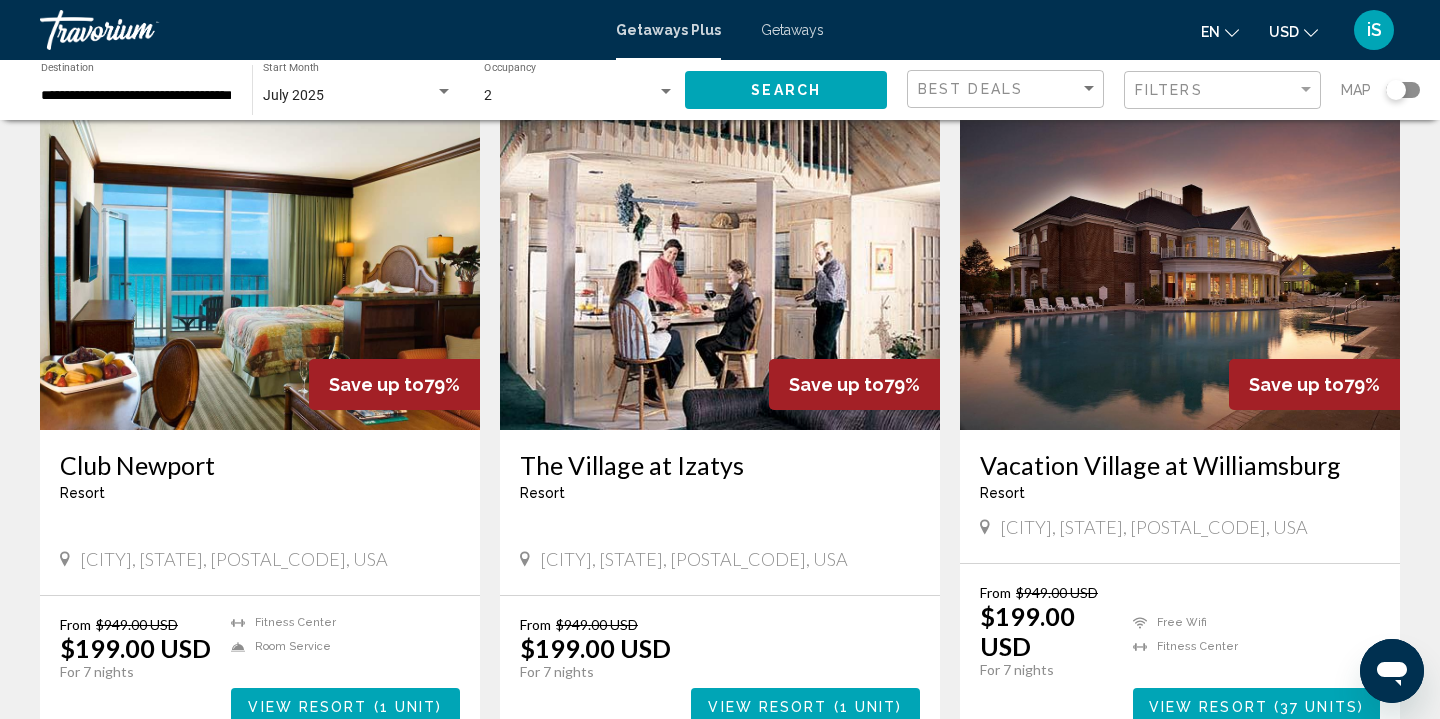 drag, startPoint x: 1002, startPoint y: 526, endPoint x: 1287, endPoint y: 524, distance: 285.00702 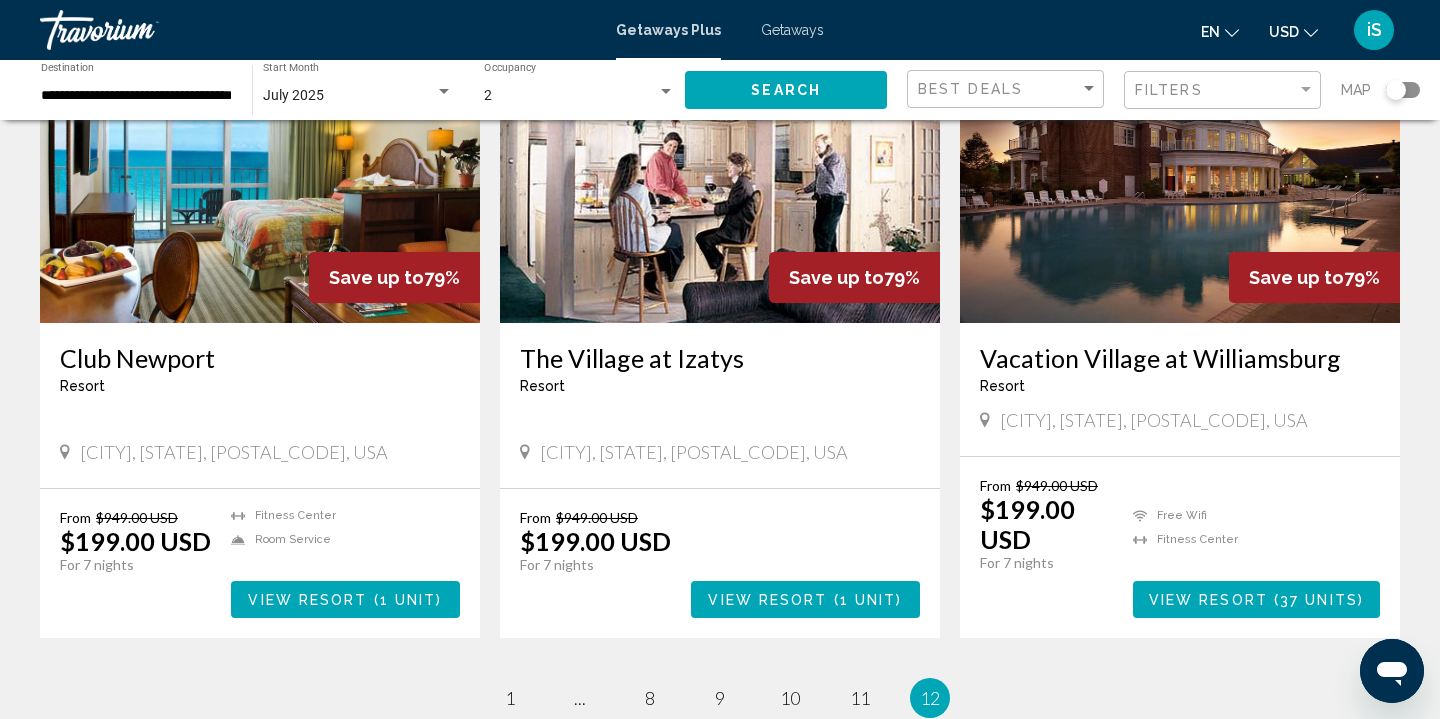 scroll, scrollTop: 253, scrollLeft: 0, axis: vertical 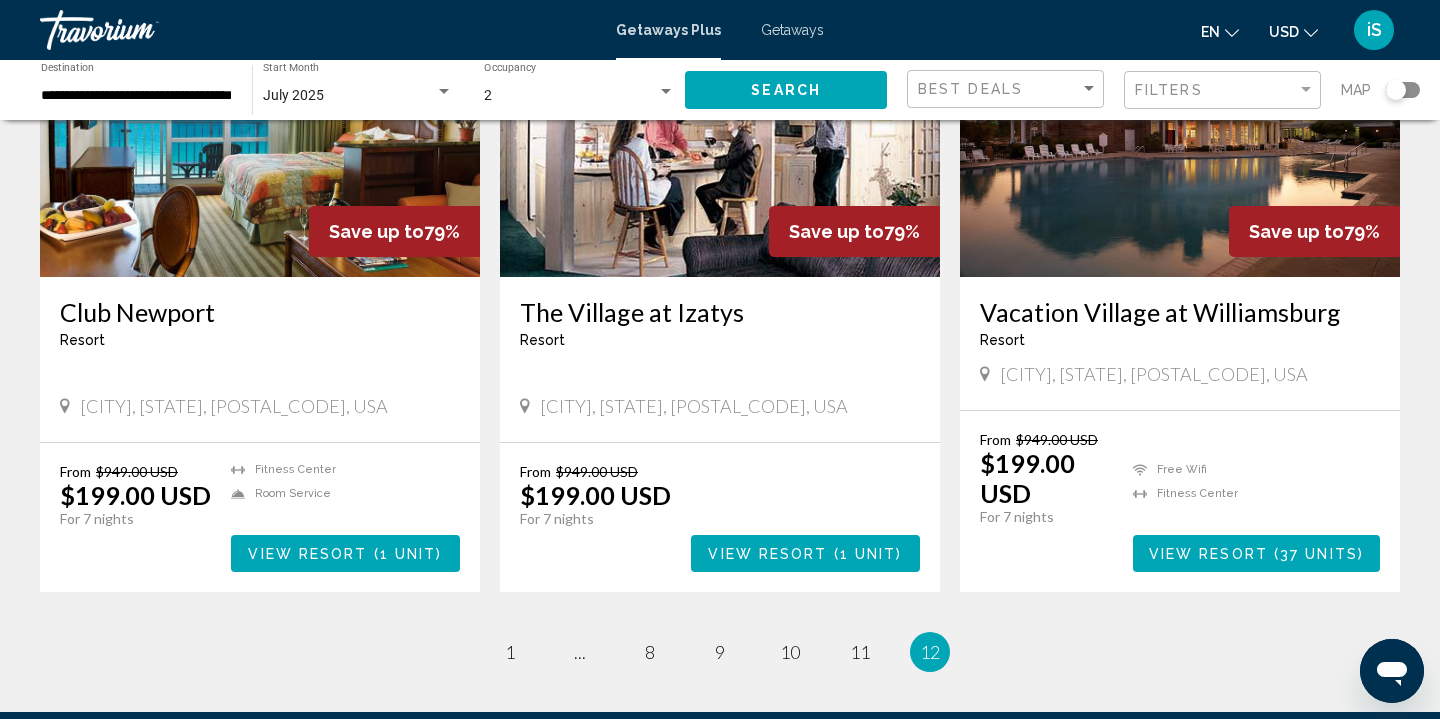 click on "View Resort" at bounding box center (1208, 554) 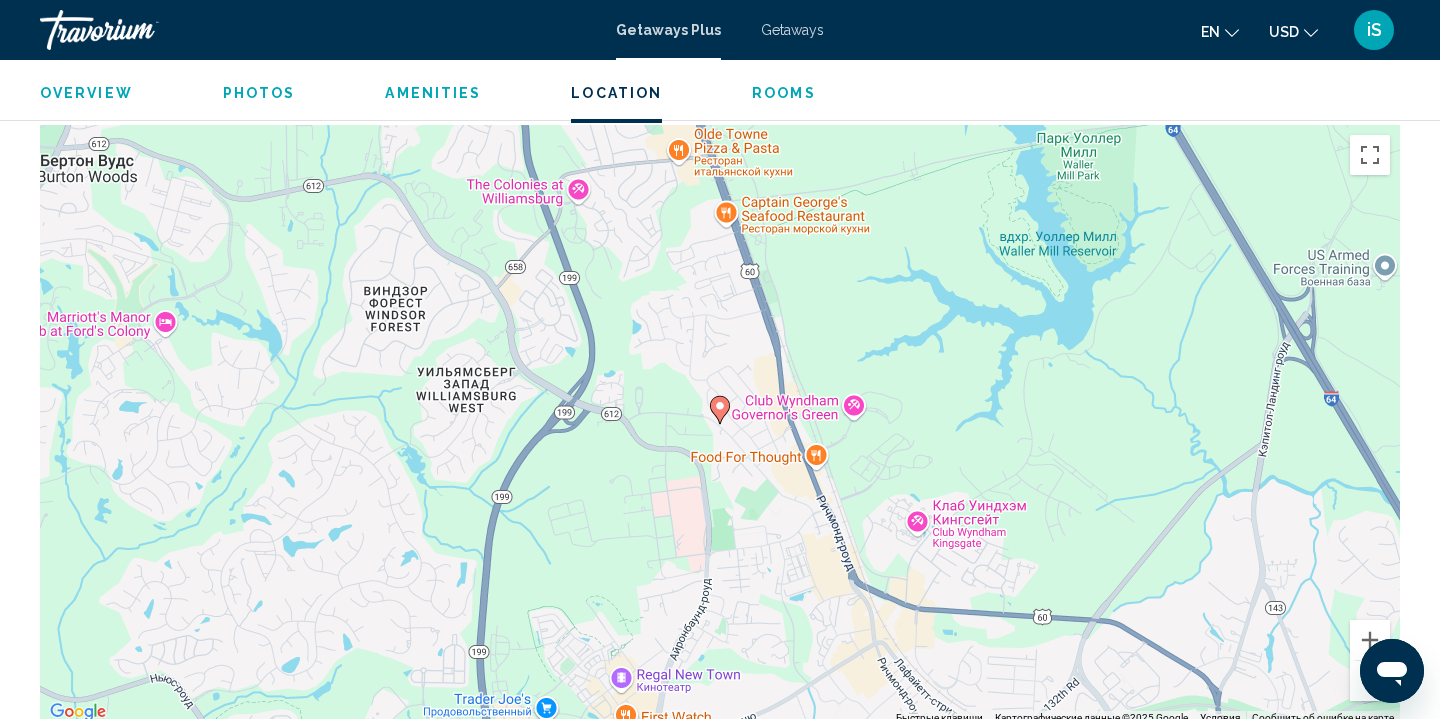 scroll, scrollTop: 2270, scrollLeft: 0, axis: vertical 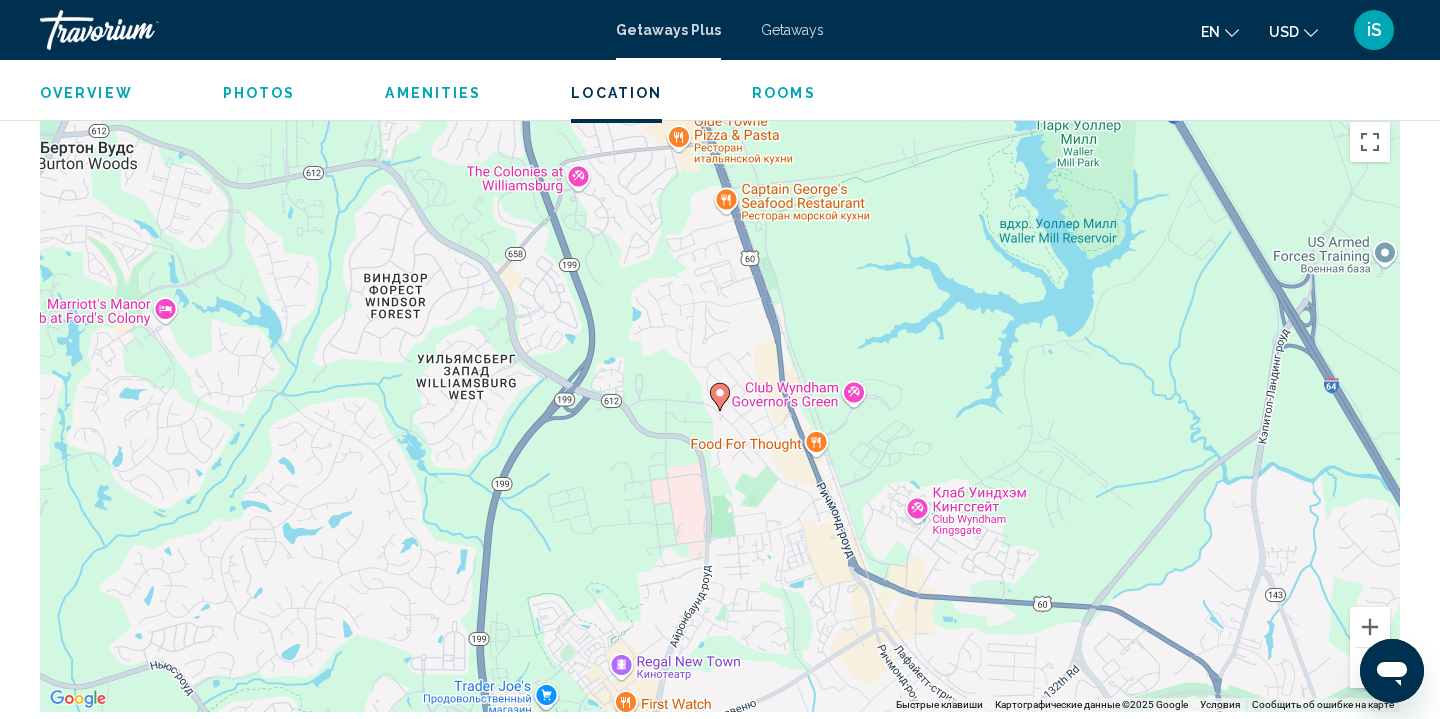 click at bounding box center (1370, 668) 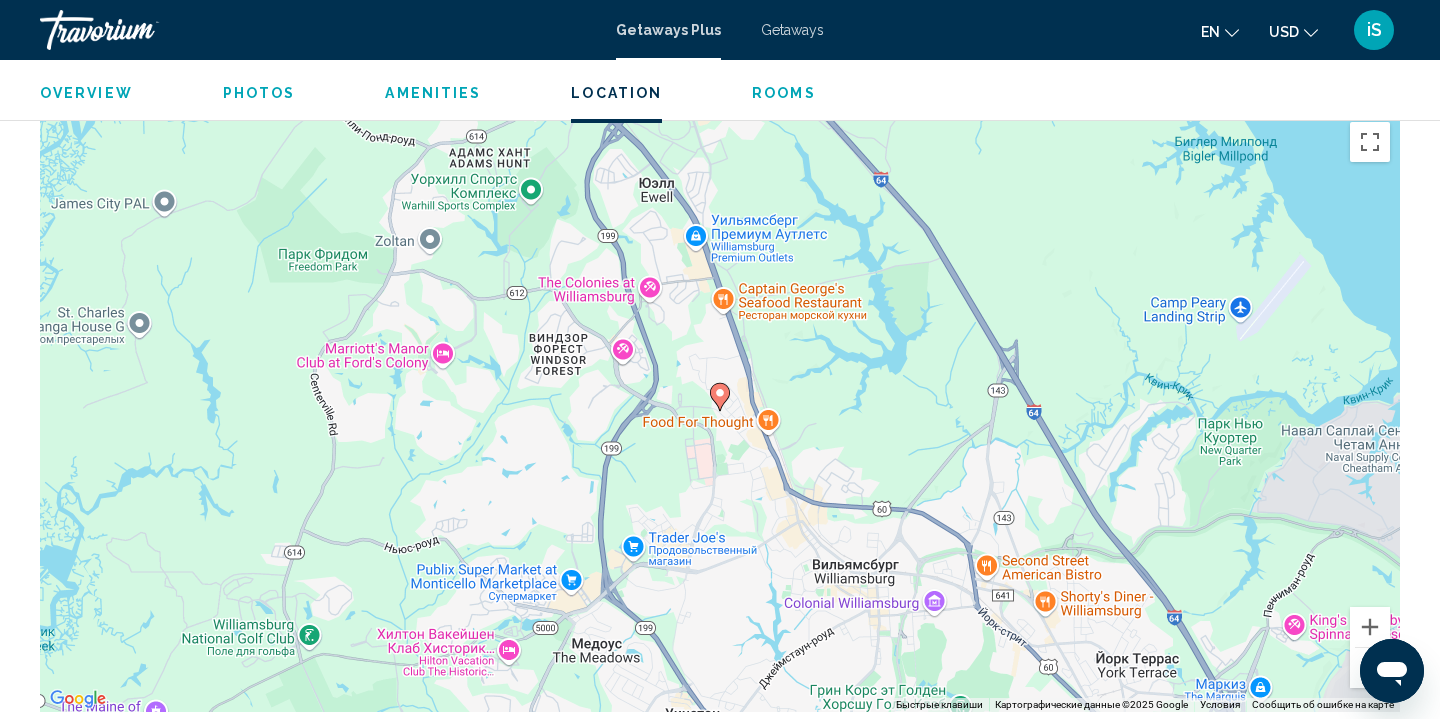 click at bounding box center (1370, 668) 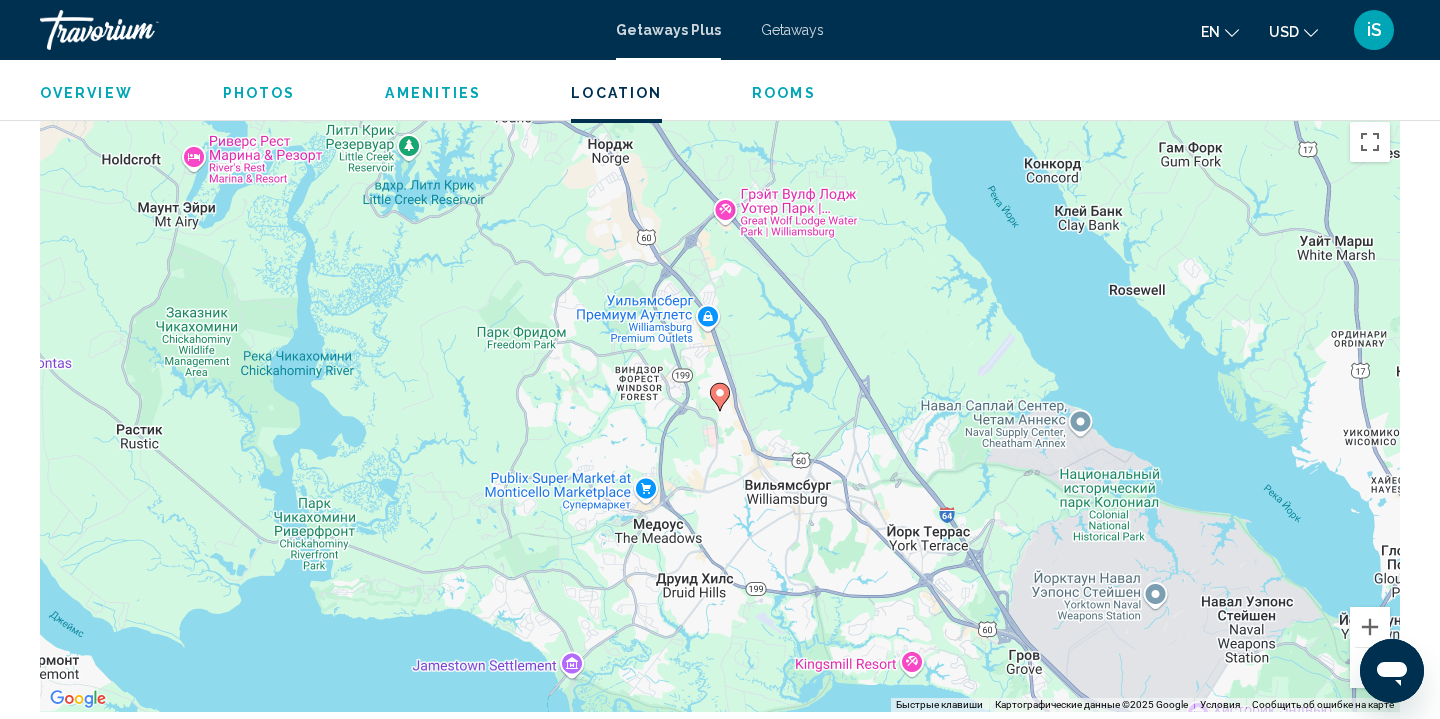 click at bounding box center [1370, 668] 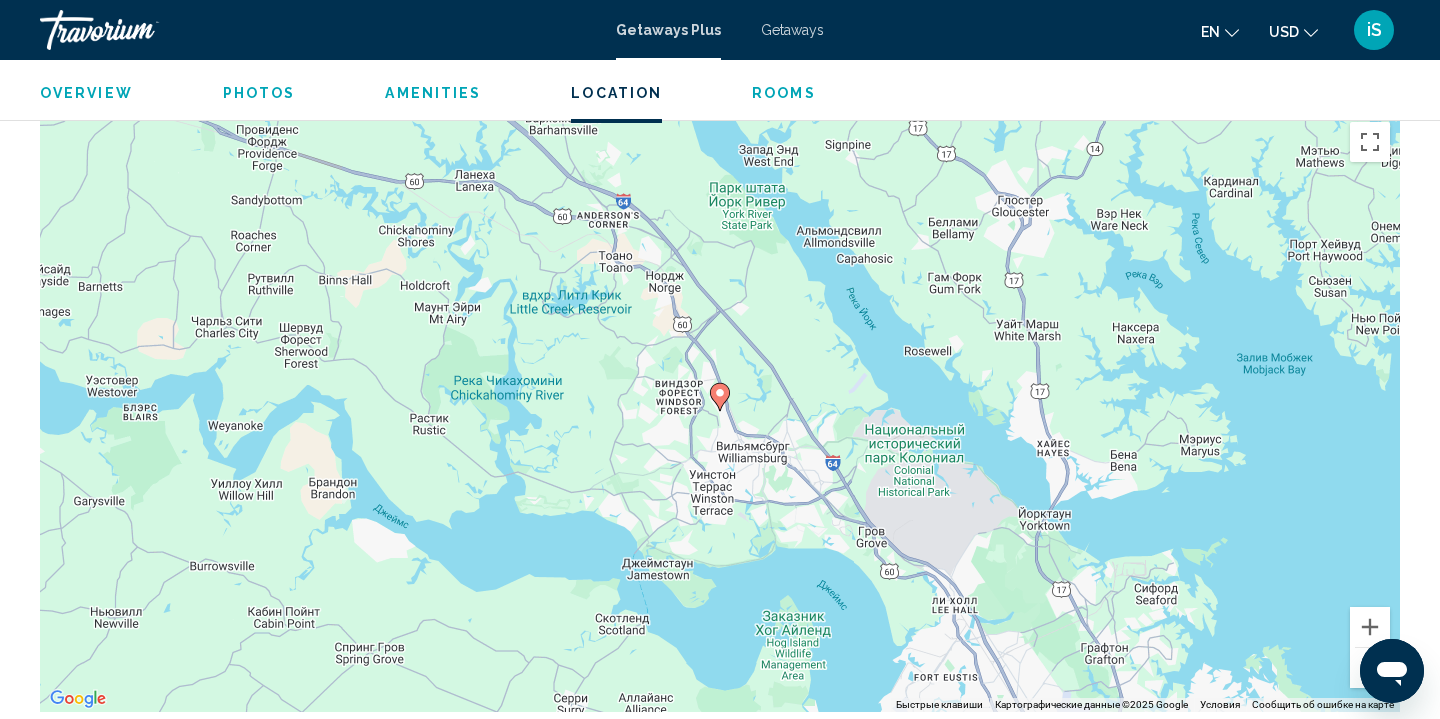 click at bounding box center (1370, 668) 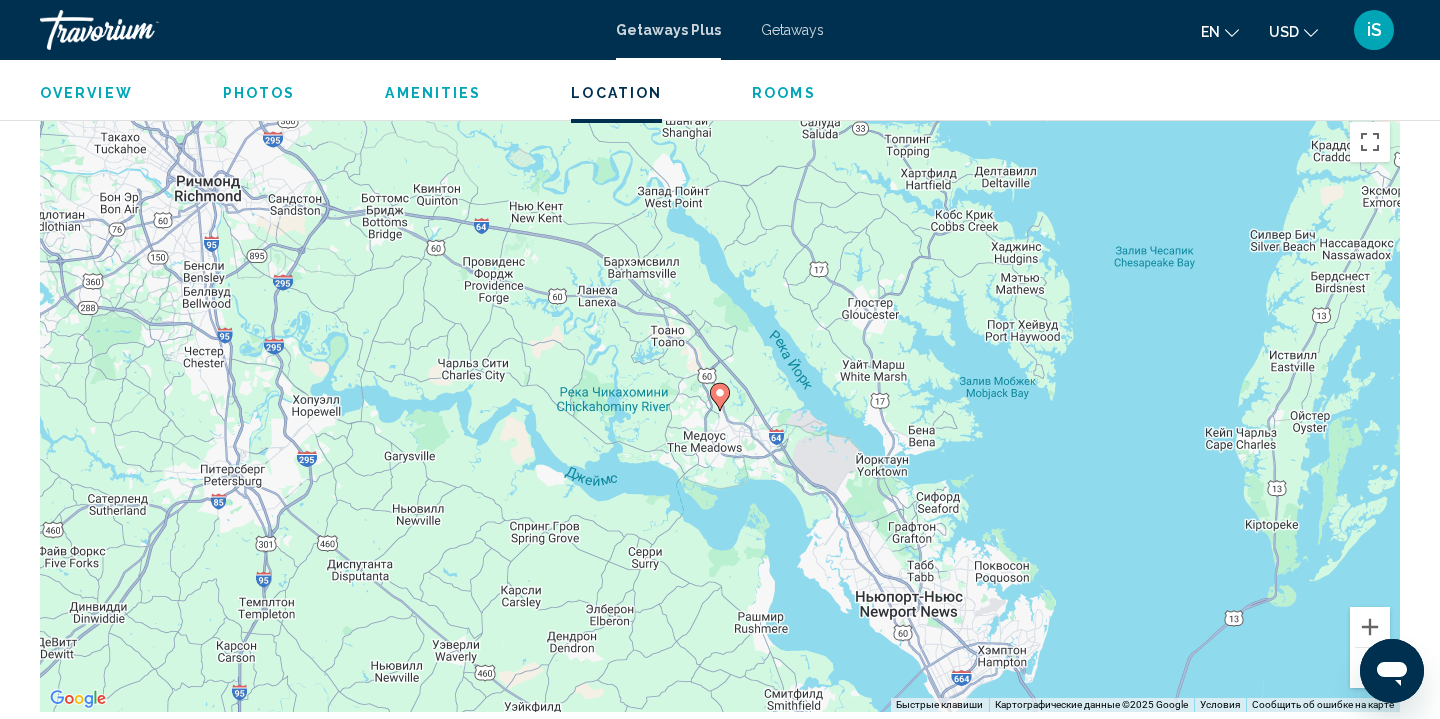 click at bounding box center (1370, 668) 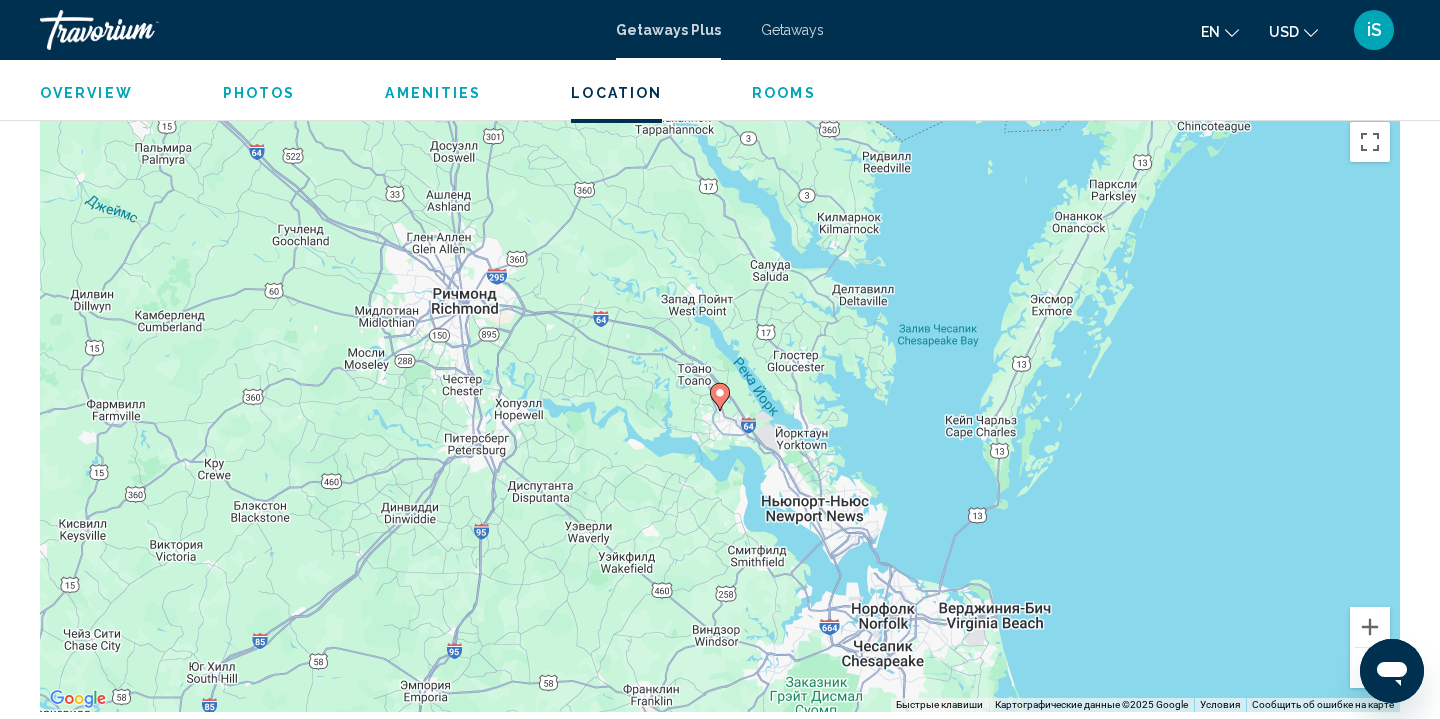 click at bounding box center (1370, 668) 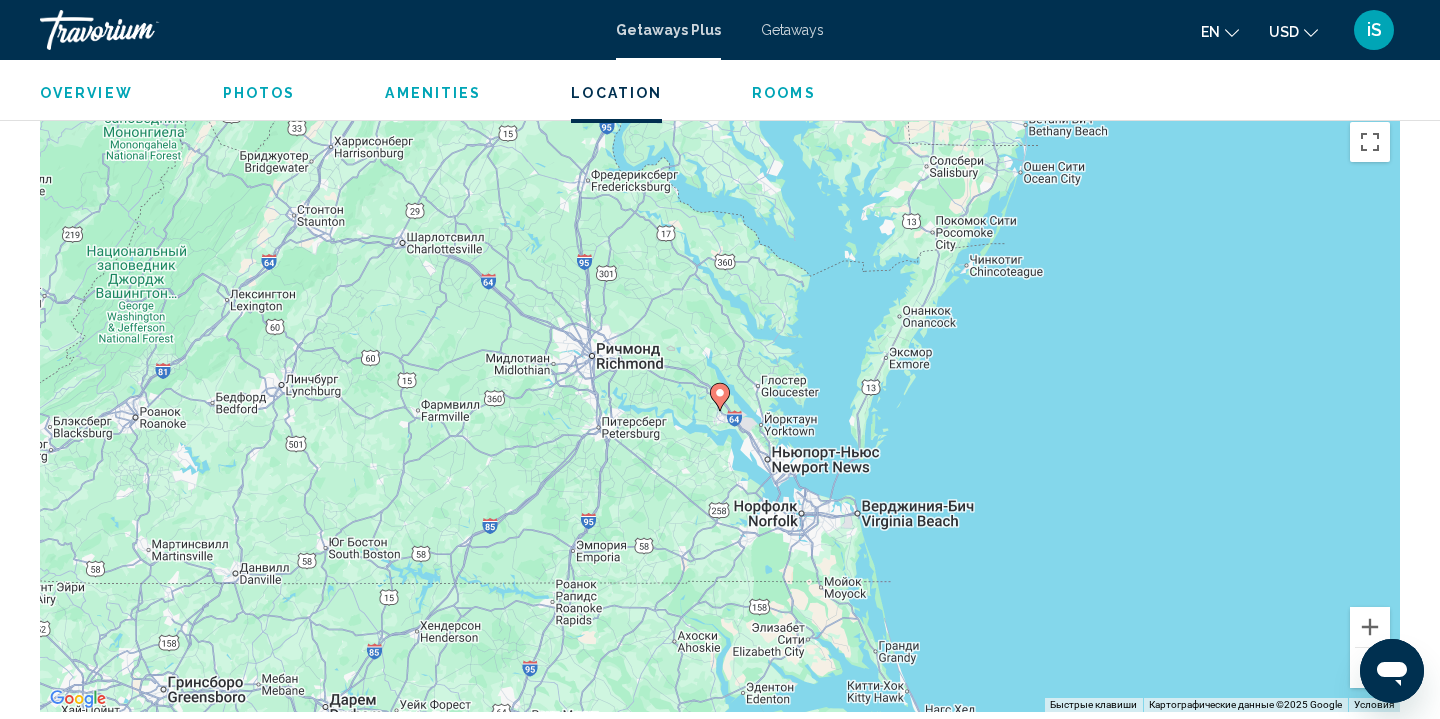 click at bounding box center [1370, 668] 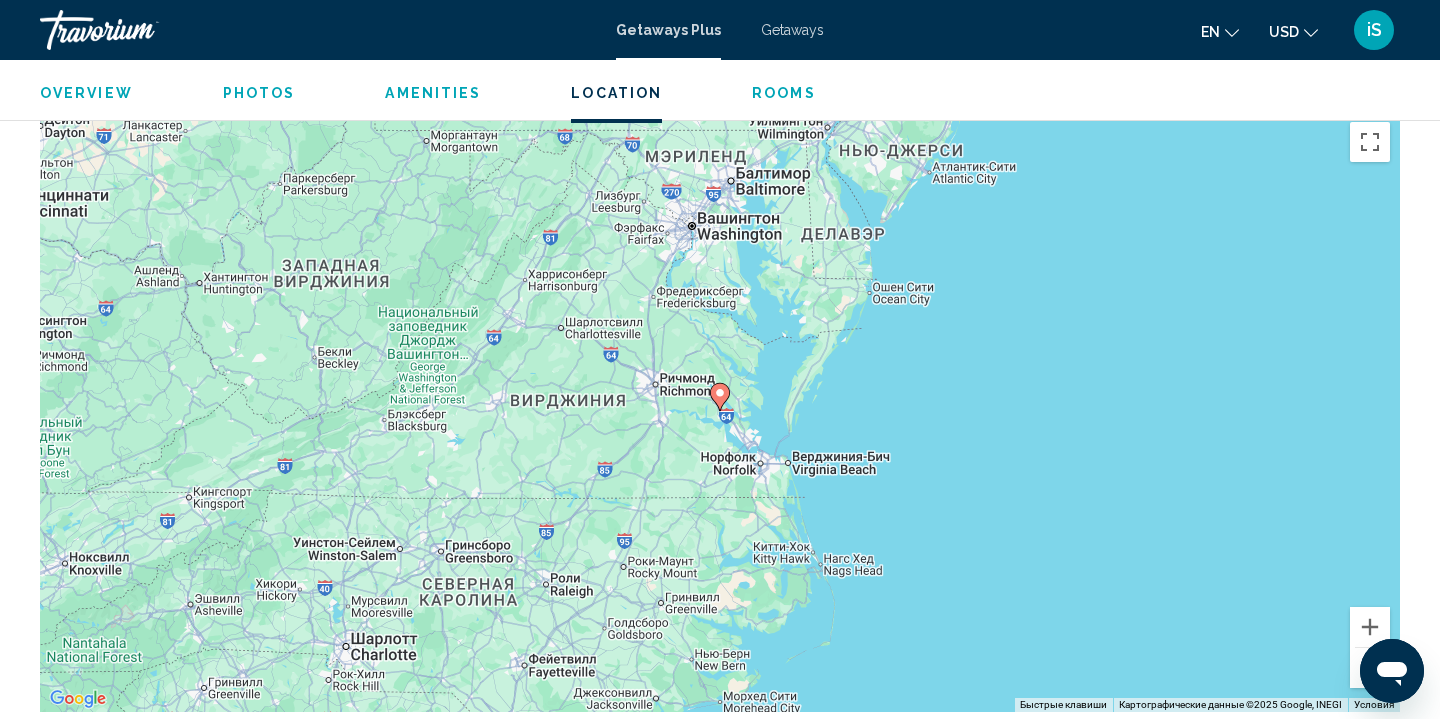 scroll, scrollTop: 0, scrollLeft: 0, axis: both 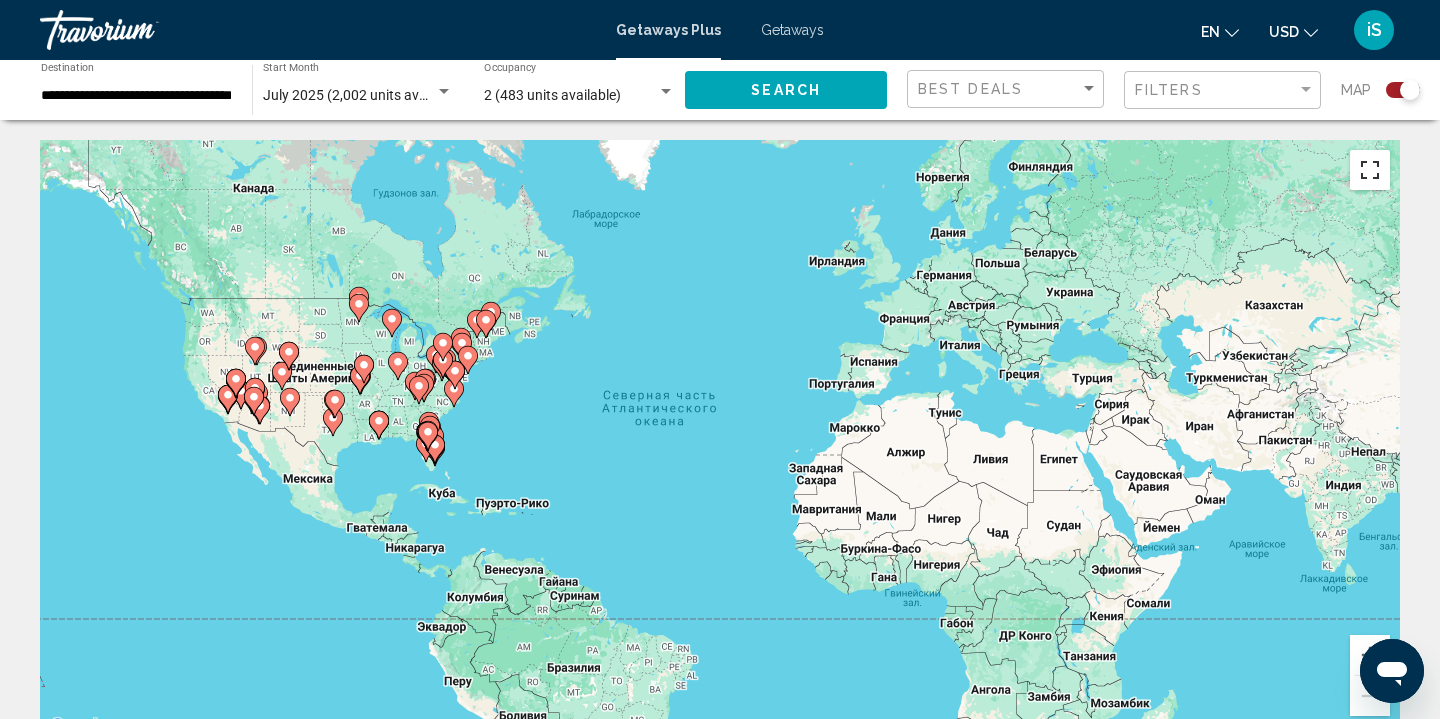 click at bounding box center (1370, 170) 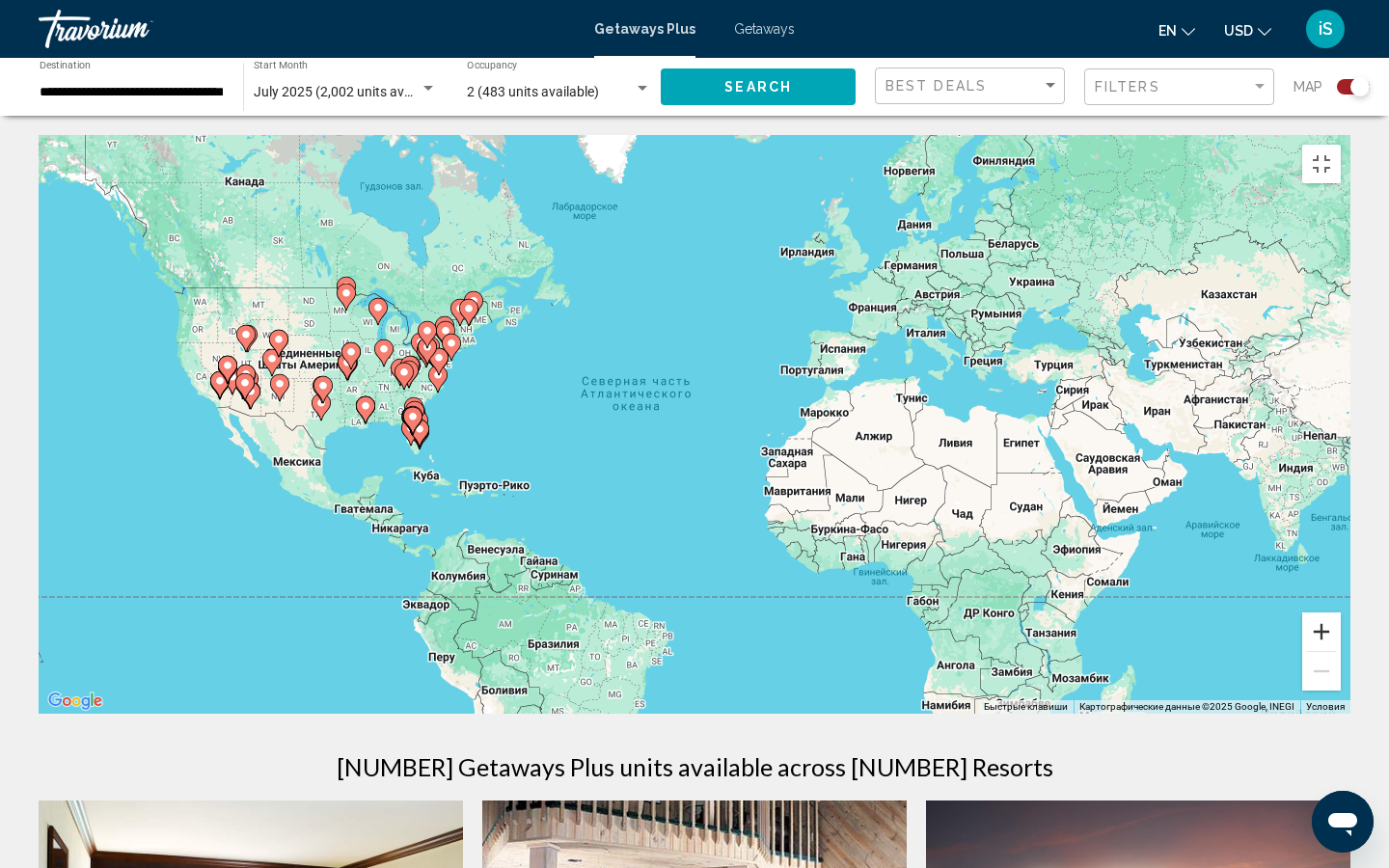 click at bounding box center [1321, 632] 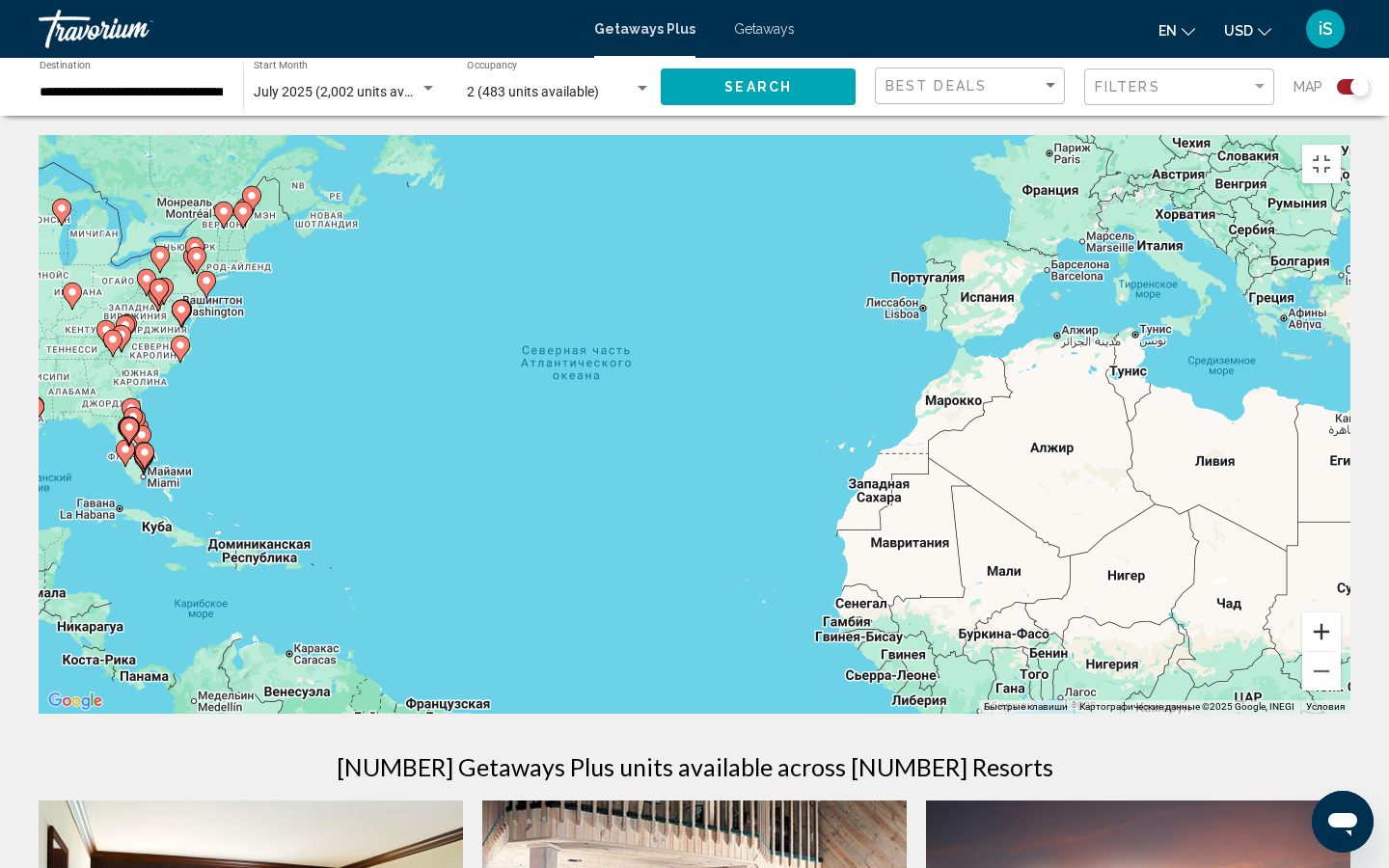 click at bounding box center (1321, 632) 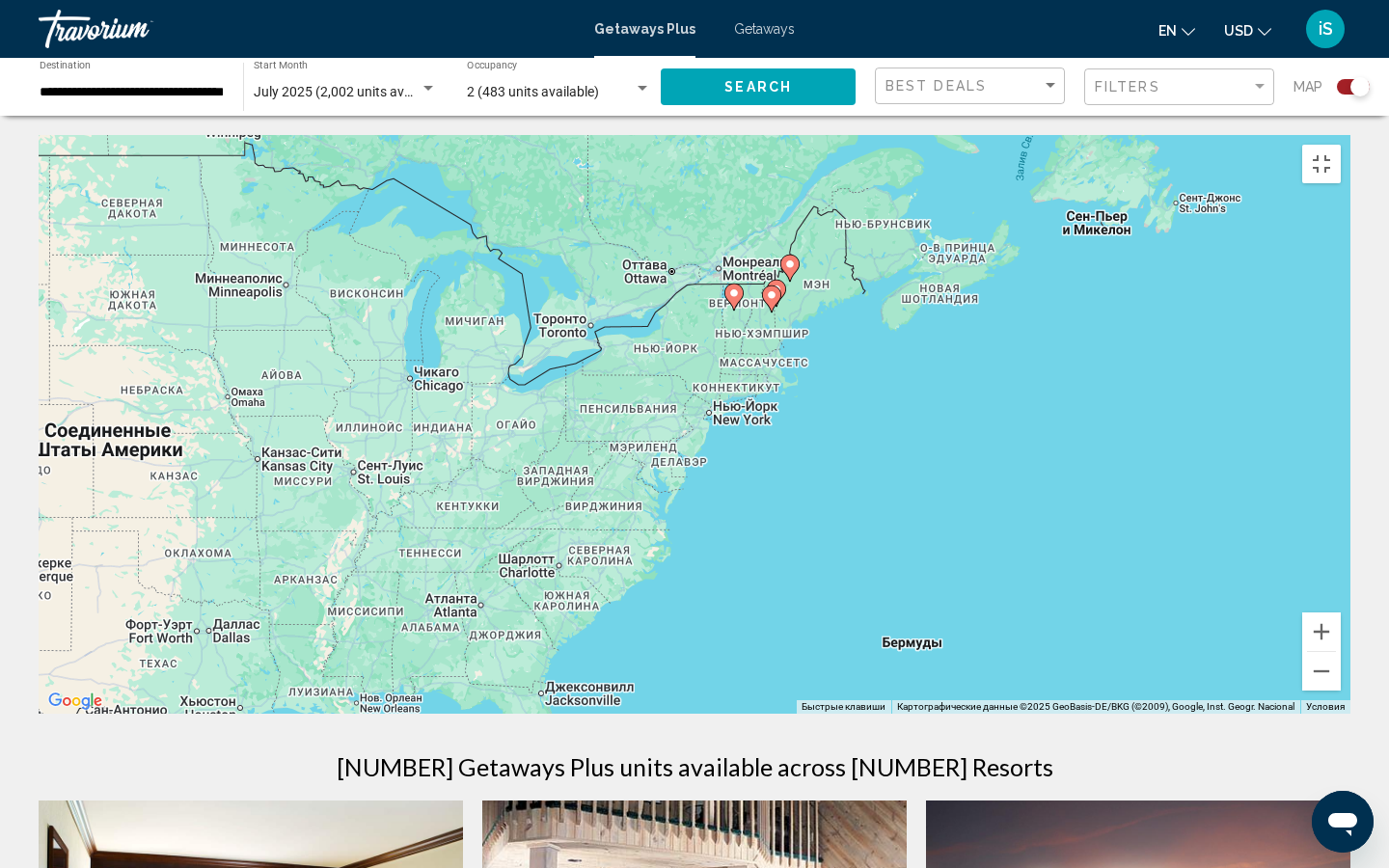 drag, startPoint x: 166, startPoint y: 489, endPoint x: 1151, endPoint y: 764, distance: 1022.6681 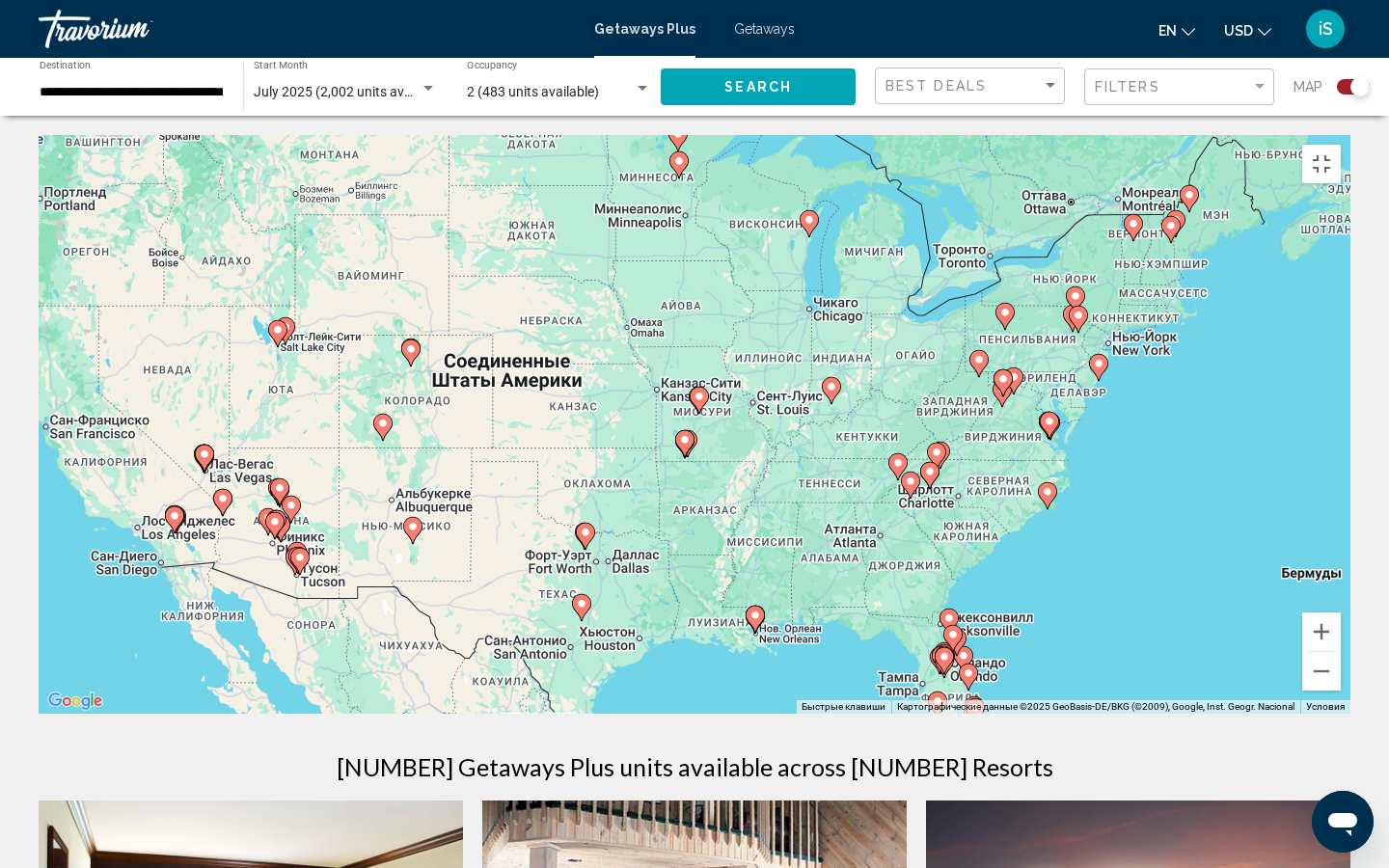drag, startPoint x: 354, startPoint y: 620, endPoint x: 759, endPoint y: 547, distance: 411.5264 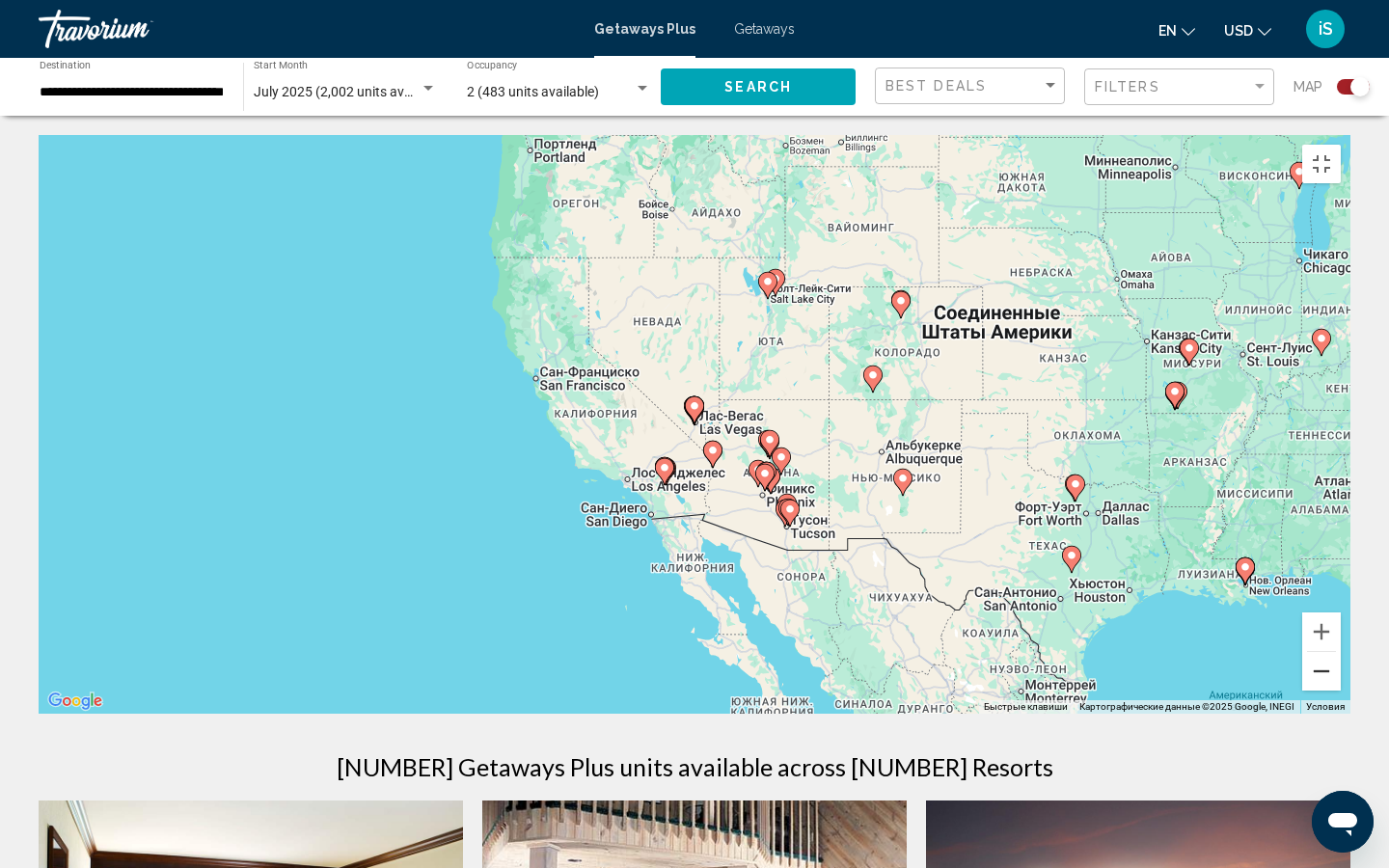 click at bounding box center (1321, 671) 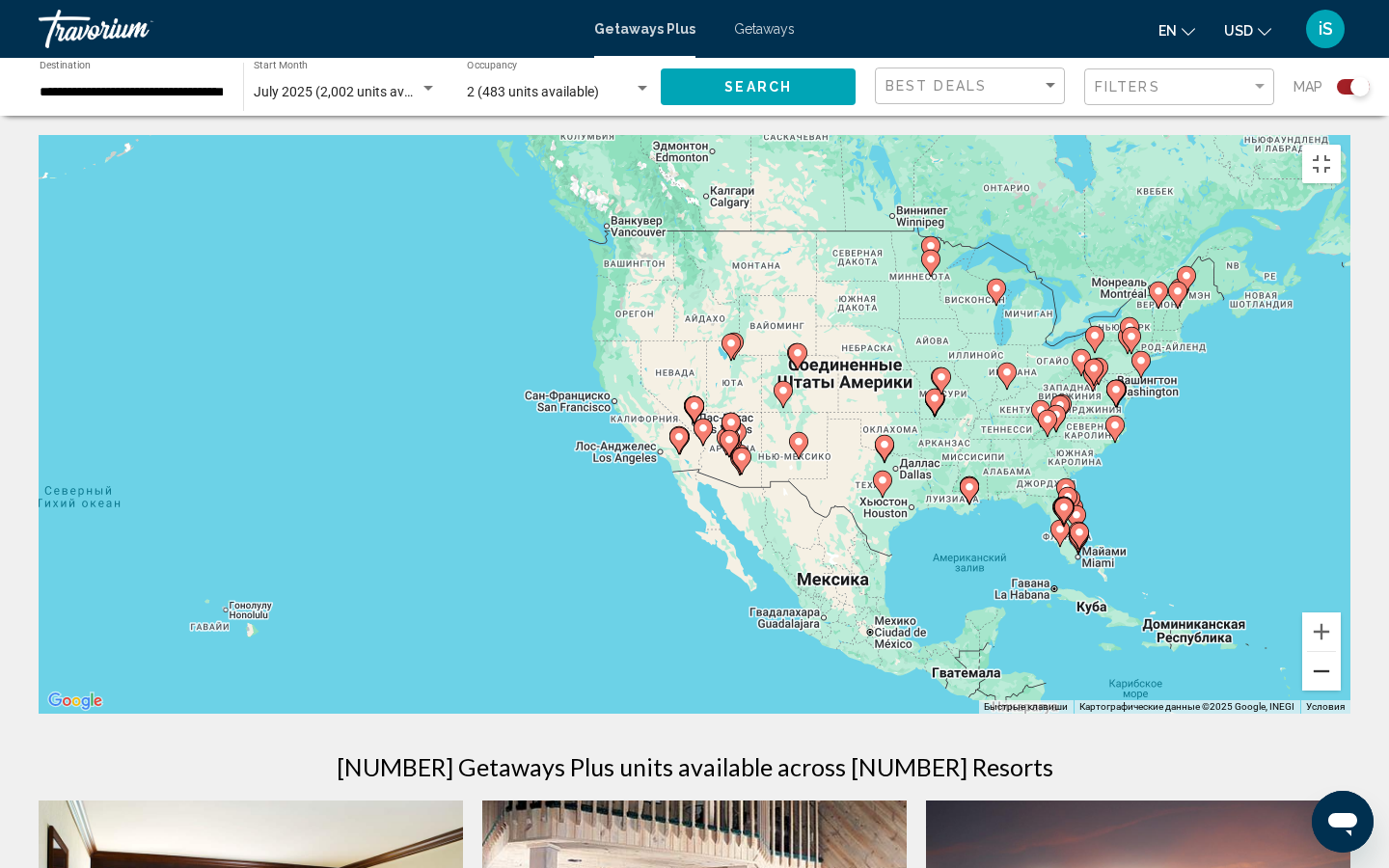 click at bounding box center (1321, 671) 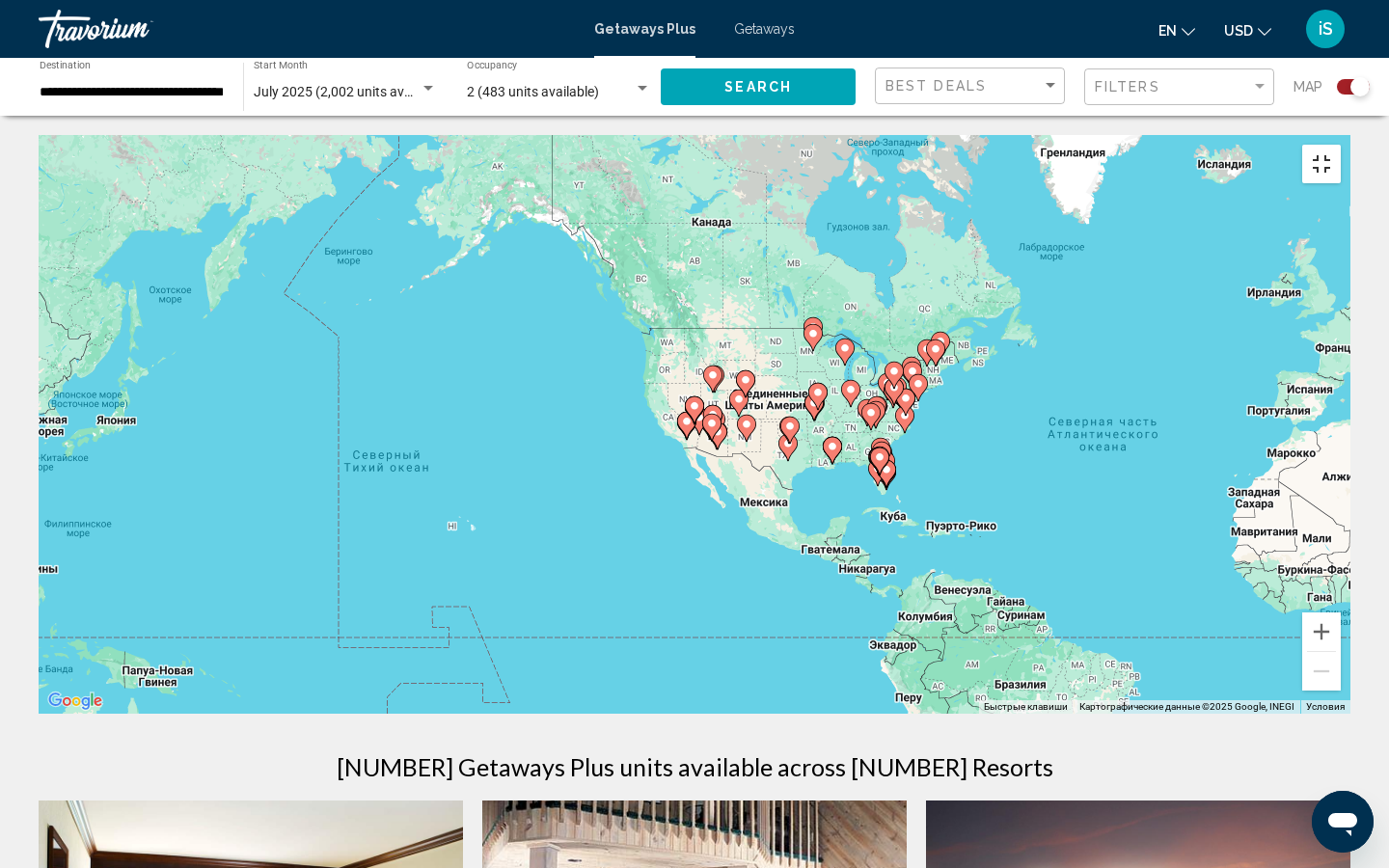 click at bounding box center [1321, 164] 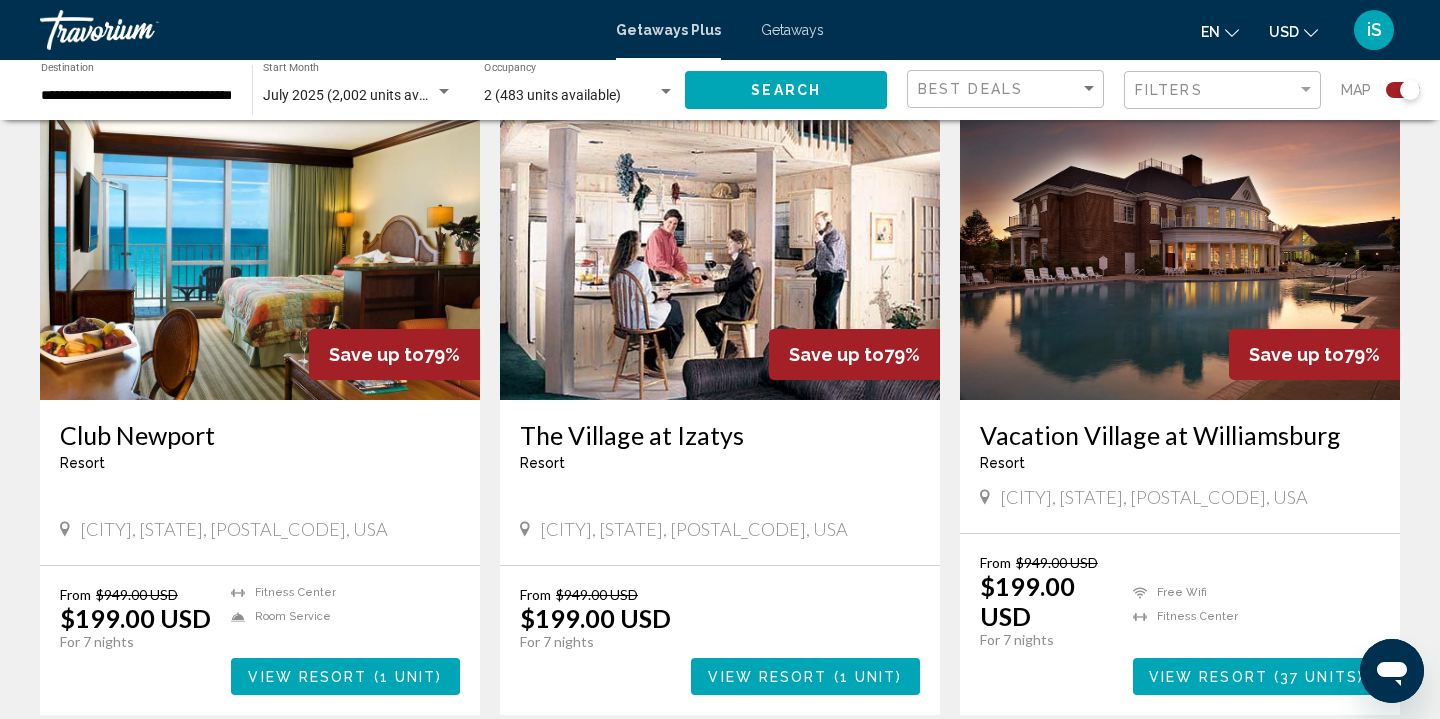 scroll, scrollTop: 751, scrollLeft: 0, axis: vertical 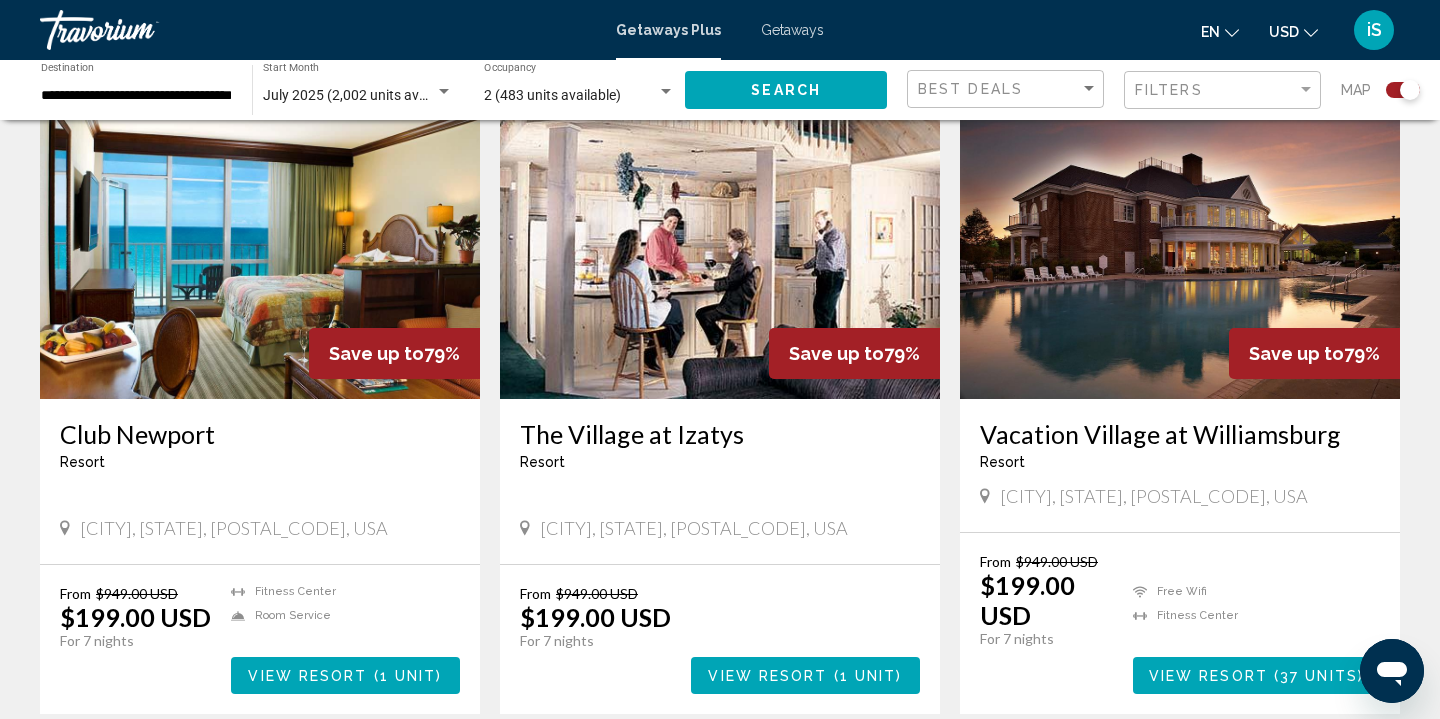 click on "View Resort" at bounding box center (307, 676) 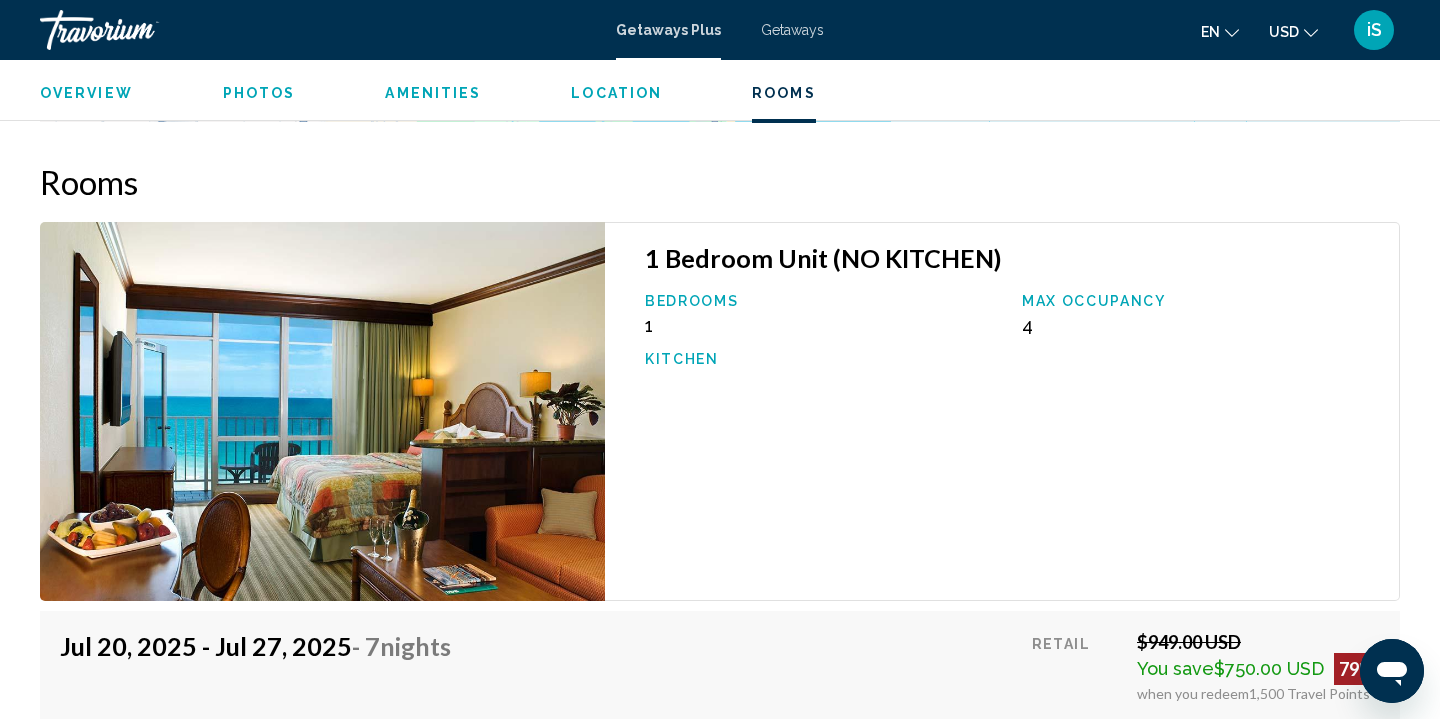scroll, scrollTop: 2808, scrollLeft: 0, axis: vertical 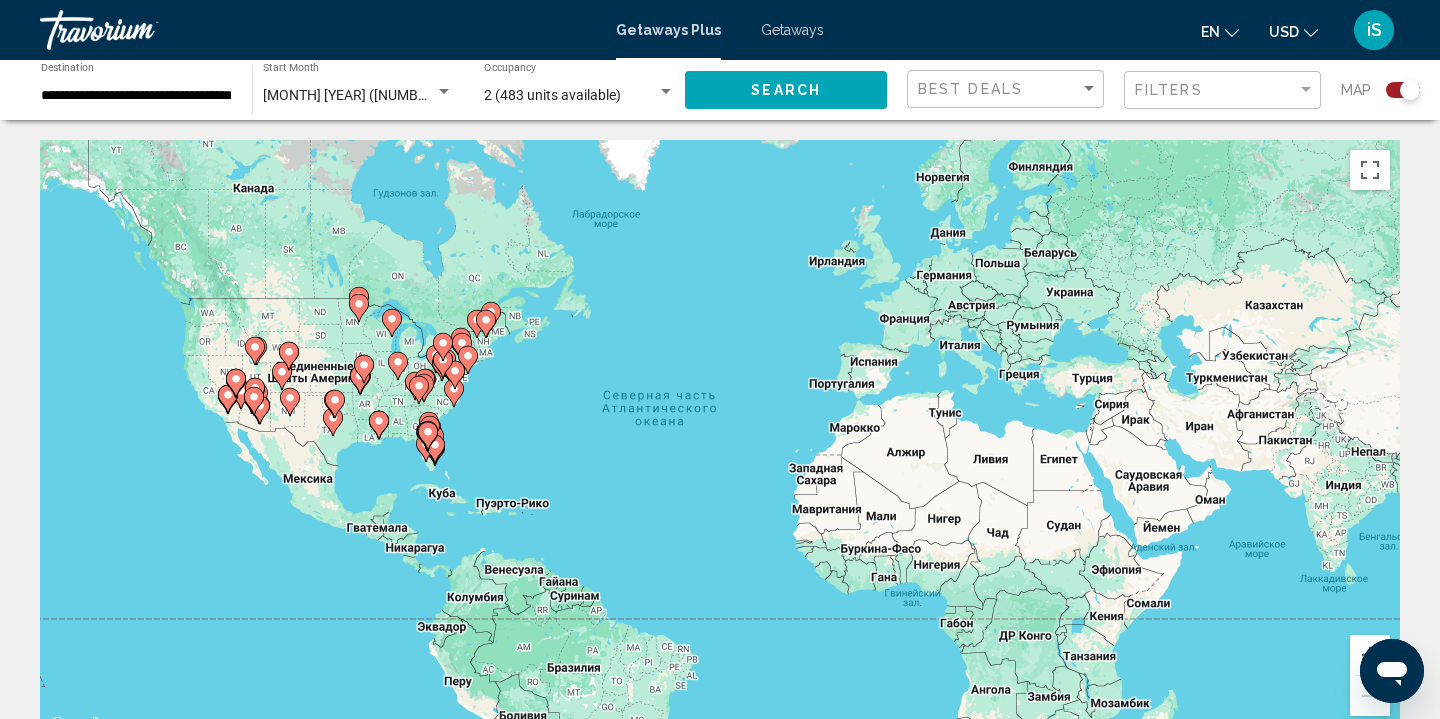 click 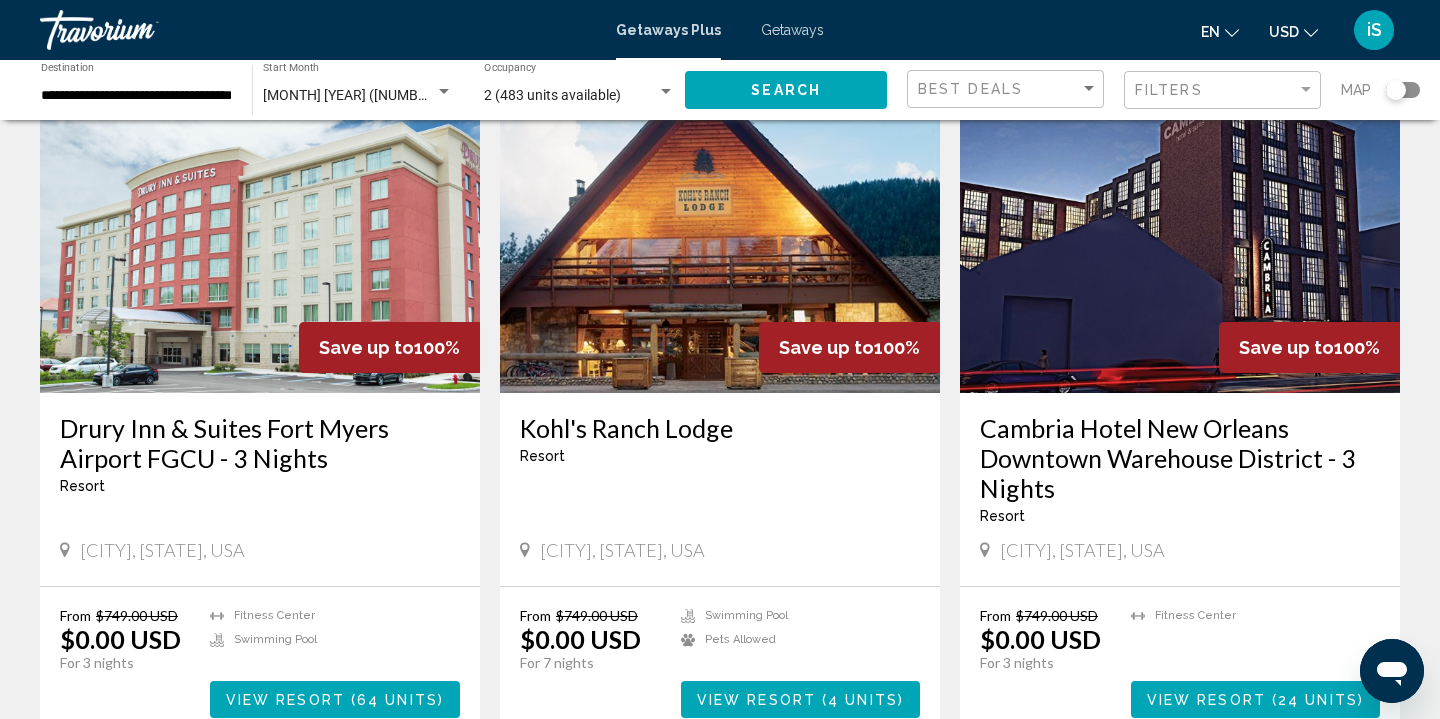 scroll, scrollTop: 142, scrollLeft: 0, axis: vertical 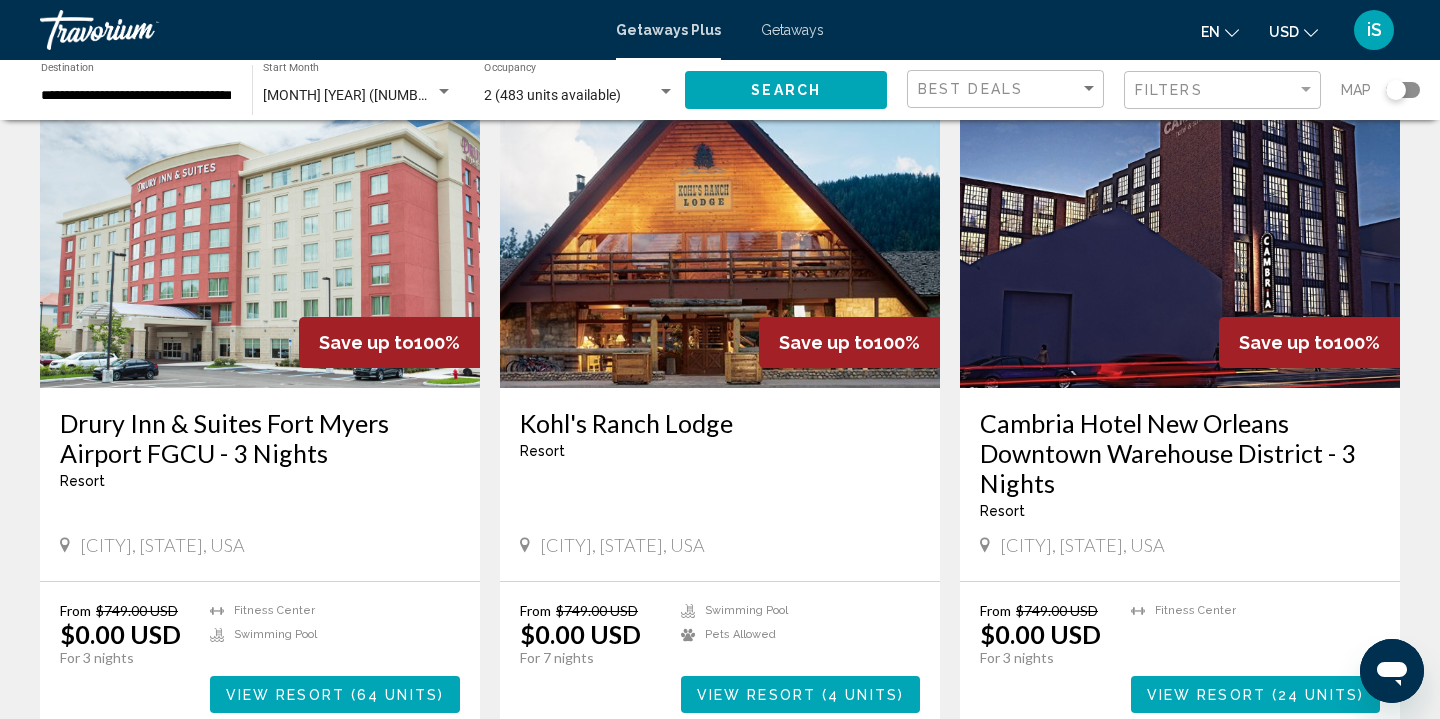 click at bounding box center (720, 228) 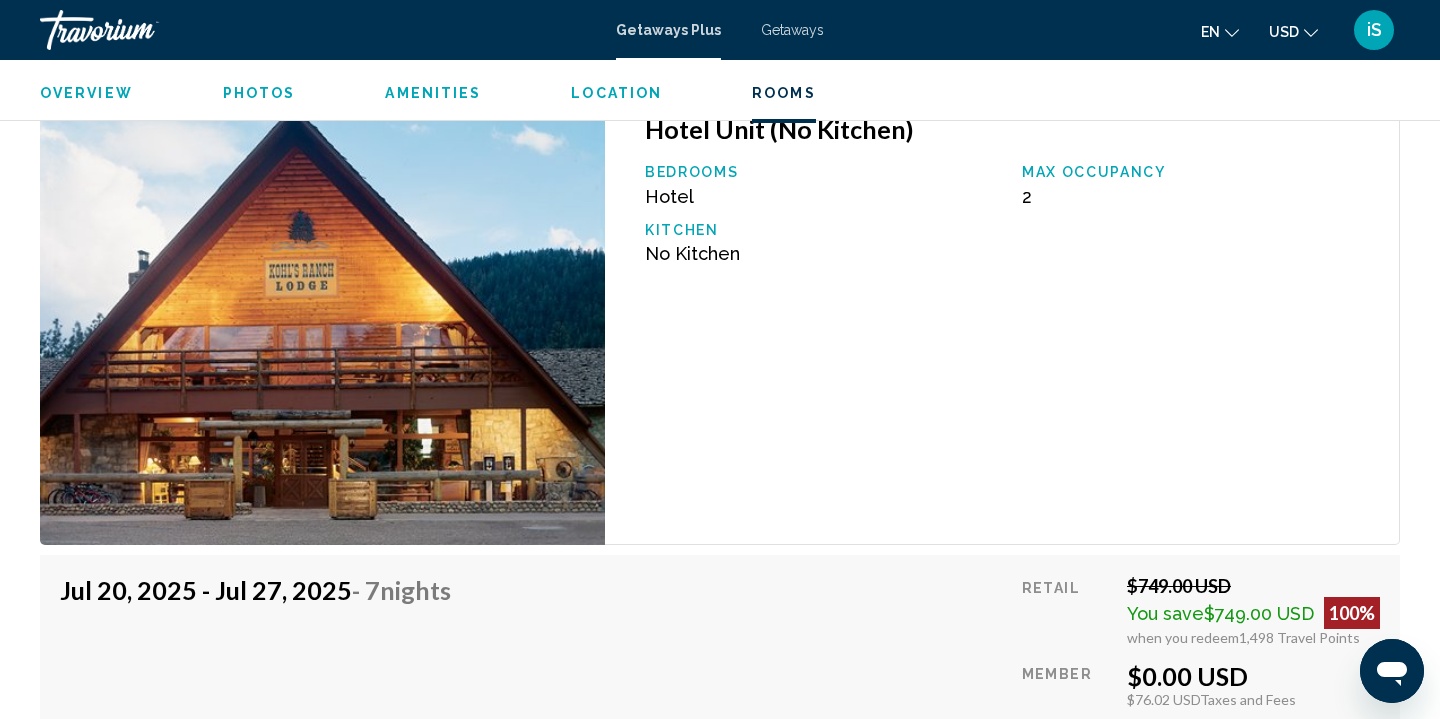 scroll, scrollTop: 2908, scrollLeft: 0, axis: vertical 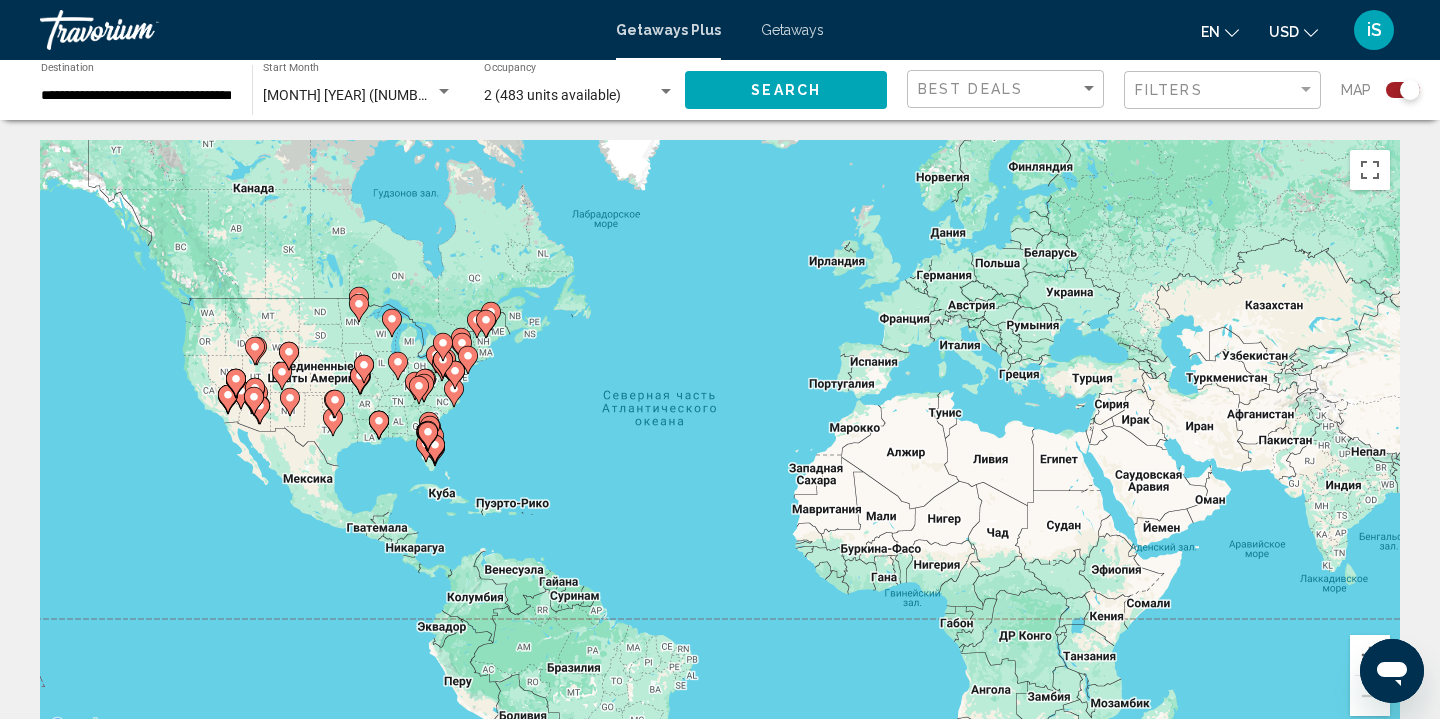 click 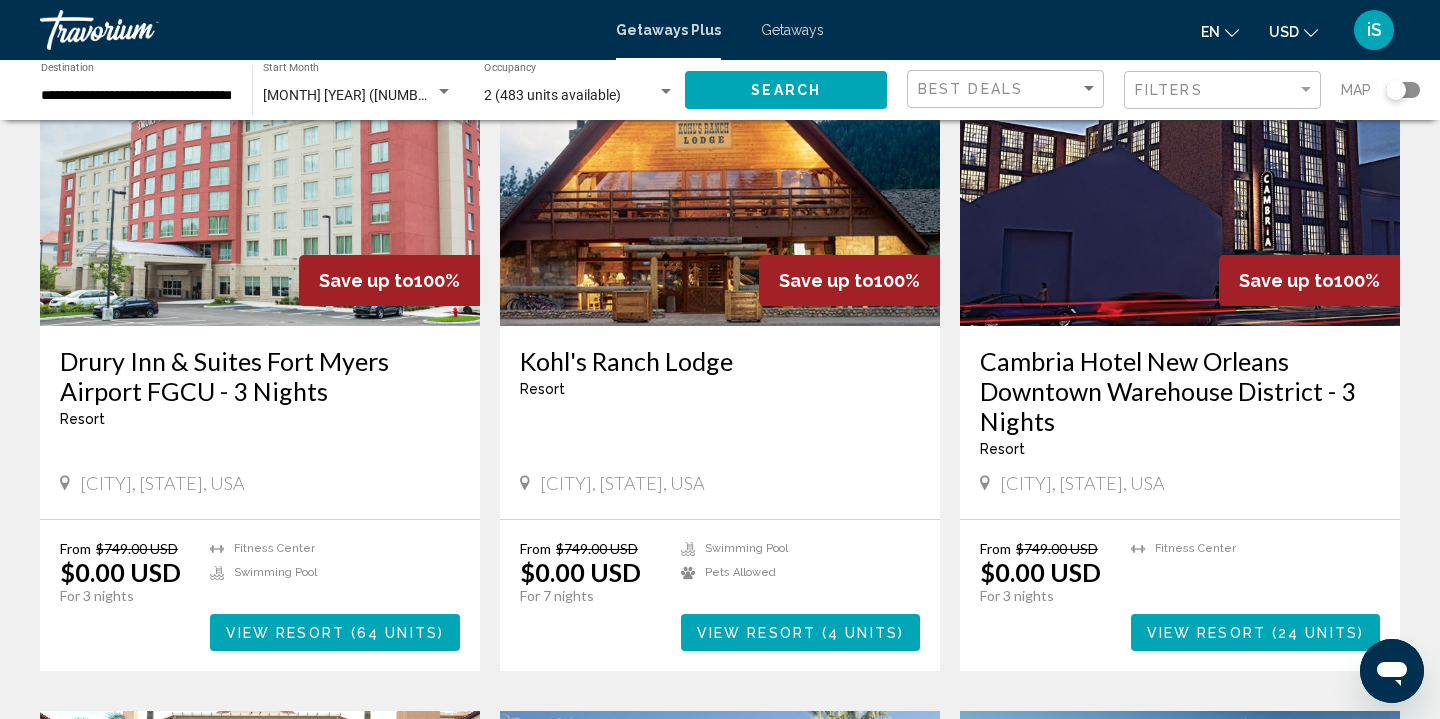 scroll, scrollTop: 202, scrollLeft: 0, axis: vertical 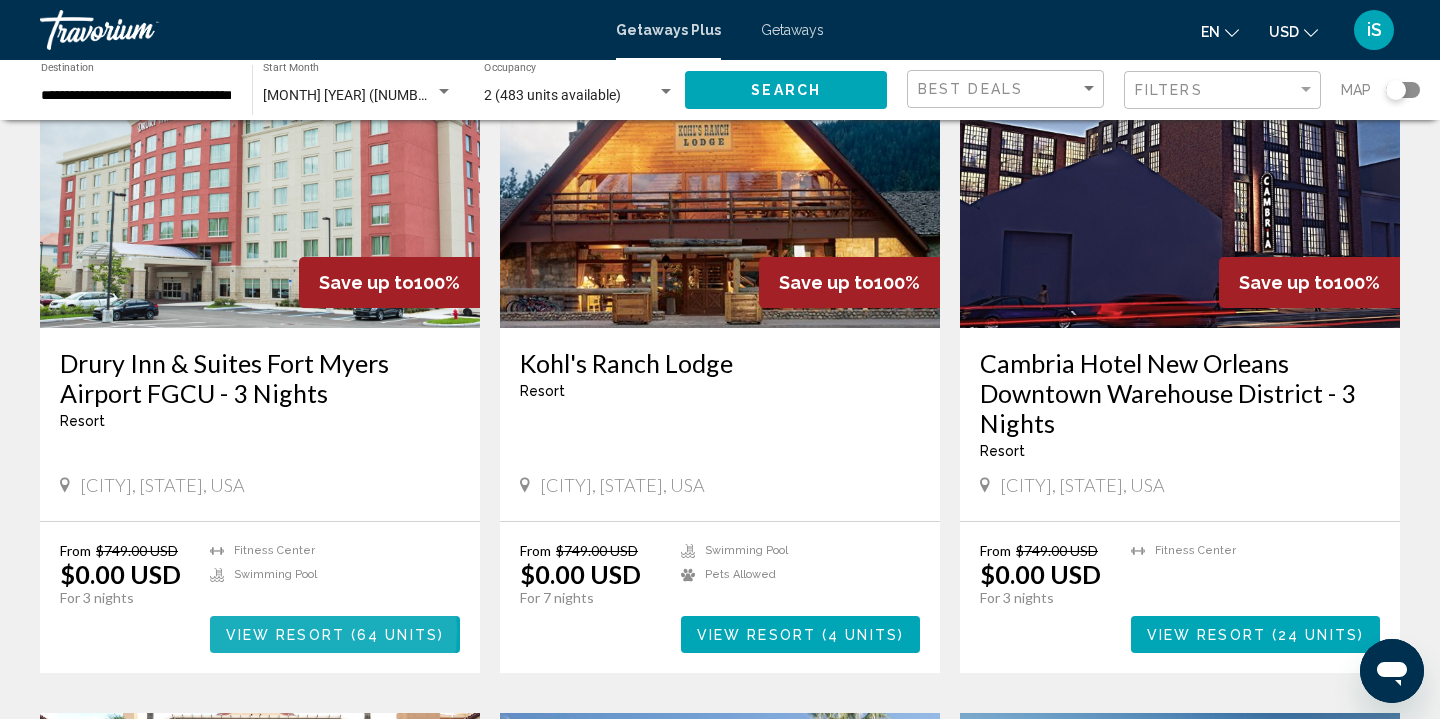 click on "View Resort" at bounding box center (285, 635) 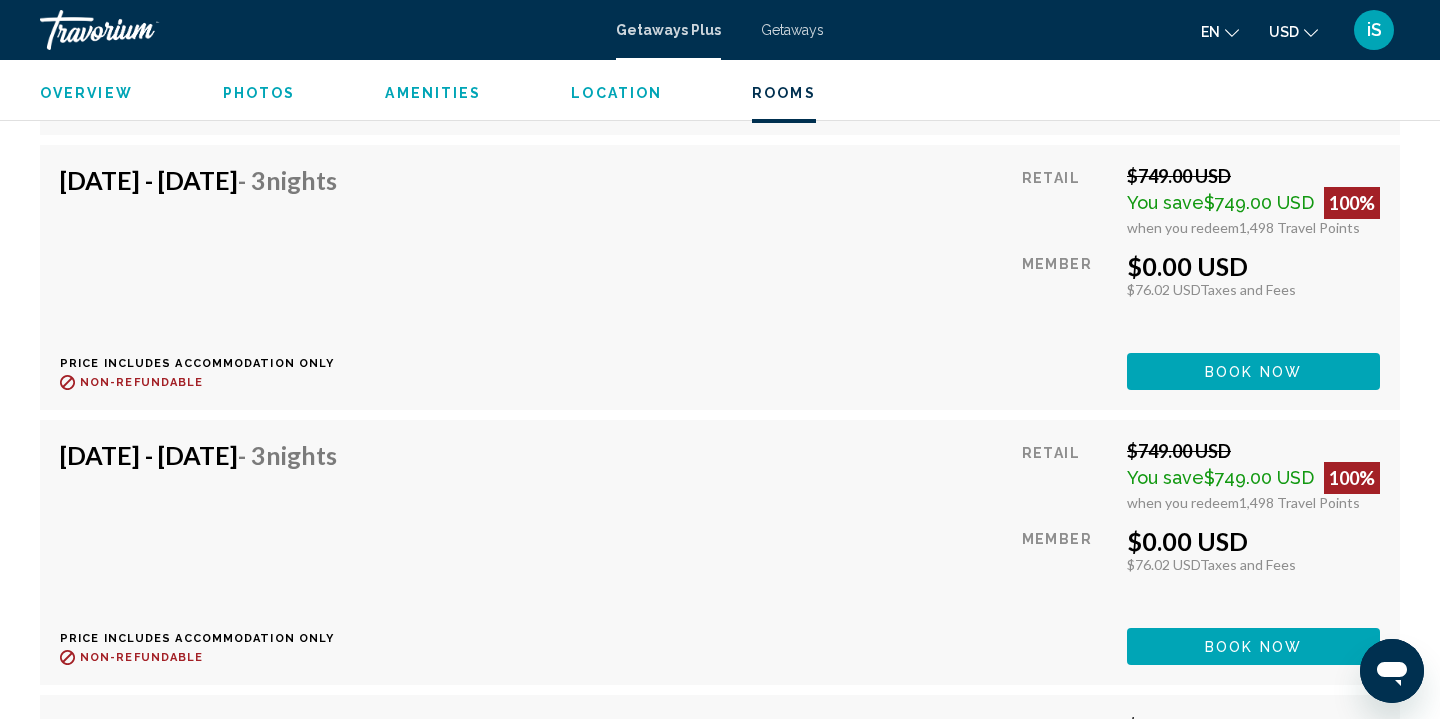 scroll, scrollTop: 4140, scrollLeft: 0, axis: vertical 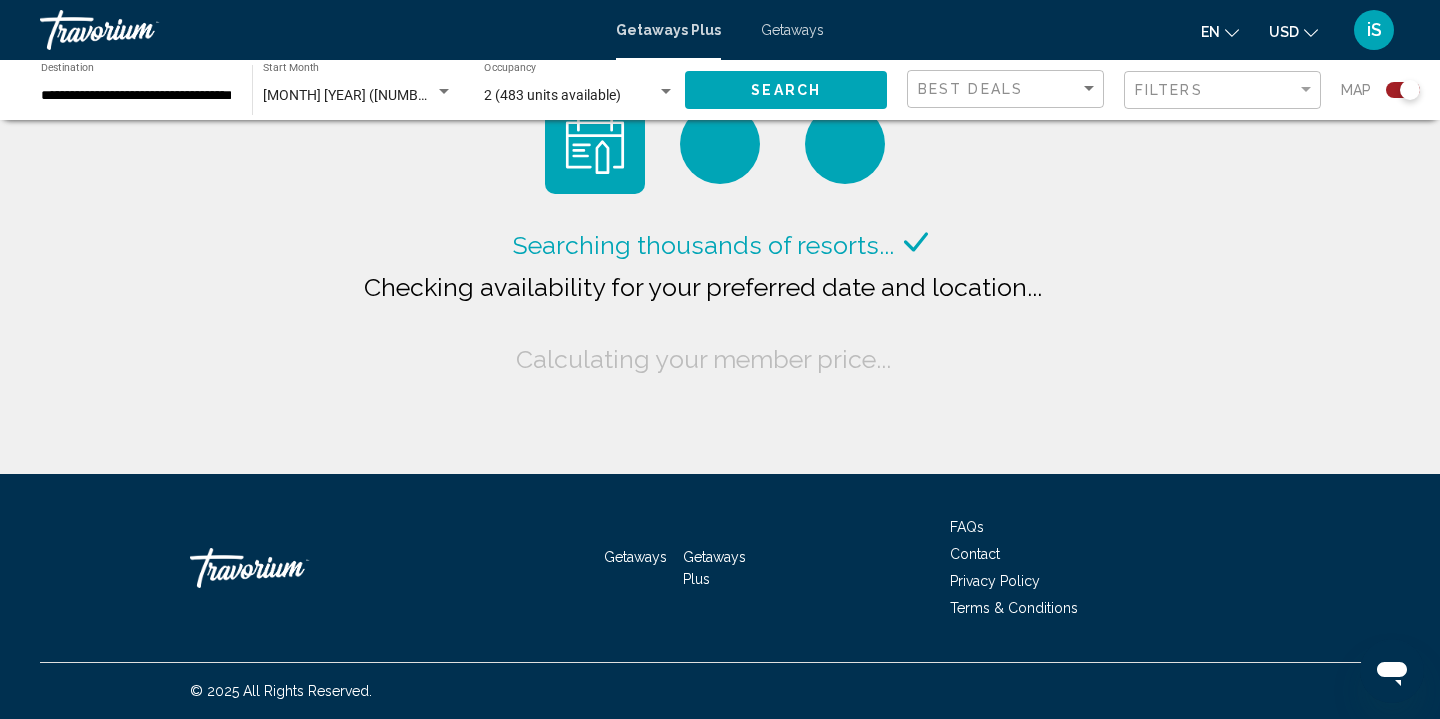 click on "July 2025 (2,000 units available)" at bounding box center [399, 95] 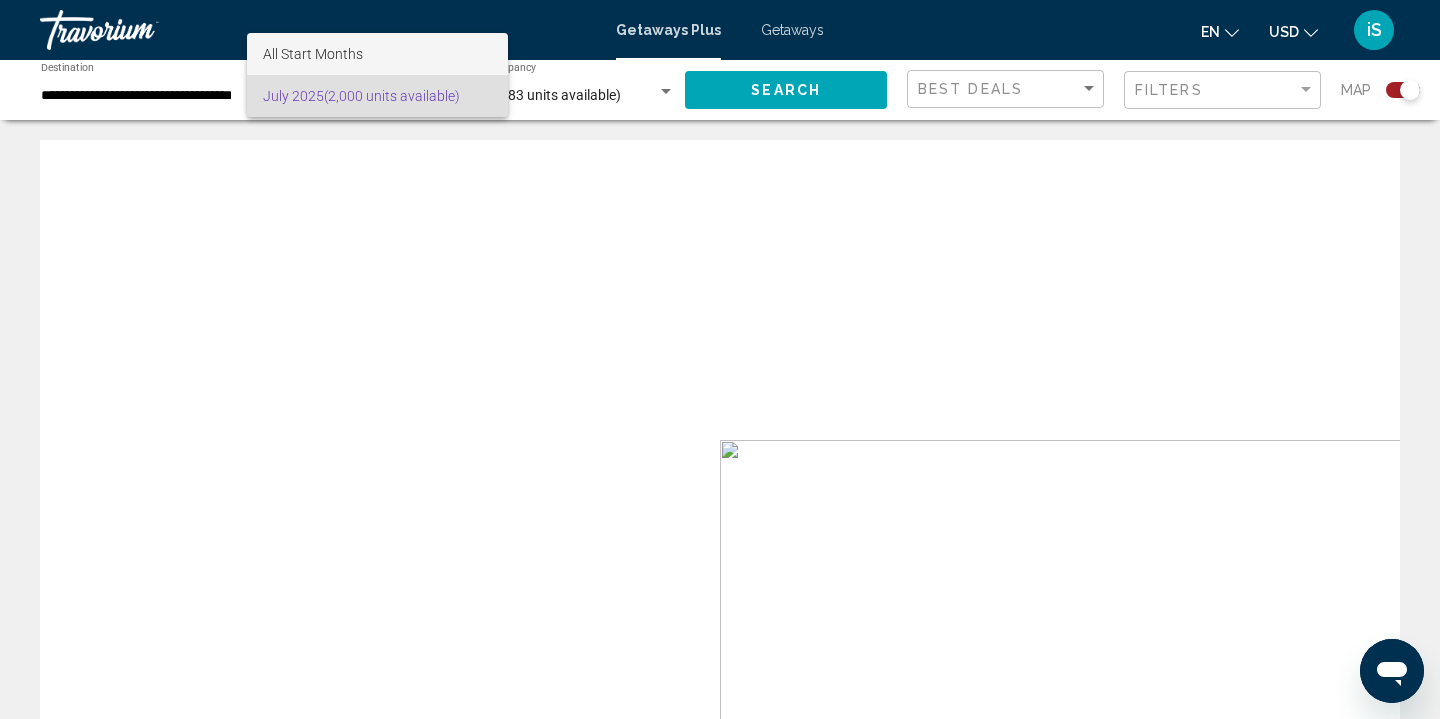 click on "All Start Months" at bounding box center [377, 54] 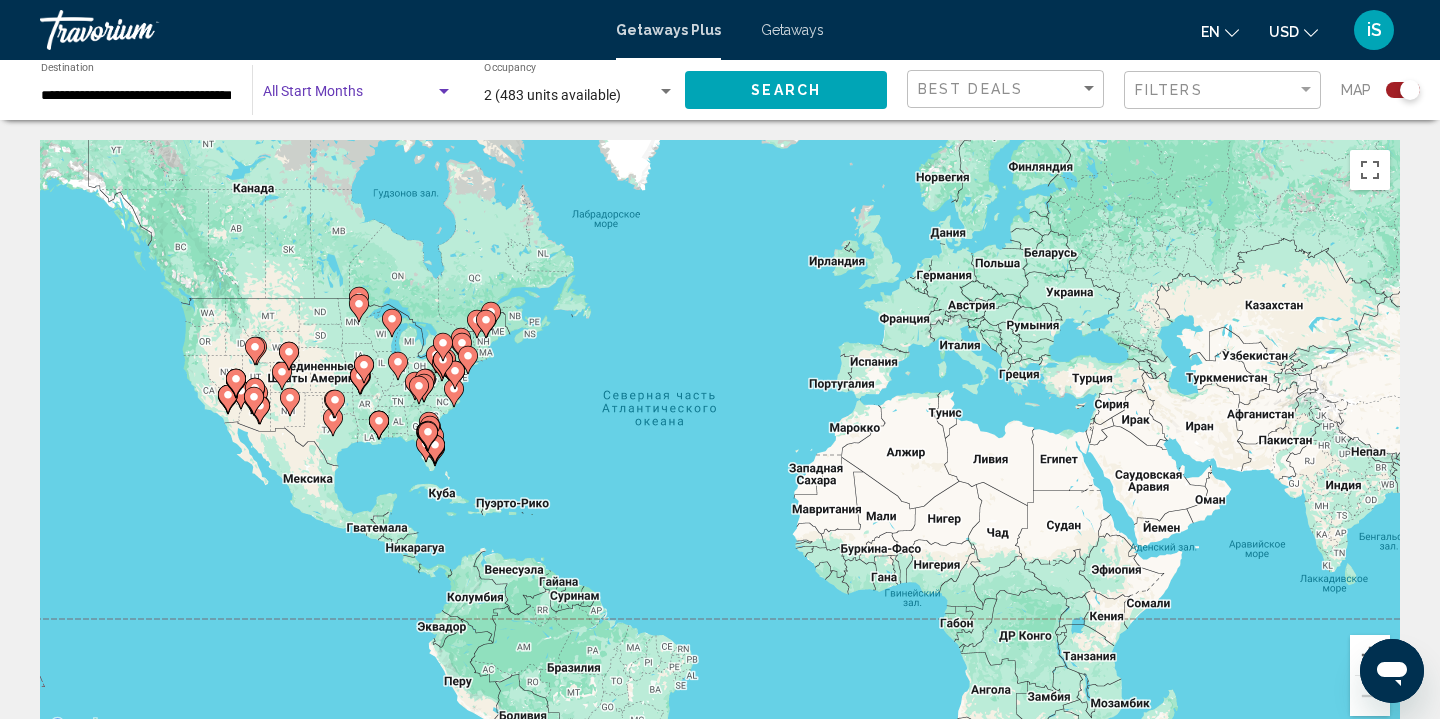click at bounding box center [349, 96] 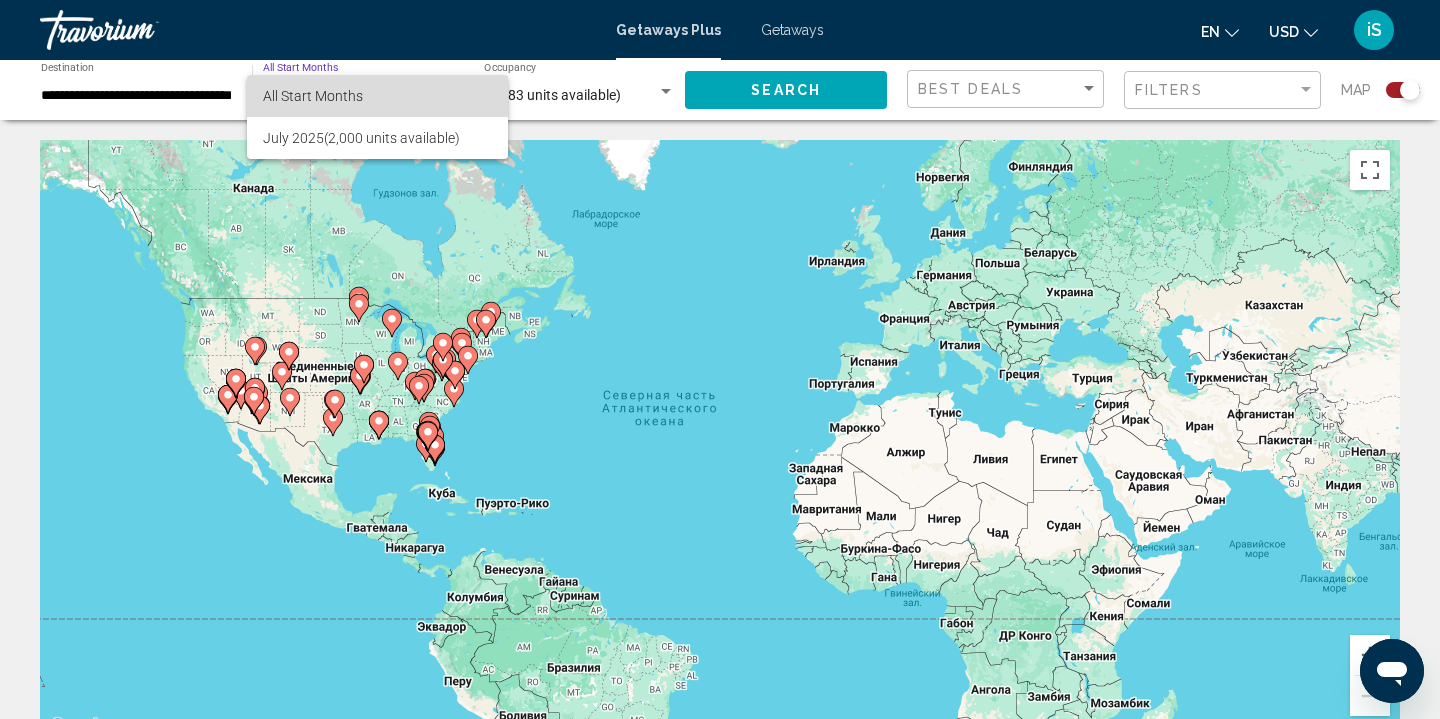 click on "All Start Months" at bounding box center (377, 96) 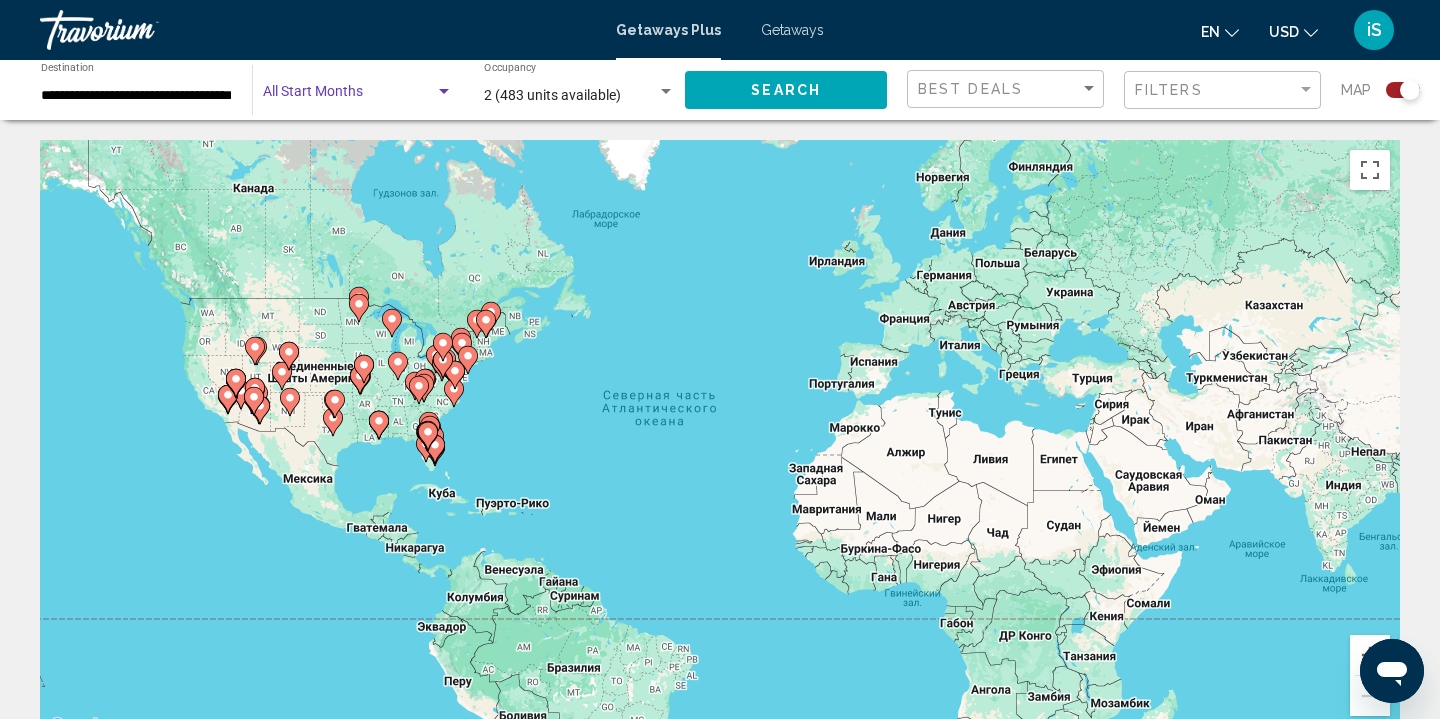 click on "Search" 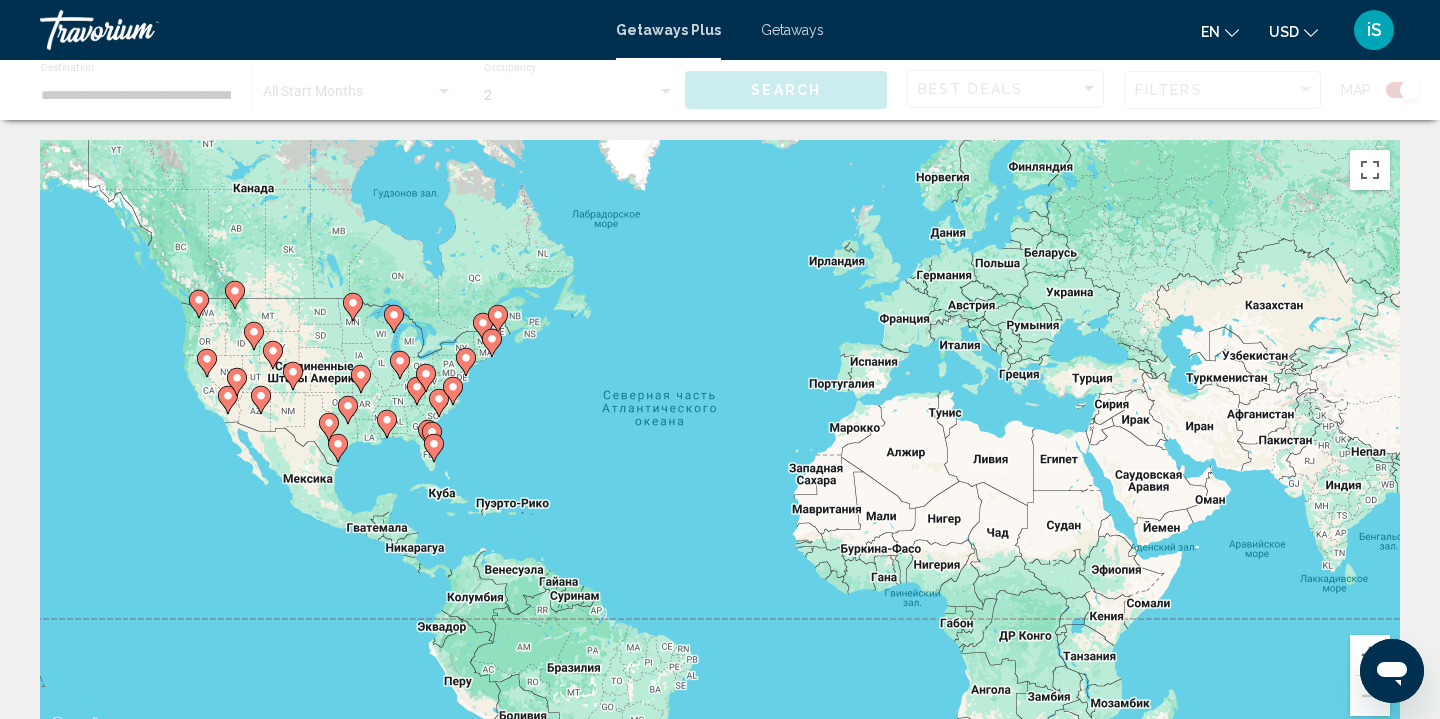 click 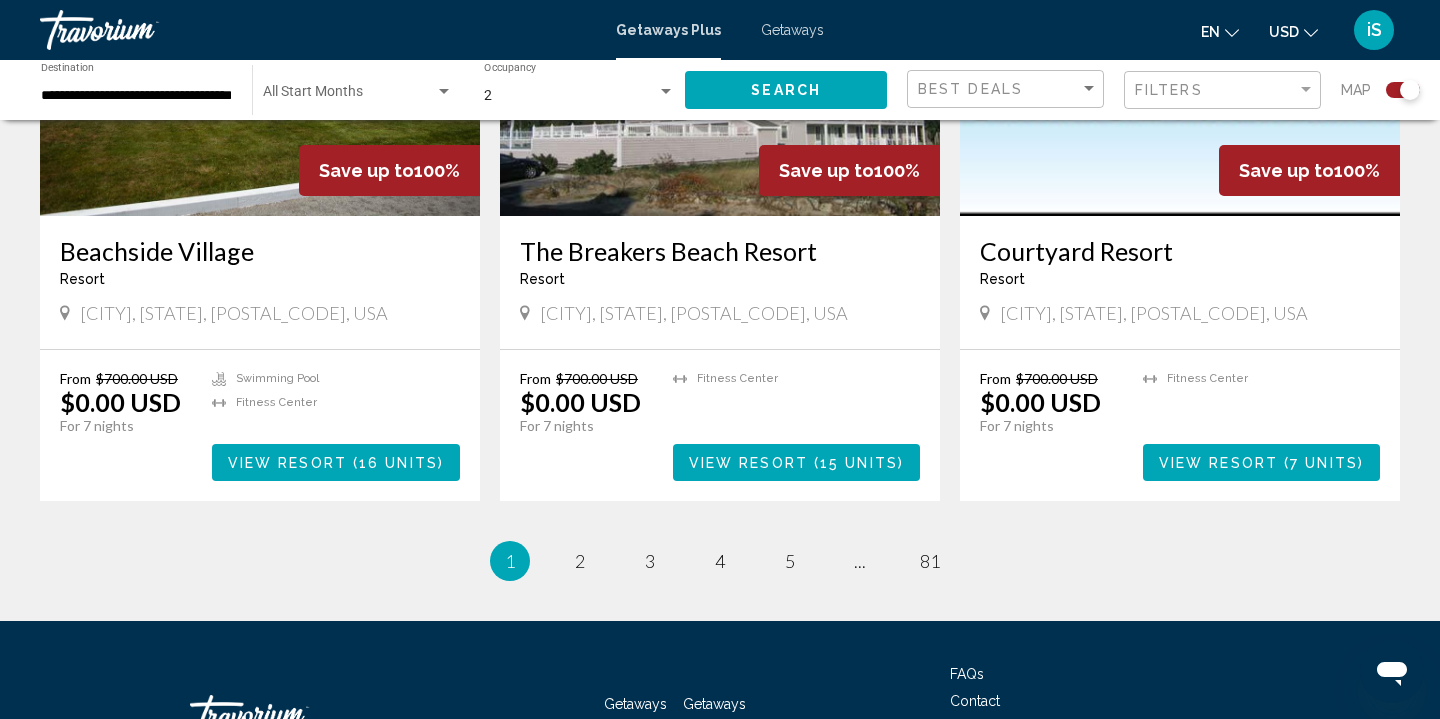 scroll, scrollTop: 2900, scrollLeft: 0, axis: vertical 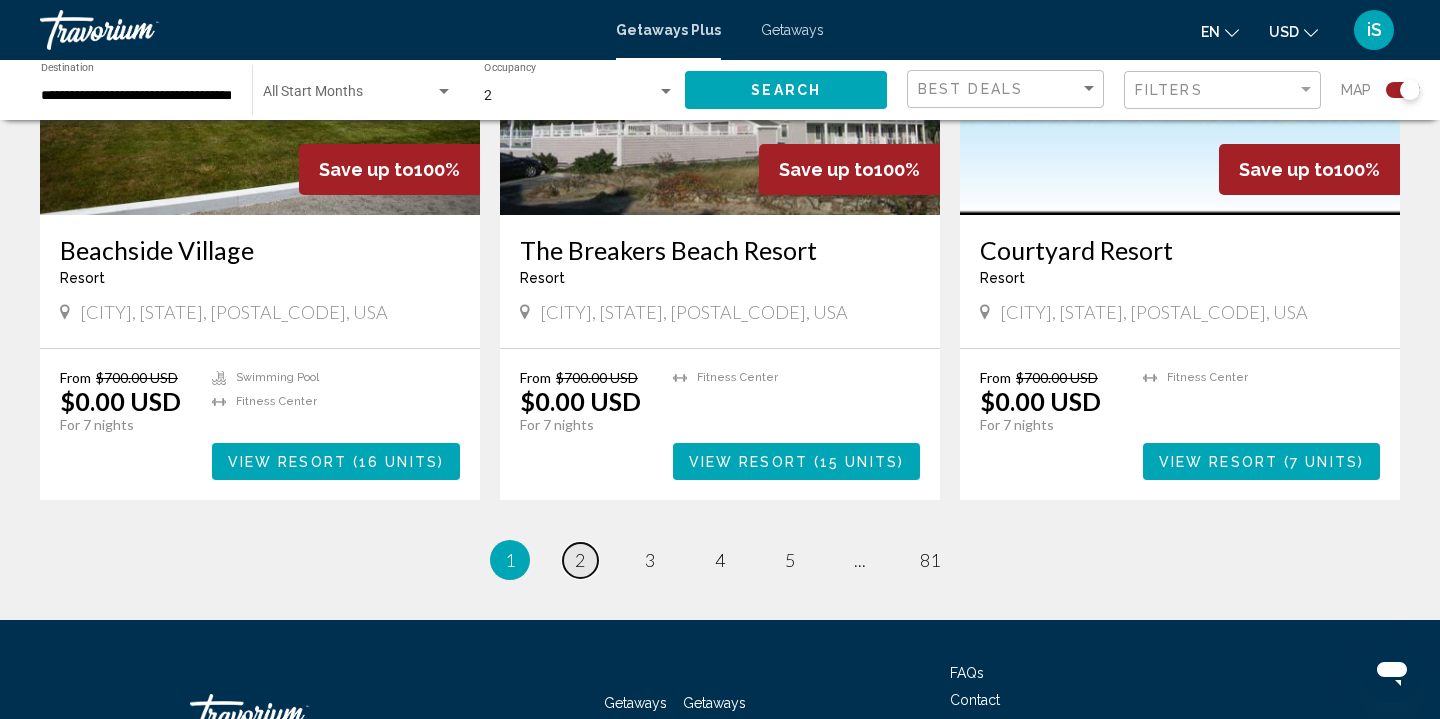 click on "2" at bounding box center [580, 560] 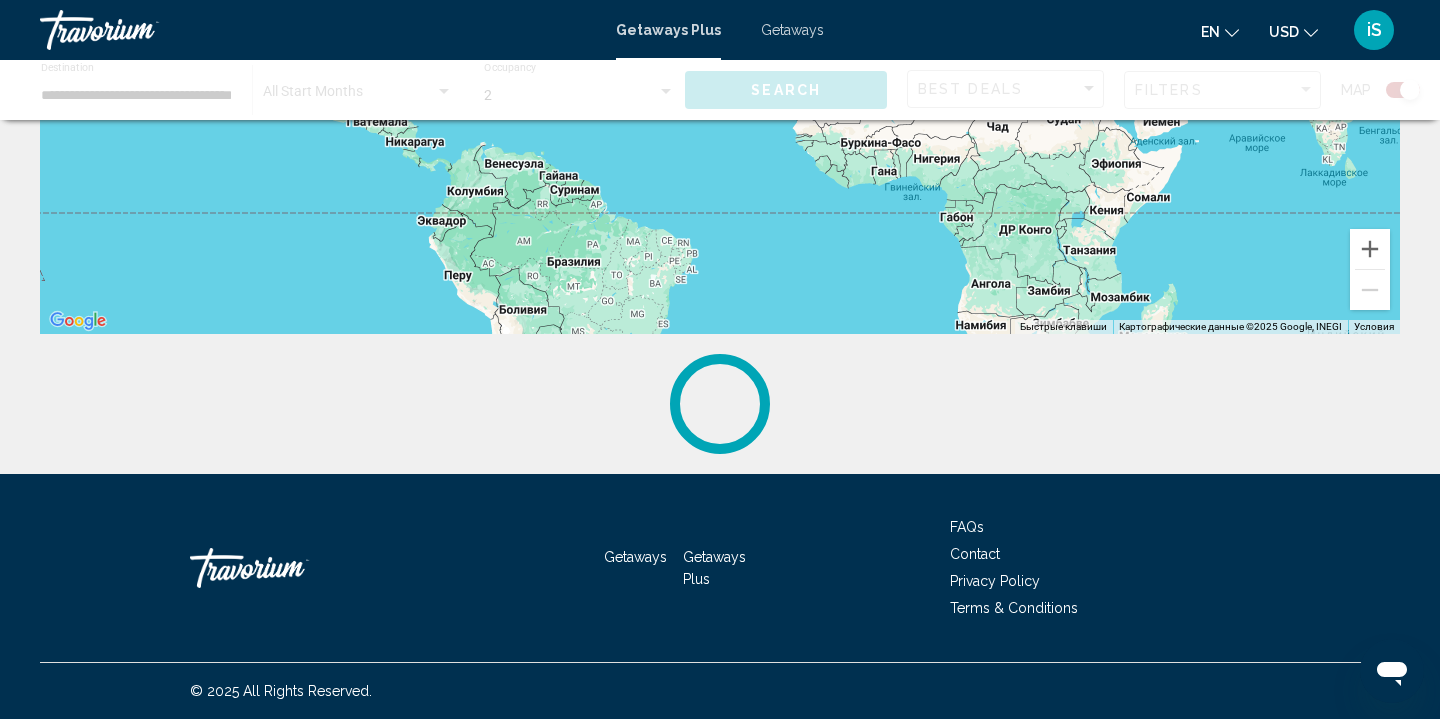 scroll, scrollTop: 0, scrollLeft: 0, axis: both 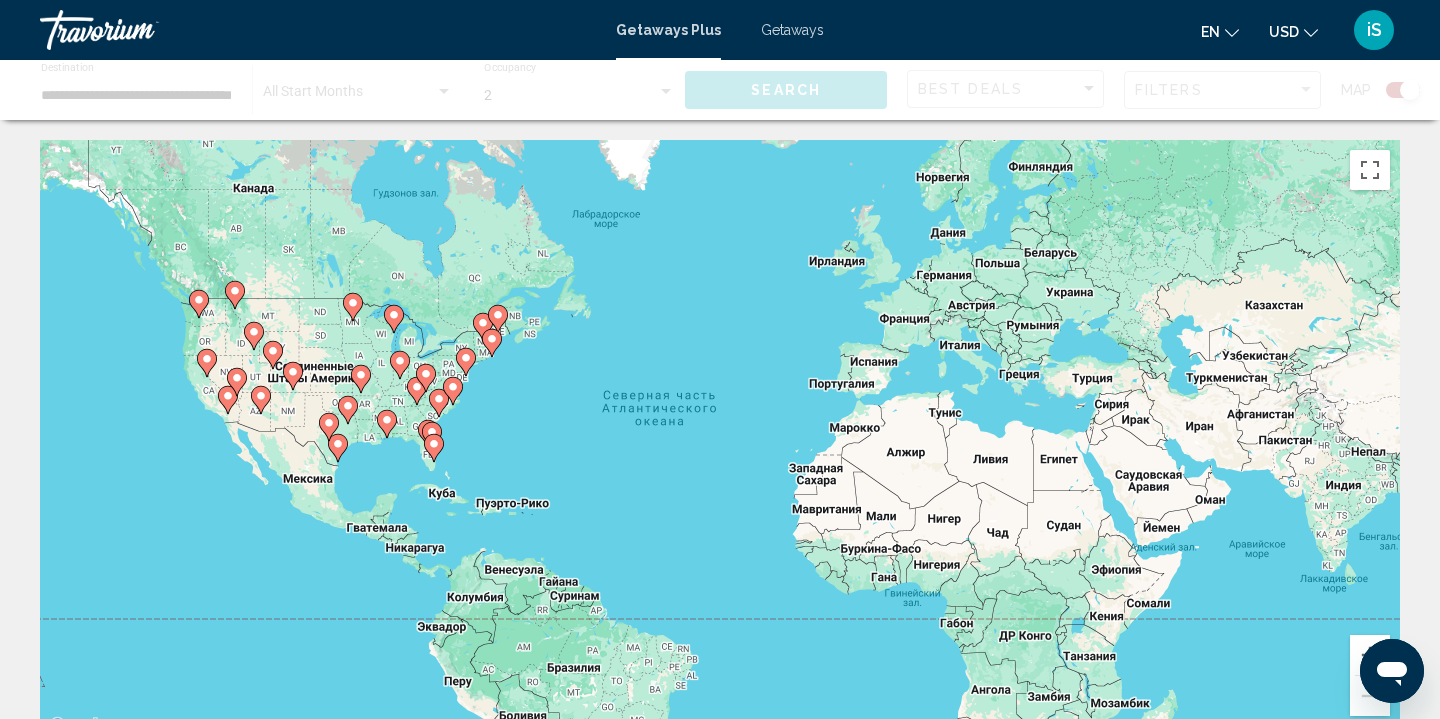 click 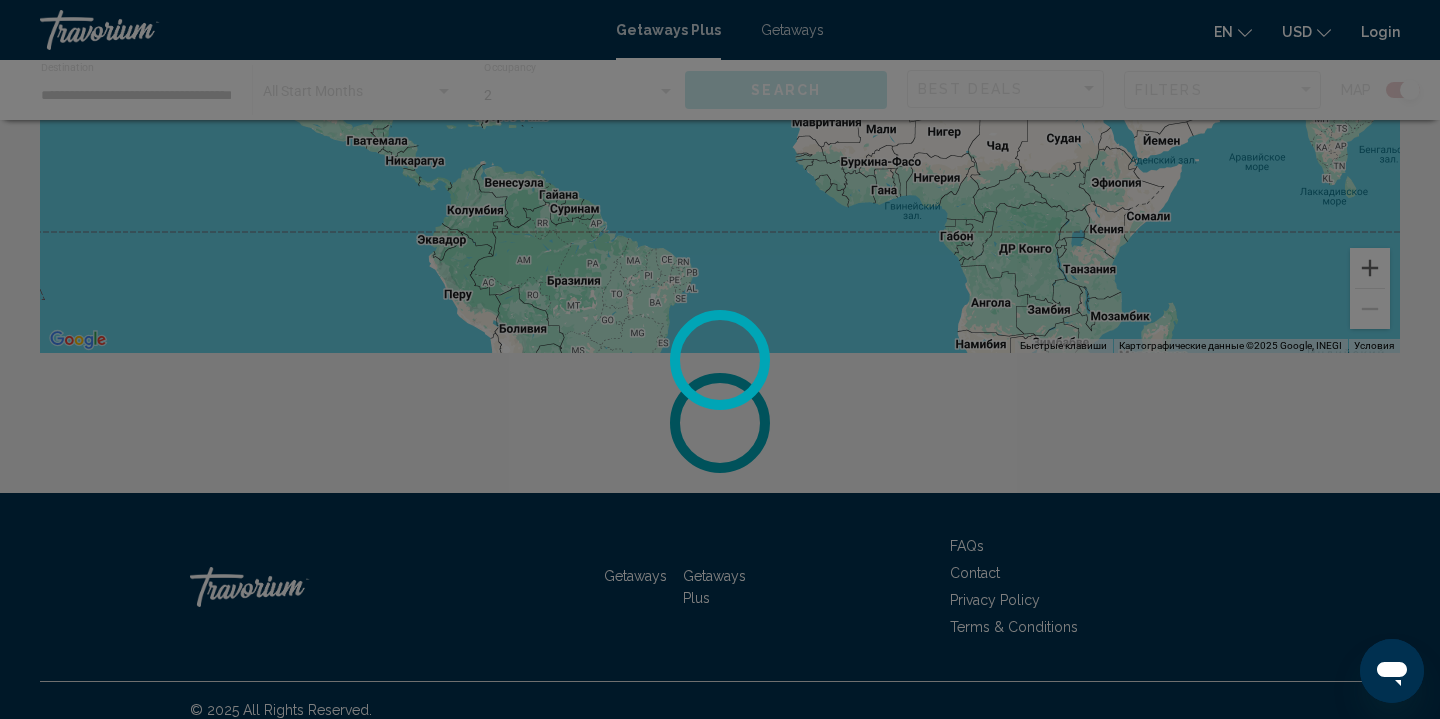 scroll, scrollTop: 394, scrollLeft: 0, axis: vertical 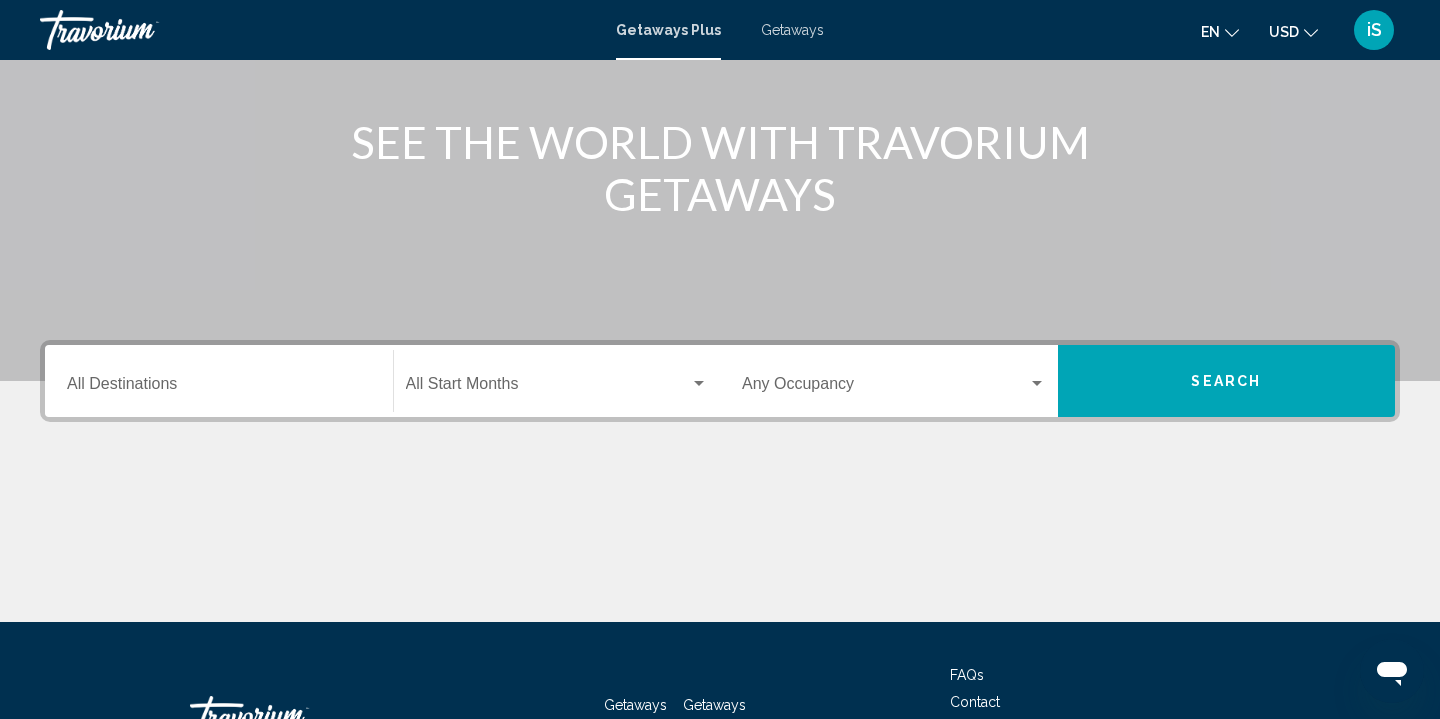 click on "Destination All Destinations" at bounding box center [219, 388] 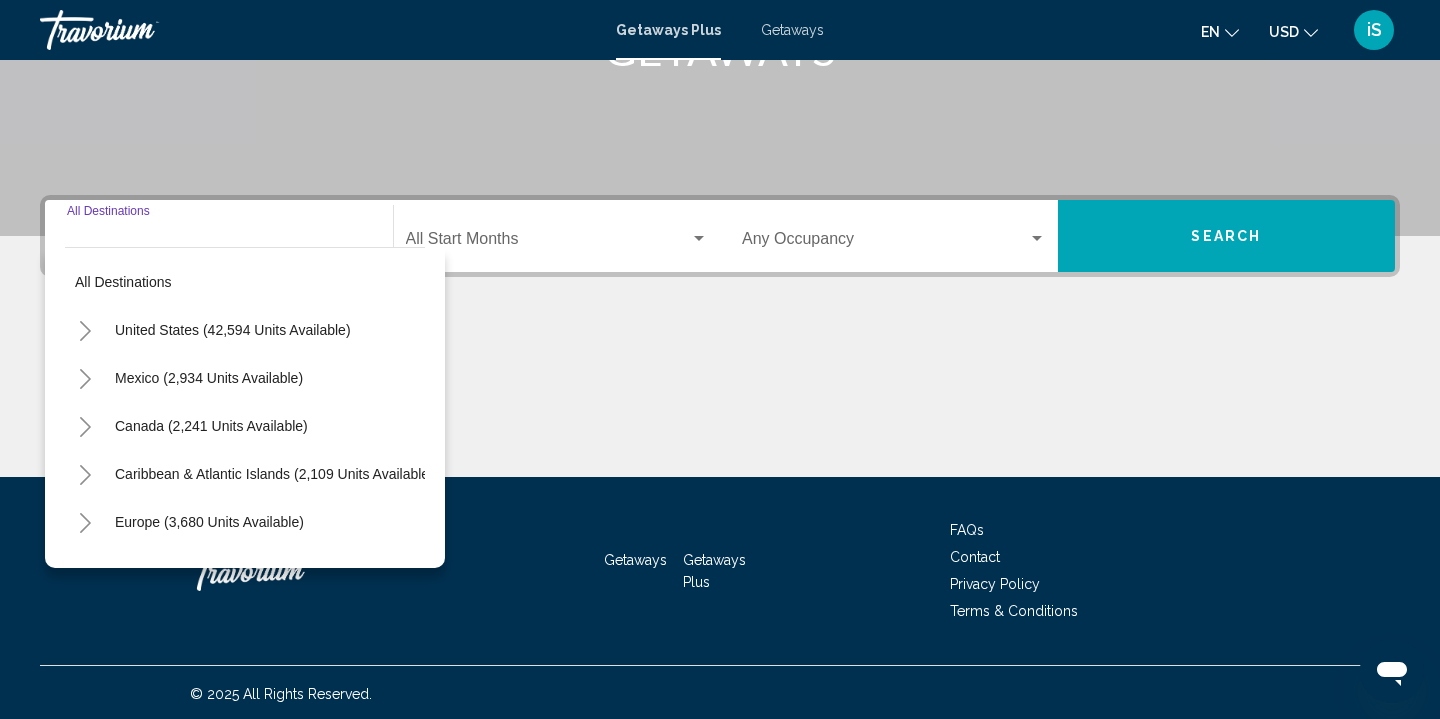 scroll, scrollTop: 367, scrollLeft: 0, axis: vertical 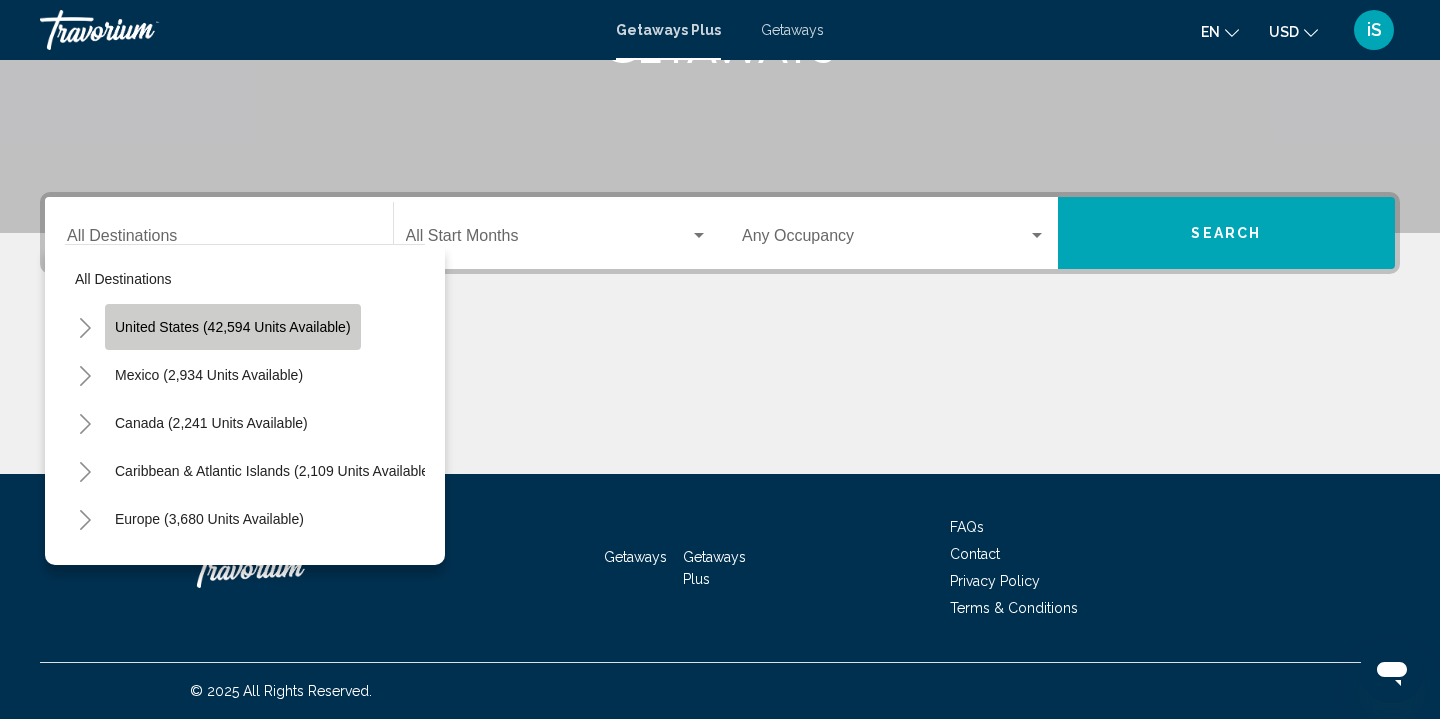 click on "United States (42,594 units available)" 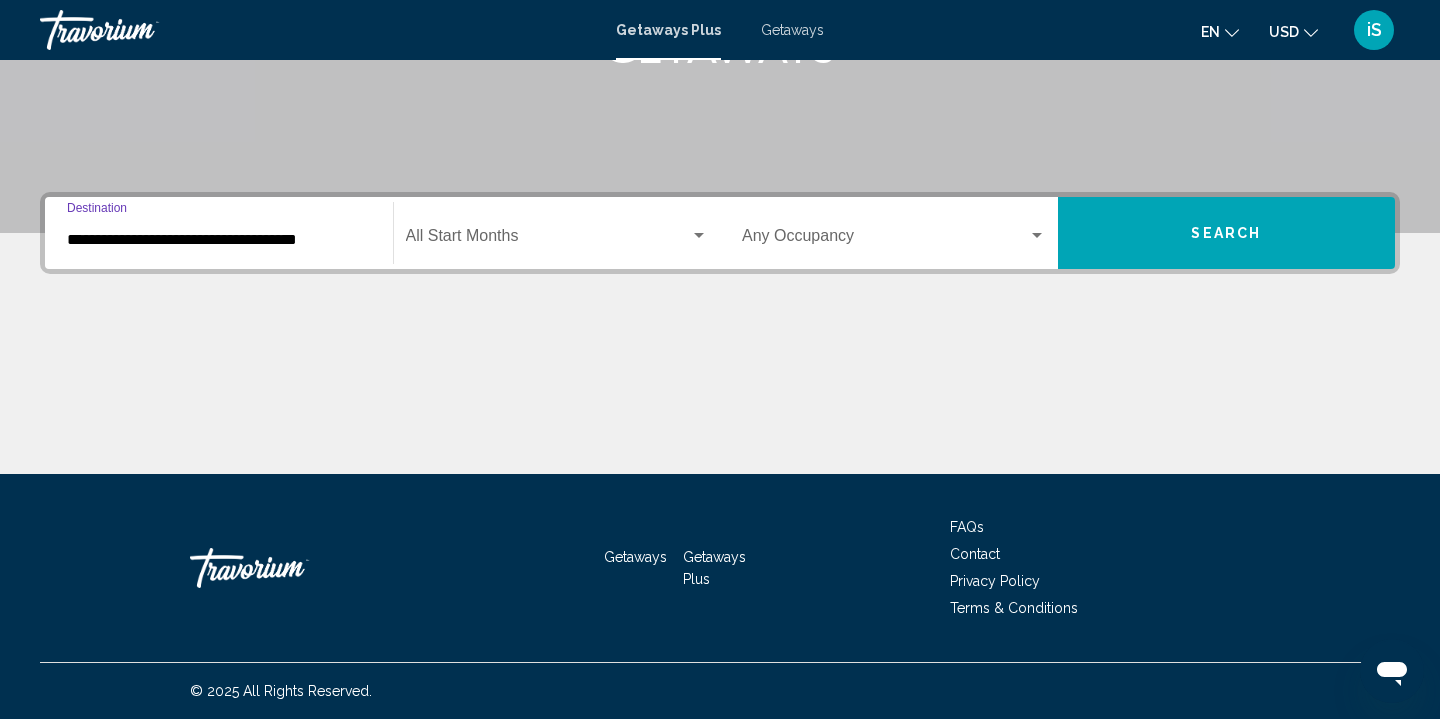 click on "Search" at bounding box center [1226, 234] 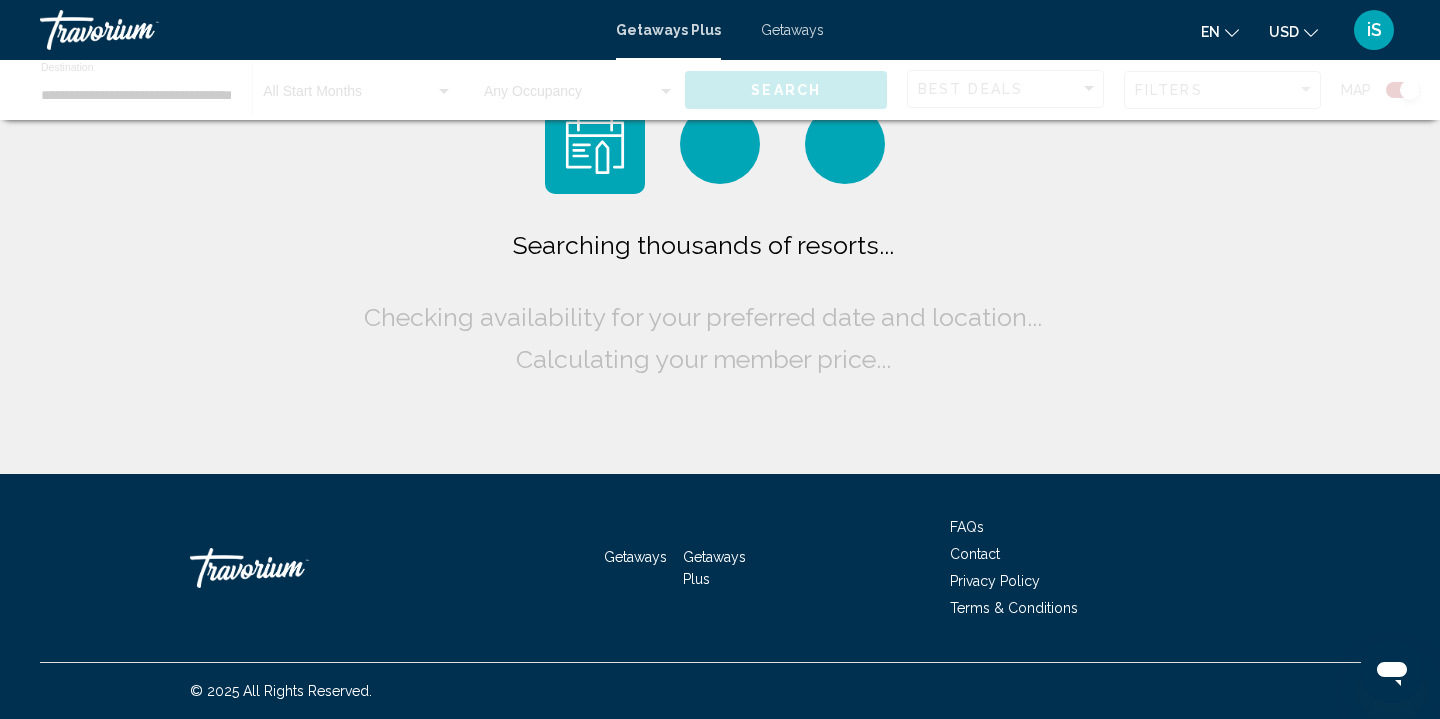 scroll, scrollTop: 0, scrollLeft: 0, axis: both 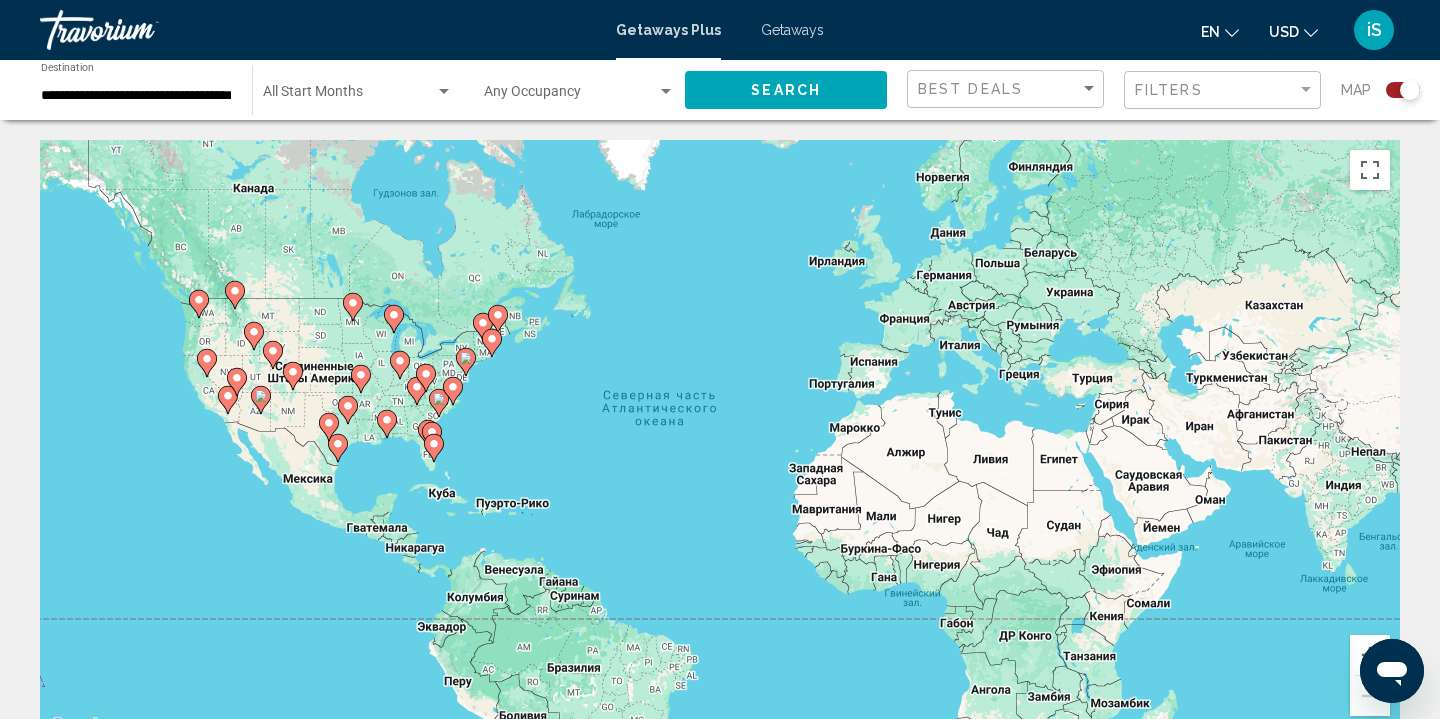 click 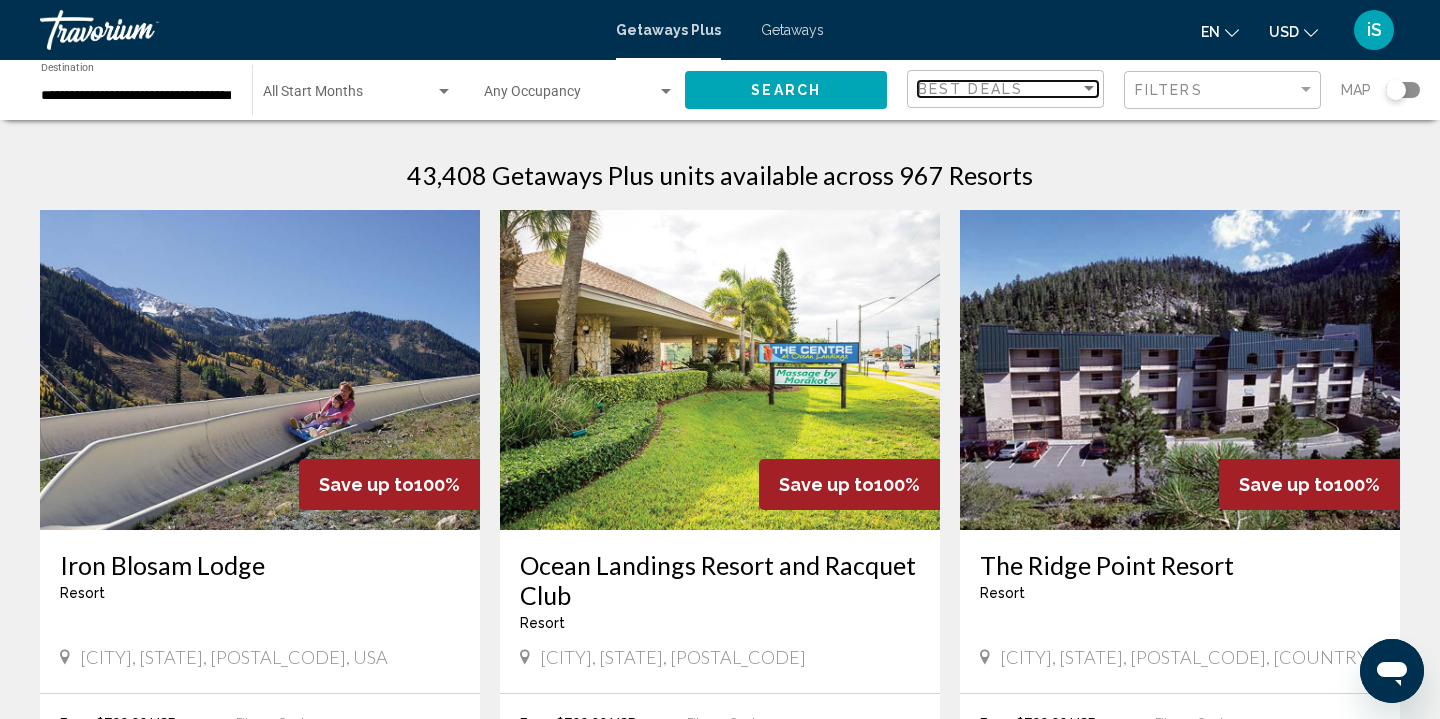 click at bounding box center [1089, 89] 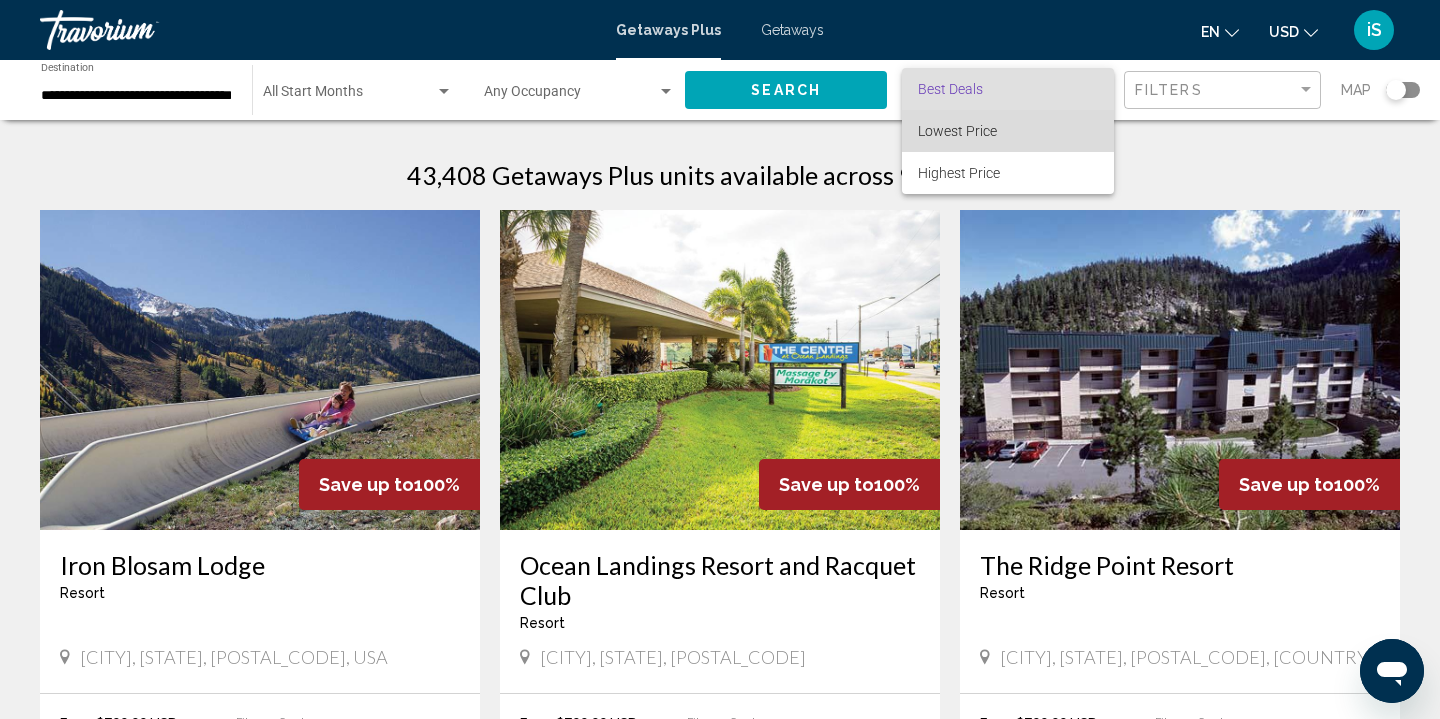 click on "Lowest Price" at bounding box center (1008, 131) 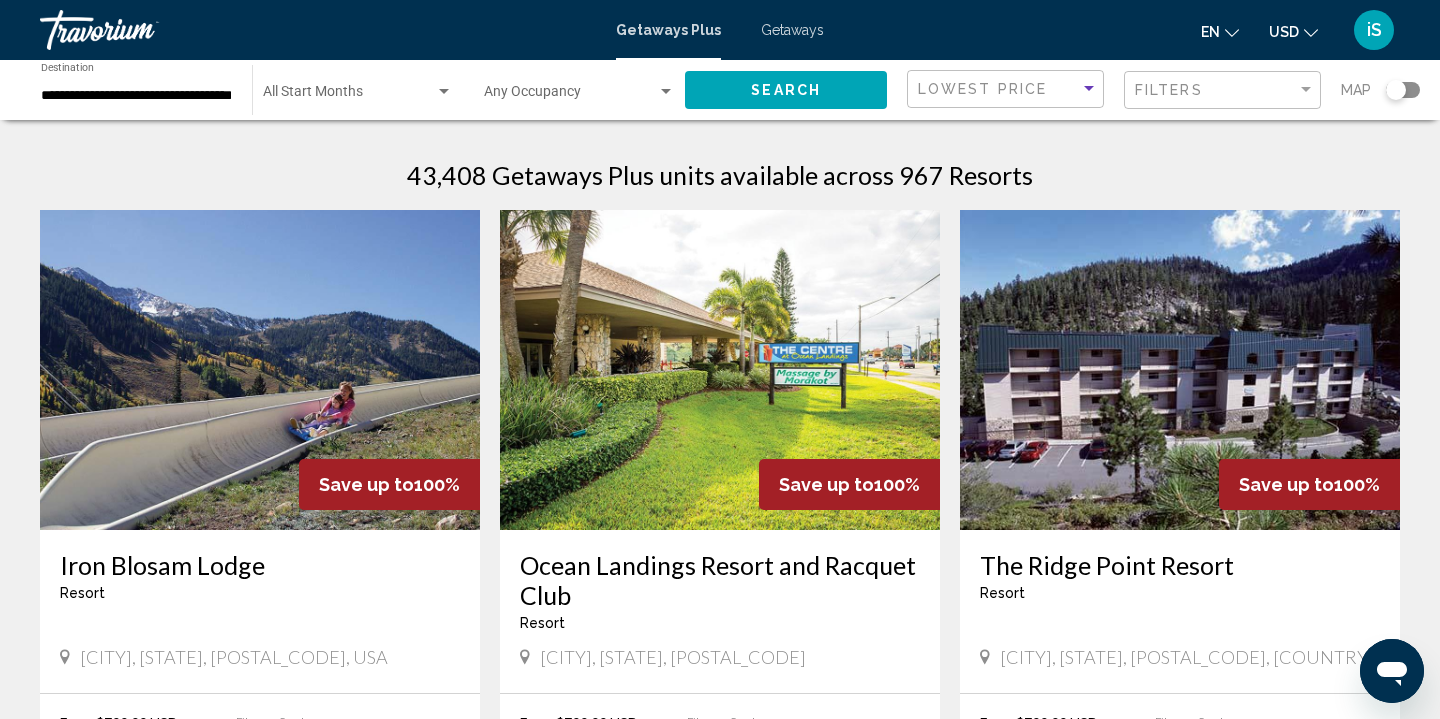 click on "Search" 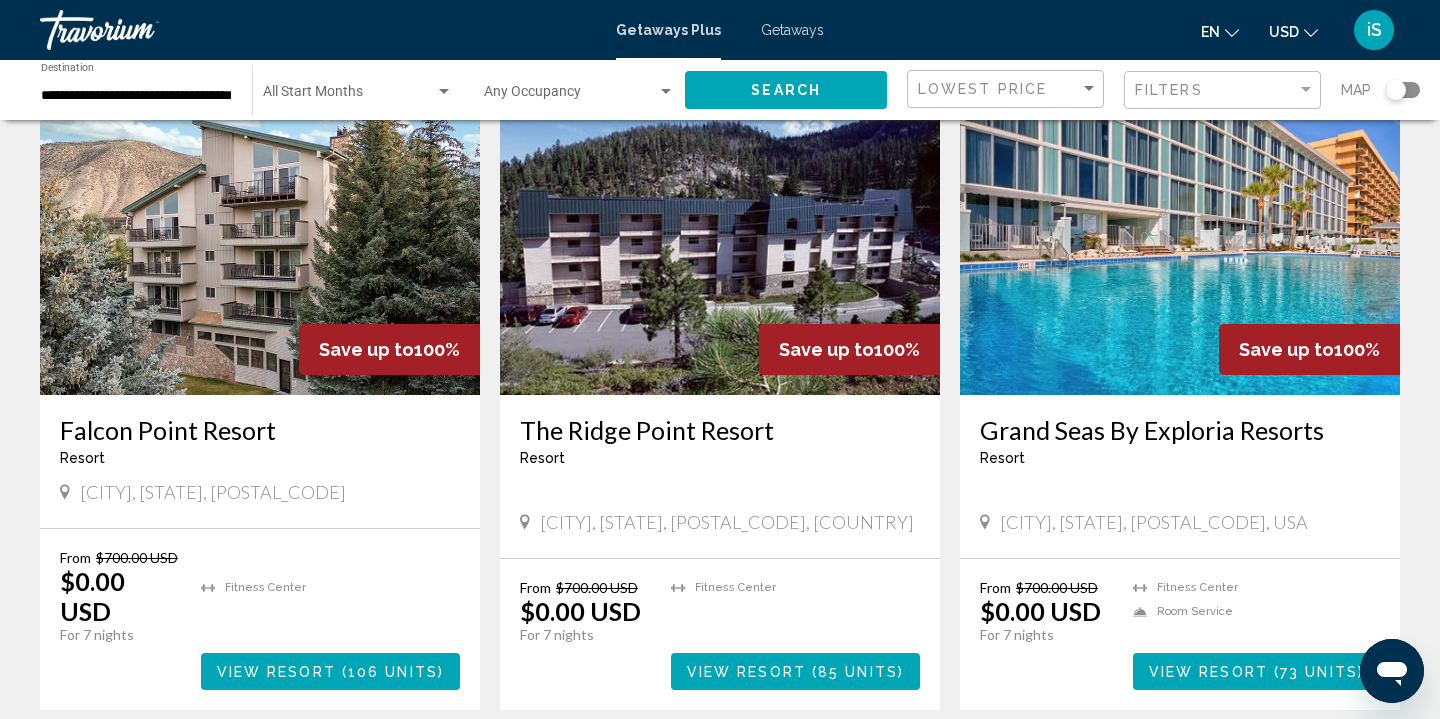 scroll, scrollTop: 821, scrollLeft: 0, axis: vertical 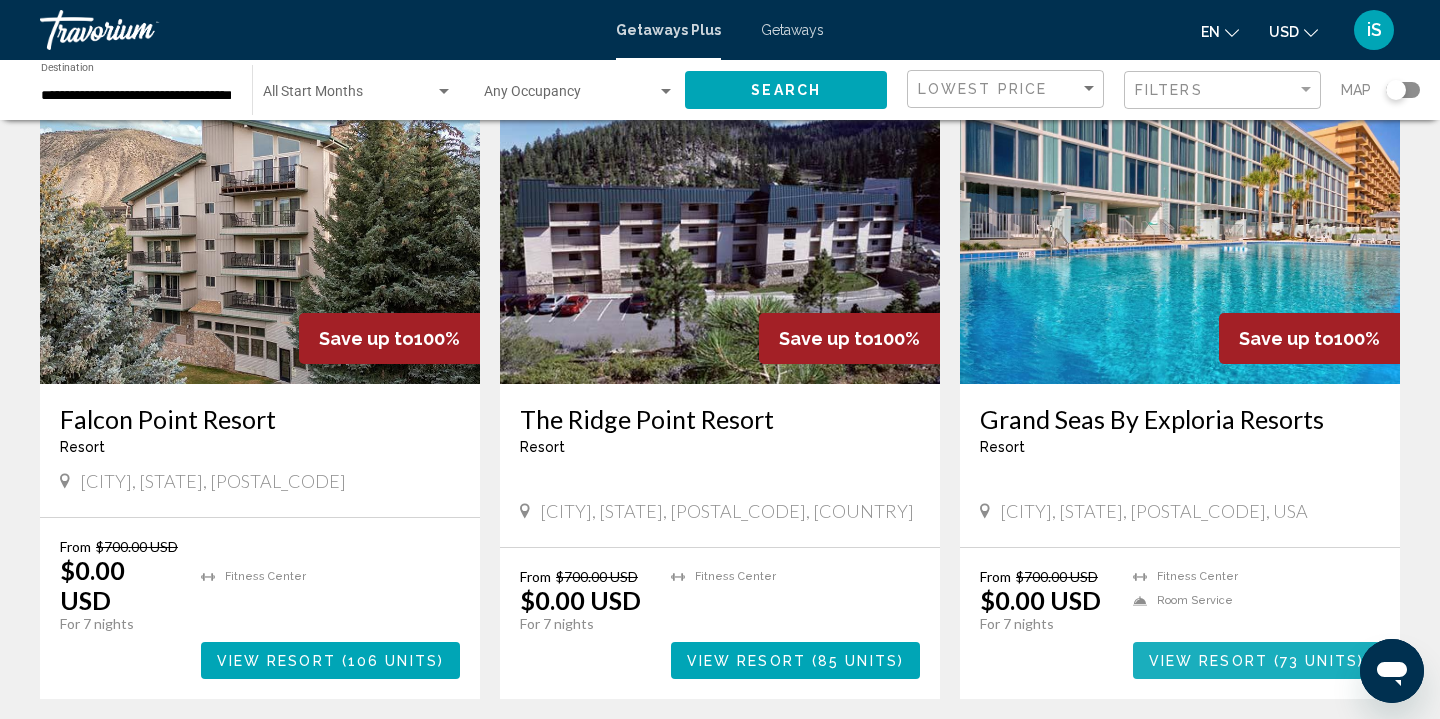 click on "View Resort" at bounding box center (1208, 661) 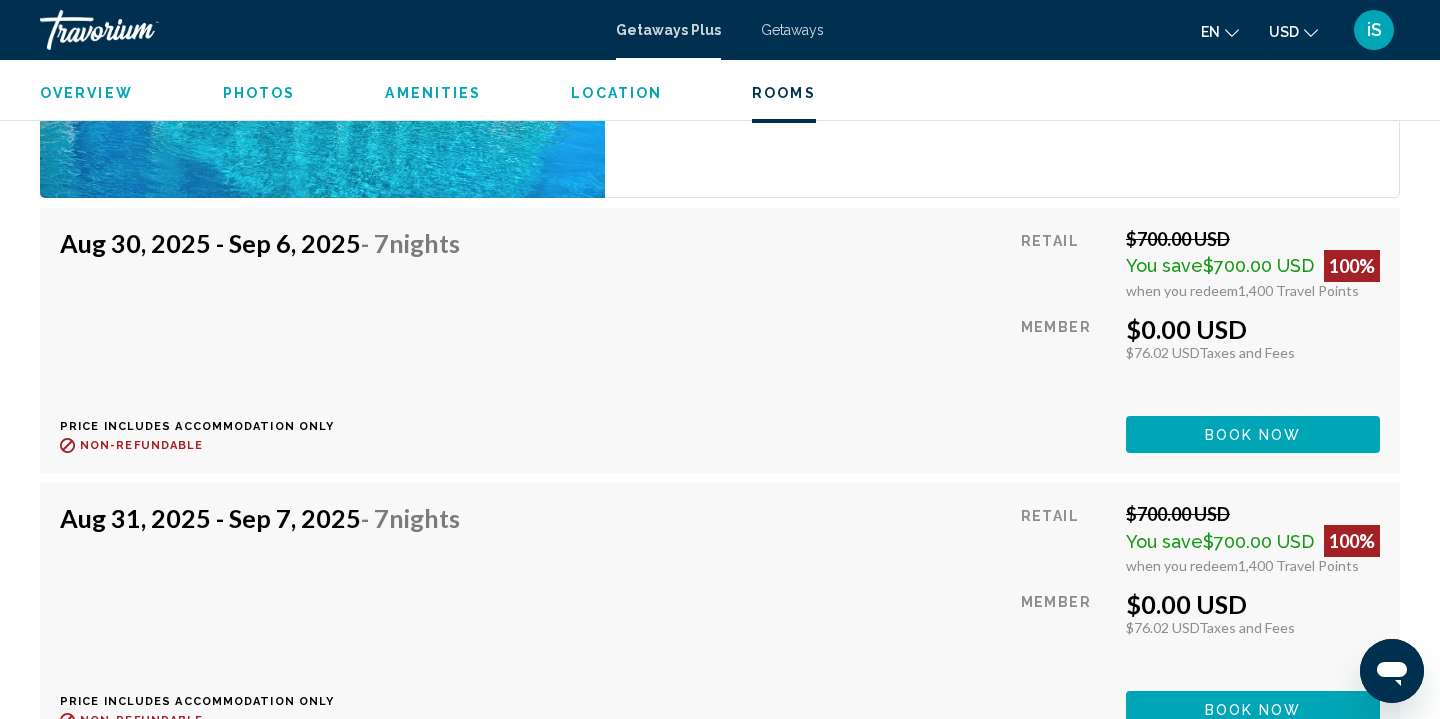scroll, scrollTop: 3443, scrollLeft: 0, axis: vertical 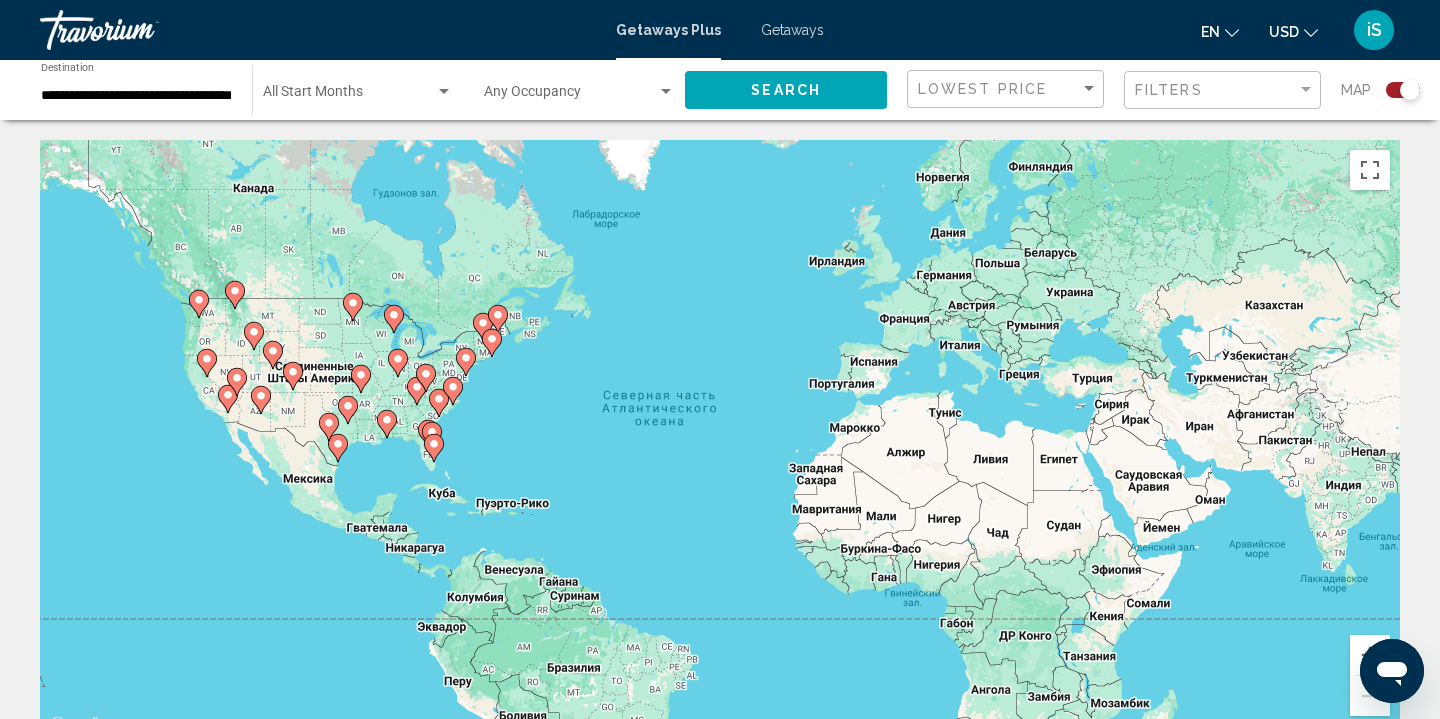 click 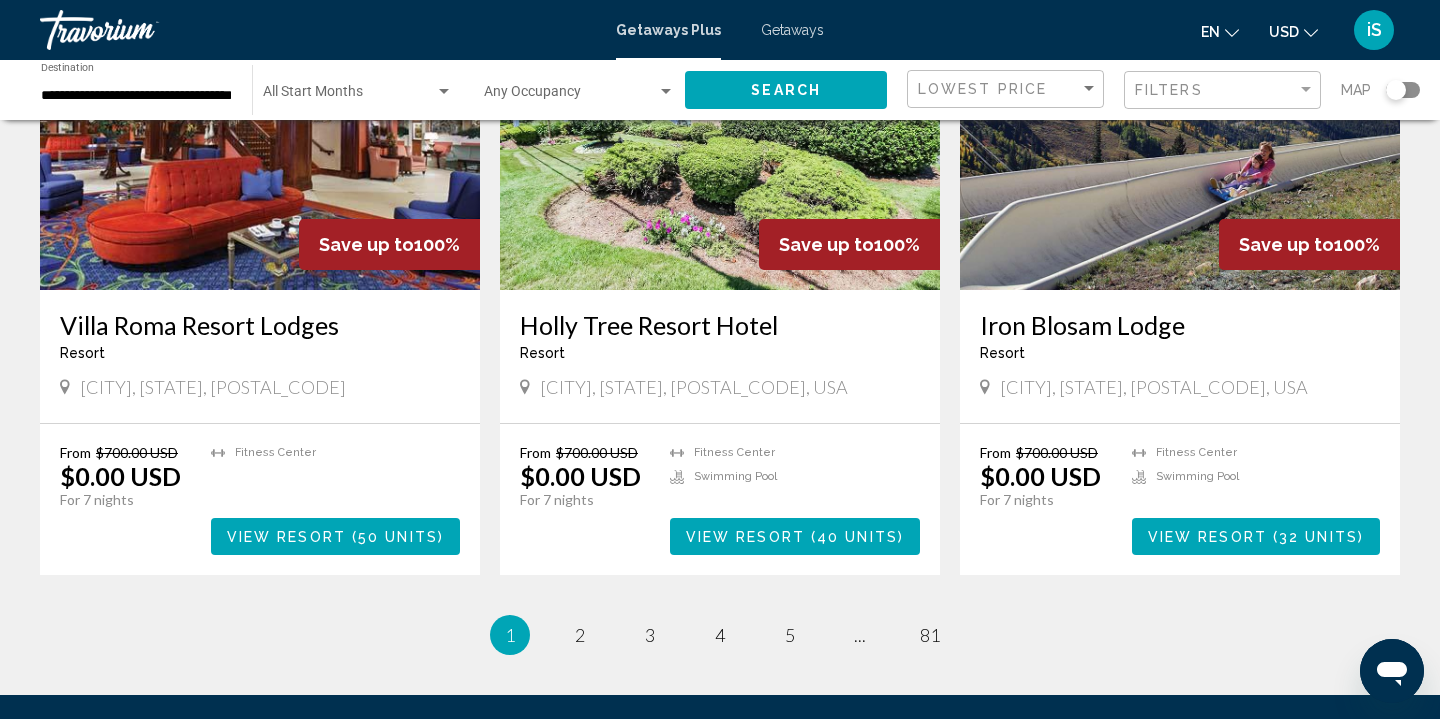 scroll, scrollTop: 2253, scrollLeft: 0, axis: vertical 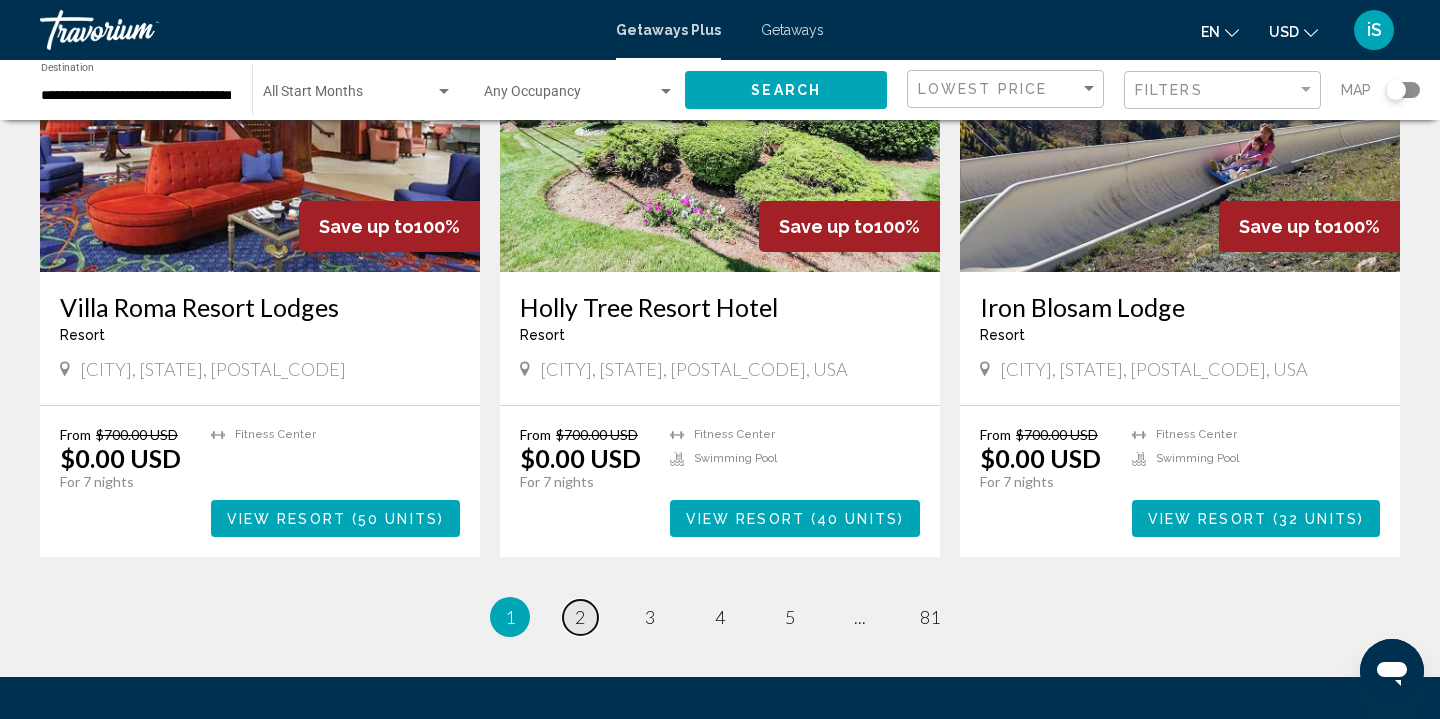 click on "2" at bounding box center [580, 617] 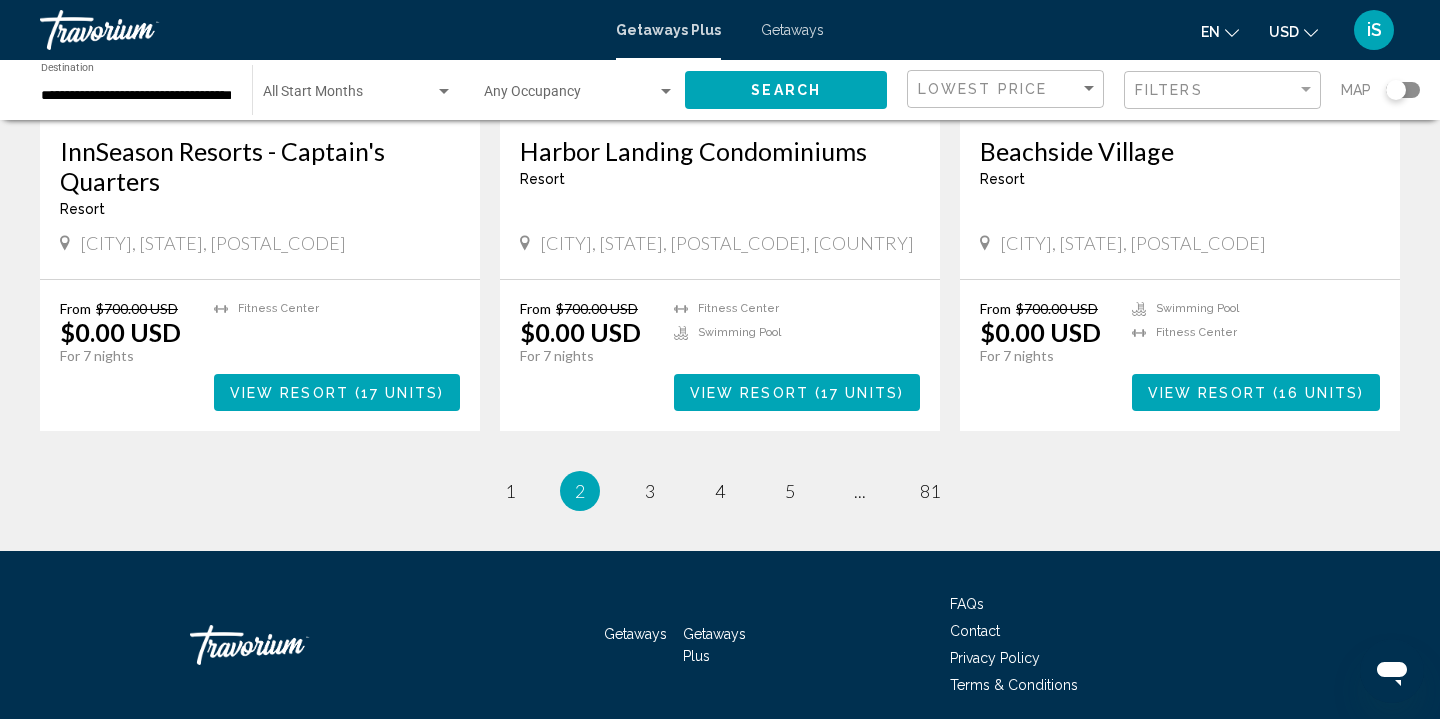 scroll, scrollTop: 2380, scrollLeft: 0, axis: vertical 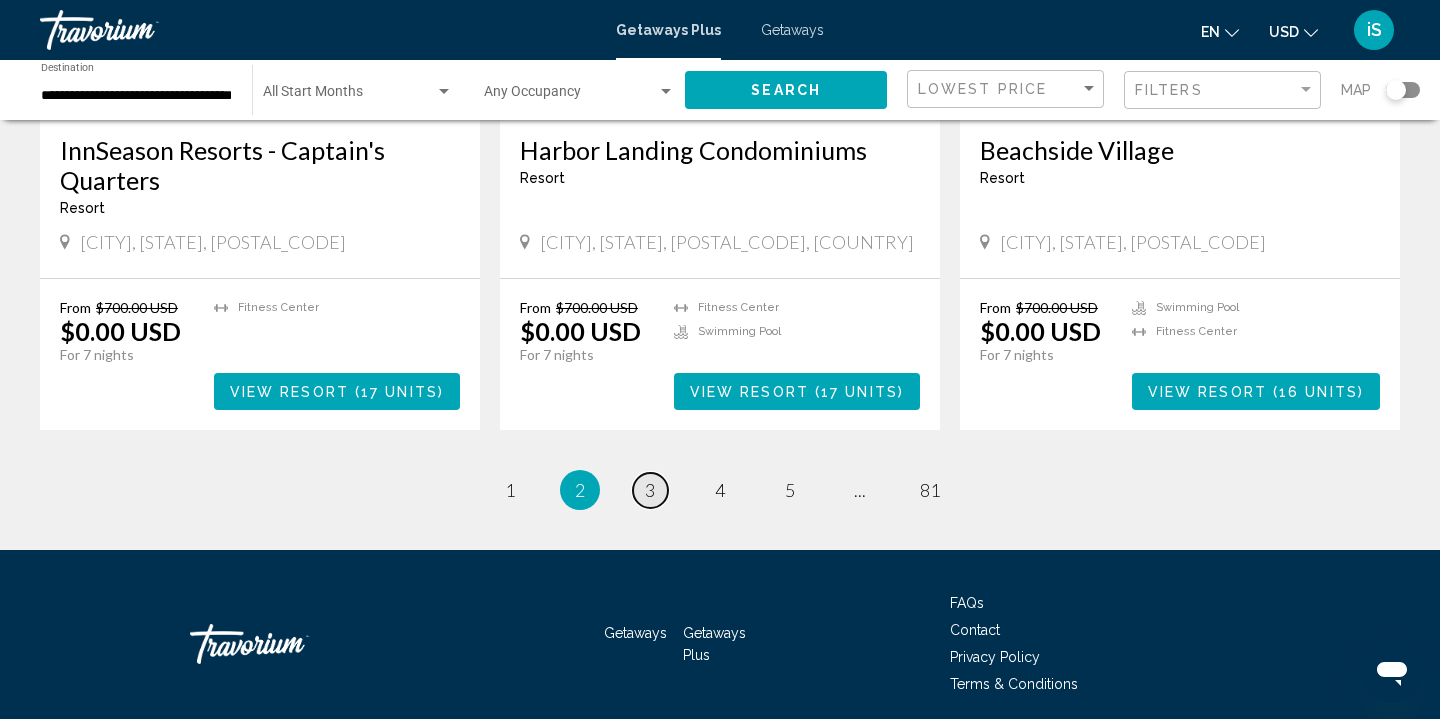 click on "3" at bounding box center (650, 490) 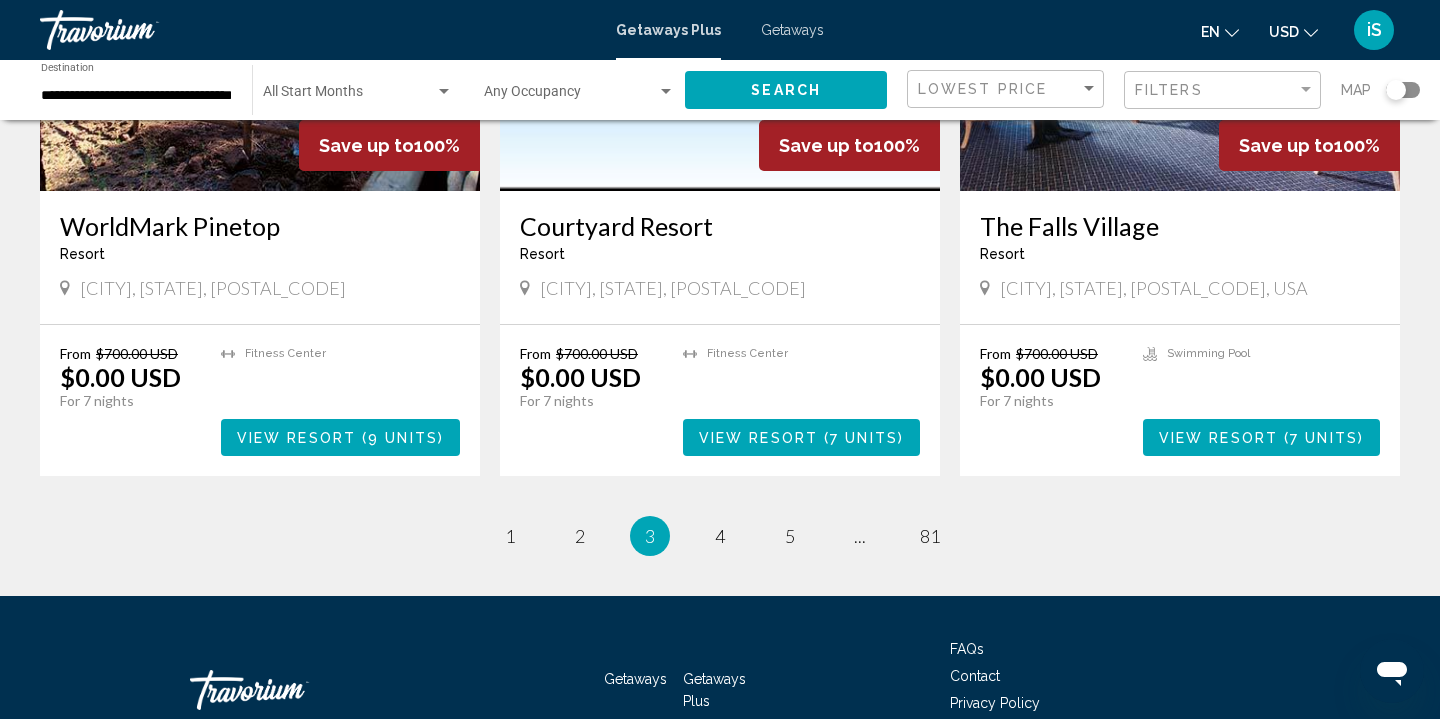 scroll, scrollTop: 2396, scrollLeft: 0, axis: vertical 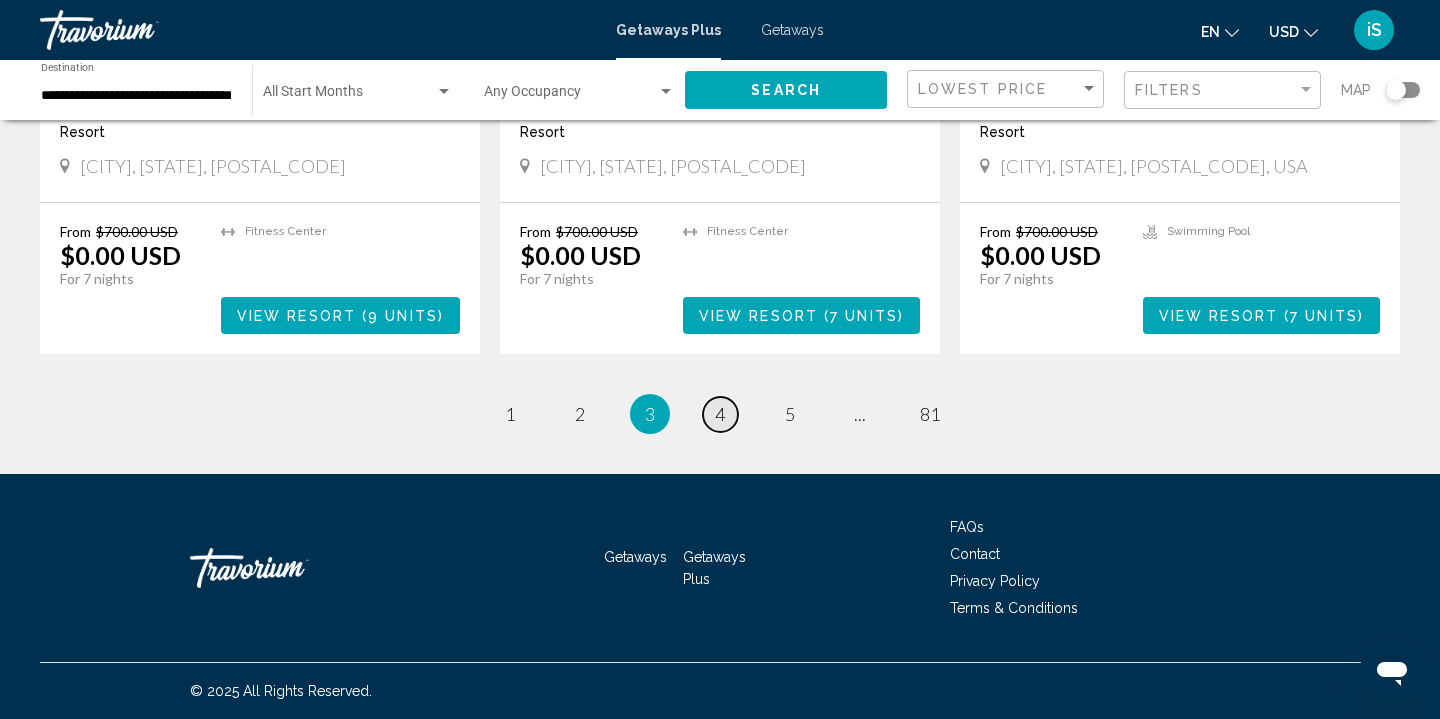 click on "page  4" at bounding box center (720, 414) 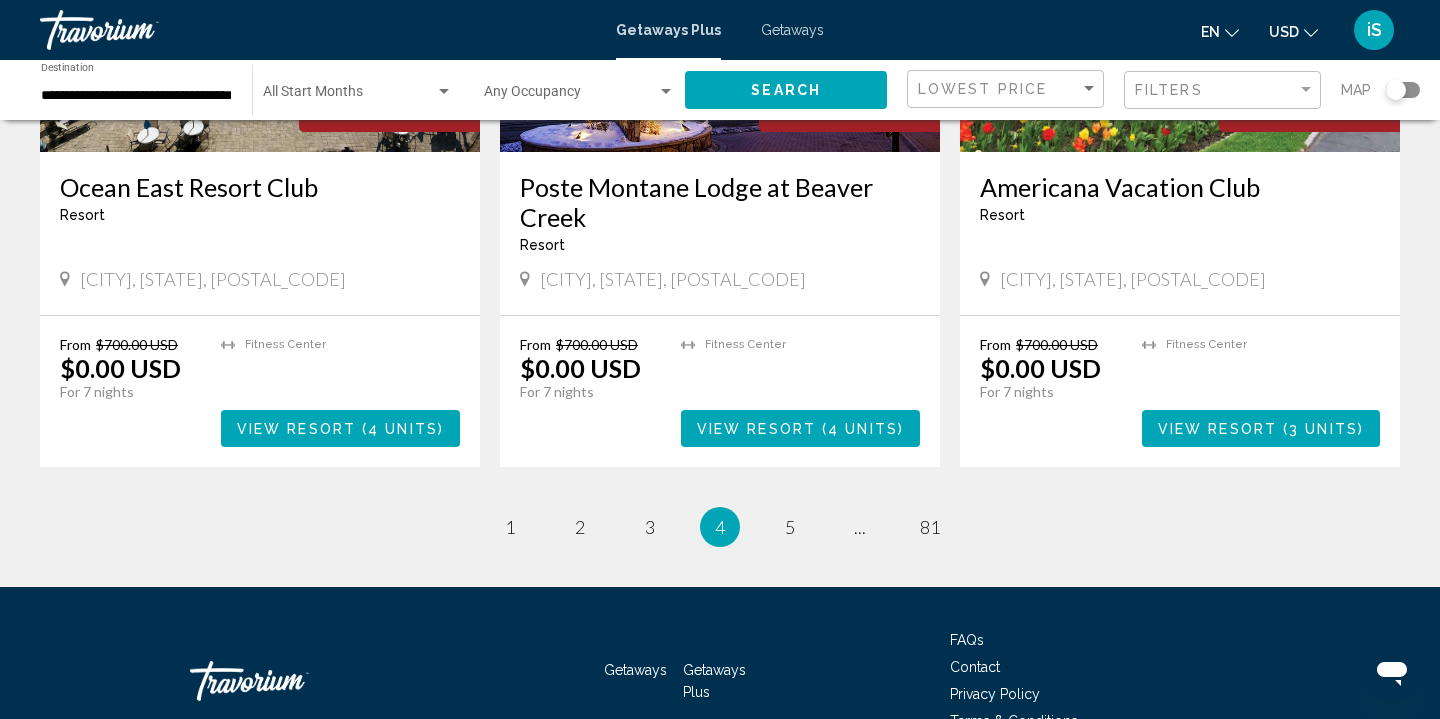 scroll, scrollTop: 2376, scrollLeft: 0, axis: vertical 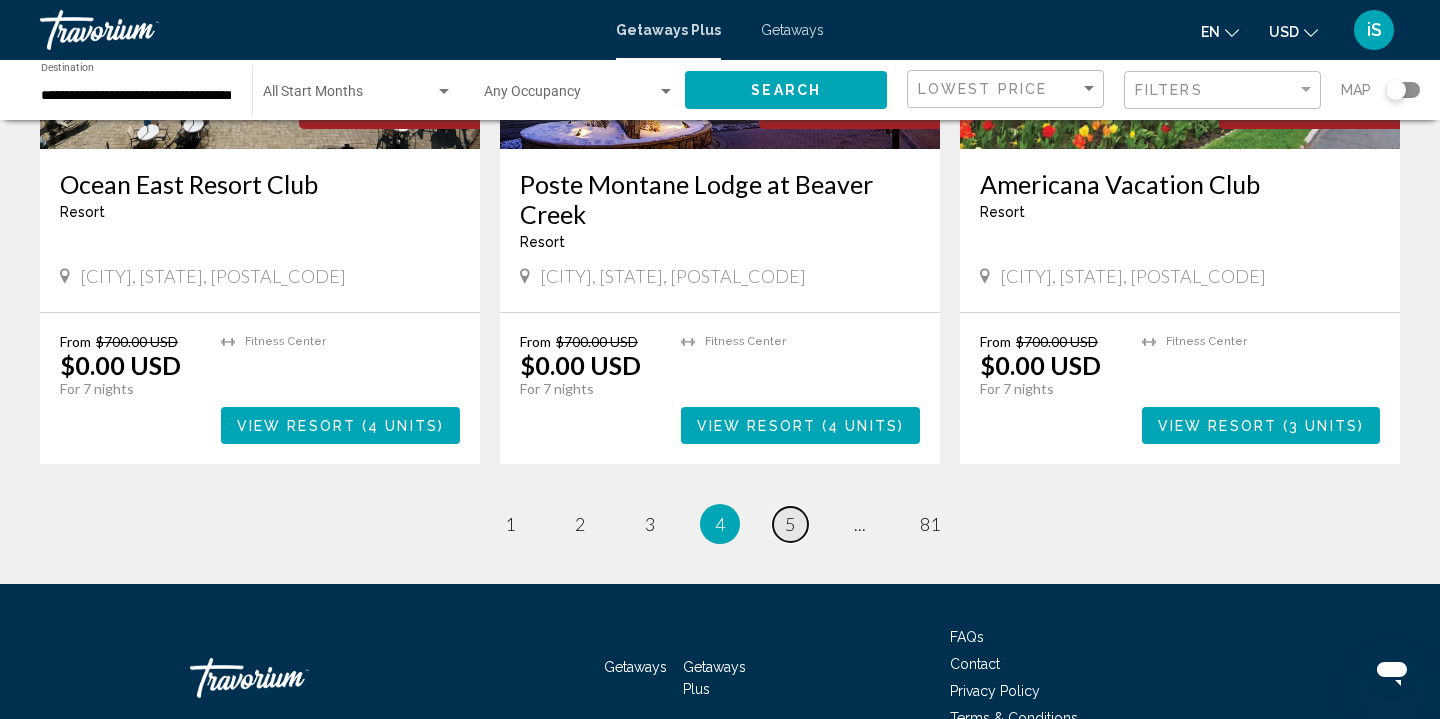 click on "5" at bounding box center [790, 524] 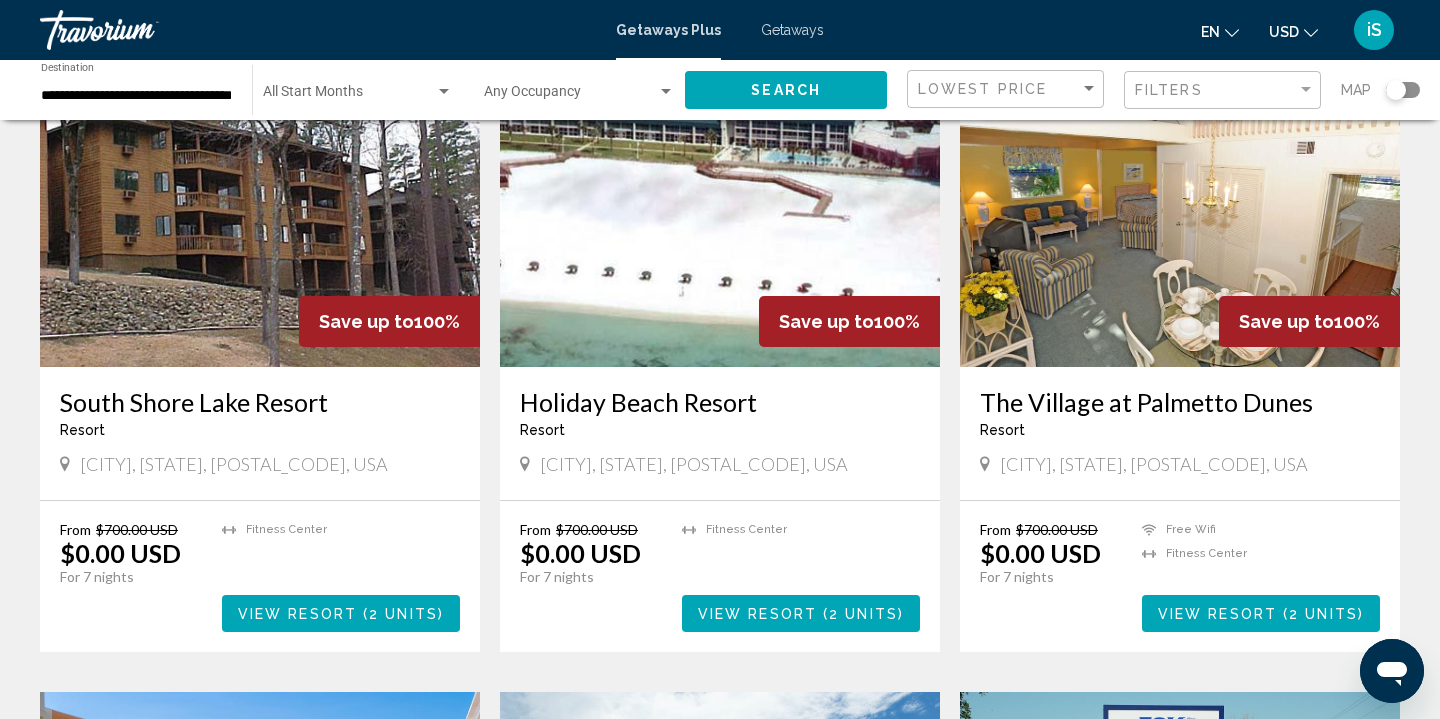 scroll, scrollTop: 818, scrollLeft: 0, axis: vertical 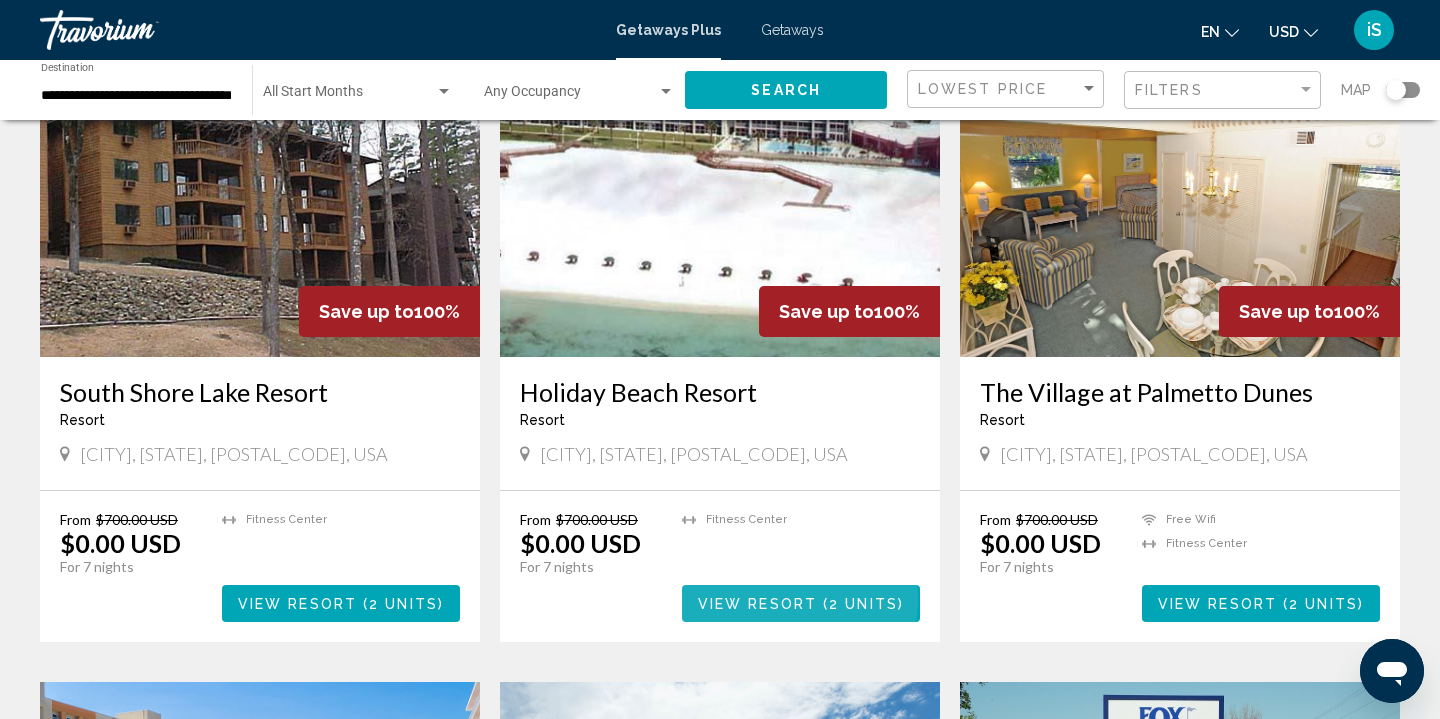 click on "View Resort" at bounding box center (757, 604) 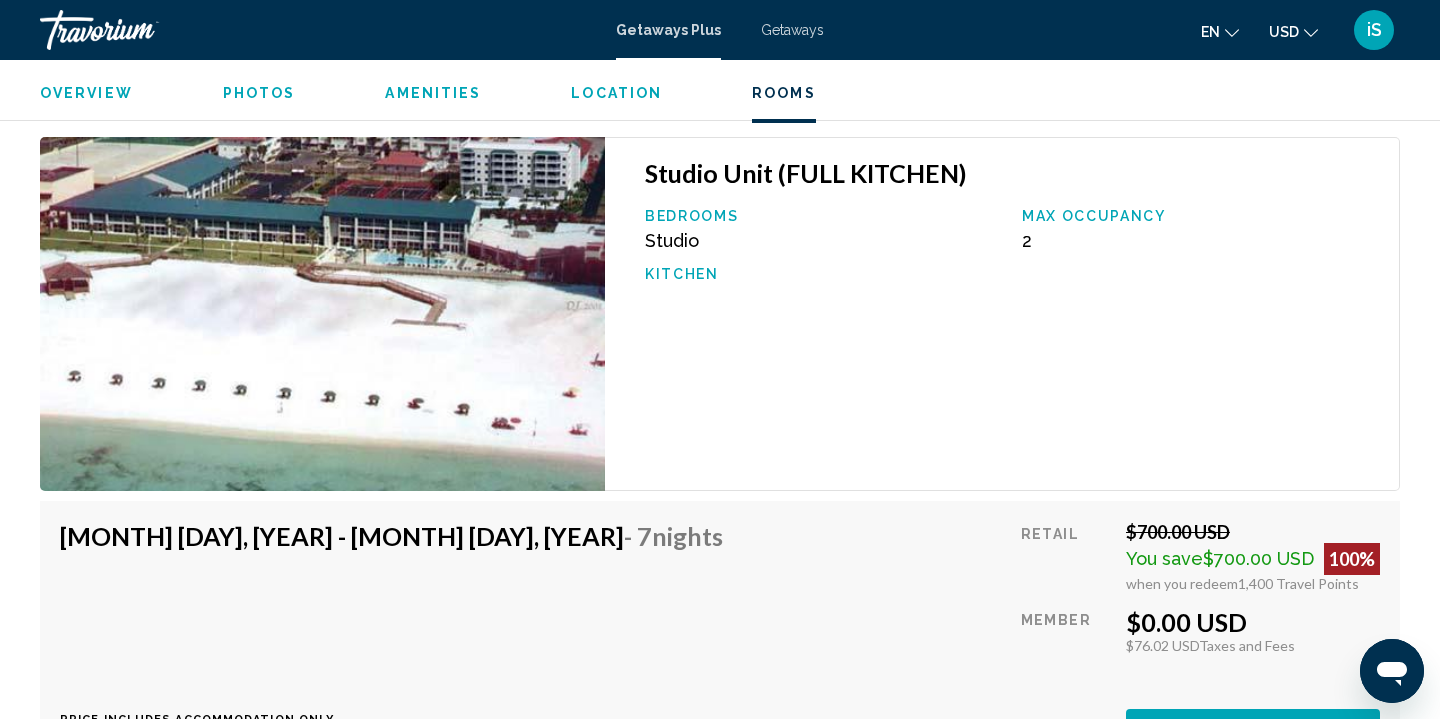 scroll, scrollTop: 2878, scrollLeft: 0, axis: vertical 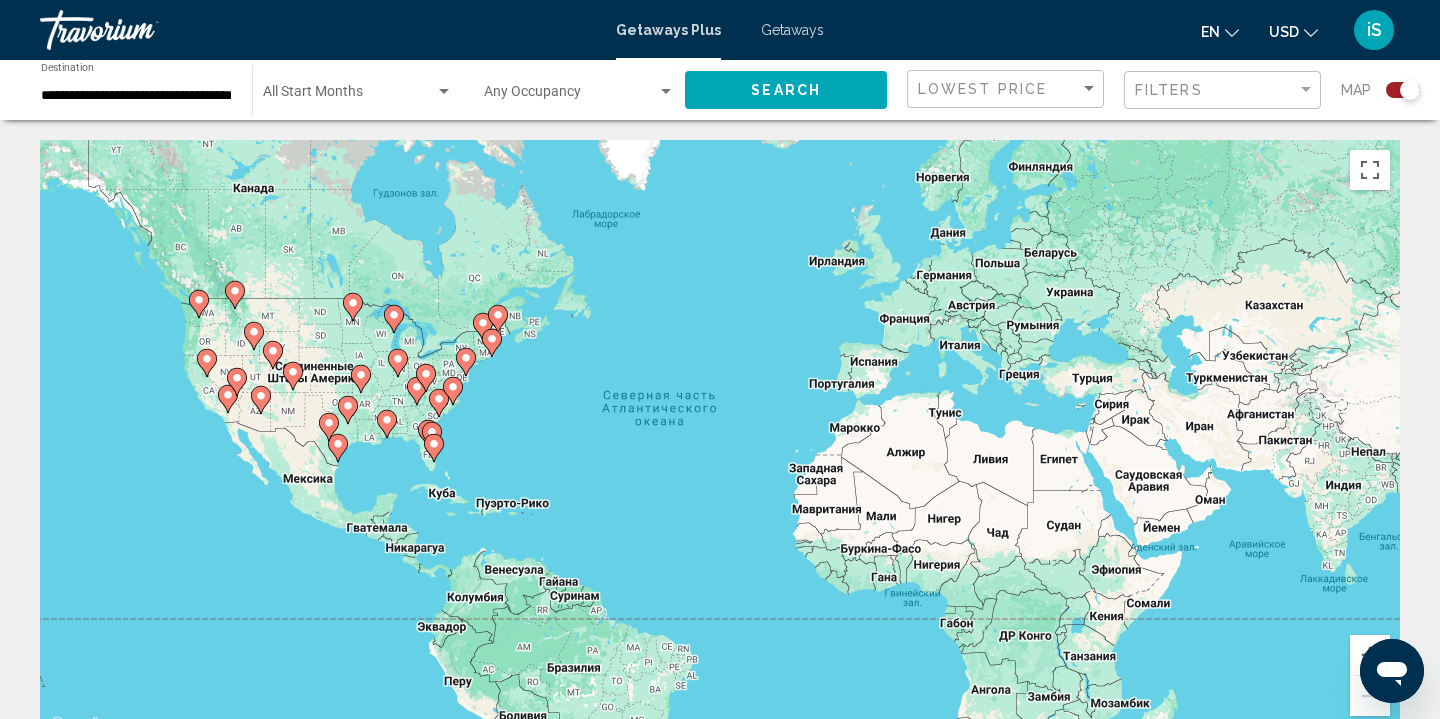 click 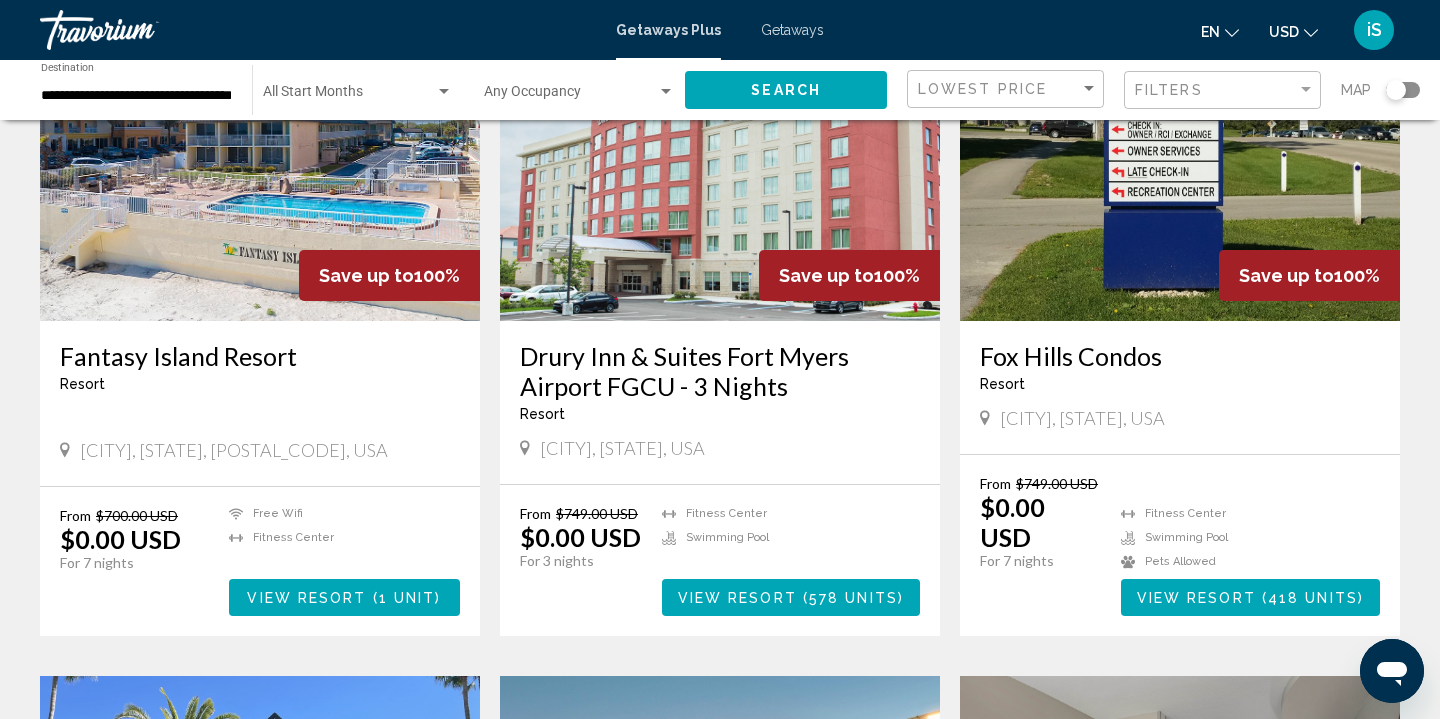 scroll, scrollTop: 1495, scrollLeft: 0, axis: vertical 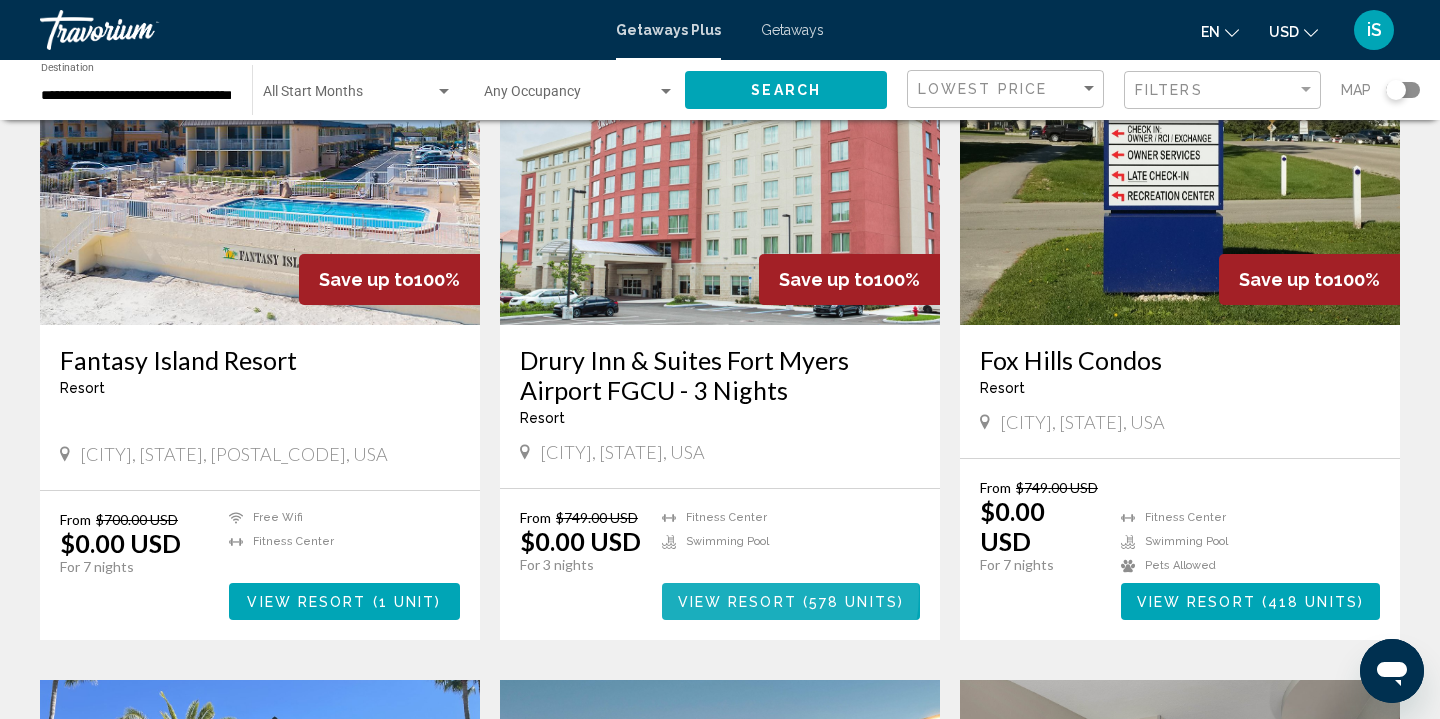 click on "View Resort" at bounding box center [737, 602] 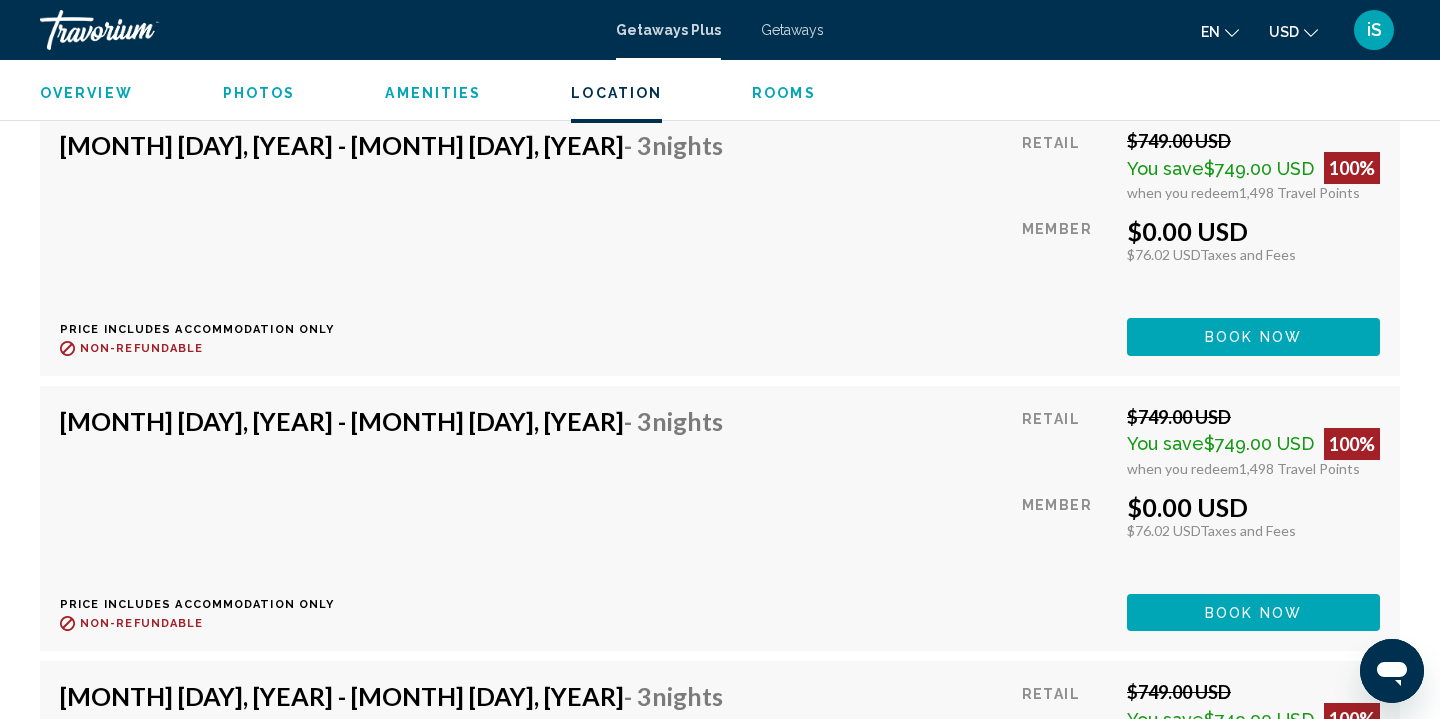 scroll, scrollTop: 8634, scrollLeft: 0, axis: vertical 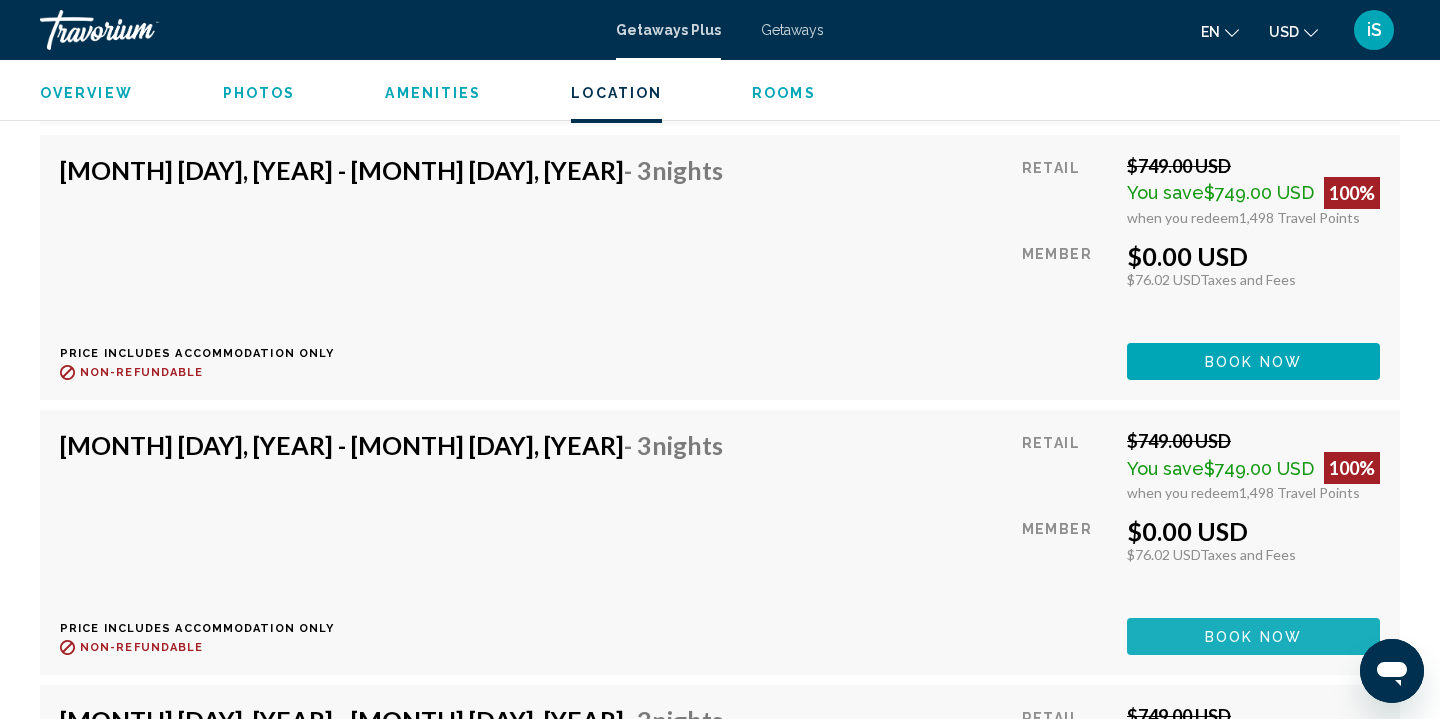 click on "Book now" at bounding box center (1253, 637) 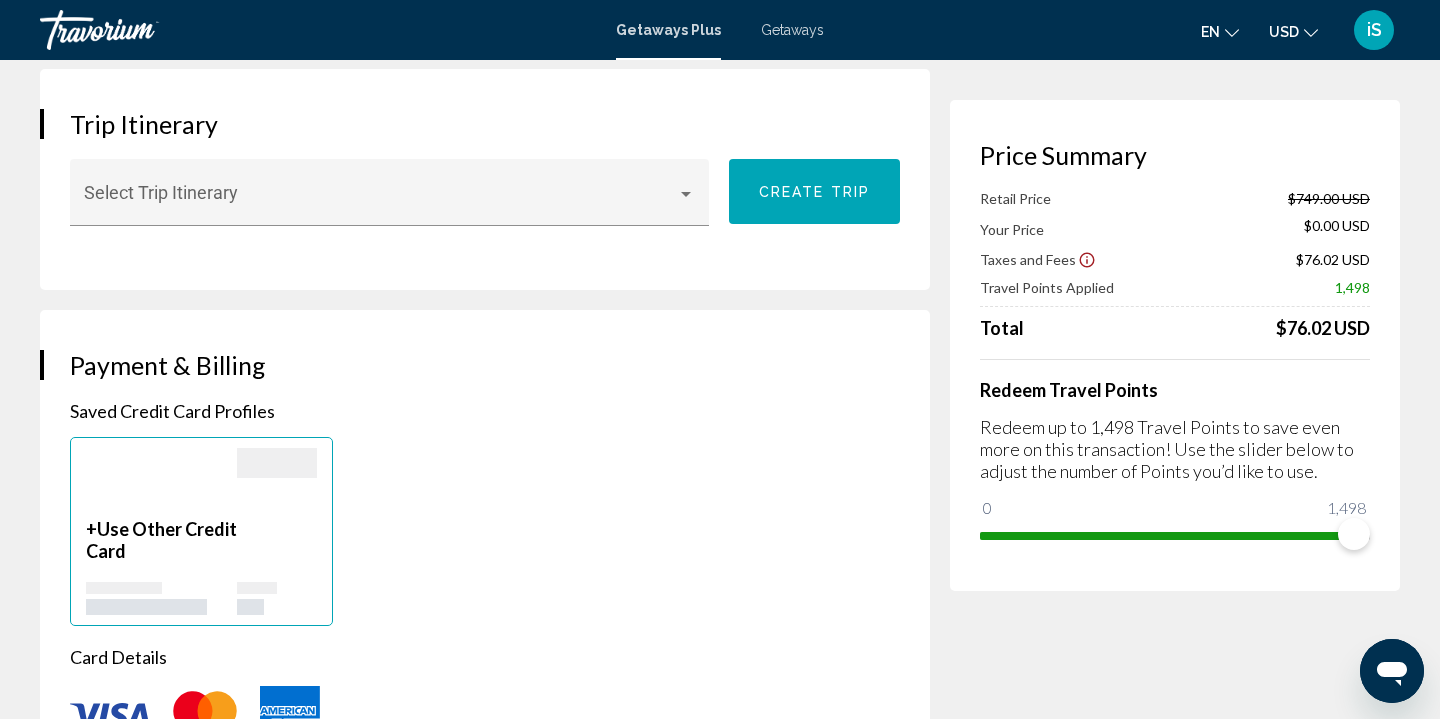scroll, scrollTop: 1189, scrollLeft: 0, axis: vertical 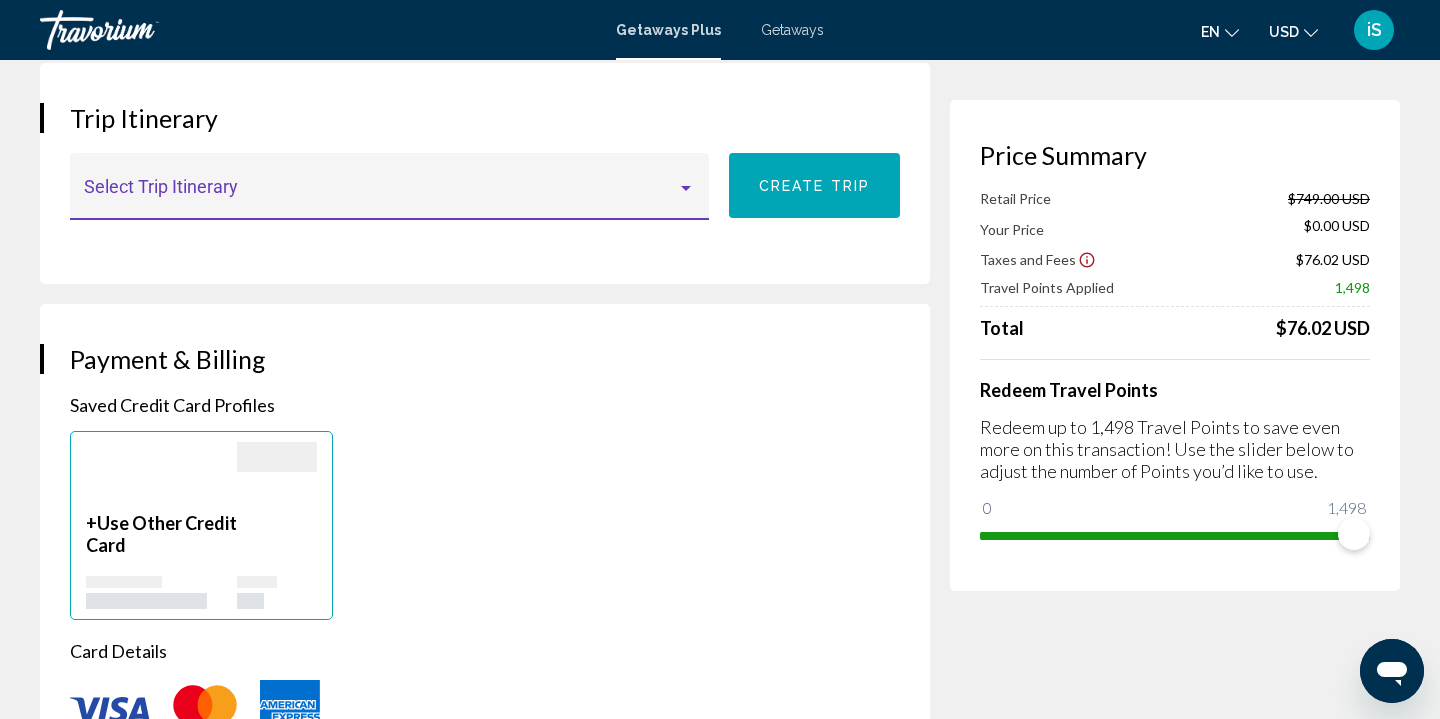 click at bounding box center (686, 188) 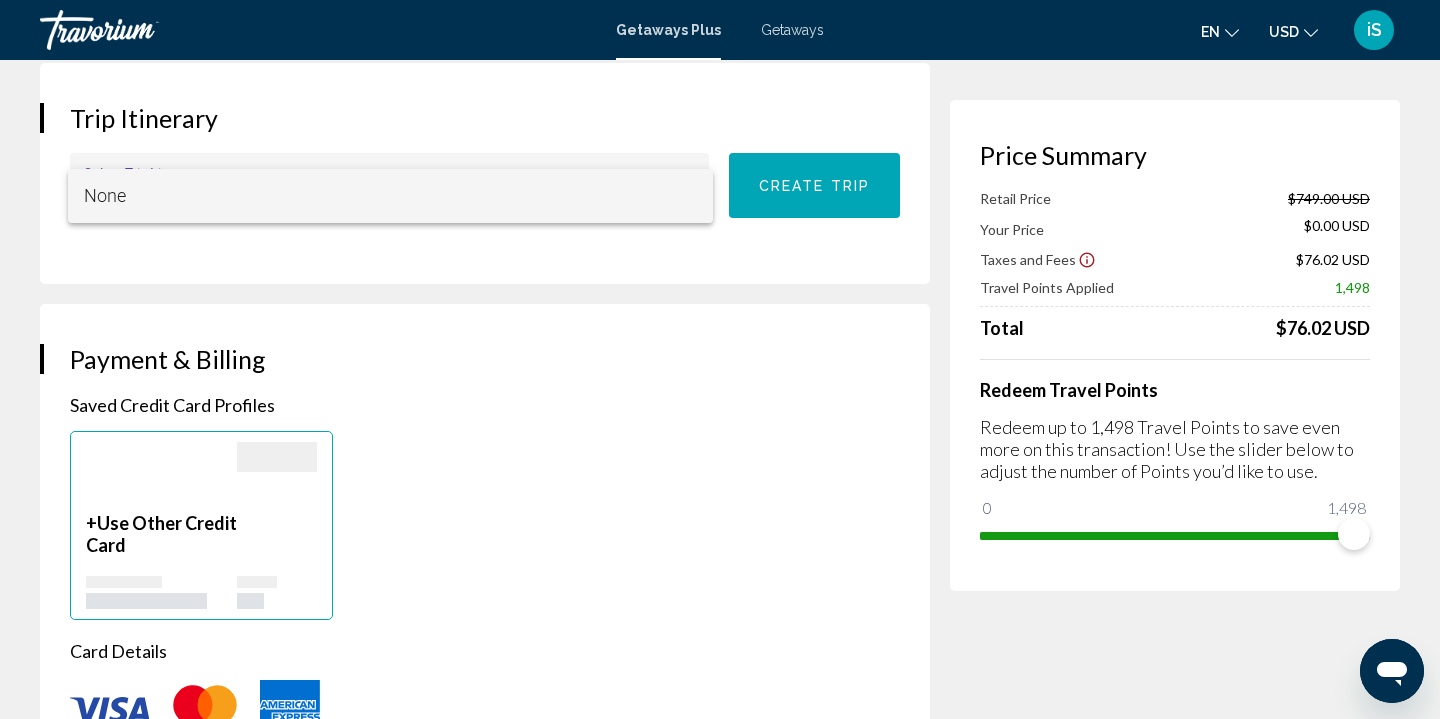 click on "None" at bounding box center (391, 196) 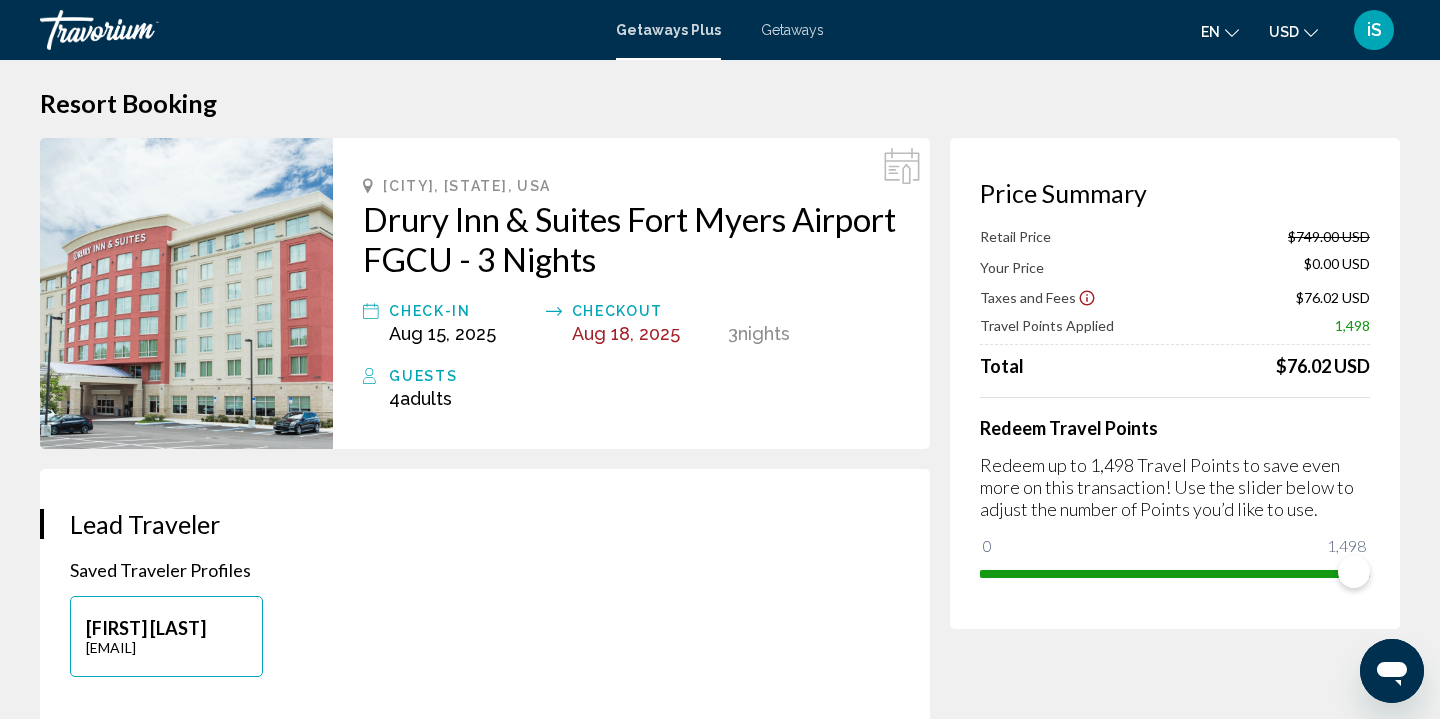 scroll, scrollTop: 0, scrollLeft: 0, axis: both 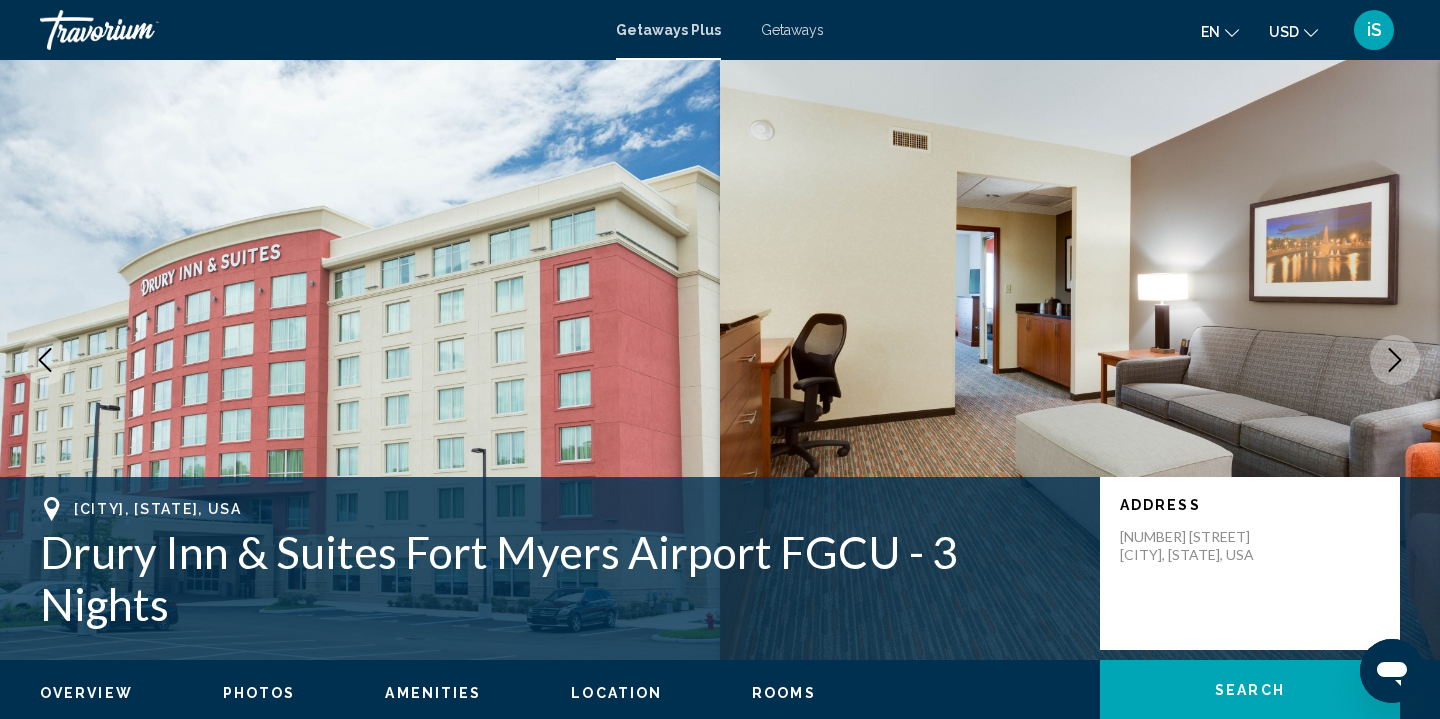 click 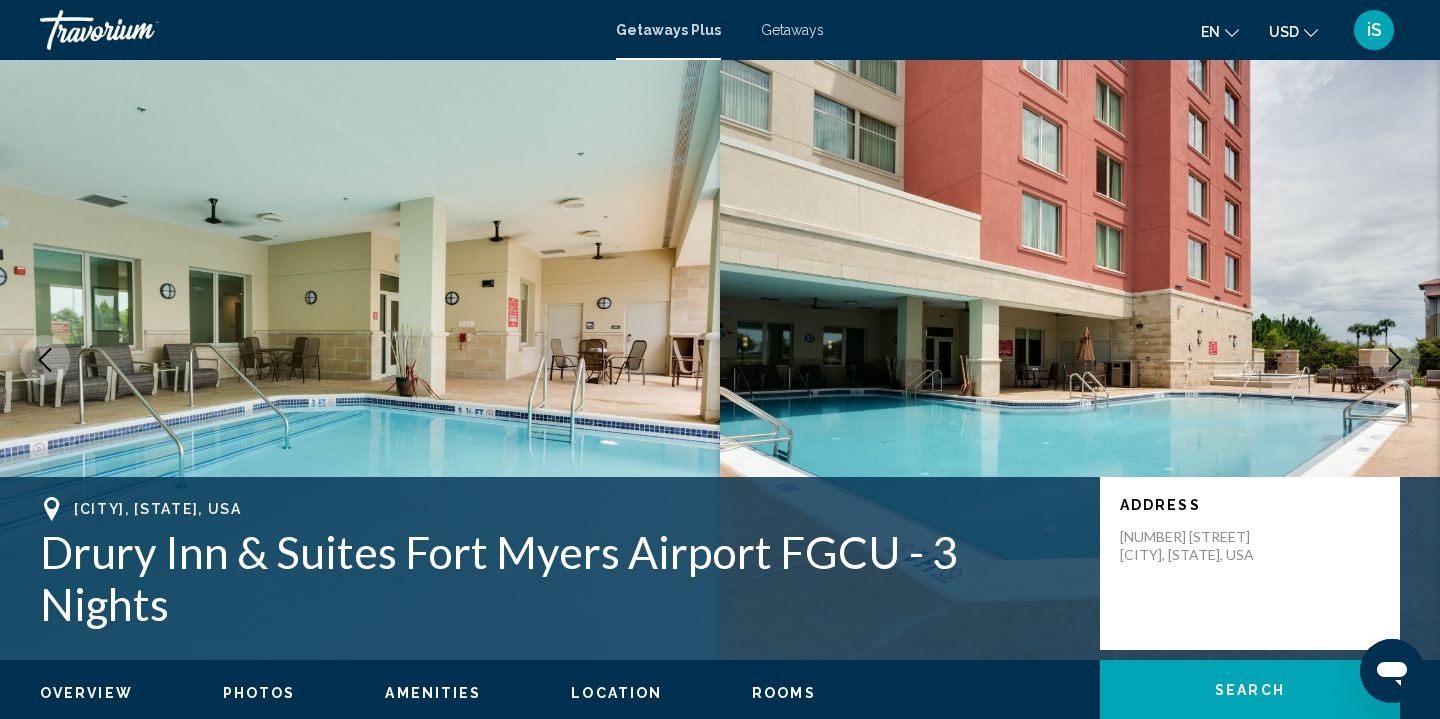 click 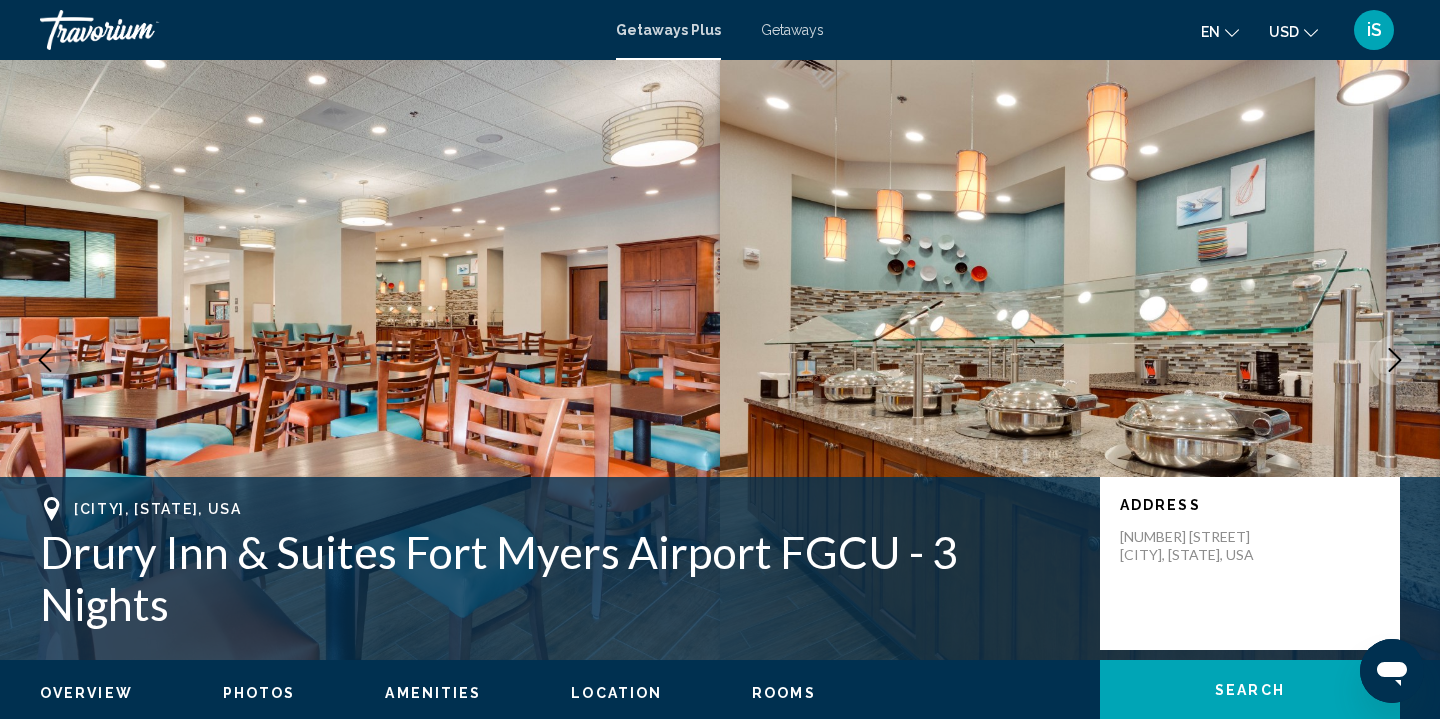 click 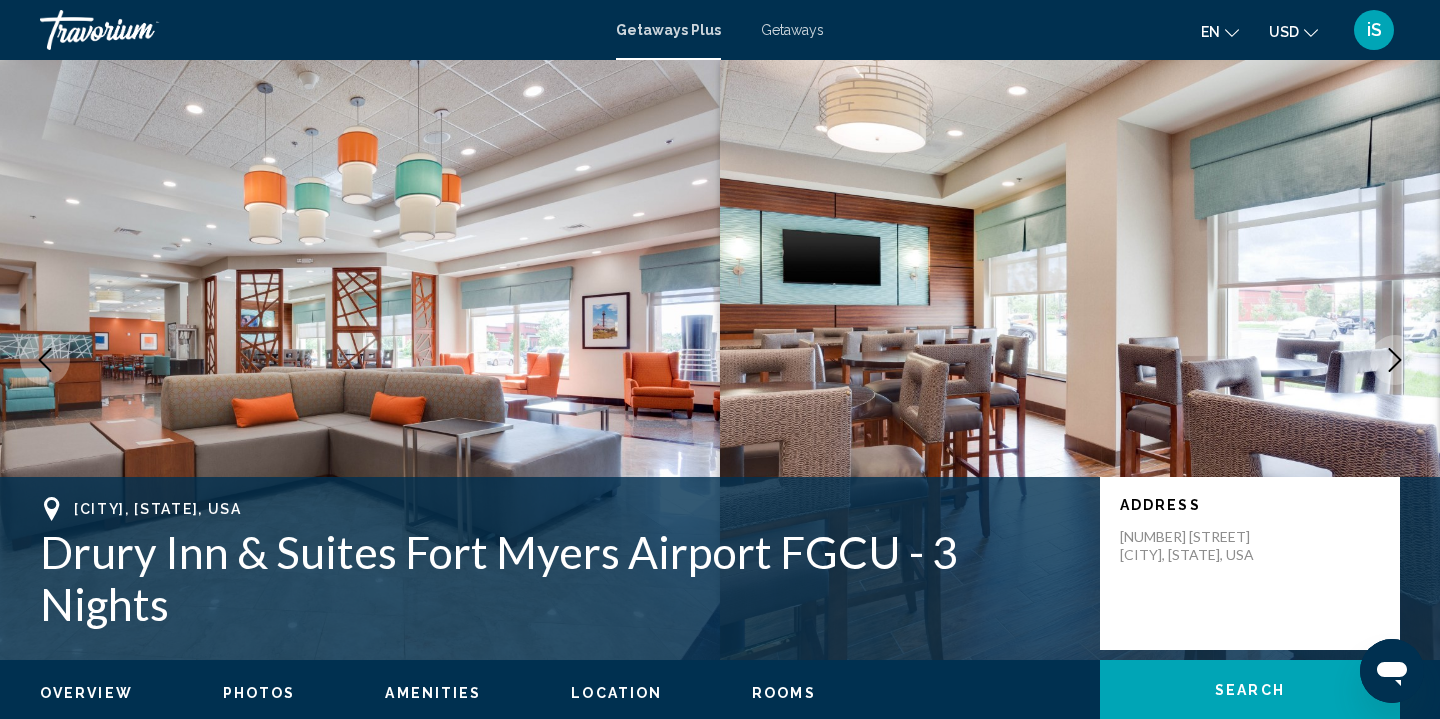 click 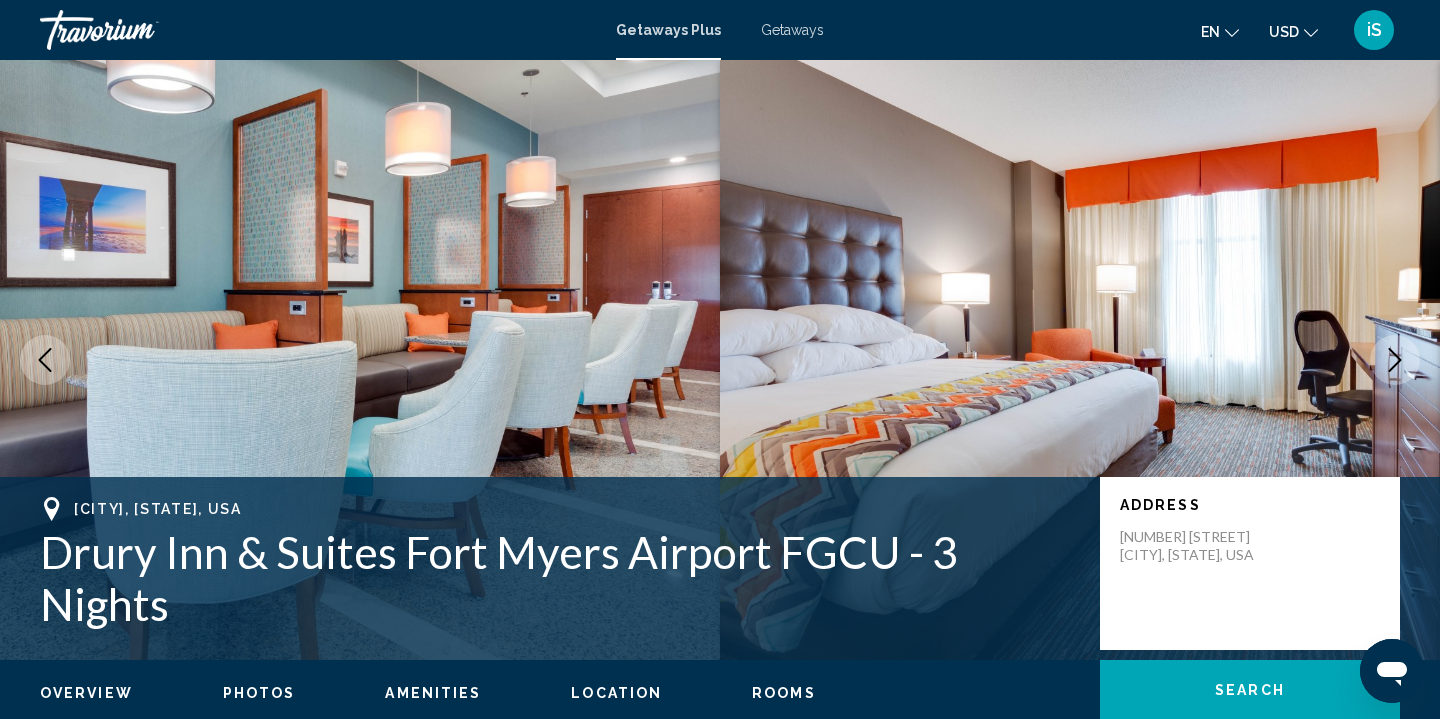 click 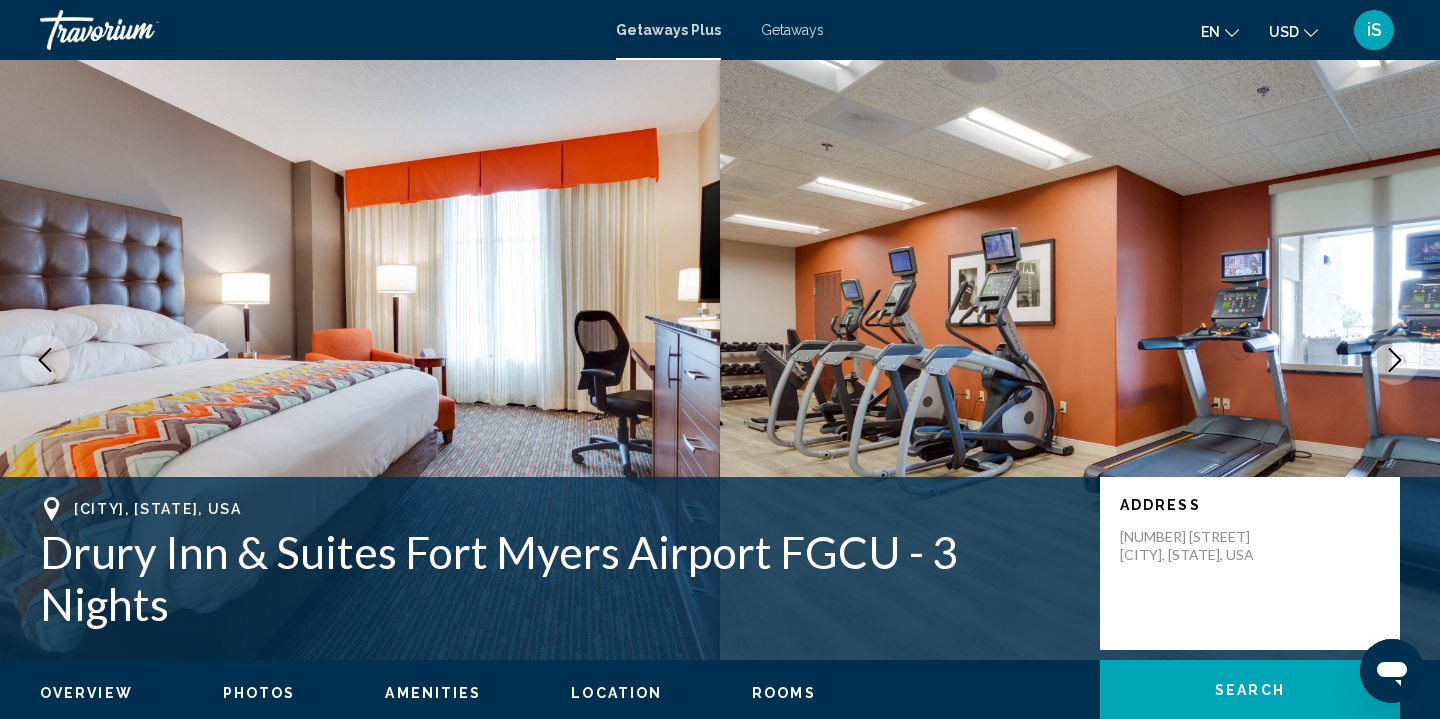 click 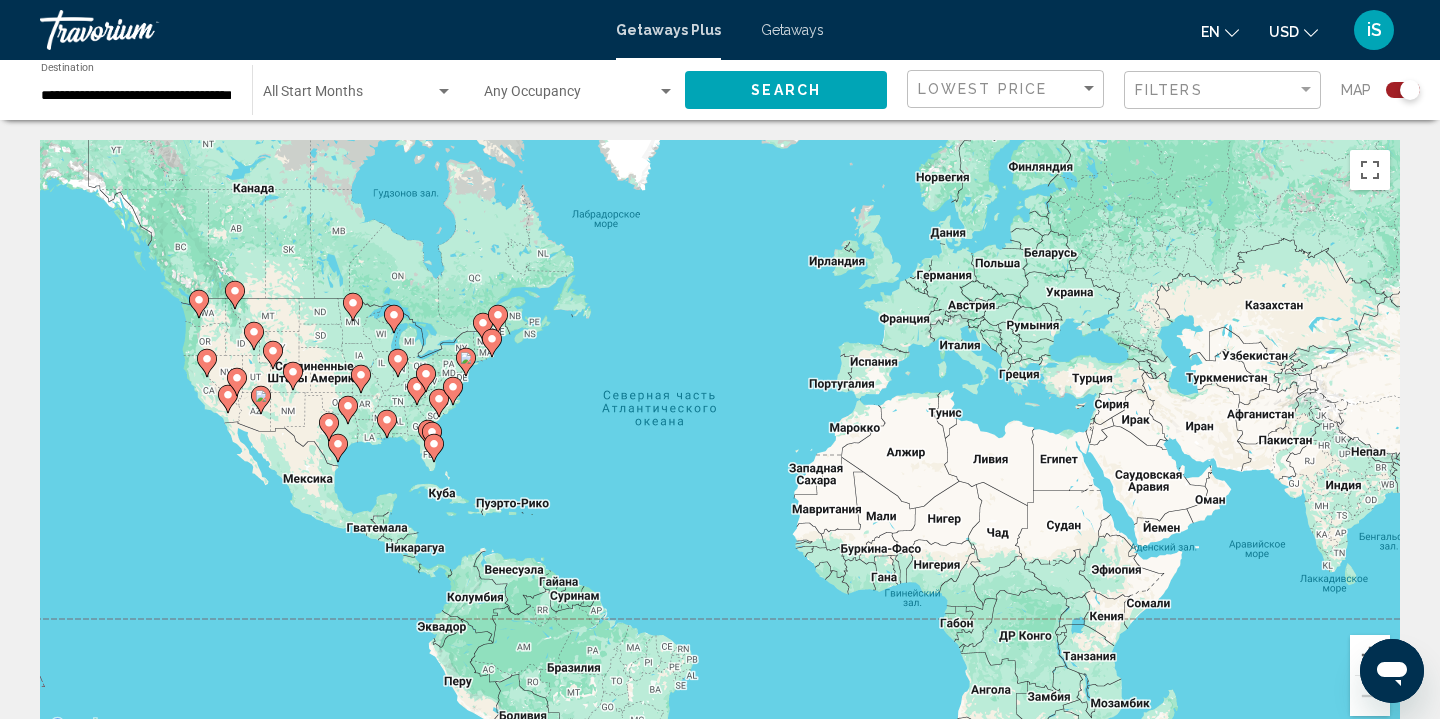 click 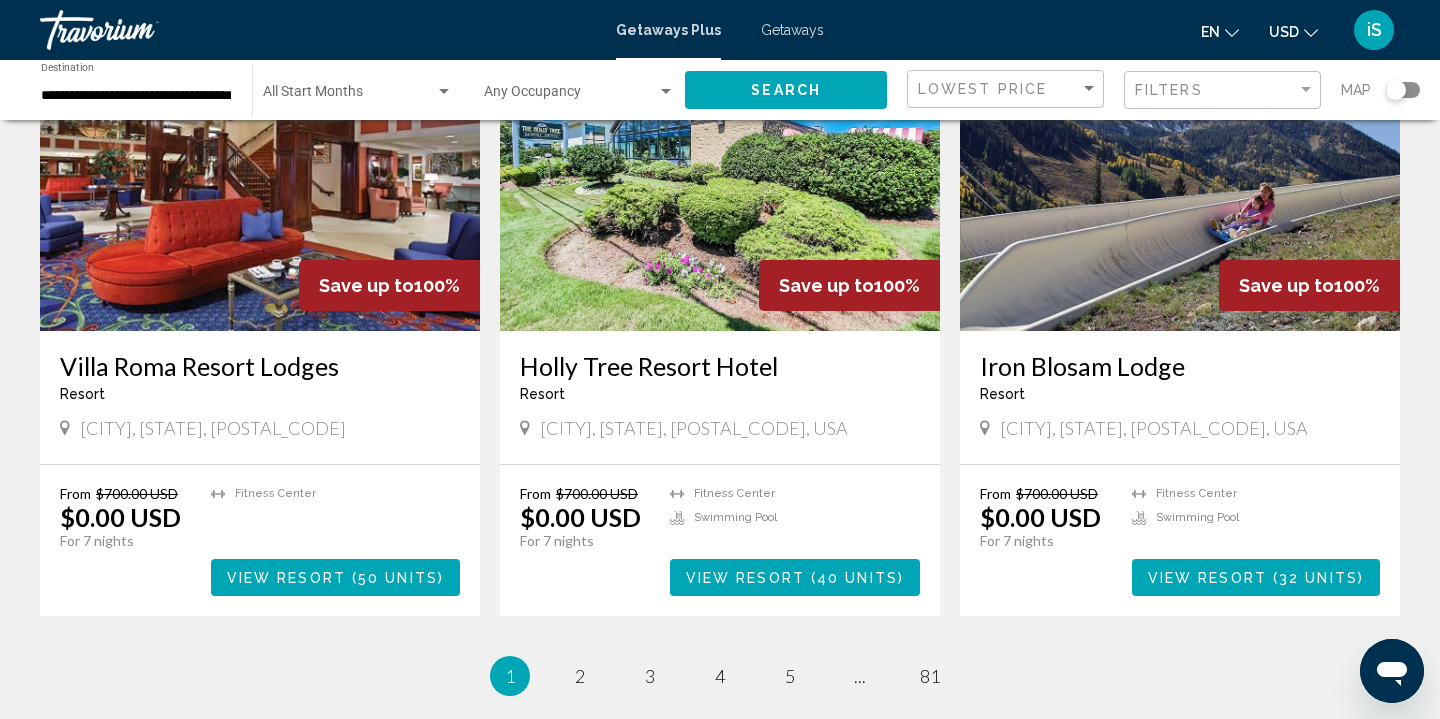 scroll, scrollTop: 2206, scrollLeft: 0, axis: vertical 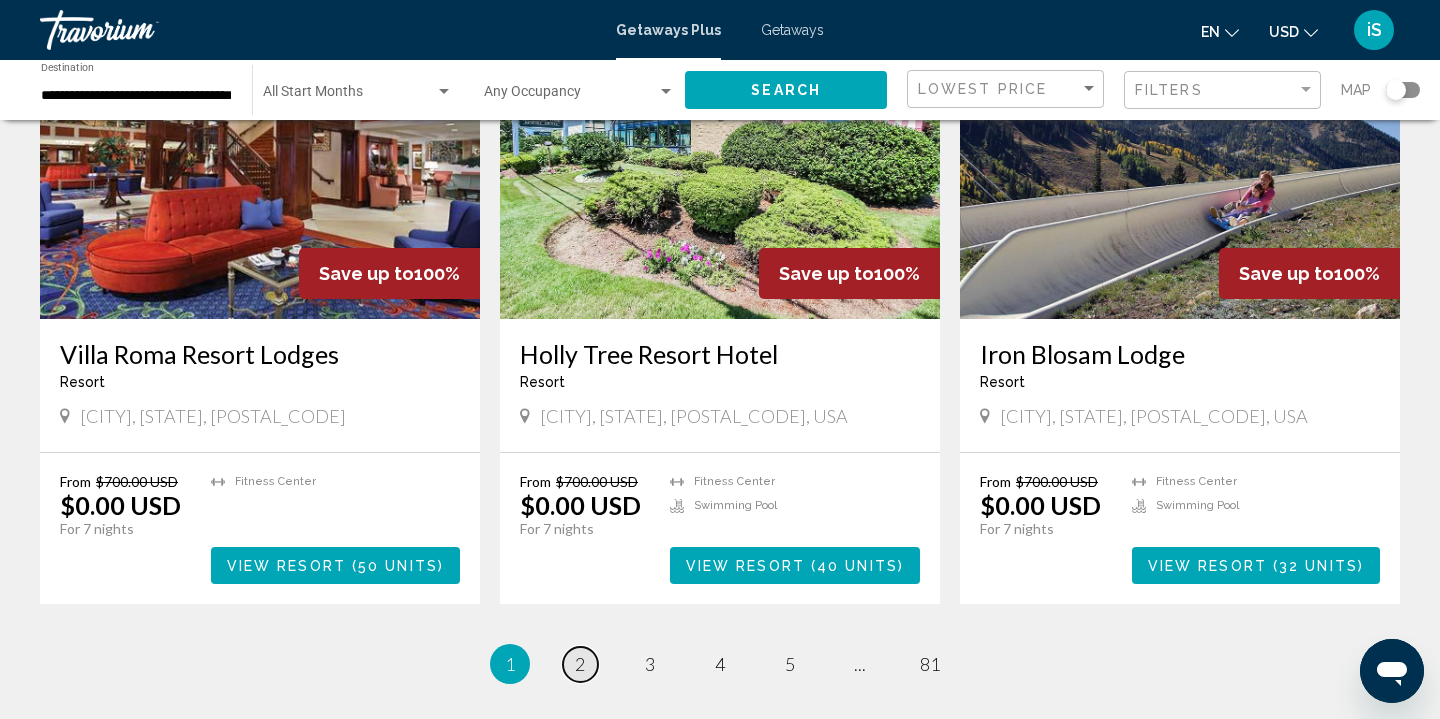 click on "2" at bounding box center [580, 664] 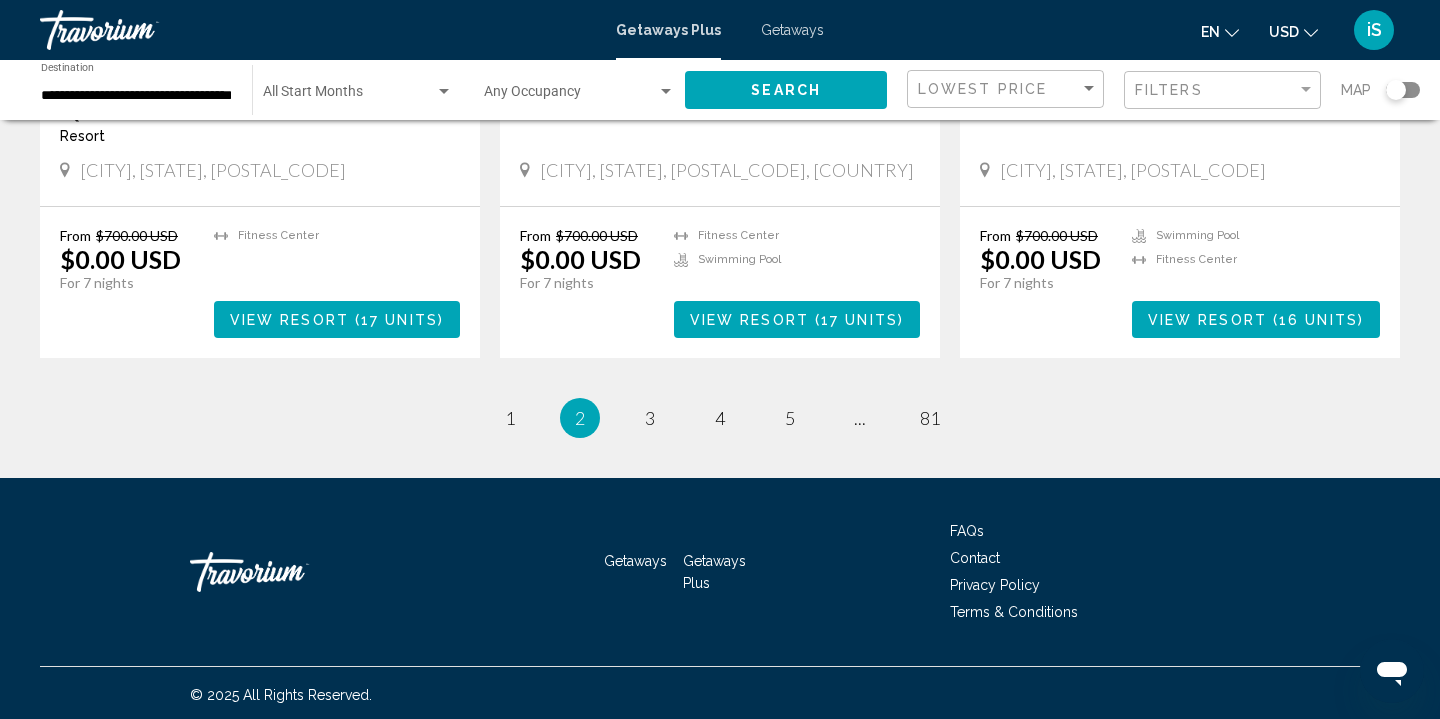 scroll, scrollTop: 2456, scrollLeft: 0, axis: vertical 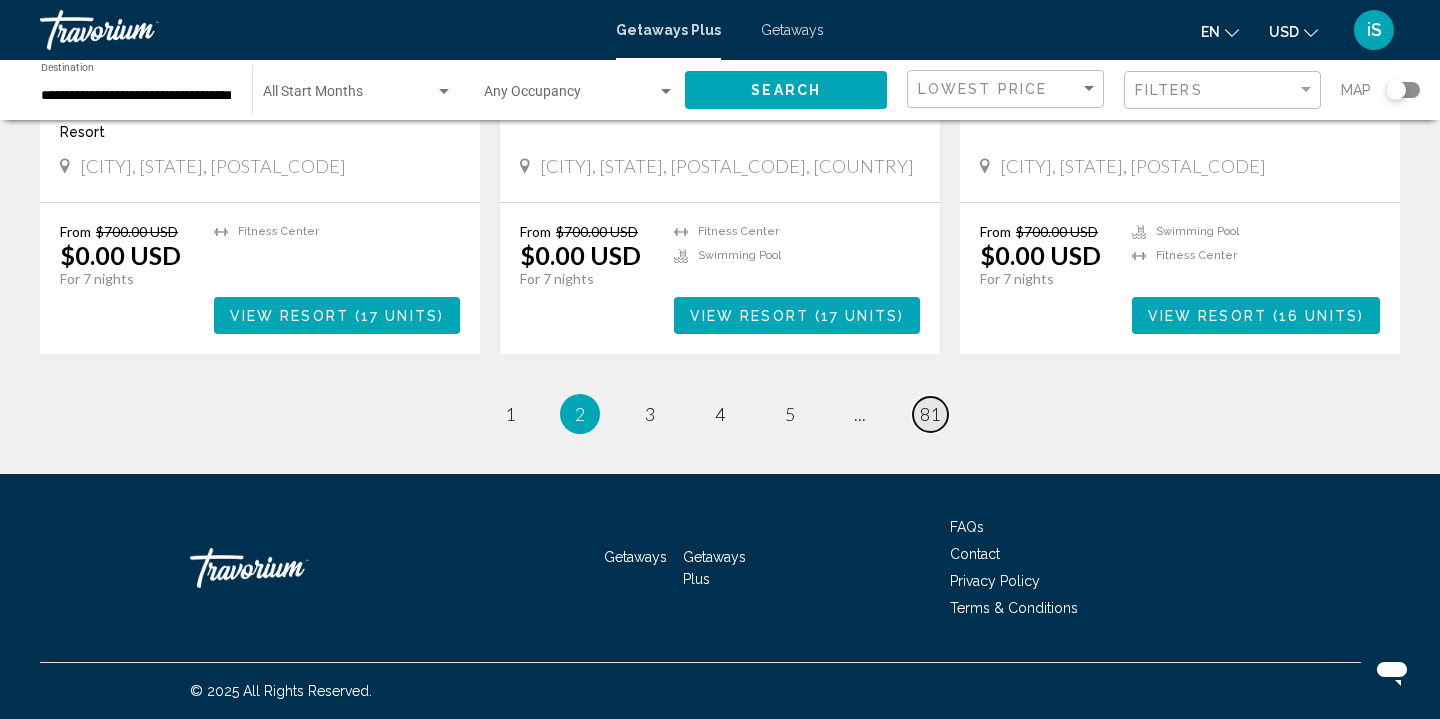 click on "81" at bounding box center [930, 414] 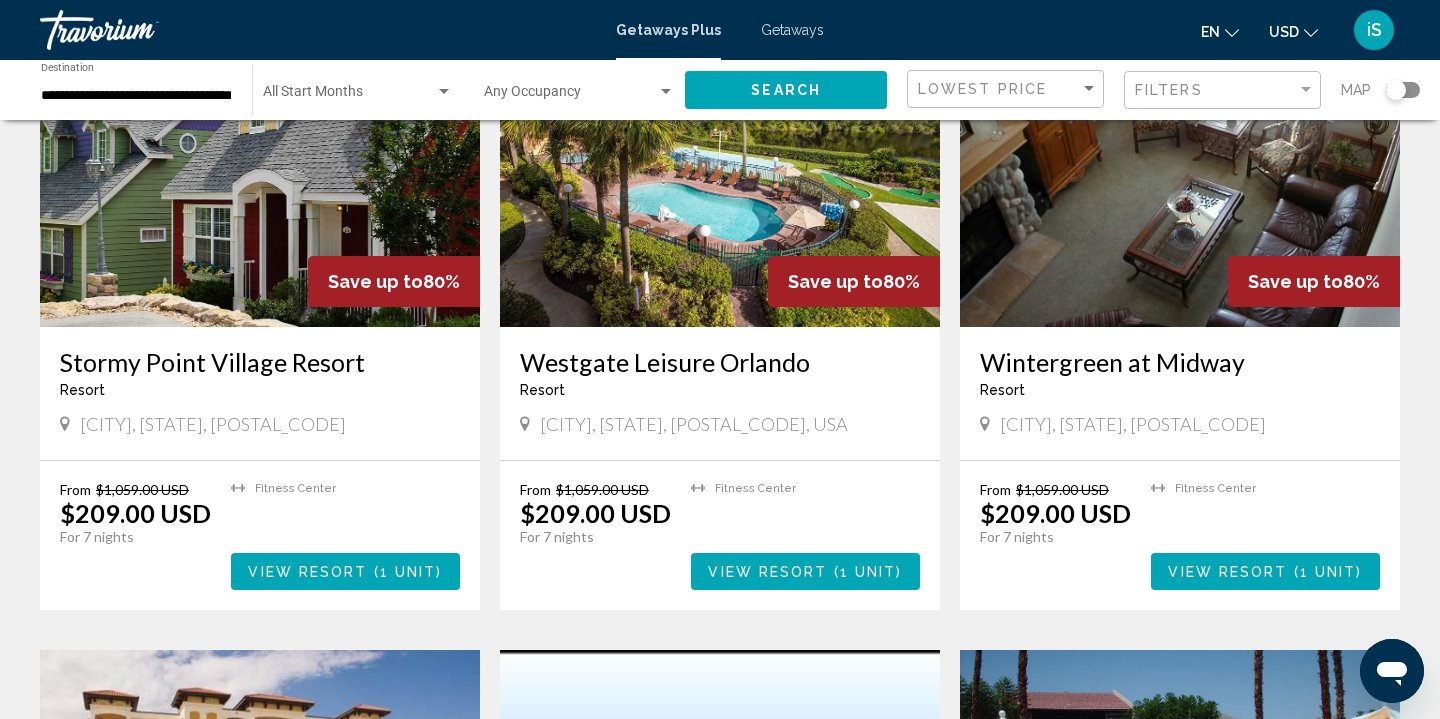 scroll, scrollTop: 919, scrollLeft: 0, axis: vertical 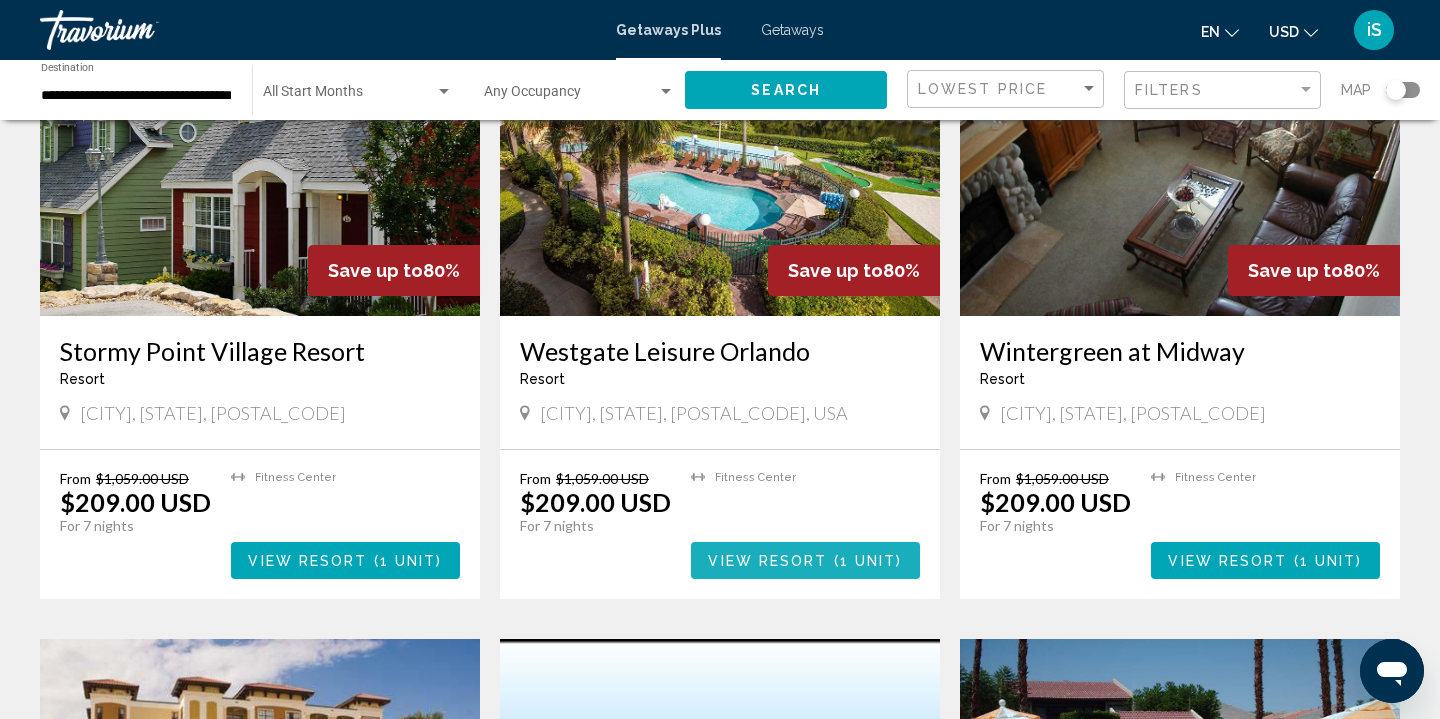 click on "View Resort" at bounding box center (767, 561) 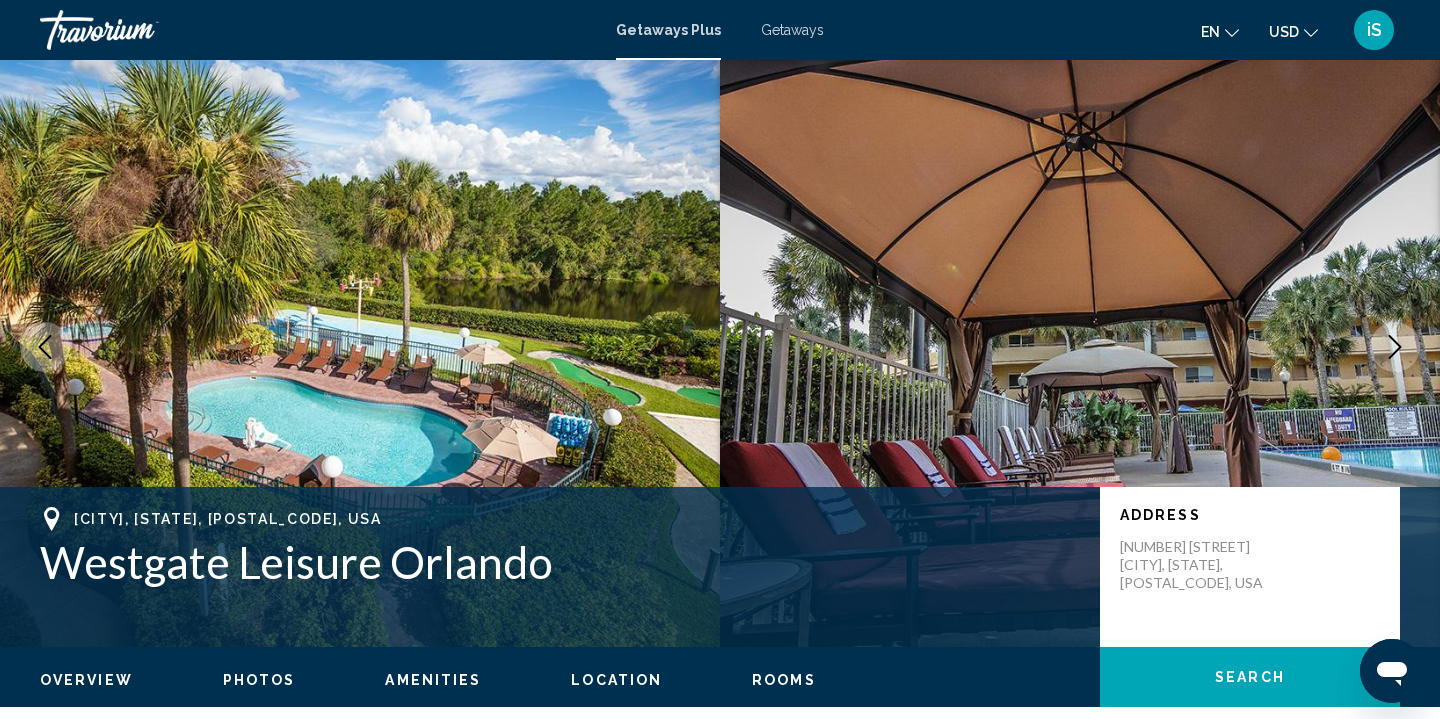 scroll, scrollTop: 20, scrollLeft: 0, axis: vertical 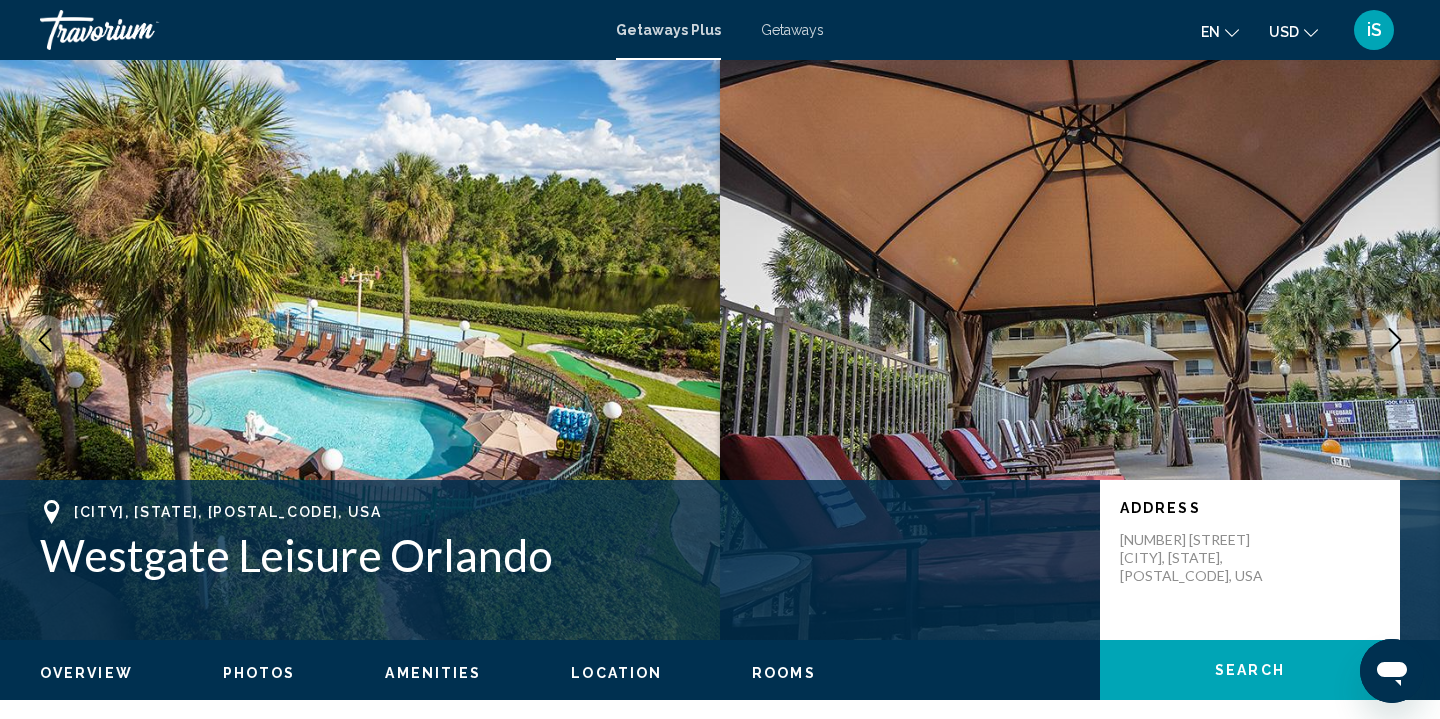 click 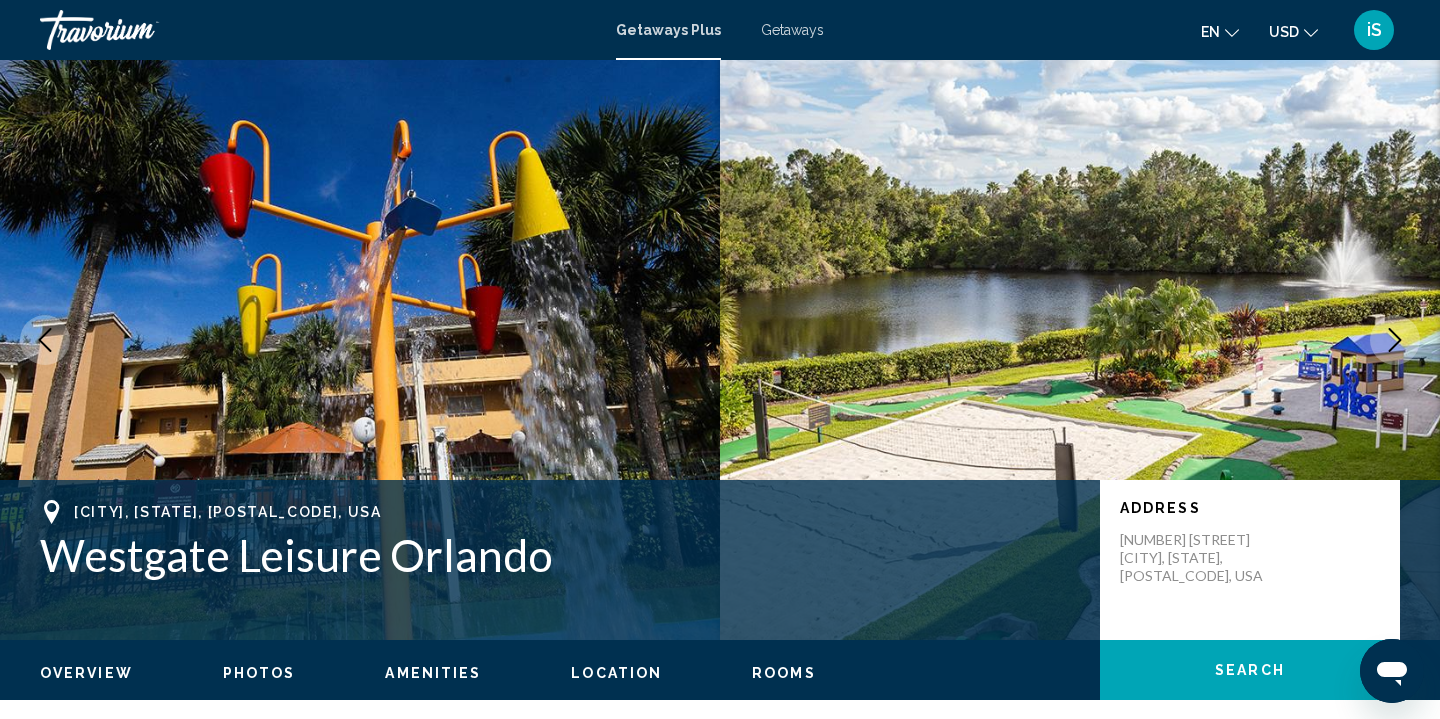 click 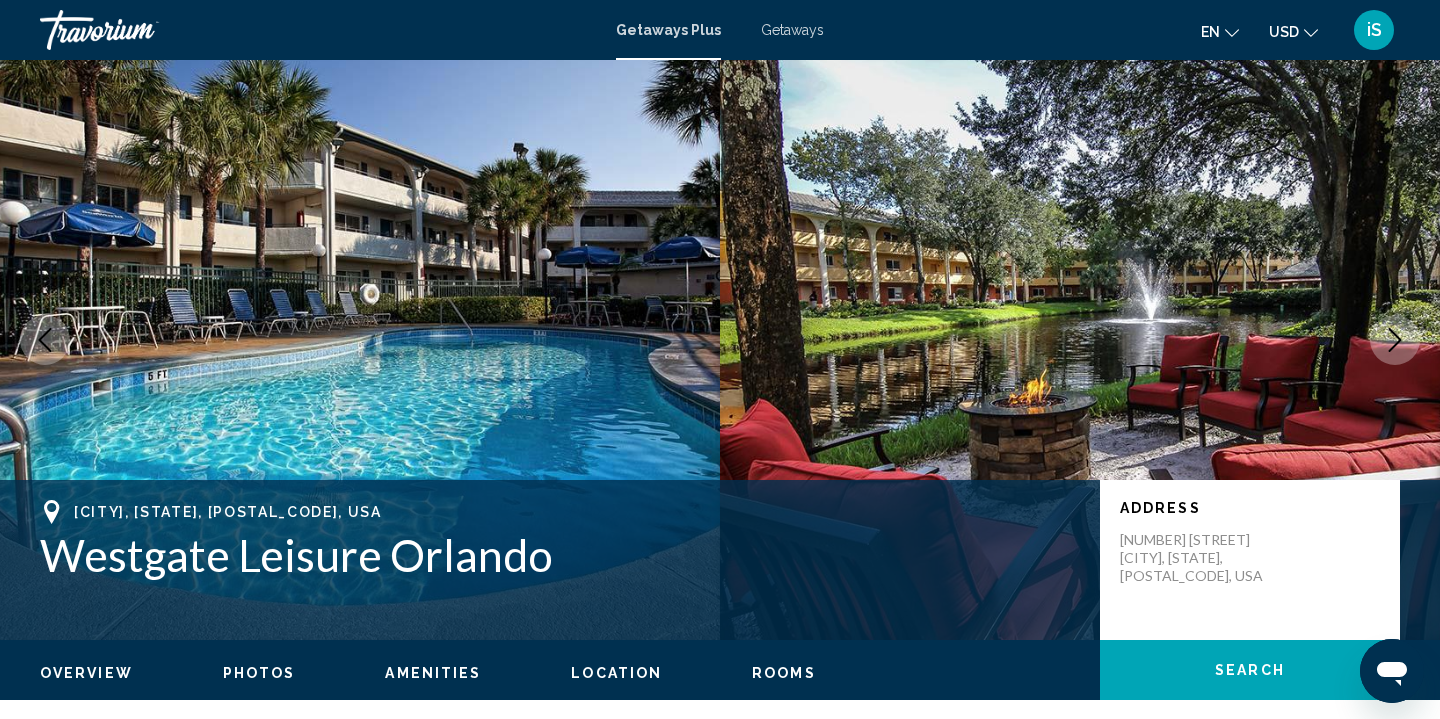 click 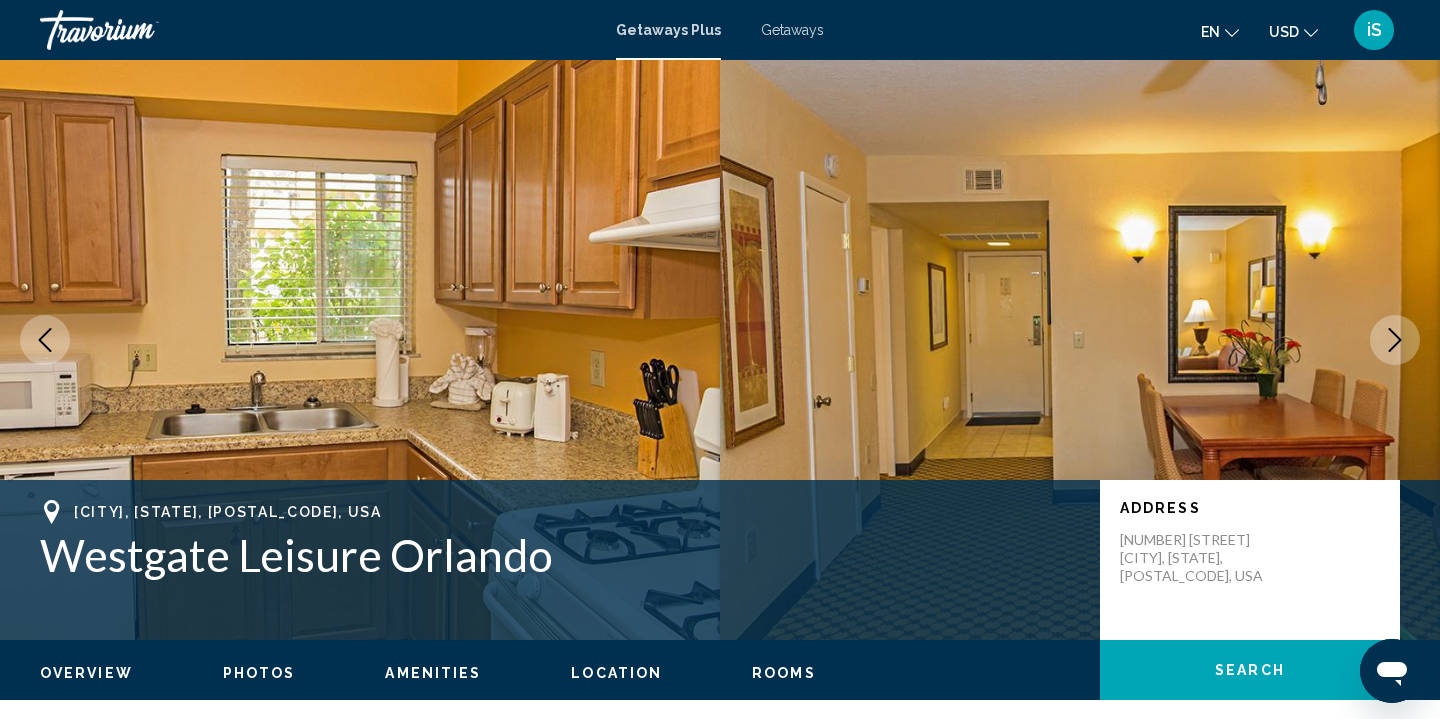click 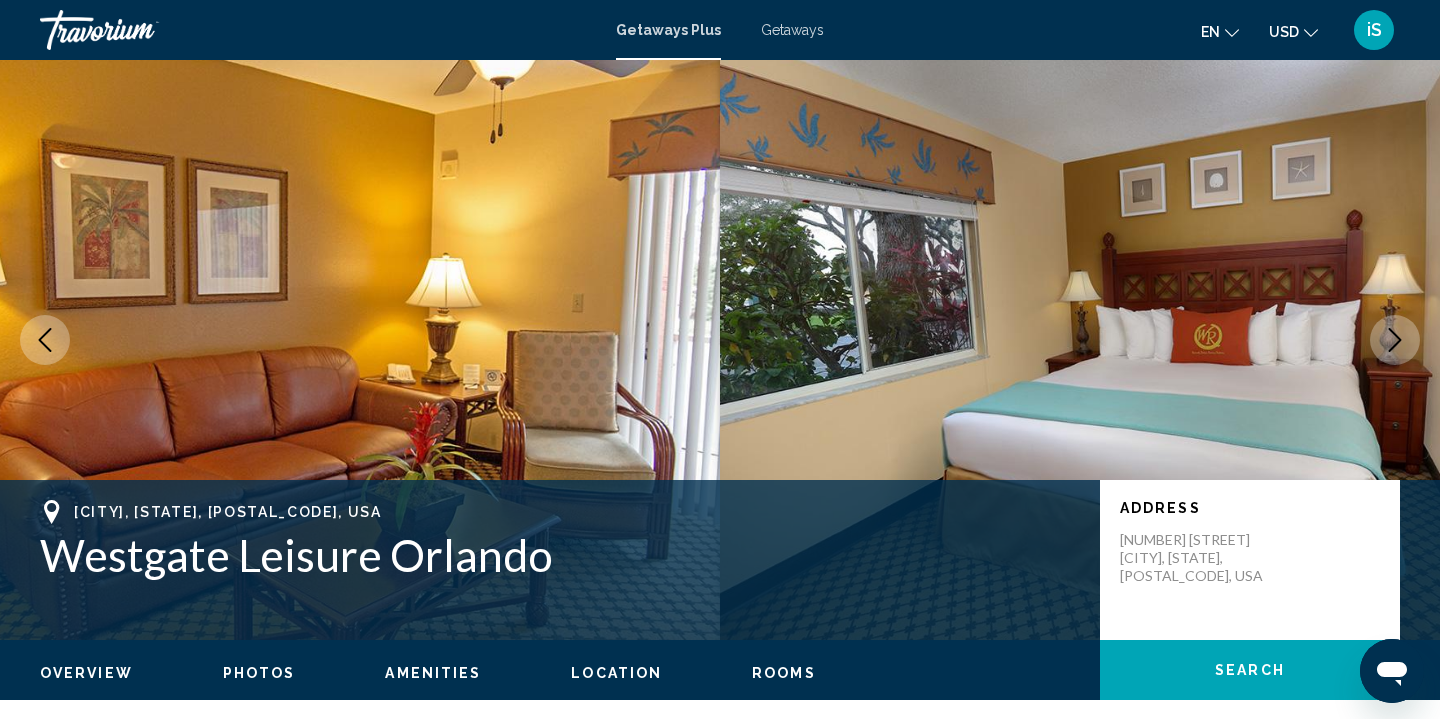 click 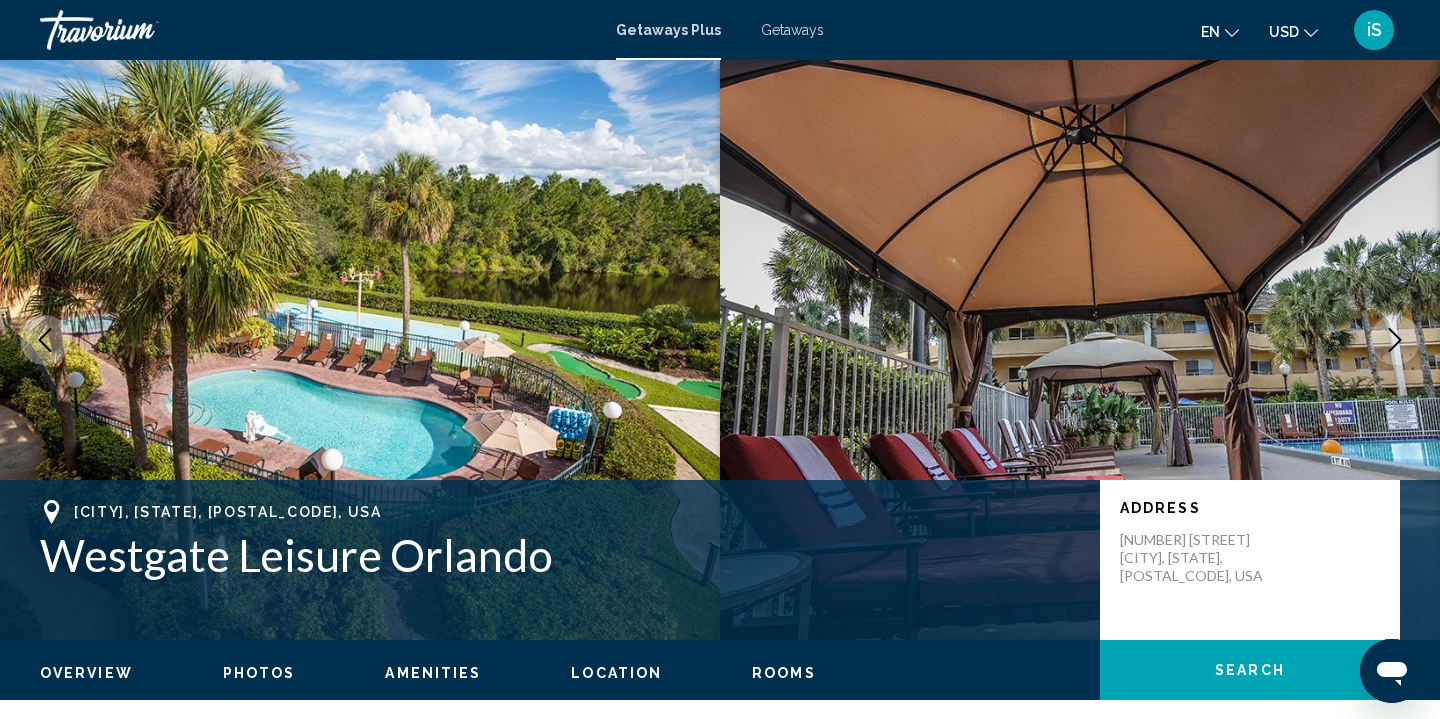 click 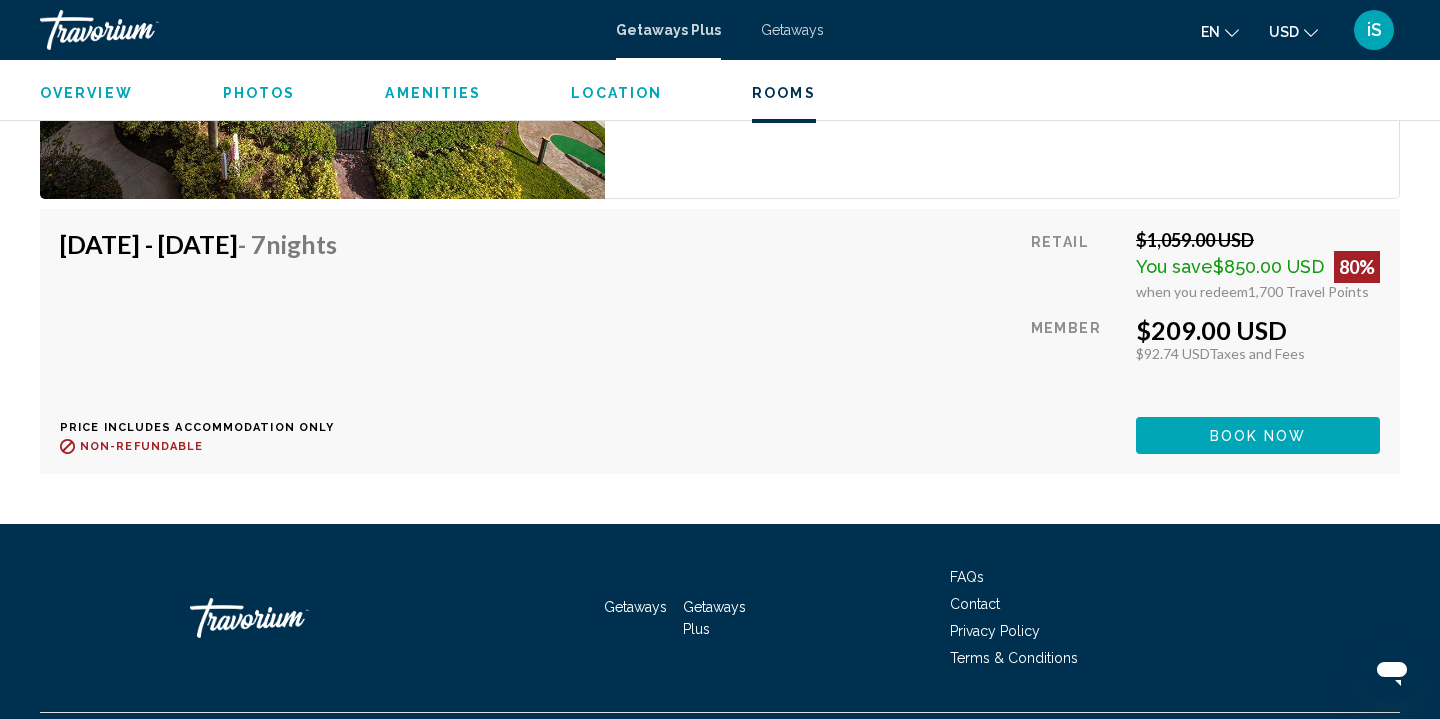 scroll, scrollTop: 3206, scrollLeft: 0, axis: vertical 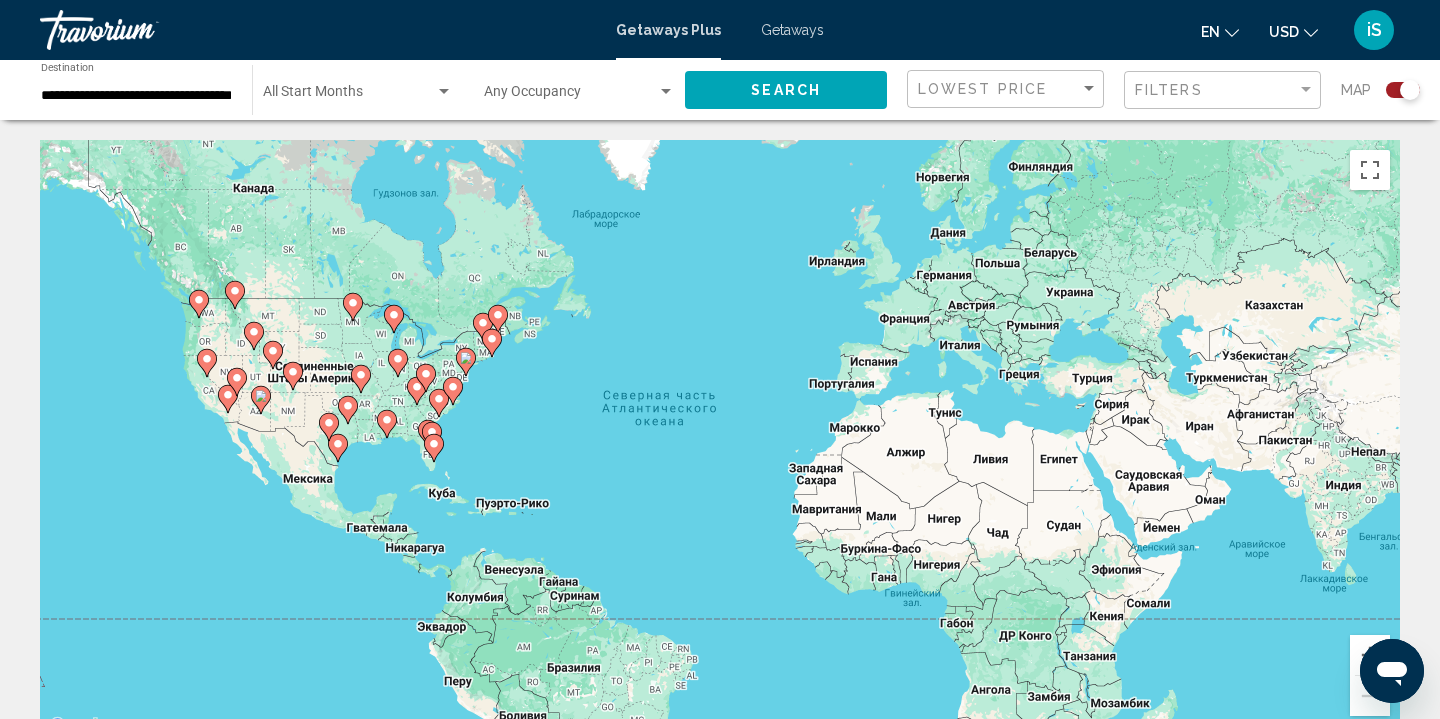 click on "Getaways" at bounding box center (792, 30) 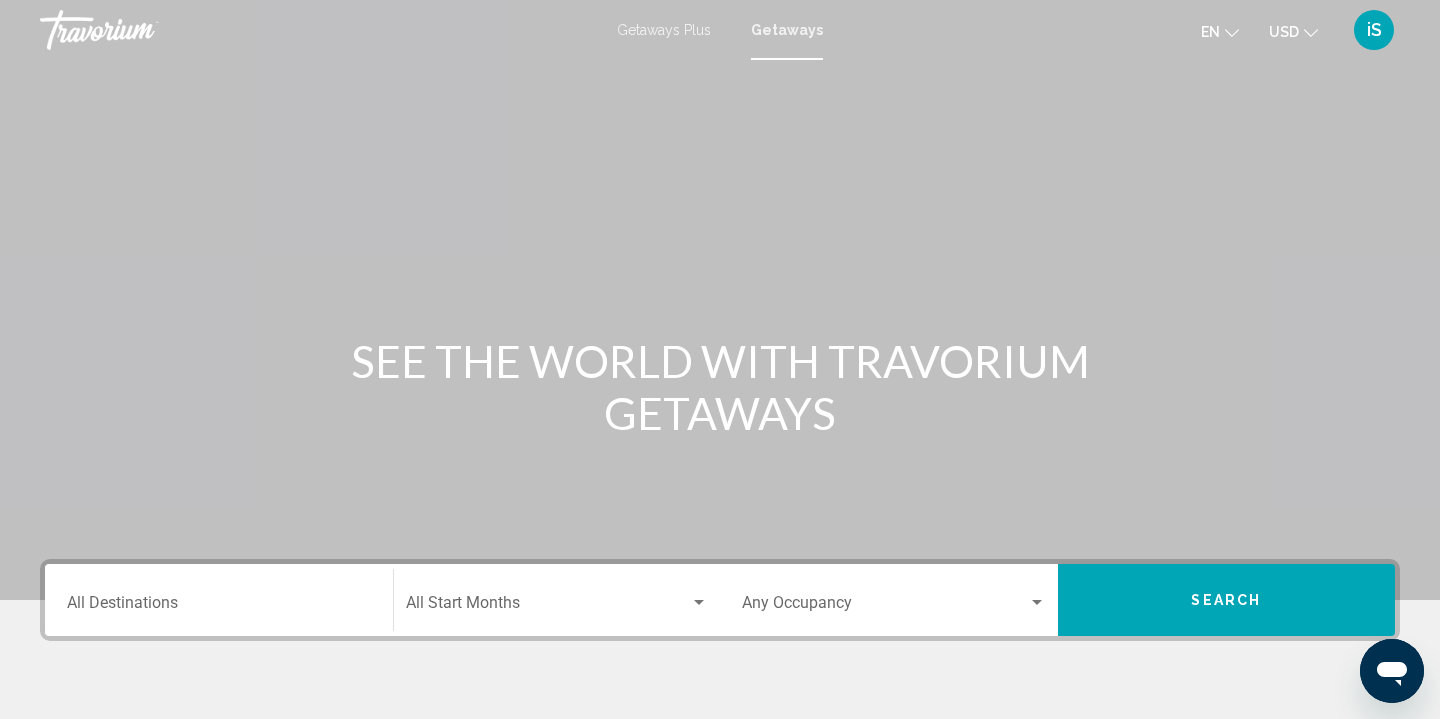 click on "Destination All Destinations" at bounding box center (219, 600) 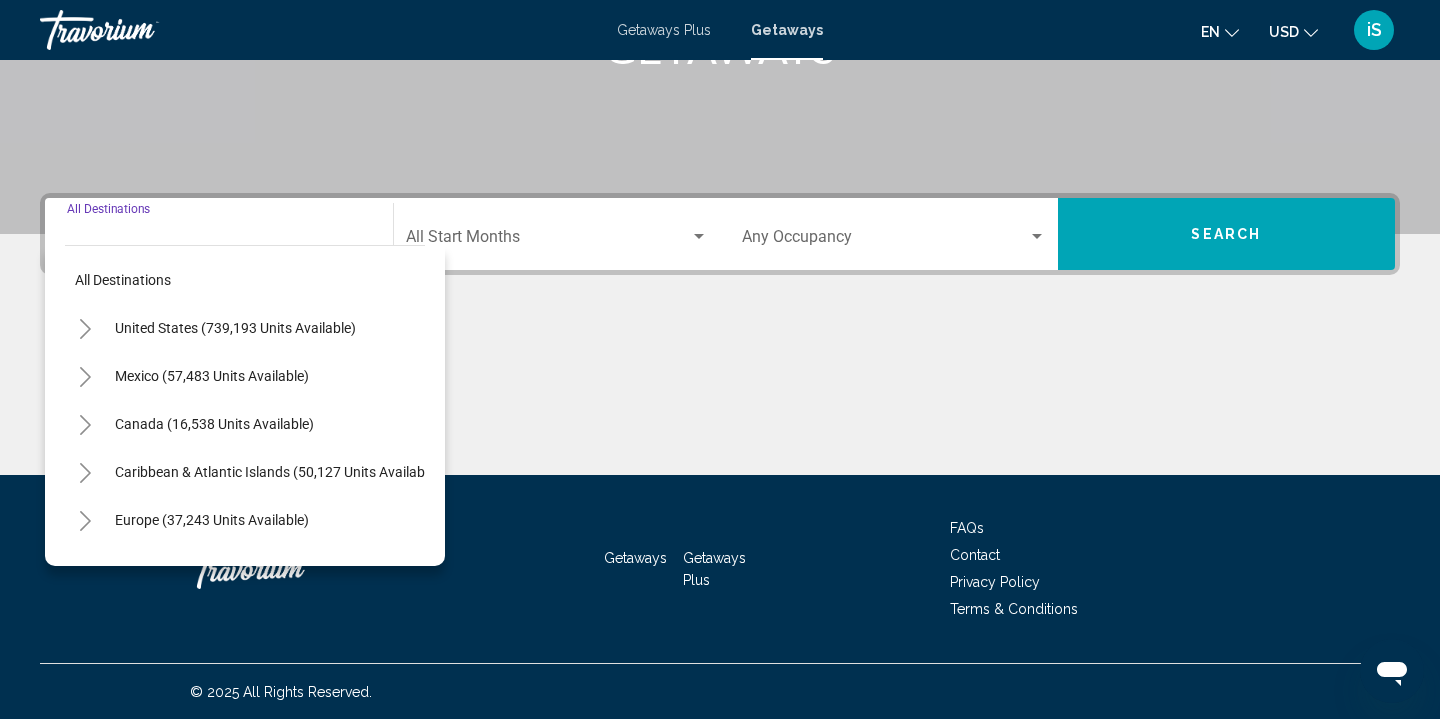 scroll, scrollTop: 367, scrollLeft: 0, axis: vertical 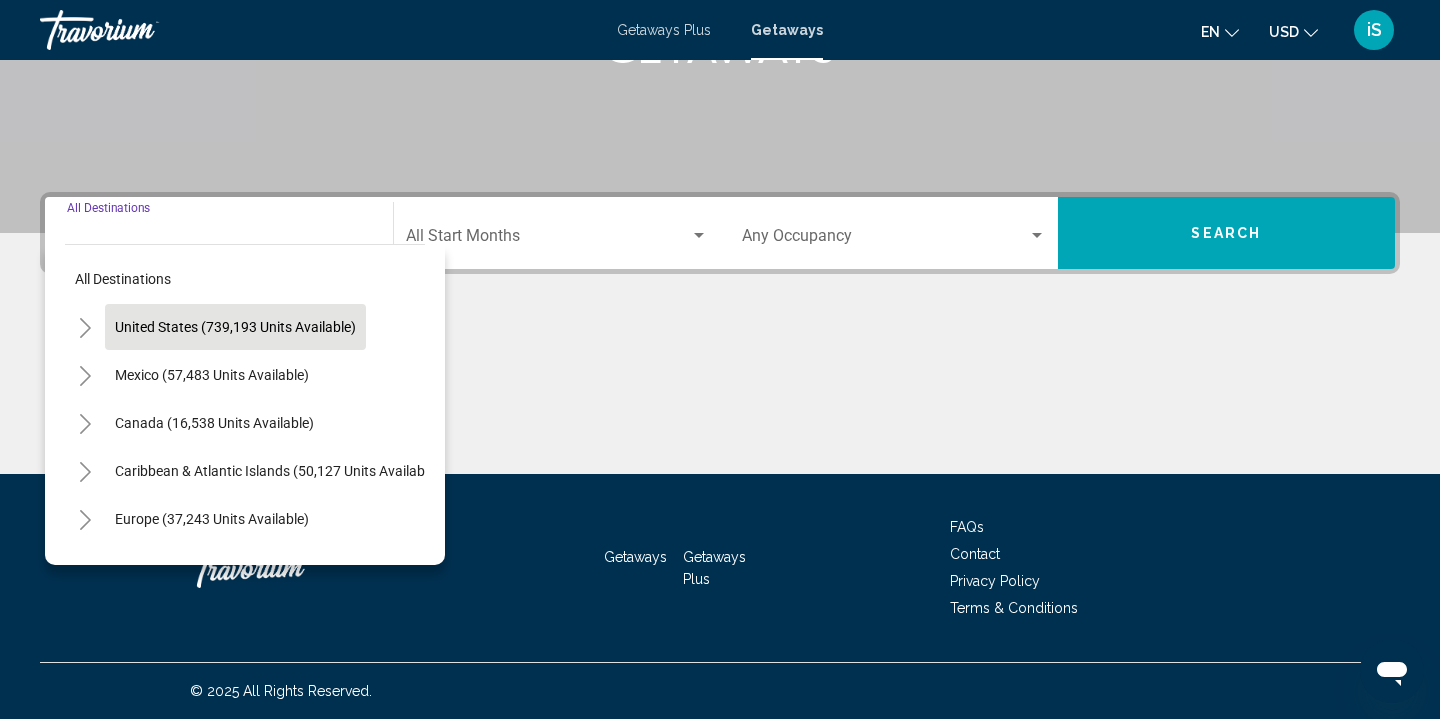 click on "United States (739,193 units available)" at bounding box center [212, 375] 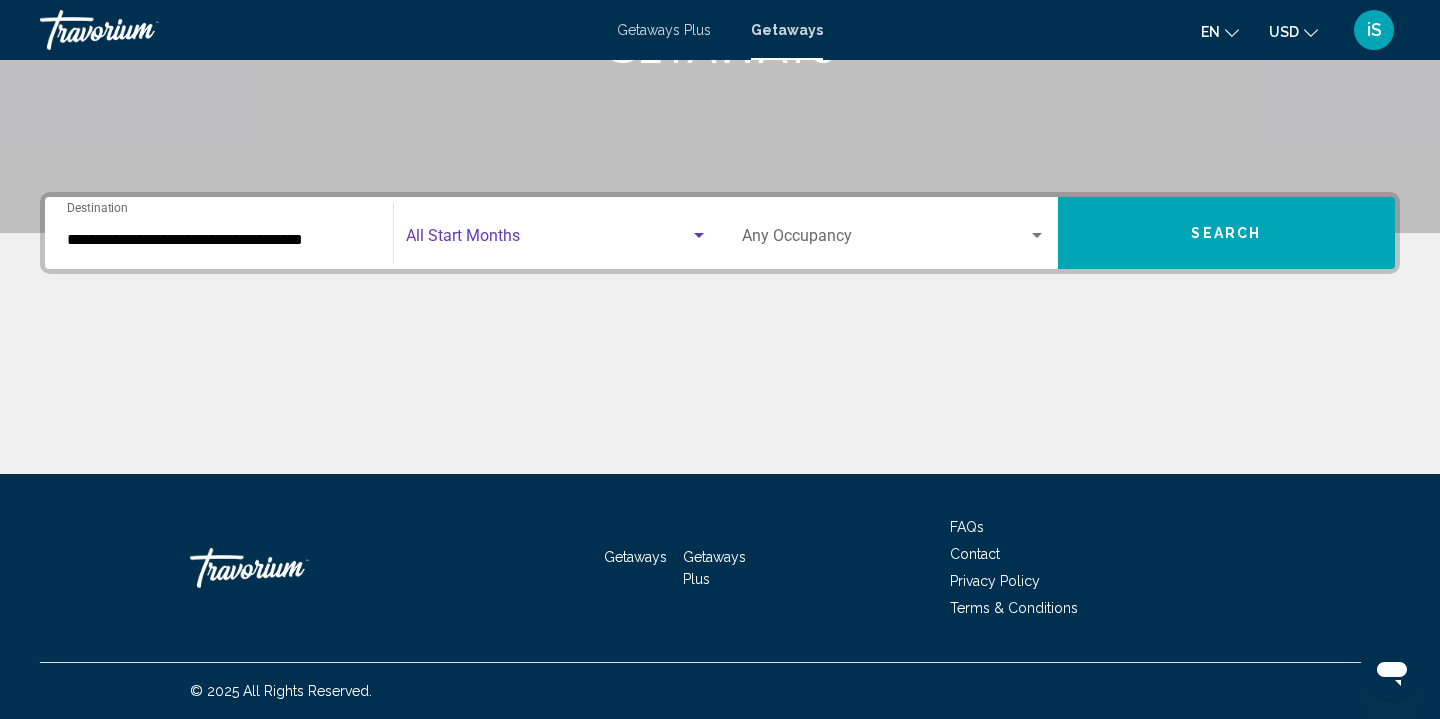 click at bounding box center (548, 240) 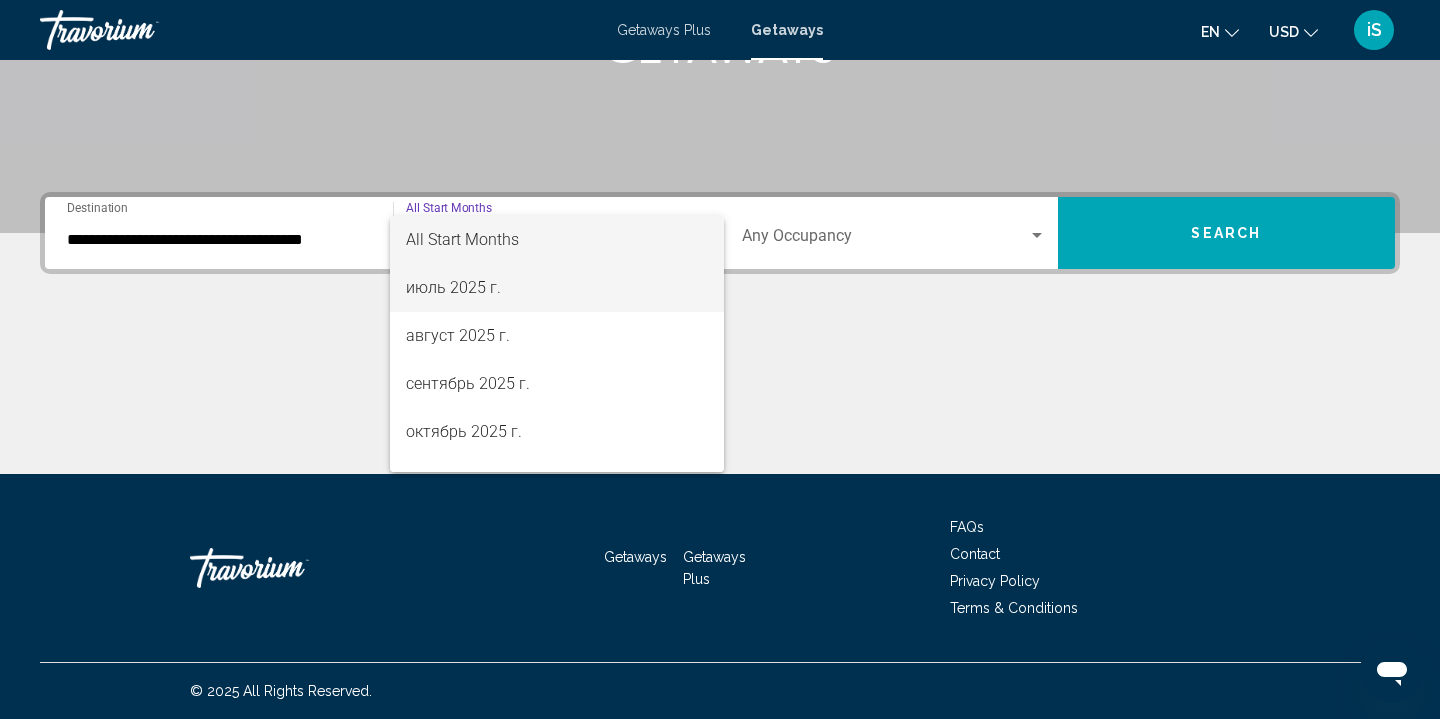 click on "июль 2025 г." at bounding box center (557, 288) 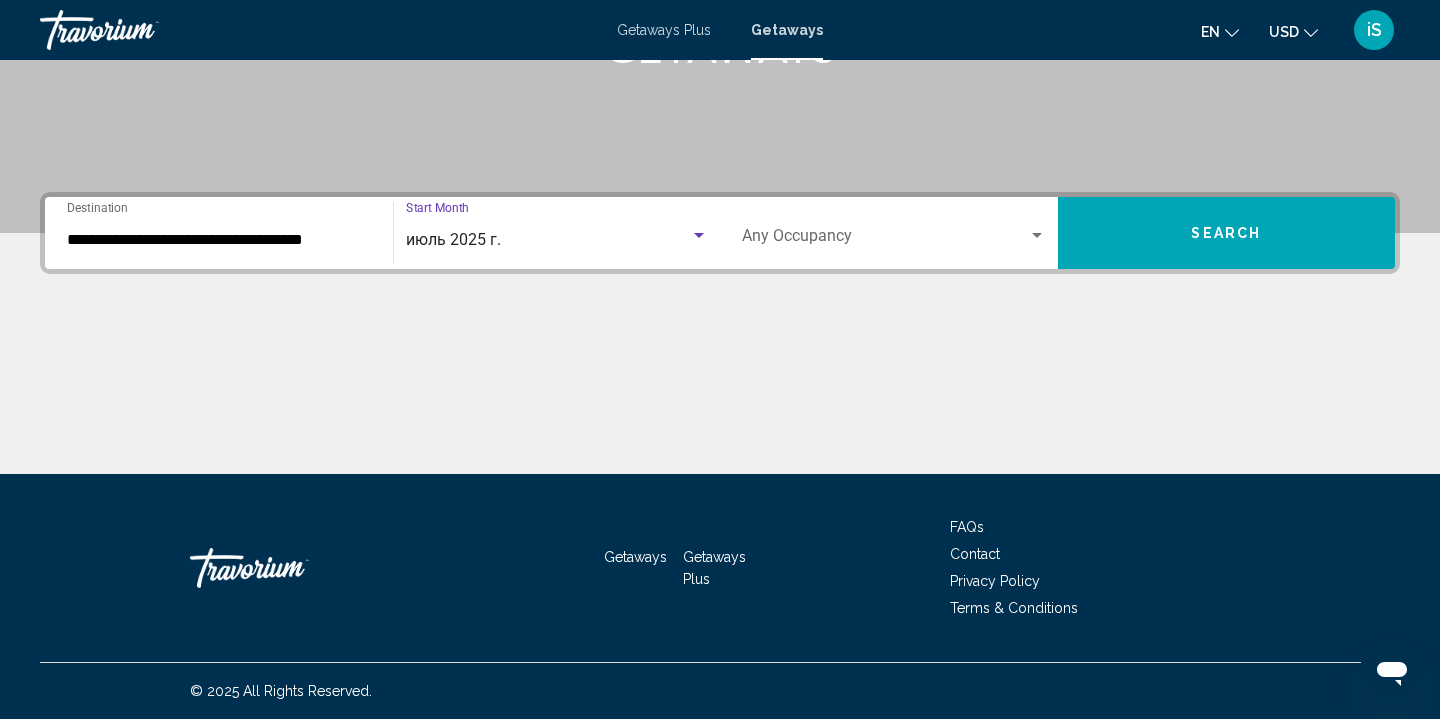 click at bounding box center [885, 240] 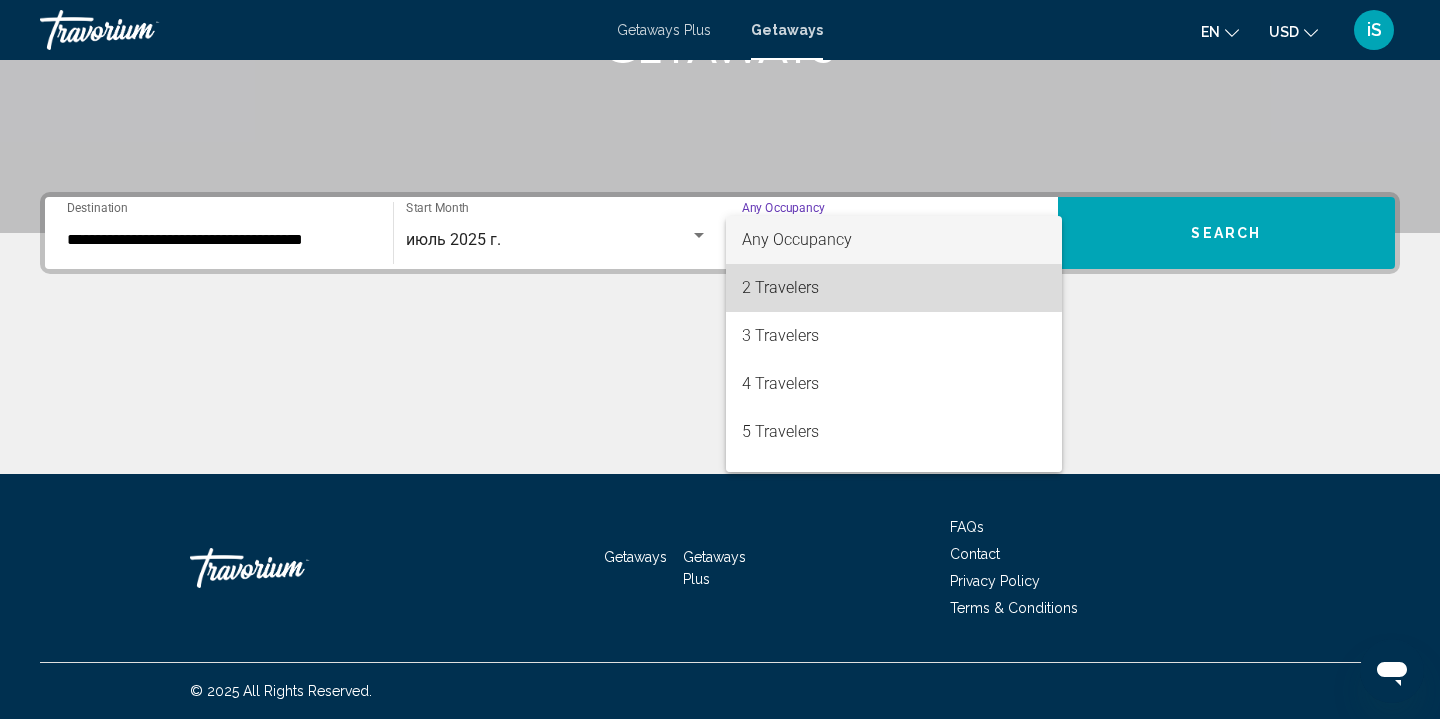 click on "2 Travelers" at bounding box center (894, 288) 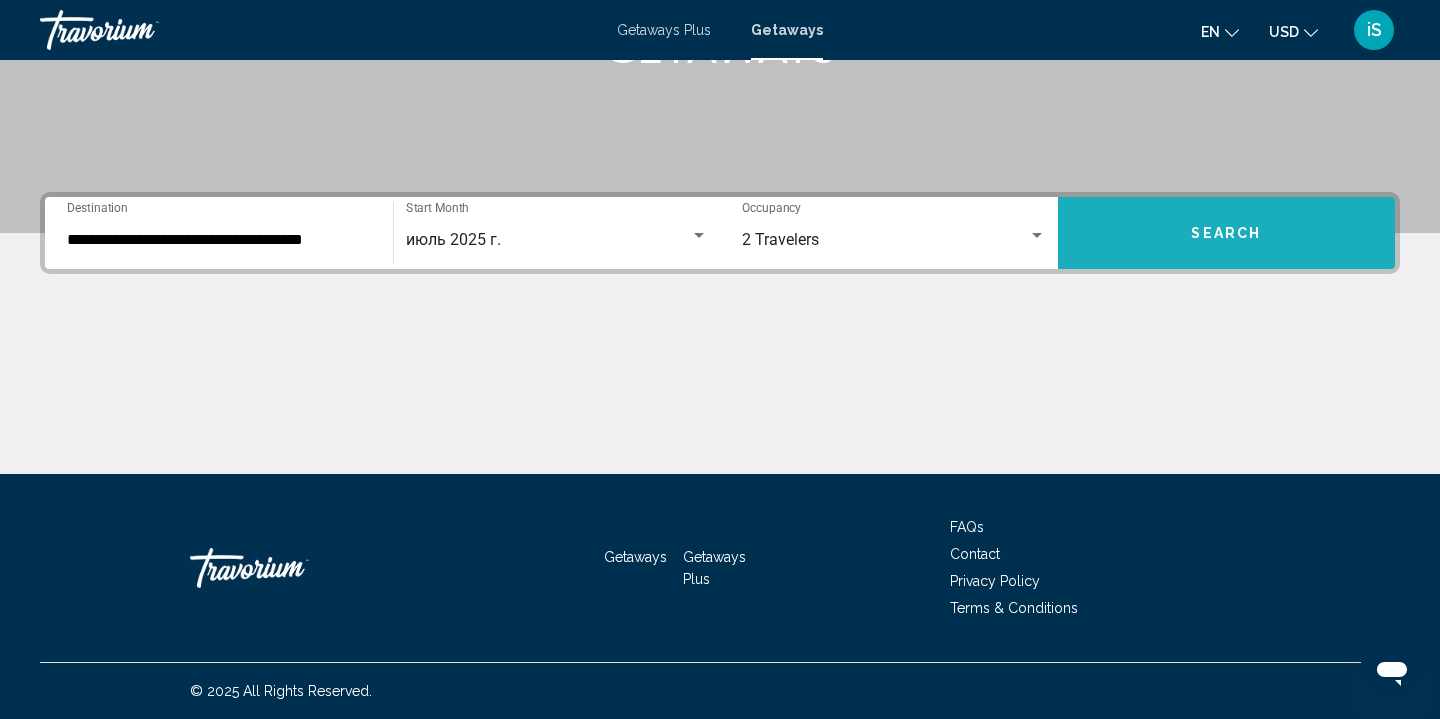 click on "Search" at bounding box center (1227, 233) 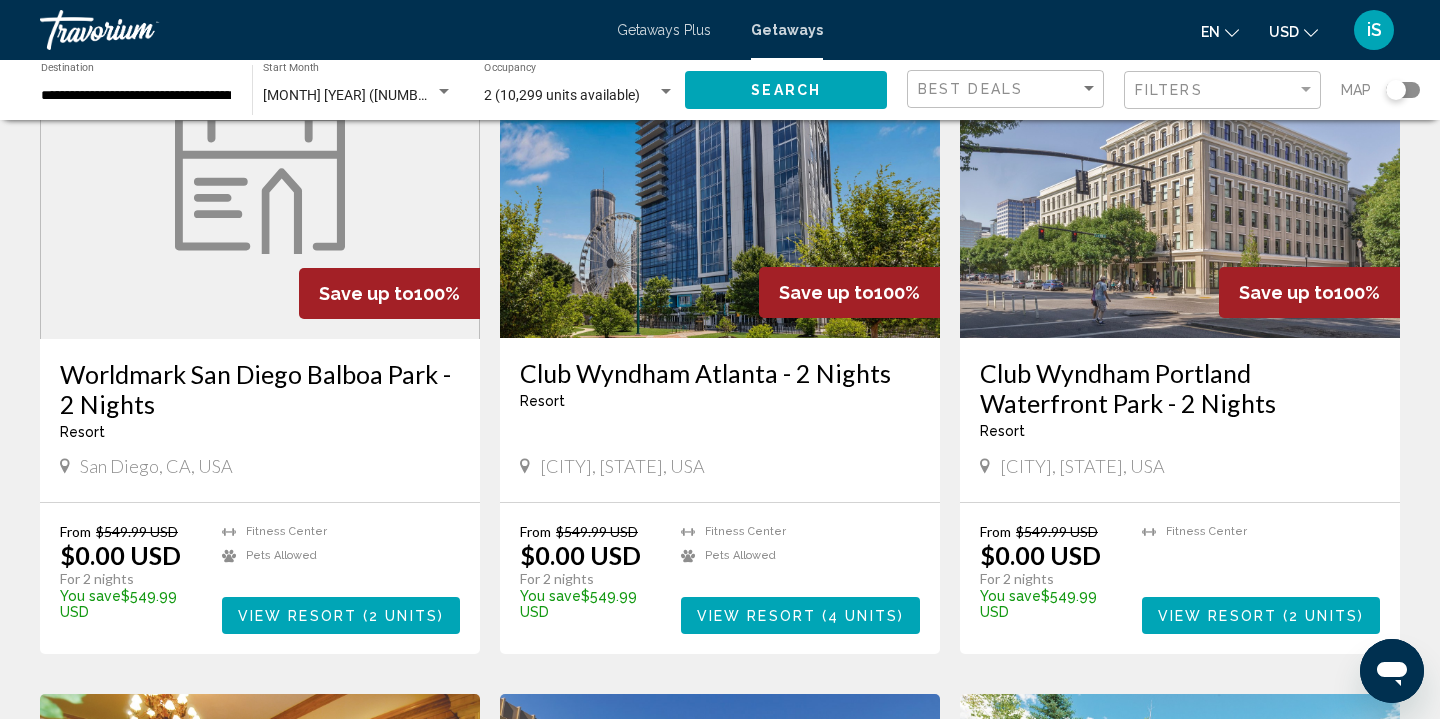 scroll, scrollTop: 870, scrollLeft: 0, axis: vertical 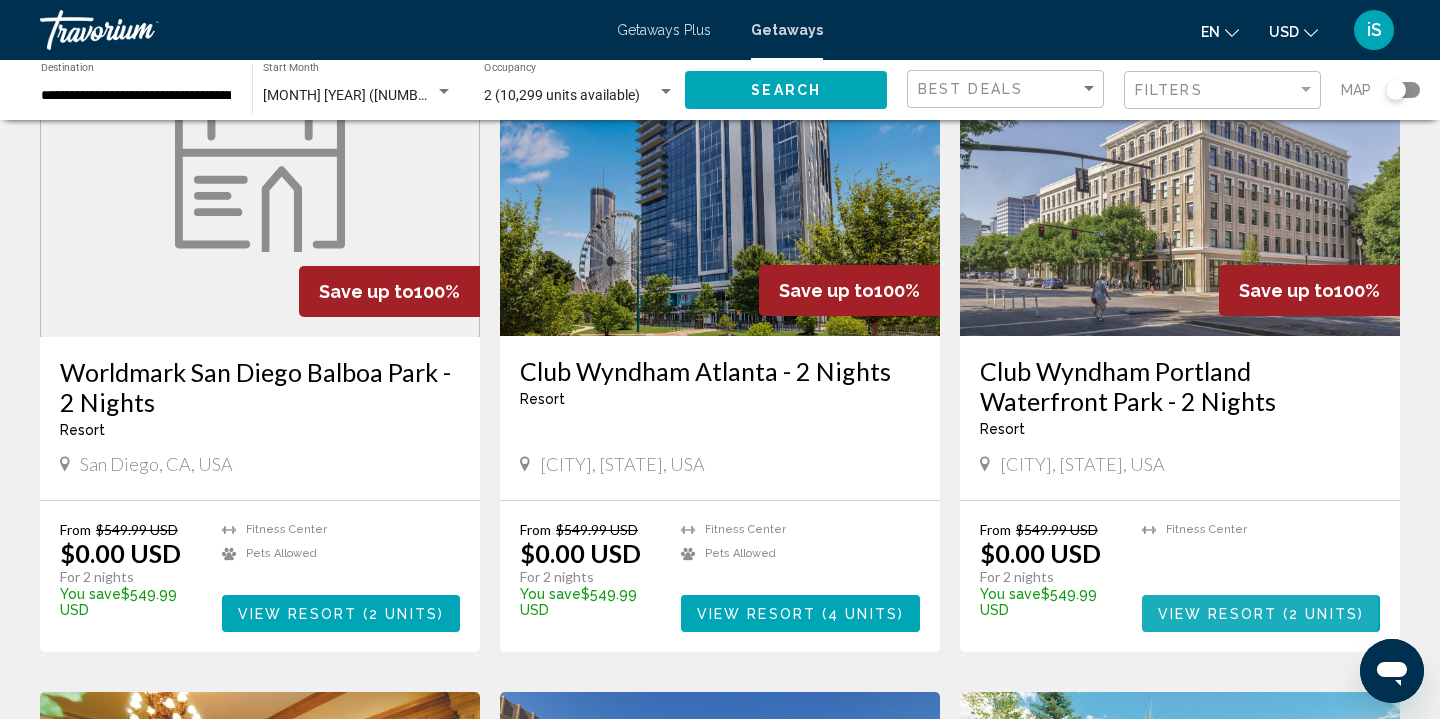 click on "View Resort" at bounding box center (1217, 614) 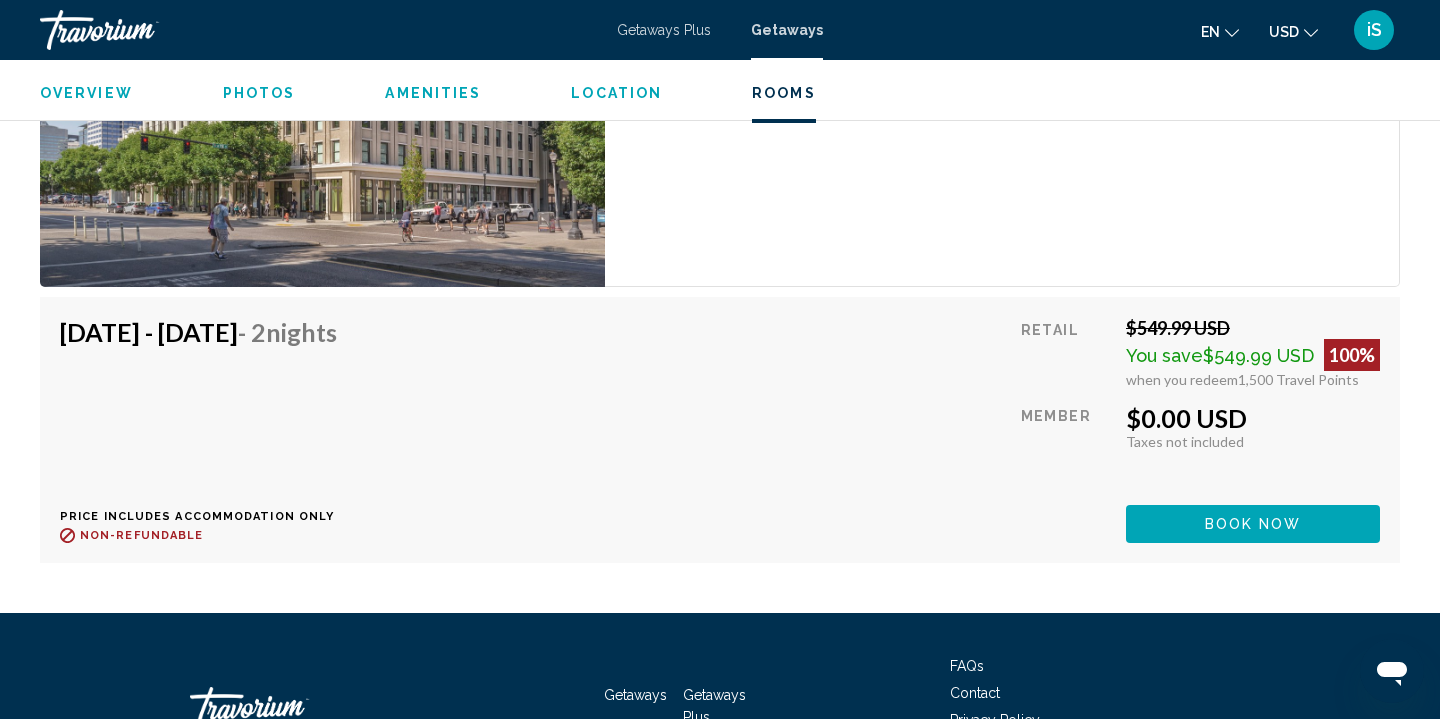 scroll, scrollTop: 3497, scrollLeft: 0, axis: vertical 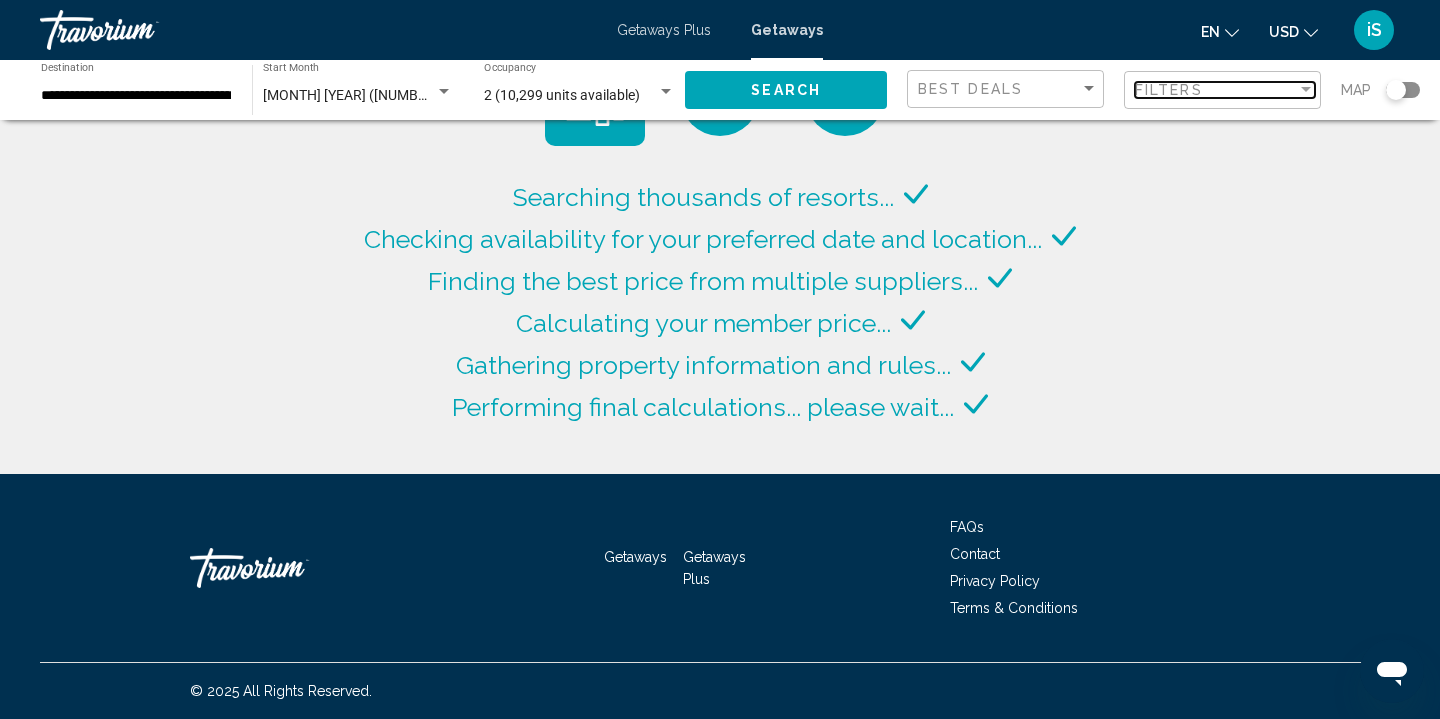 click on "Filters" at bounding box center [1216, 90] 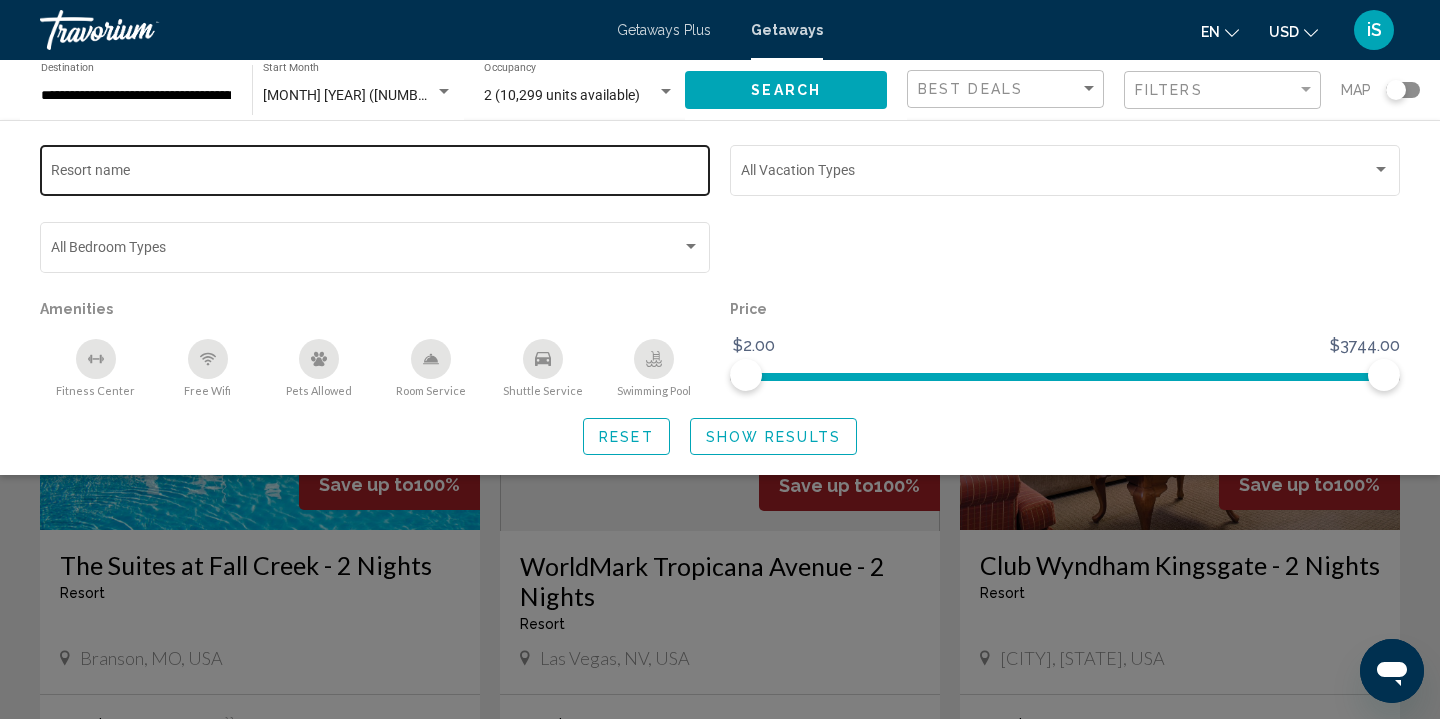 click on "Resort name" at bounding box center [375, 174] 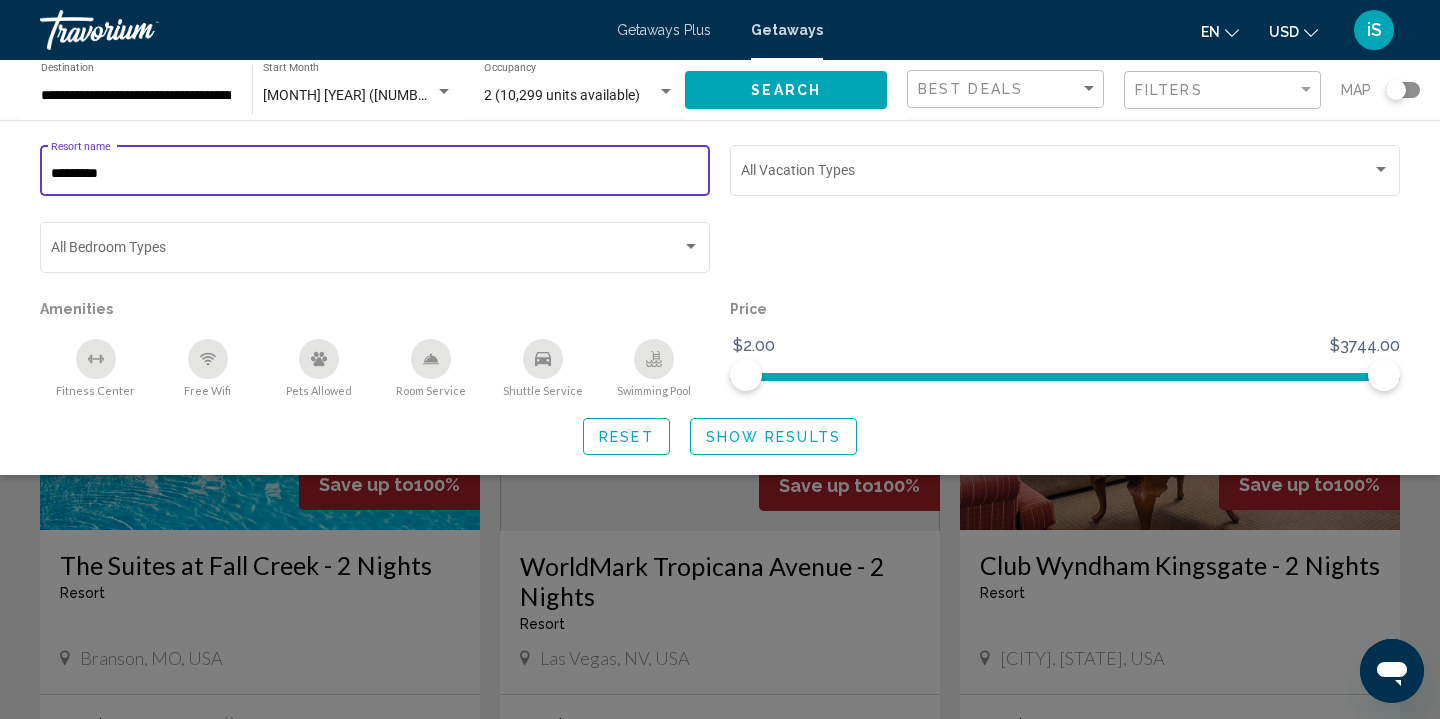 type on "********" 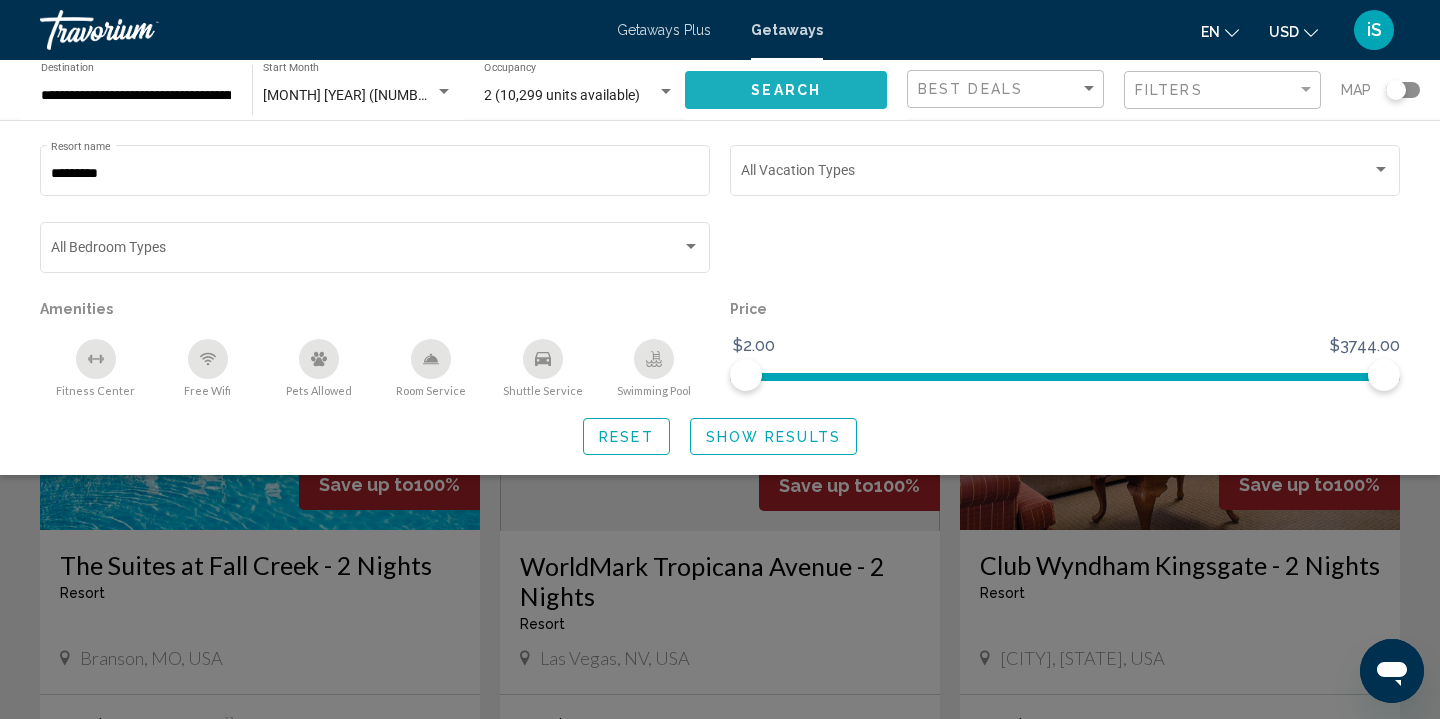 click on "Search" 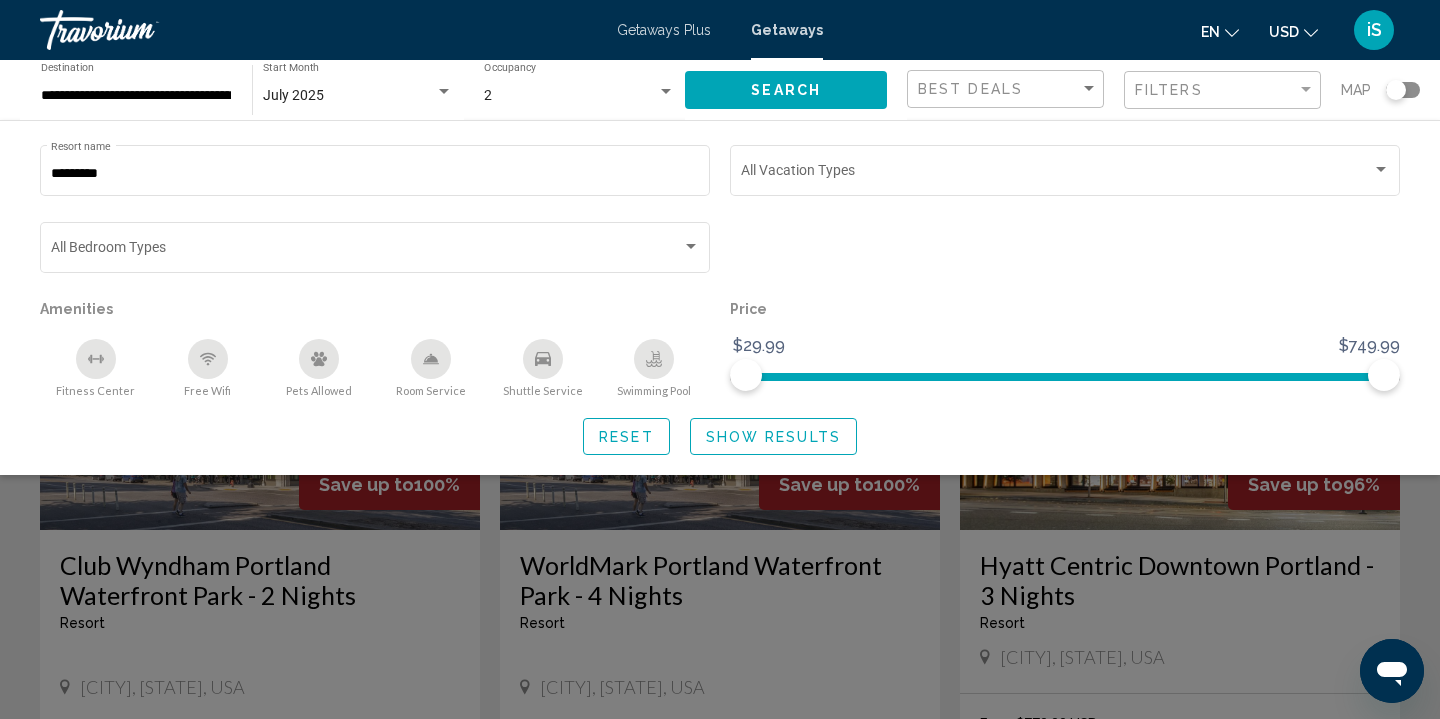 click on "Show Results" 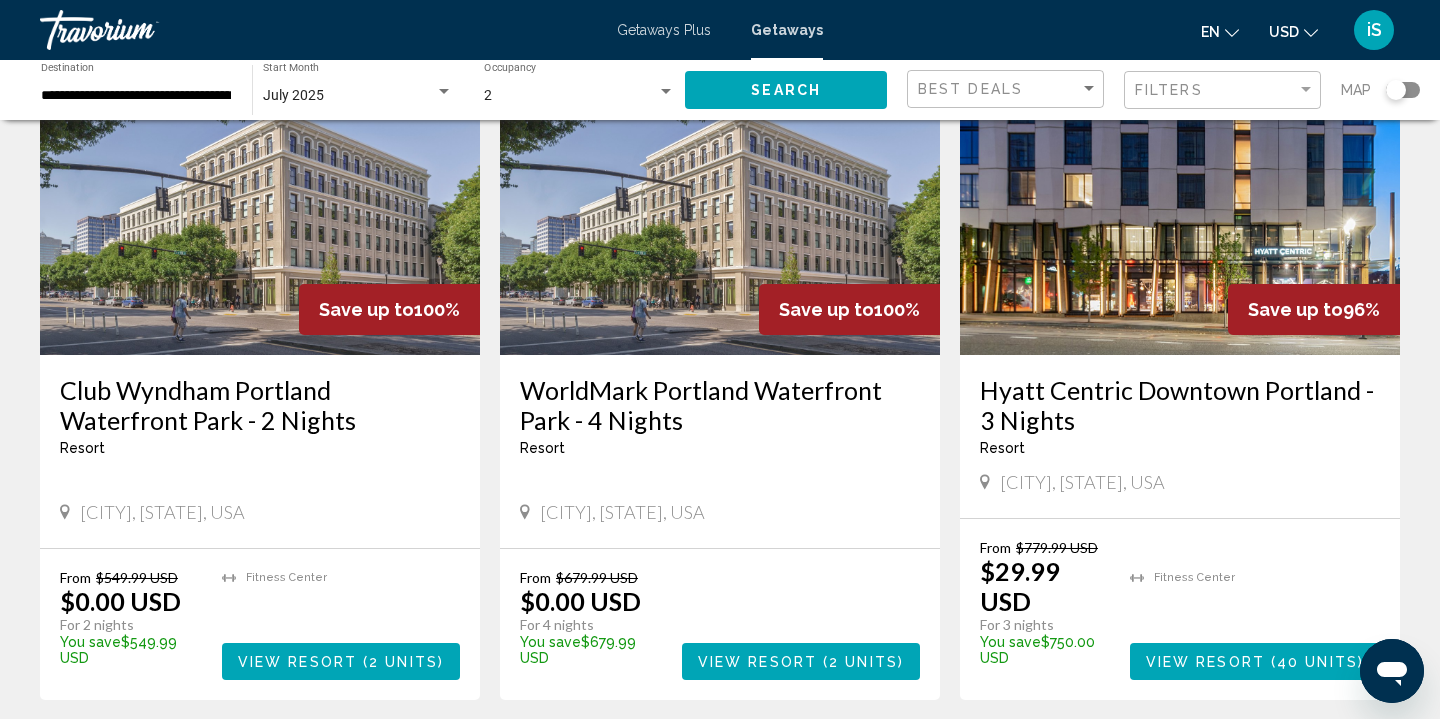 scroll, scrollTop: 190, scrollLeft: 0, axis: vertical 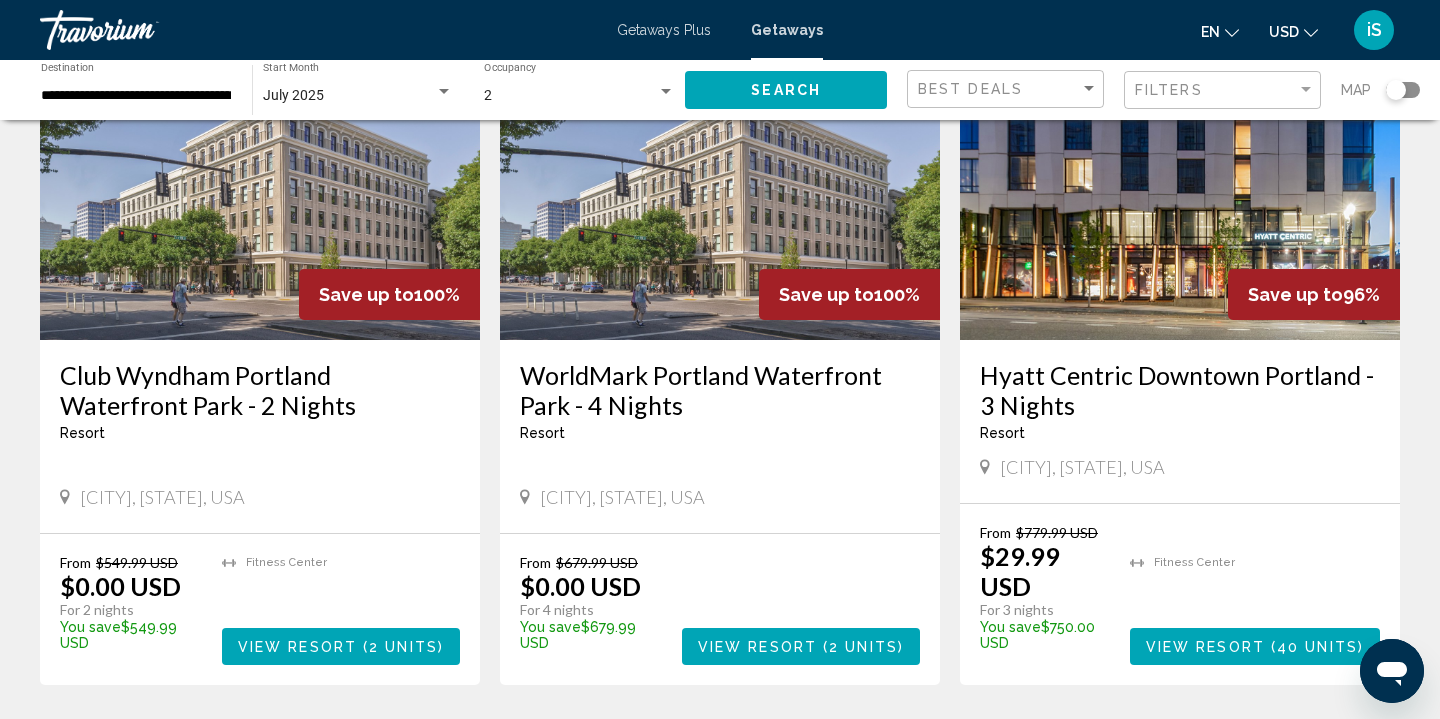 click on "View Resort" at bounding box center (1205, 647) 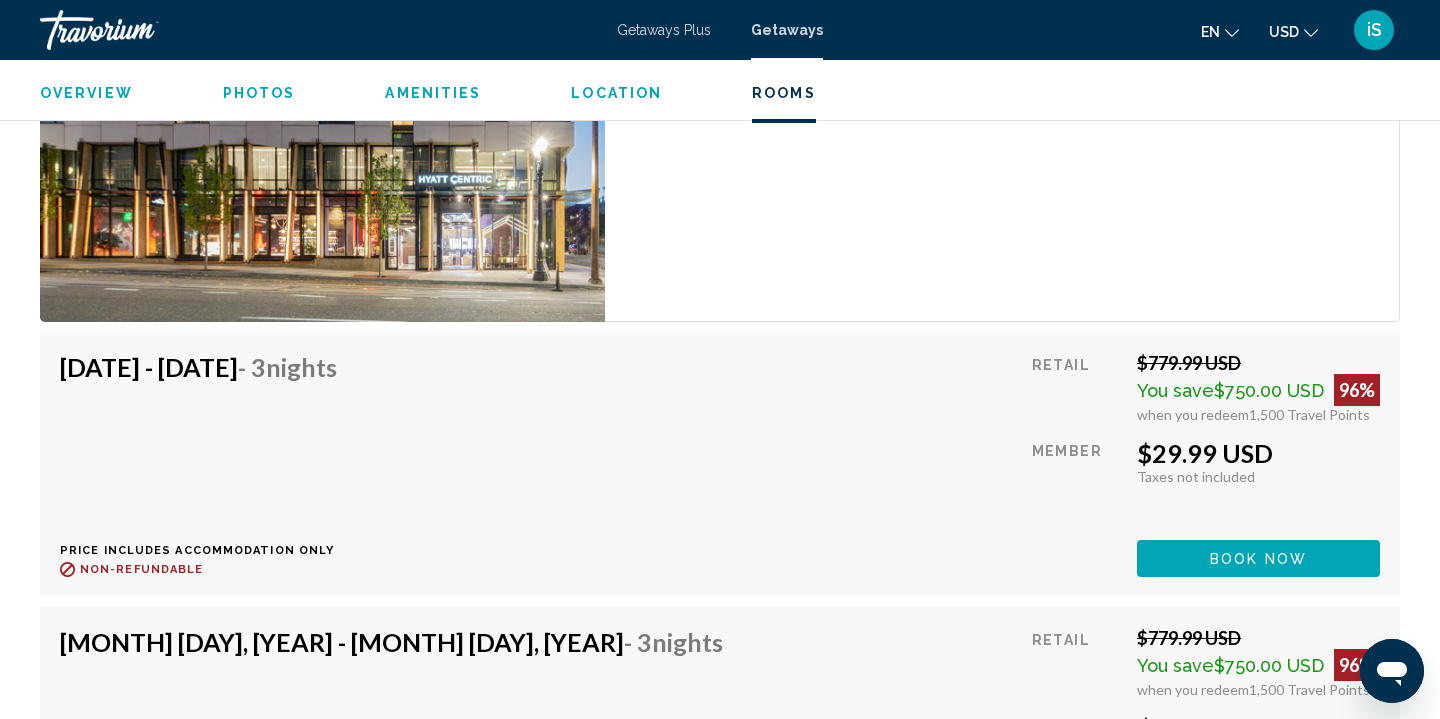 scroll, scrollTop: 2934, scrollLeft: 0, axis: vertical 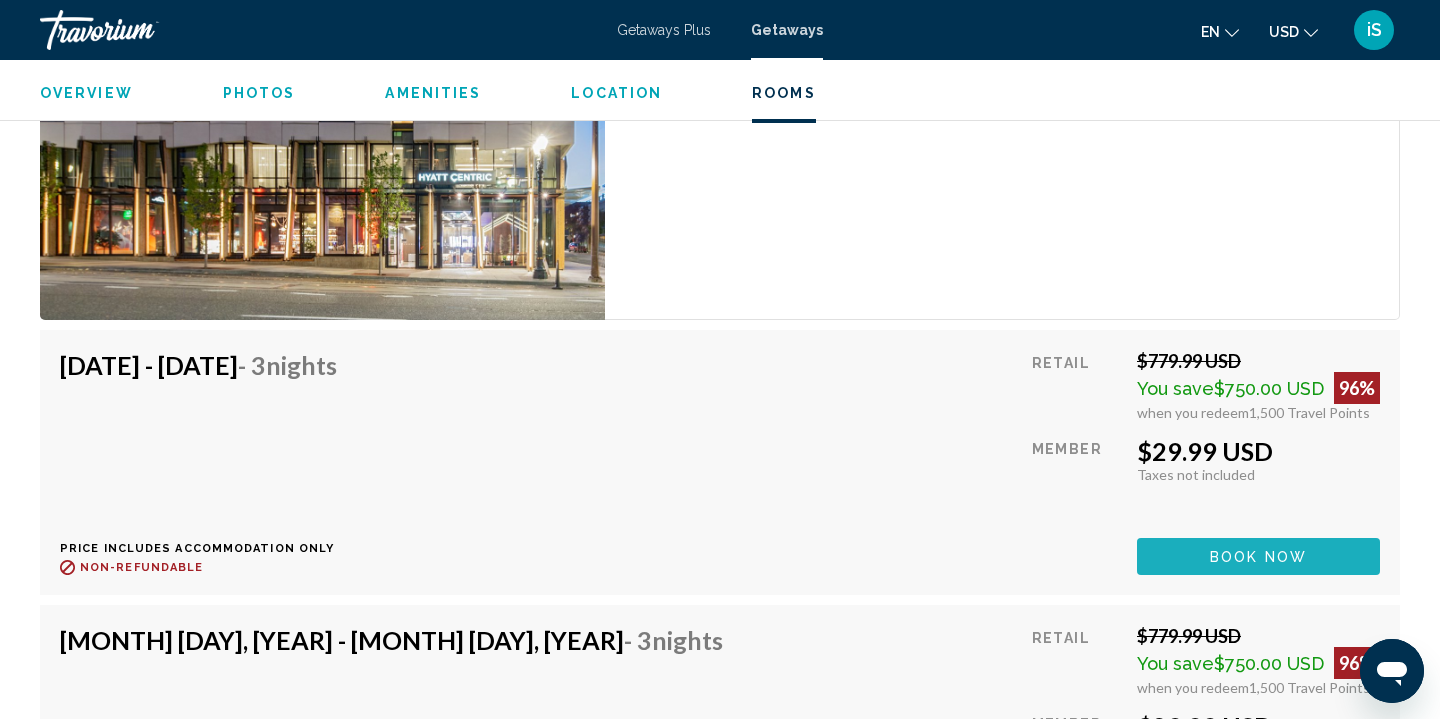 click on "Book now" at bounding box center (1258, 557) 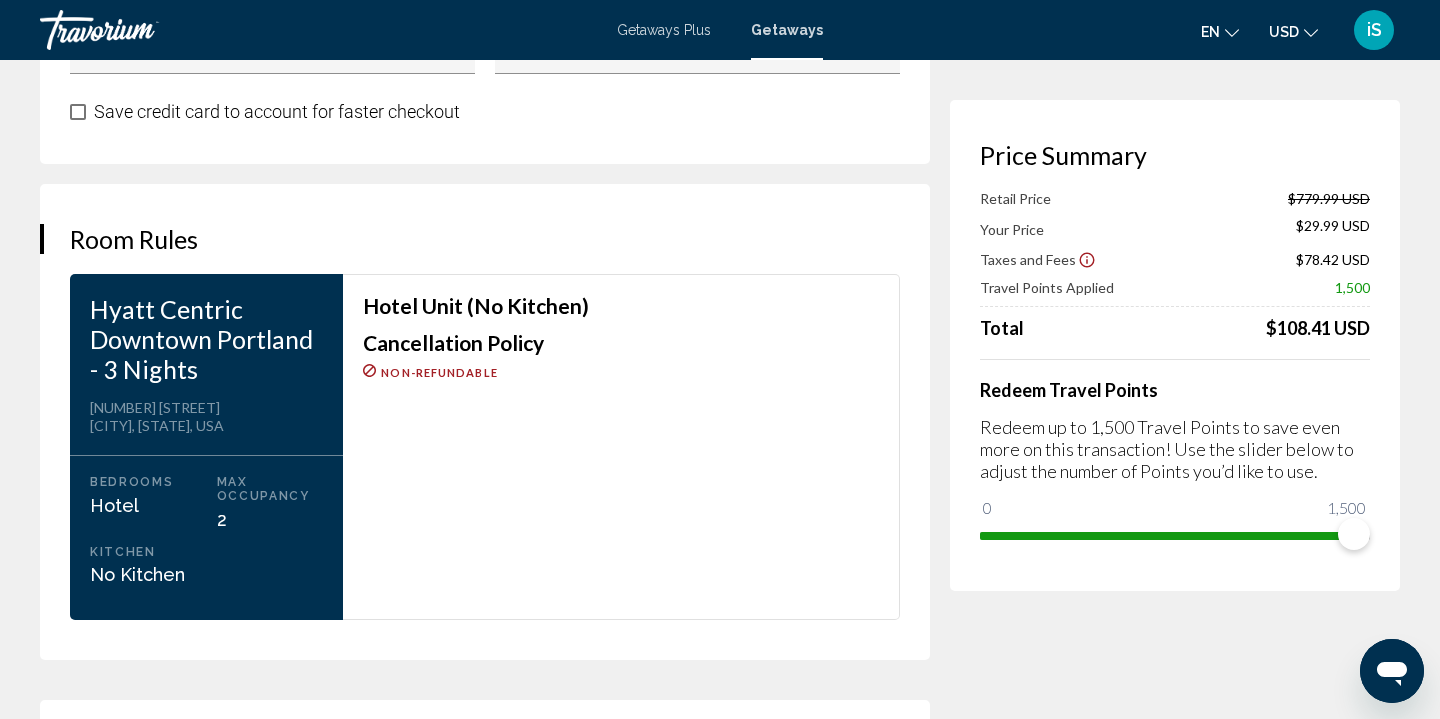 scroll, scrollTop: 2442, scrollLeft: 0, axis: vertical 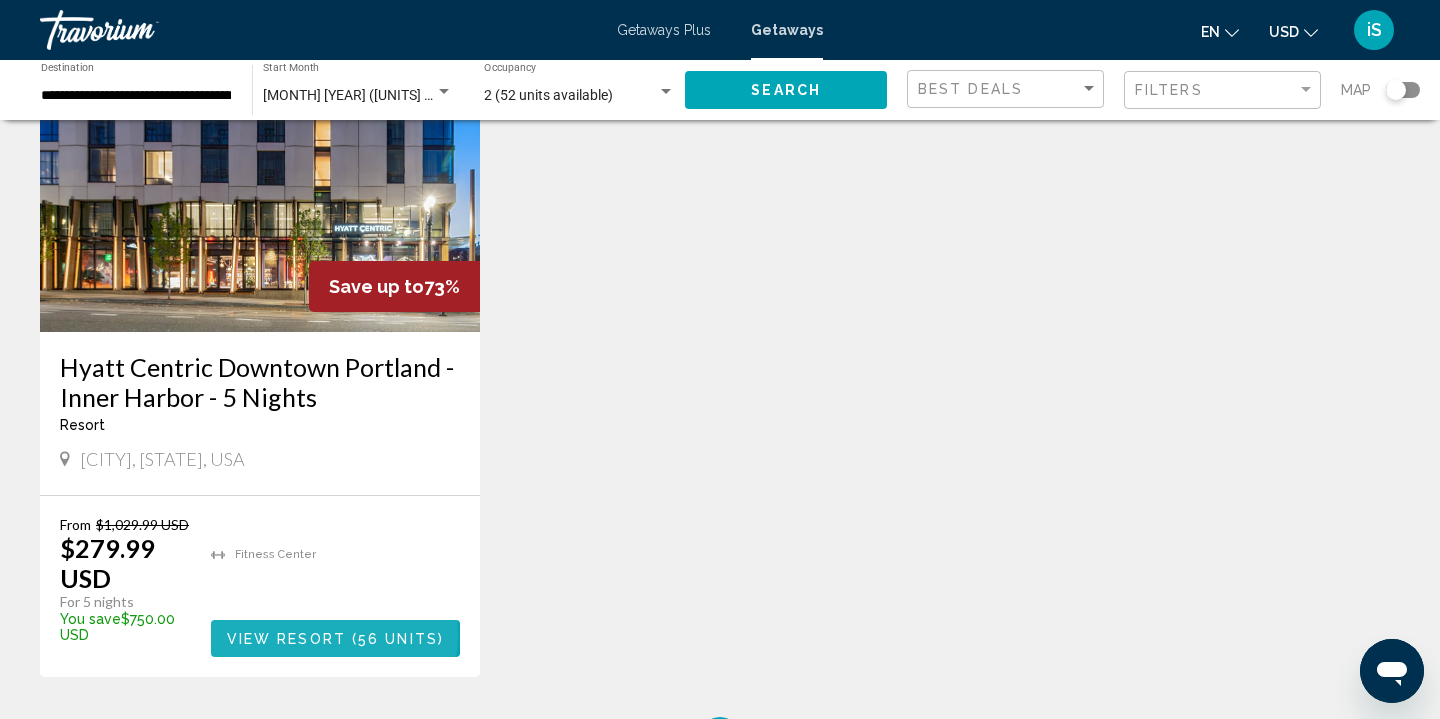 click on "View Resort" at bounding box center [286, 639] 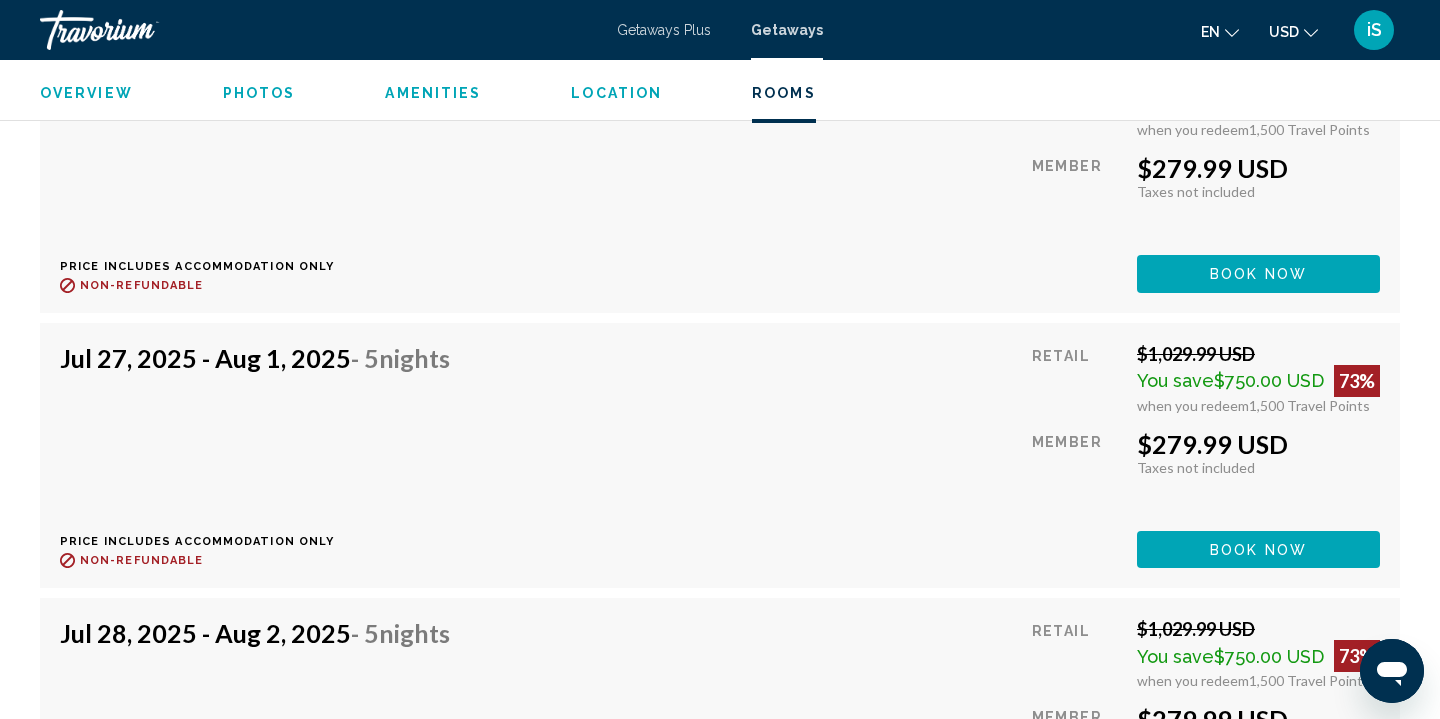 scroll, scrollTop: 3417, scrollLeft: 0, axis: vertical 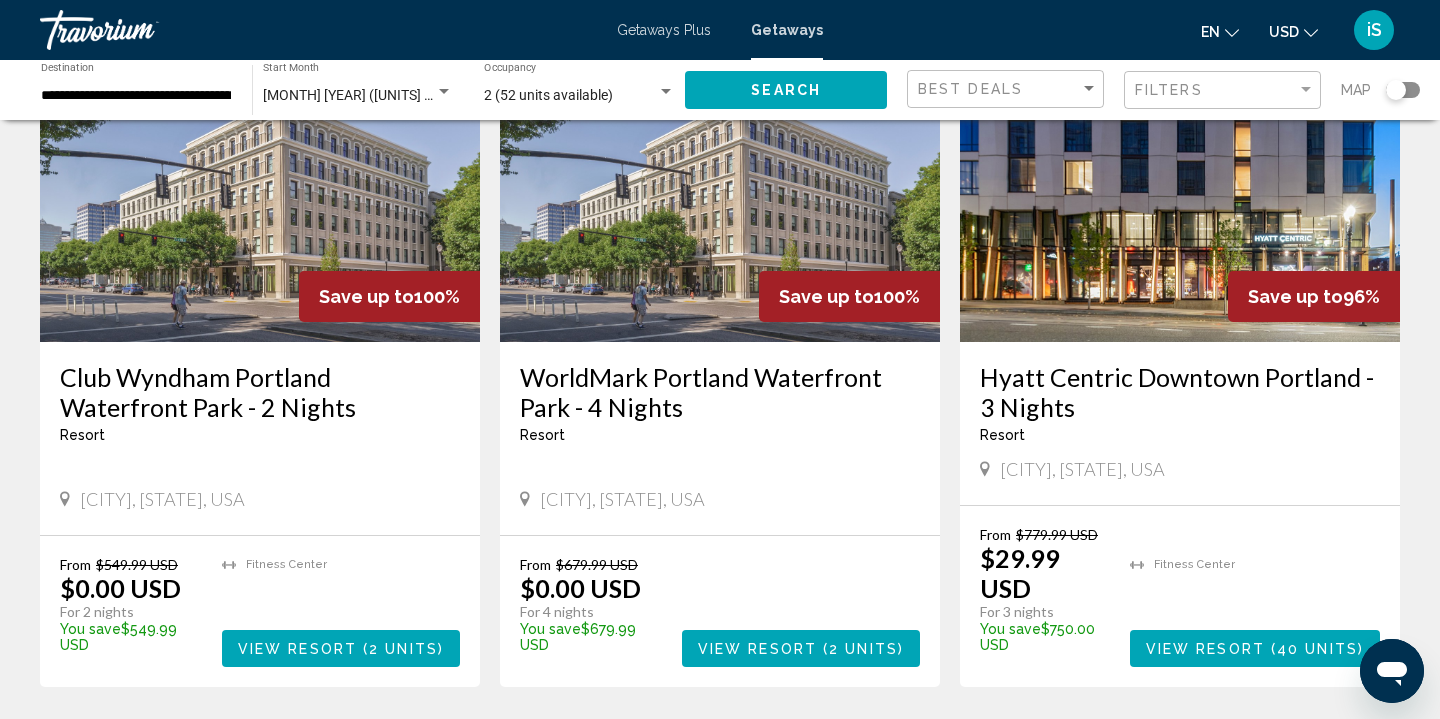 click on "View Resort" at bounding box center [757, 649] 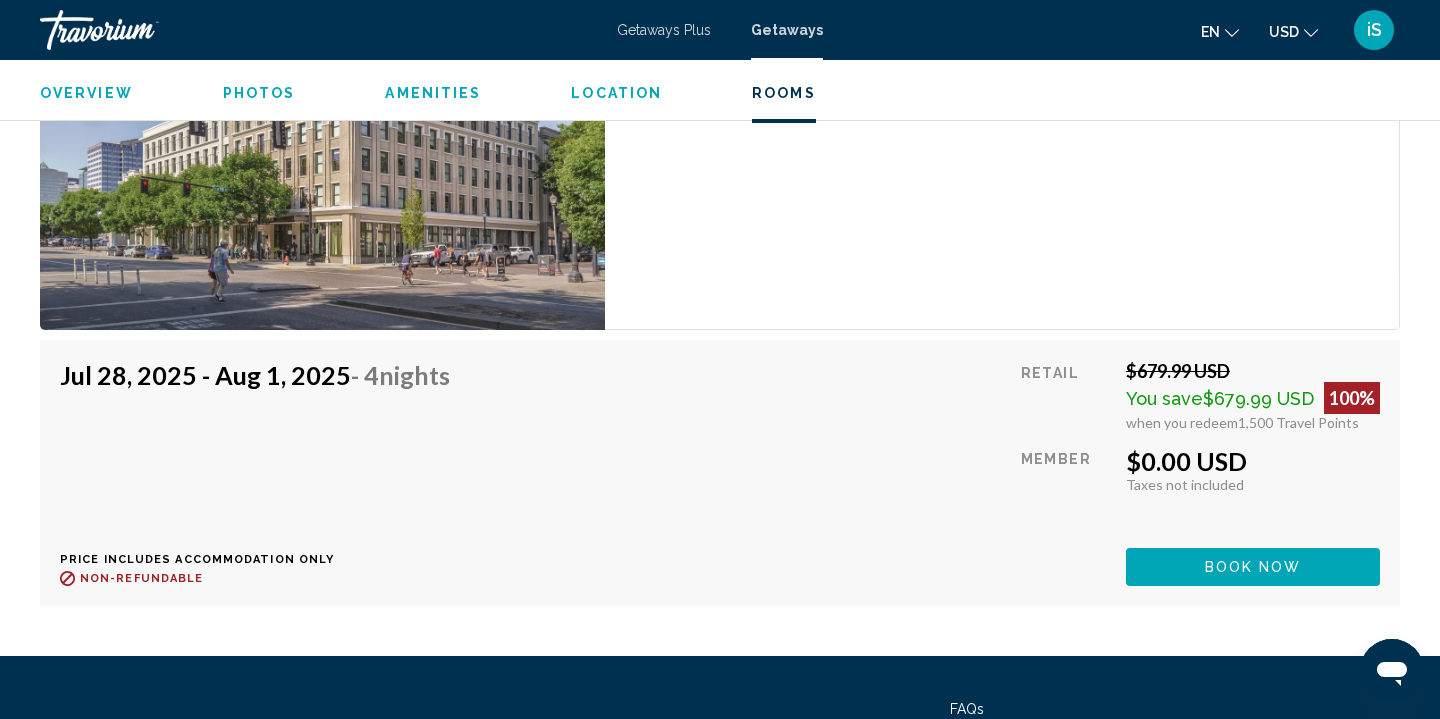 scroll, scrollTop: 3290, scrollLeft: 0, axis: vertical 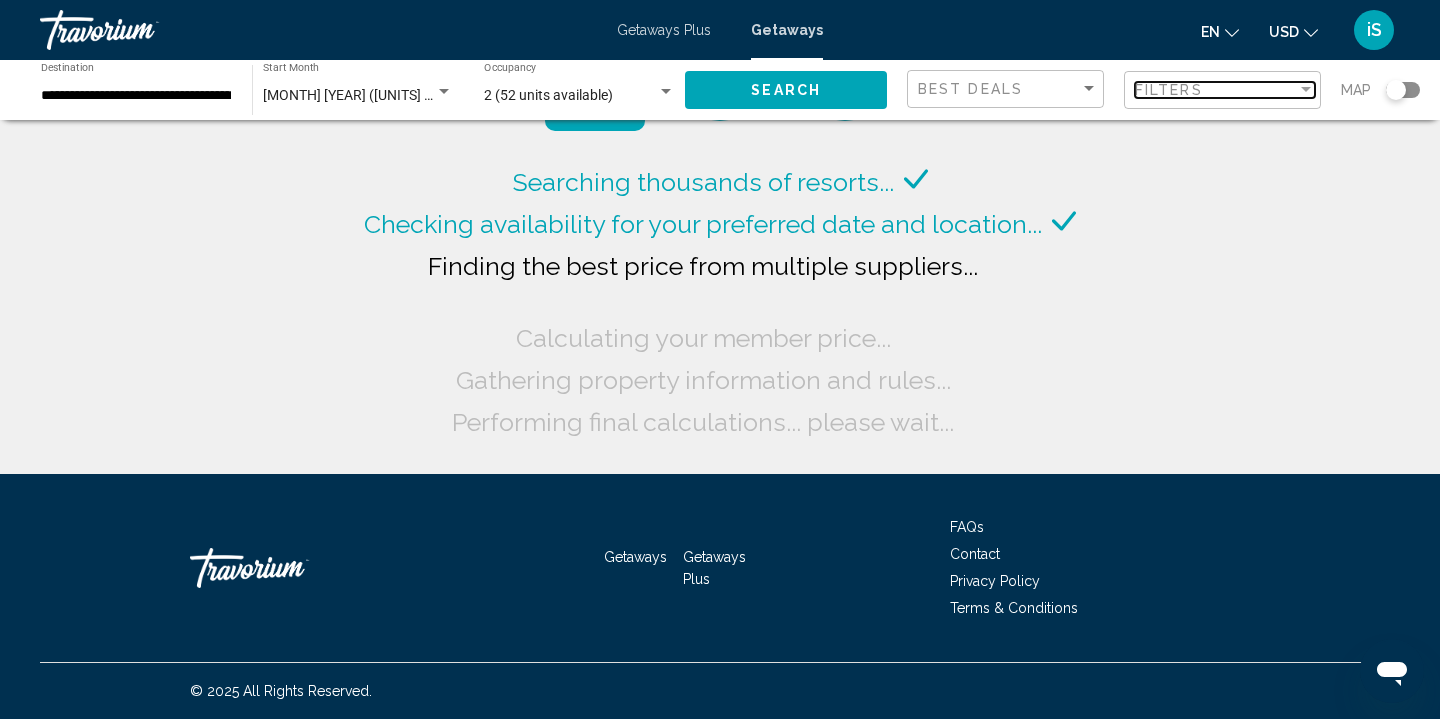 click on "Filters" at bounding box center [1216, 90] 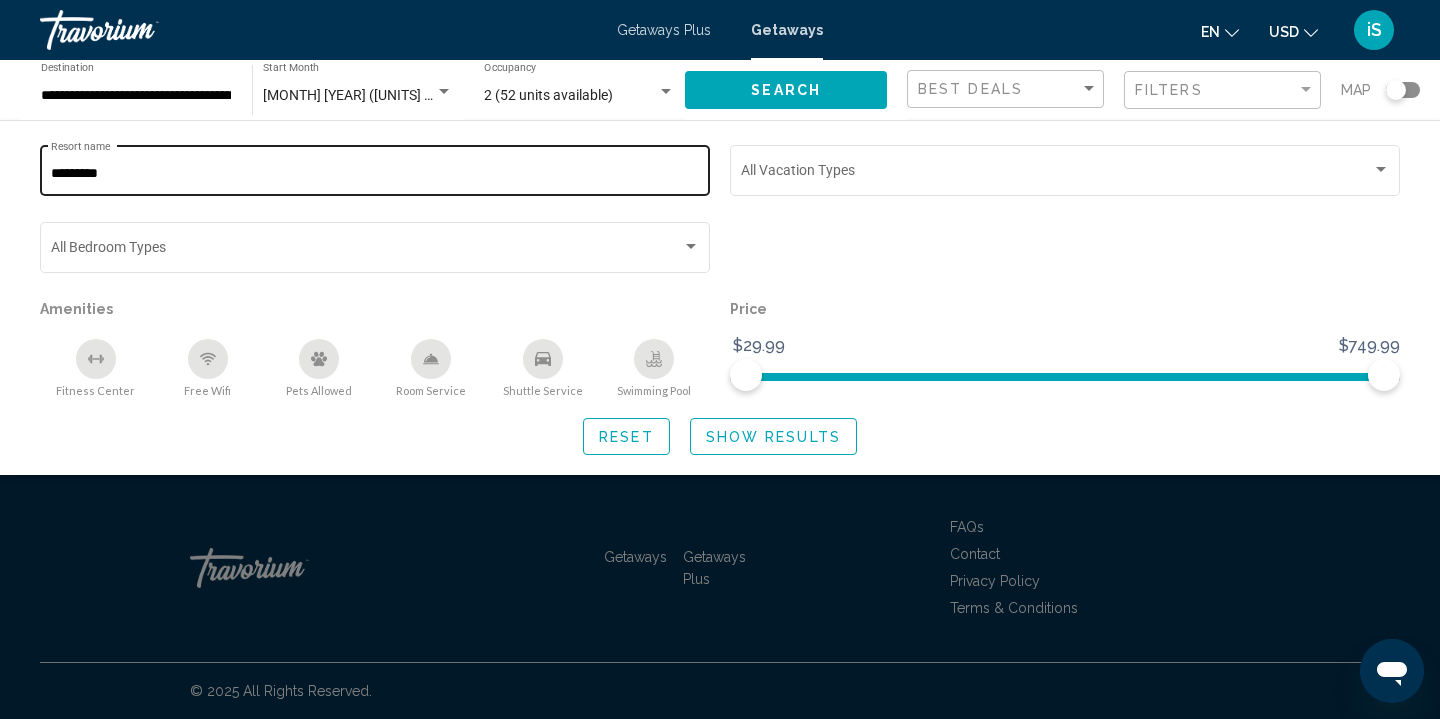 click on "******** Resort name" 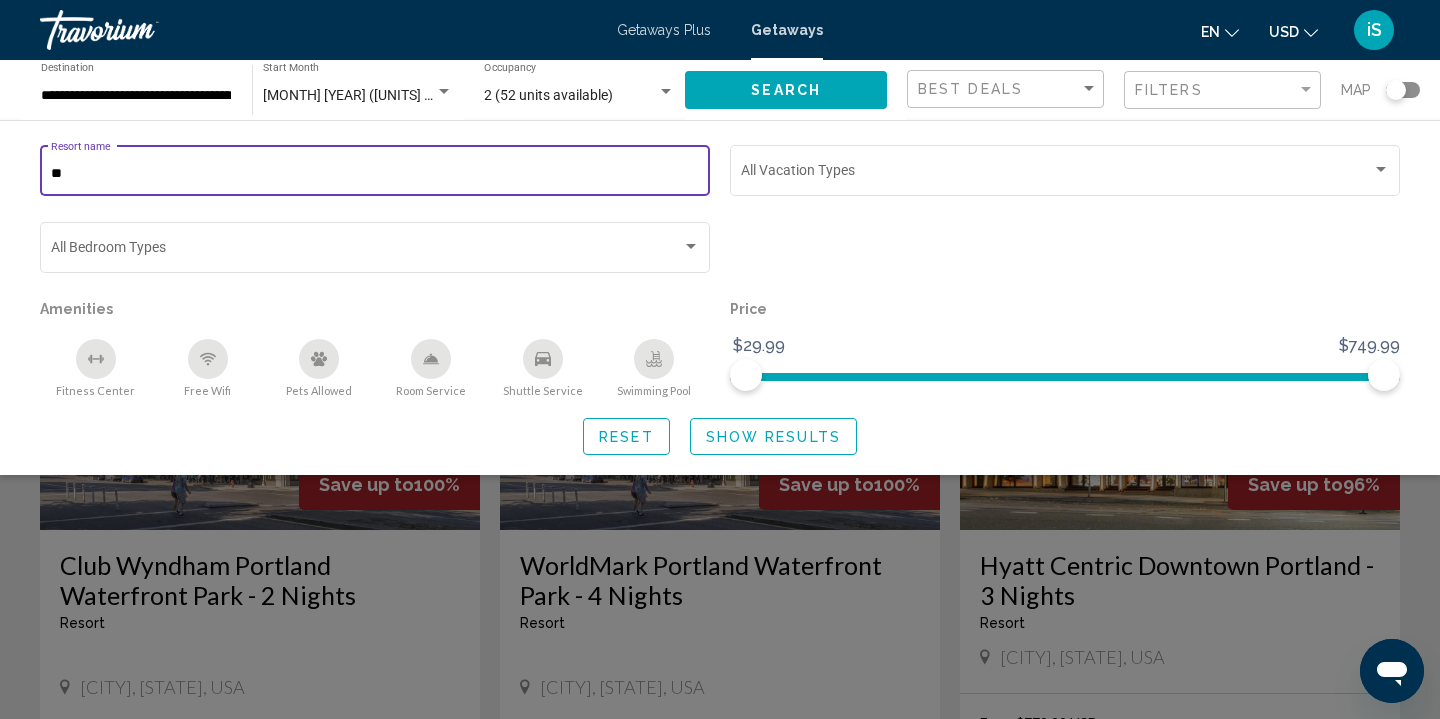 type on "*" 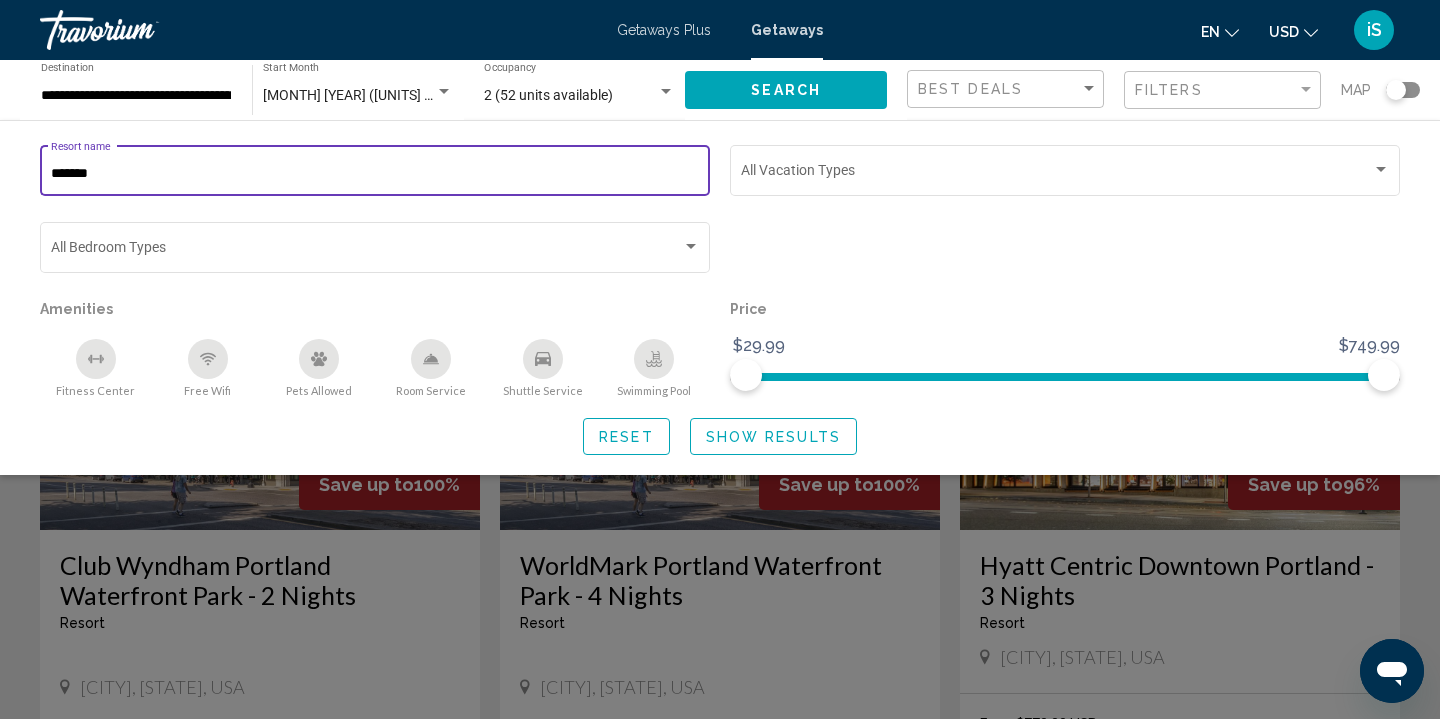 type on "*******" 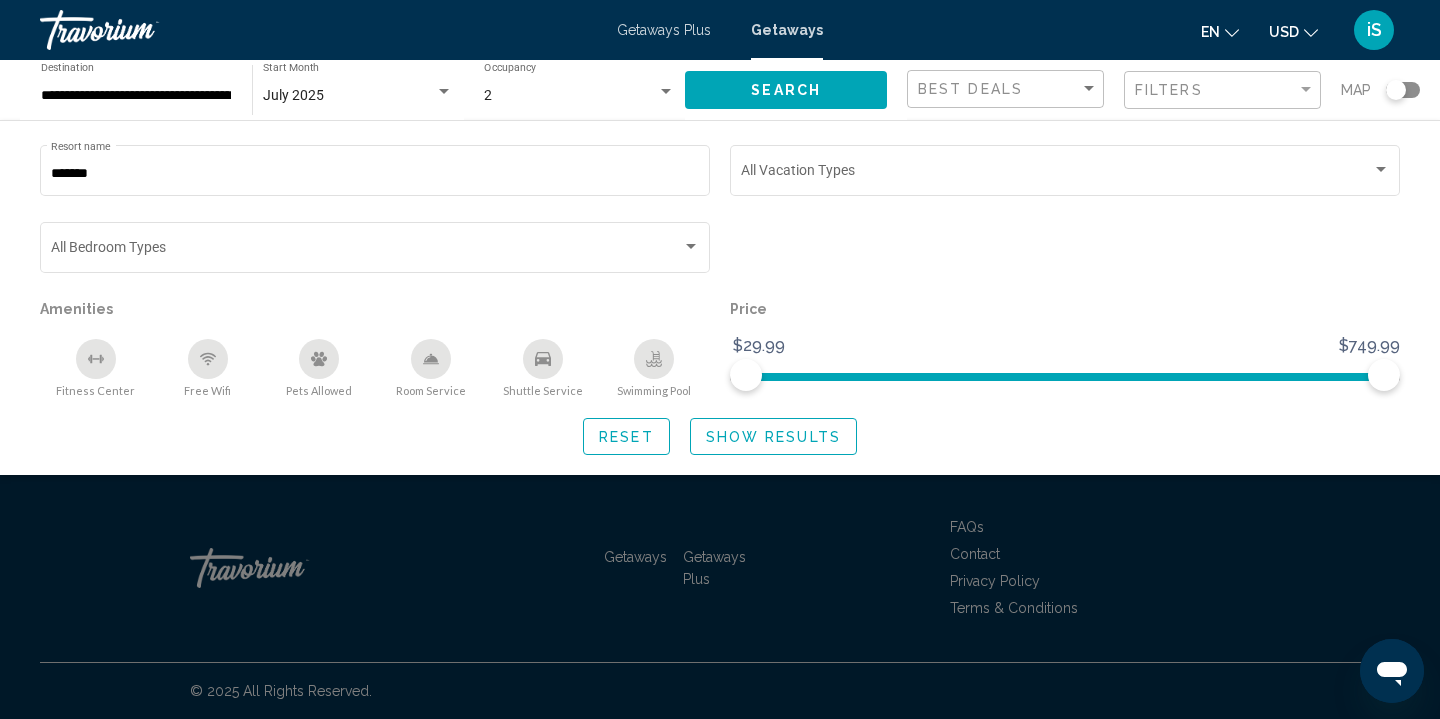 click on "Show Results" 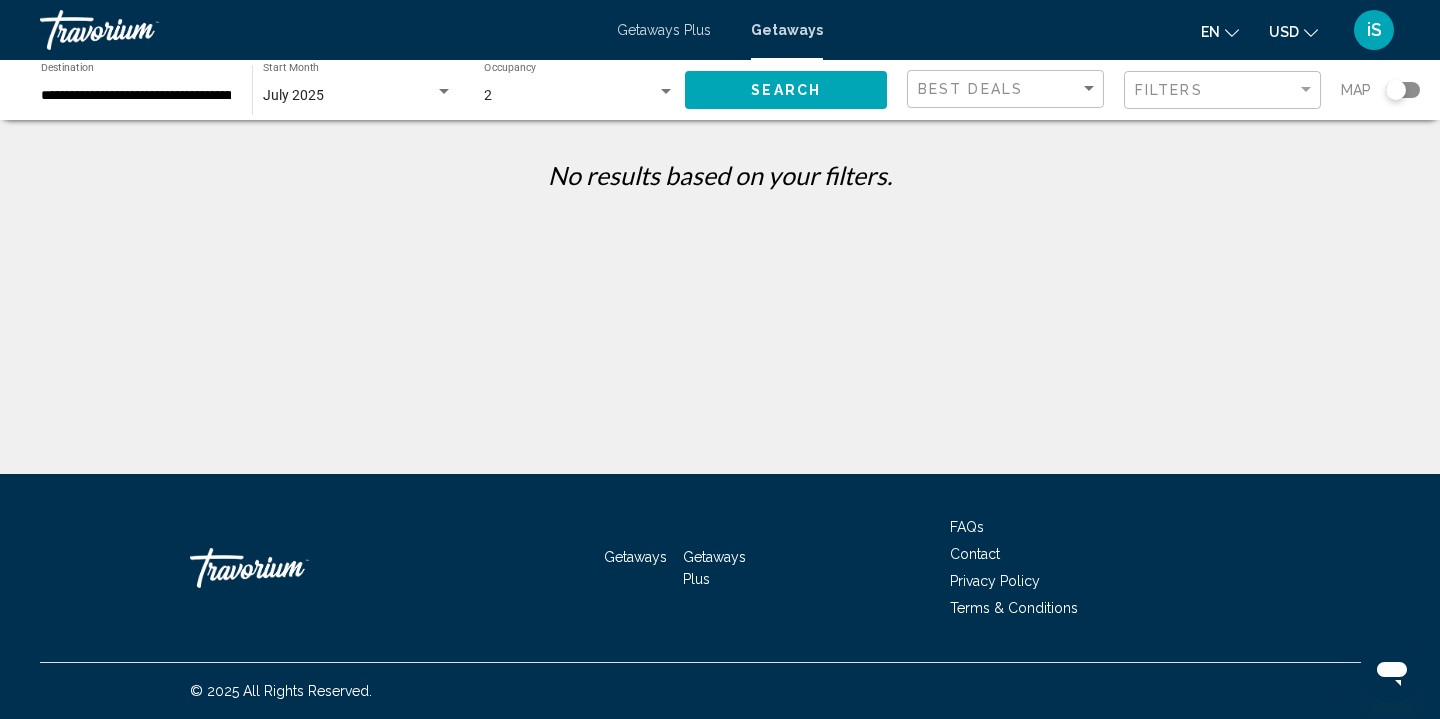 click on "**********" at bounding box center [136, 96] 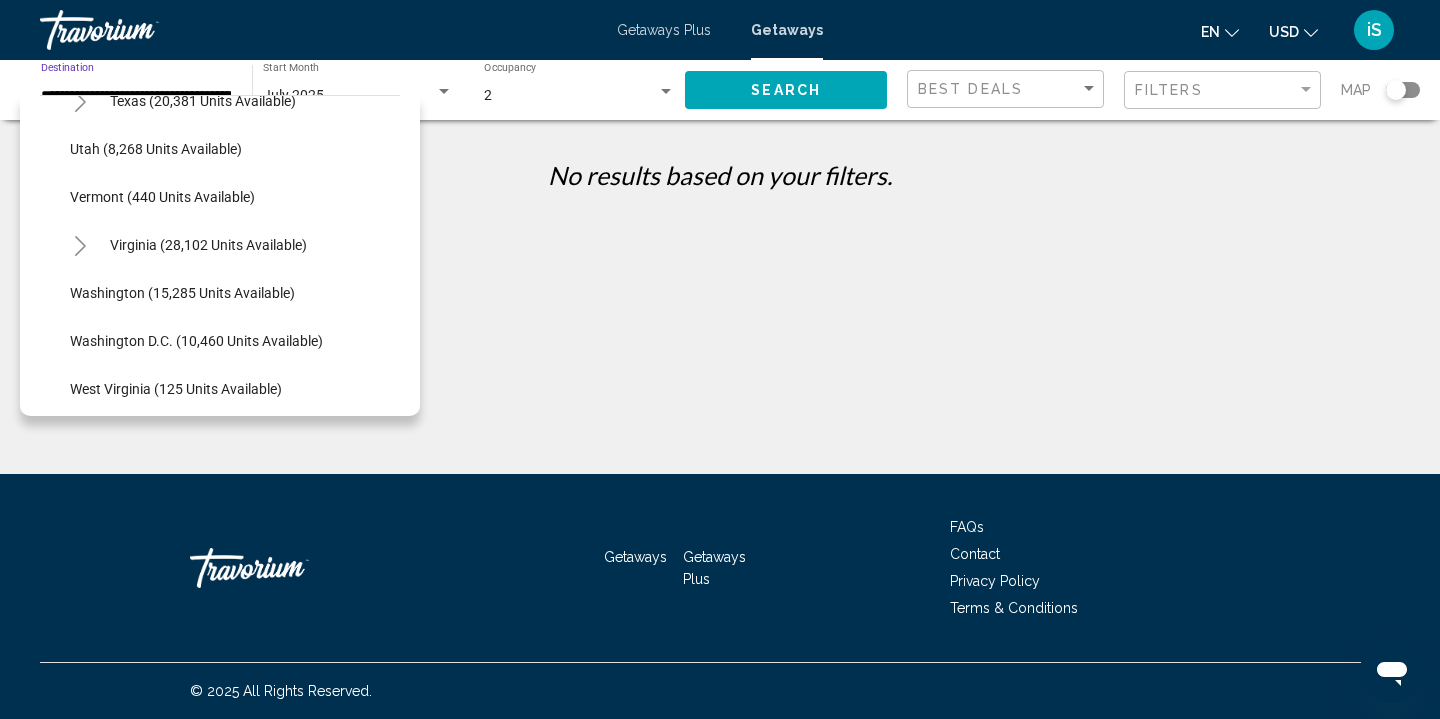 scroll, scrollTop: 1862, scrollLeft: 0, axis: vertical 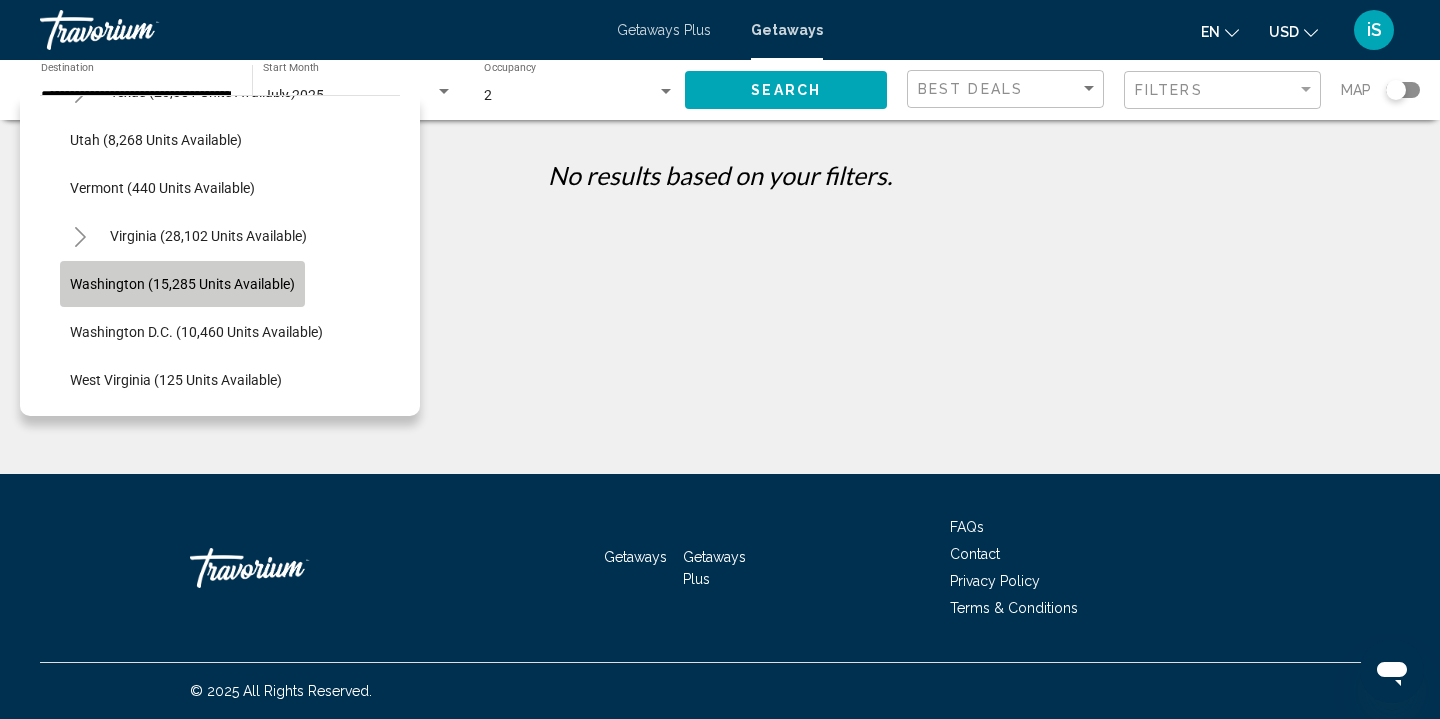 click on "Washington (15,285 units available)" 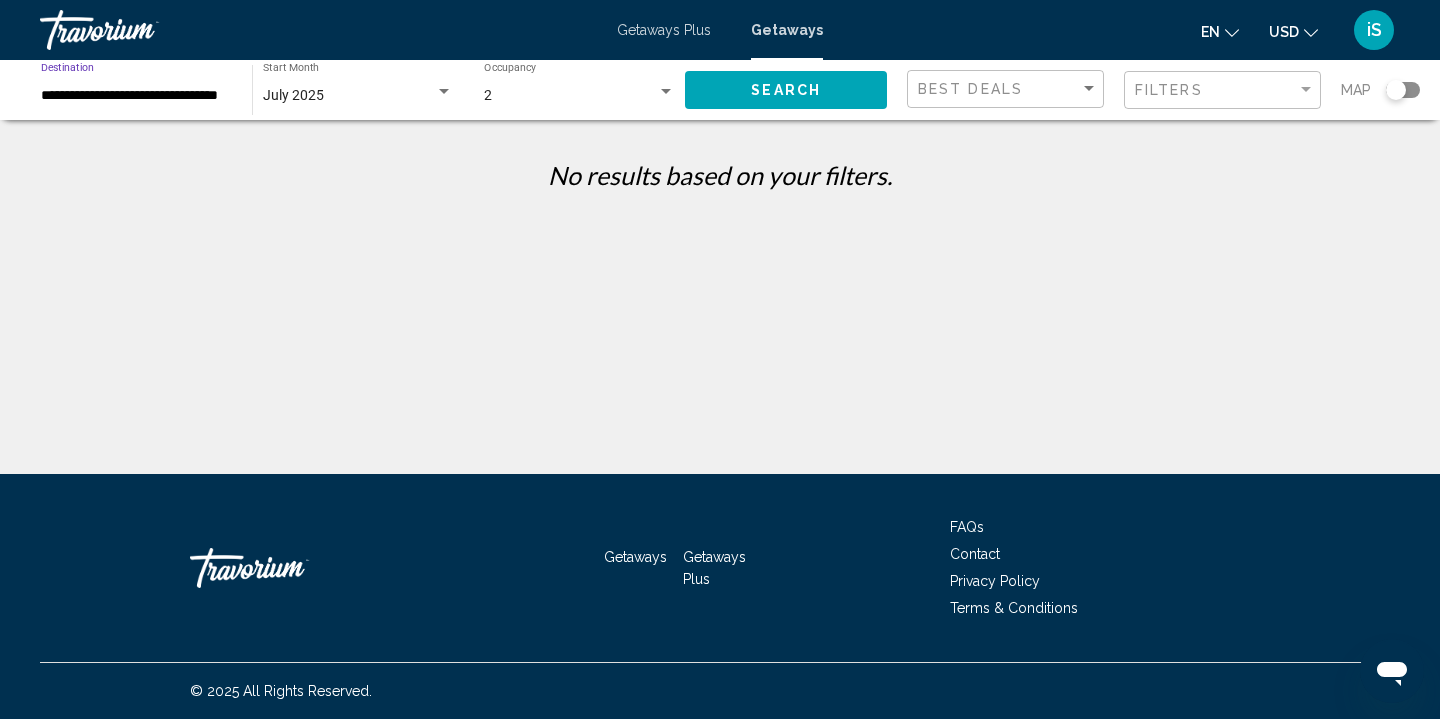 click on "Search" 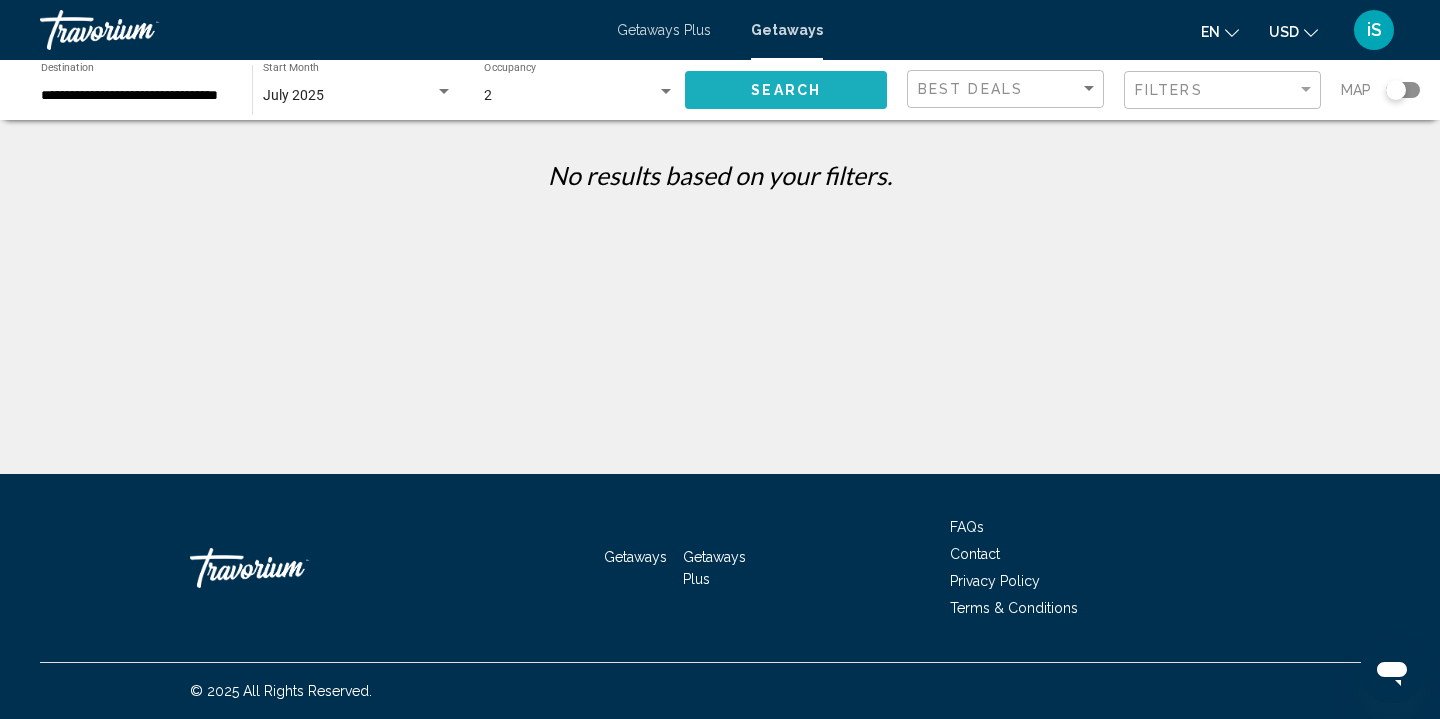 click on "Search" 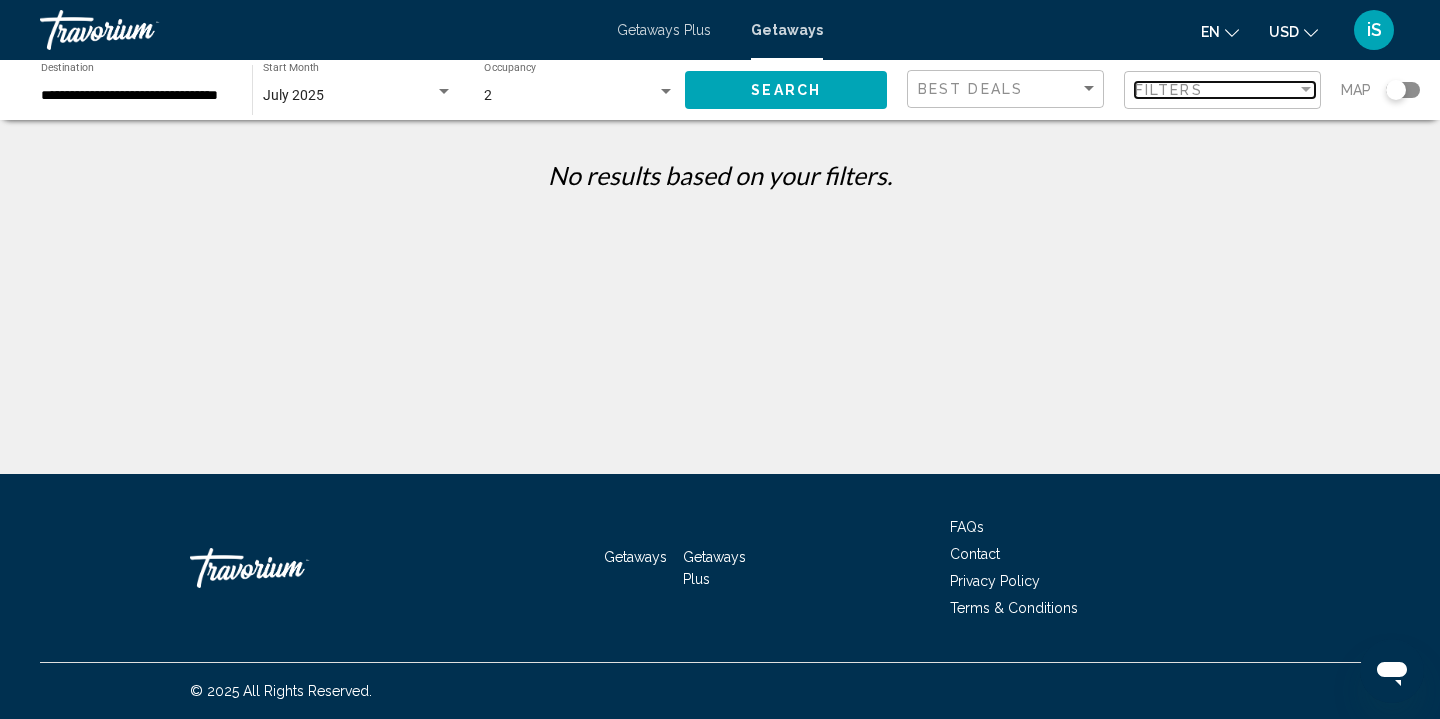 click on "Filters" at bounding box center (1216, 90) 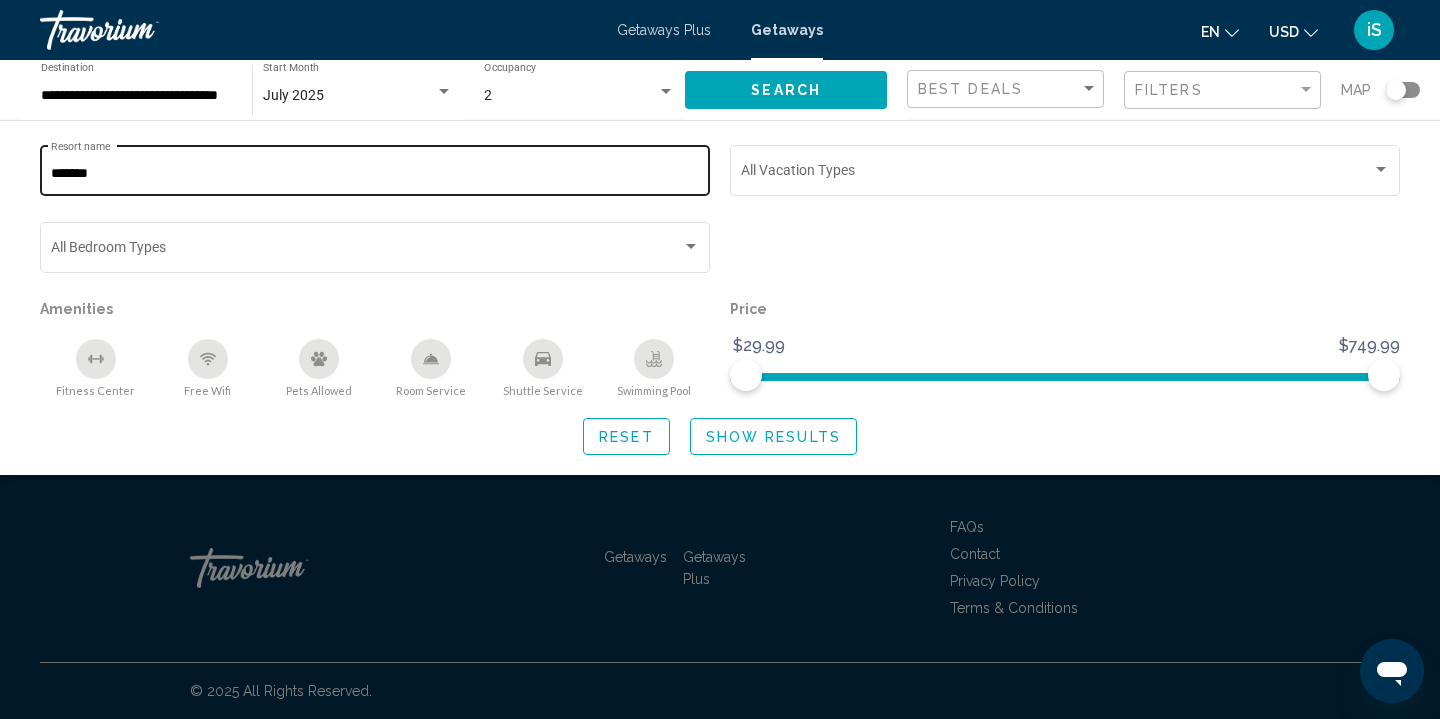 click on "******* Resort name" 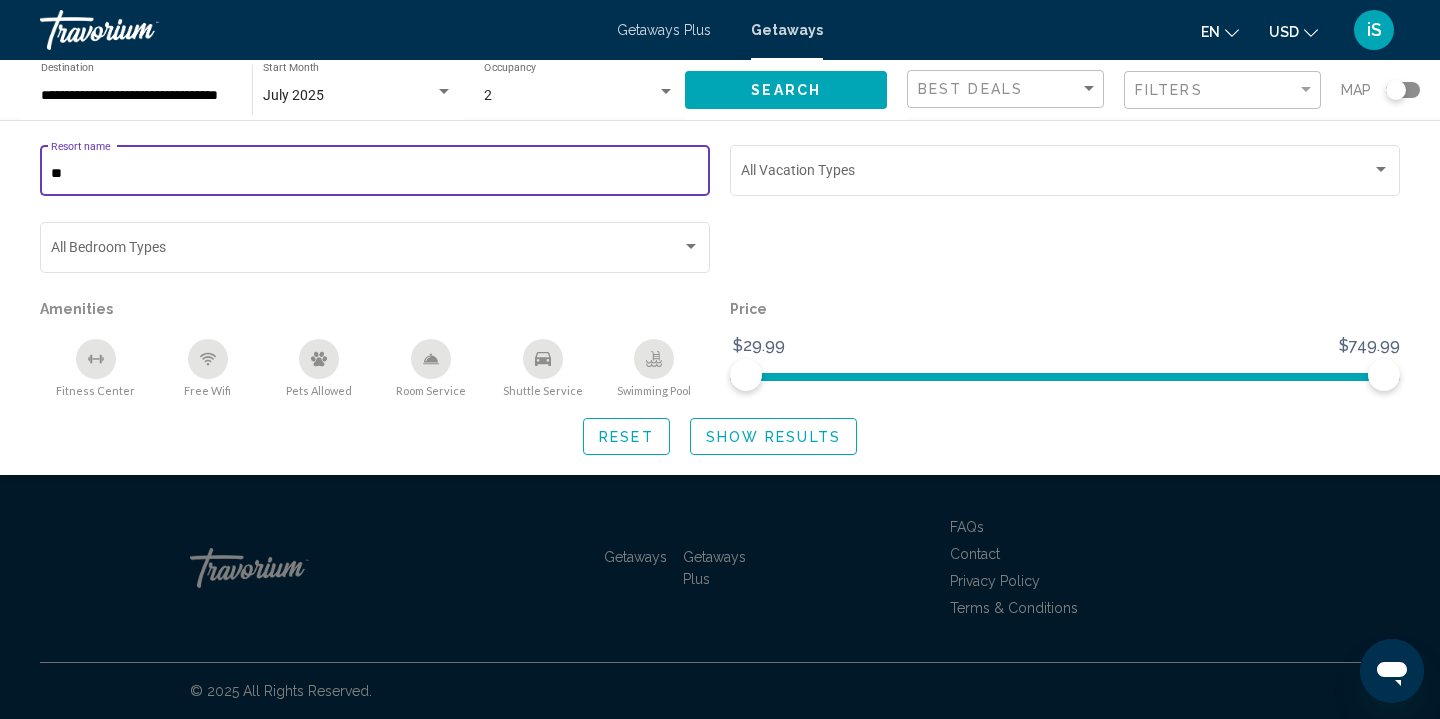 type on "*" 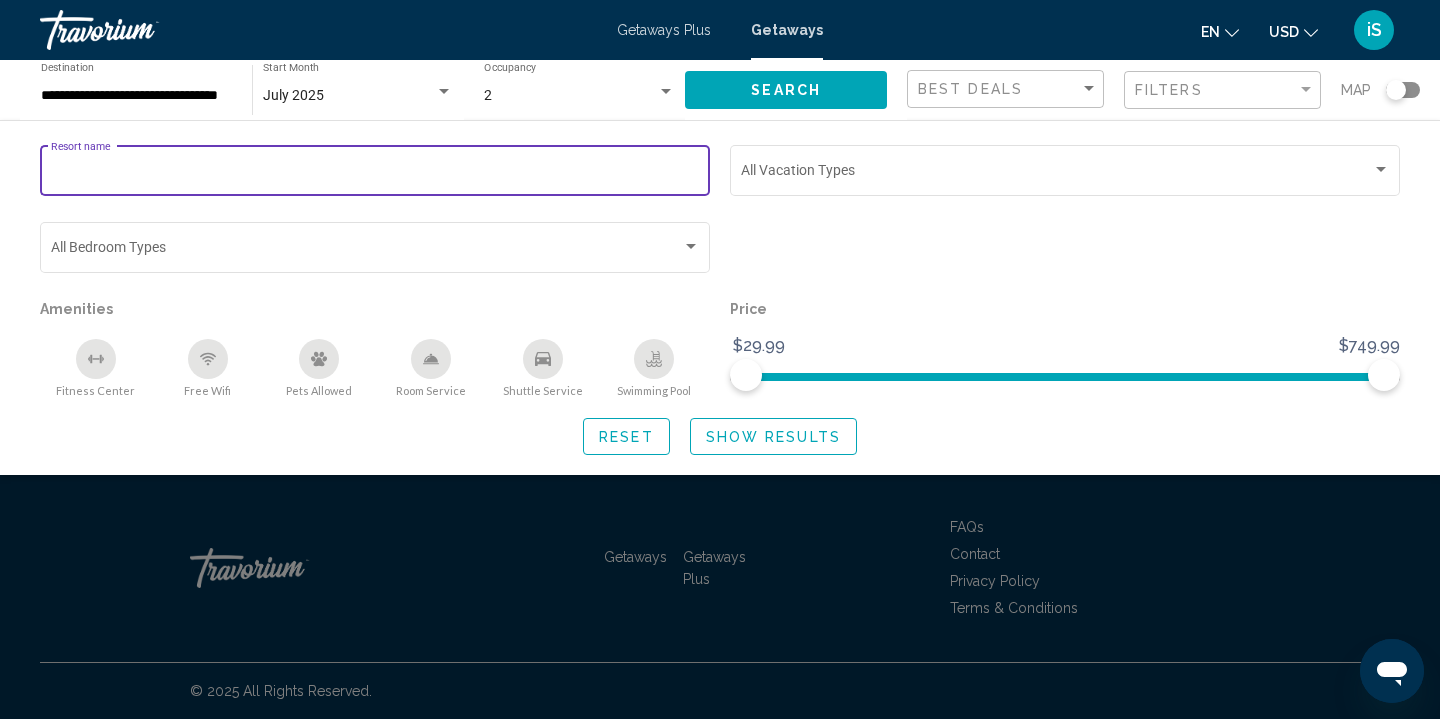 type 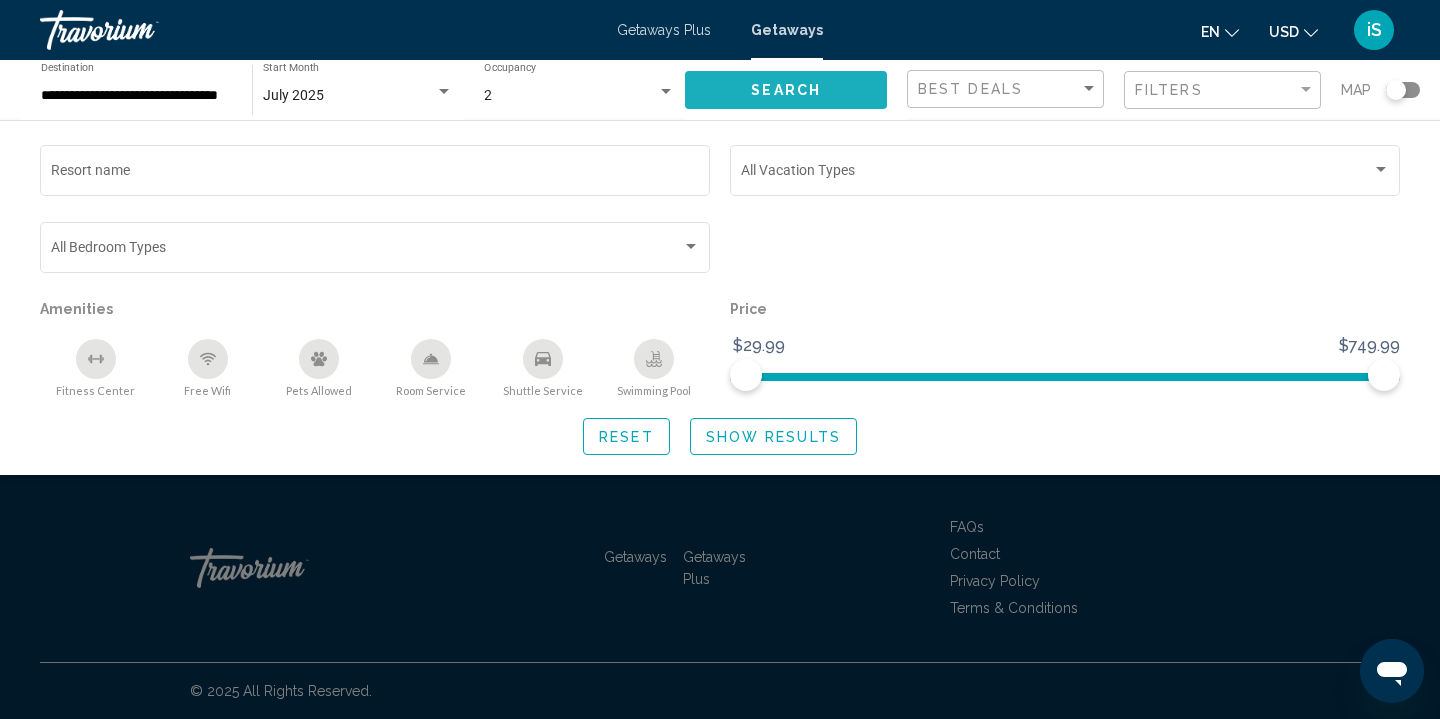 click on "Search" 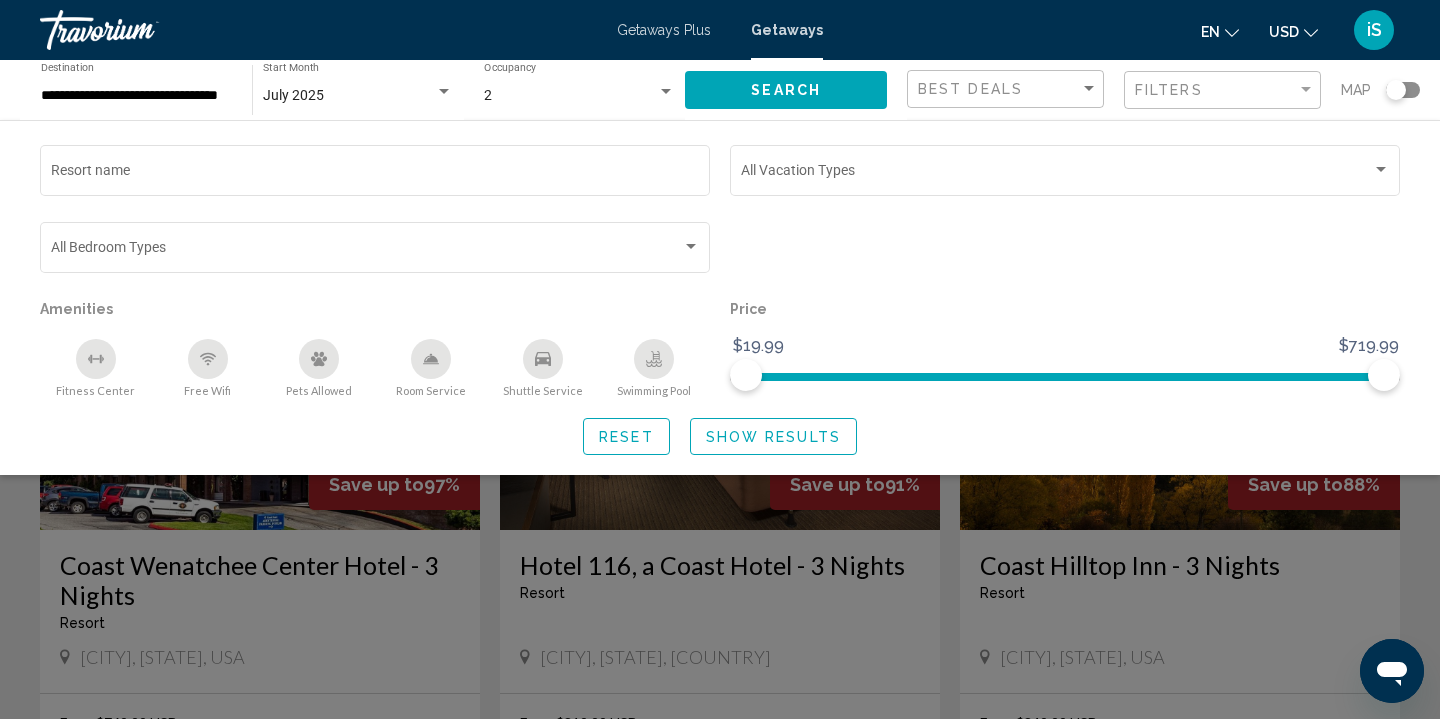 click on "Show Results" 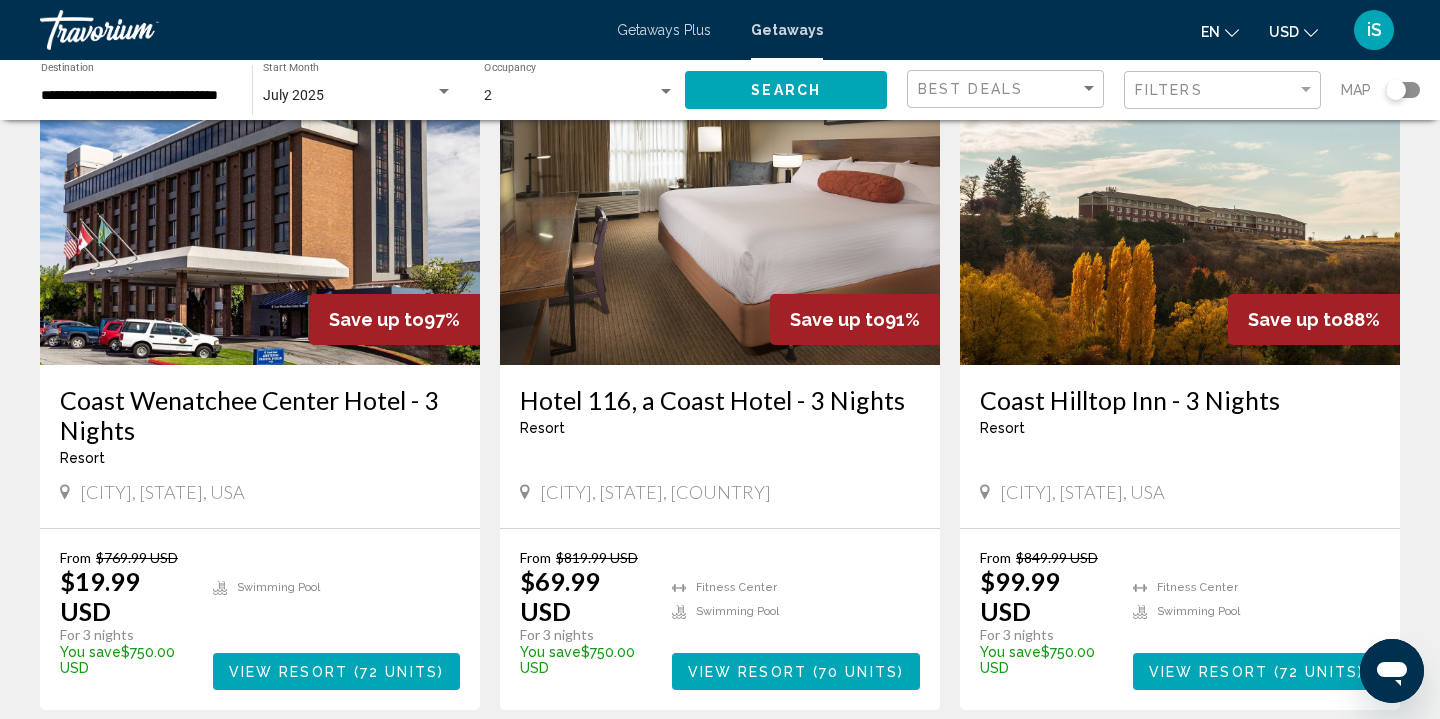 scroll, scrollTop: 169, scrollLeft: 0, axis: vertical 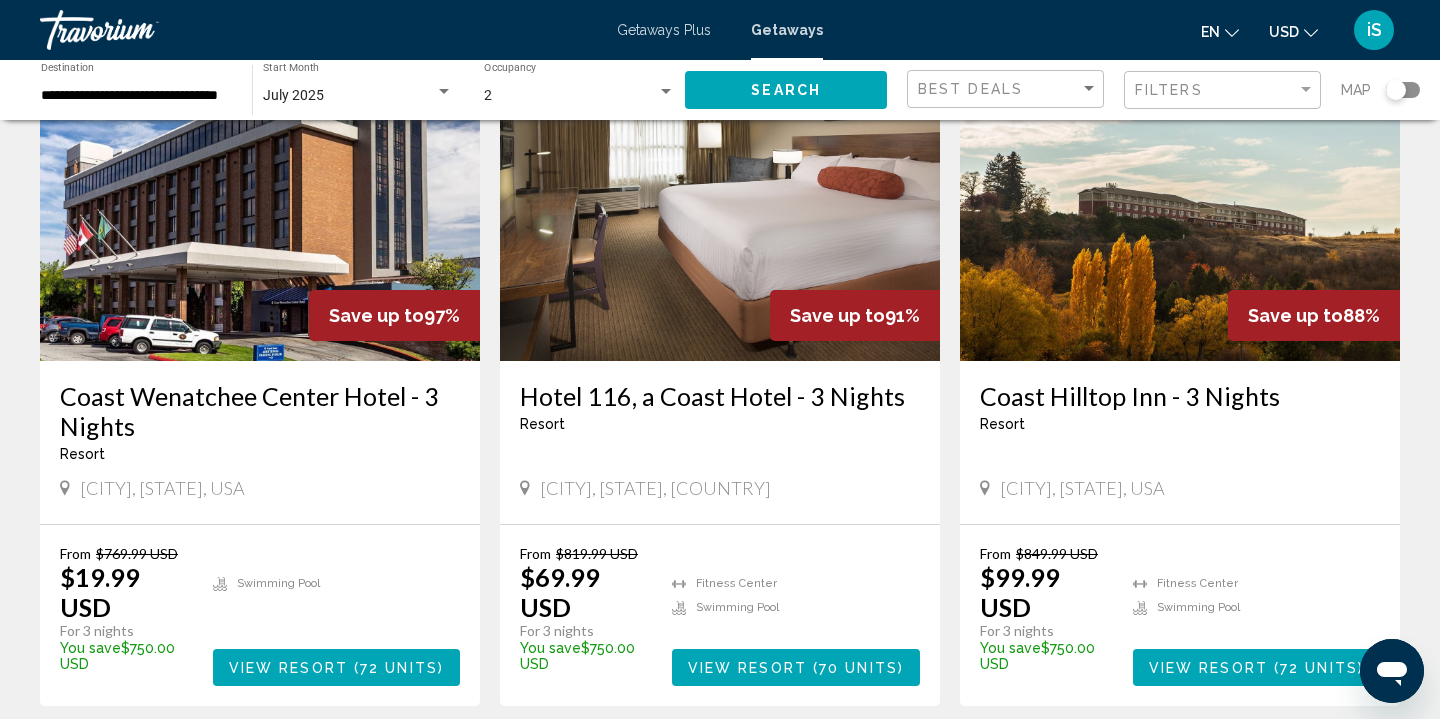 click at bounding box center [720, 201] 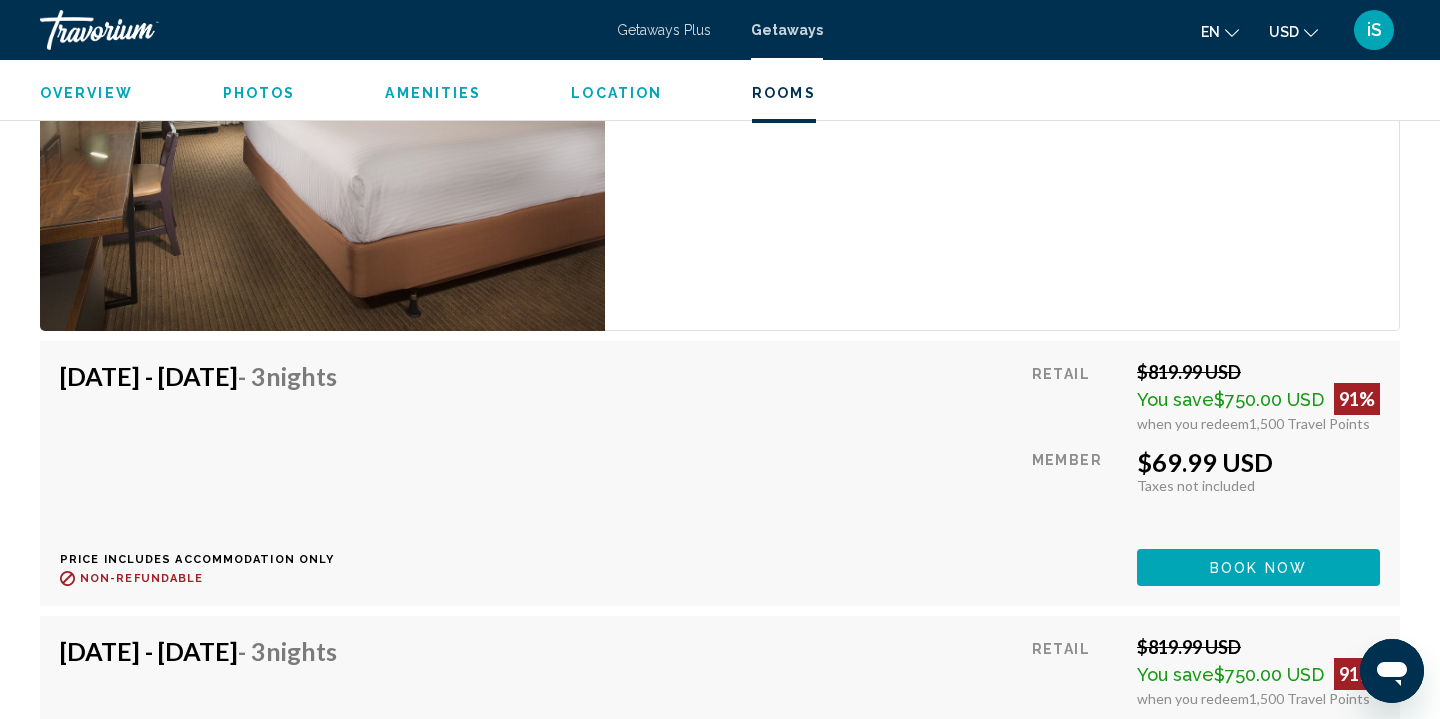 scroll, scrollTop: 3118, scrollLeft: 0, axis: vertical 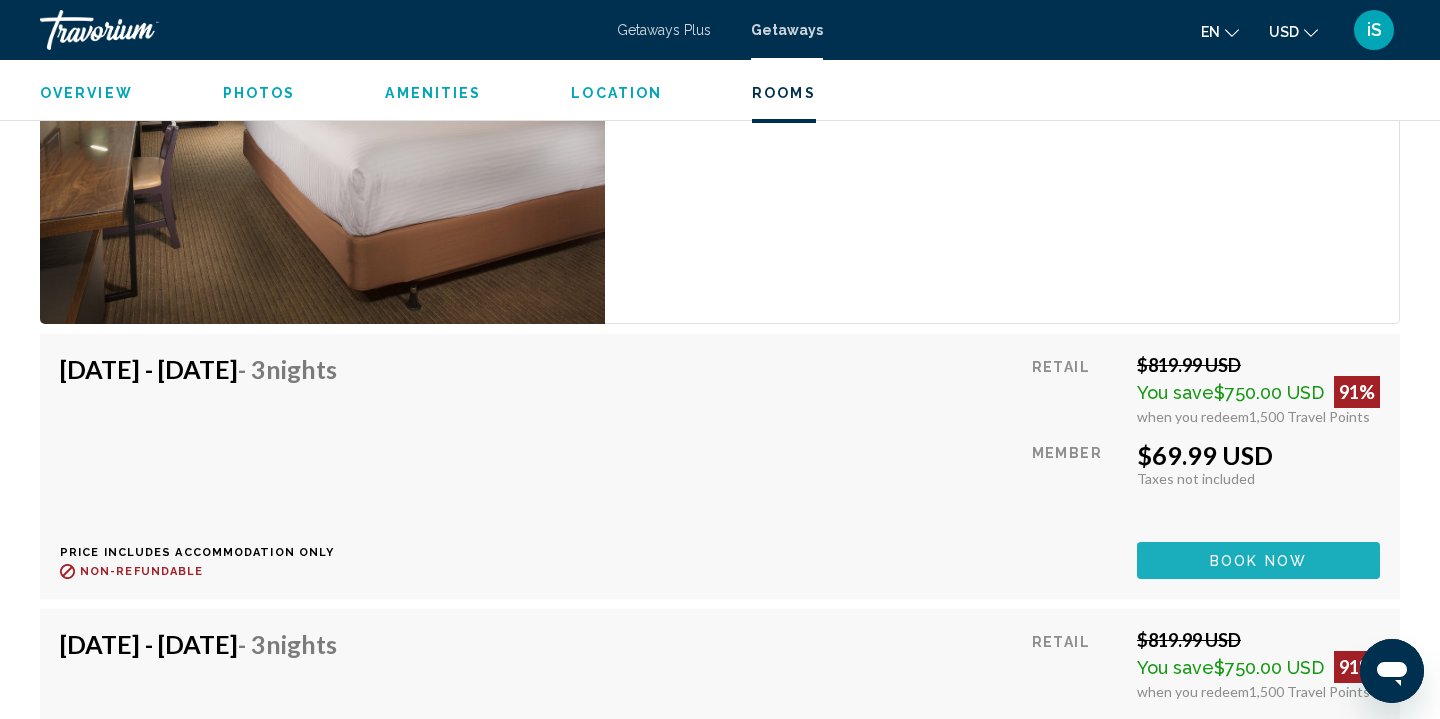 click on "Book now" at bounding box center (1258, 561) 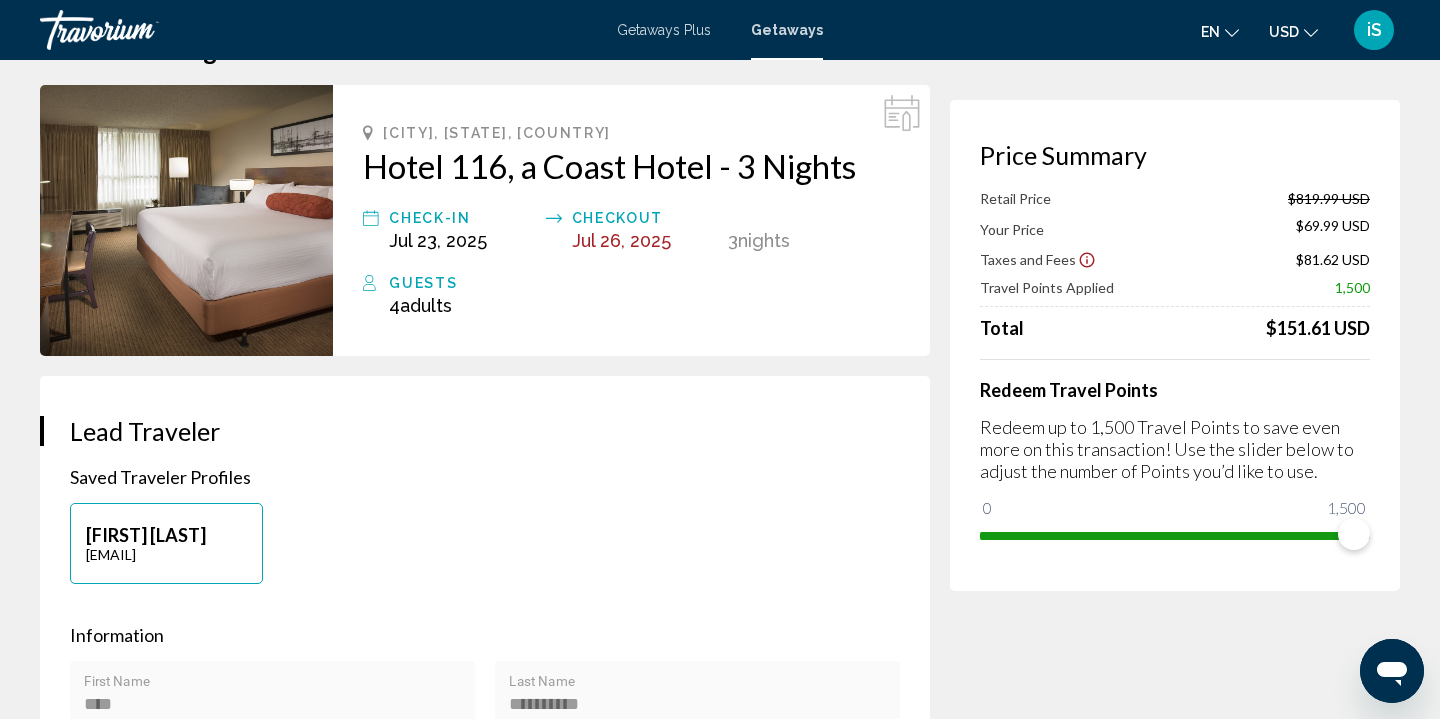 scroll, scrollTop: 27, scrollLeft: 0, axis: vertical 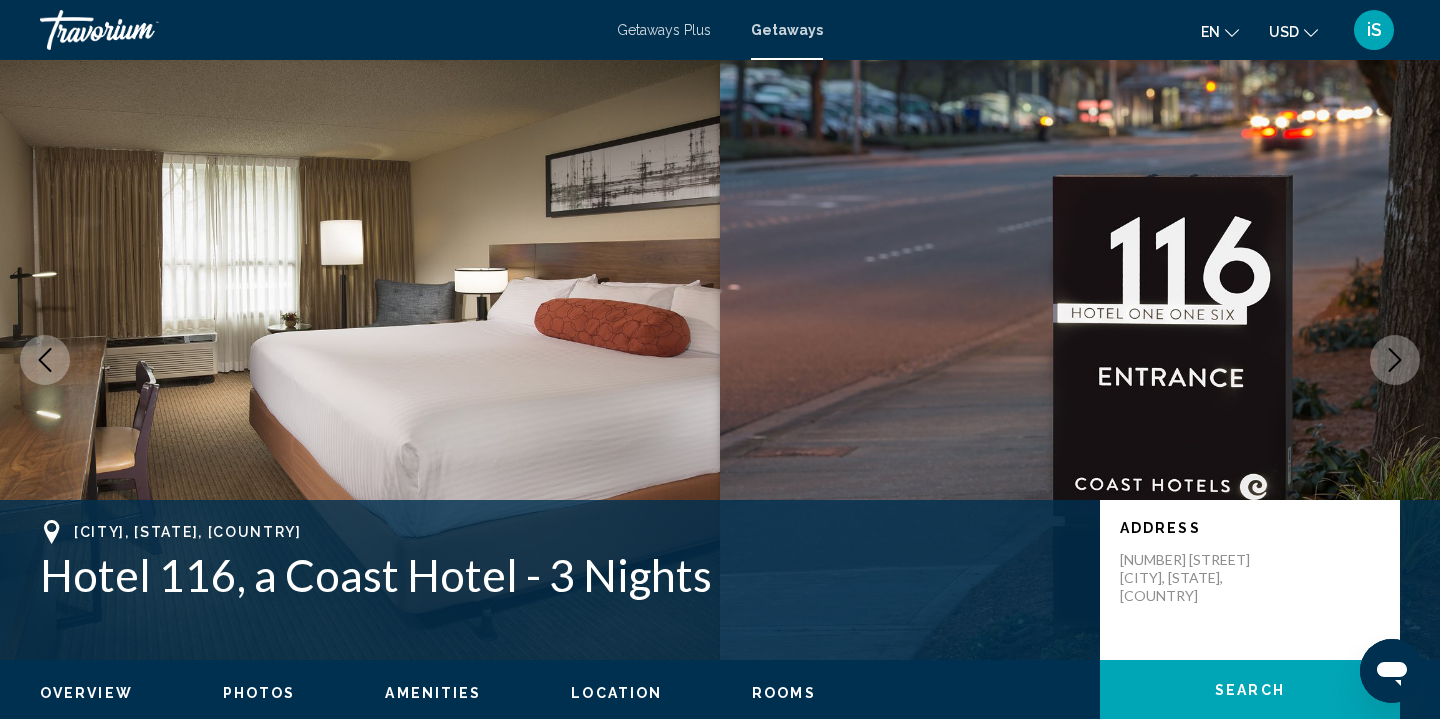 click 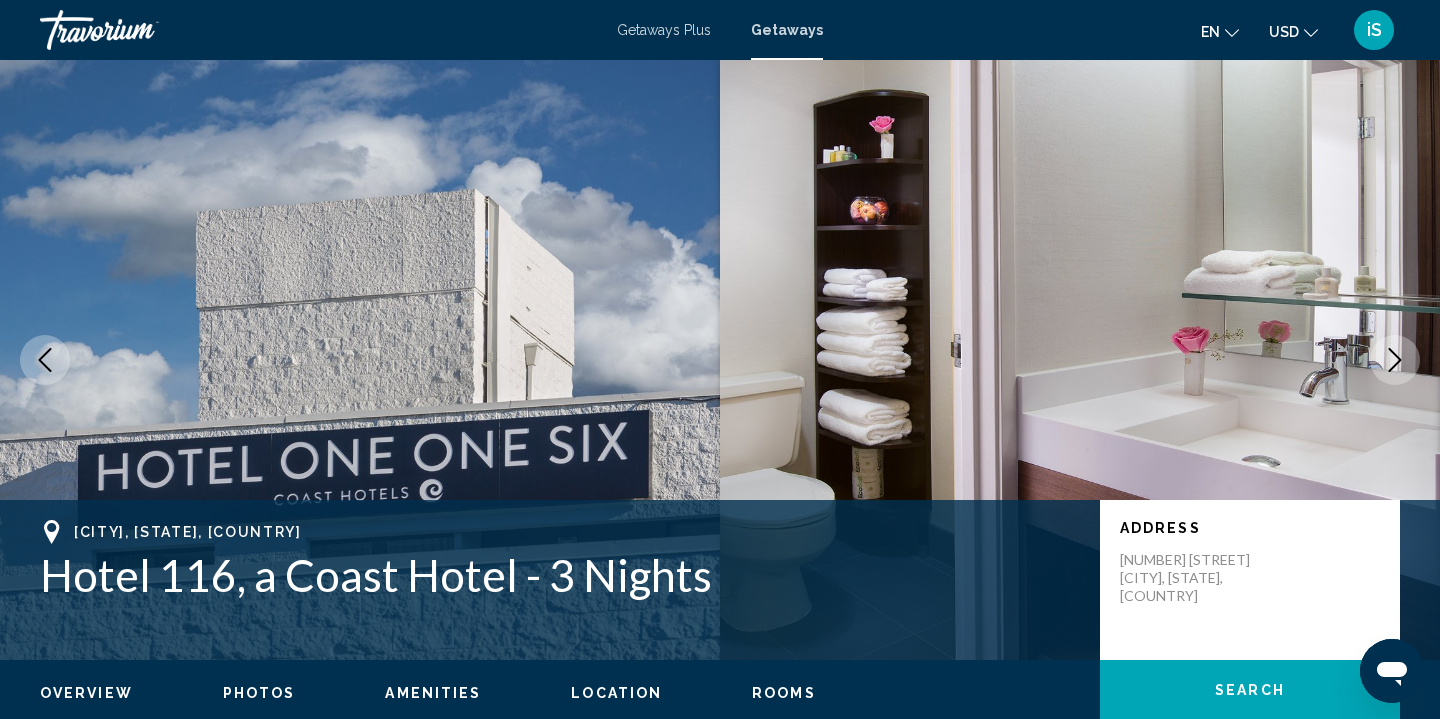 click 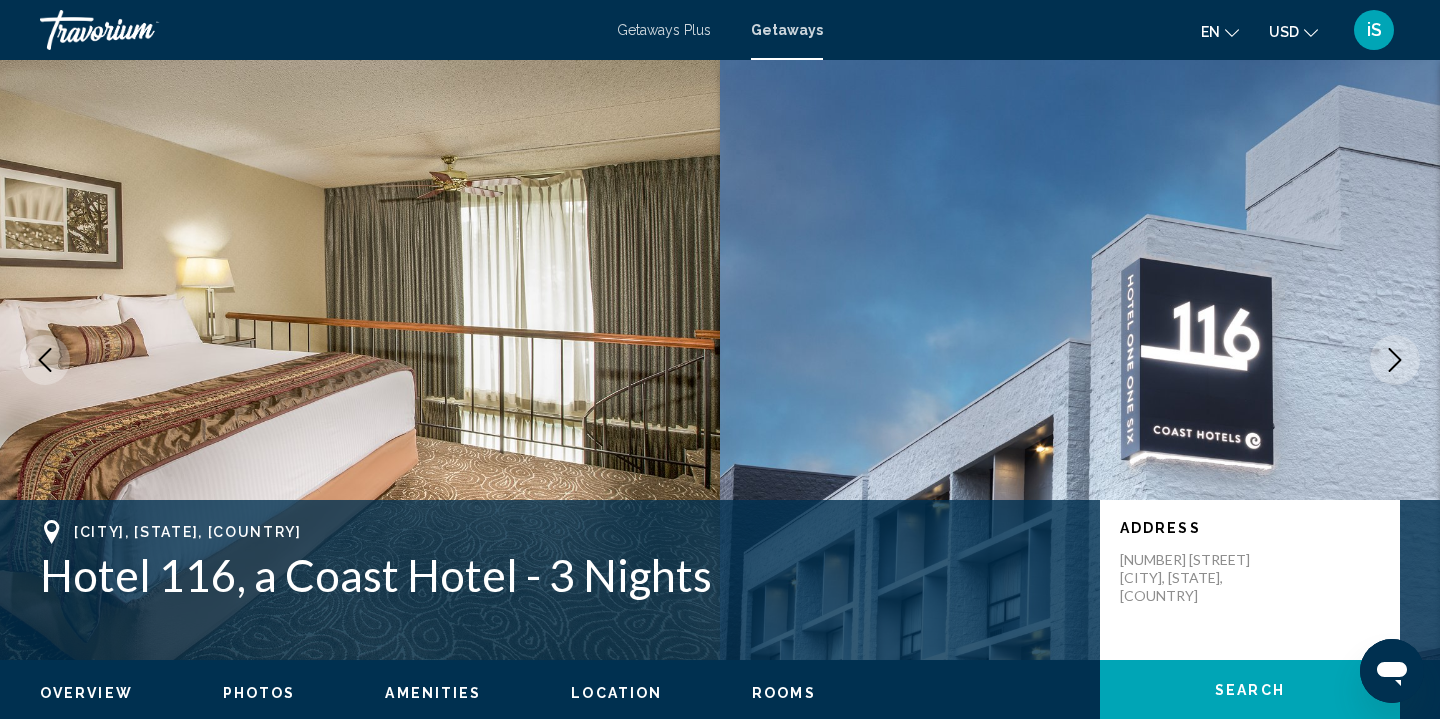 click 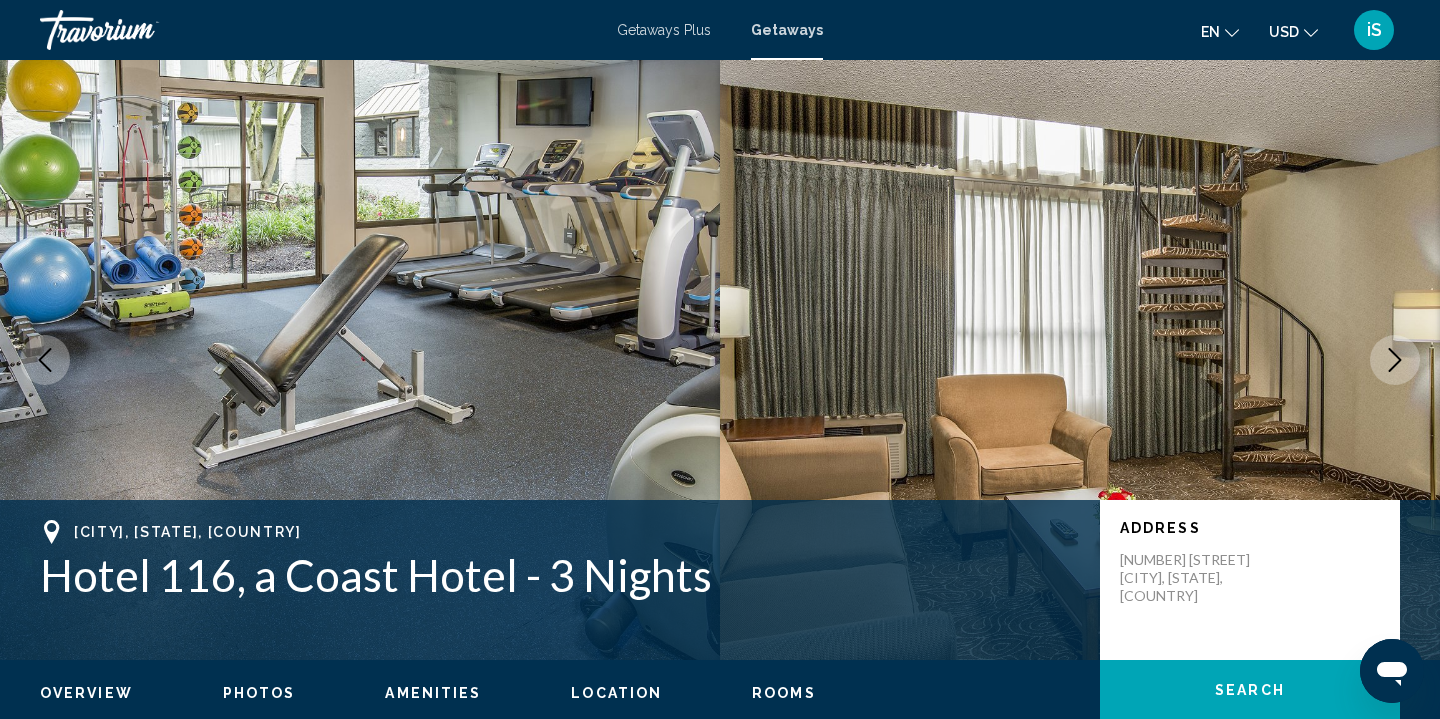 click 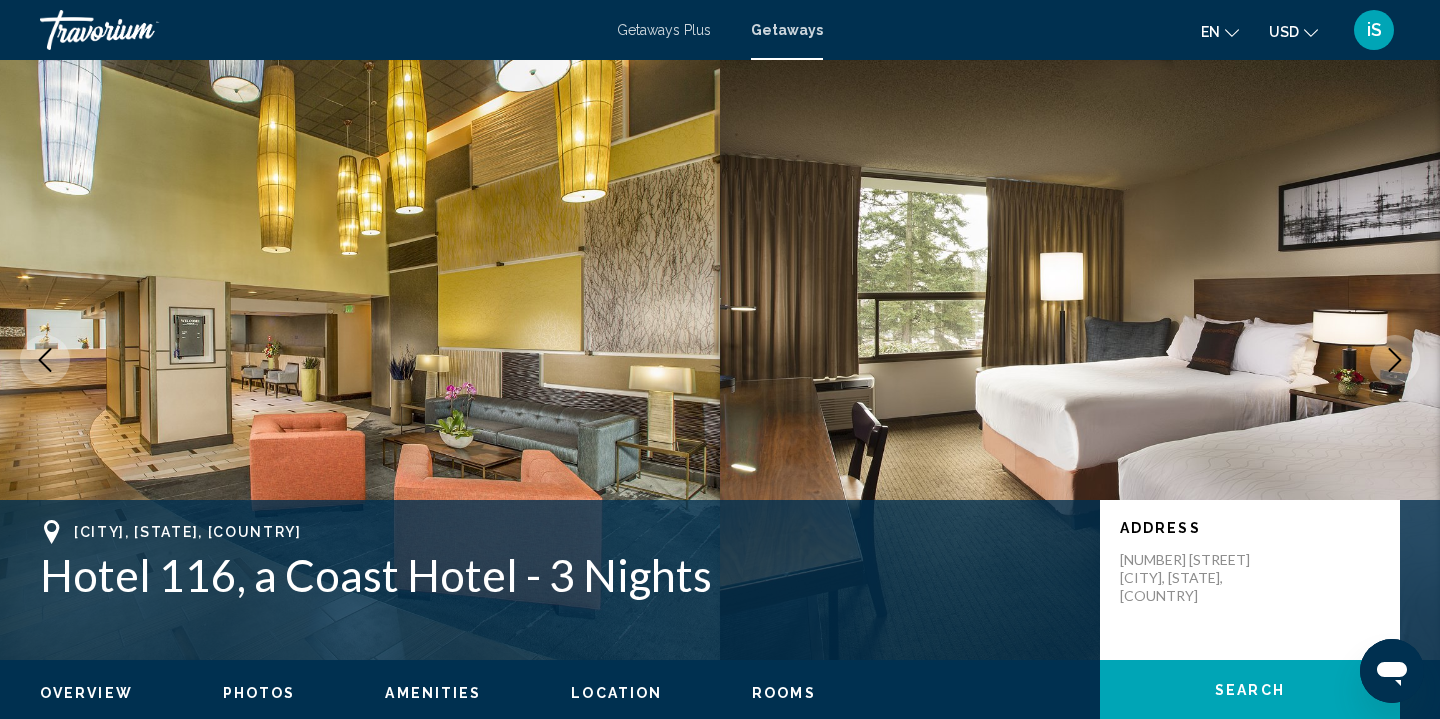 click 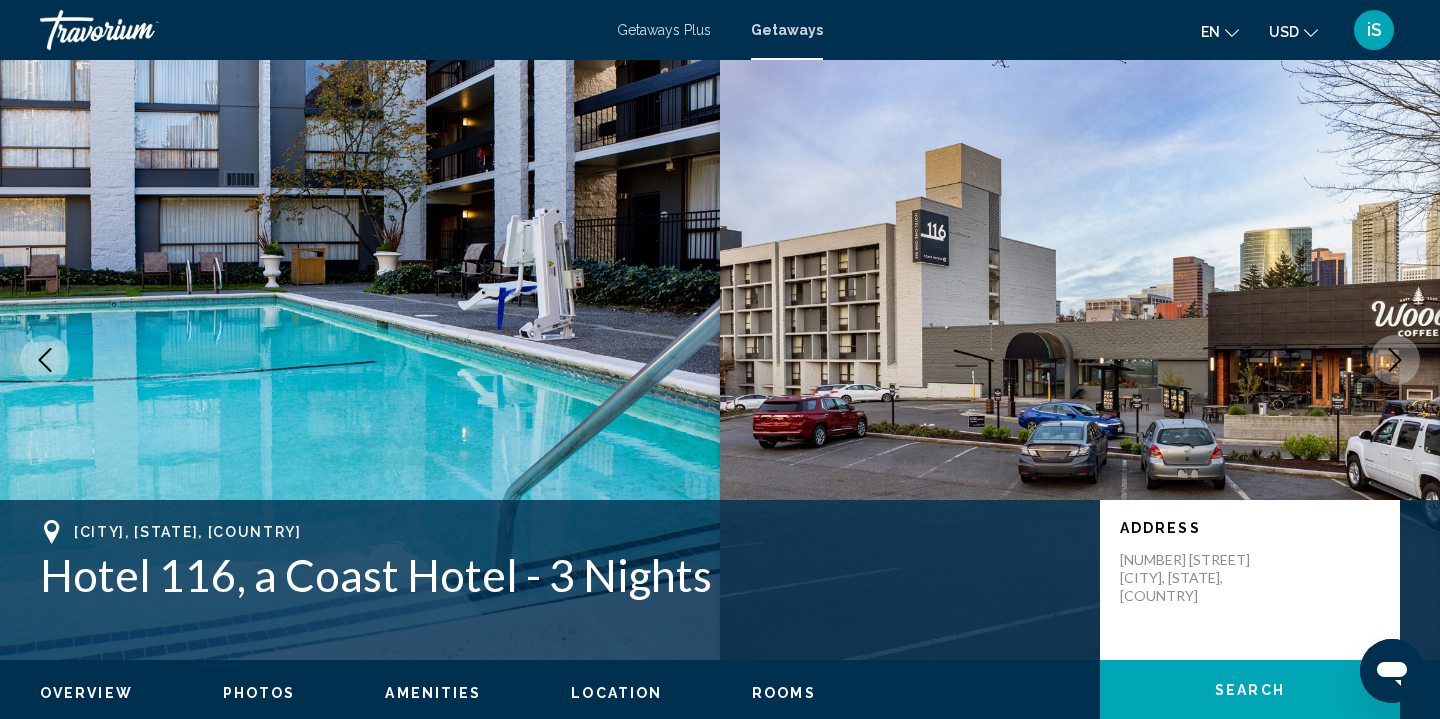 click 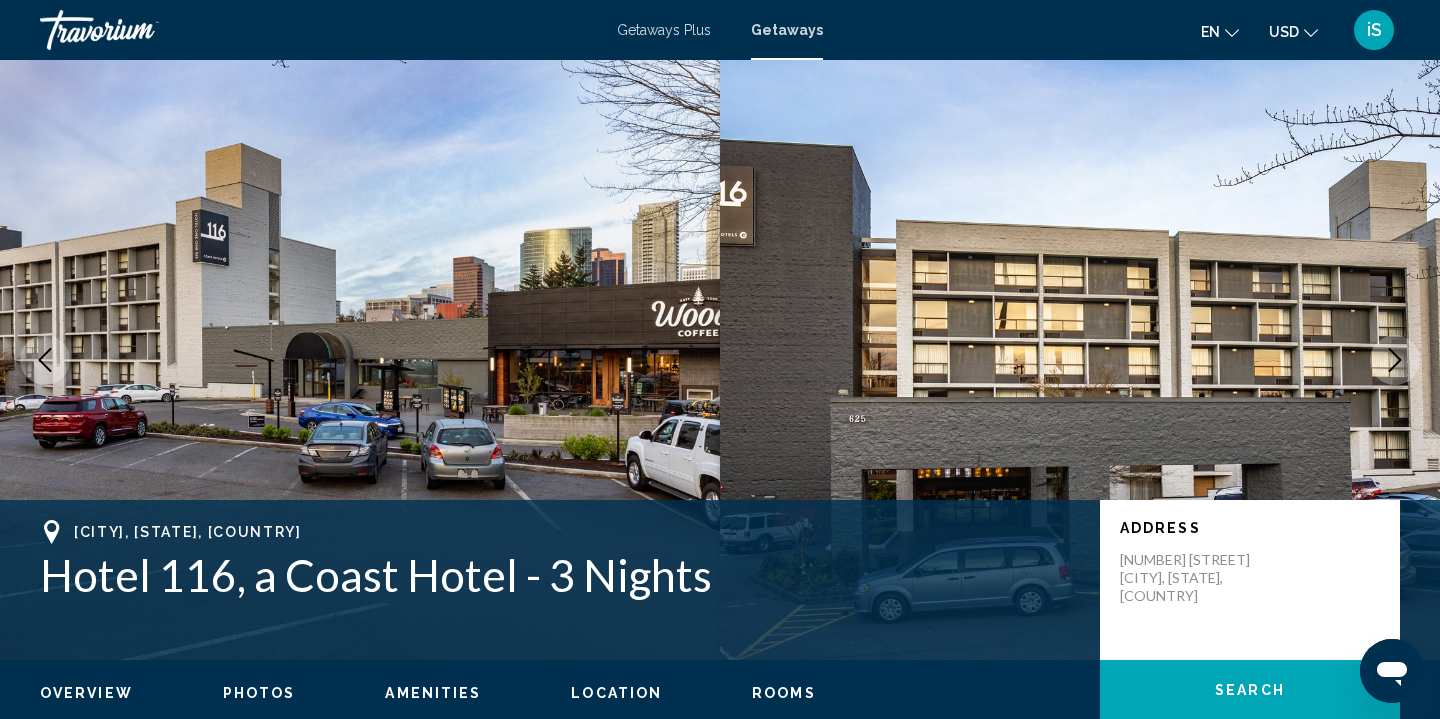 click 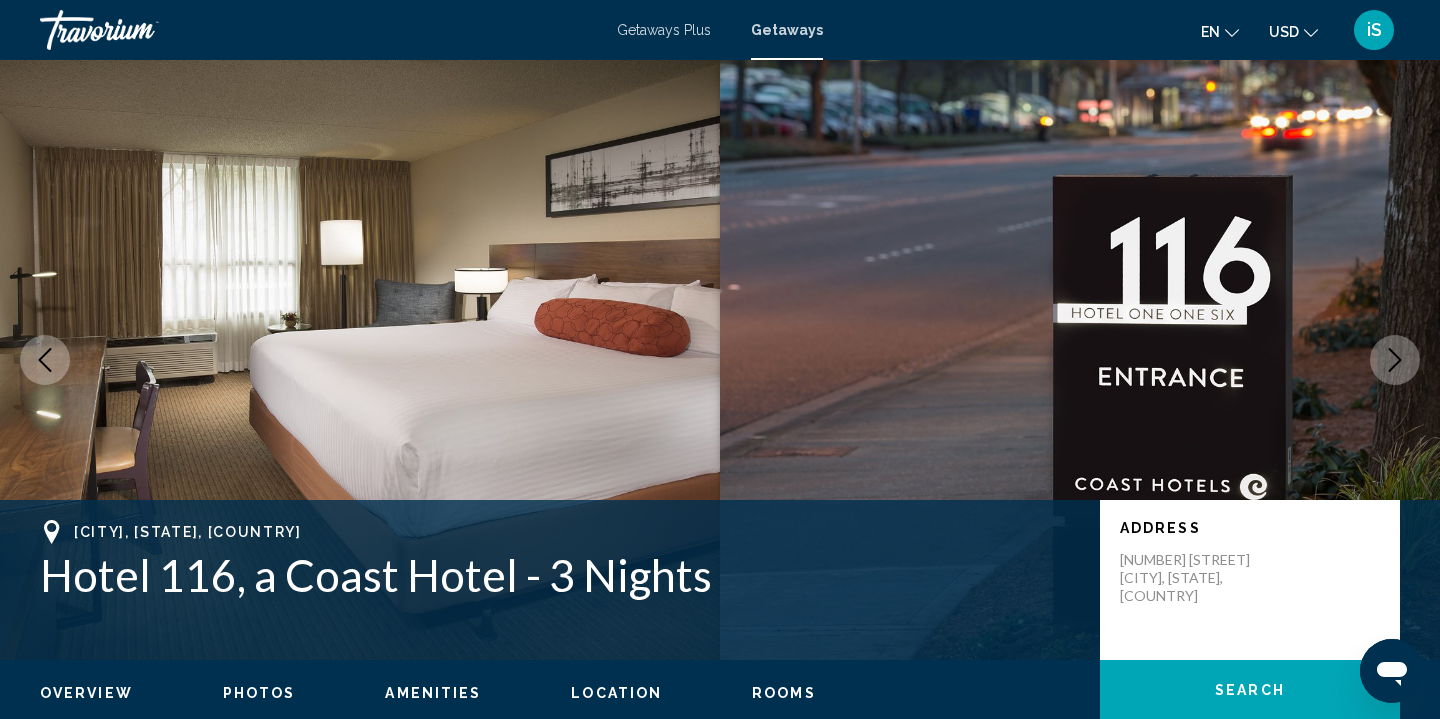 click 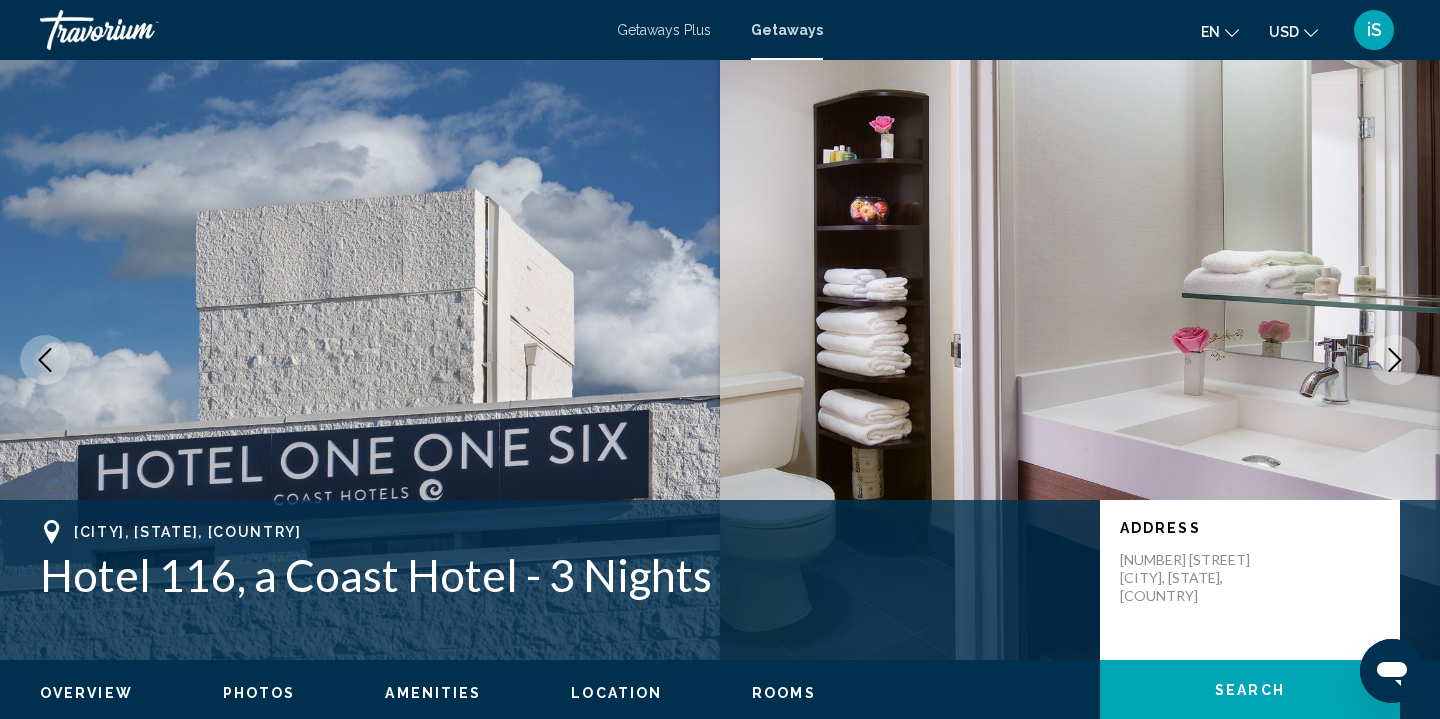 click 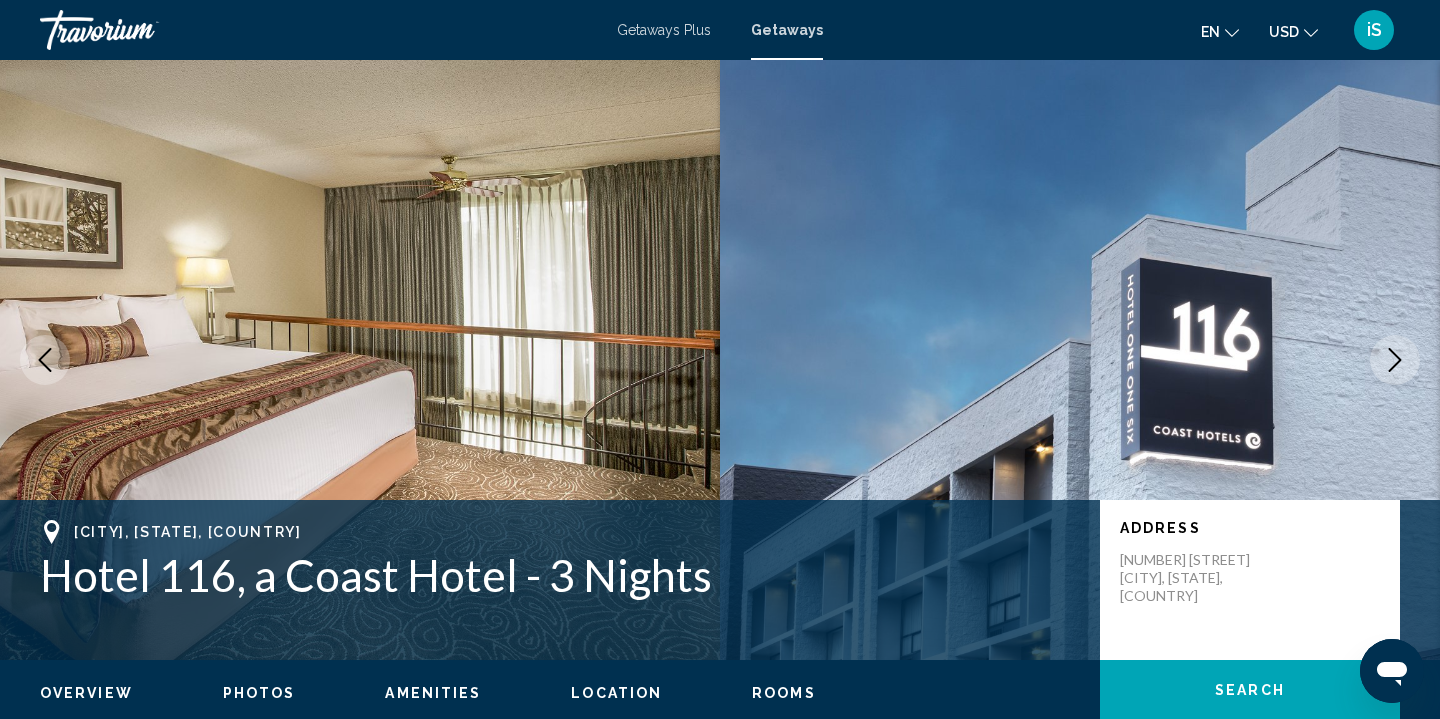click 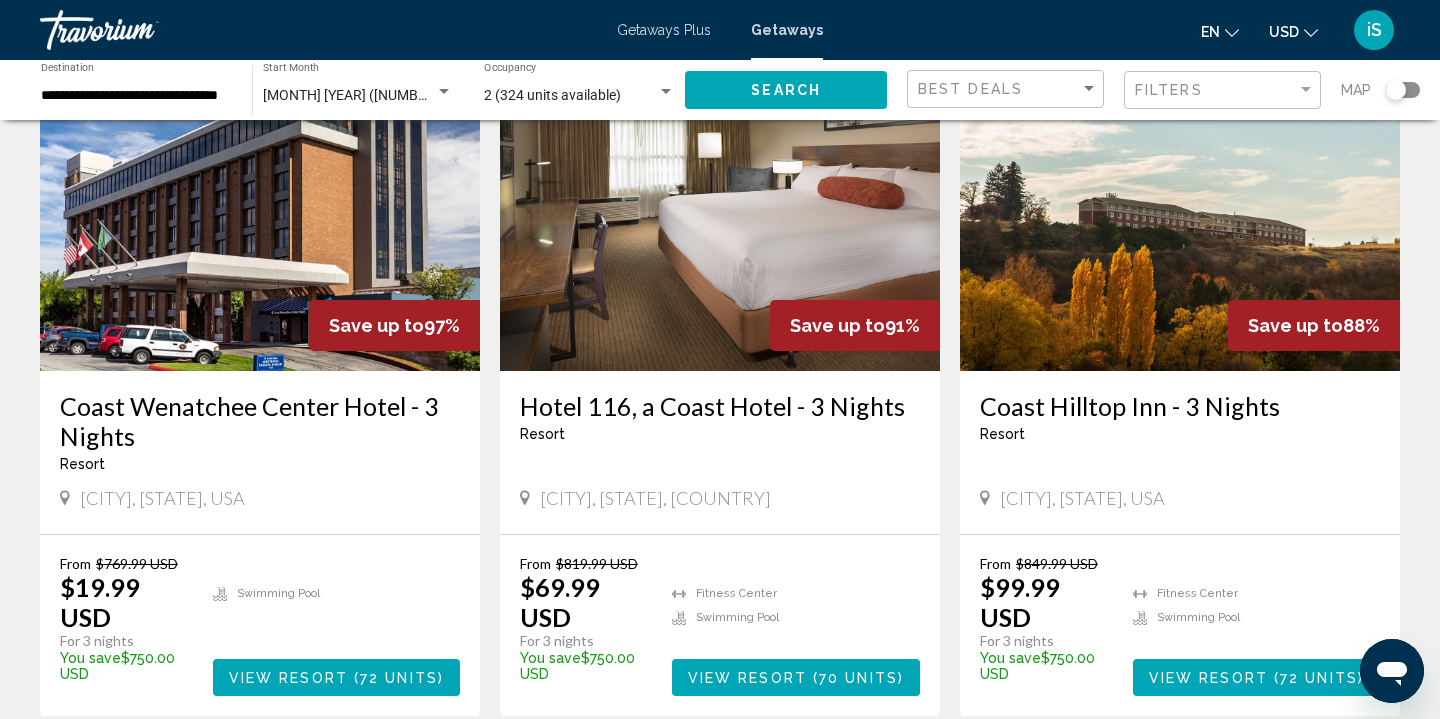 scroll, scrollTop: 177, scrollLeft: 0, axis: vertical 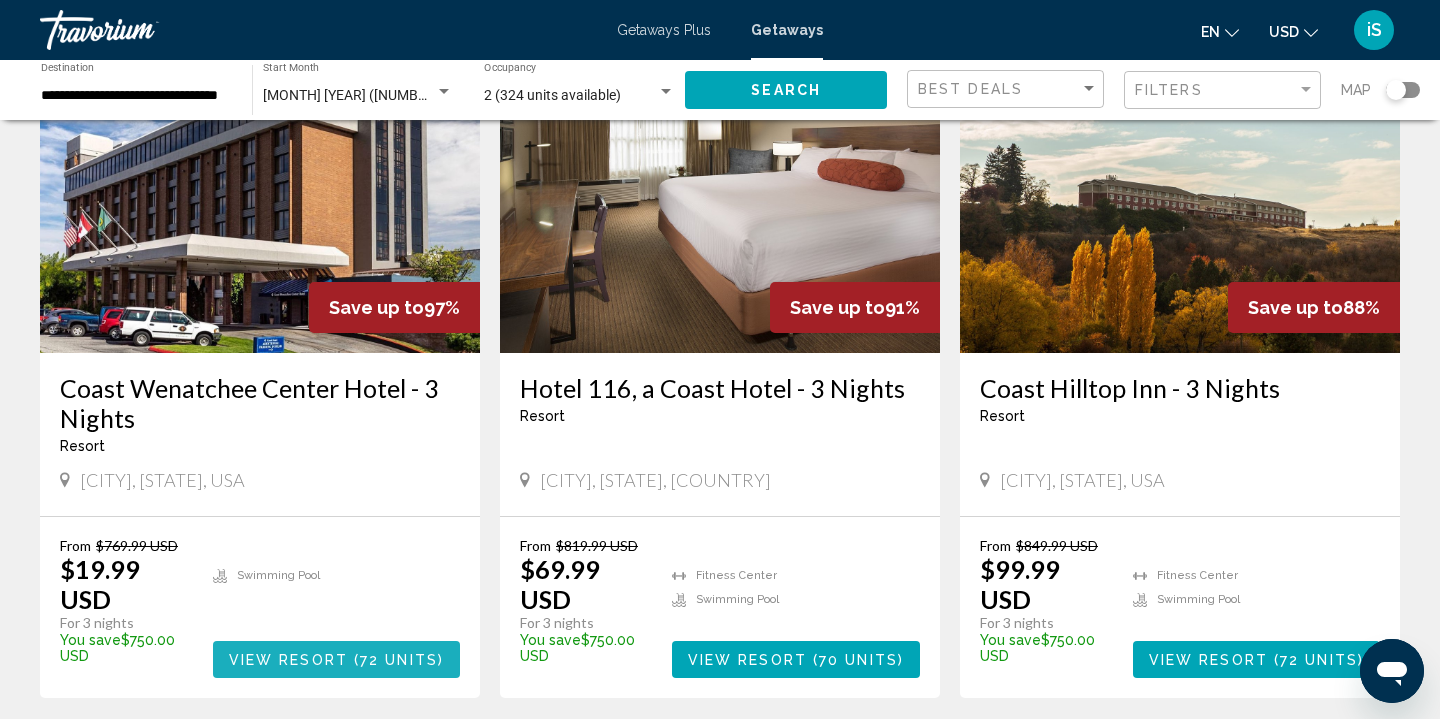 click on "72 units" at bounding box center [399, 660] 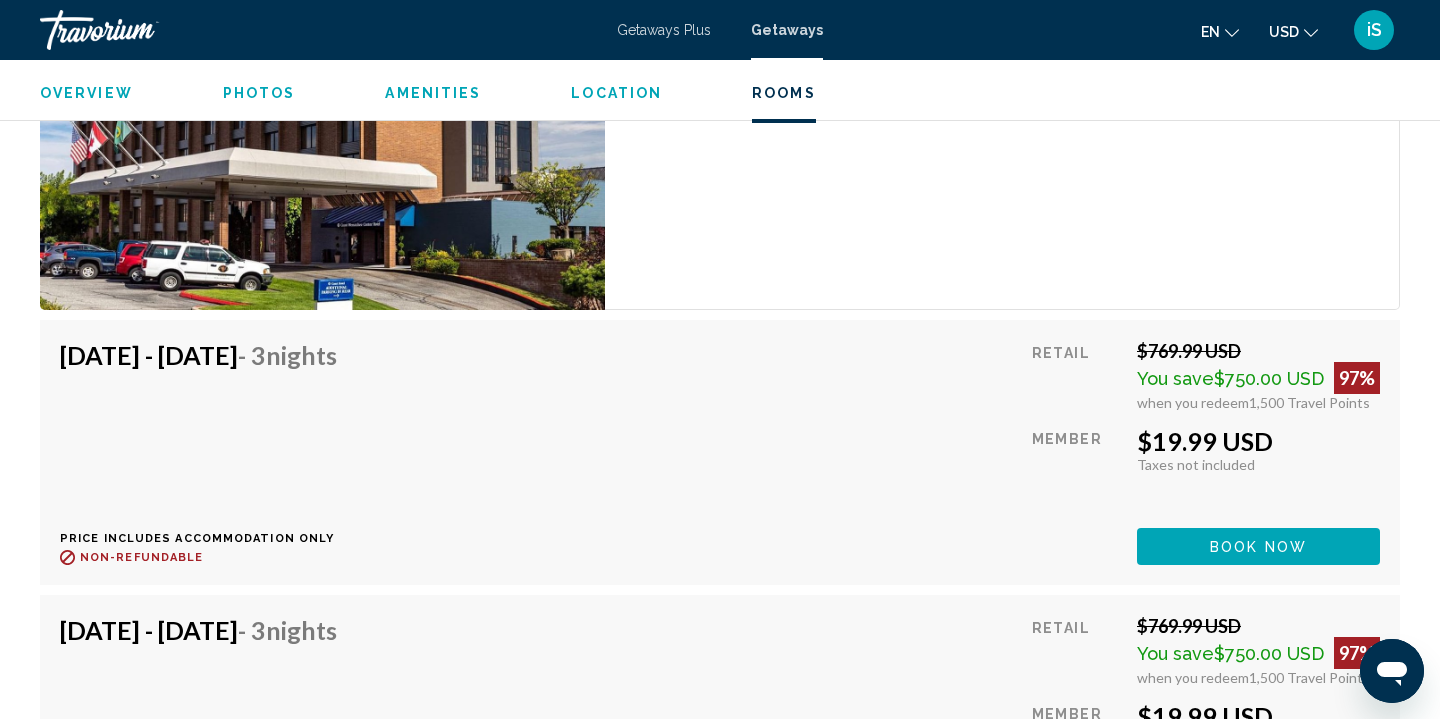 scroll, scrollTop: 2982, scrollLeft: 0, axis: vertical 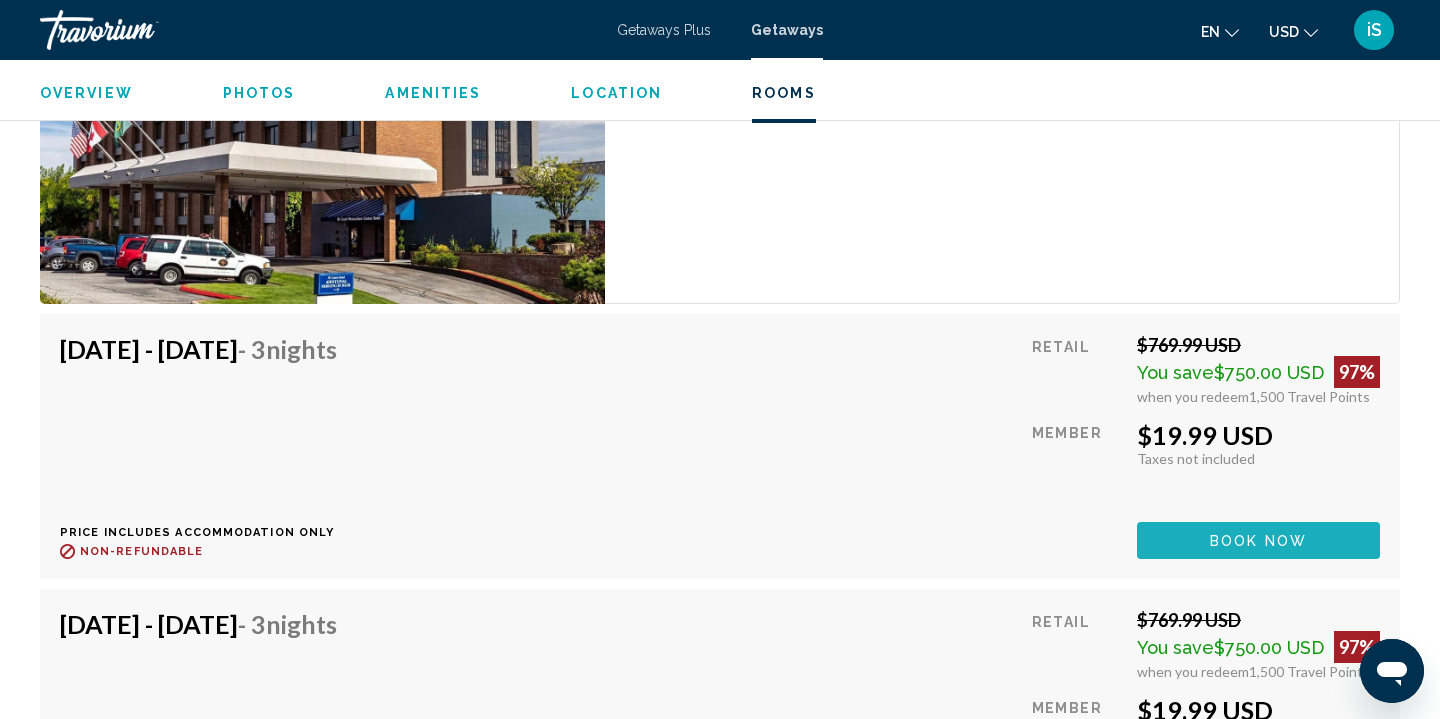 click on "Book now" at bounding box center (1258, 541) 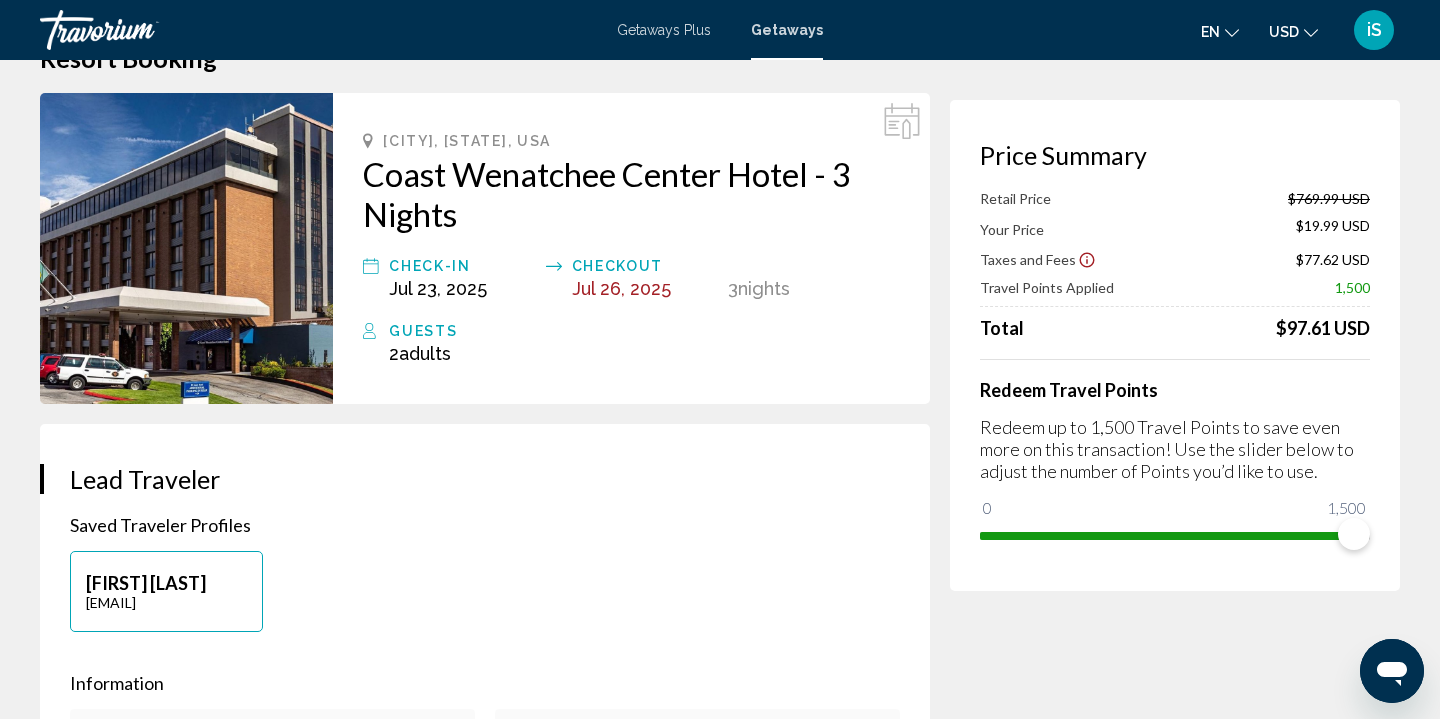 scroll, scrollTop: 62, scrollLeft: 0, axis: vertical 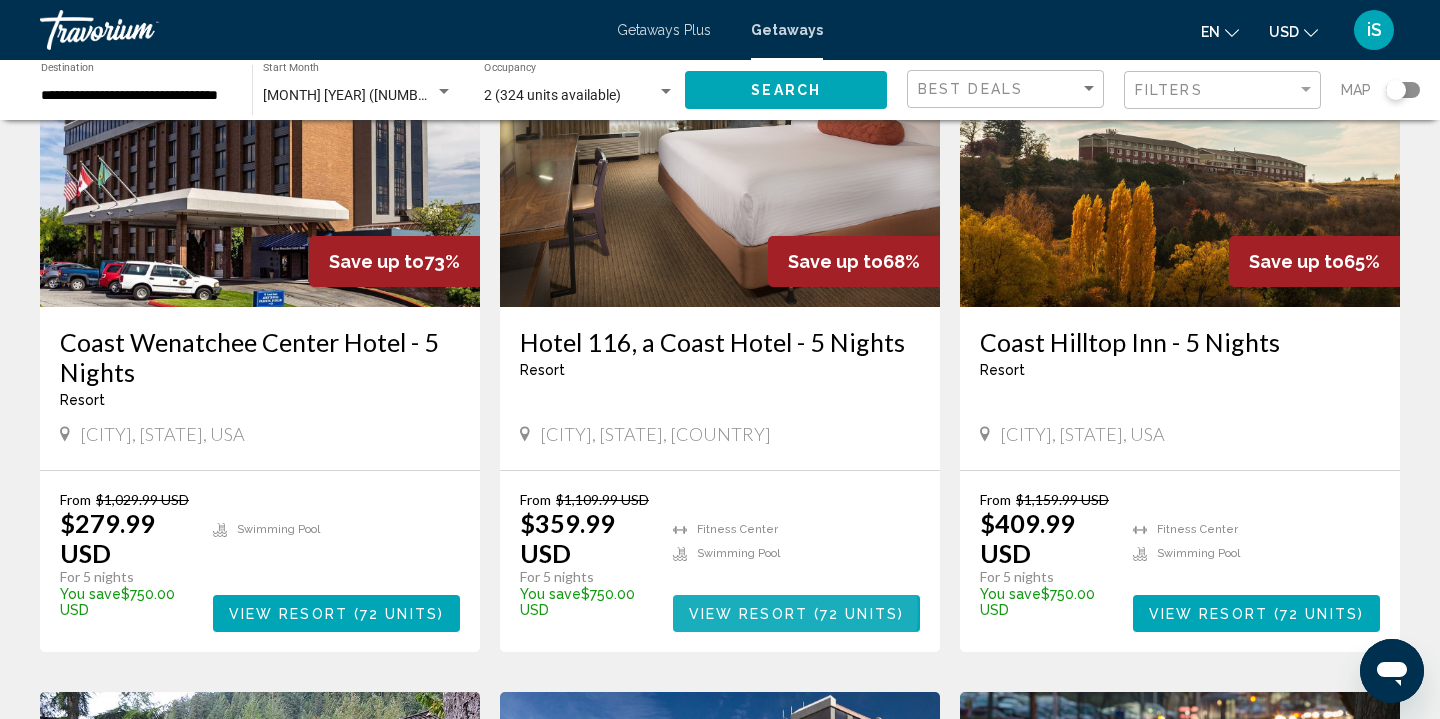 click on "View Resort" at bounding box center (748, 614) 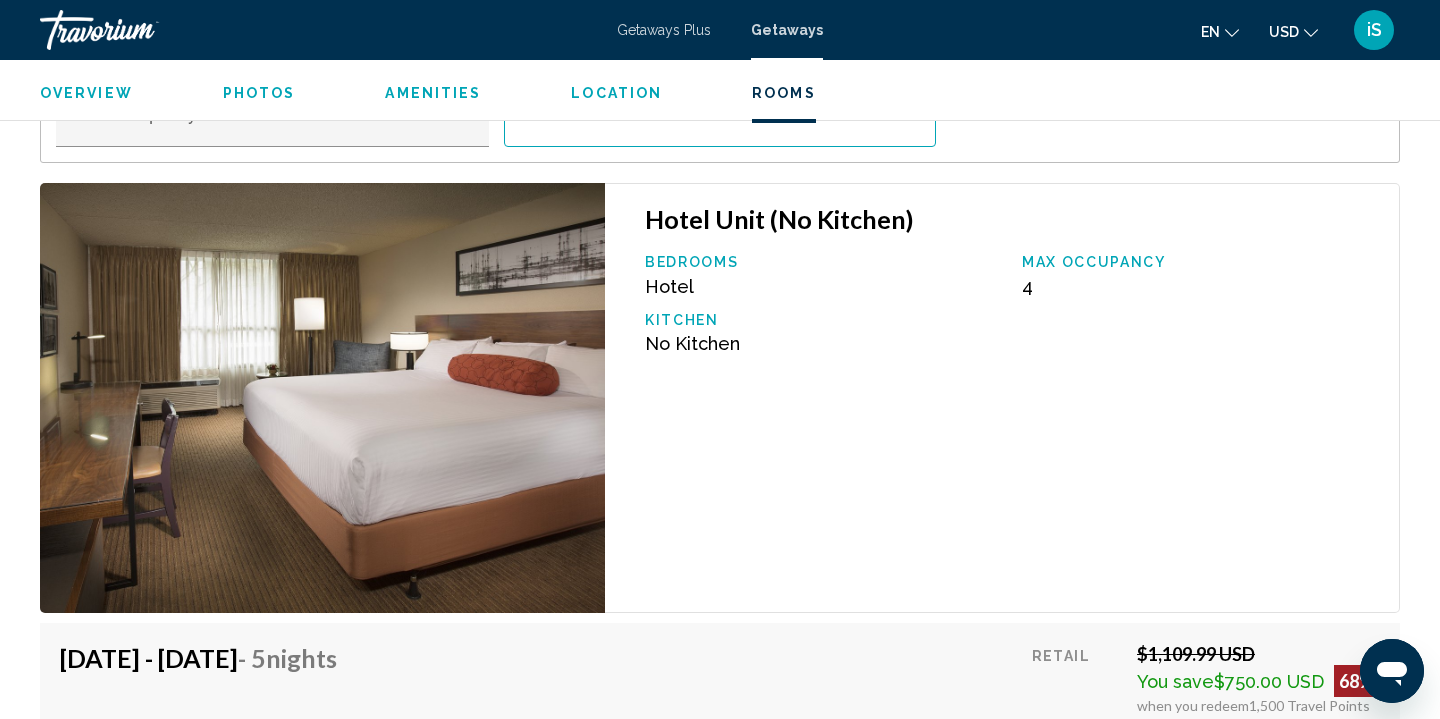 scroll, scrollTop: 2799, scrollLeft: 0, axis: vertical 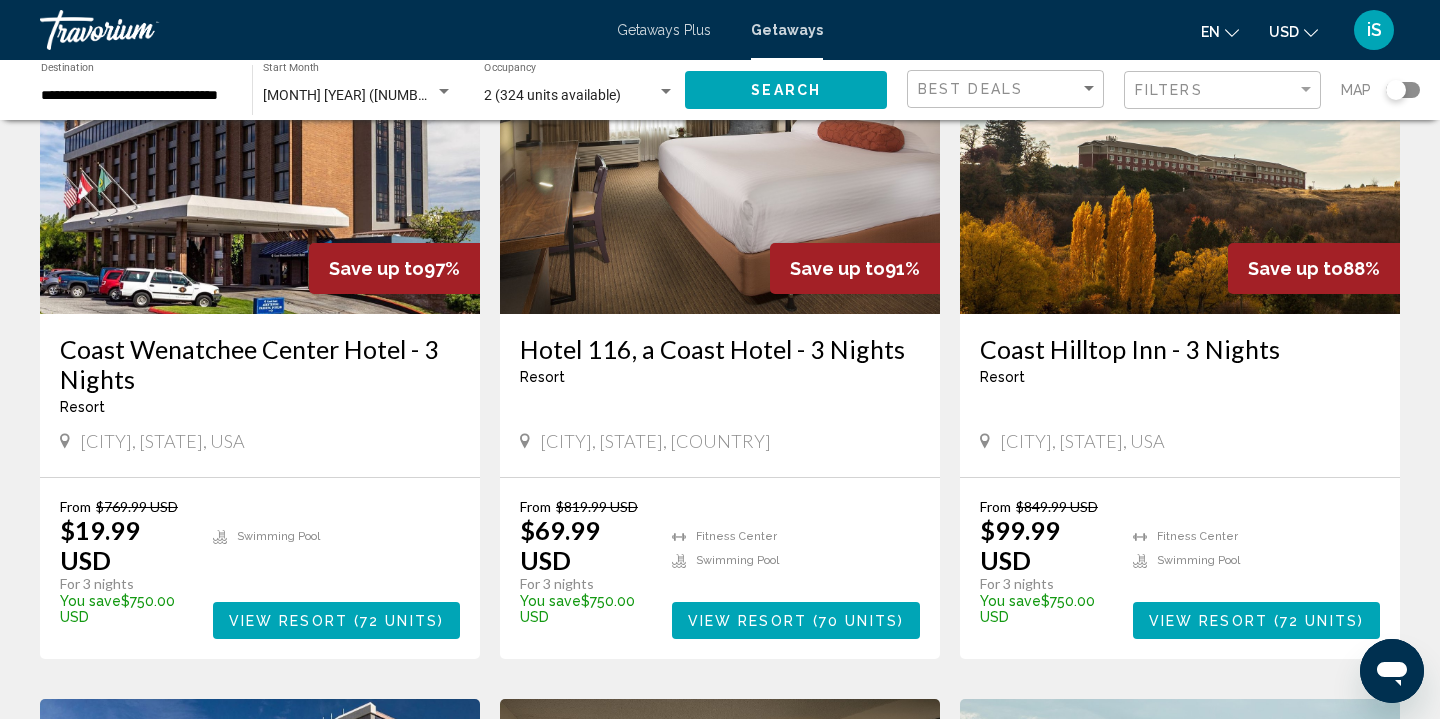 drag, startPoint x: 55, startPoint y: 344, endPoint x: 179, endPoint y: 379, distance: 128.84486 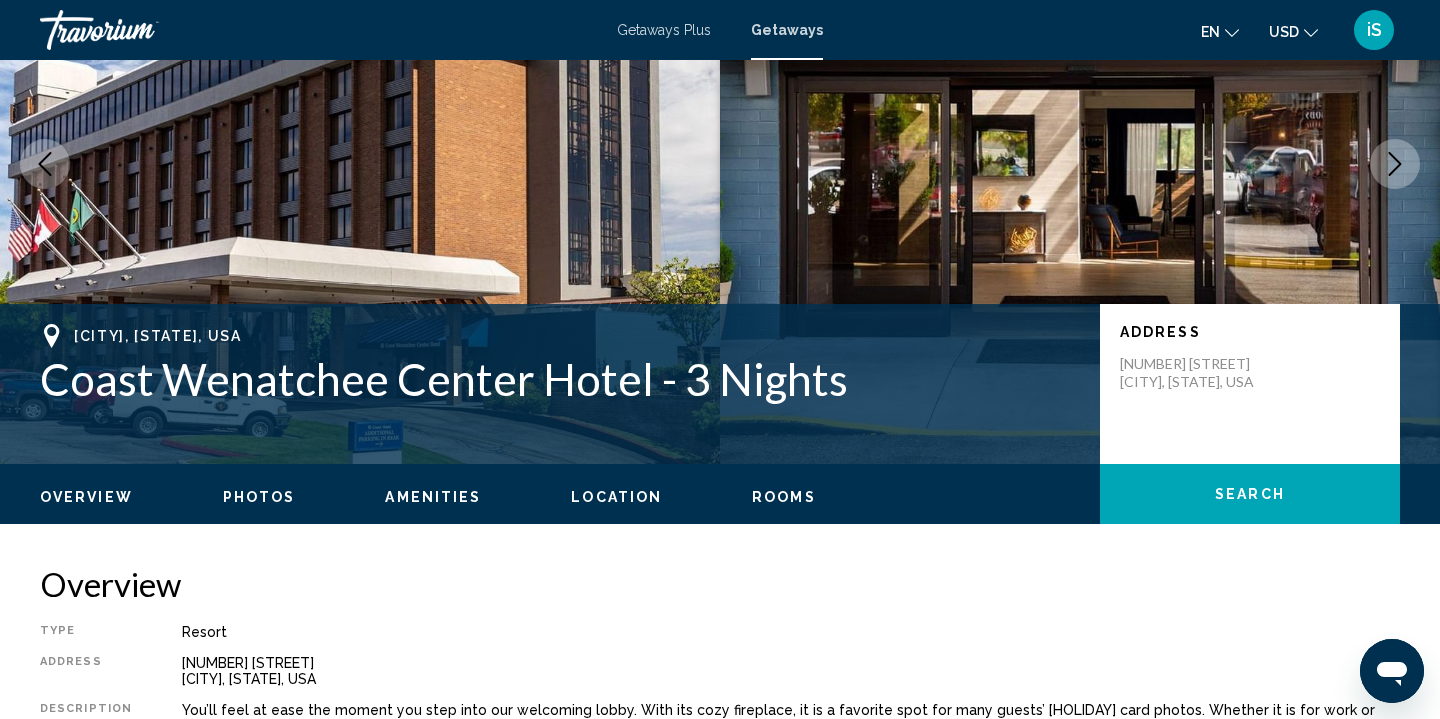 scroll, scrollTop: 267, scrollLeft: 0, axis: vertical 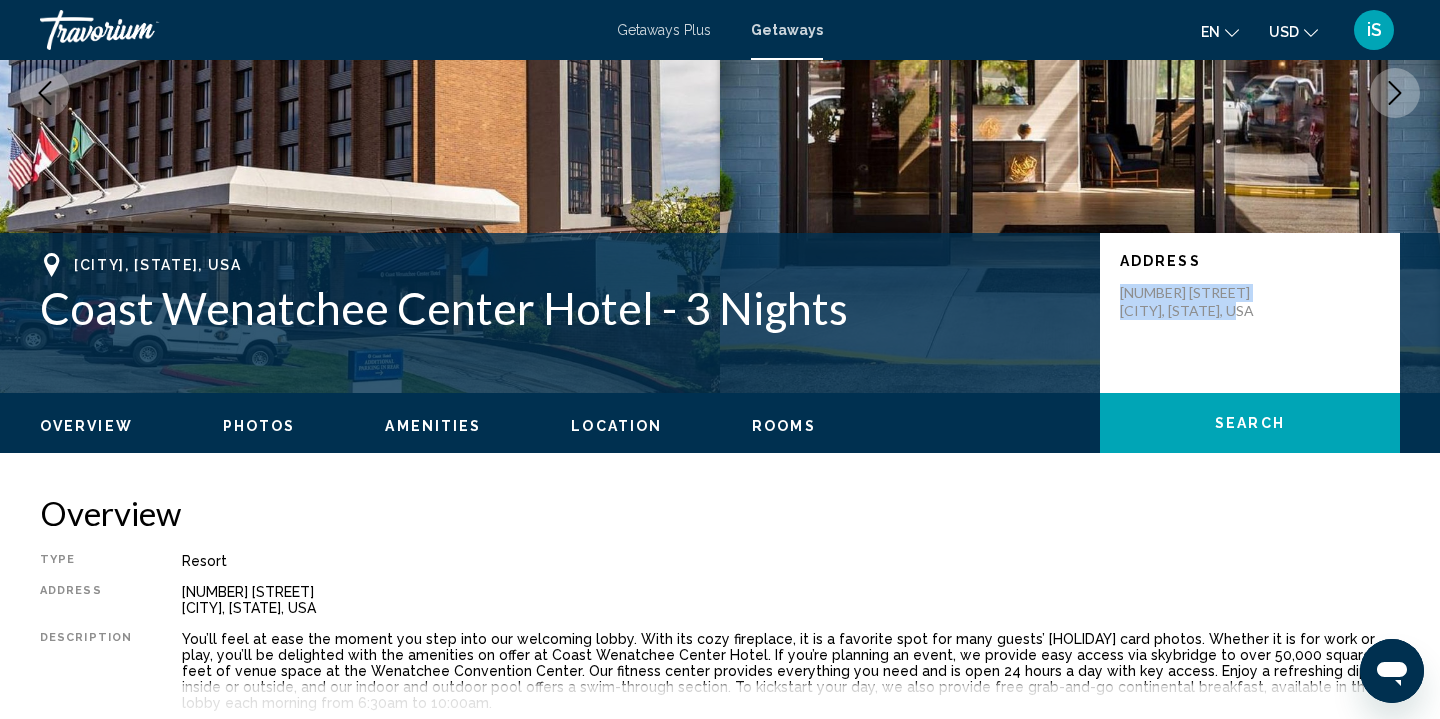 drag, startPoint x: 1122, startPoint y: 290, endPoint x: 1253, endPoint y: 310, distance: 132.51793 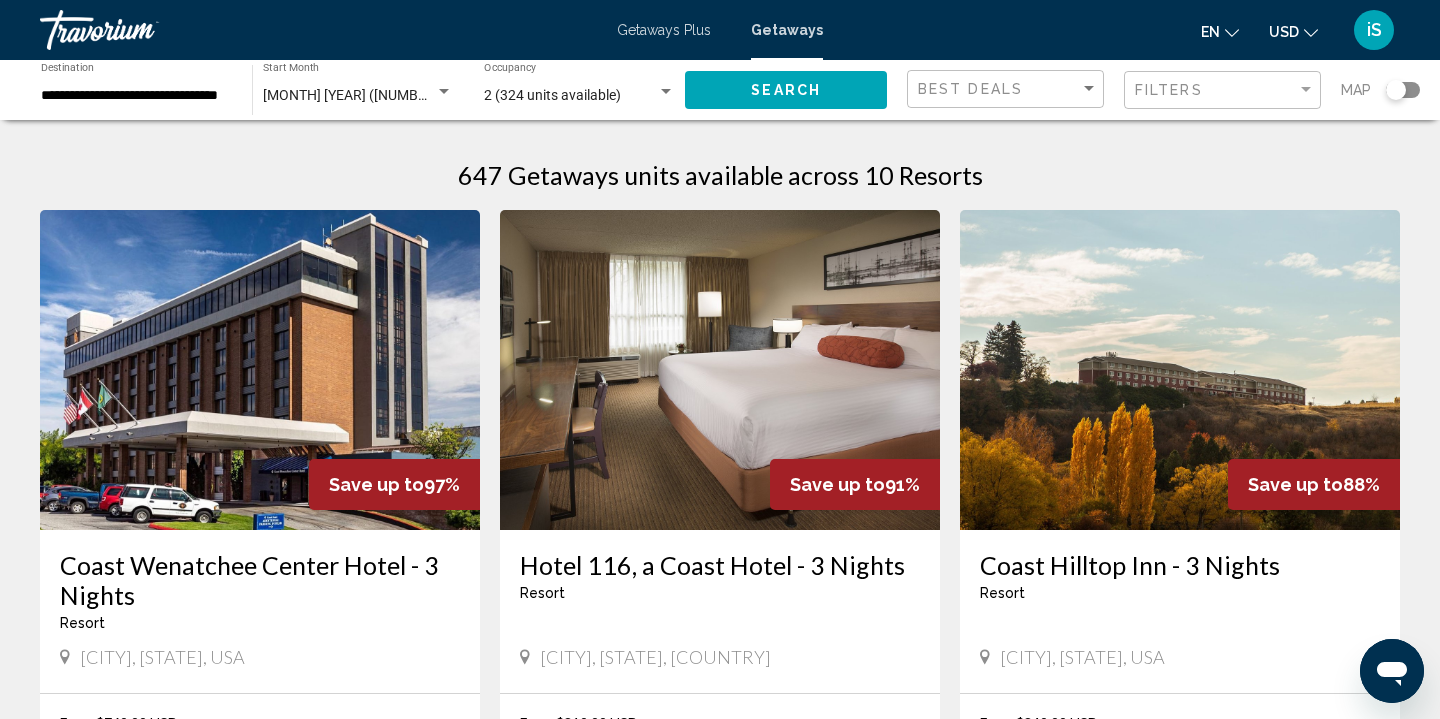 click on "Hotel 116, a Coast Hotel - 3 Nights" at bounding box center [720, 565] 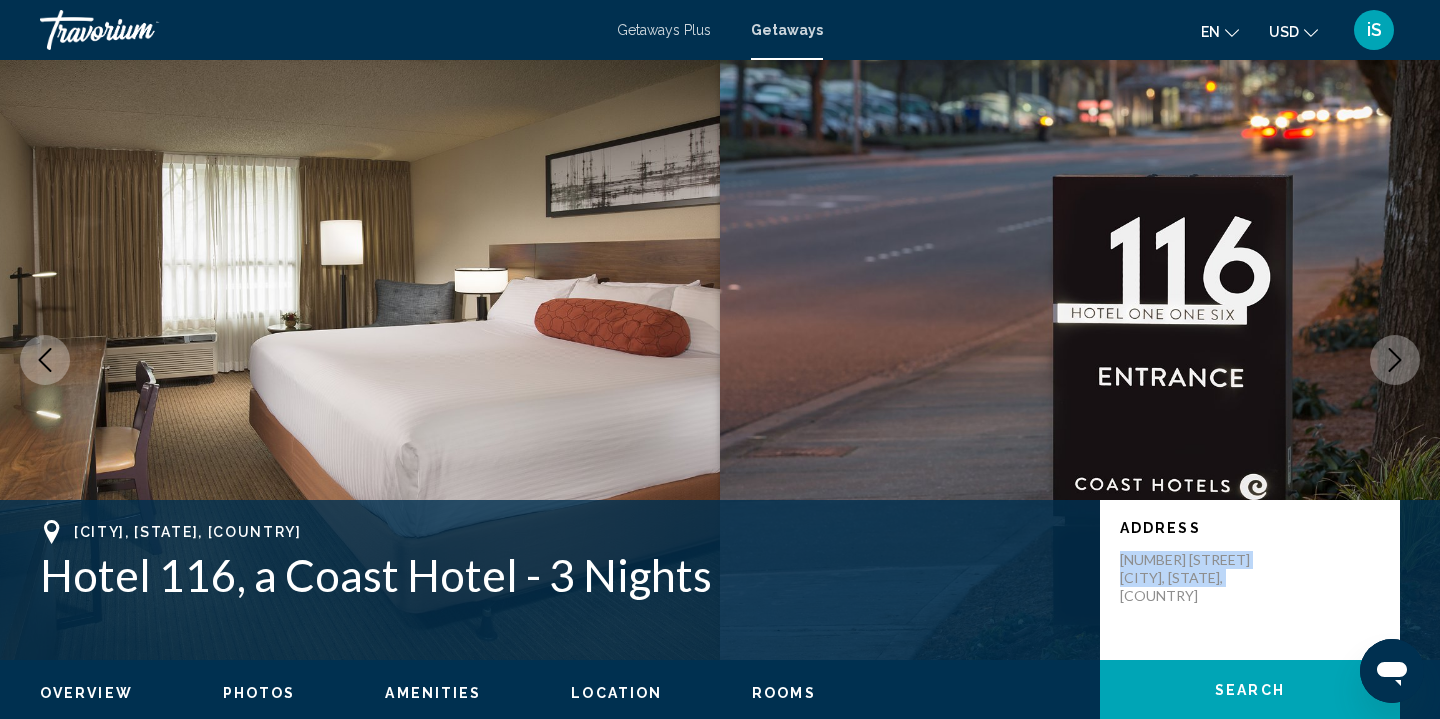 drag, startPoint x: 1120, startPoint y: 553, endPoint x: 1248, endPoint y: 582, distance: 131.24405 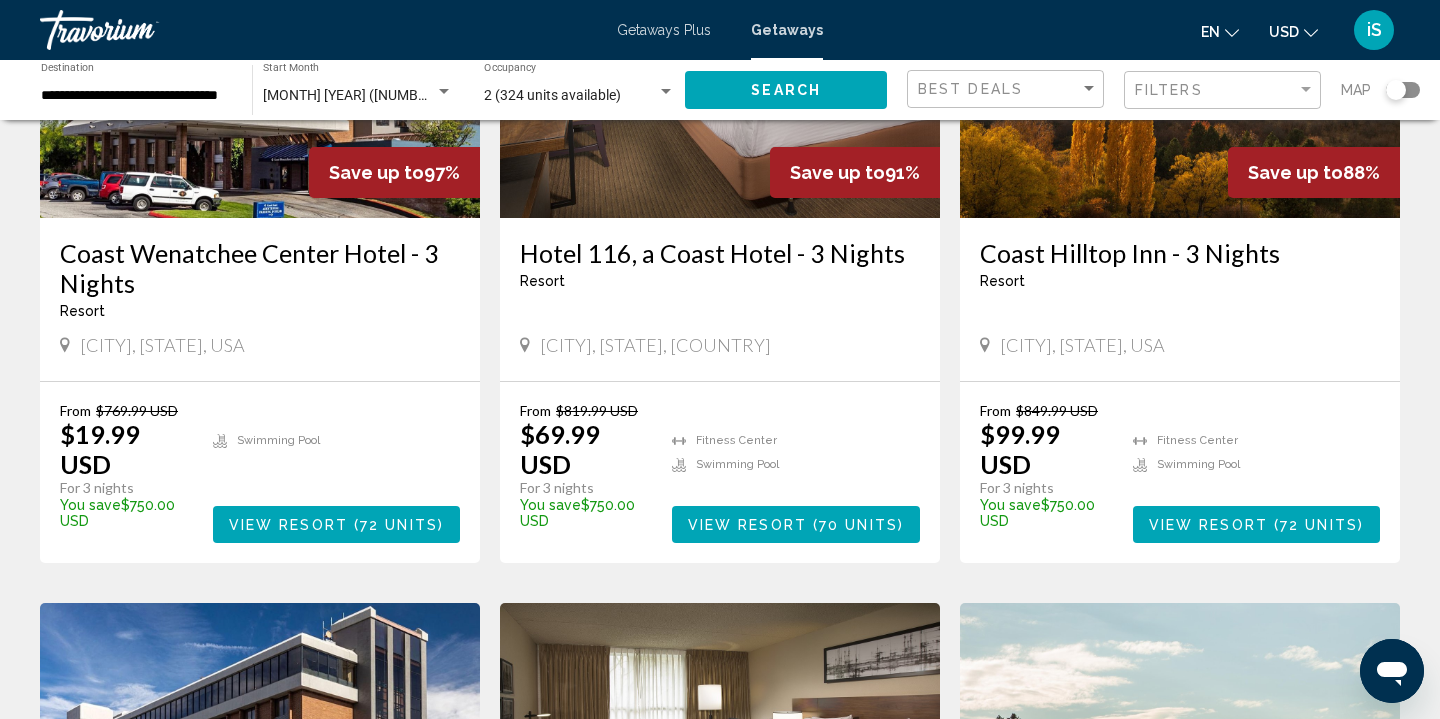 scroll, scrollTop: 323, scrollLeft: 0, axis: vertical 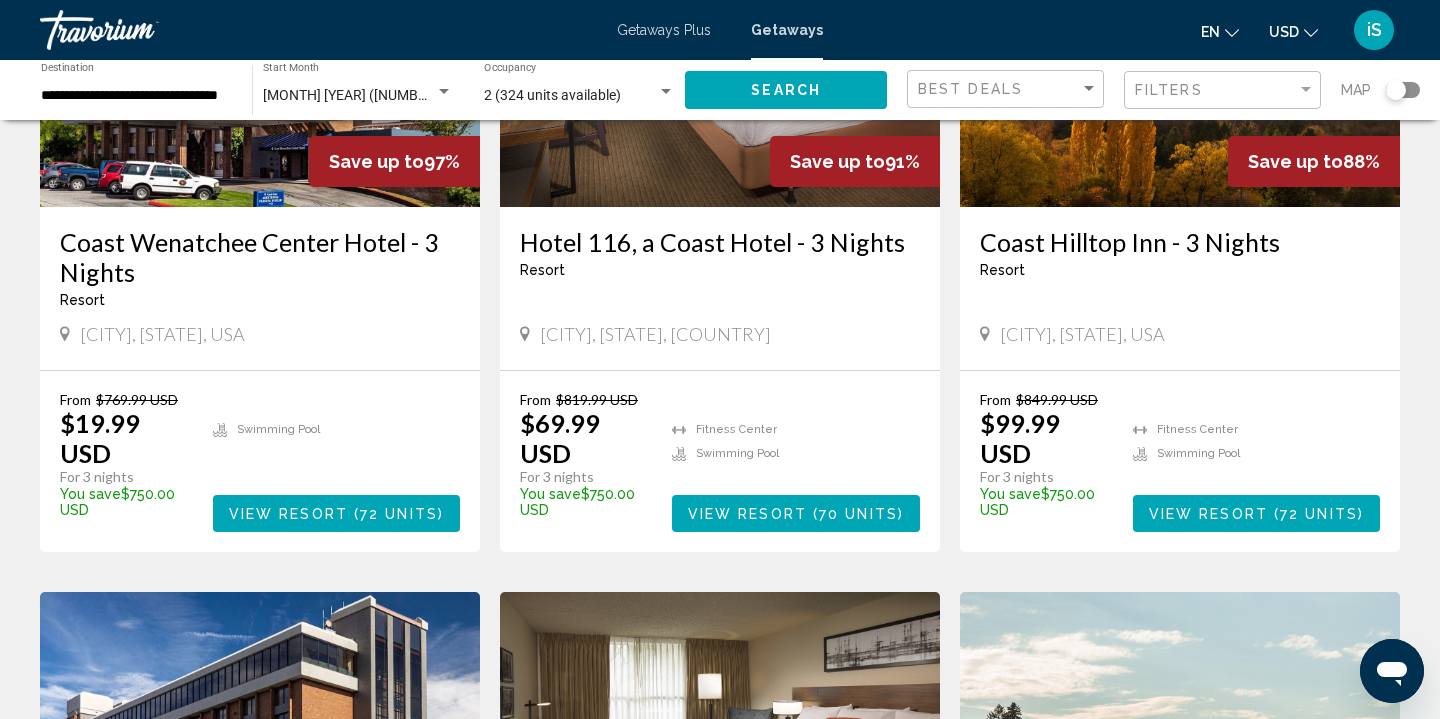 click on "Coast Hilltop Inn - 3 Nights" at bounding box center [1180, 242] 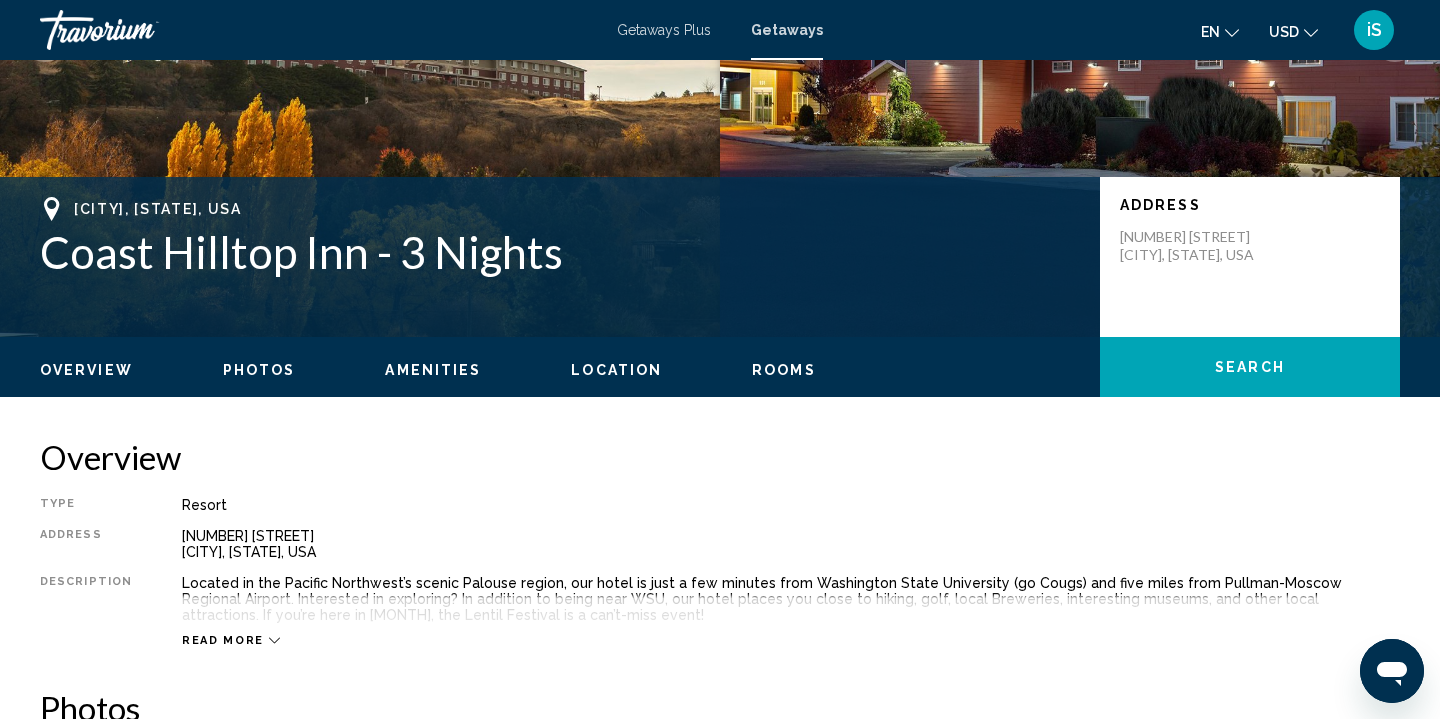 scroll, scrollTop: 0, scrollLeft: 0, axis: both 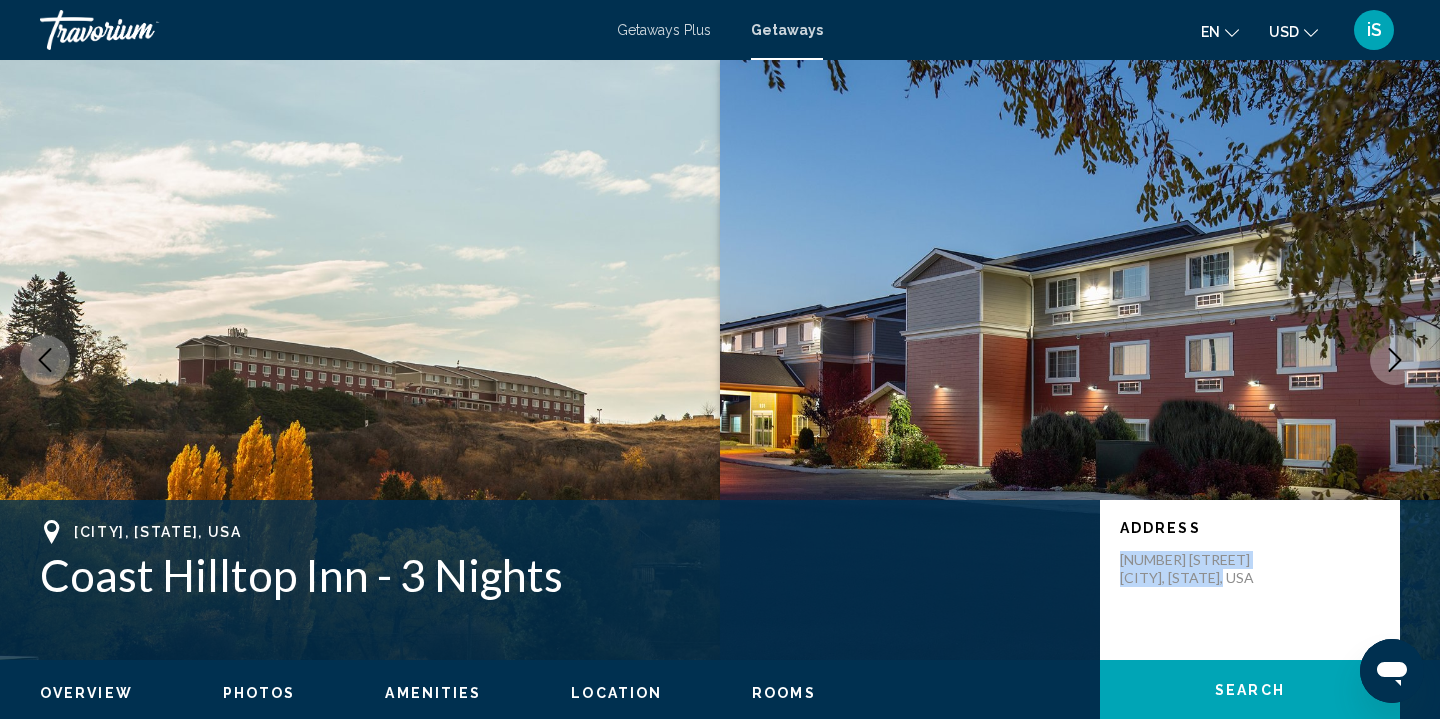 drag, startPoint x: 1119, startPoint y: 558, endPoint x: 1233, endPoint y: 584, distance: 116.92733 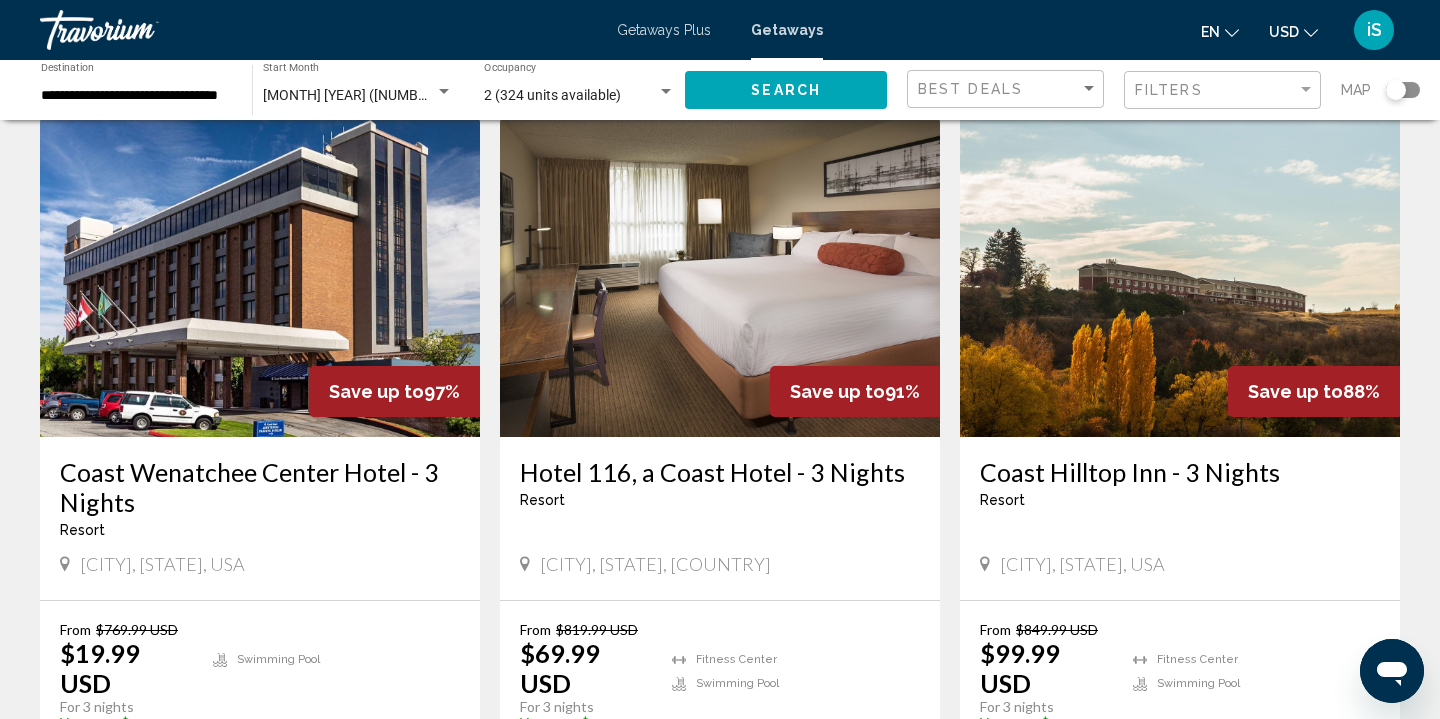 scroll, scrollTop: 0, scrollLeft: 0, axis: both 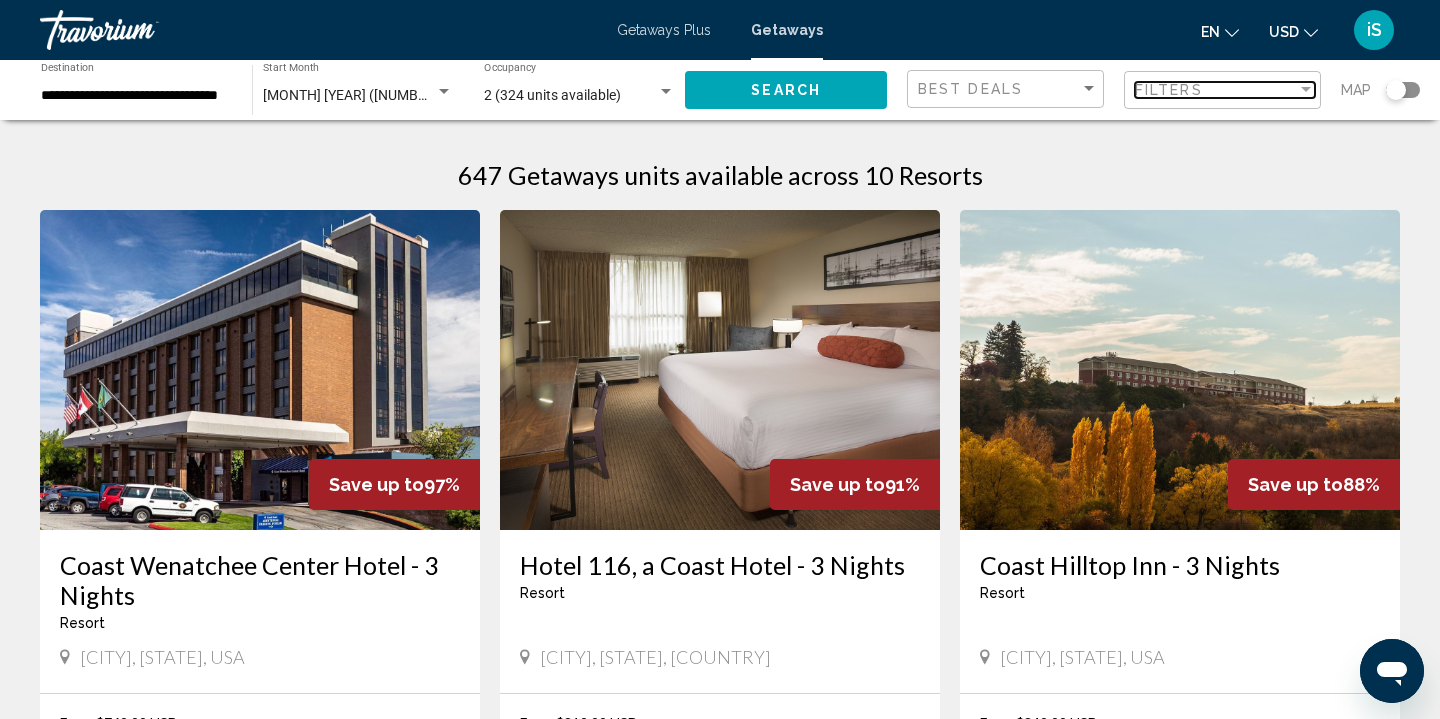 click on "Filters" at bounding box center [1169, 90] 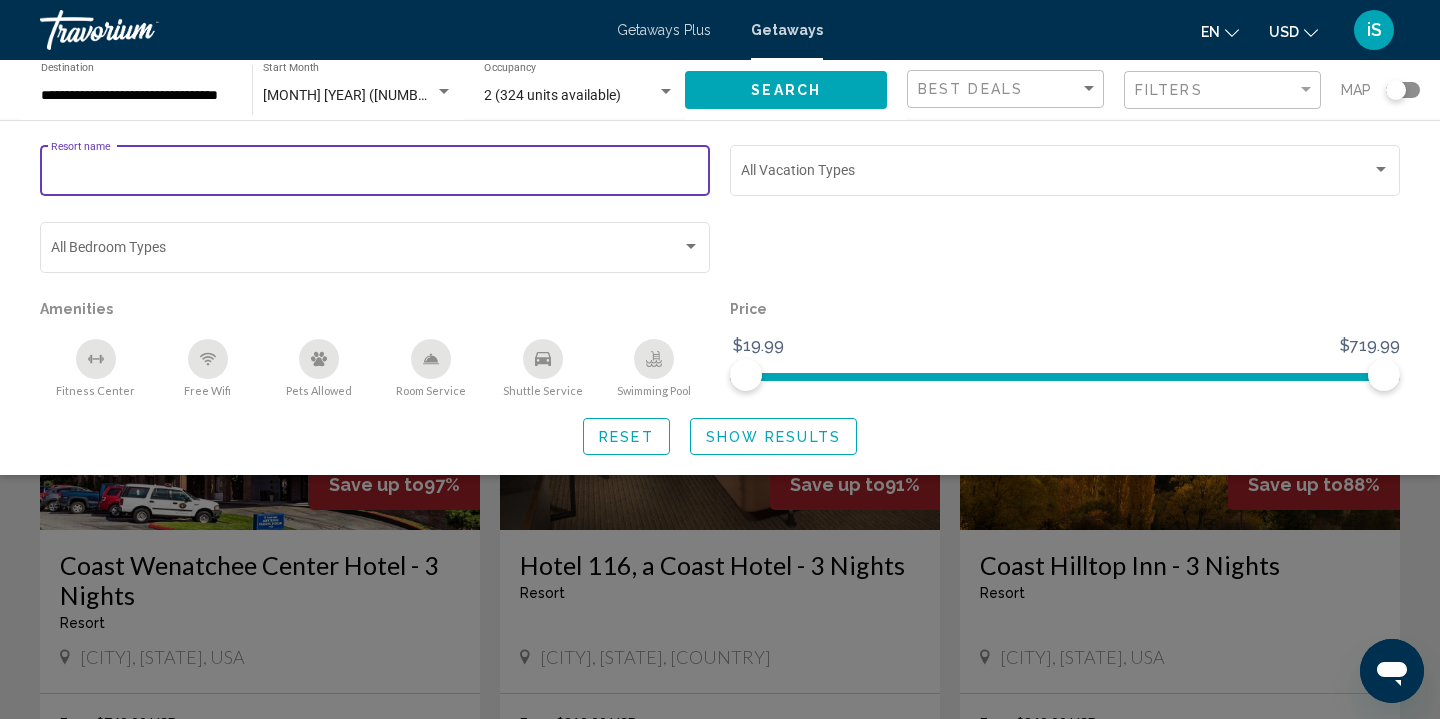 click on "Resort name" at bounding box center (375, 174) 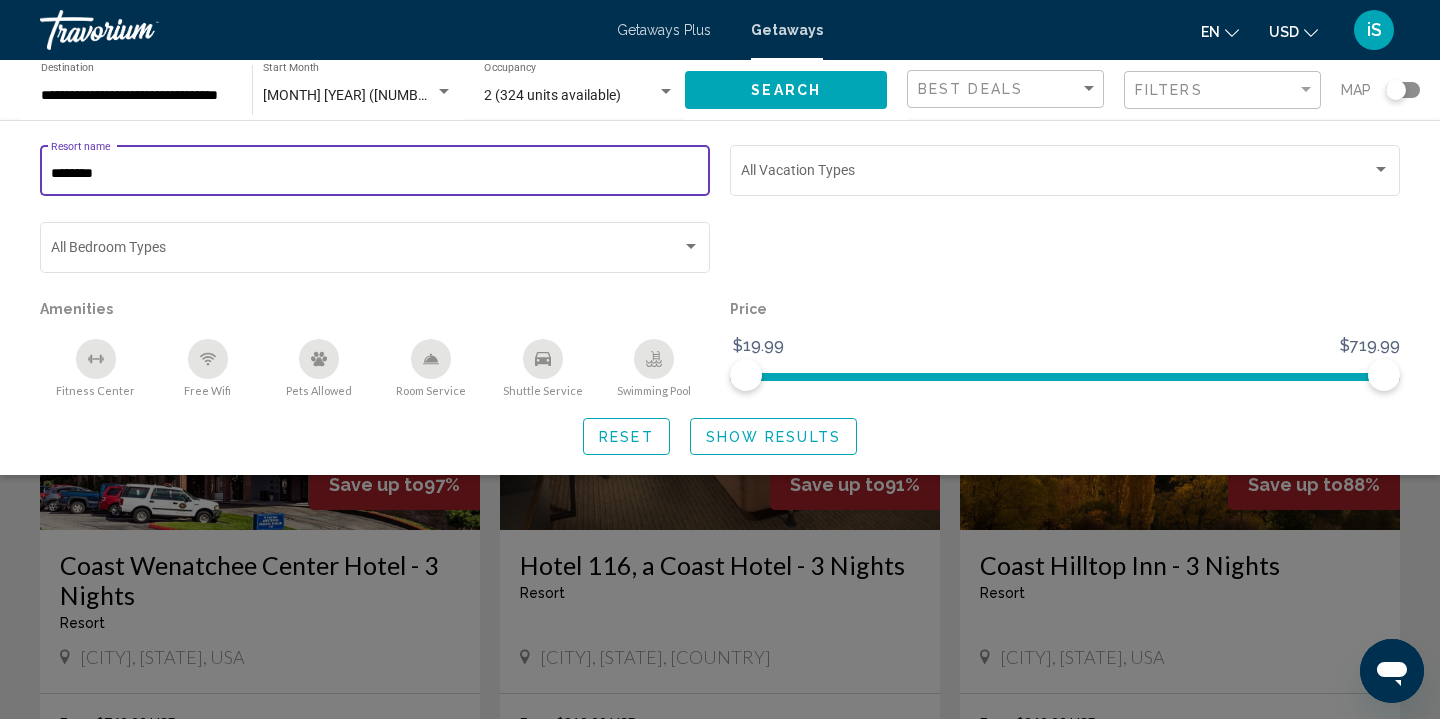 type on "********" 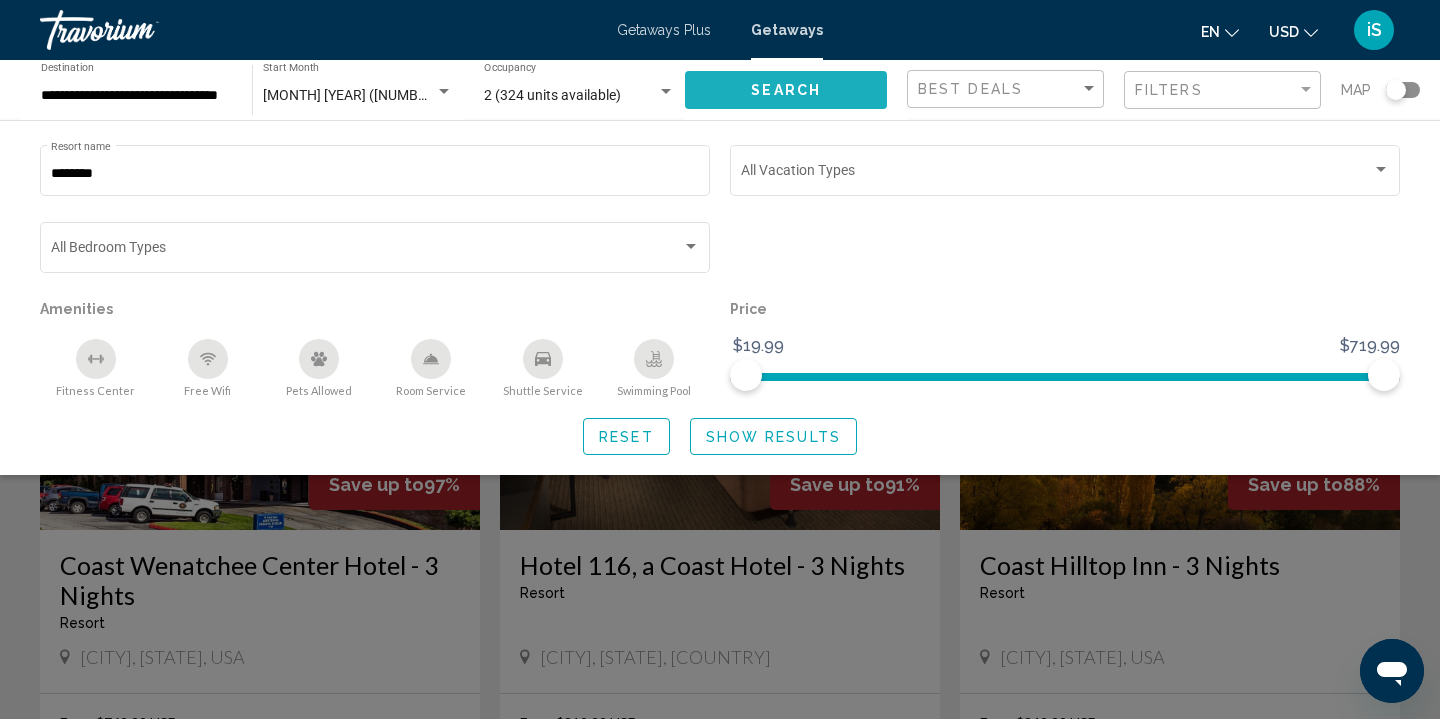 click on "Search" 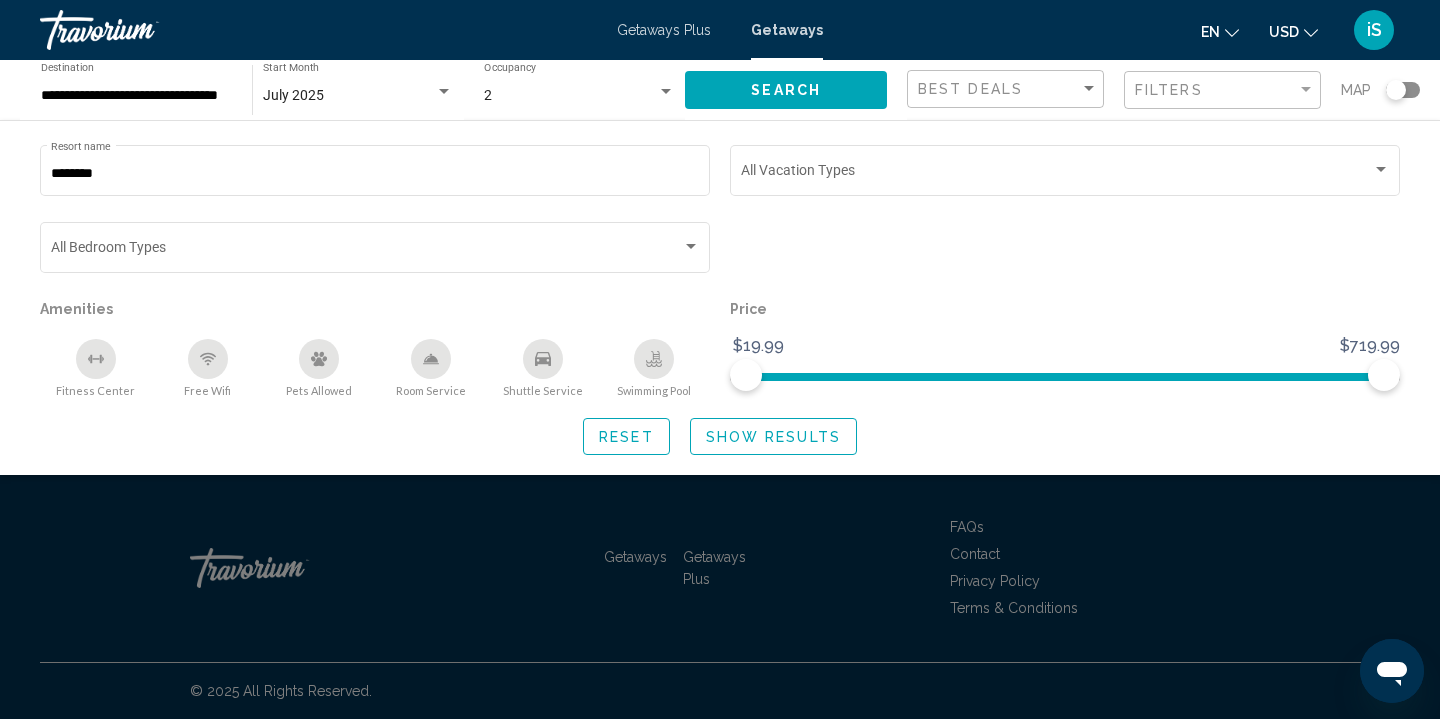 click on "Show Results" 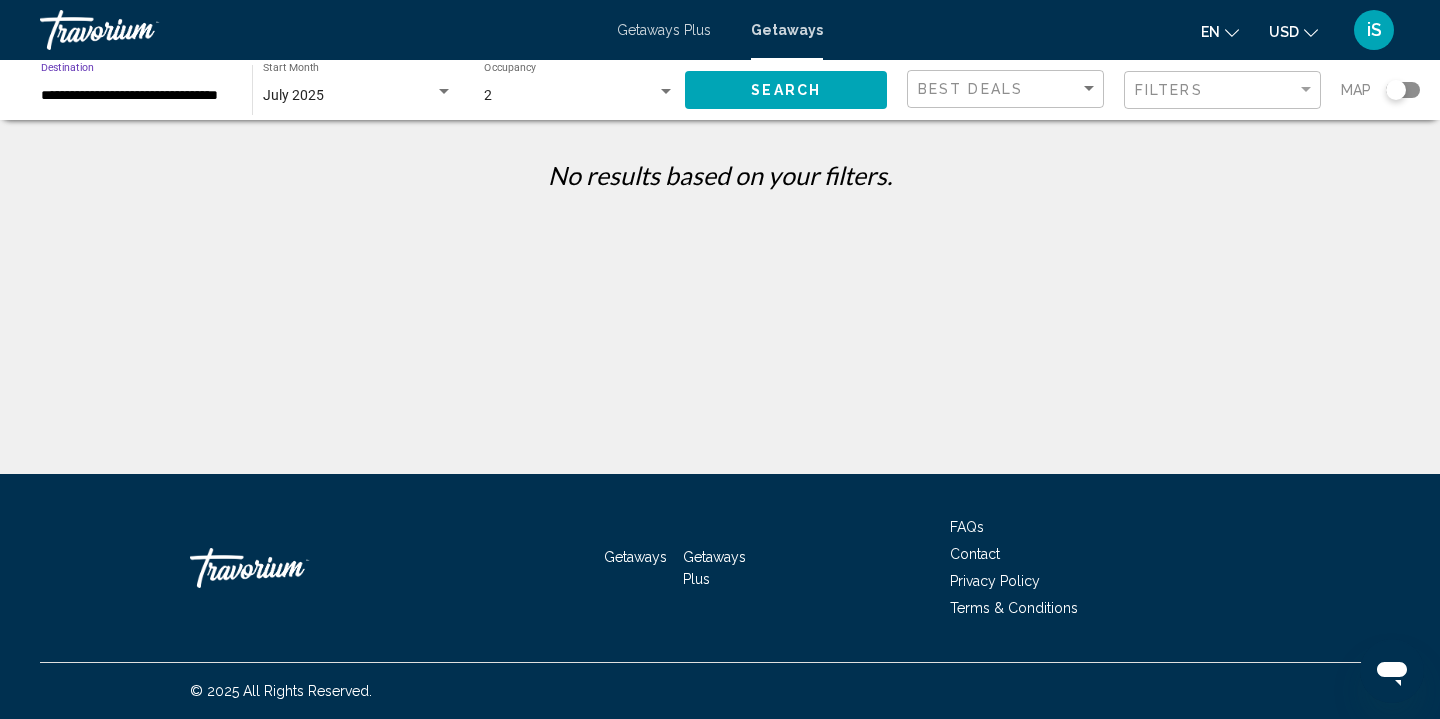 click on "**********" at bounding box center [136, 96] 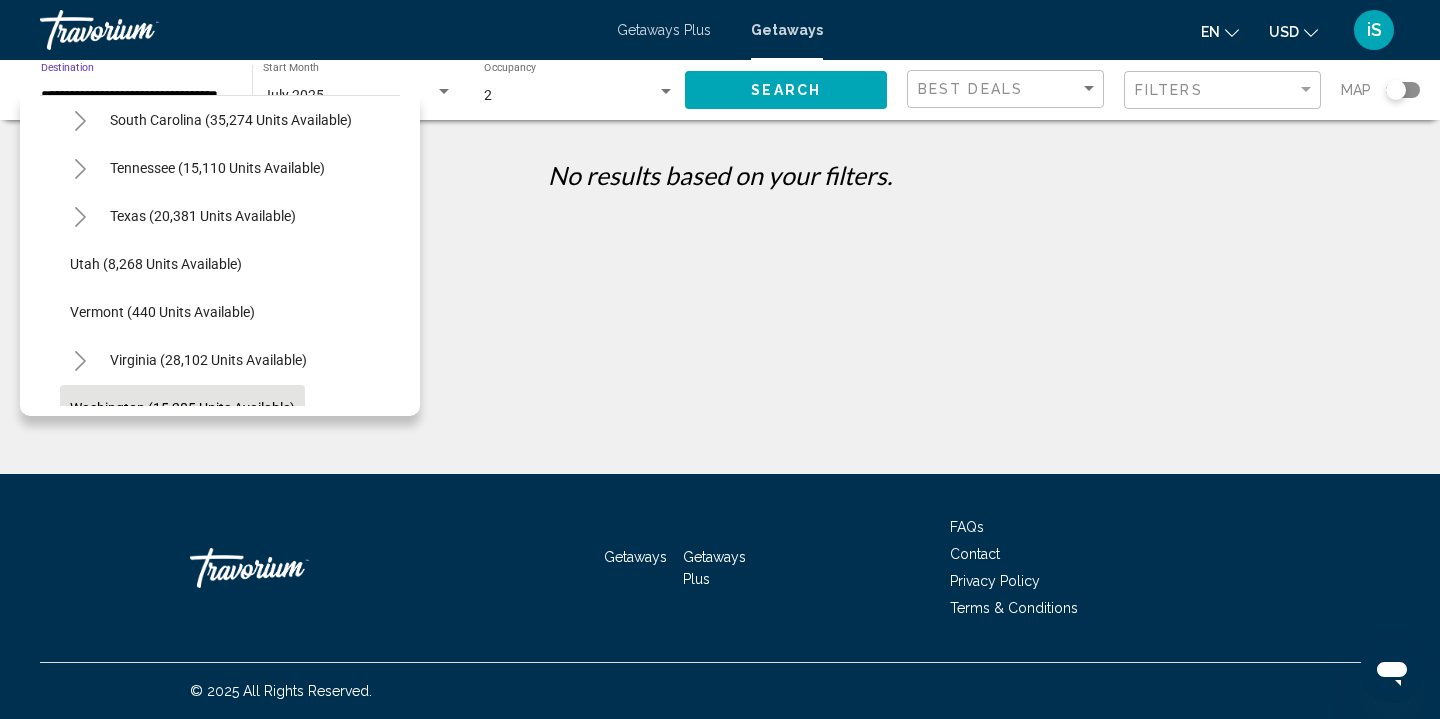 scroll, scrollTop: 1737, scrollLeft: 0, axis: vertical 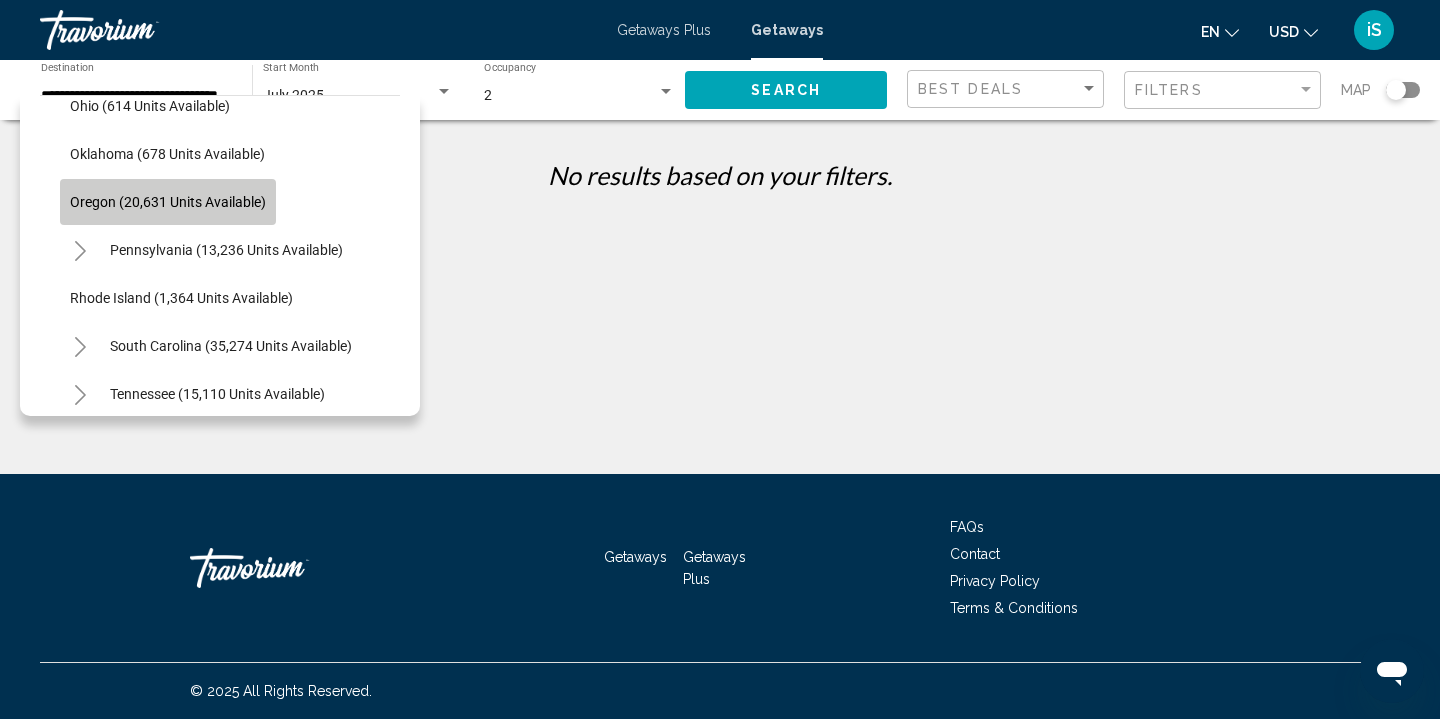 click on "Oregon (20,631 units available)" 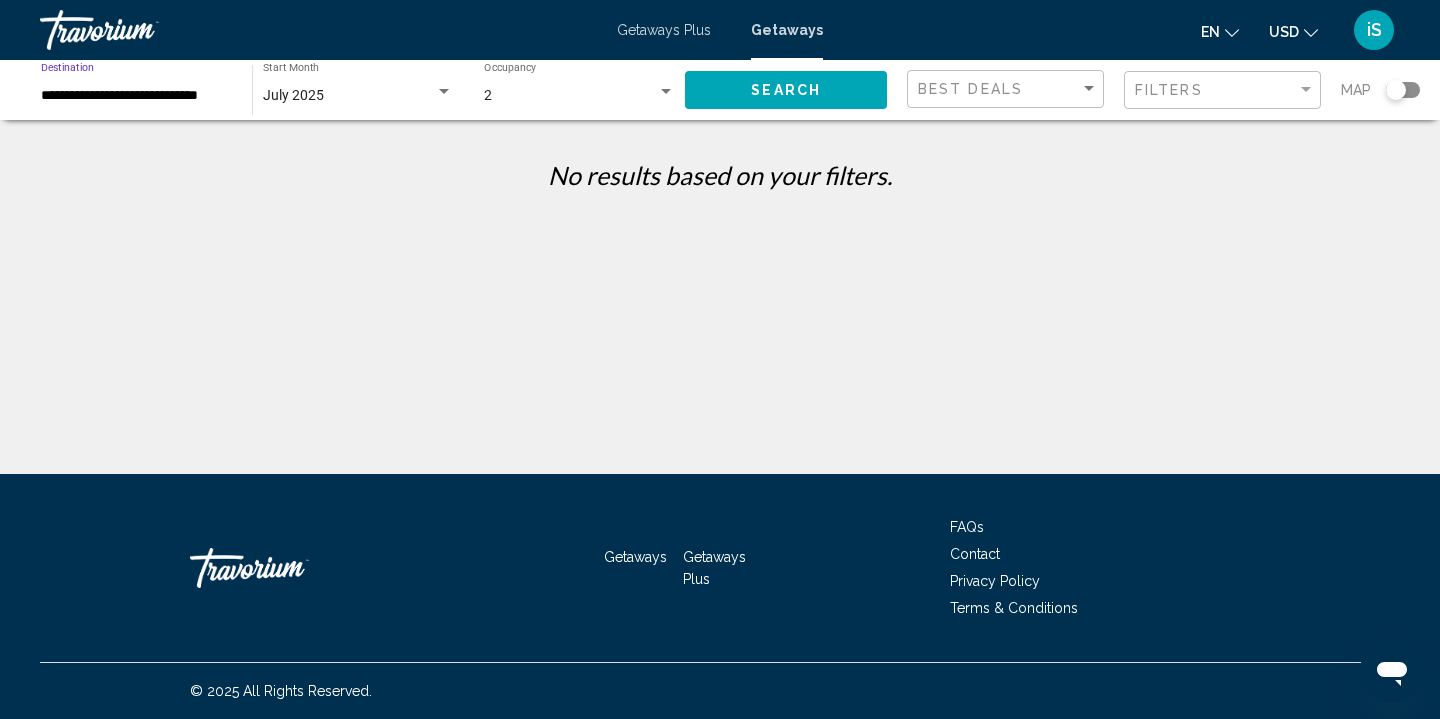click on "Search" 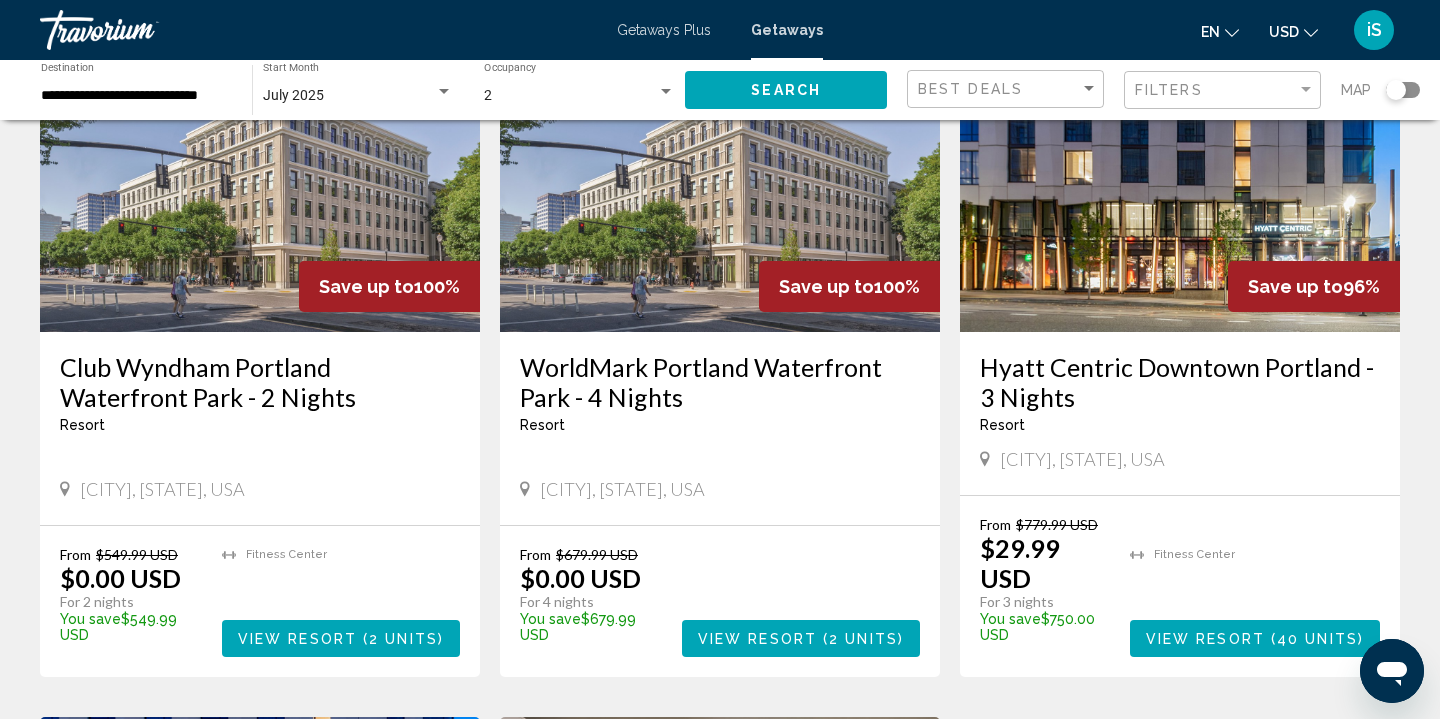 scroll, scrollTop: 204, scrollLeft: 0, axis: vertical 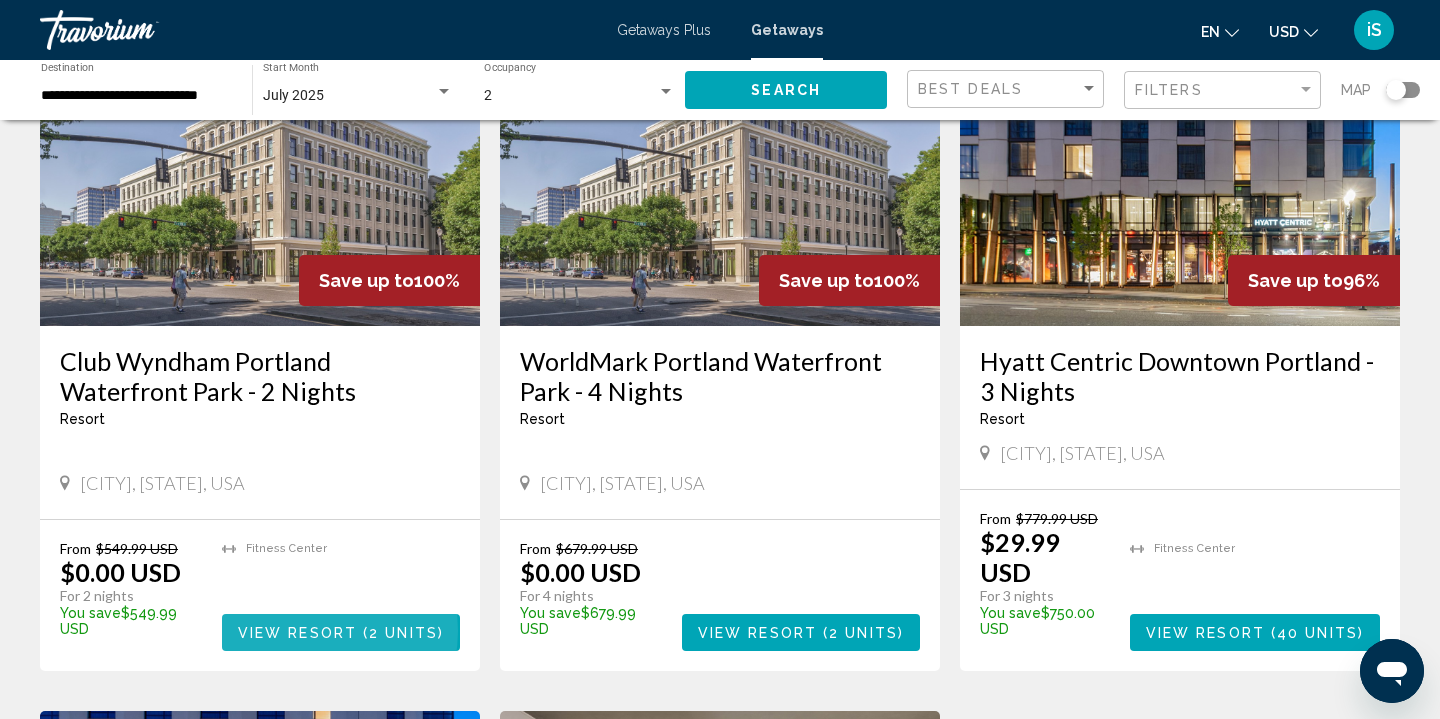 click on "View Resort" at bounding box center (297, 633) 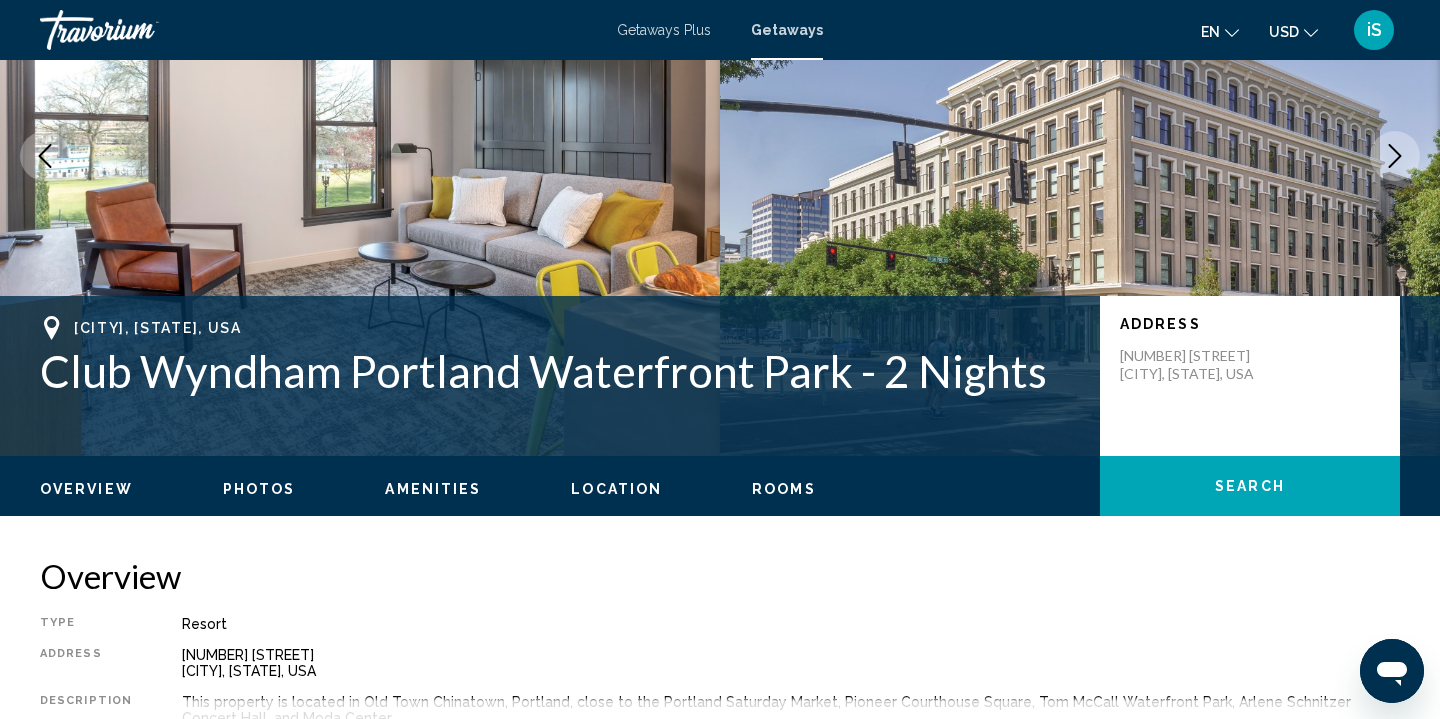 scroll, scrollTop: 0, scrollLeft: 0, axis: both 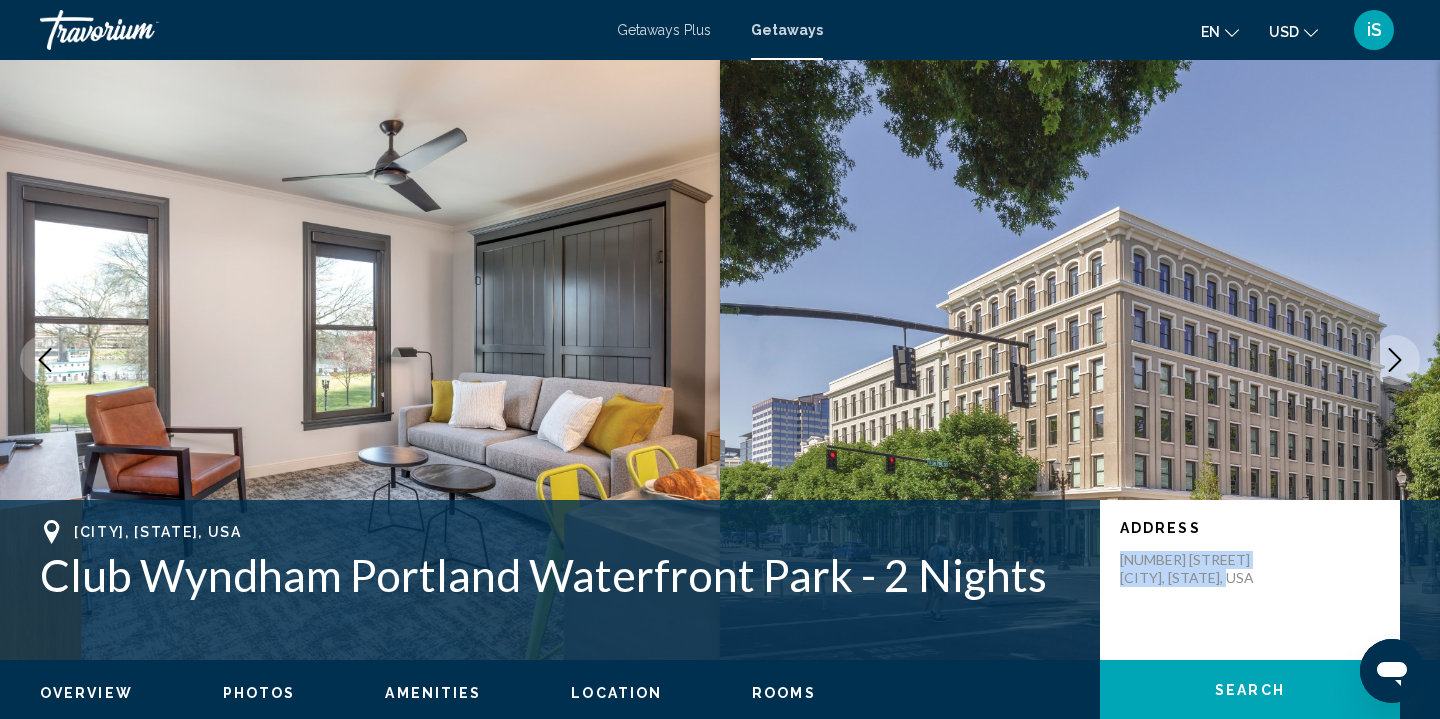 drag, startPoint x: 1121, startPoint y: 558, endPoint x: 1236, endPoint y: 575, distance: 116.24973 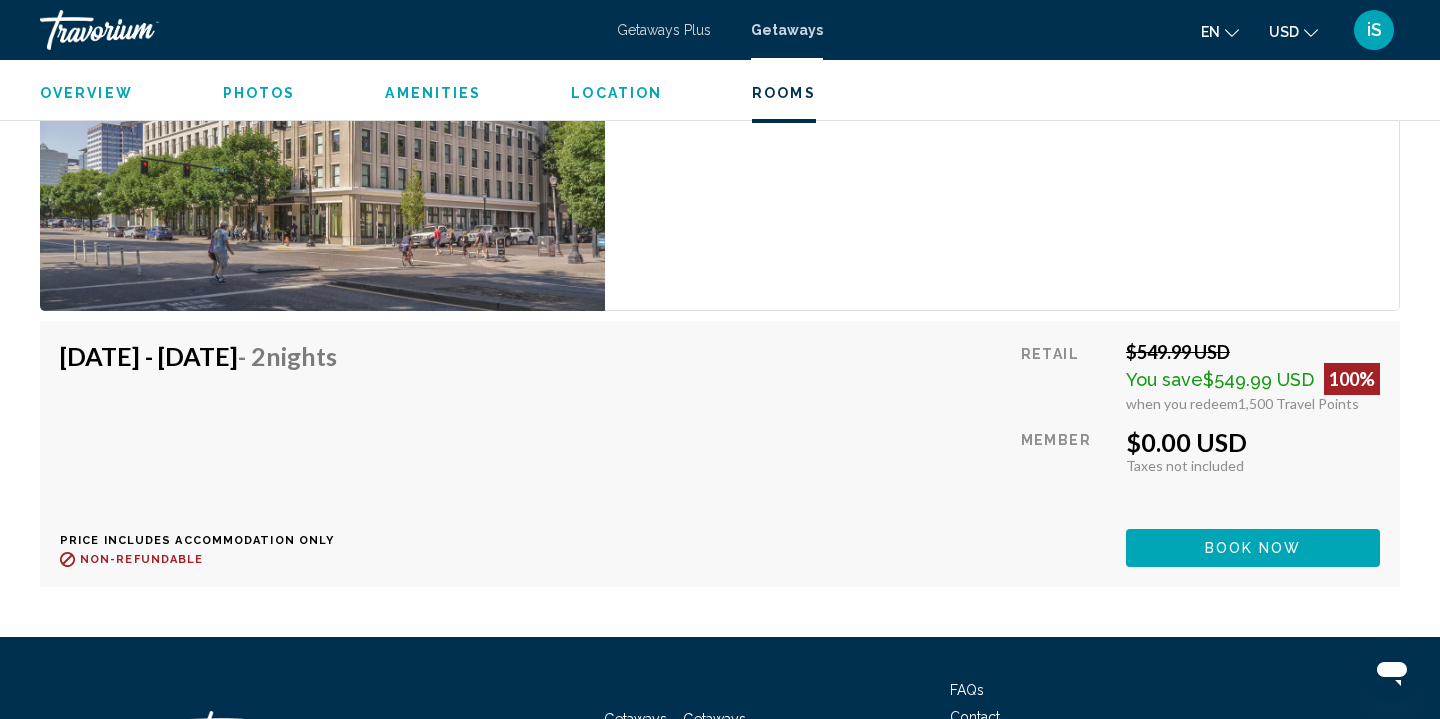scroll, scrollTop: 3335, scrollLeft: 0, axis: vertical 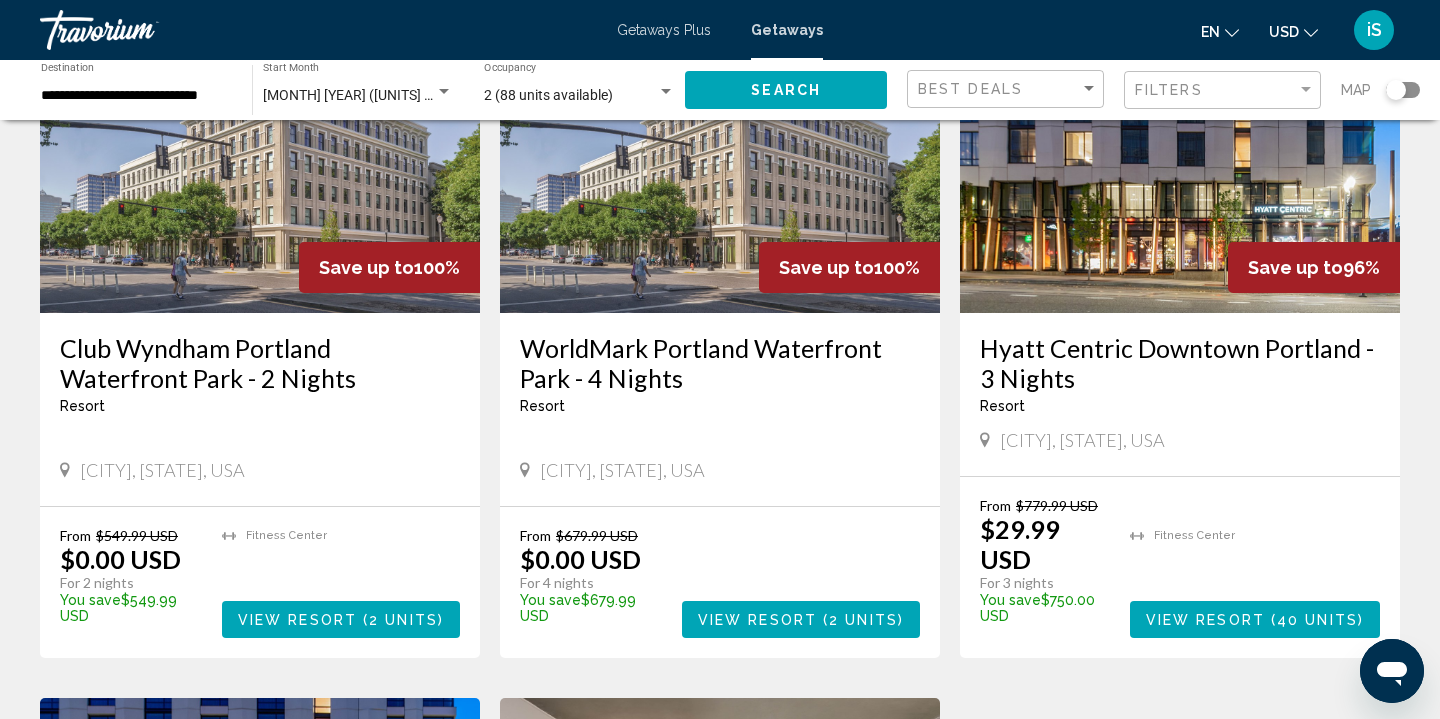 click on "View Resort" at bounding box center [757, 620] 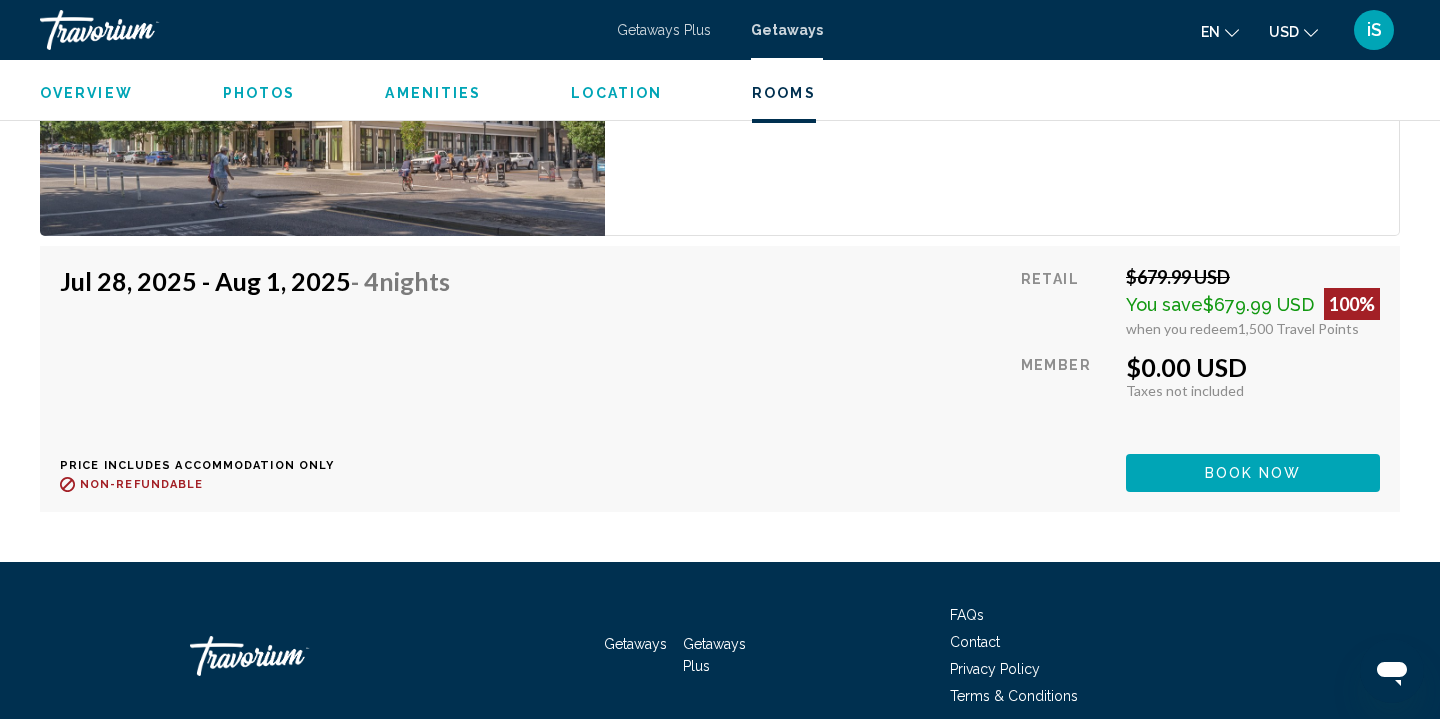 scroll, scrollTop: 3368, scrollLeft: 0, axis: vertical 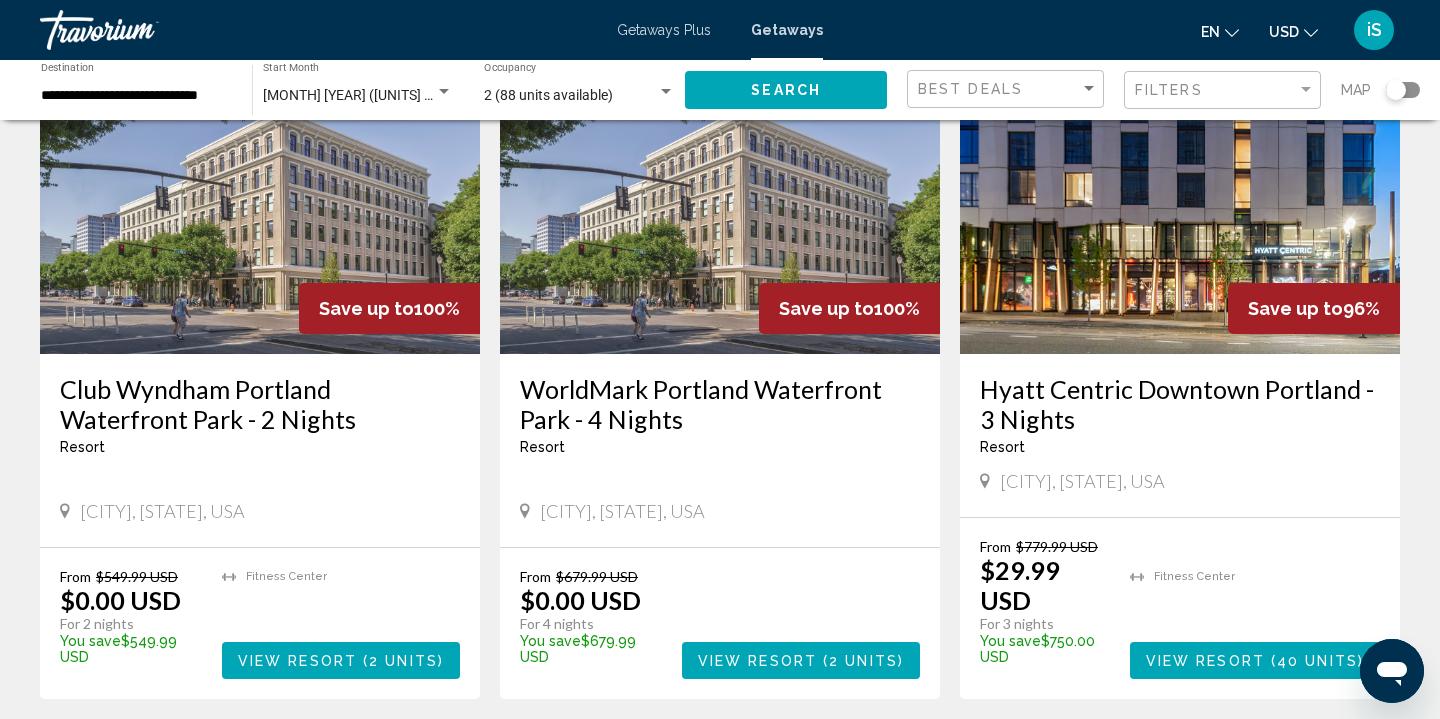 click on "View Resort" at bounding box center (1205, 661) 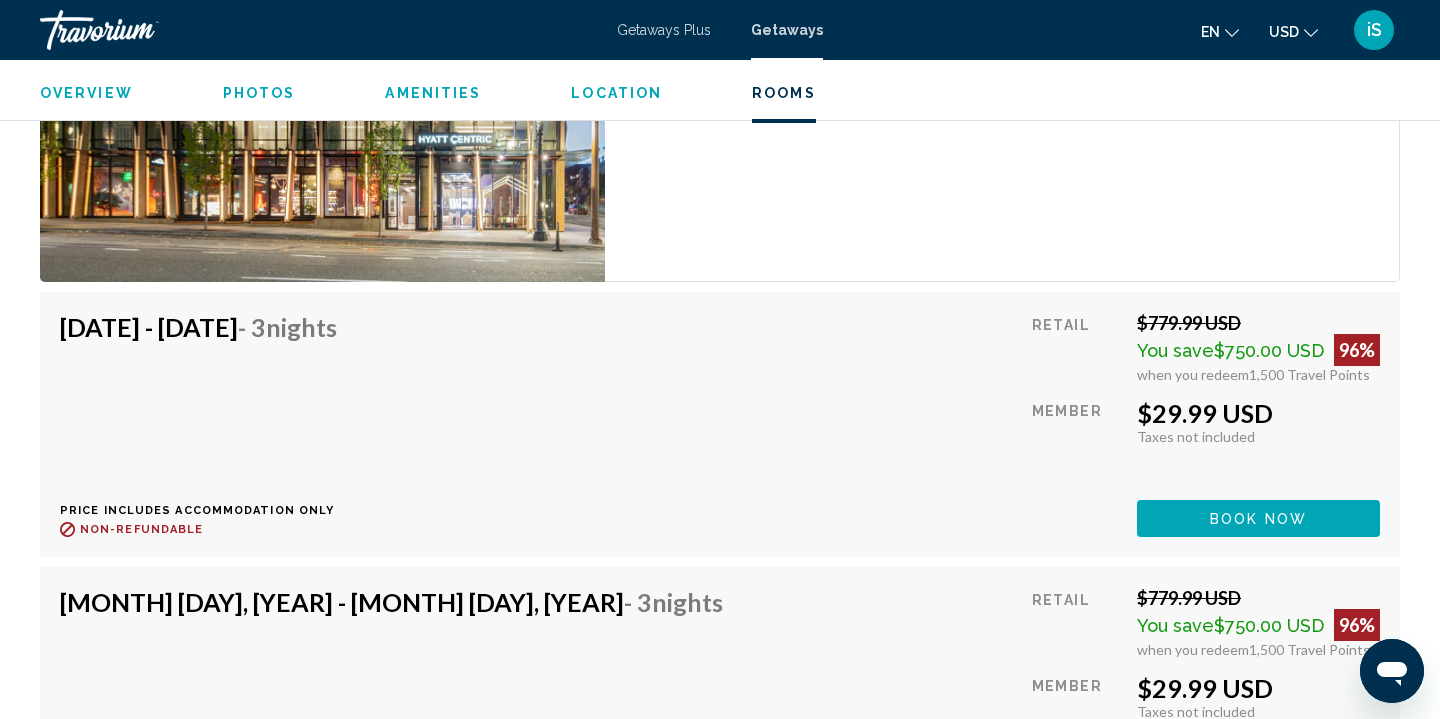 scroll, scrollTop: 2973, scrollLeft: 0, axis: vertical 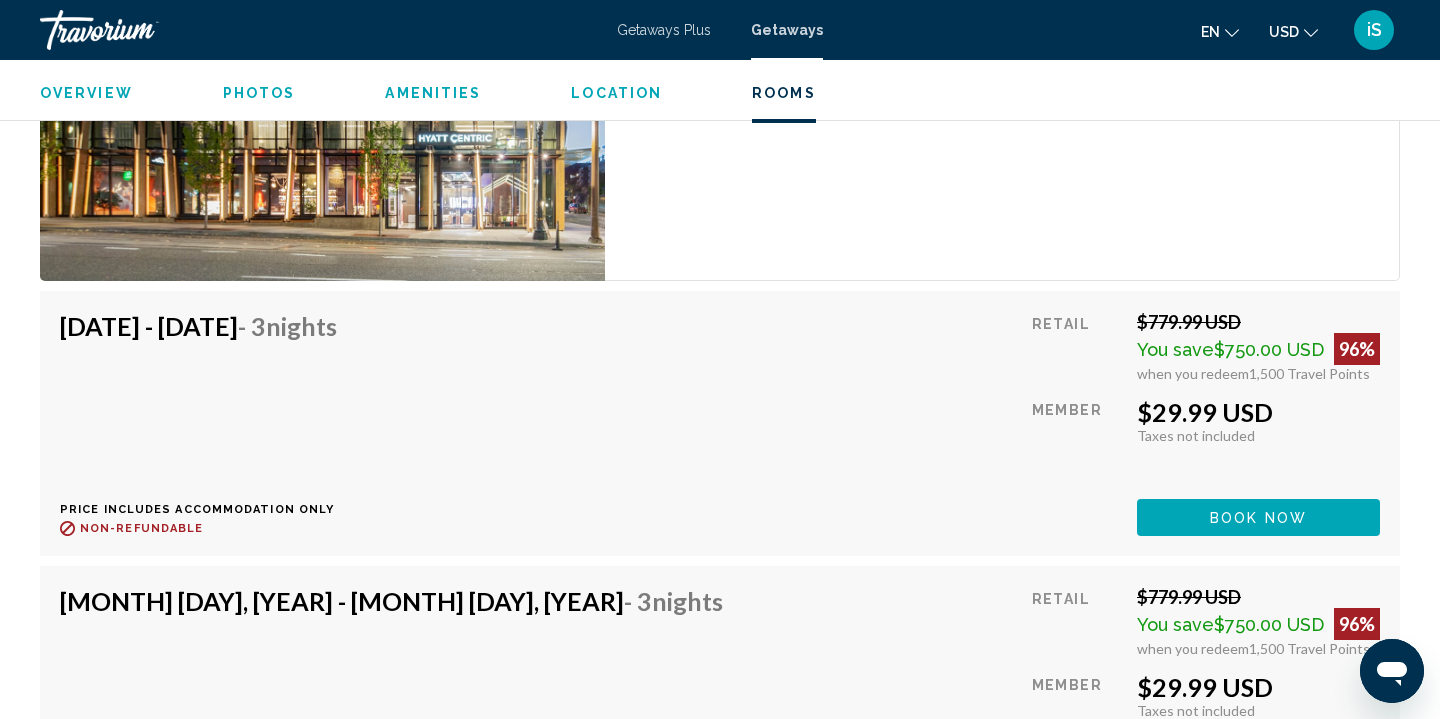 click on "Book now" at bounding box center [1258, 518] 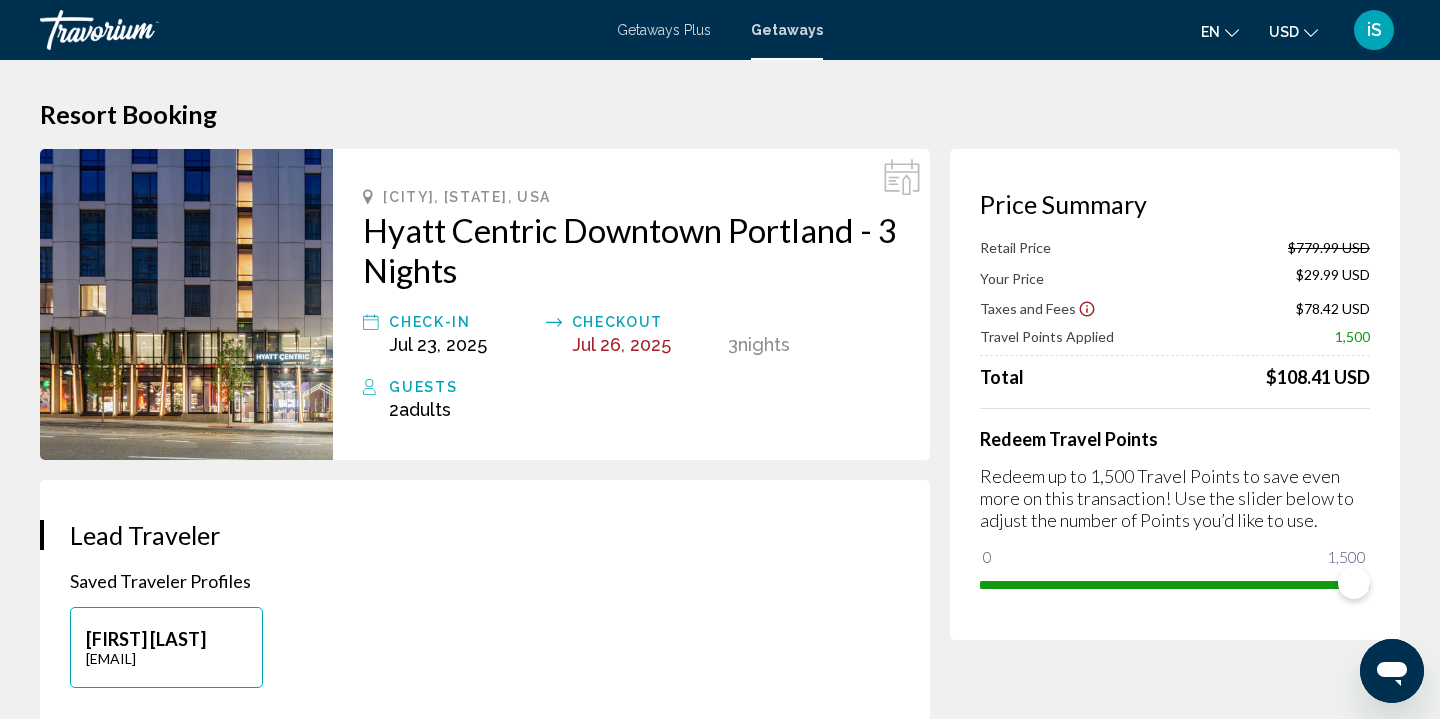 scroll, scrollTop: 0, scrollLeft: 0, axis: both 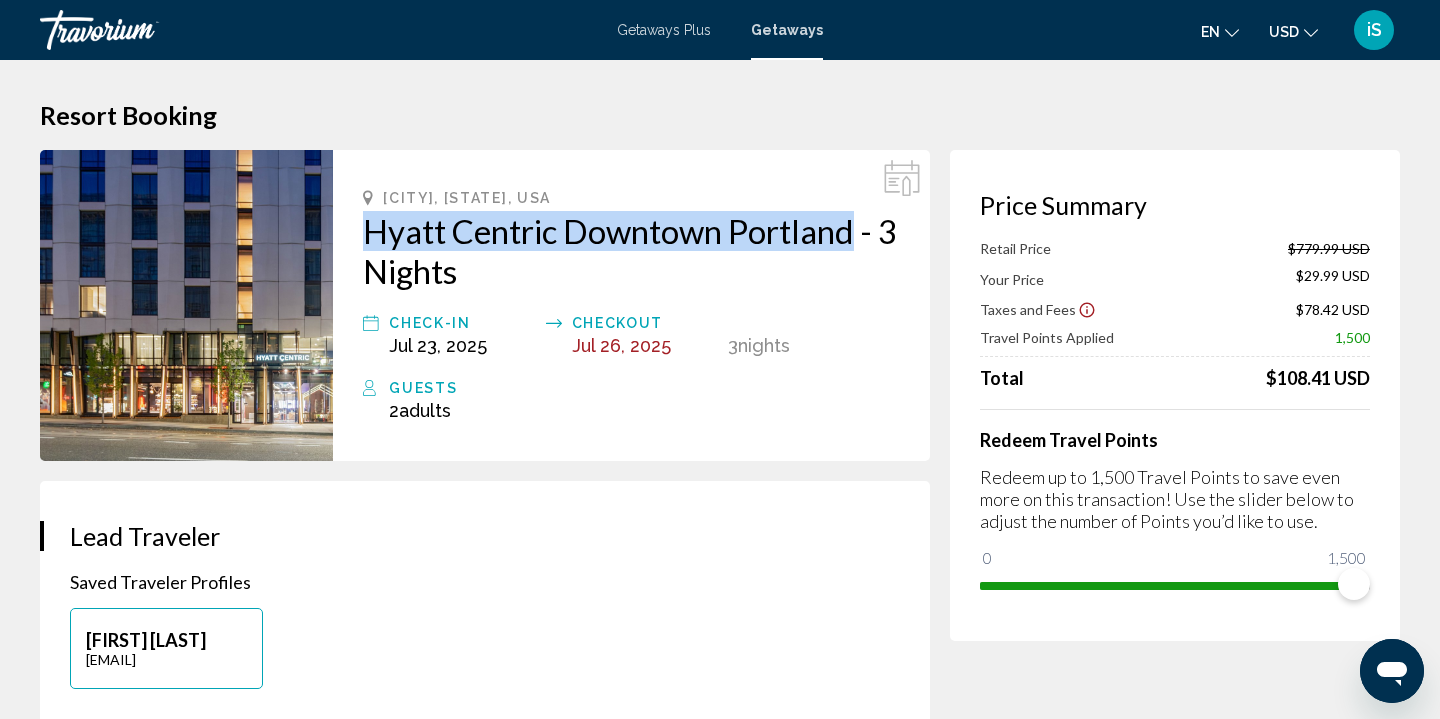 drag, startPoint x: 354, startPoint y: 221, endPoint x: 861, endPoint y: 245, distance: 507.56772 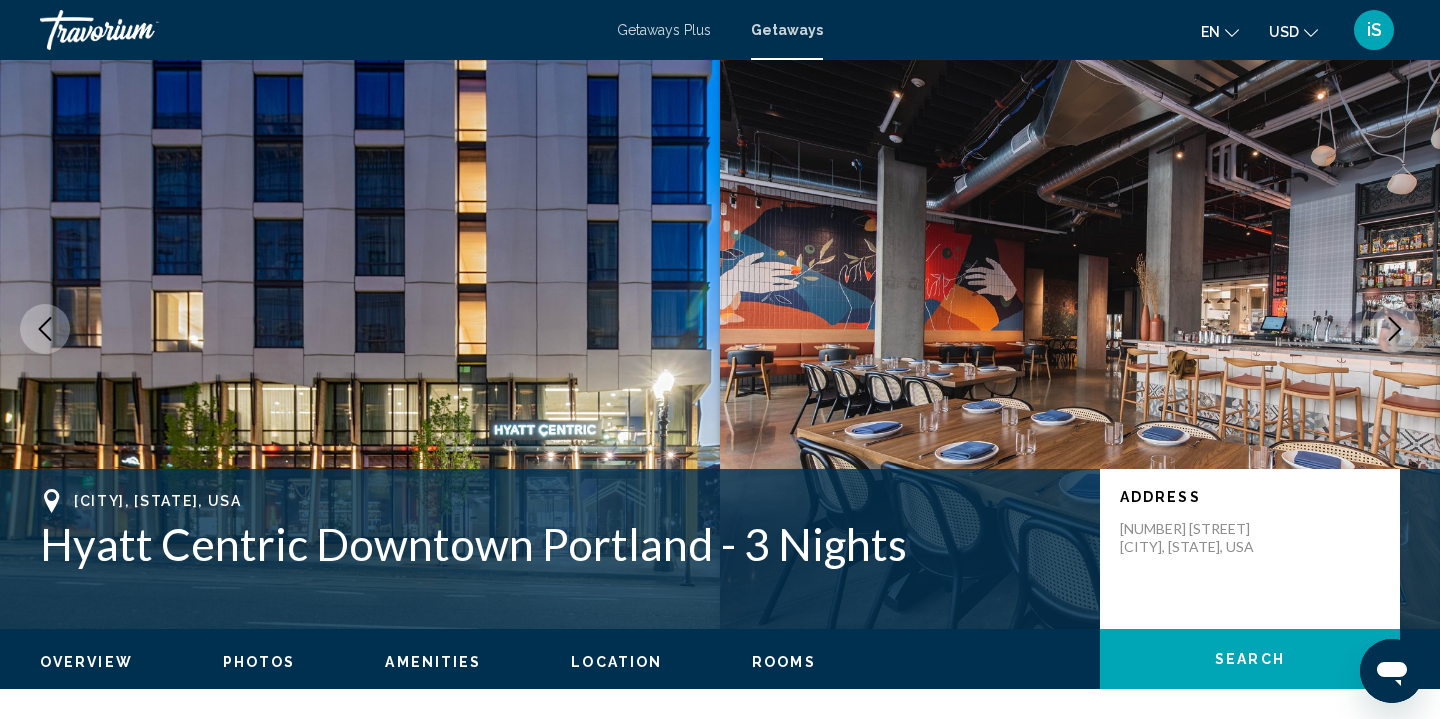scroll, scrollTop: 0, scrollLeft: 0, axis: both 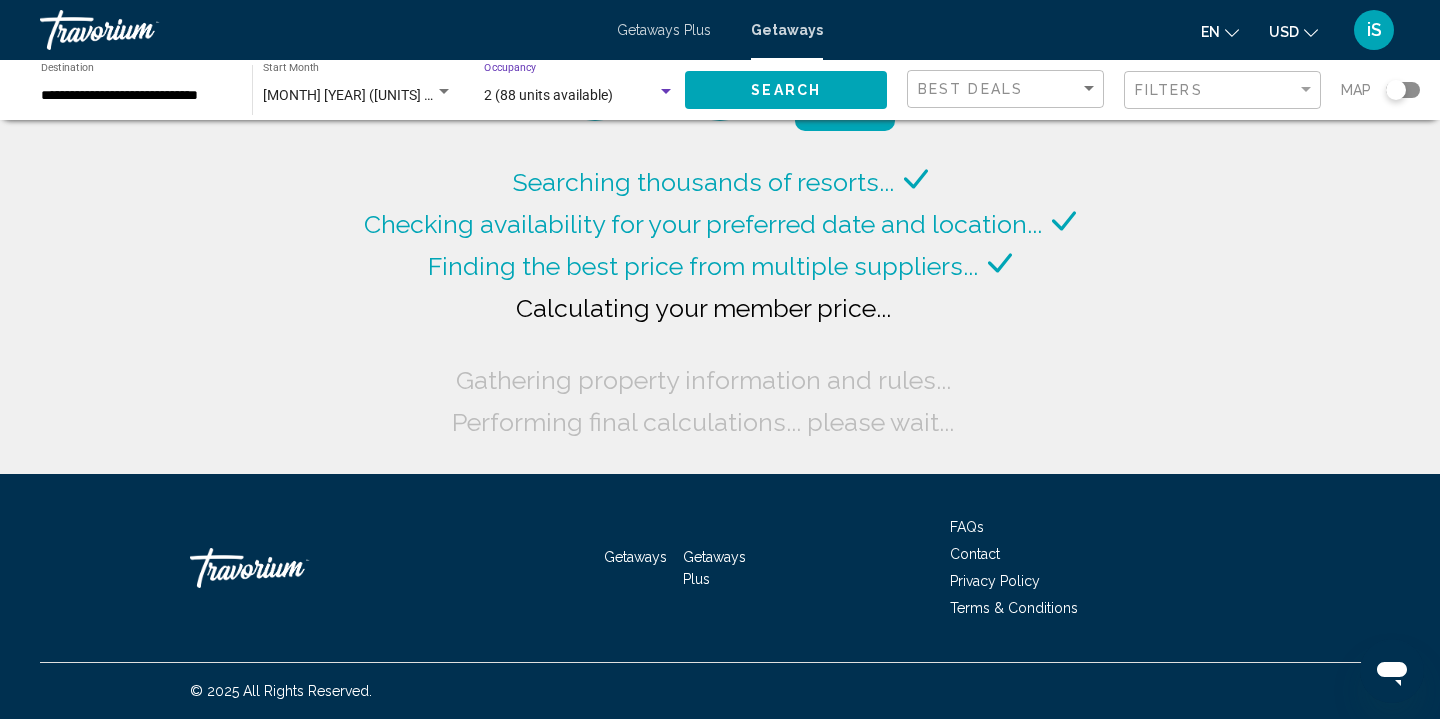 click at bounding box center [666, 92] 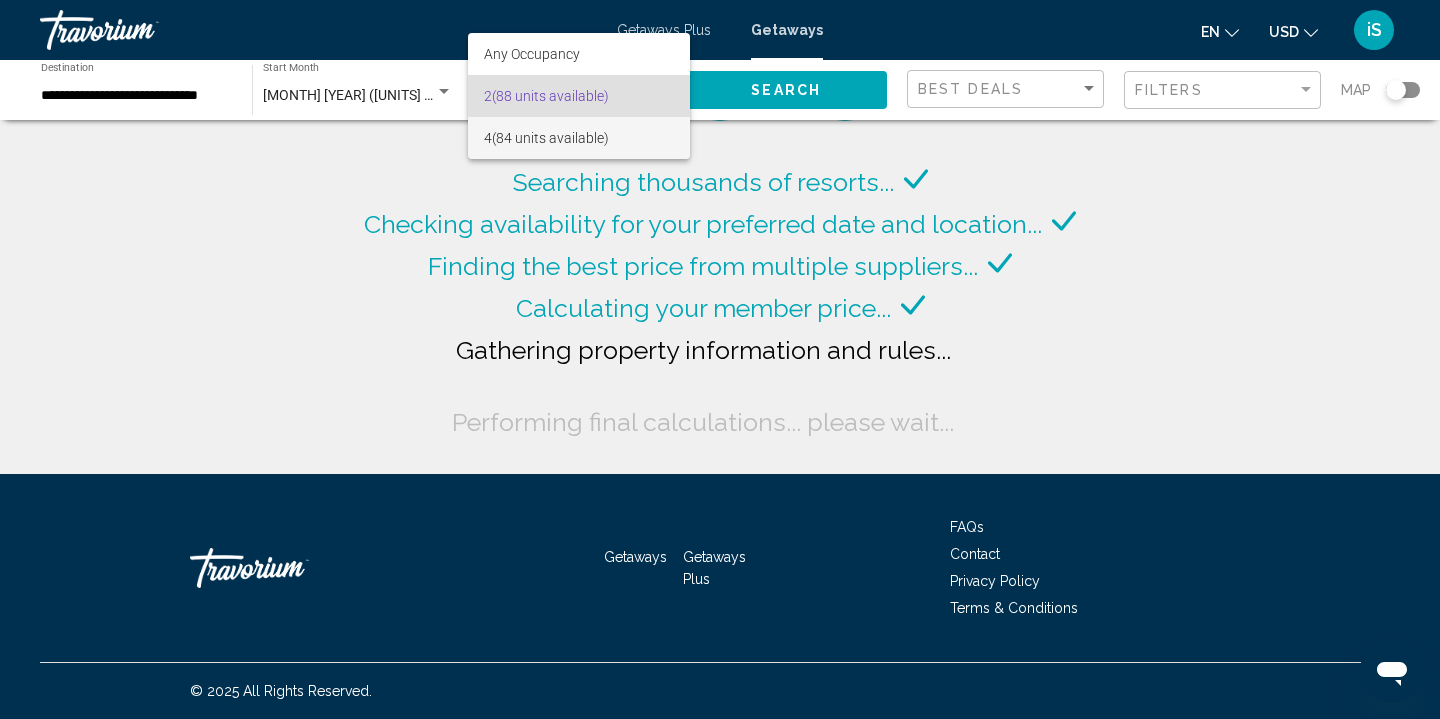 click on "[NUMBER] ([UNITS] units available)" at bounding box center [579, 138] 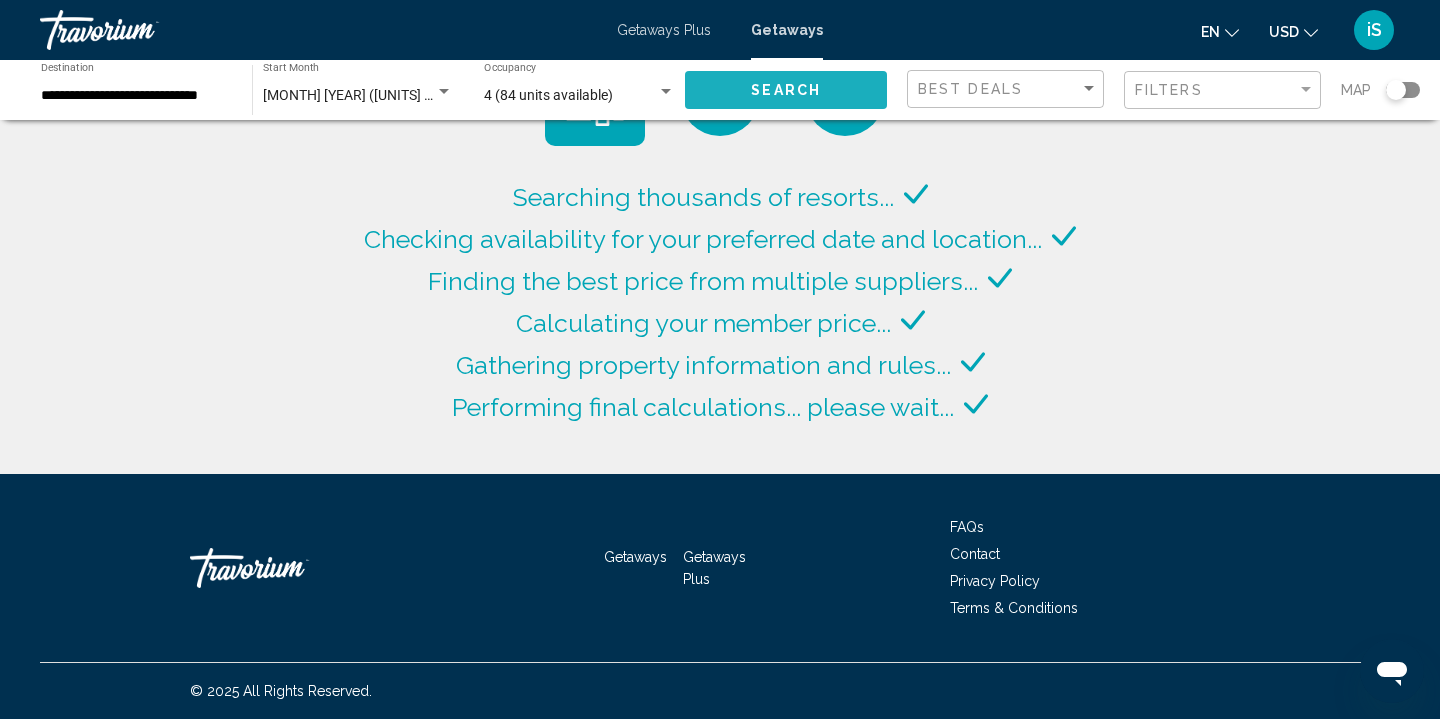 click on "Search" 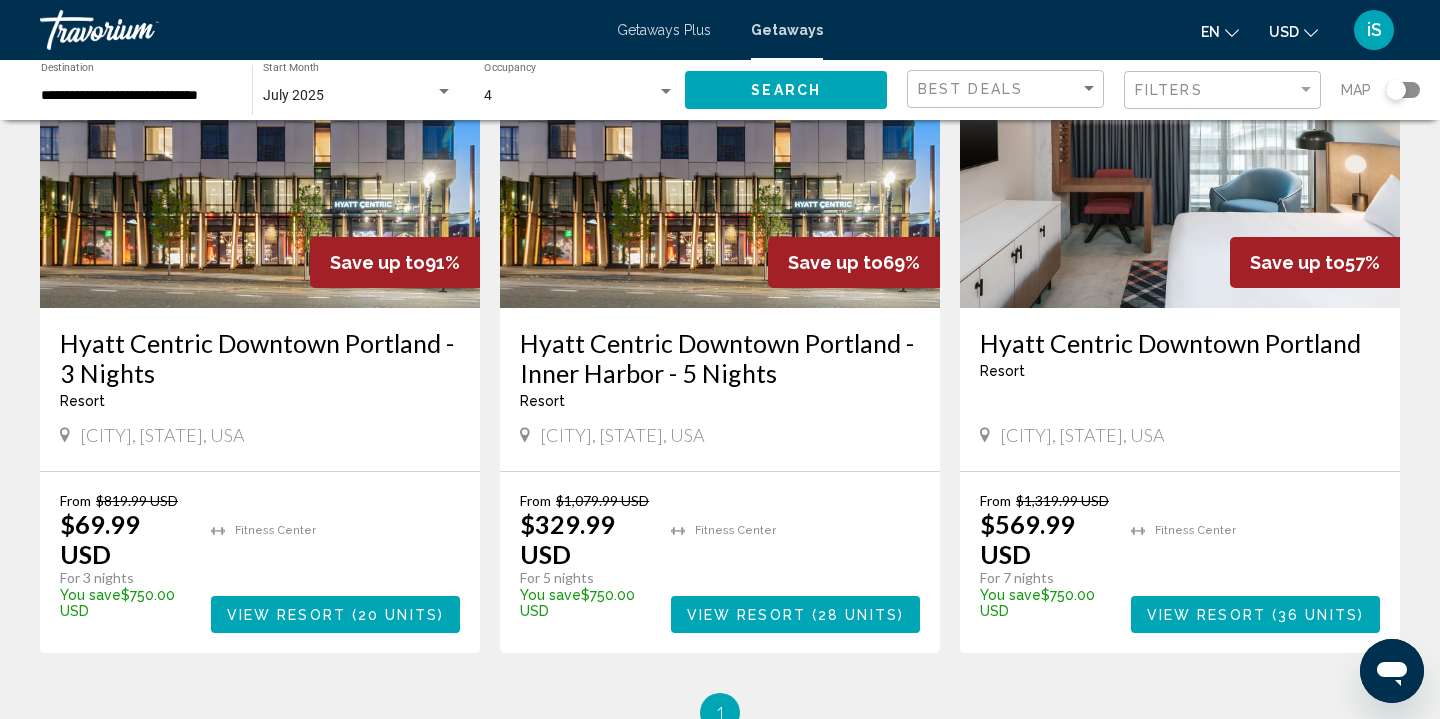 scroll, scrollTop: 226, scrollLeft: 0, axis: vertical 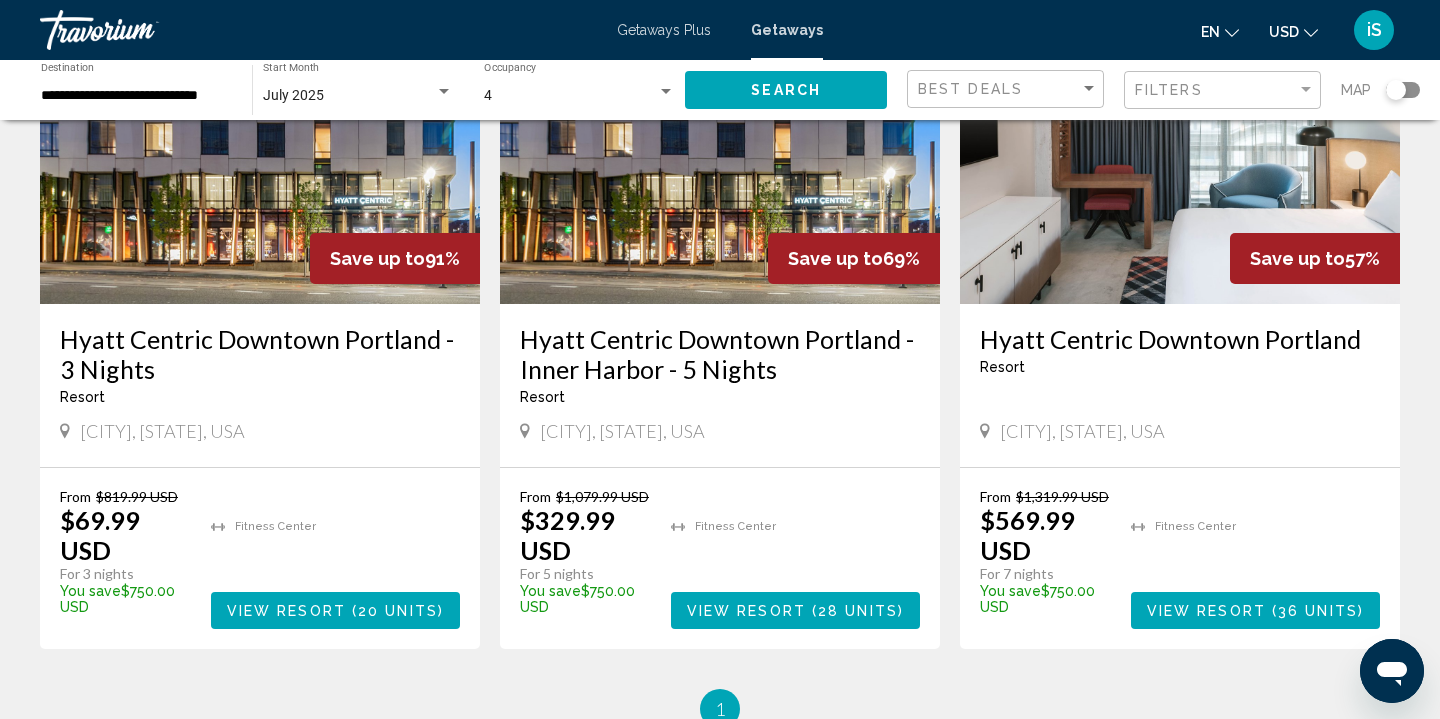 click on "View Resort" at bounding box center (286, 611) 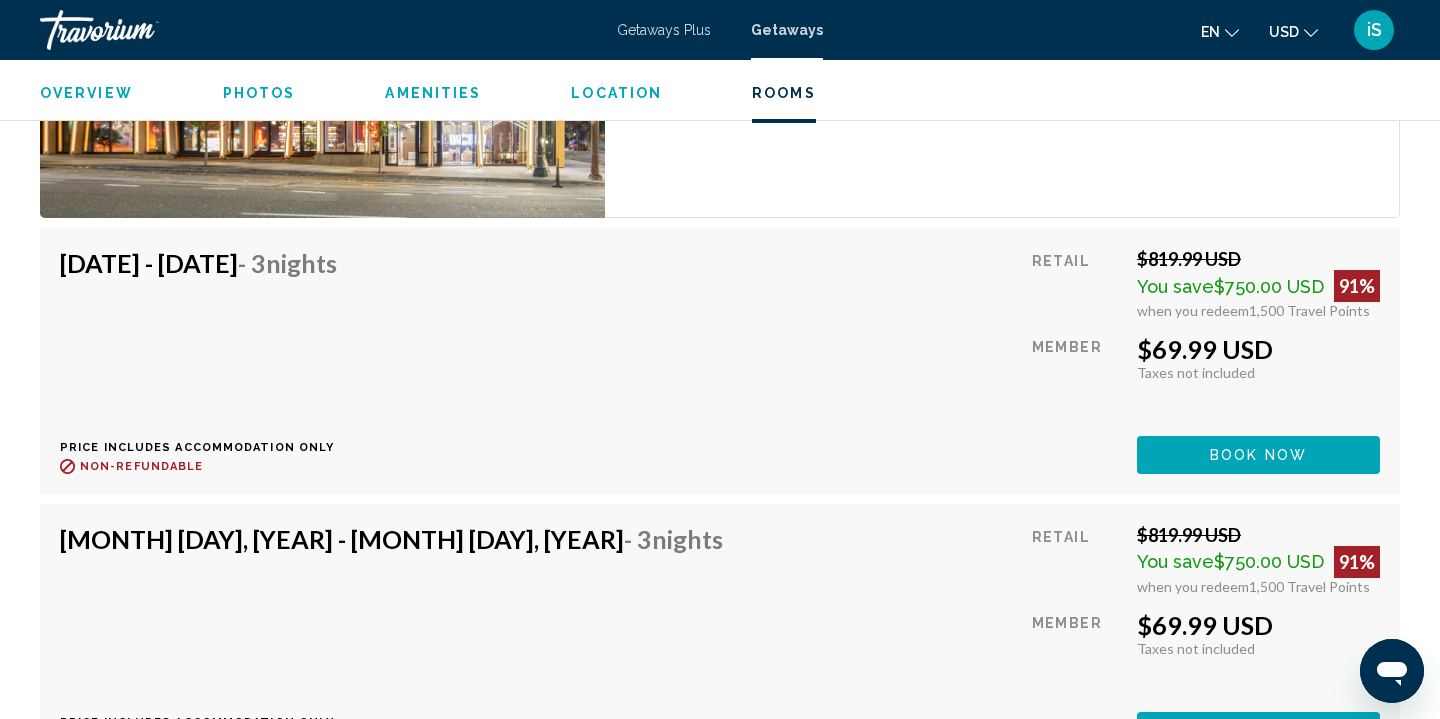 scroll, scrollTop: 2887, scrollLeft: 0, axis: vertical 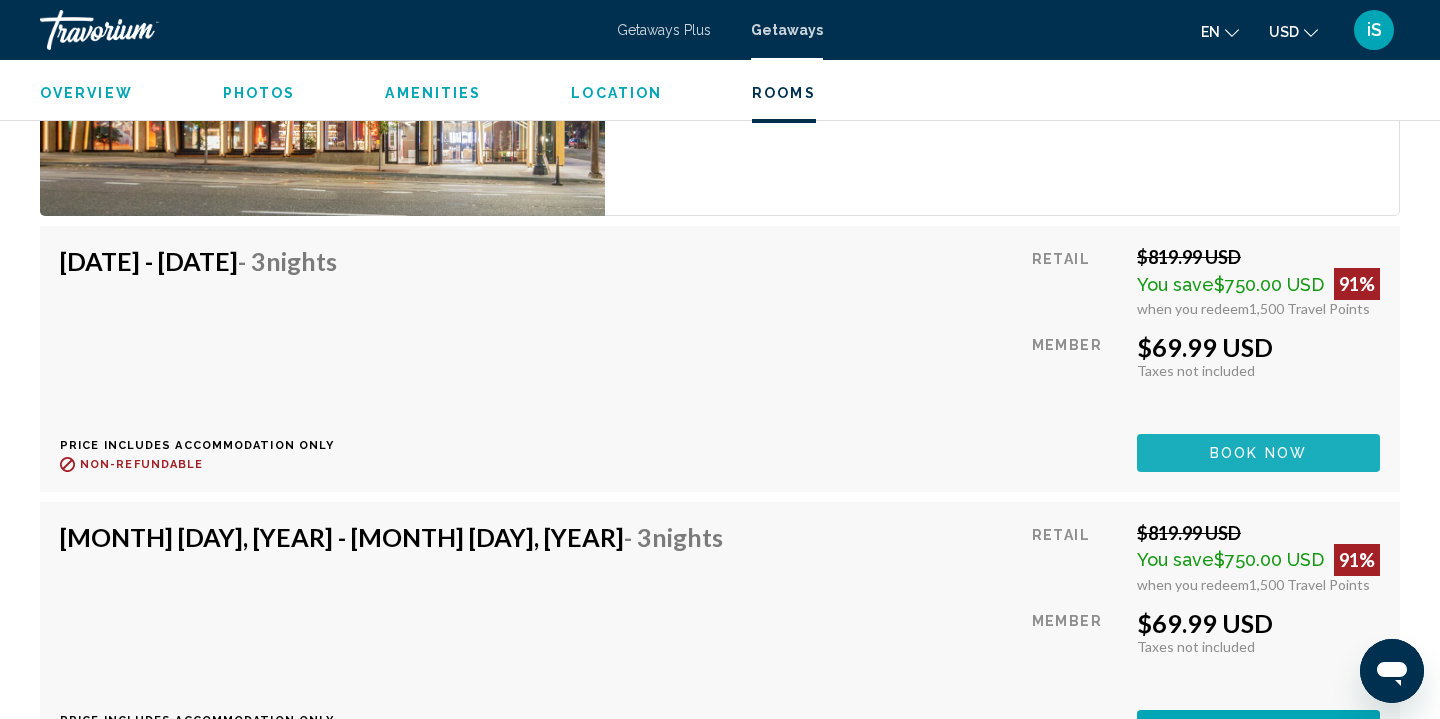 click on "Book now" at bounding box center [1258, 454] 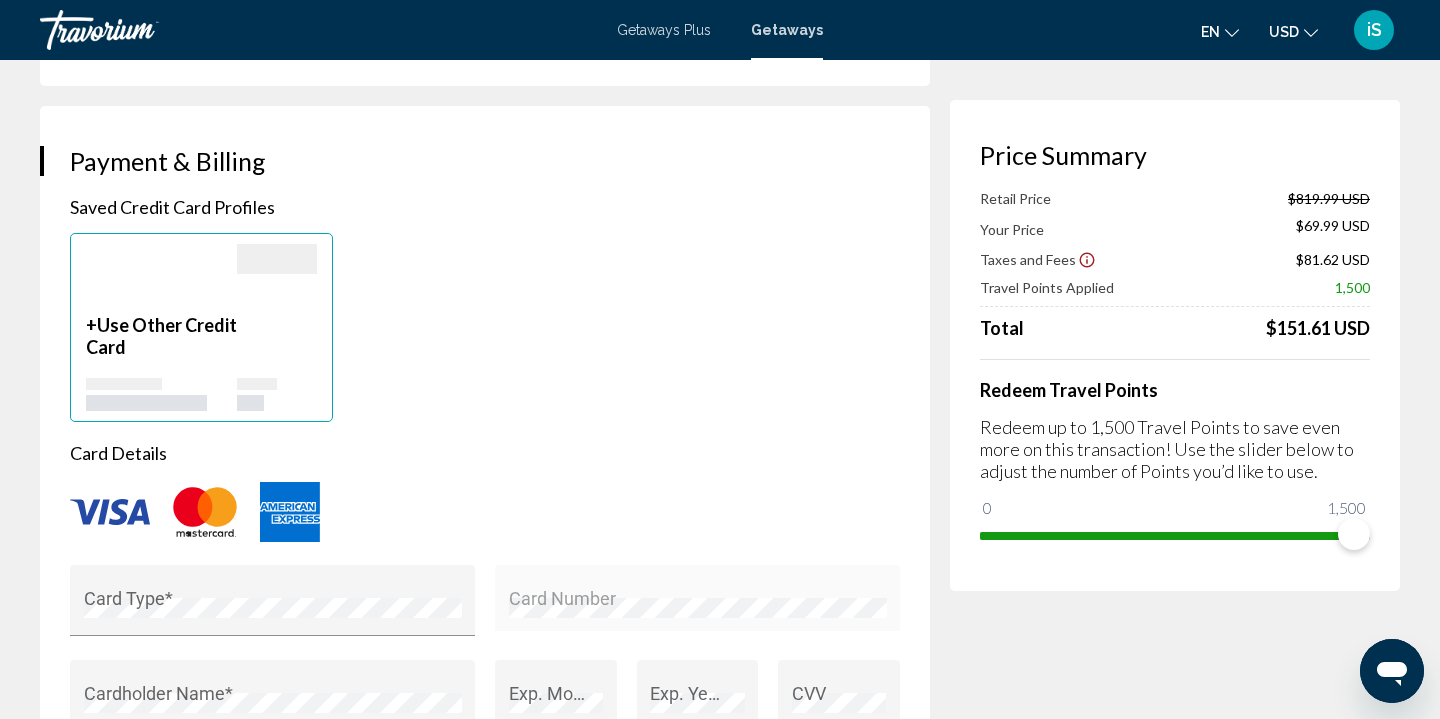 scroll, scrollTop: 1089, scrollLeft: 0, axis: vertical 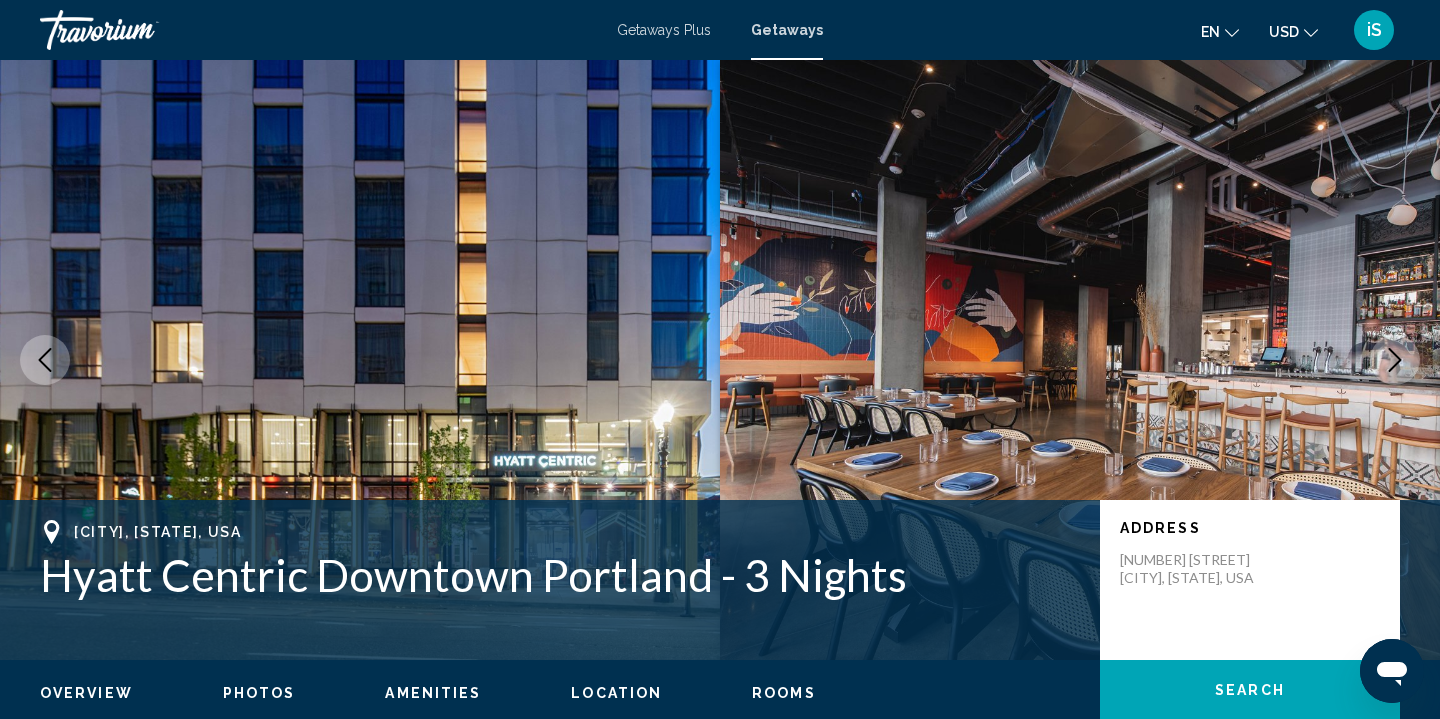 click 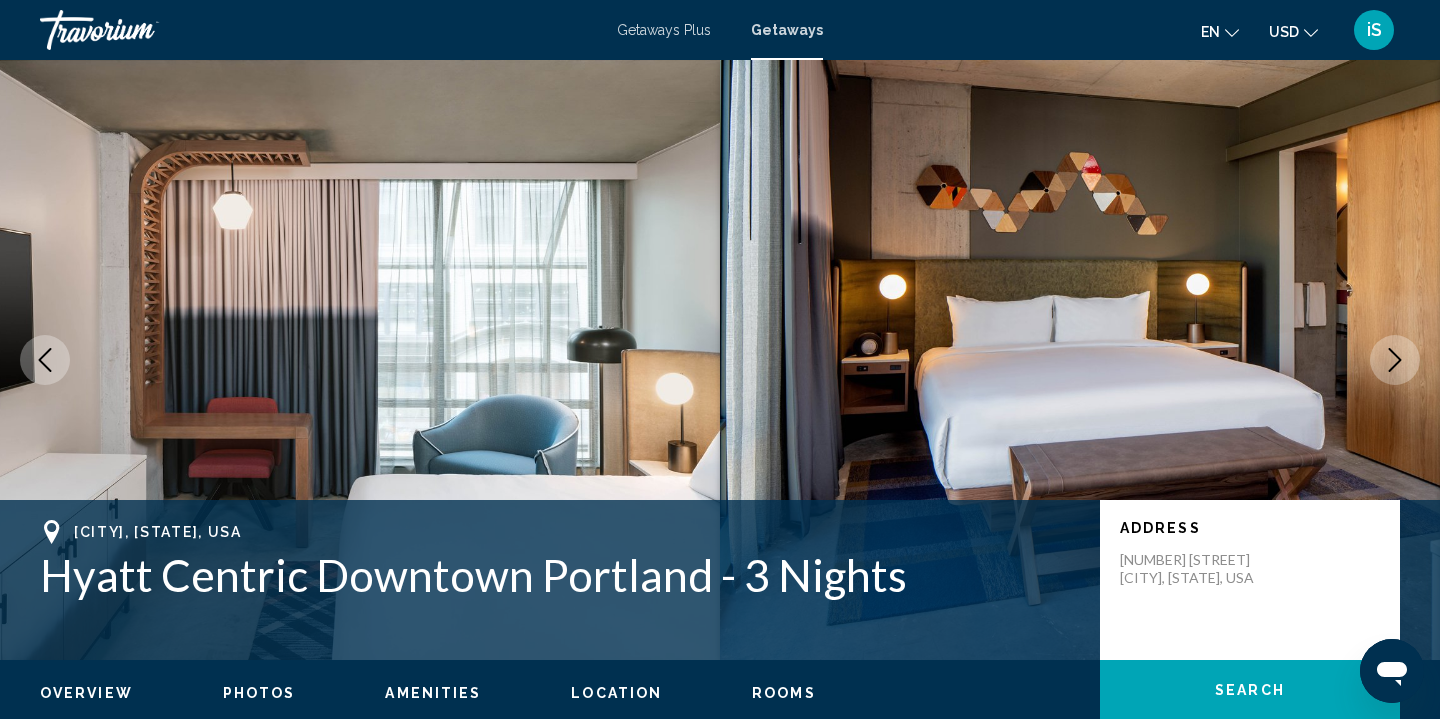 click 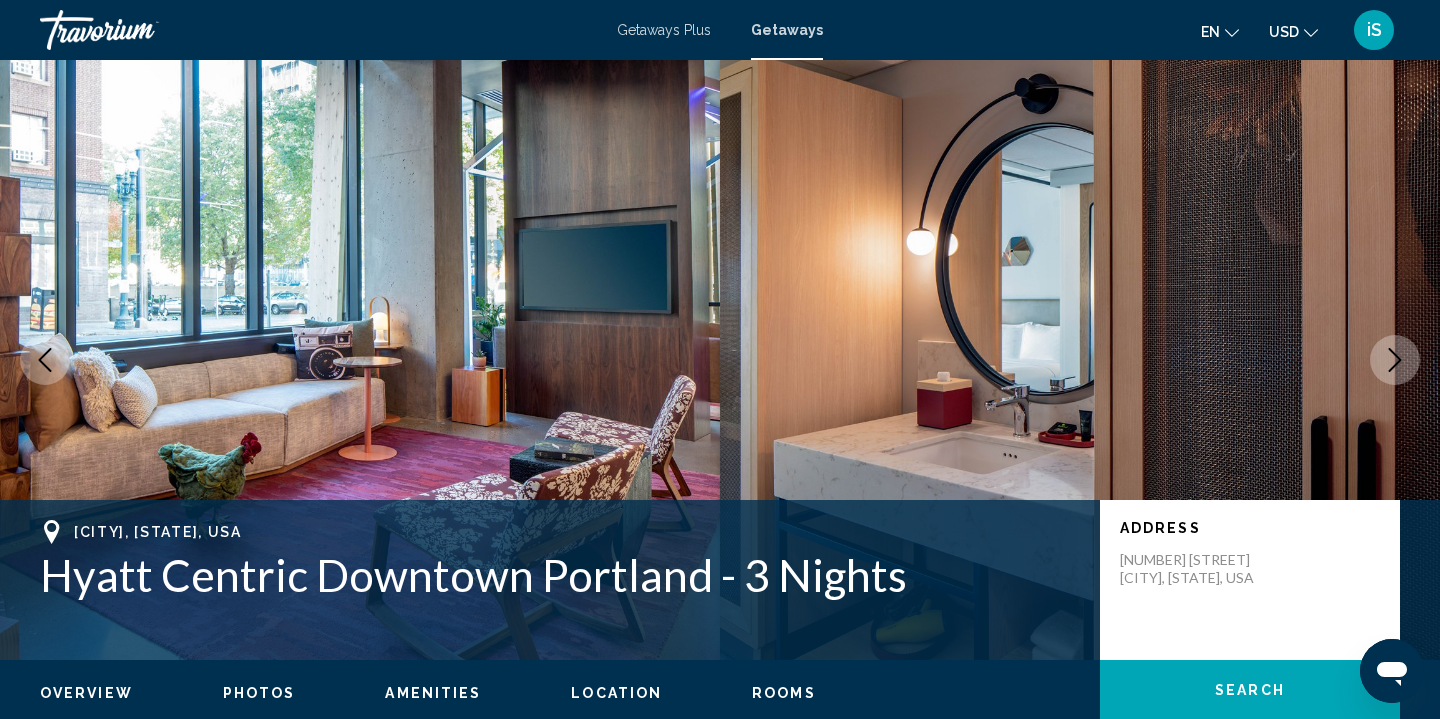 click 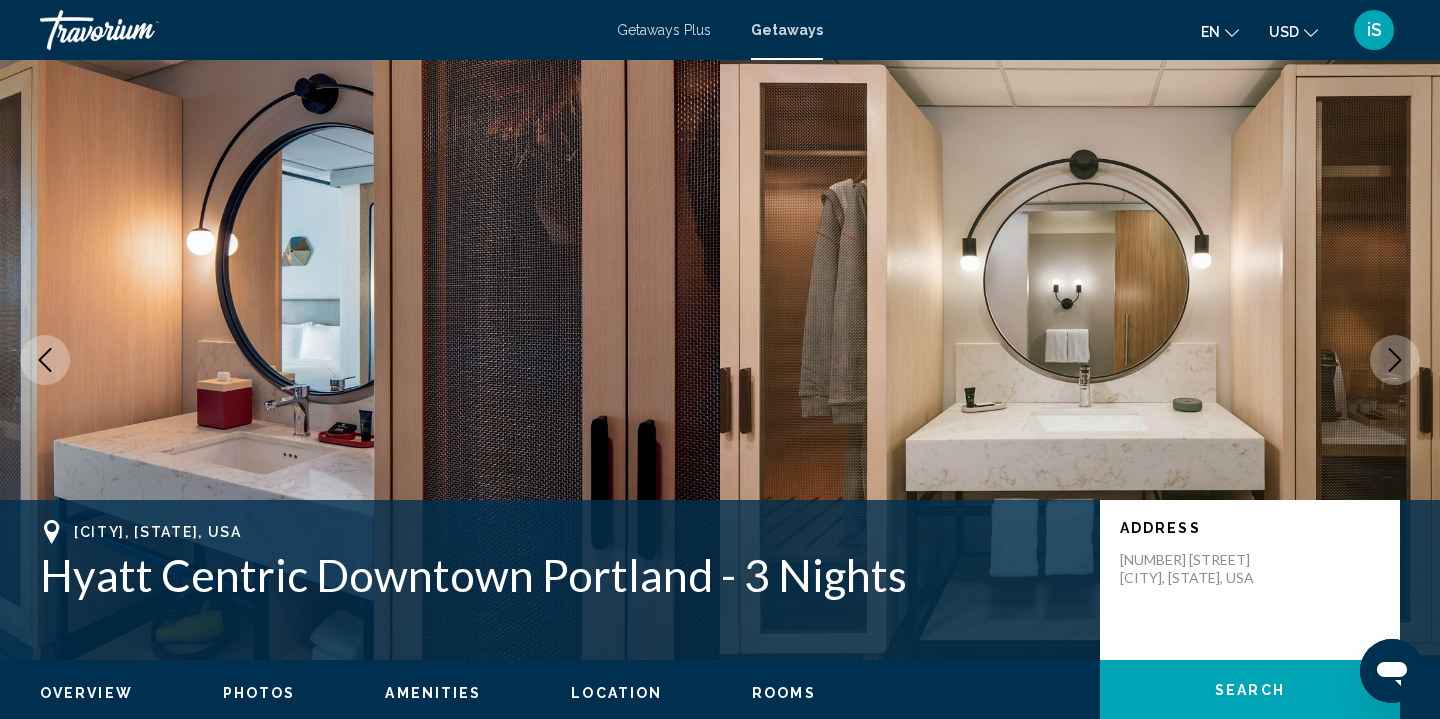 click 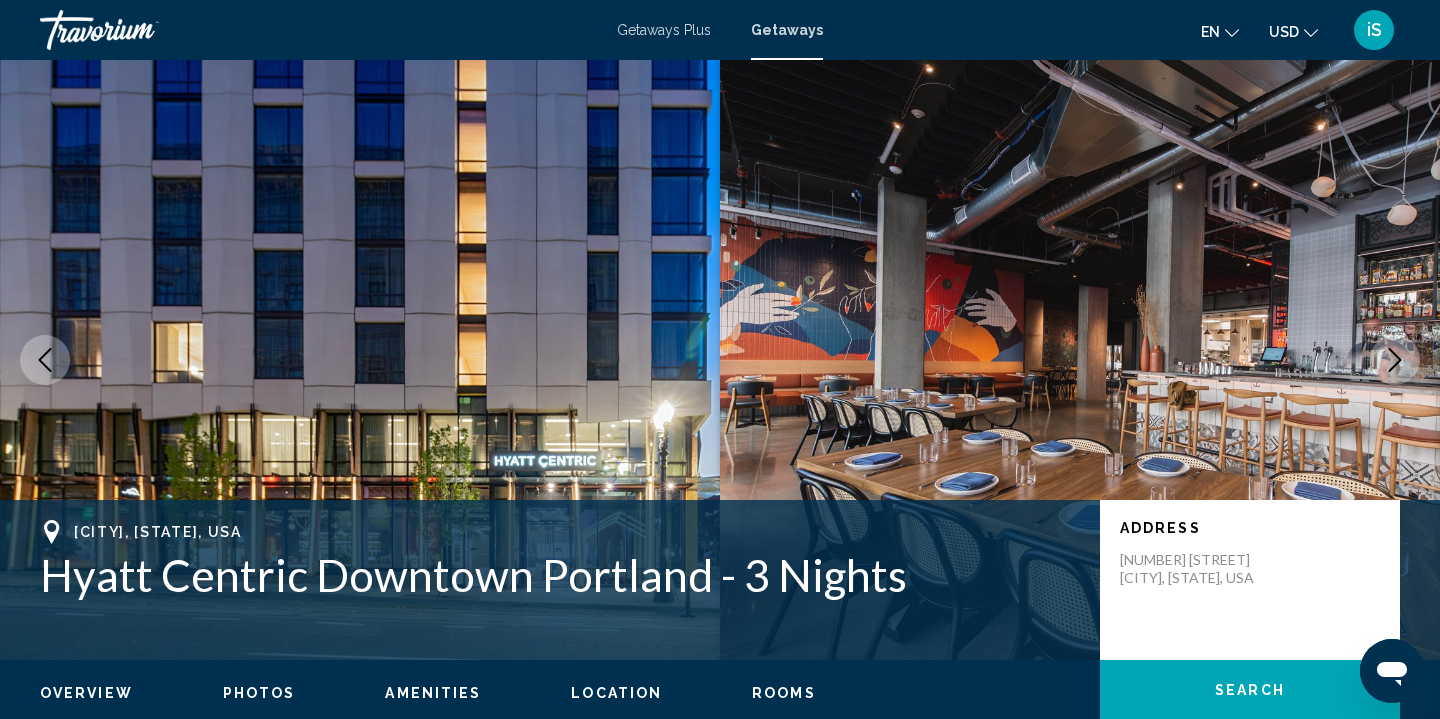 click 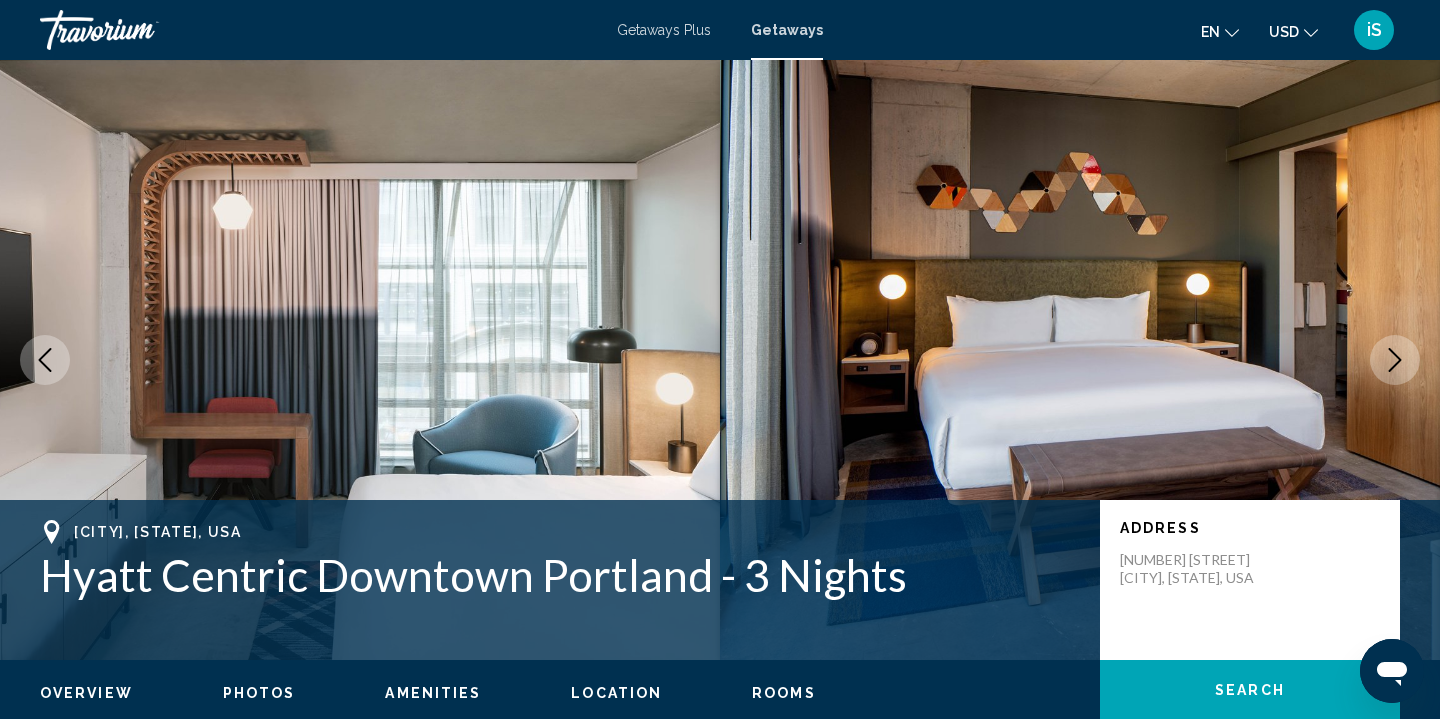 click 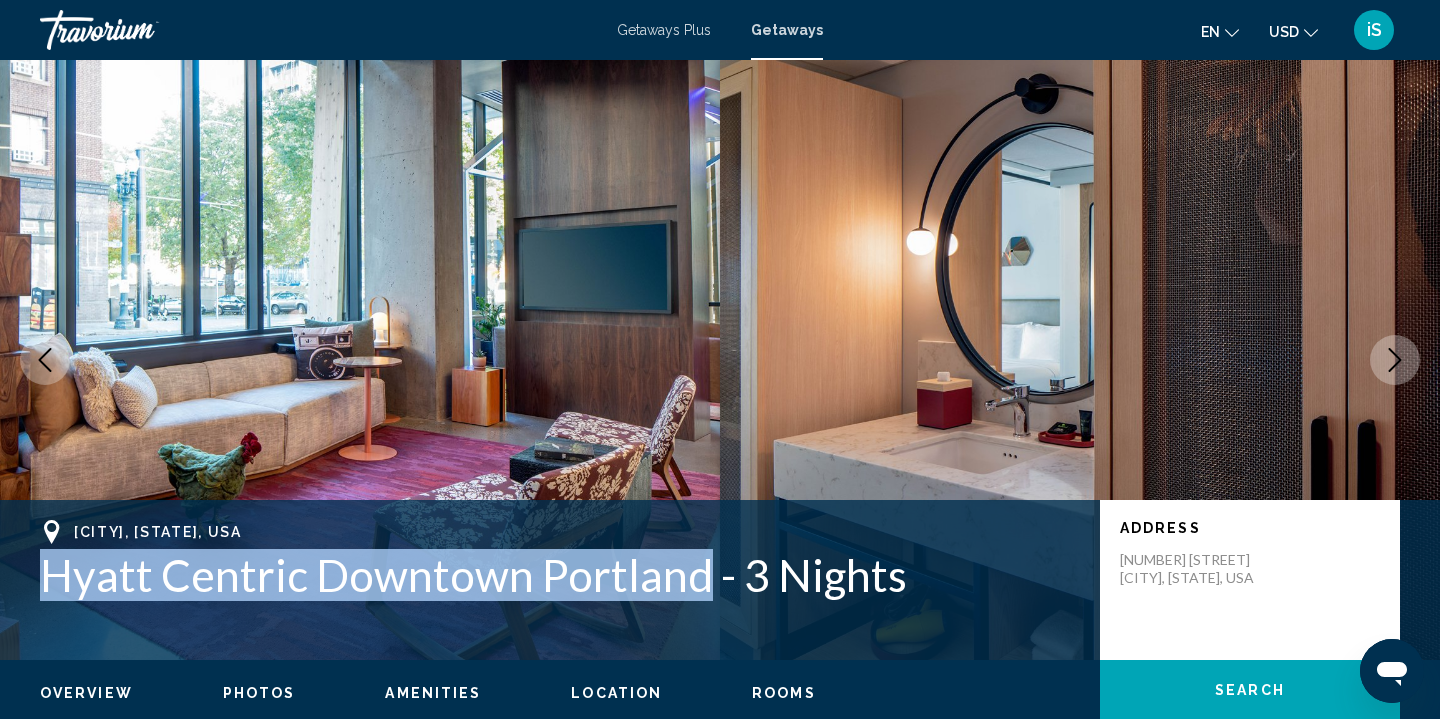 drag, startPoint x: 46, startPoint y: 572, endPoint x: 699, endPoint y: 589, distance: 653.22125 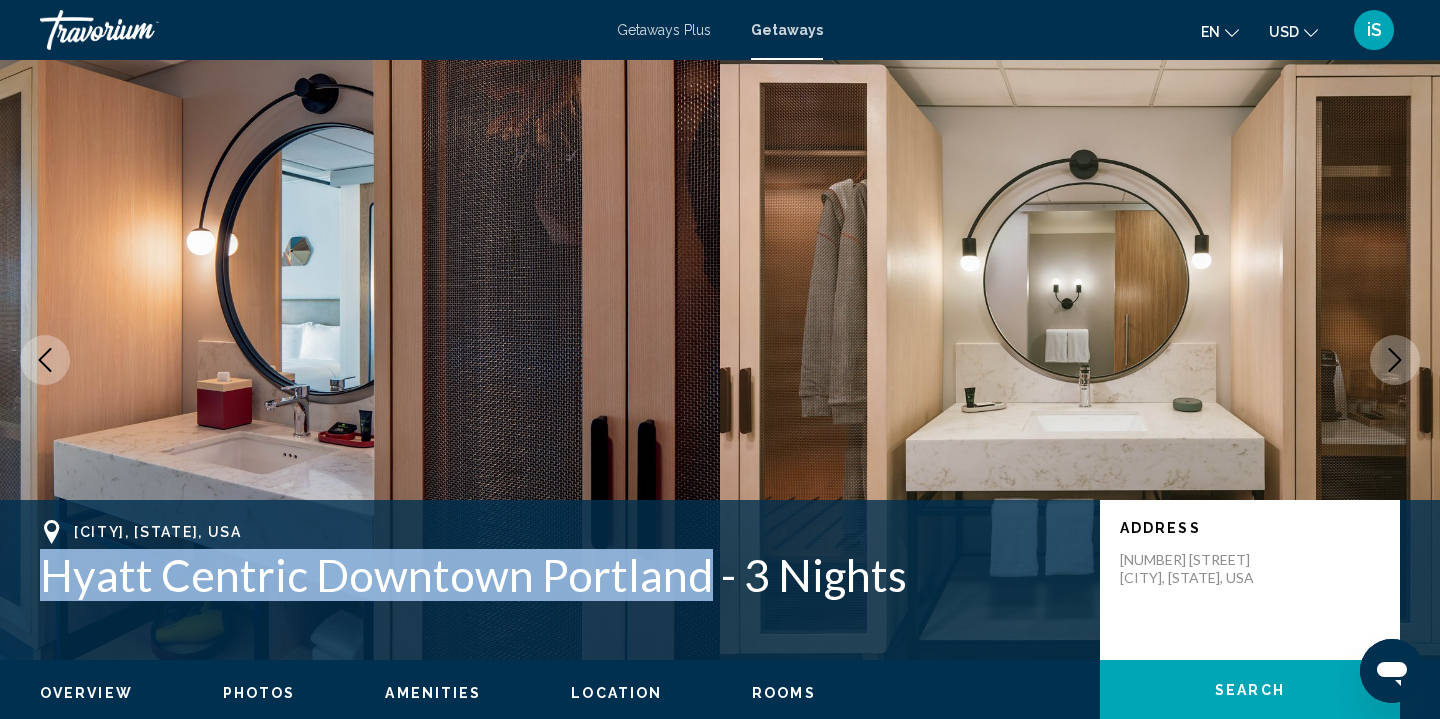 click 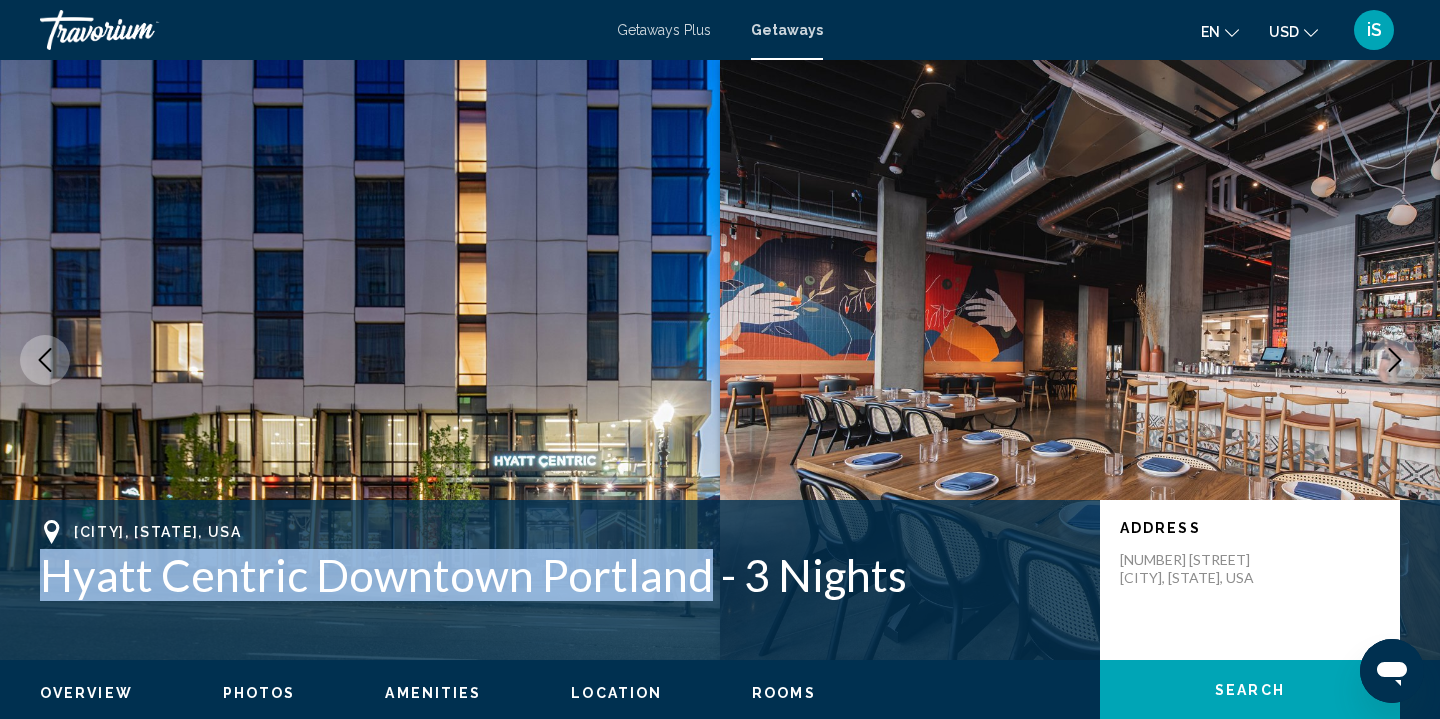 click 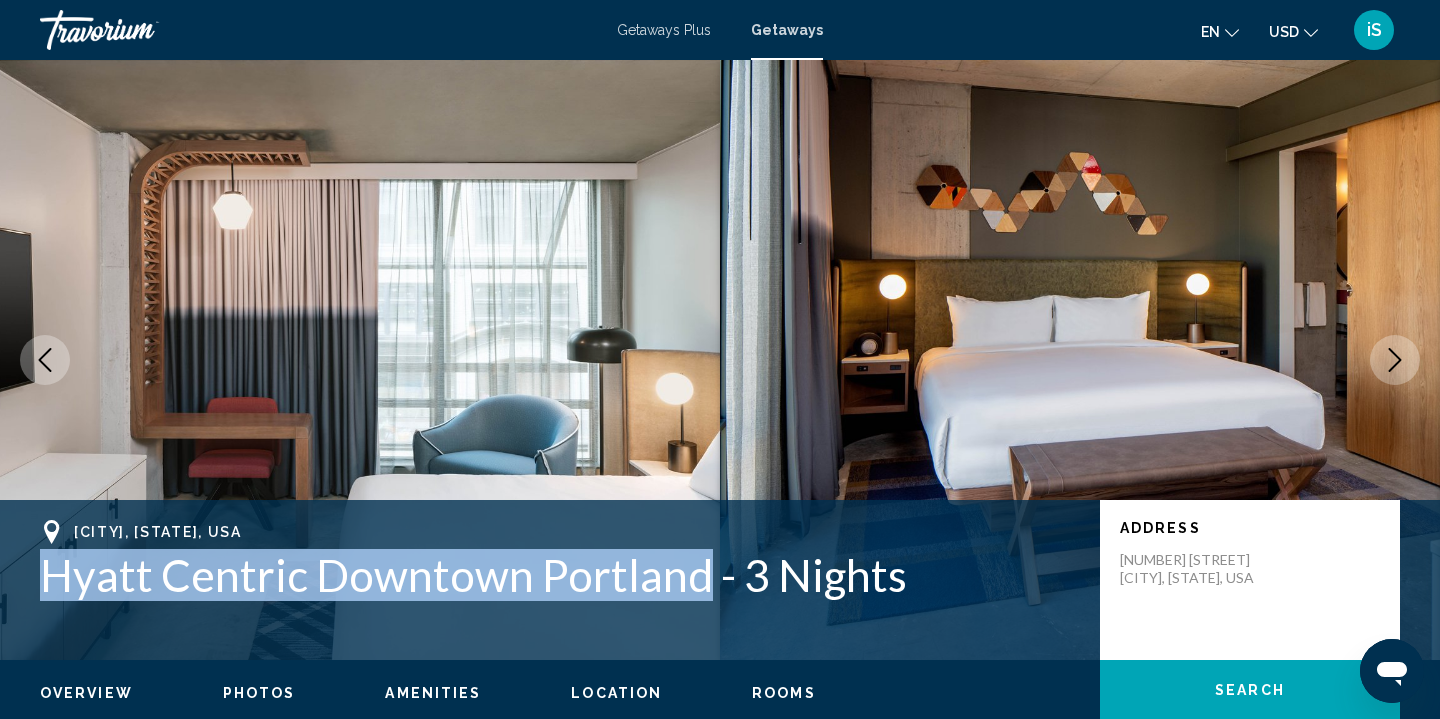 click 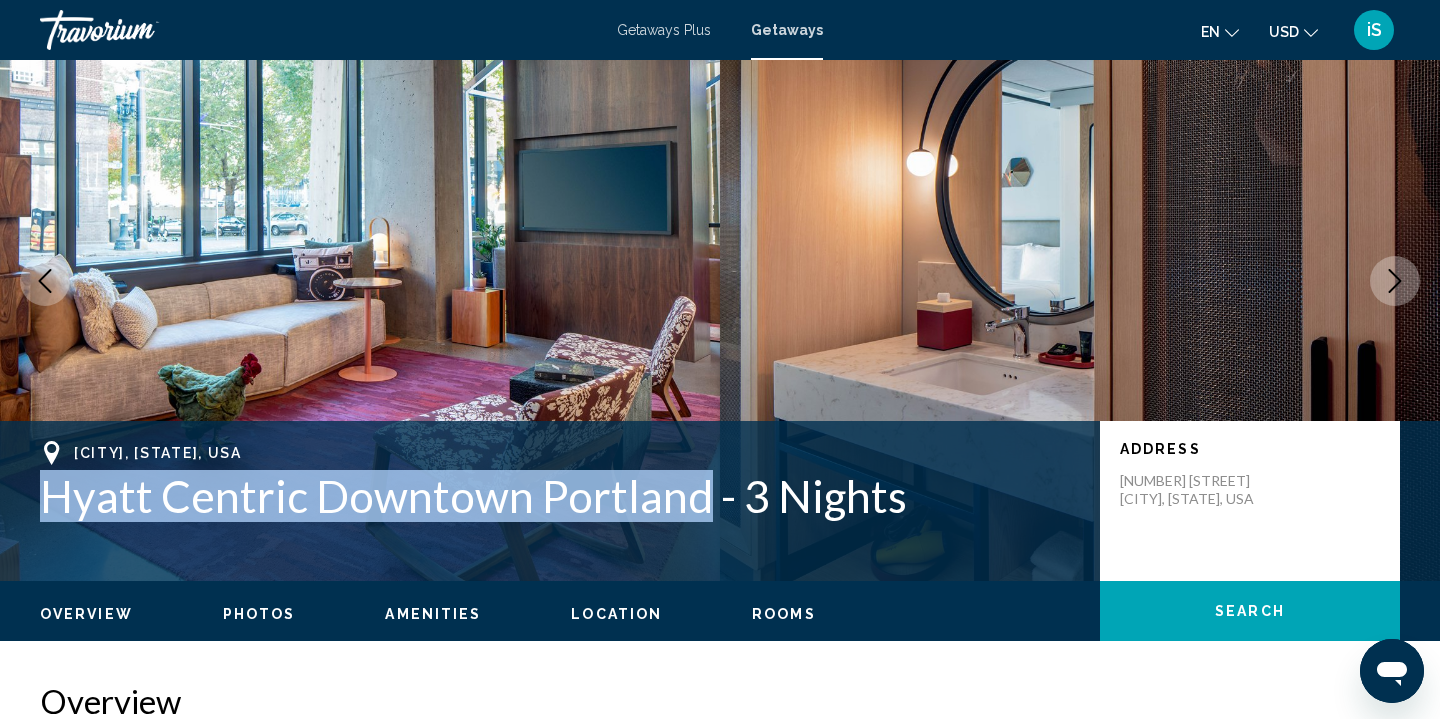 scroll, scrollTop: 0, scrollLeft: 0, axis: both 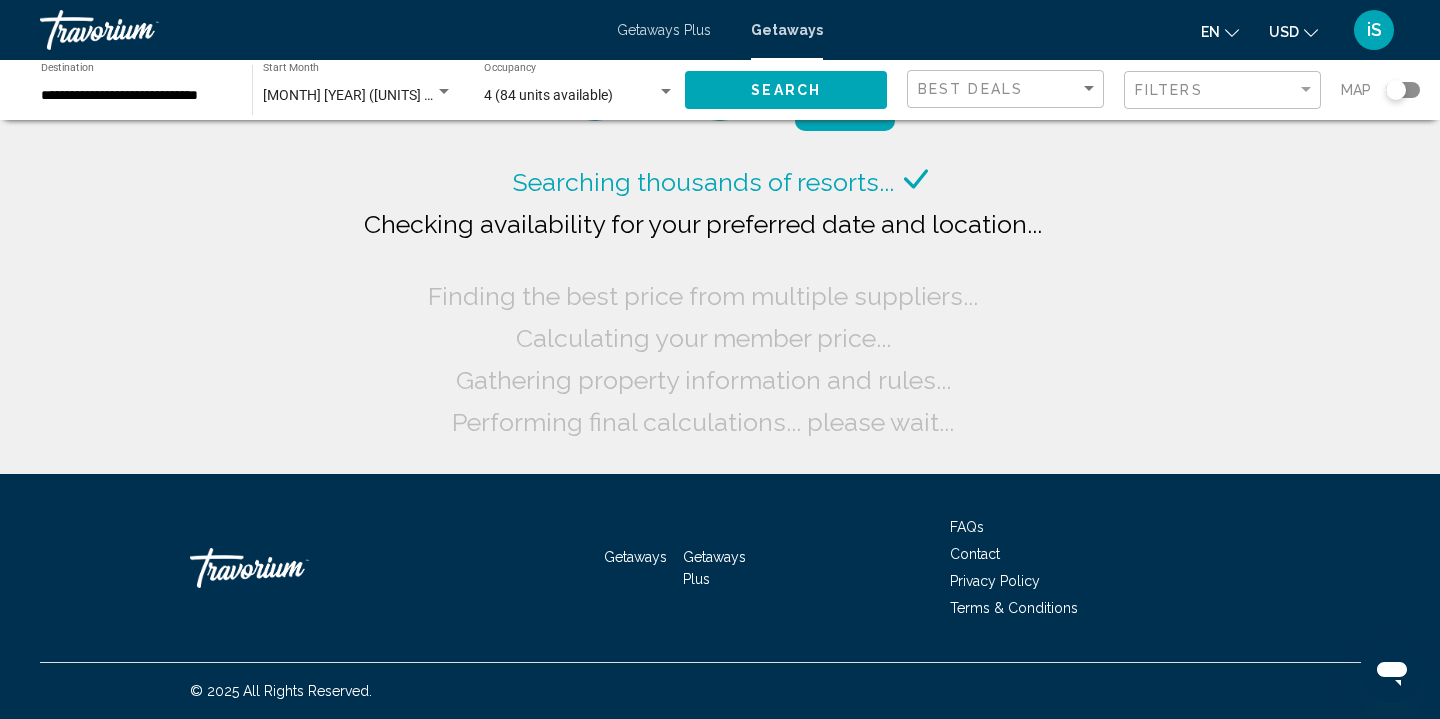 click at bounding box center [666, 92] 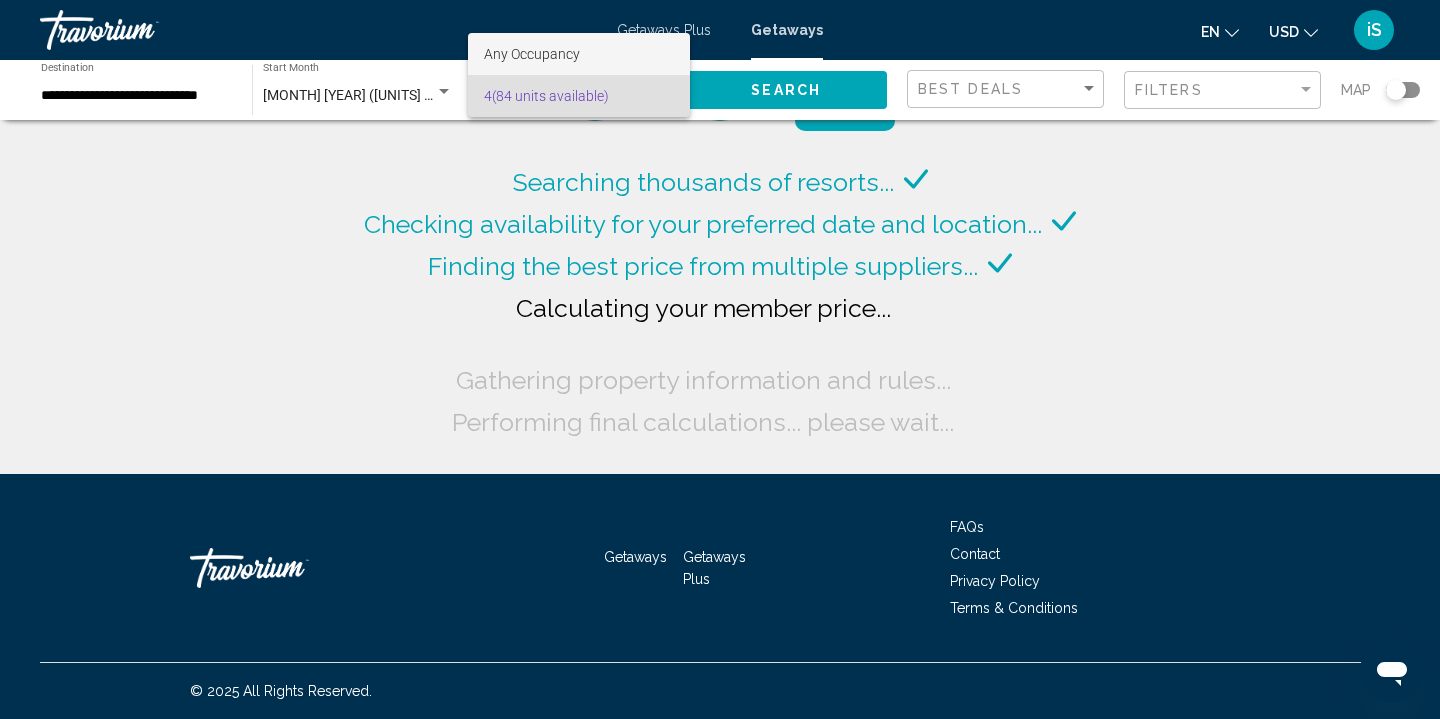 click on "Any Occupancy" at bounding box center [579, 54] 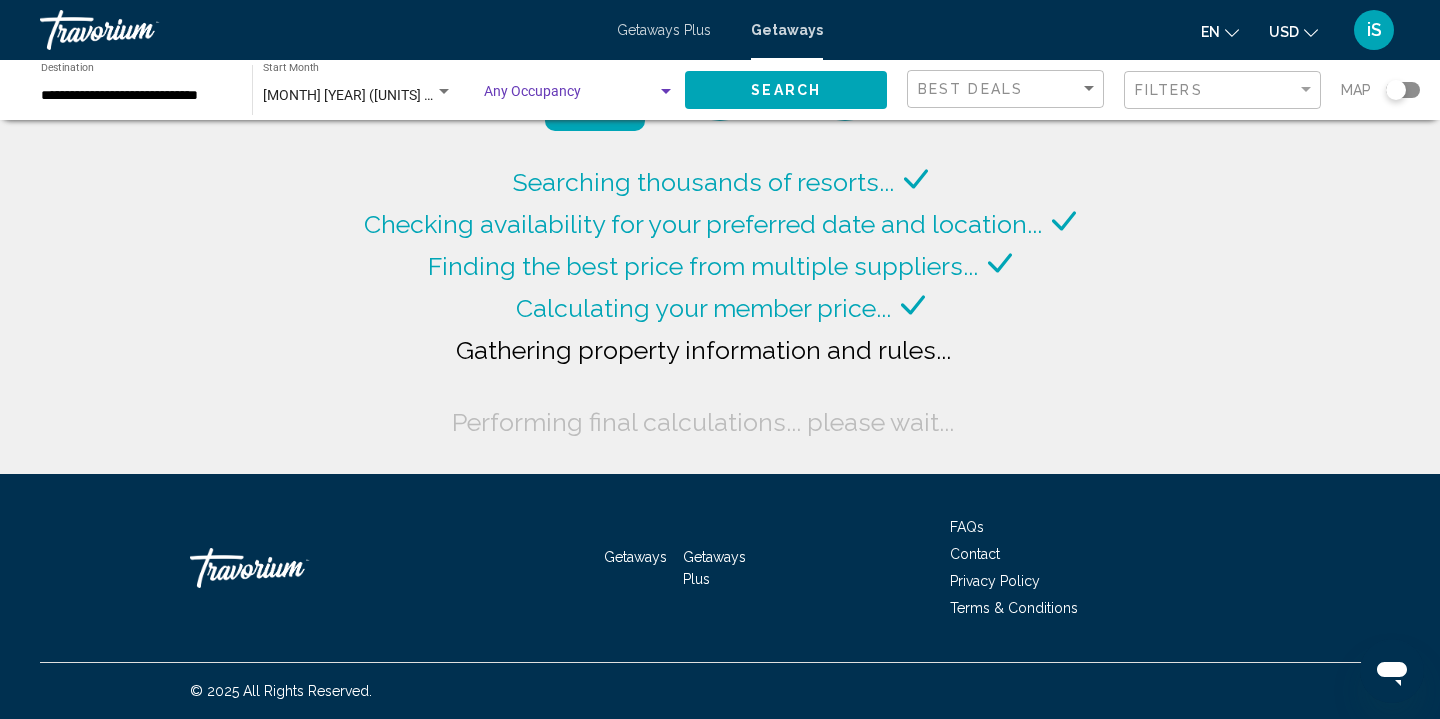 click at bounding box center (666, 91) 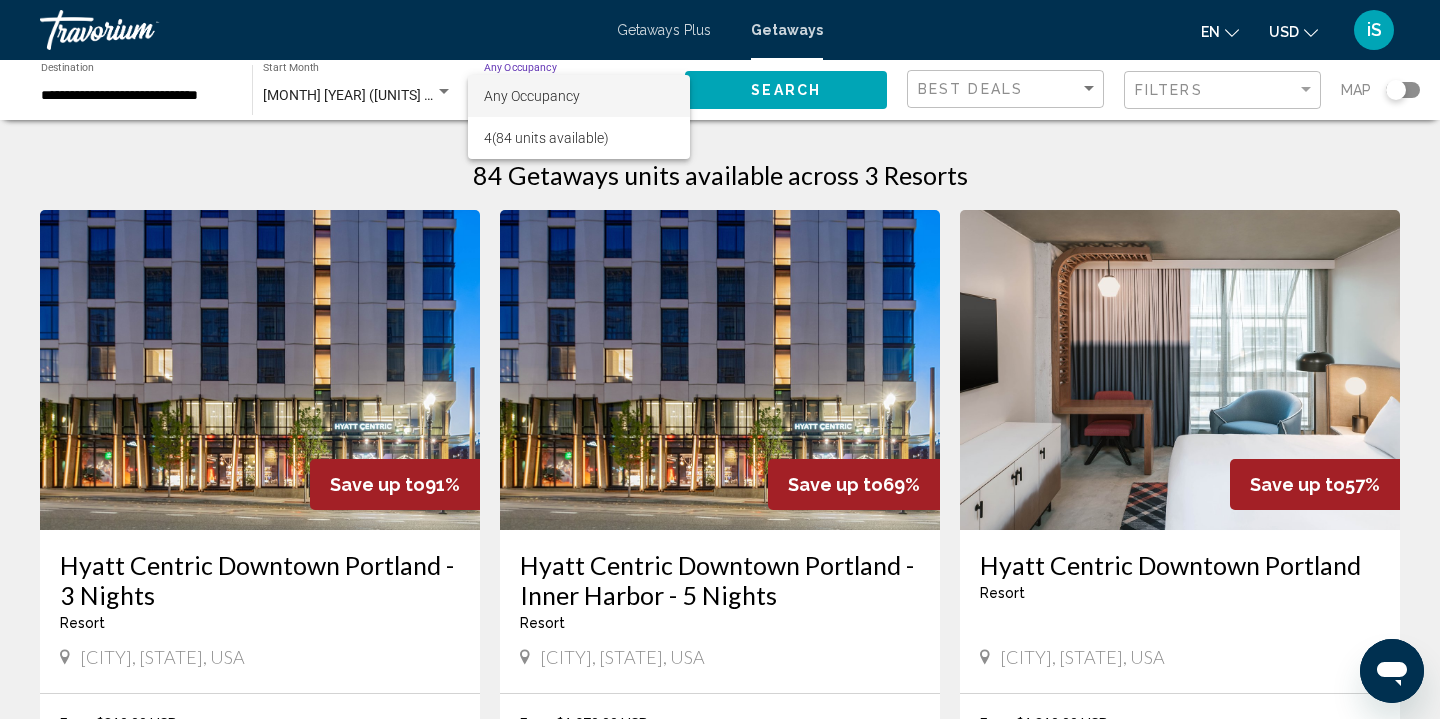 click on "Any Occupancy" at bounding box center [579, 96] 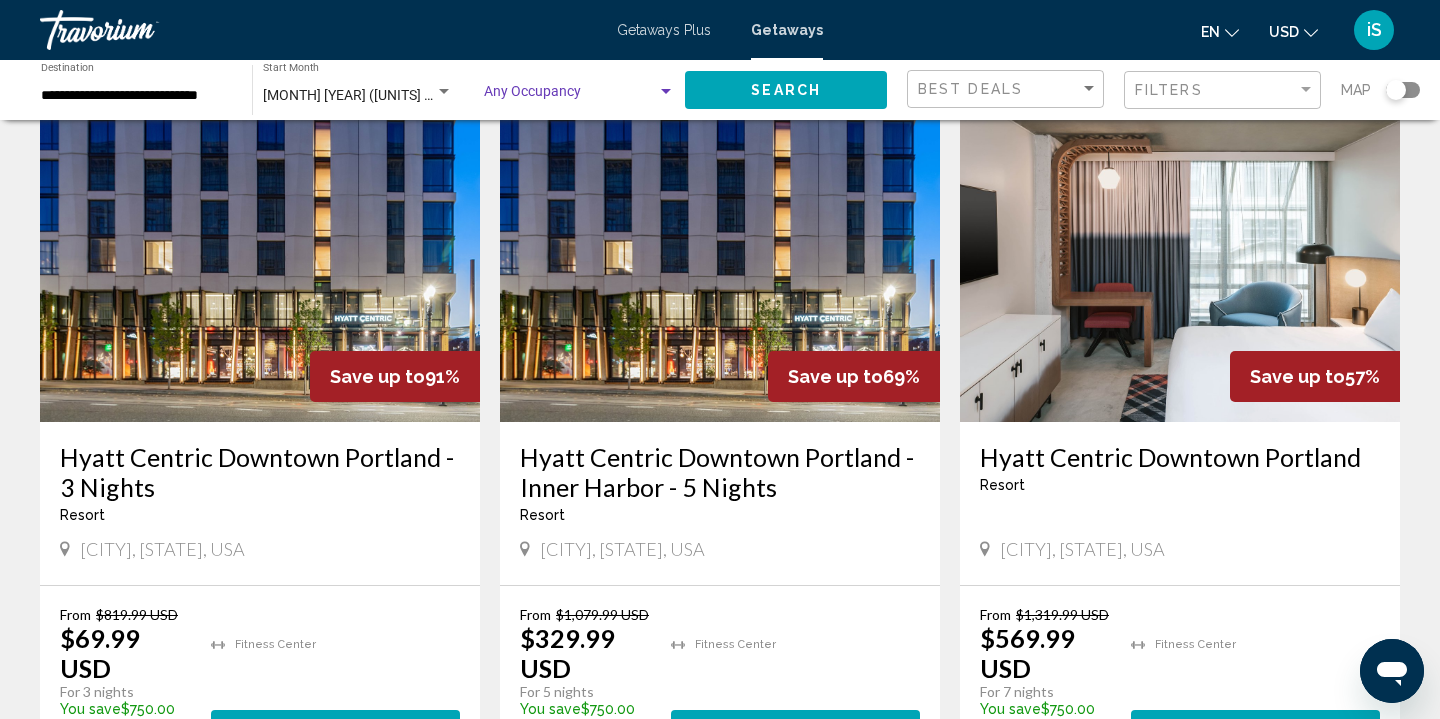 scroll, scrollTop: 0, scrollLeft: 0, axis: both 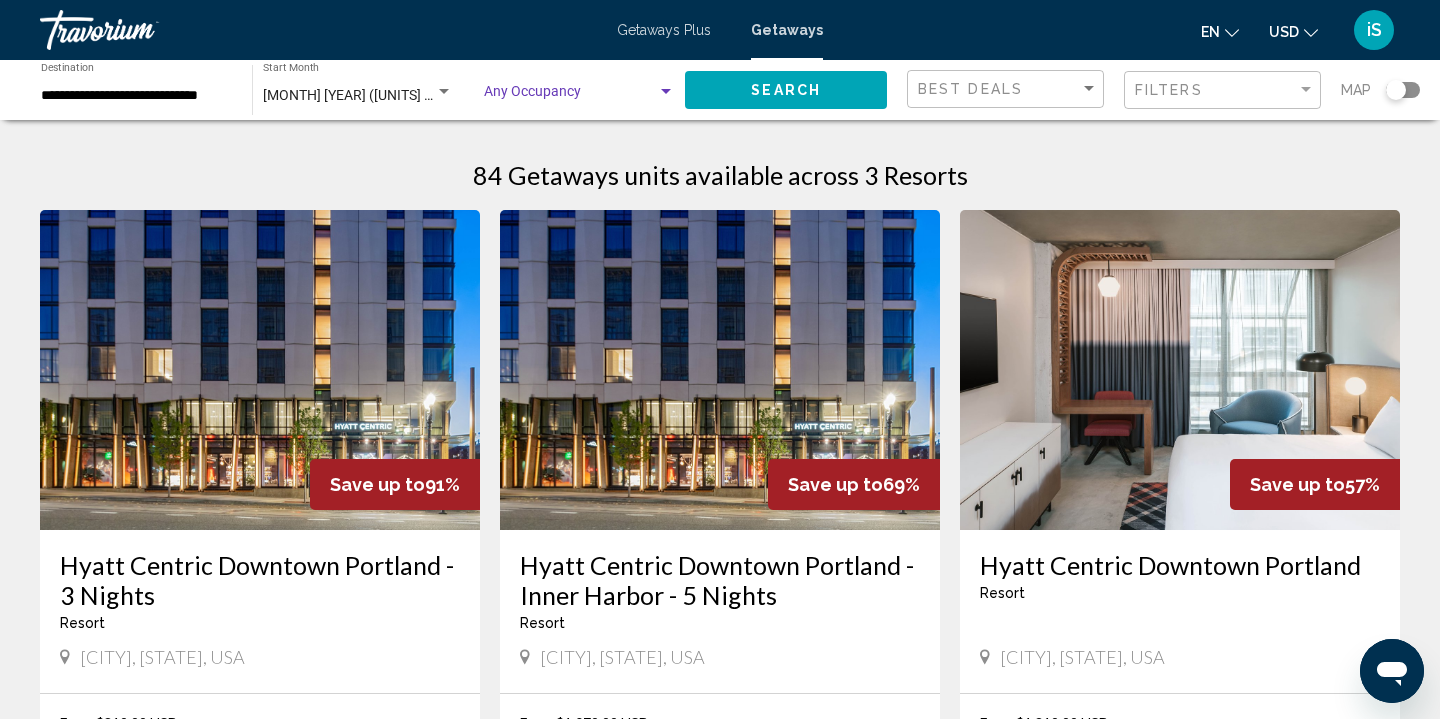 click on "Getaways" at bounding box center (787, 30) 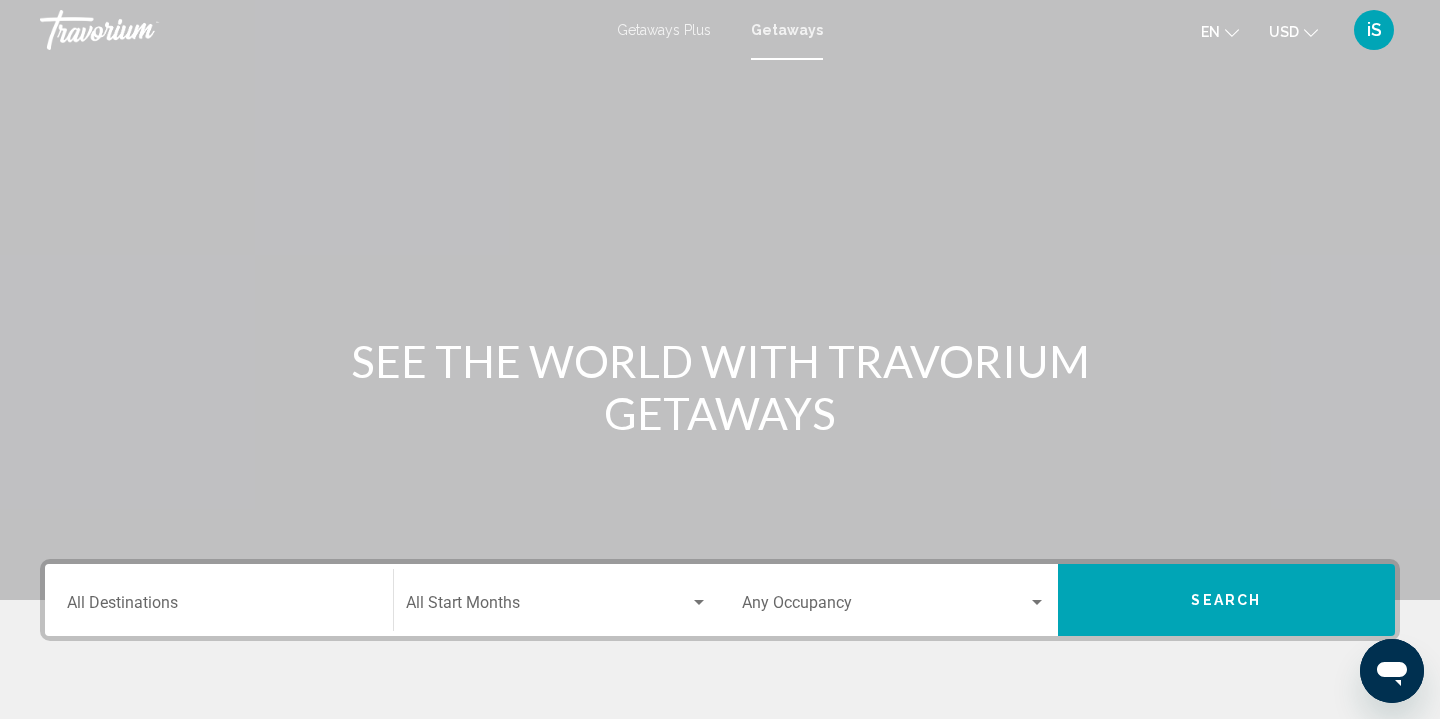 click on "Destination All Destinations" at bounding box center [219, 607] 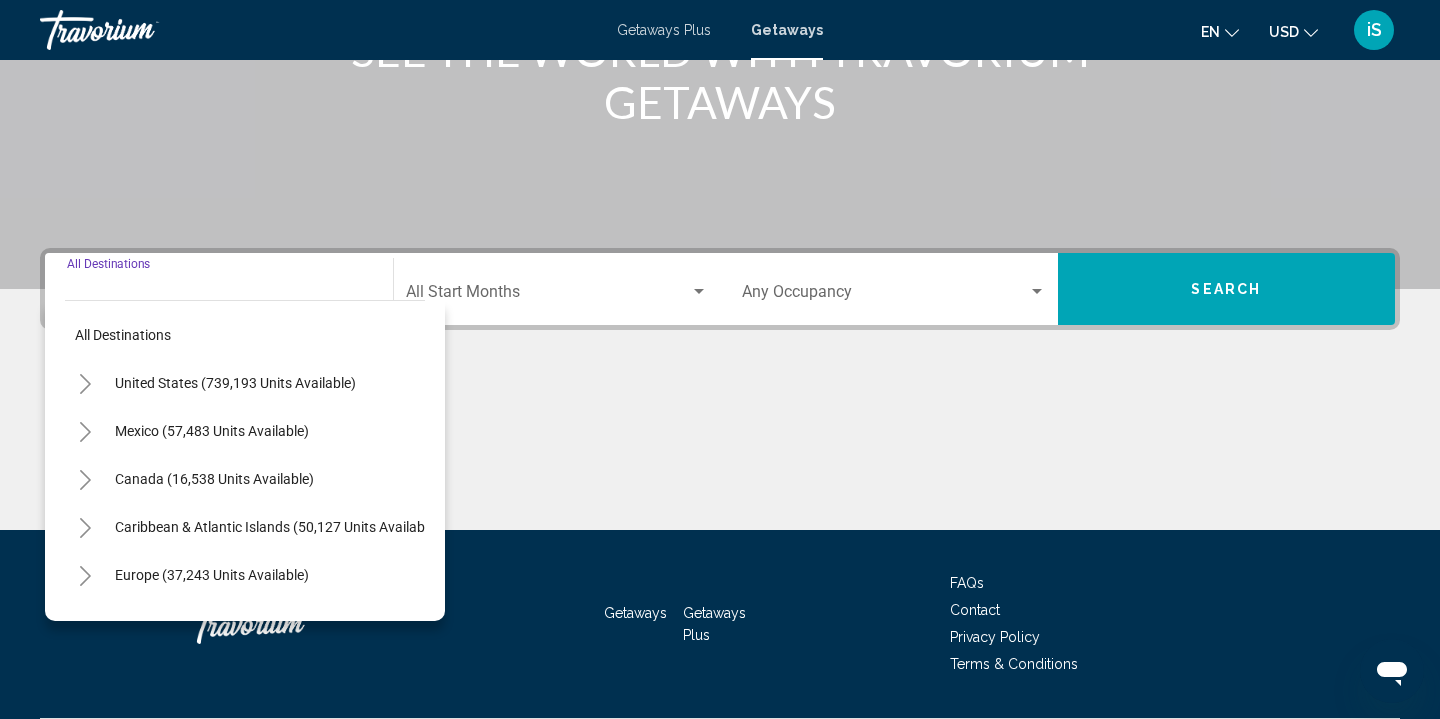 scroll, scrollTop: 367, scrollLeft: 0, axis: vertical 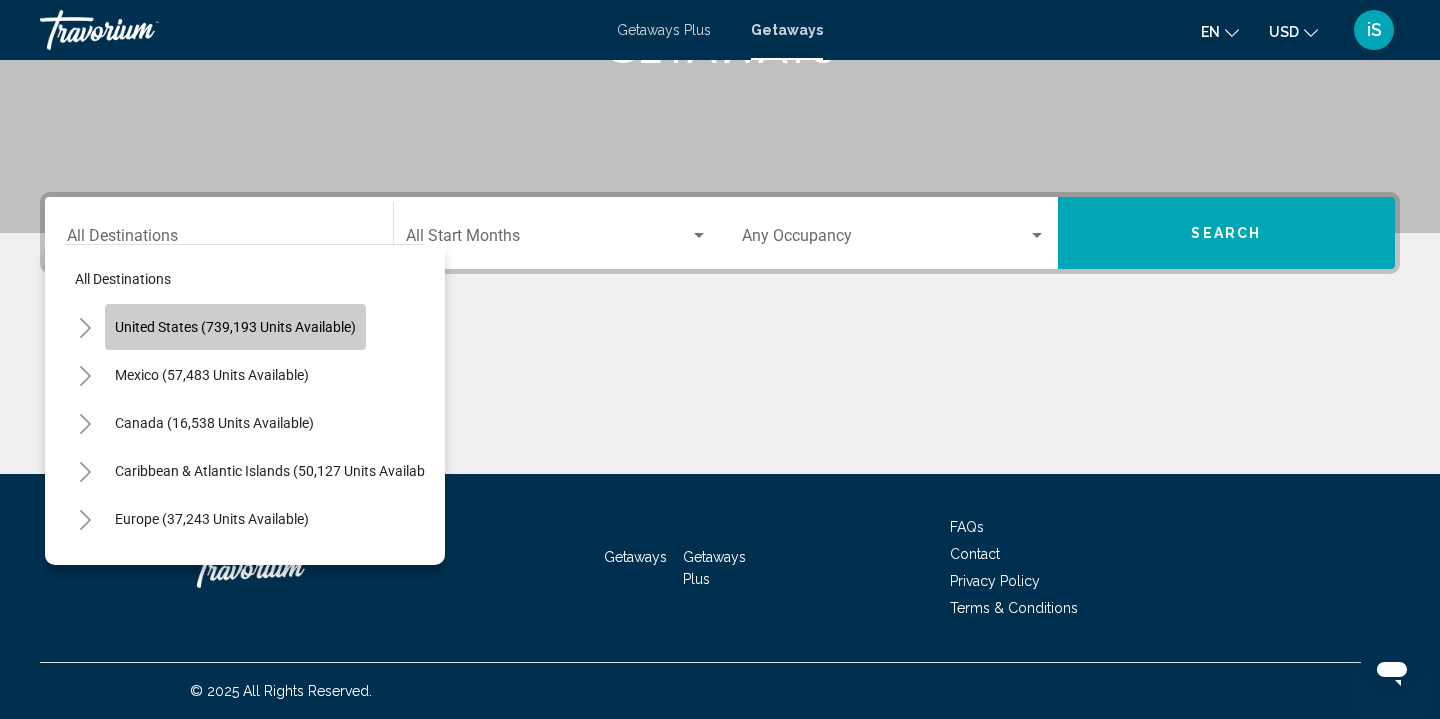 click on "United States (739,193 units available)" 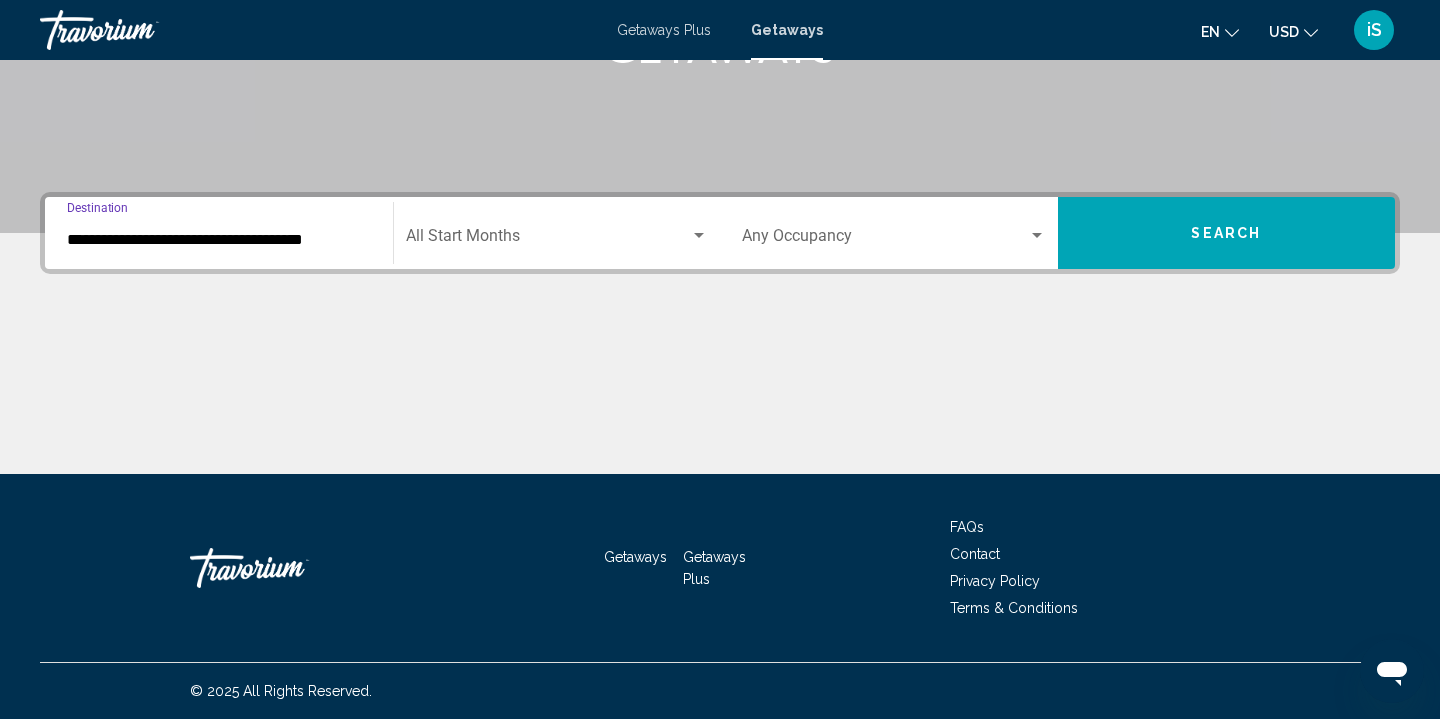 click on "**********" at bounding box center (219, 240) 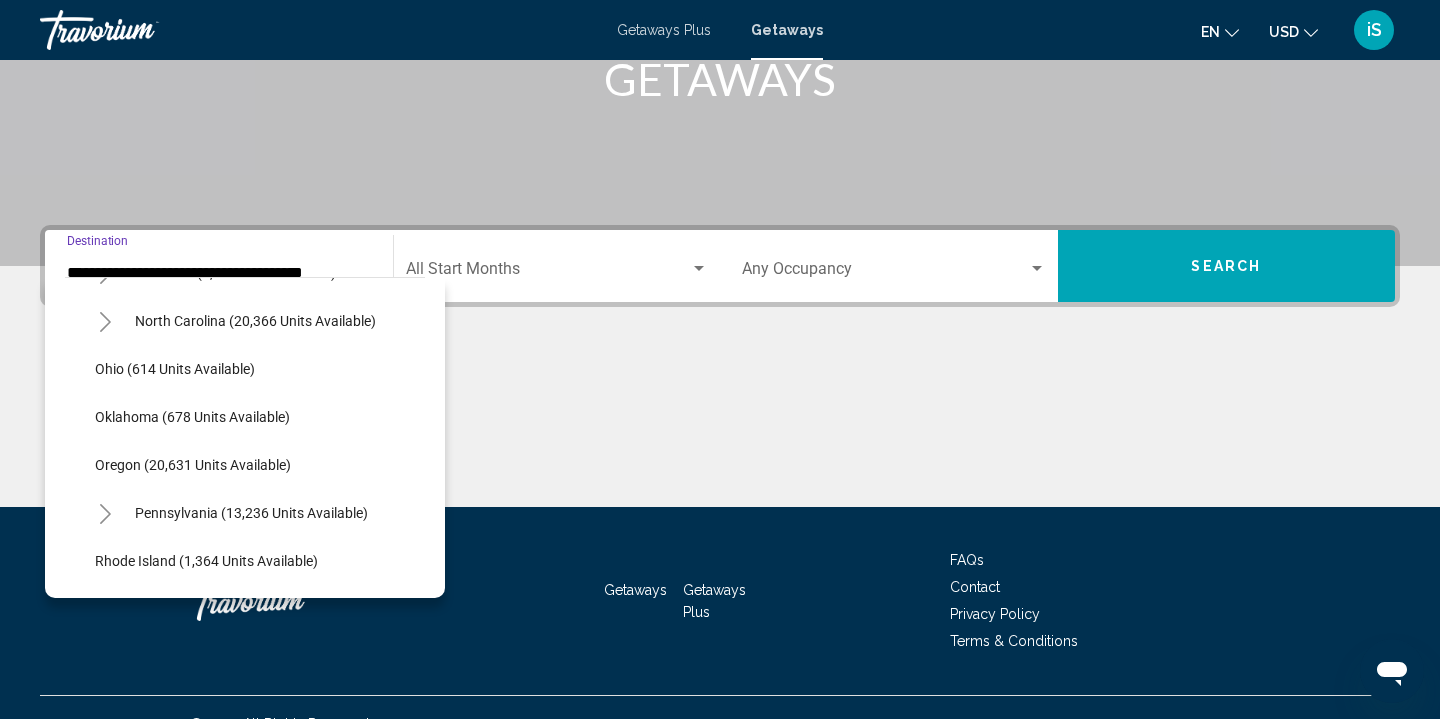 scroll, scrollTop: 1435, scrollLeft: 0, axis: vertical 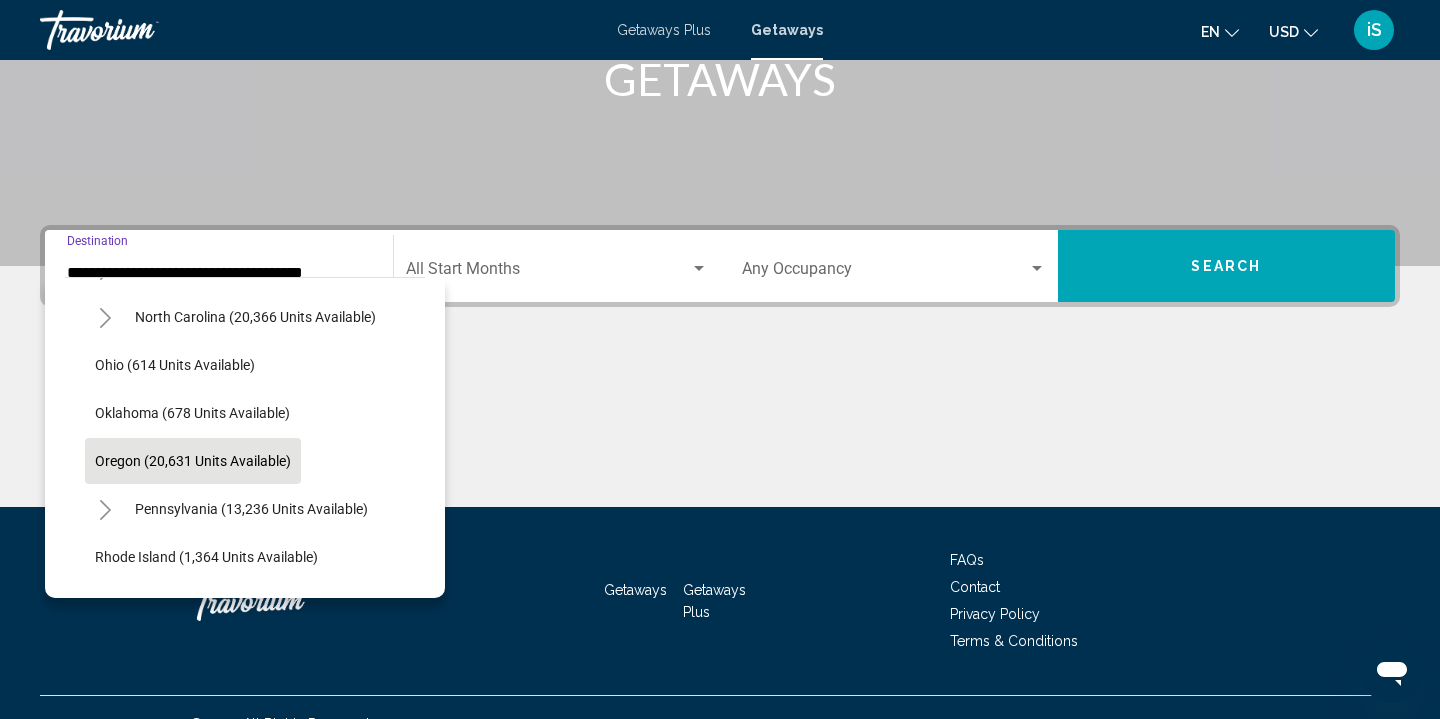click on "Oregon (20,631 units available)" 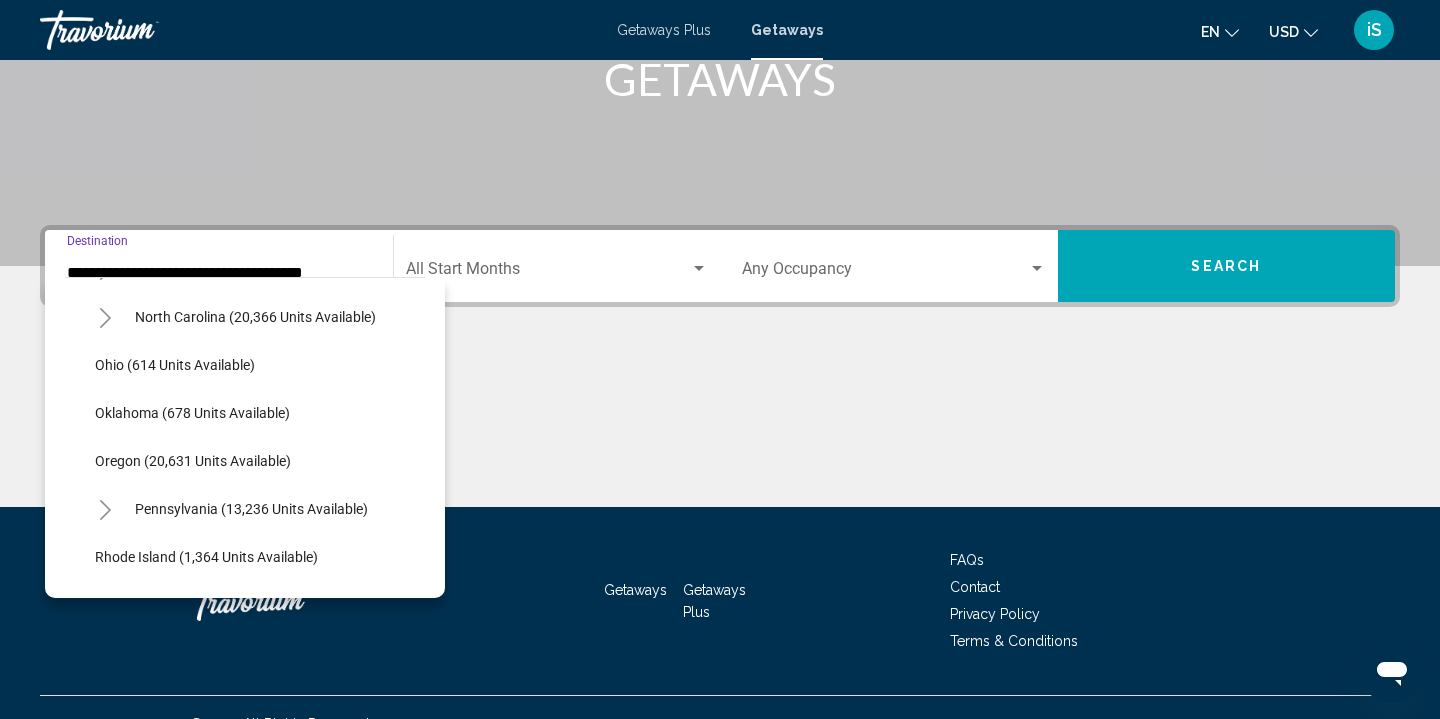 type on "**********" 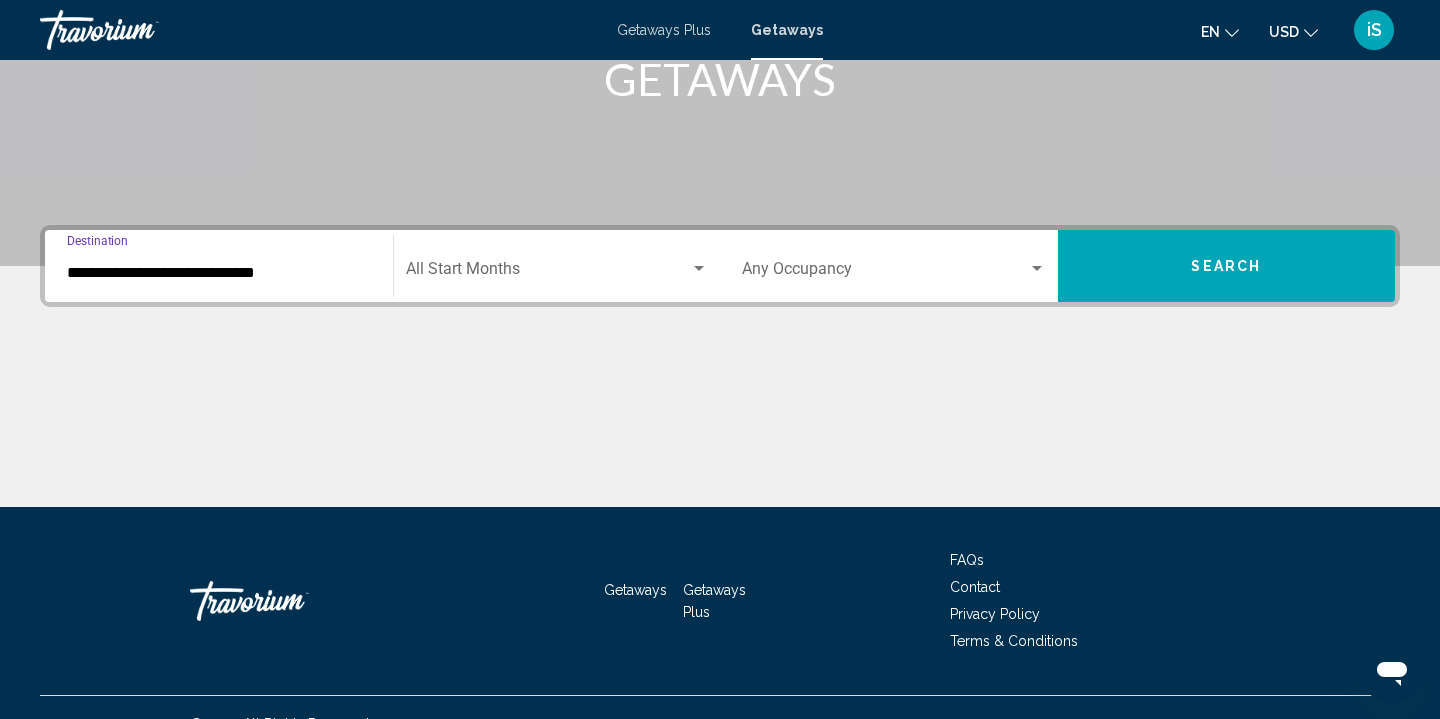 scroll, scrollTop: 367, scrollLeft: 0, axis: vertical 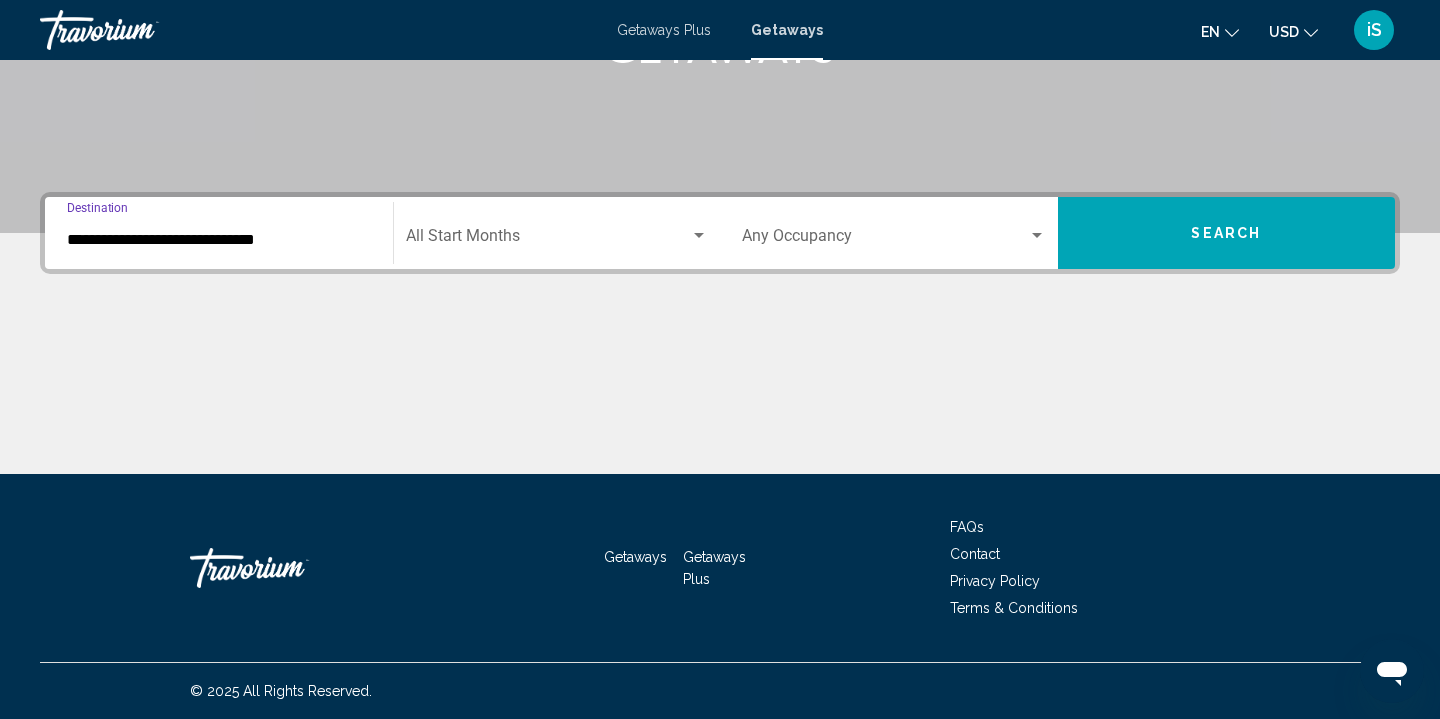 click at bounding box center (548, 240) 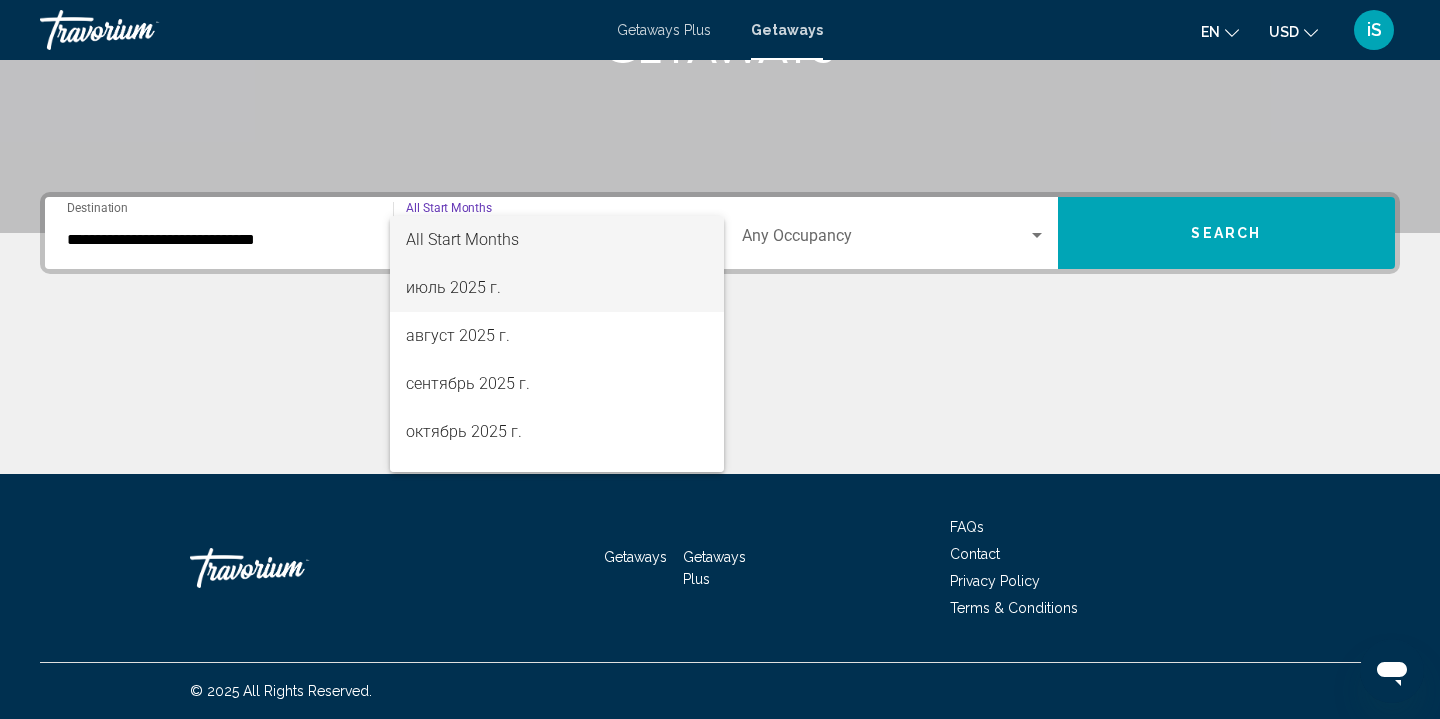 click on "июль 2025 г." at bounding box center [557, 288] 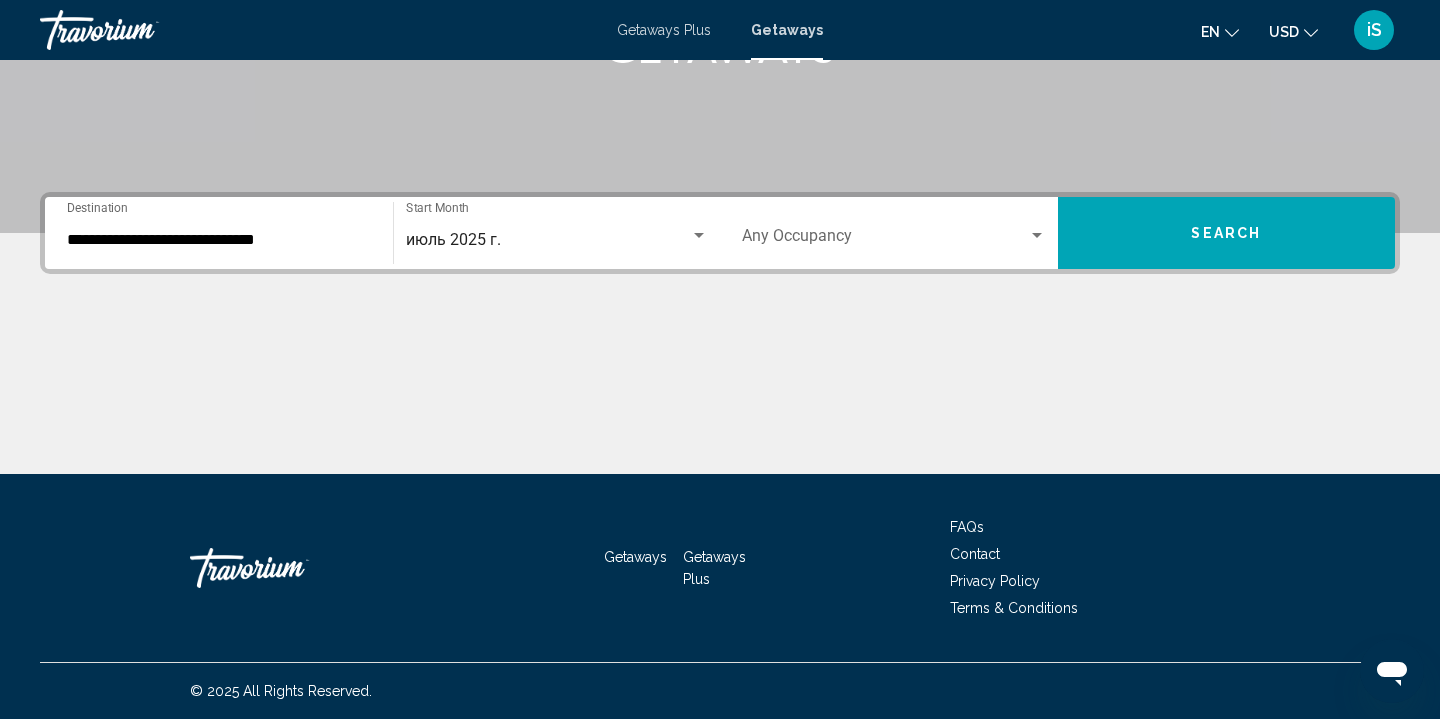 click on "Occupancy Any Occupancy" at bounding box center (894, 233) 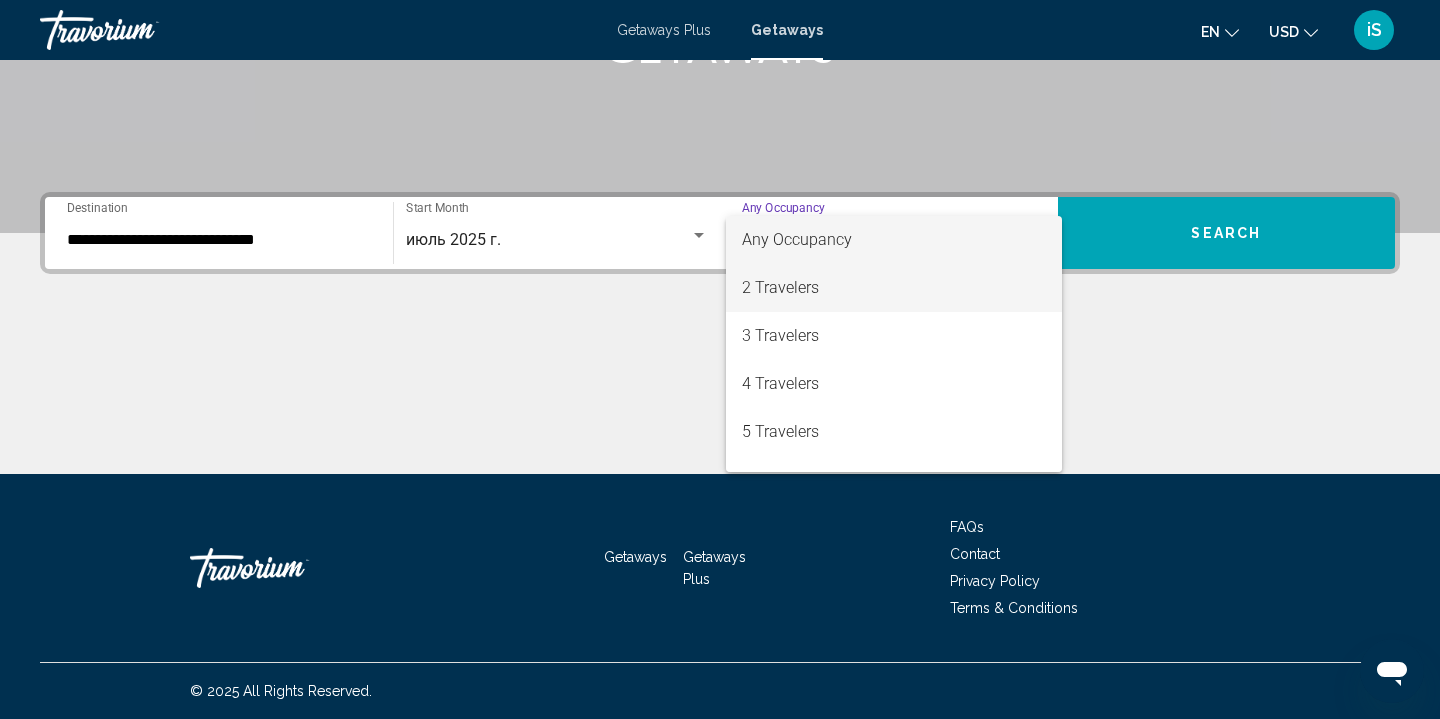 click on "2 Travelers" at bounding box center [894, 288] 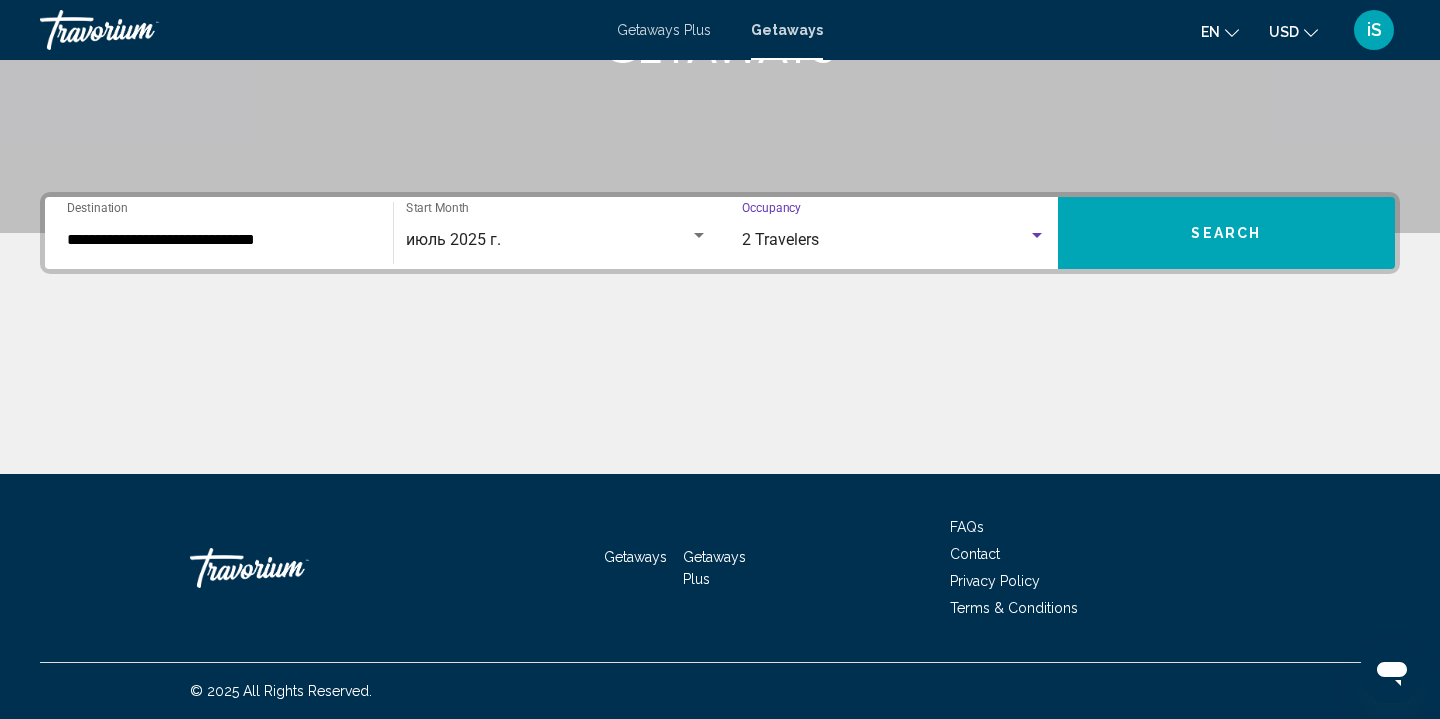 click on "Search" at bounding box center (1227, 233) 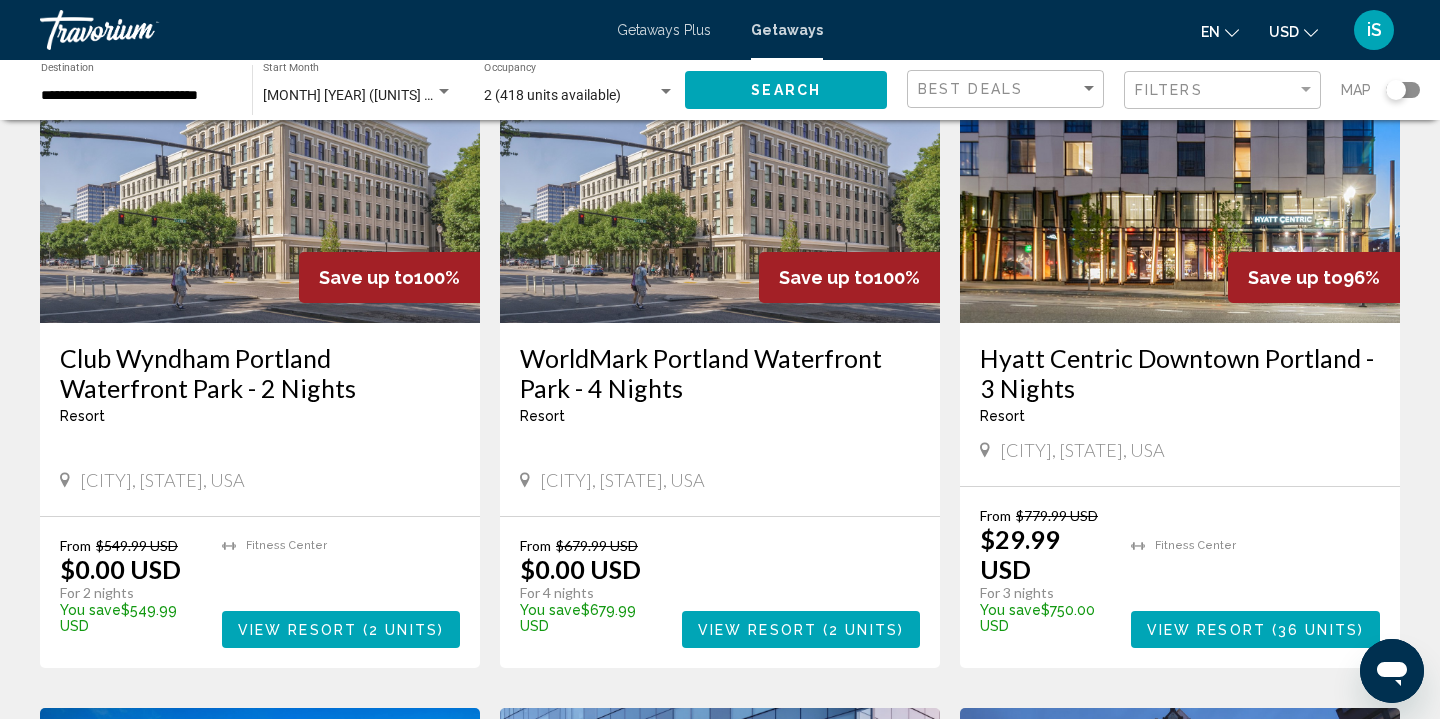scroll, scrollTop: 212, scrollLeft: 0, axis: vertical 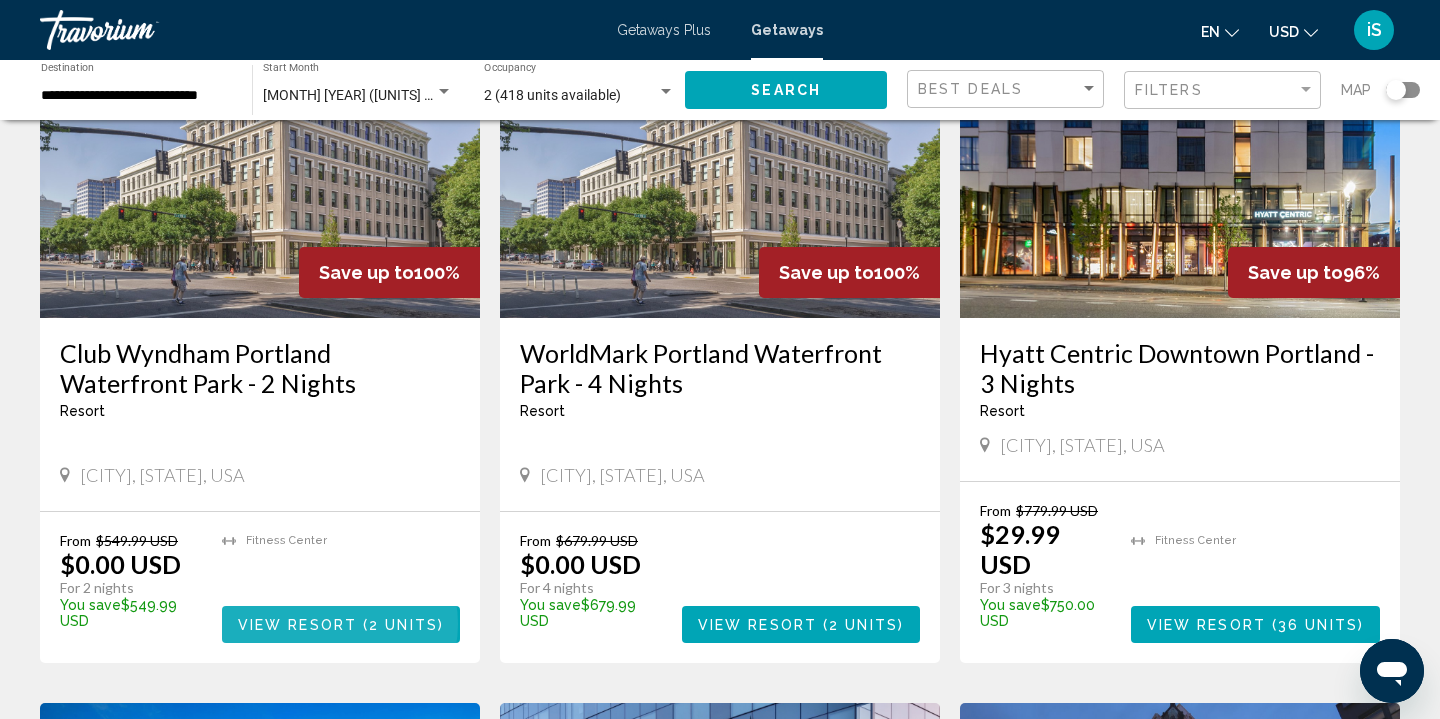 click on "View Resort" at bounding box center (297, 625) 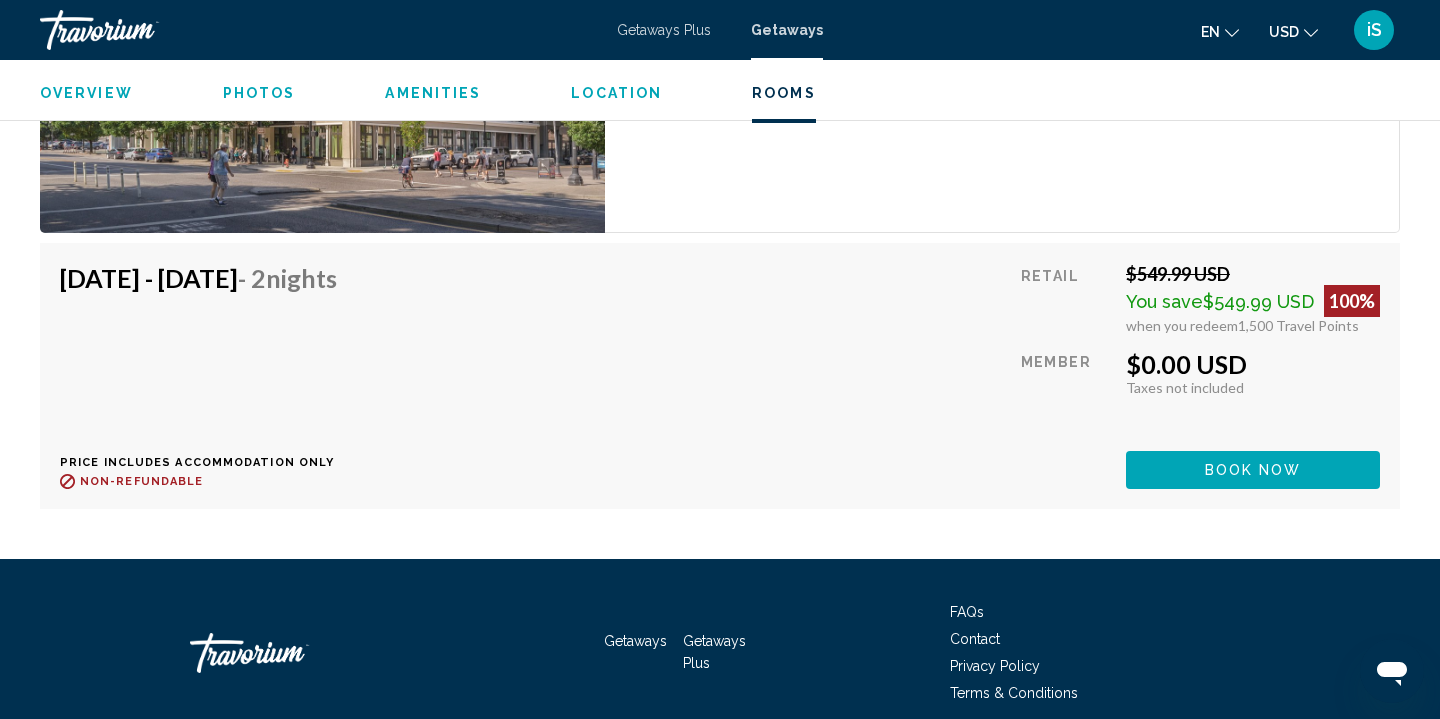 scroll, scrollTop: 3421, scrollLeft: 0, axis: vertical 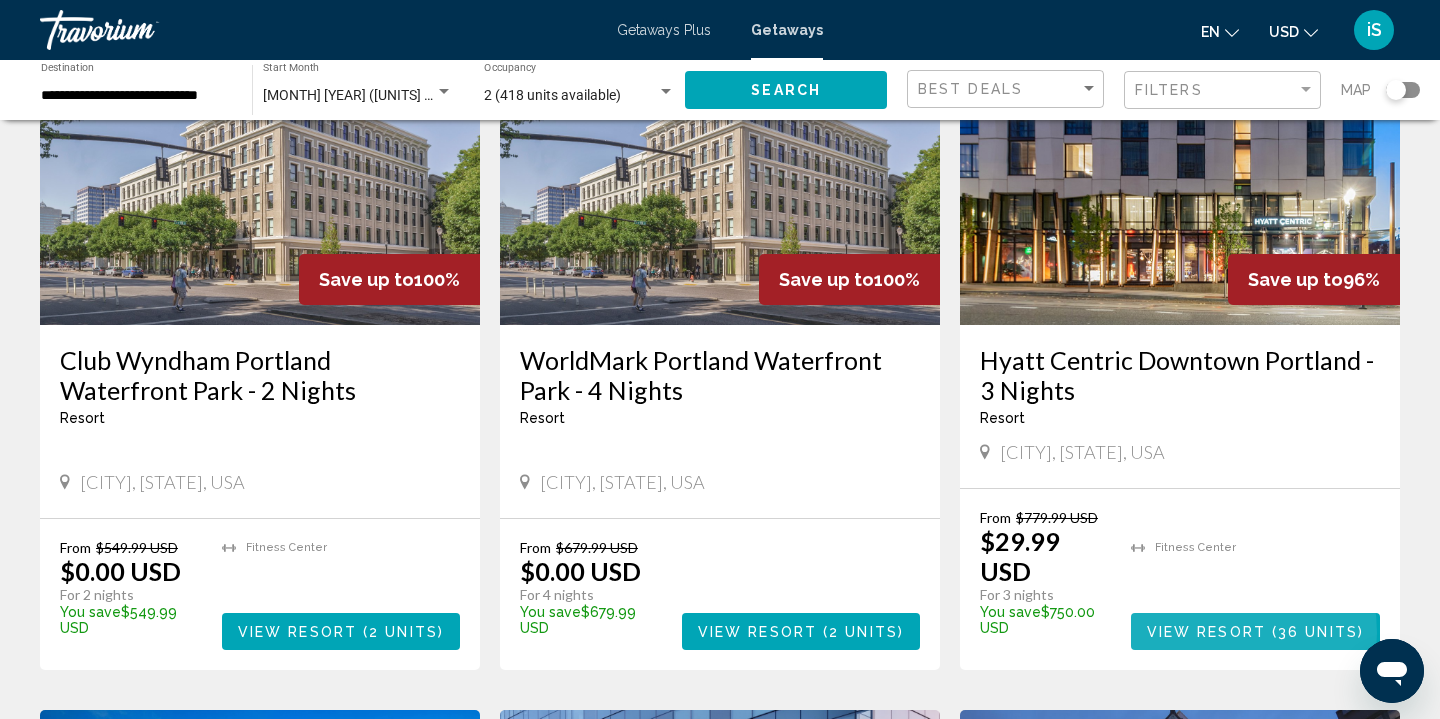 click on "View Resort" at bounding box center (1206, 632) 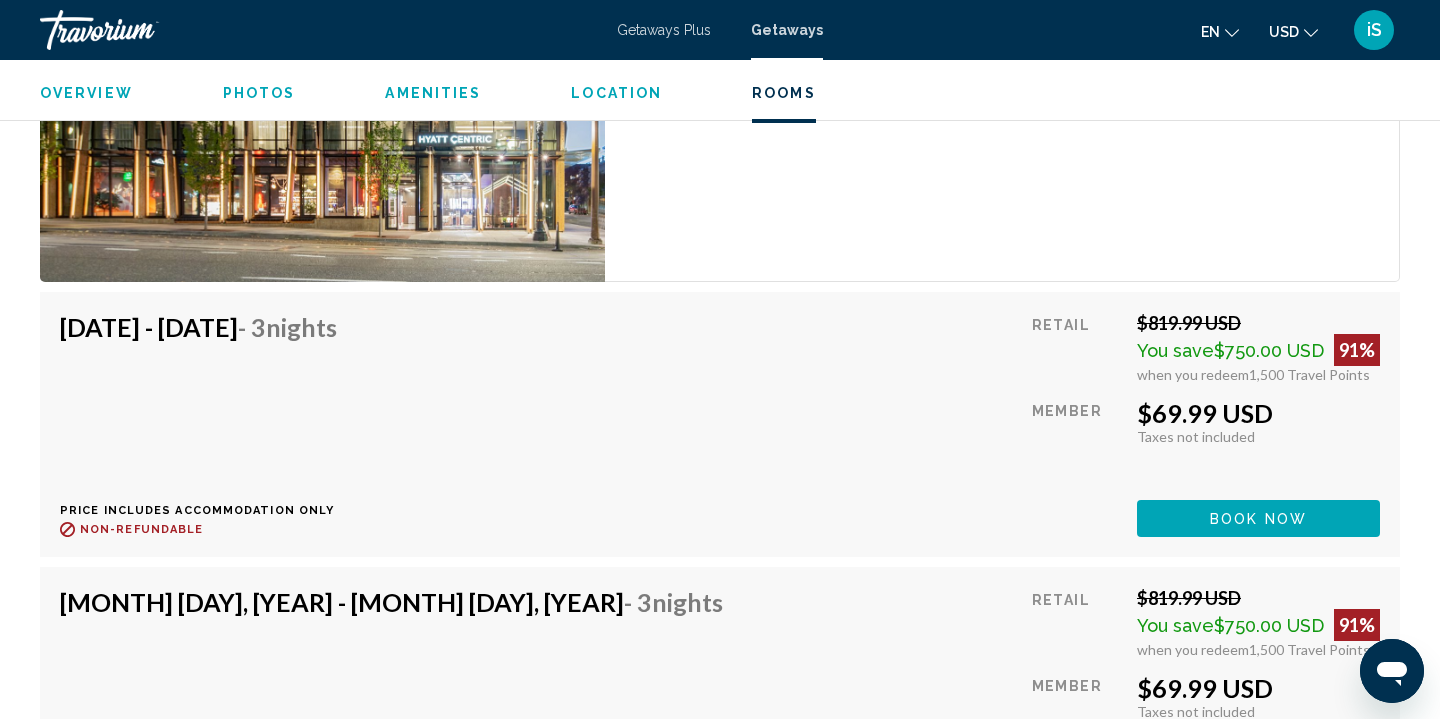 scroll, scrollTop: 2979, scrollLeft: 0, axis: vertical 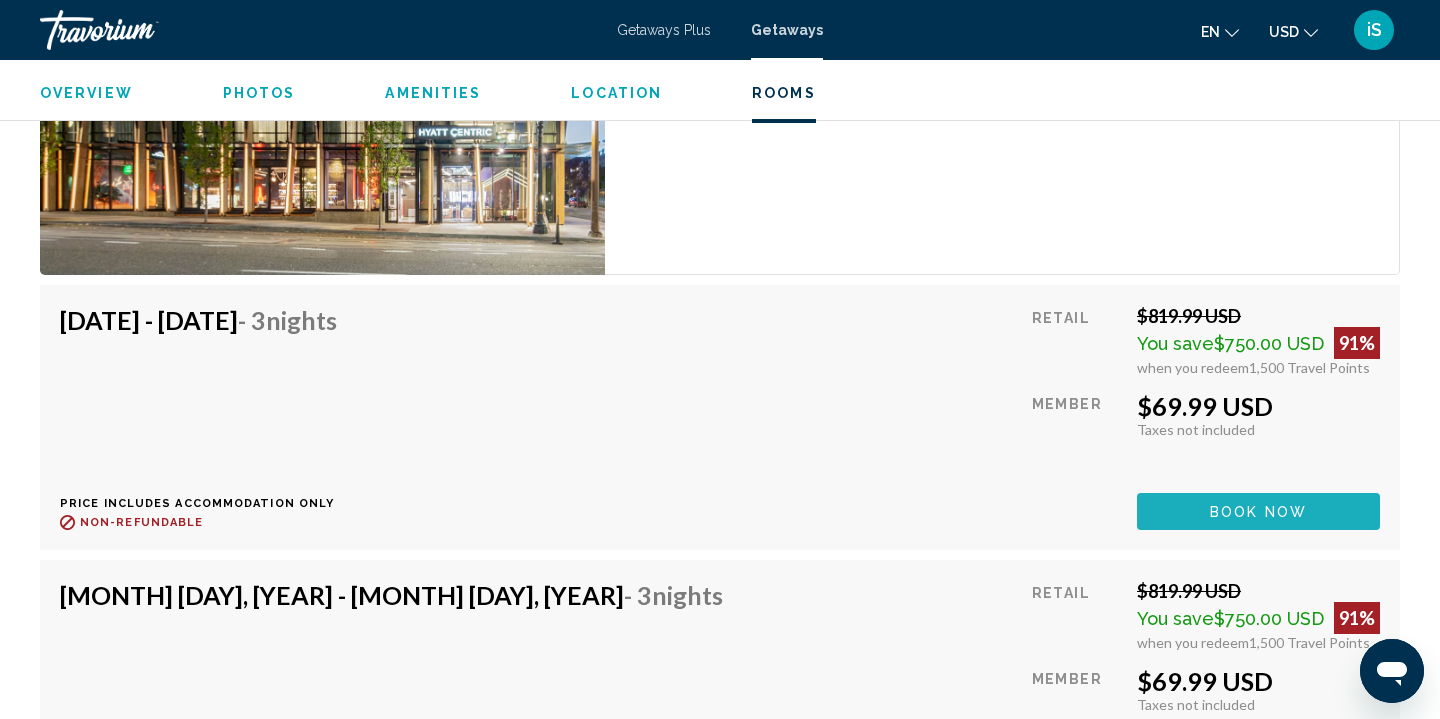 click on "Book now" at bounding box center [1258, 512] 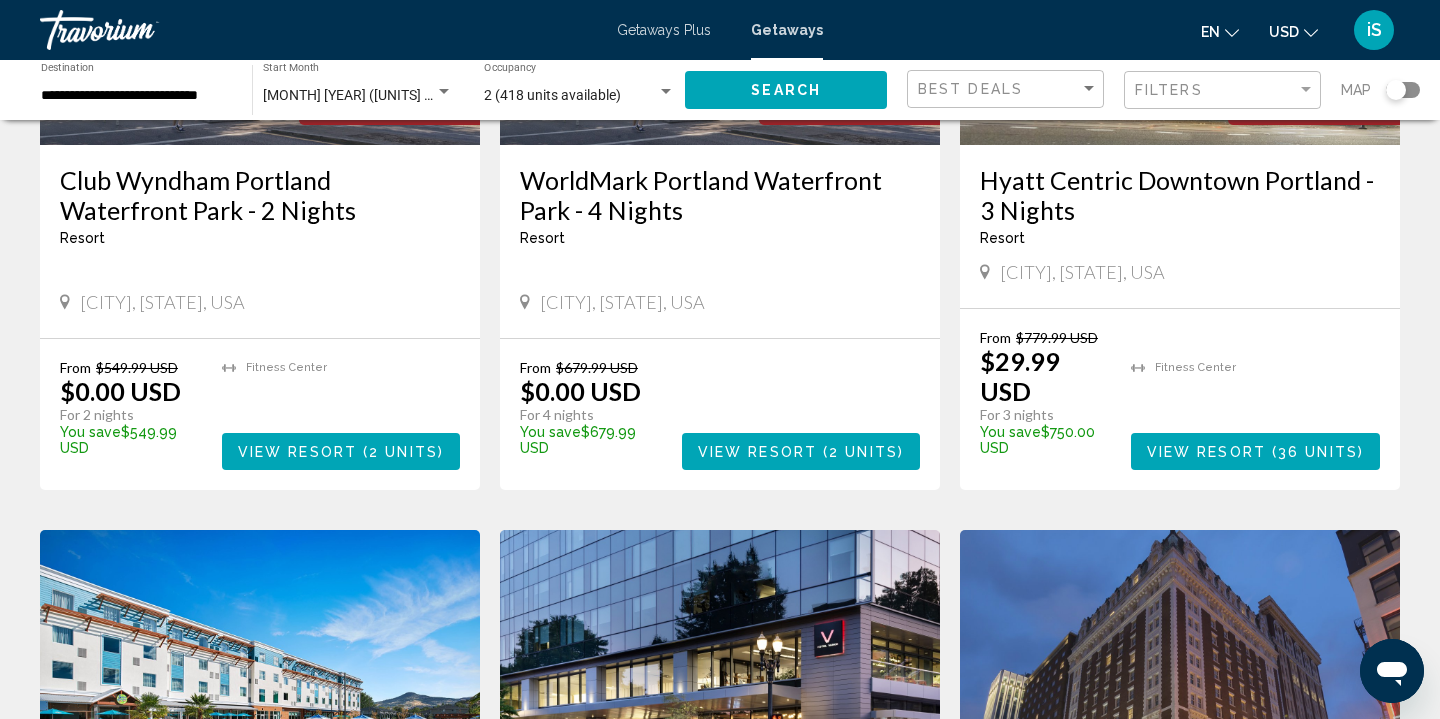 scroll, scrollTop: 387, scrollLeft: 0, axis: vertical 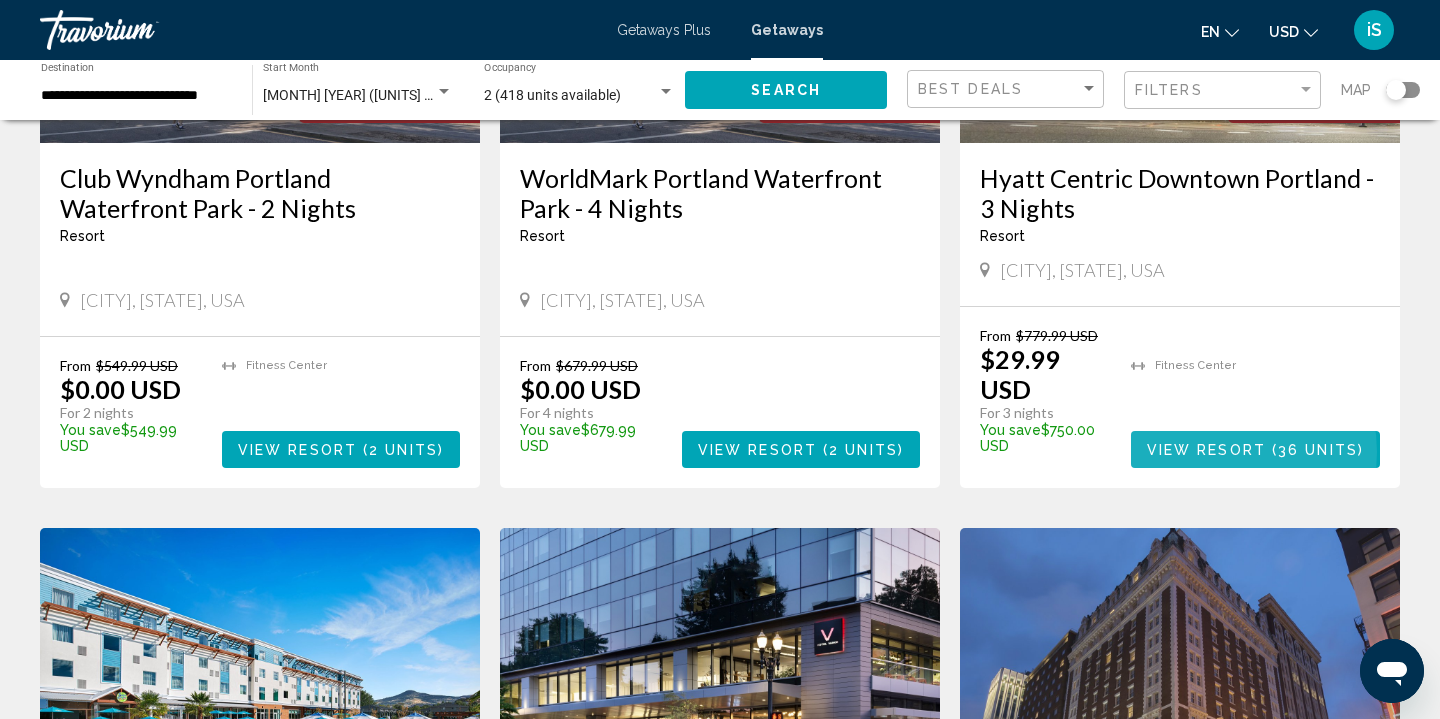 click on "View Resort" at bounding box center [1206, 450] 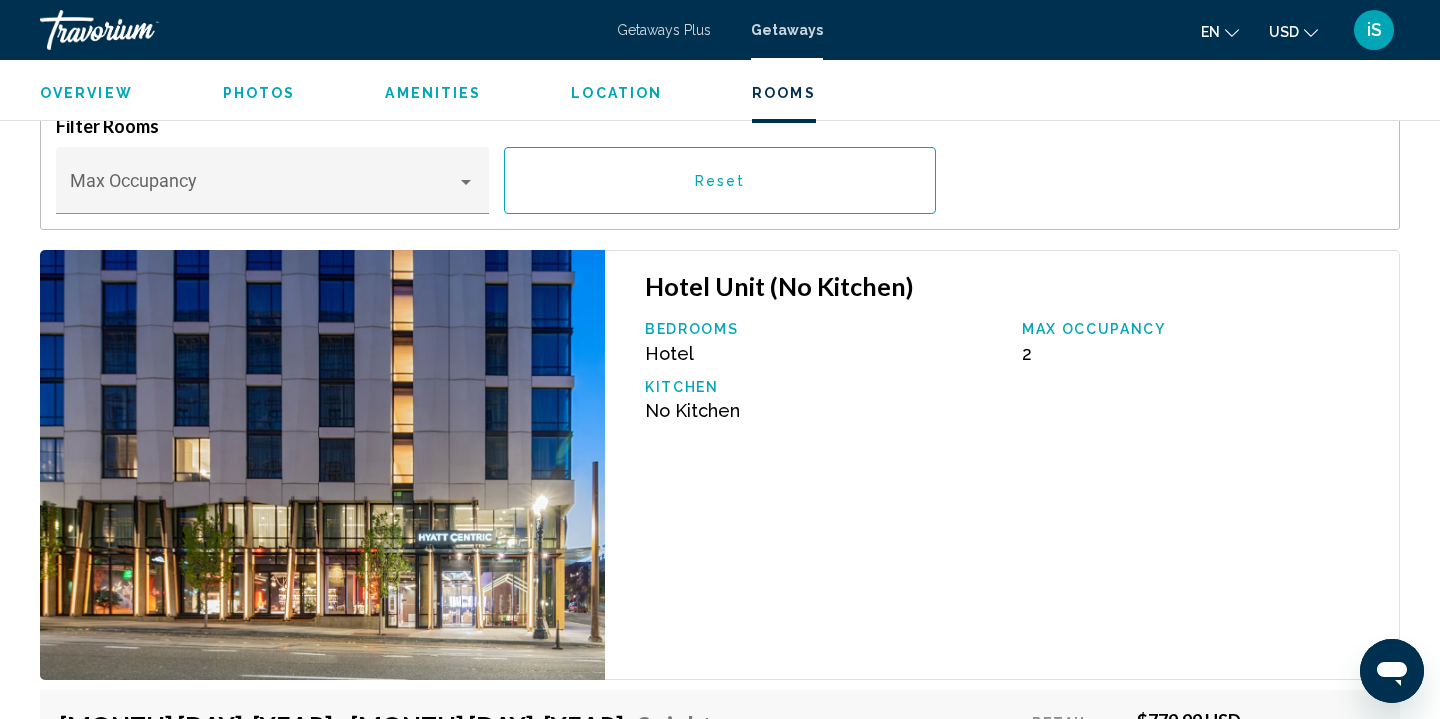 scroll, scrollTop: 2571, scrollLeft: 0, axis: vertical 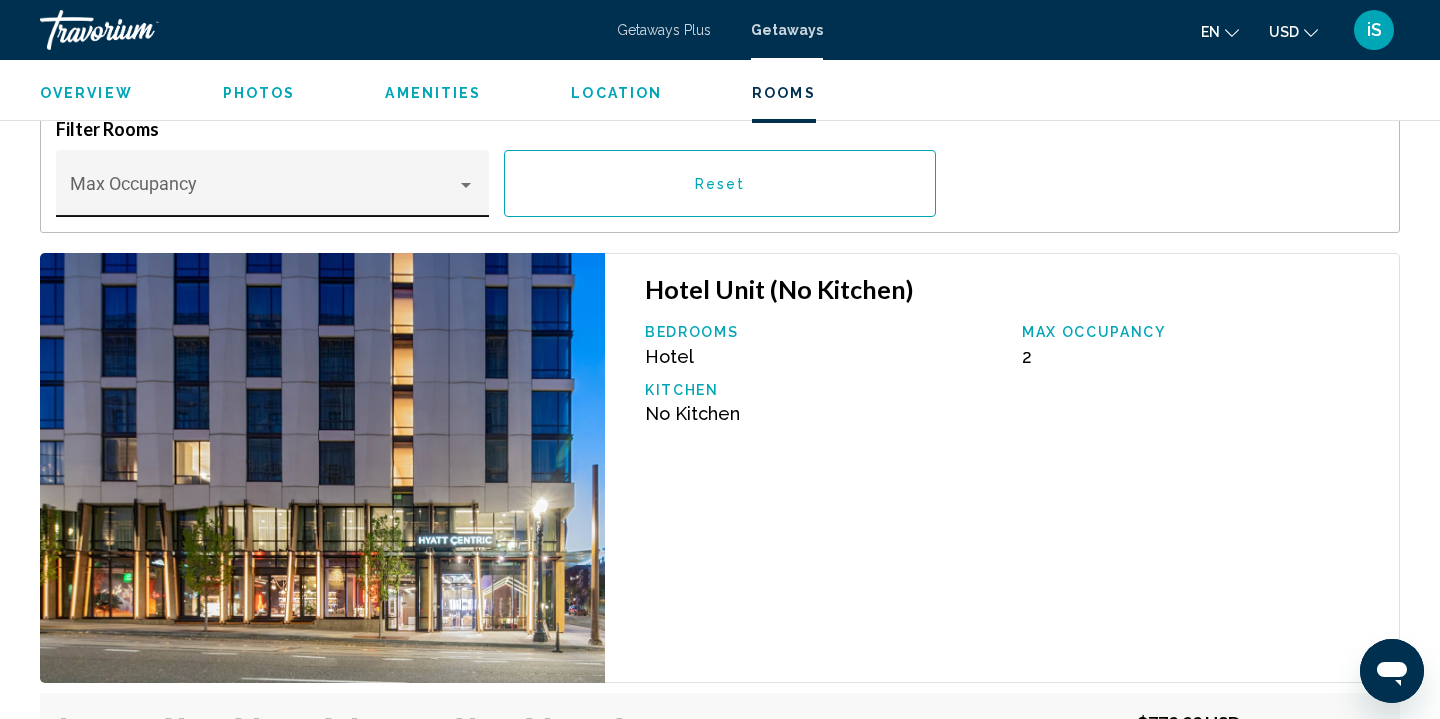 click at bounding box center (466, 185) 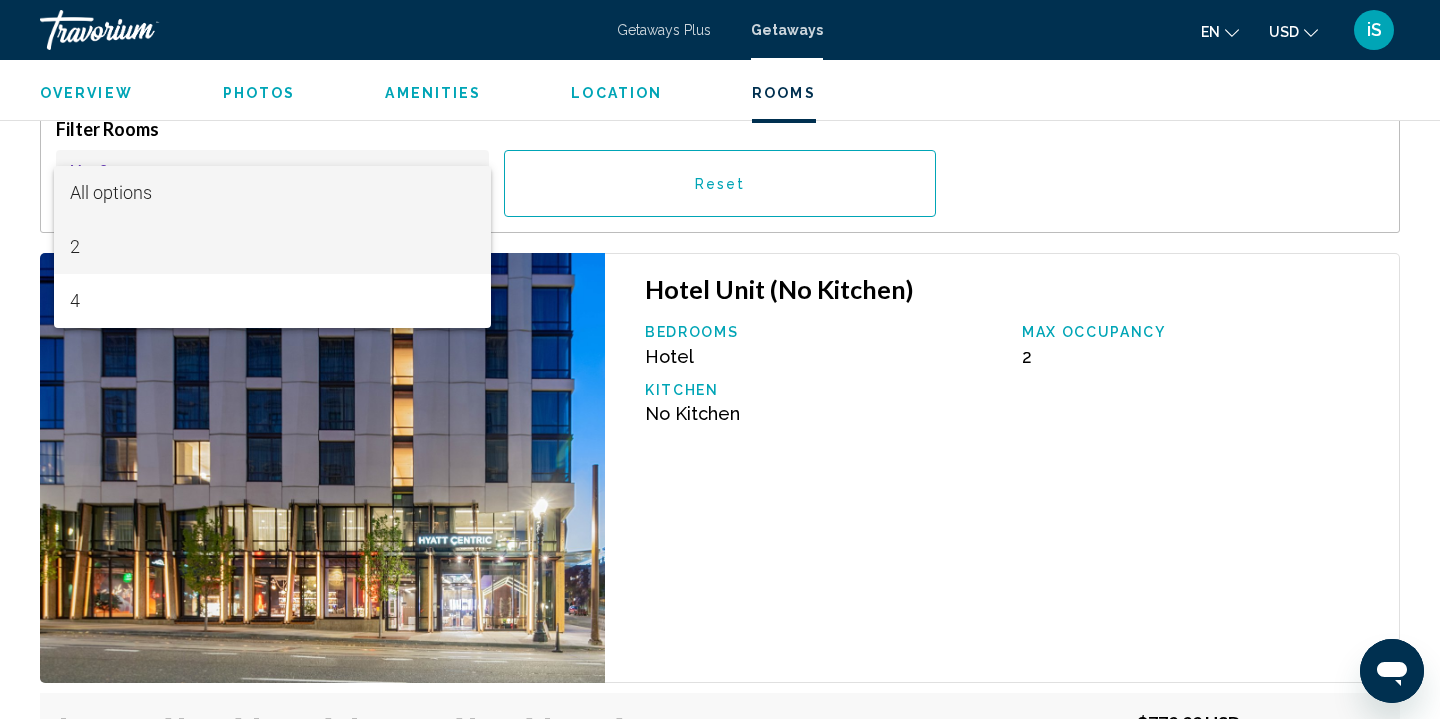 click on "2" at bounding box center [273, 247] 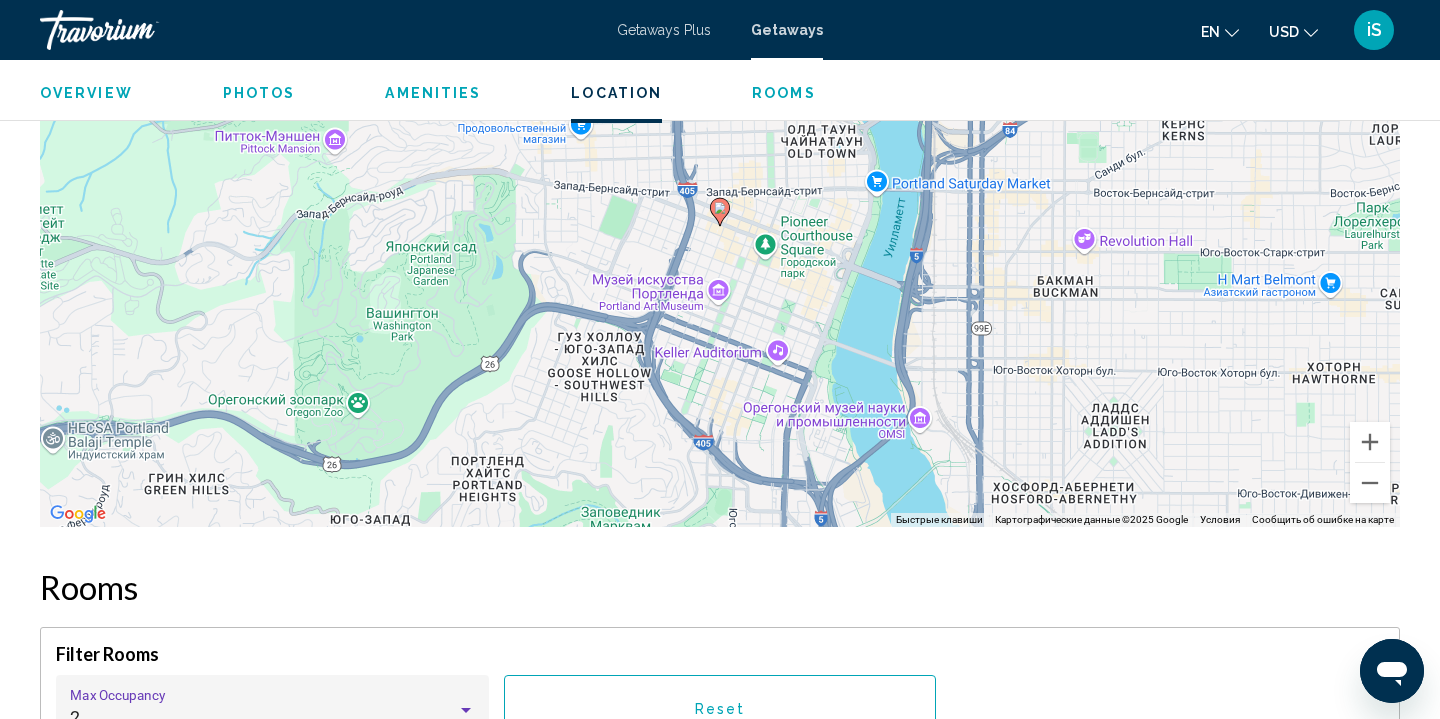 scroll, scrollTop: 1989, scrollLeft: 0, axis: vertical 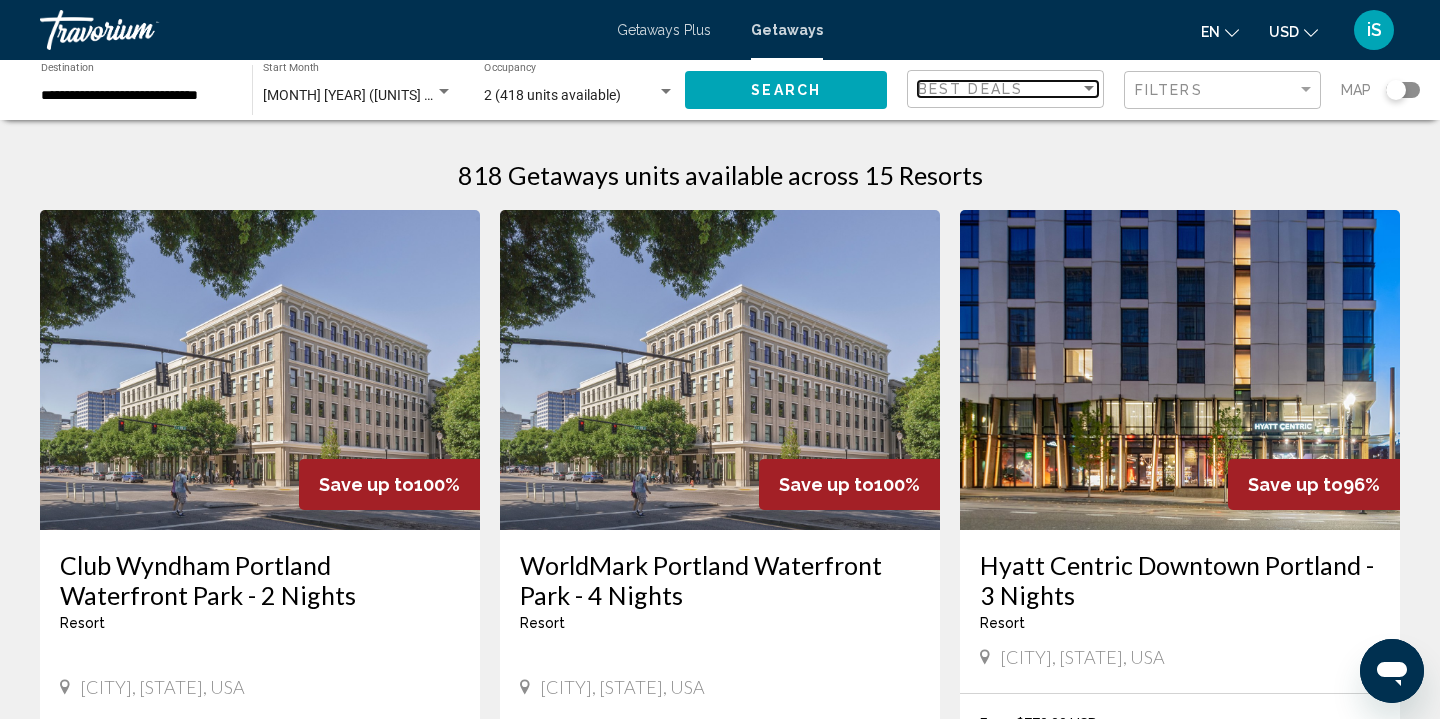 click at bounding box center (1089, 89) 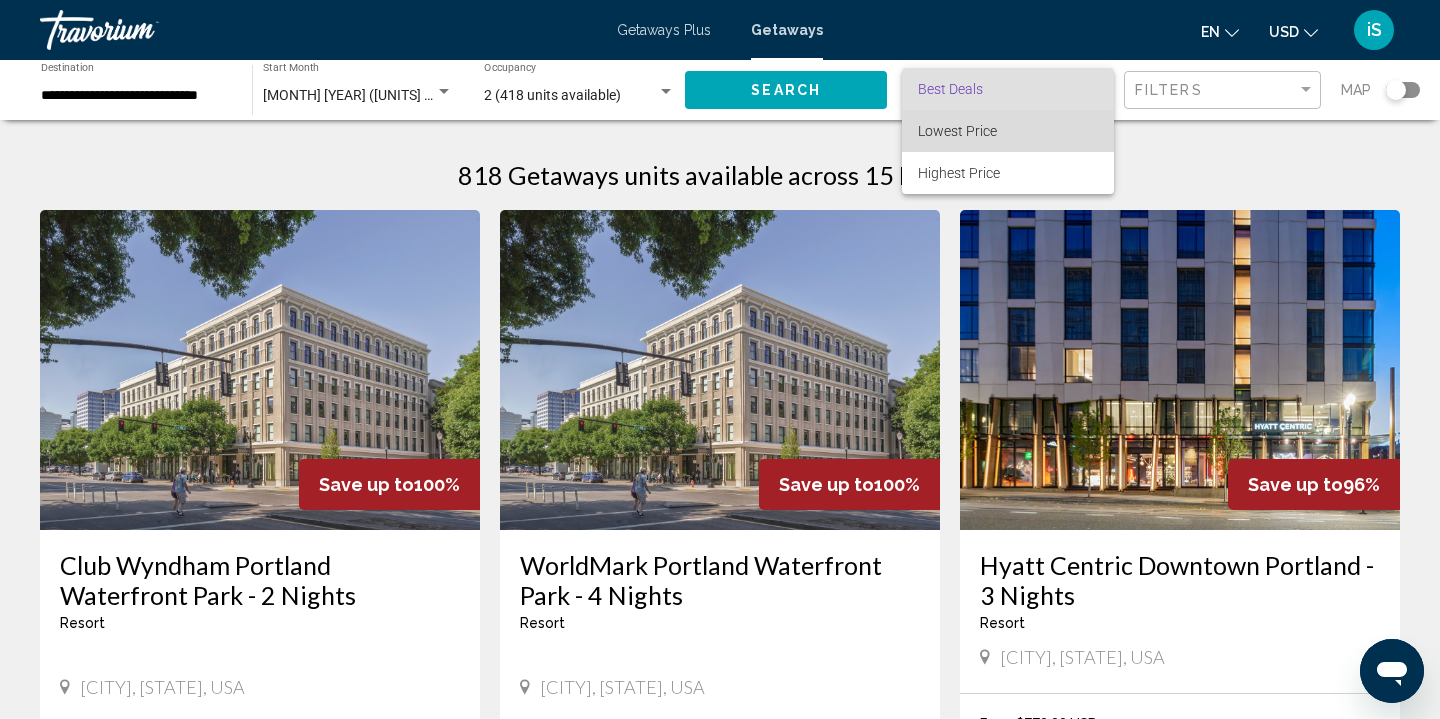 click on "Lowest Price" at bounding box center [1008, 131] 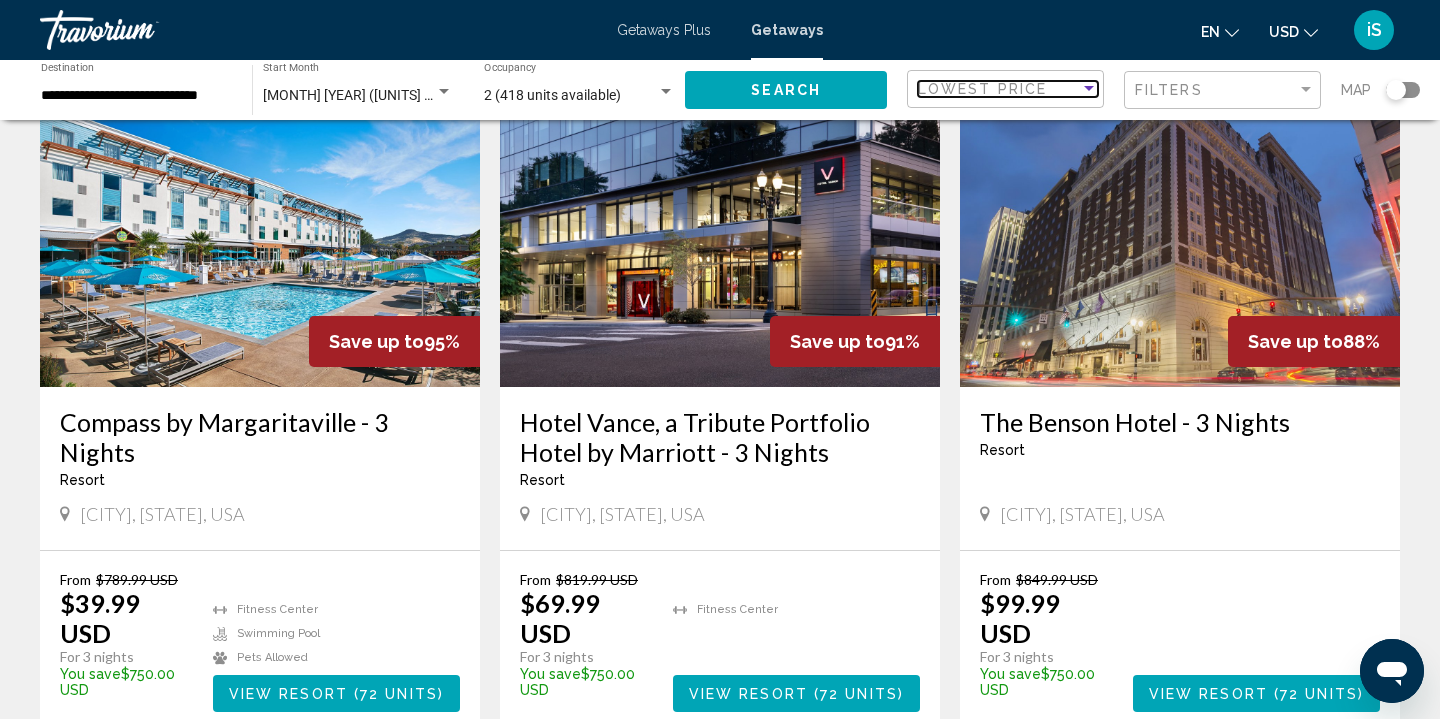 scroll, scrollTop: 852, scrollLeft: 0, axis: vertical 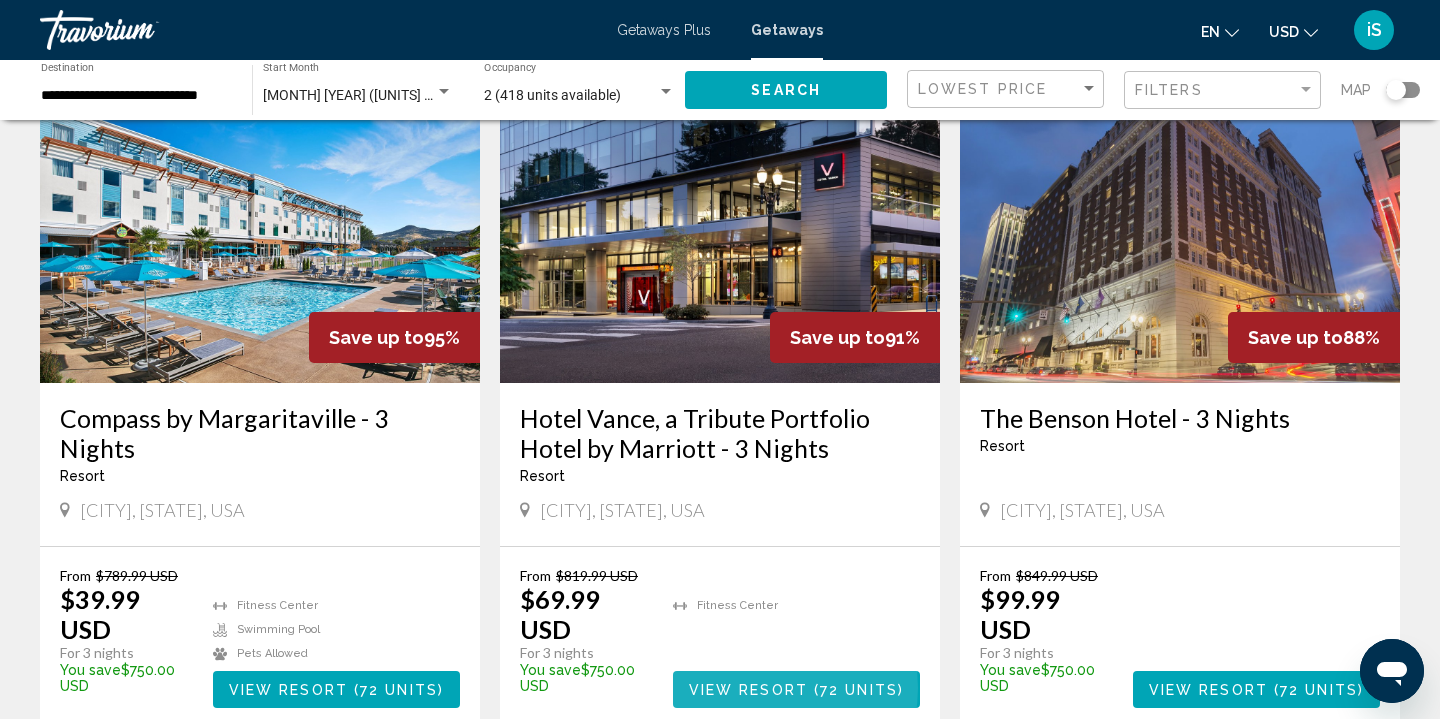 click on "View Resort" at bounding box center (748, 690) 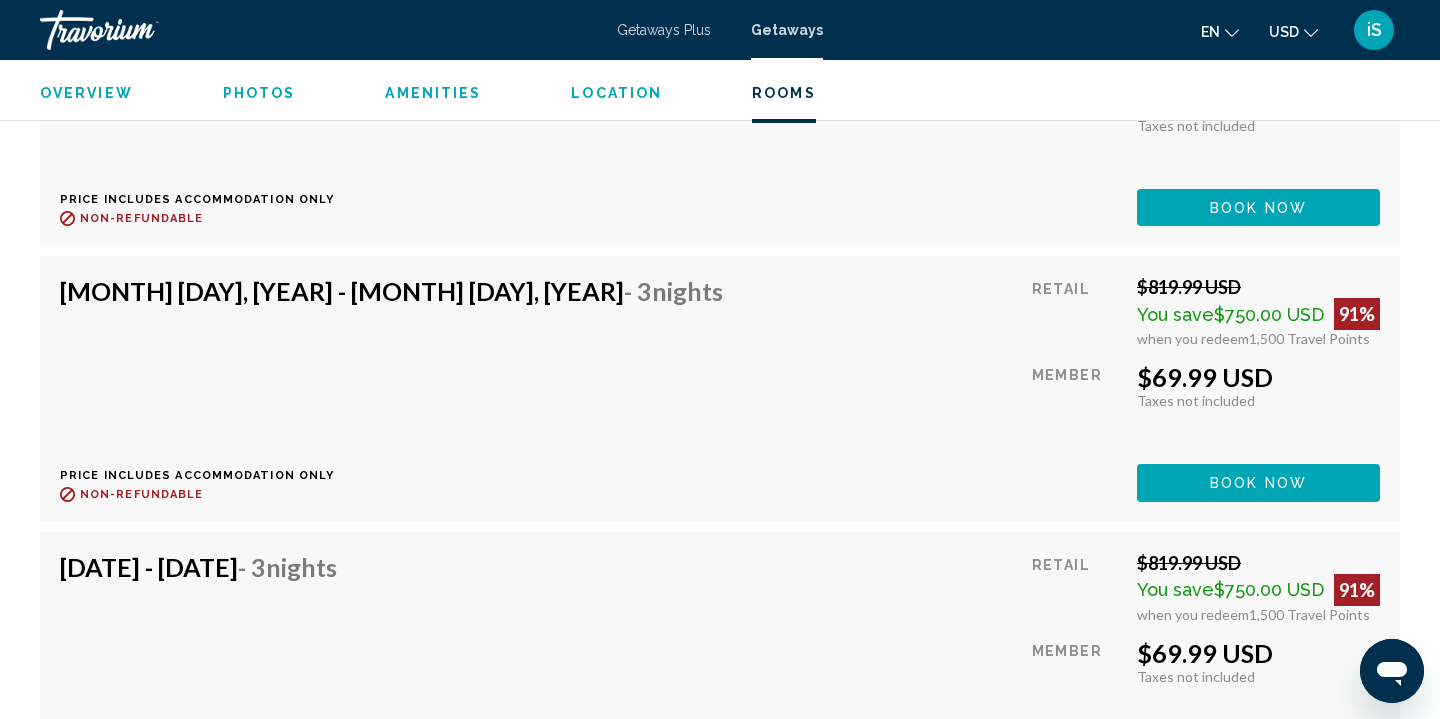 scroll, scrollTop: 3809, scrollLeft: 0, axis: vertical 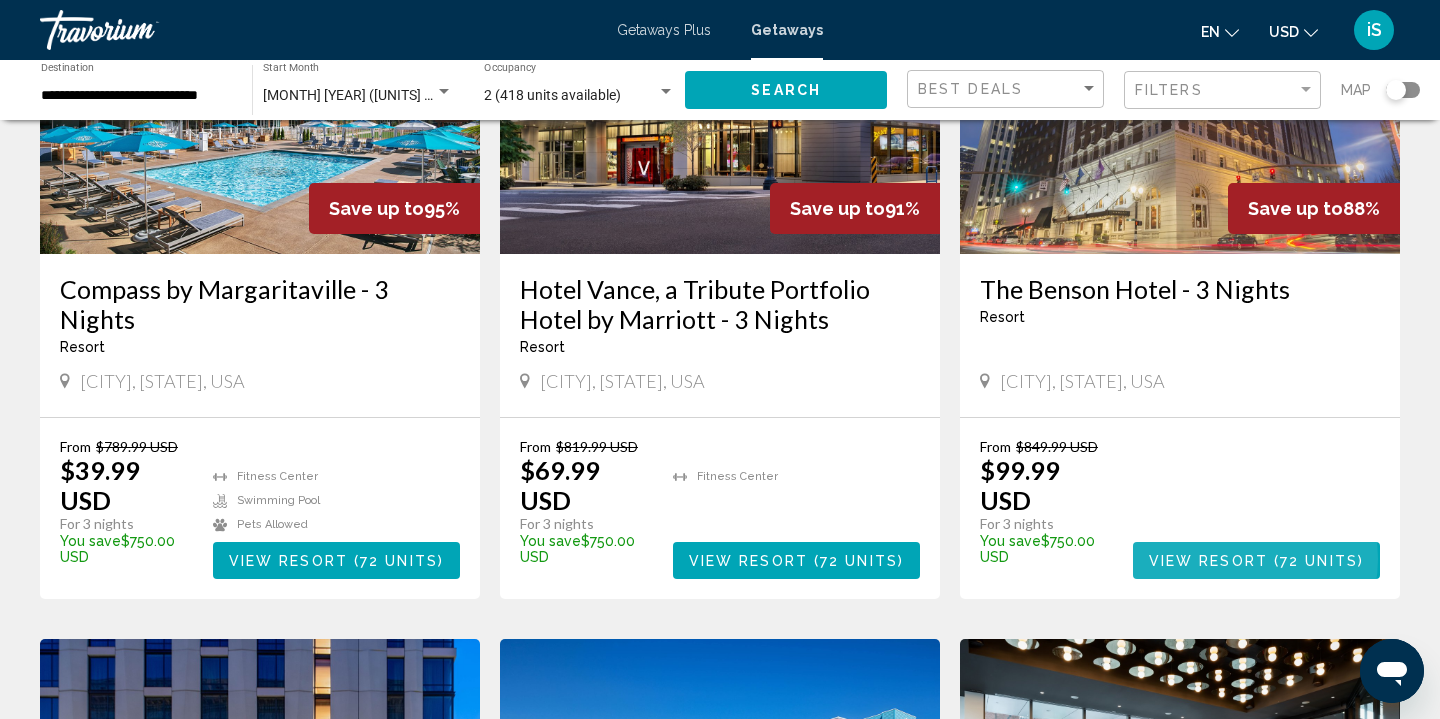 click on "View Resort" at bounding box center (1208, 561) 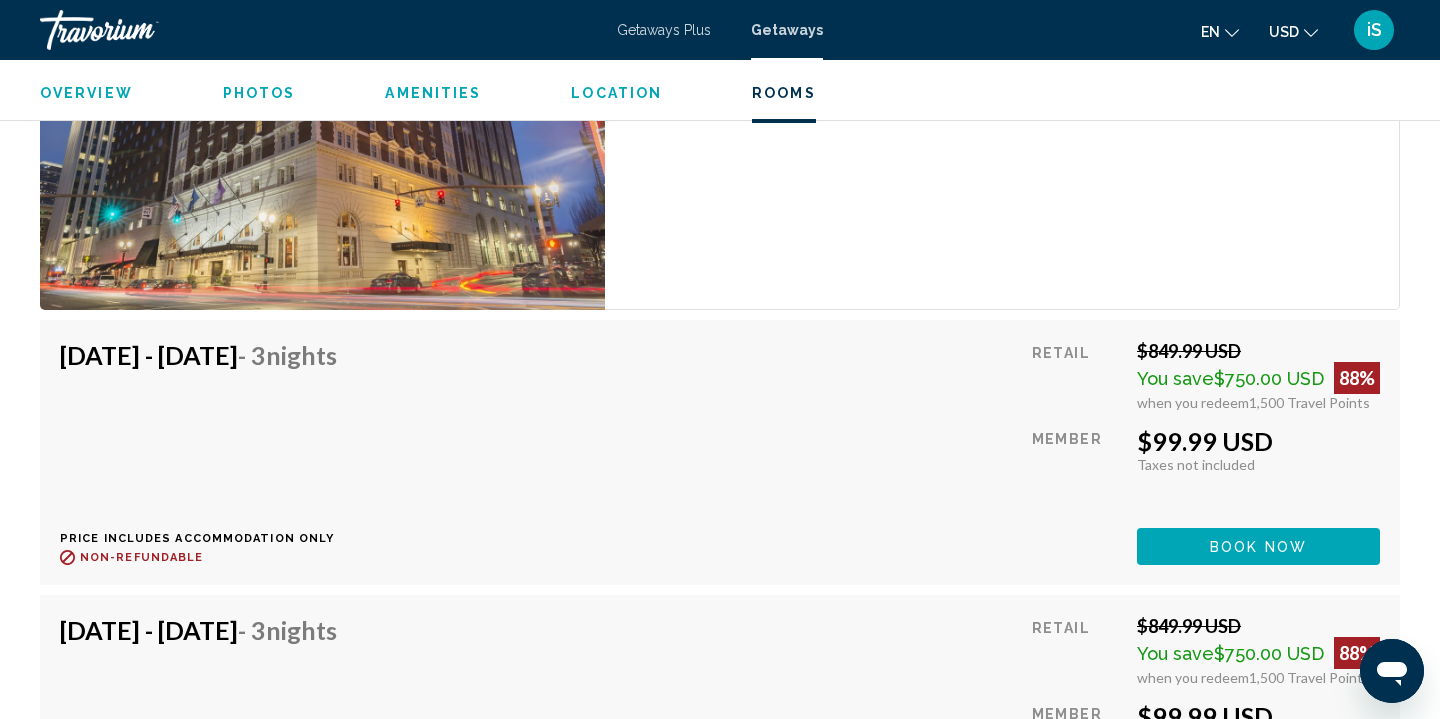 scroll, scrollTop: 3104, scrollLeft: 0, axis: vertical 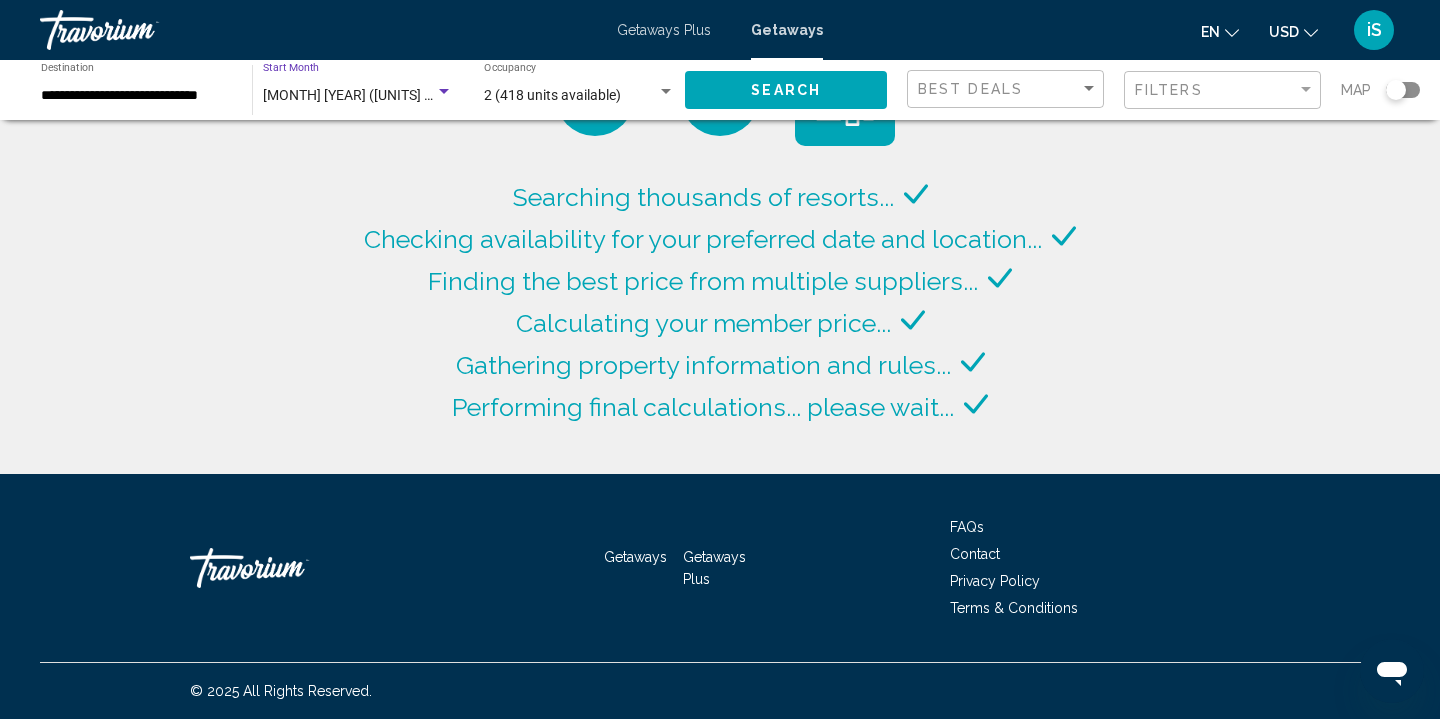 click at bounding box center (444, 91) 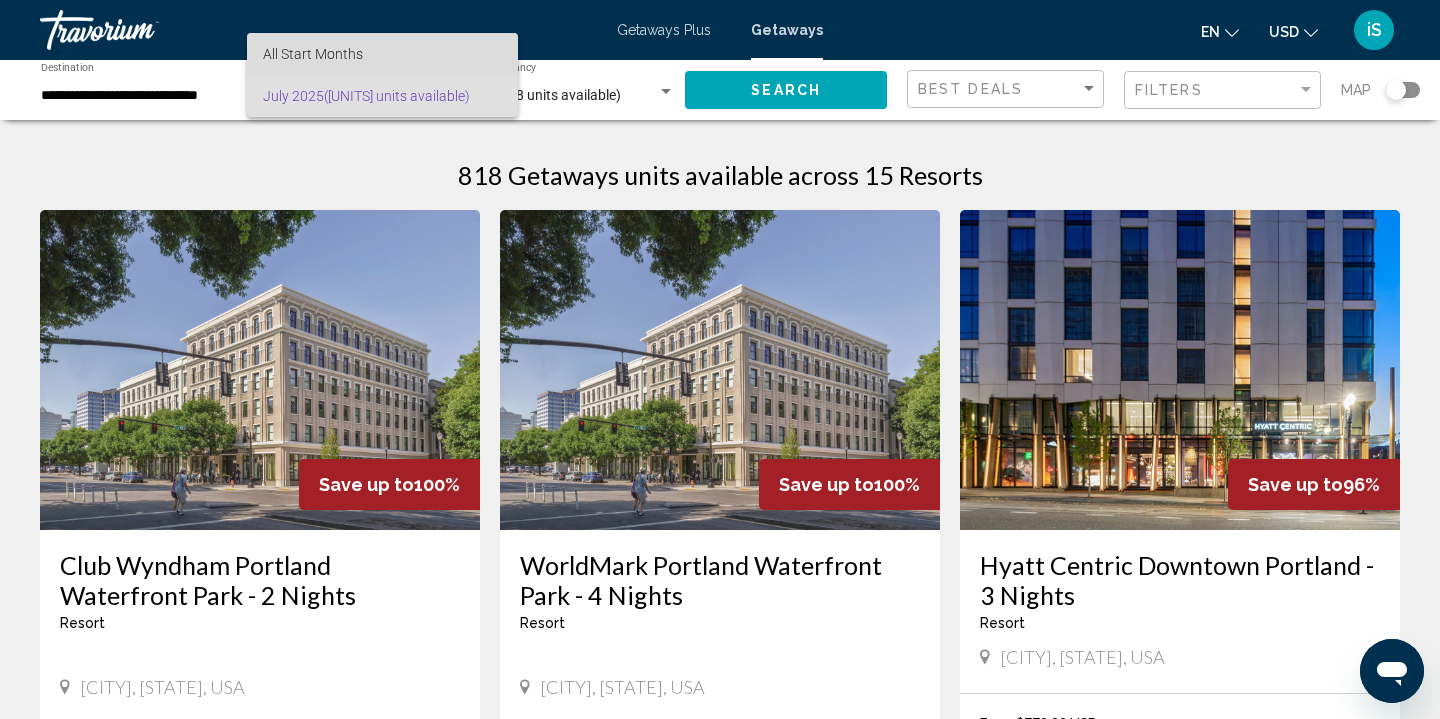 click on "All Start Months" at bounding box center [382, 54] 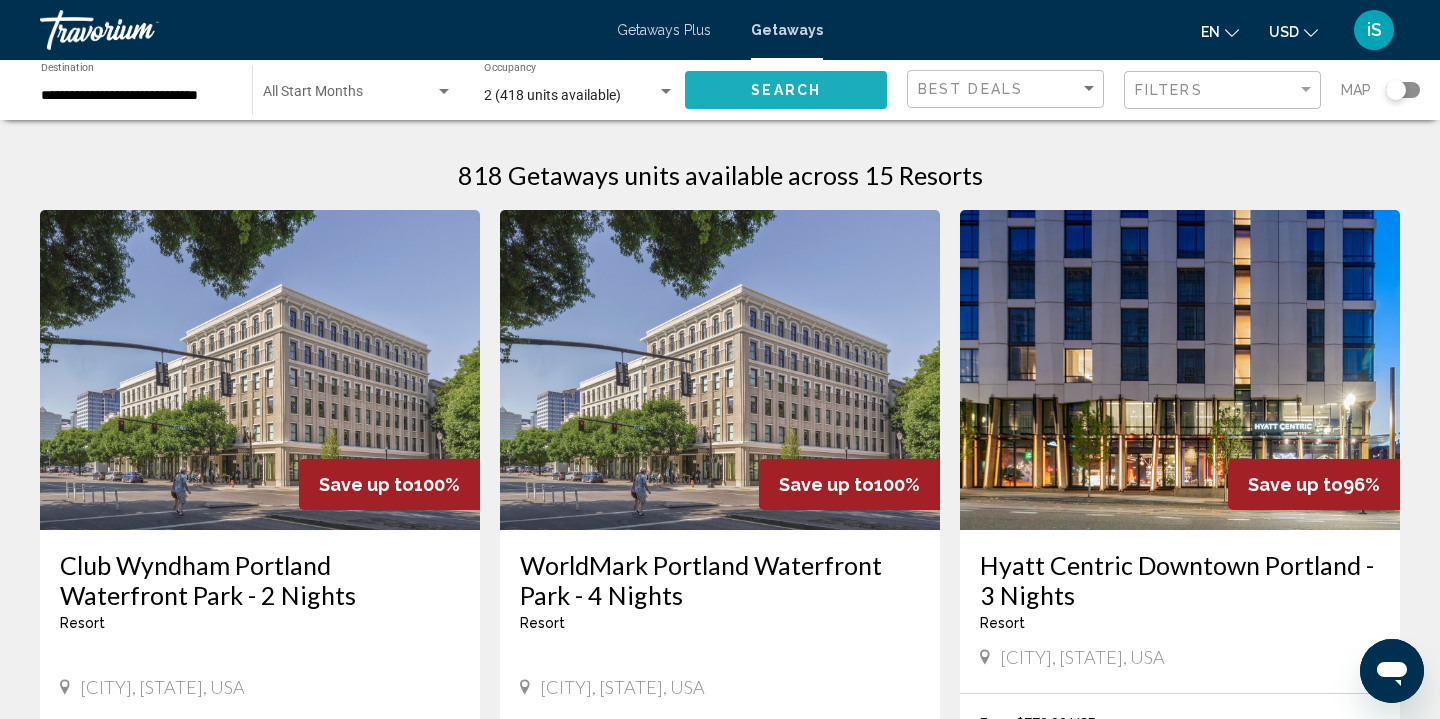click on "Search" 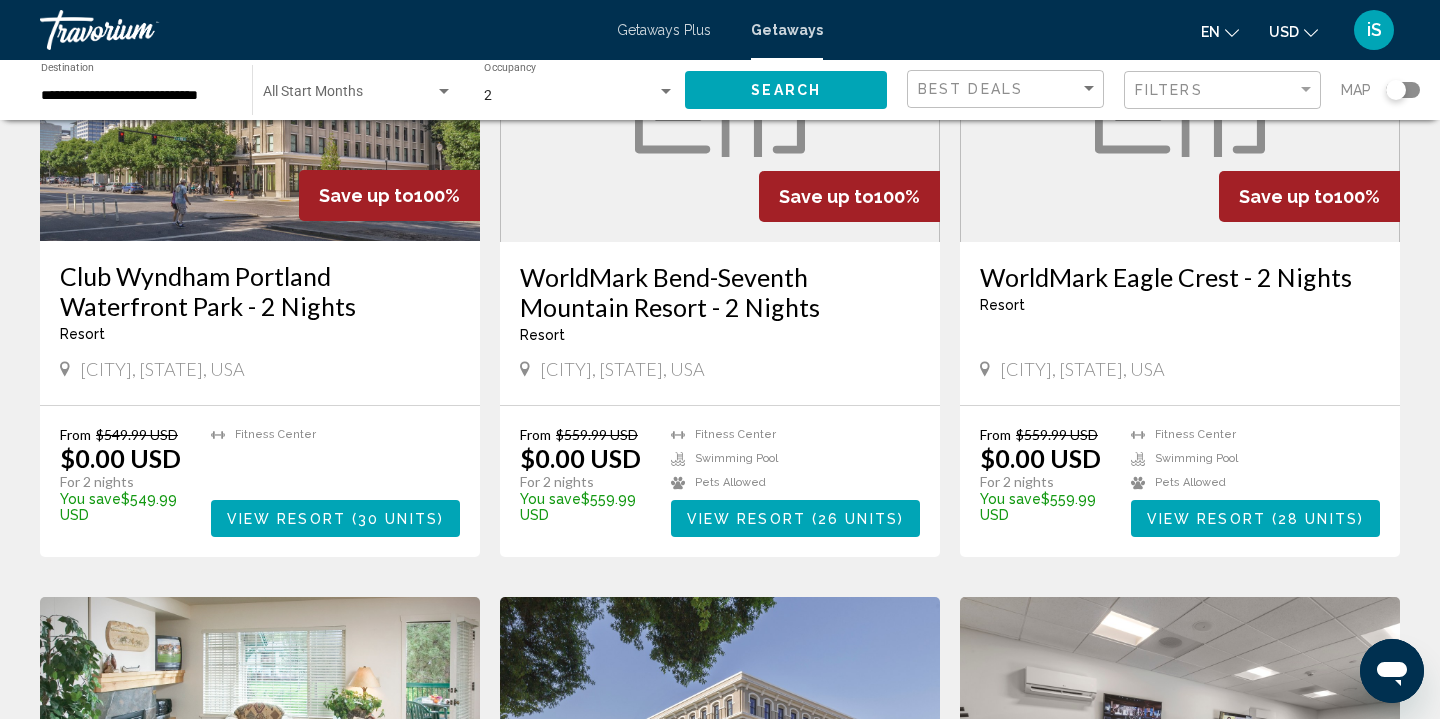 scroll, scrollTop: 295, scrollLeft: 0, axis: vertical 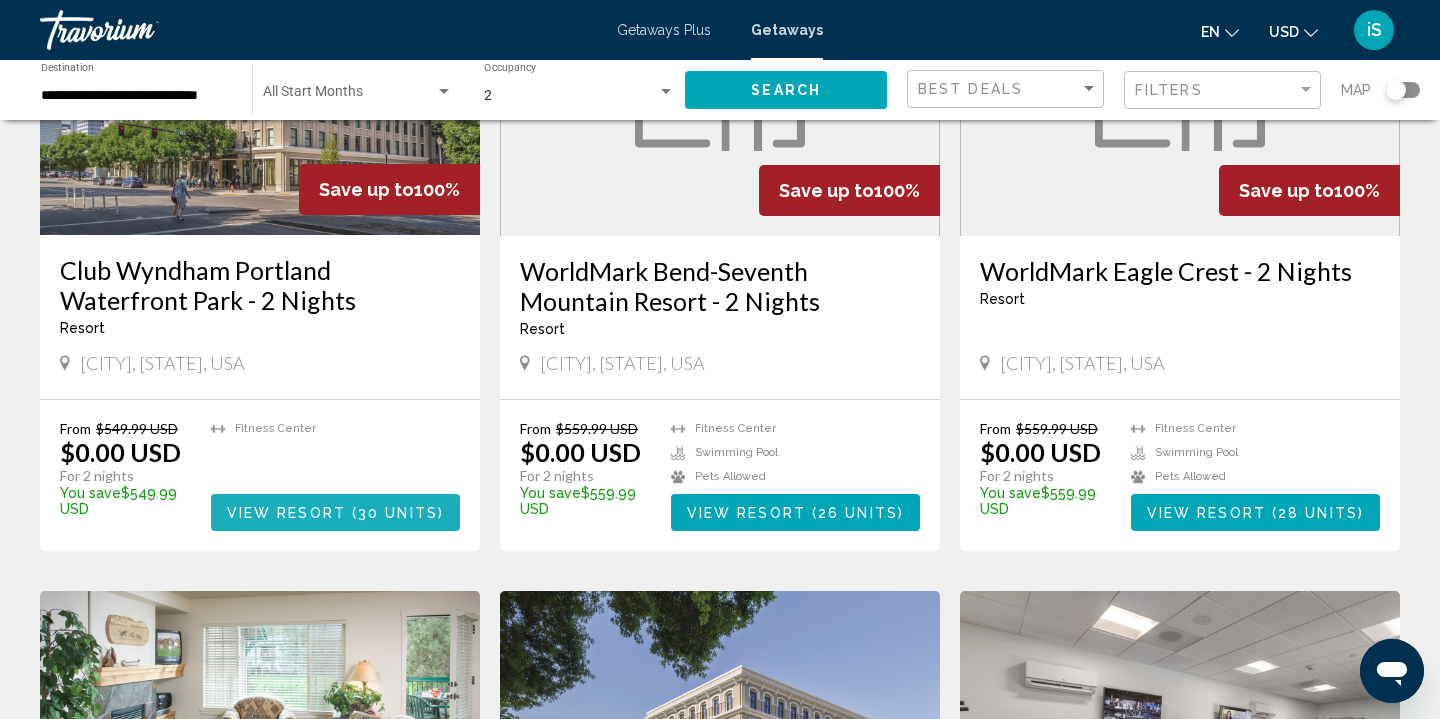 click at bounding box center [349, 513] 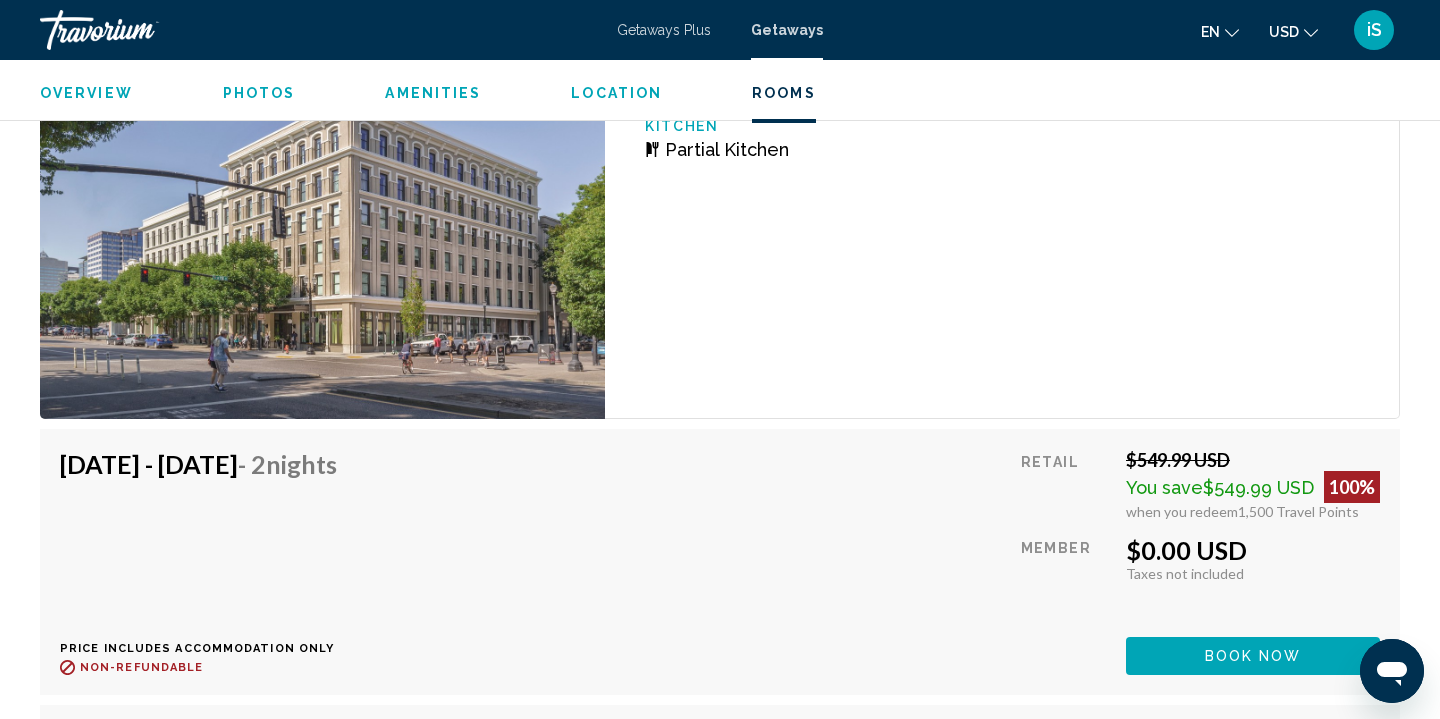 scroll, scrollTop: 3220, scrollLeft: 0, axis: vertical 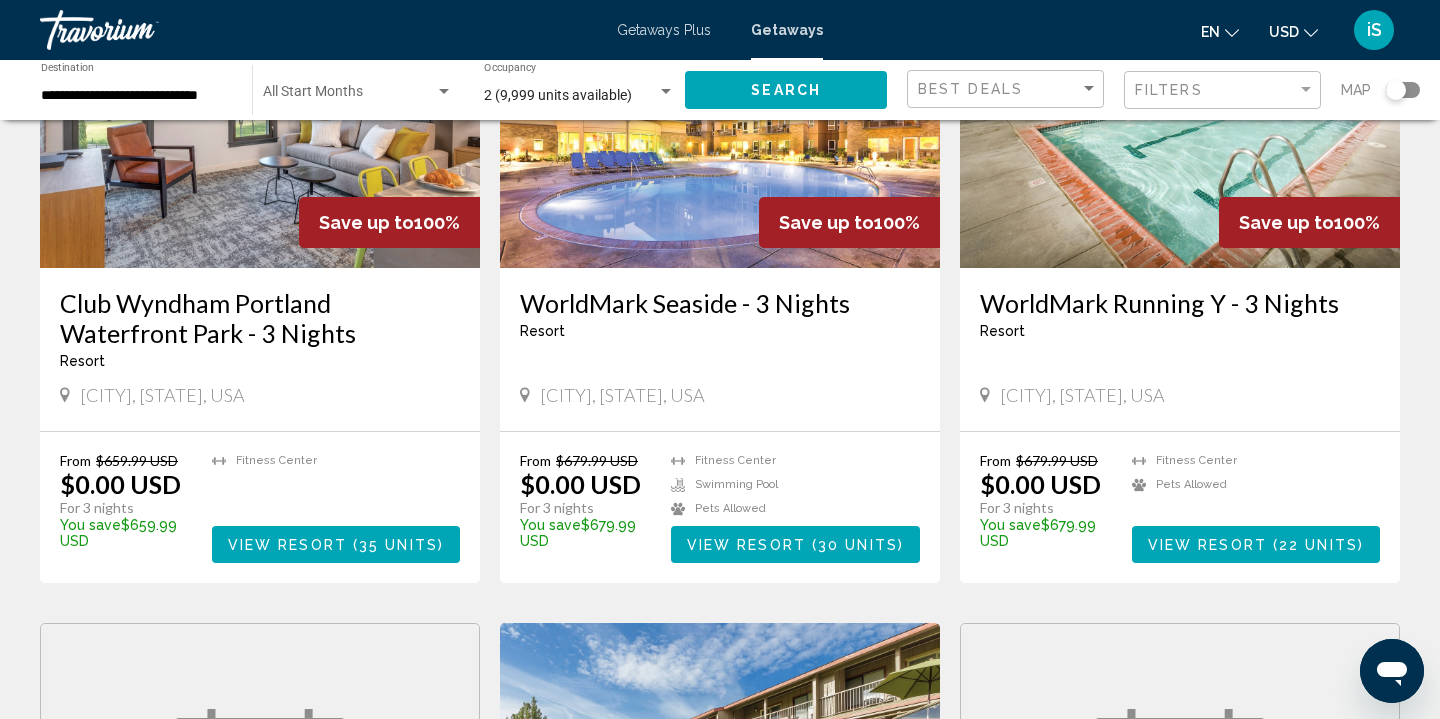 click on "View Resort" at bounding box center (746, 545) 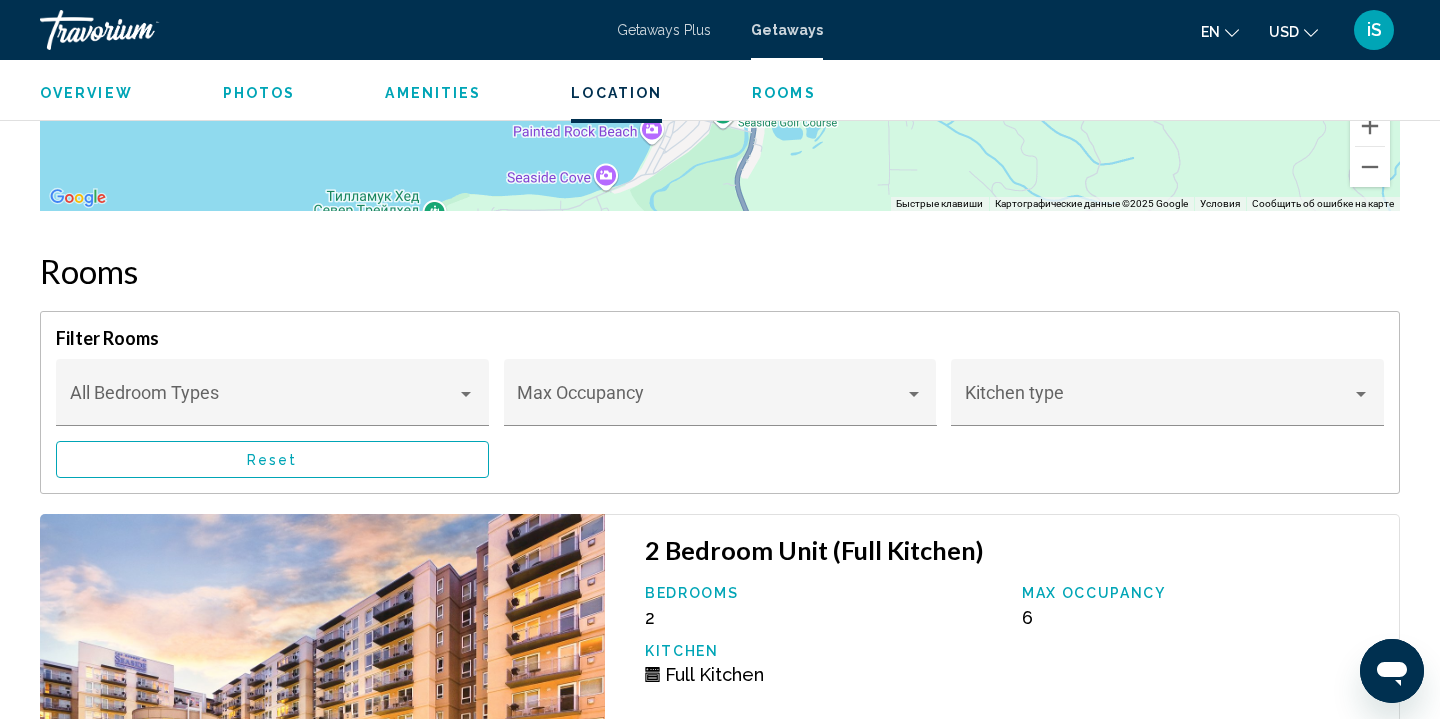 scroll, scrollTop: 3318, scrollLeft: 0, axis: vertical 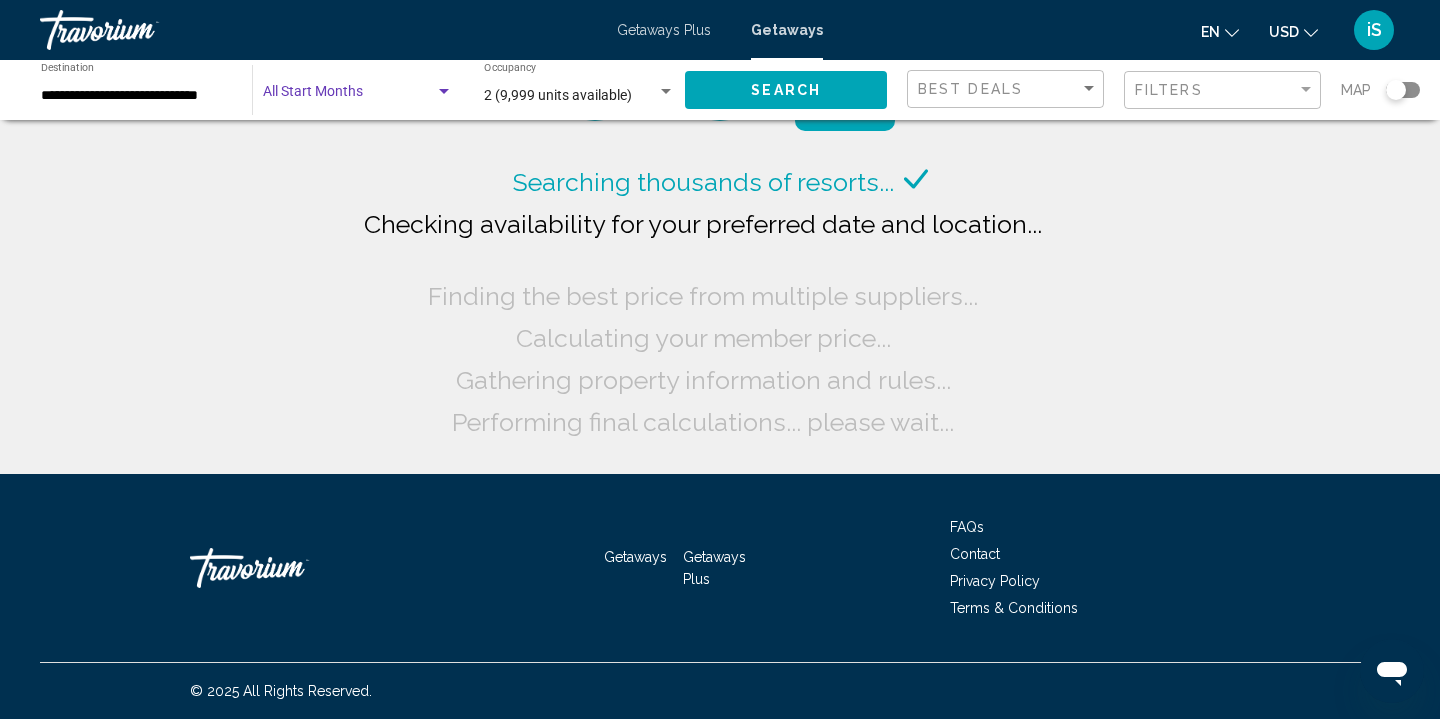click at bounding box center [349, 96] 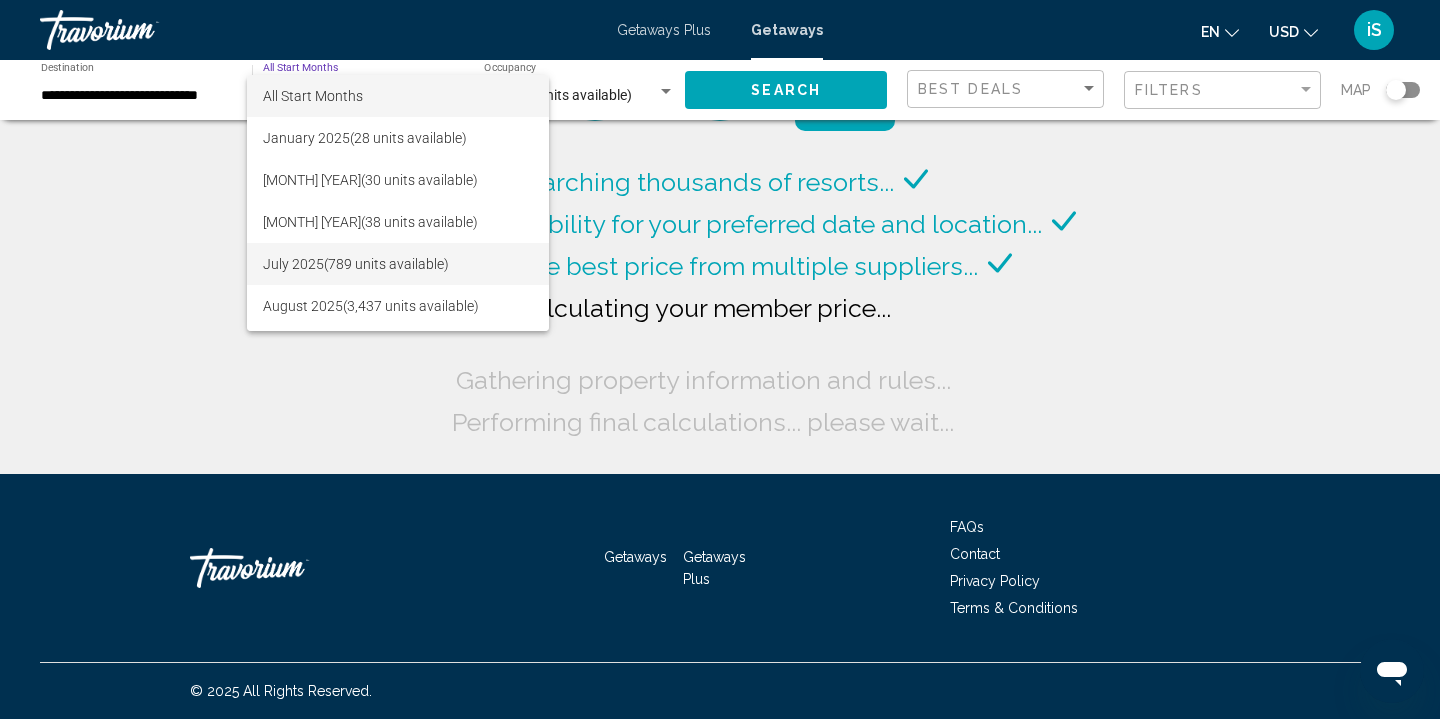 click on "[MONTH] [YEAR] ([UNITS] units available)" at bounding box center [398, 264] 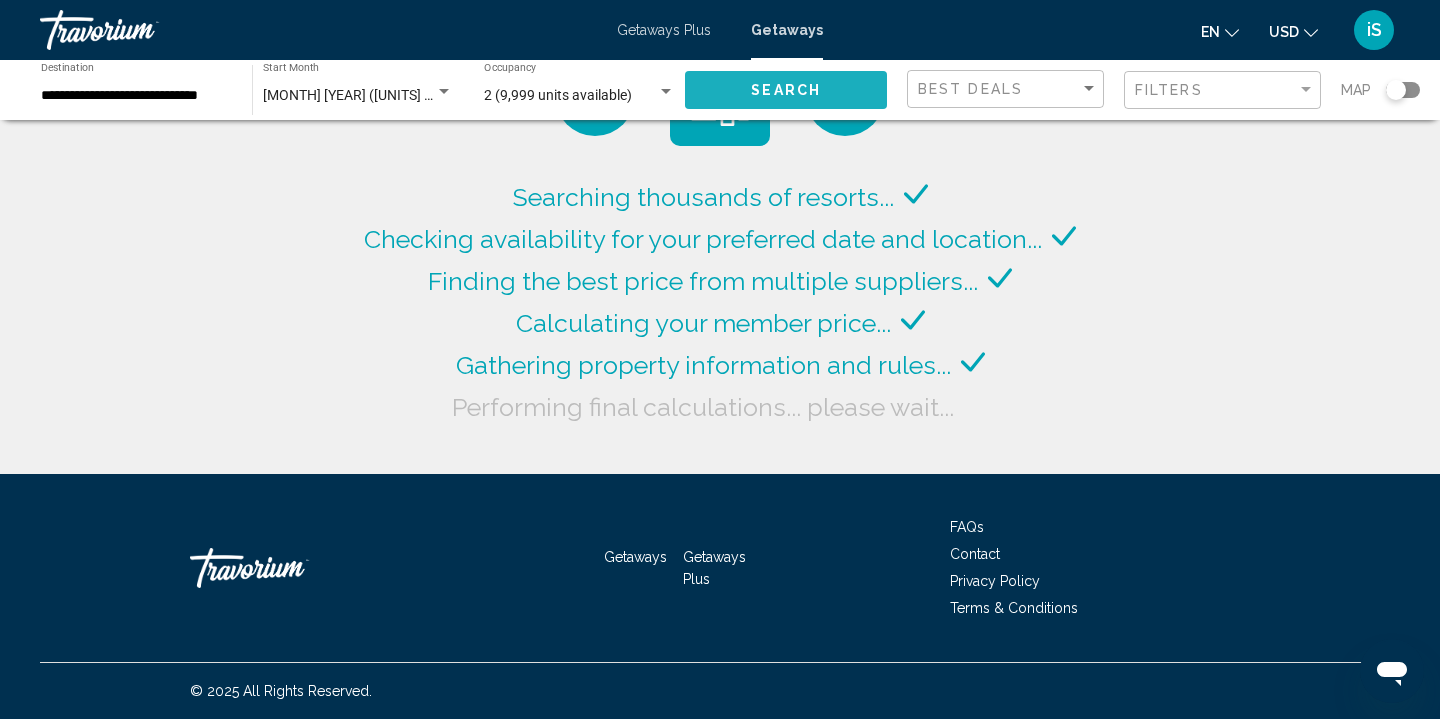 click on "Search" 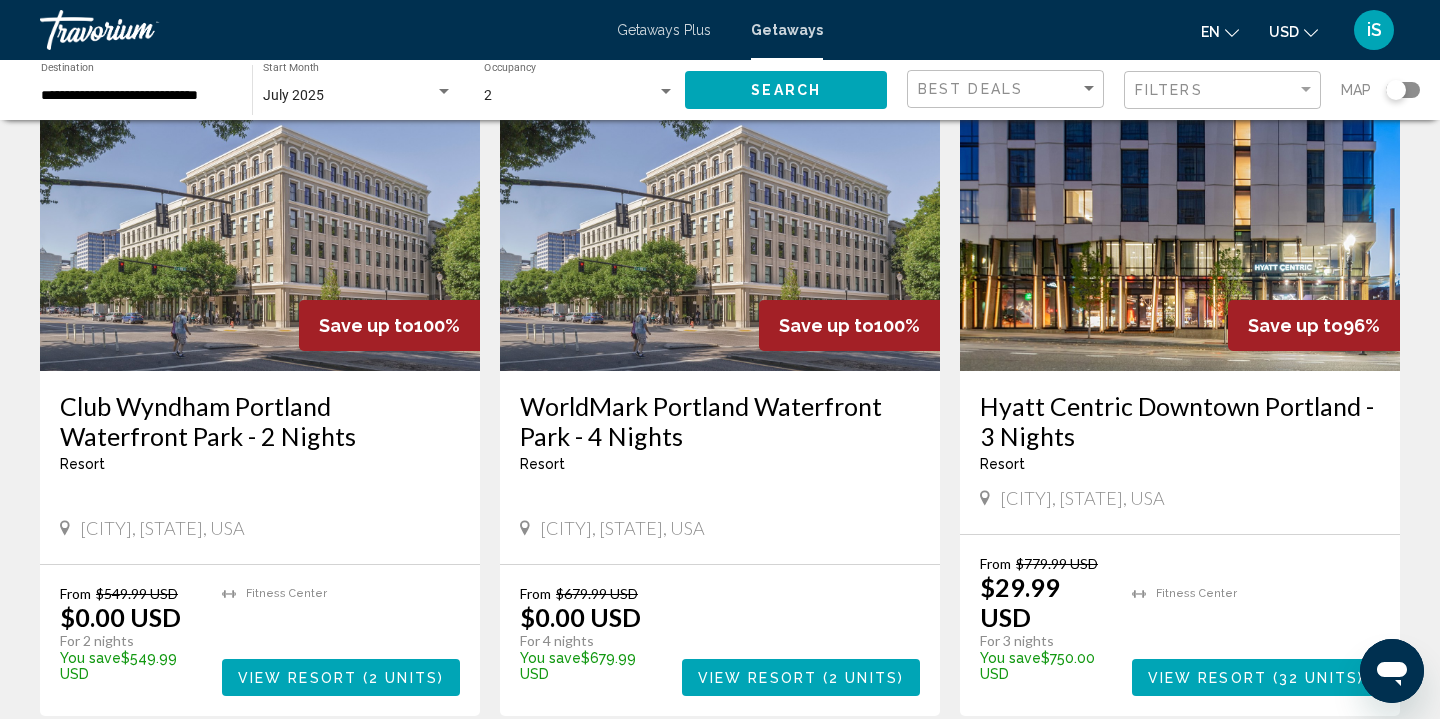 scroll, scrollTop: 161, scrollLeft: 0, axis: vertical 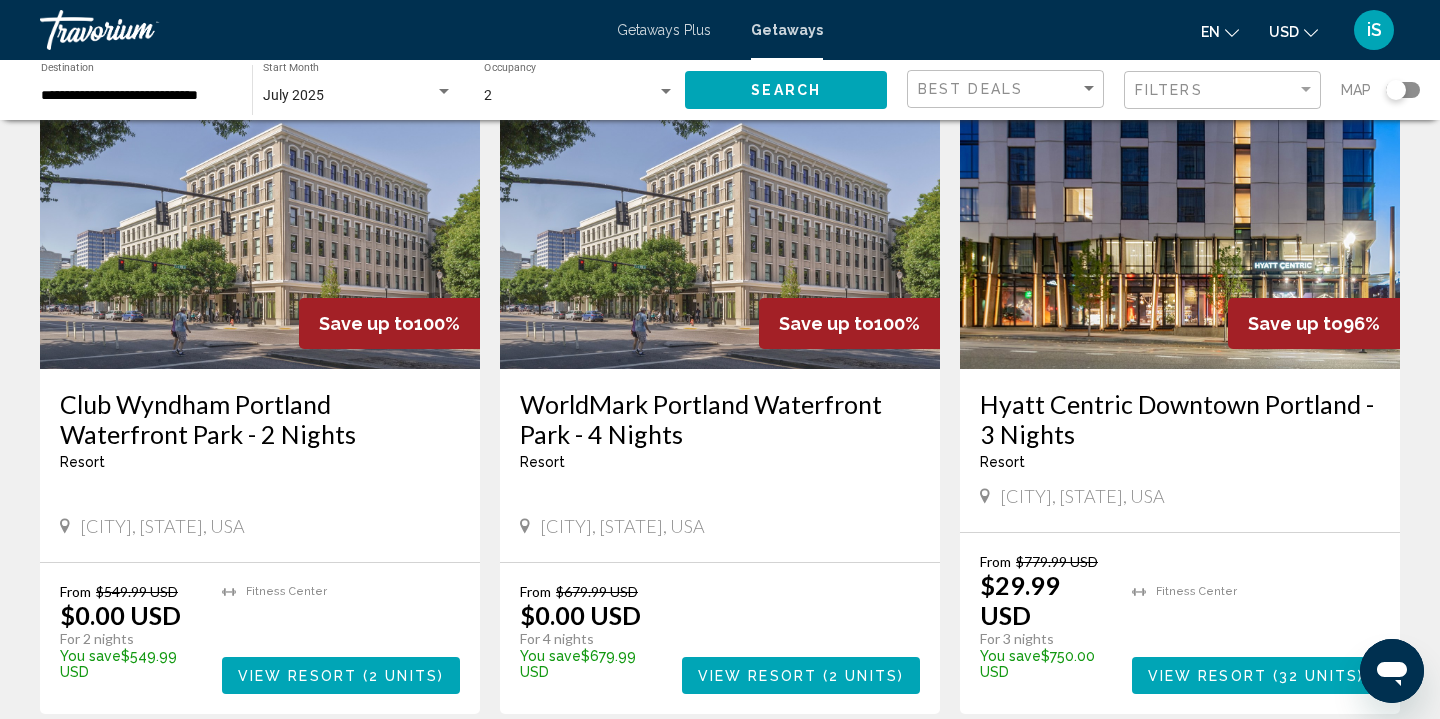 click at bounding box center [1180, 209] 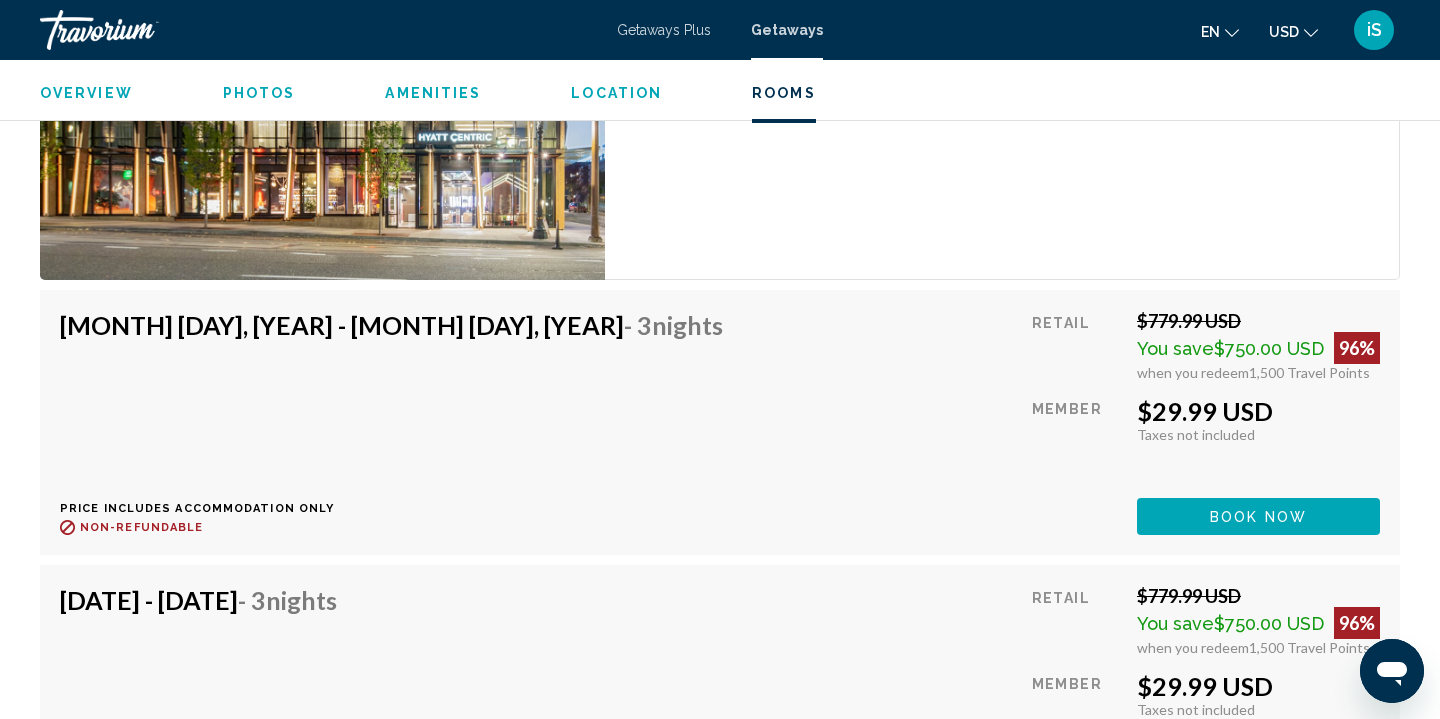 scroll, scrollTop: 2975, scrollLeft: 0, axis: vertical 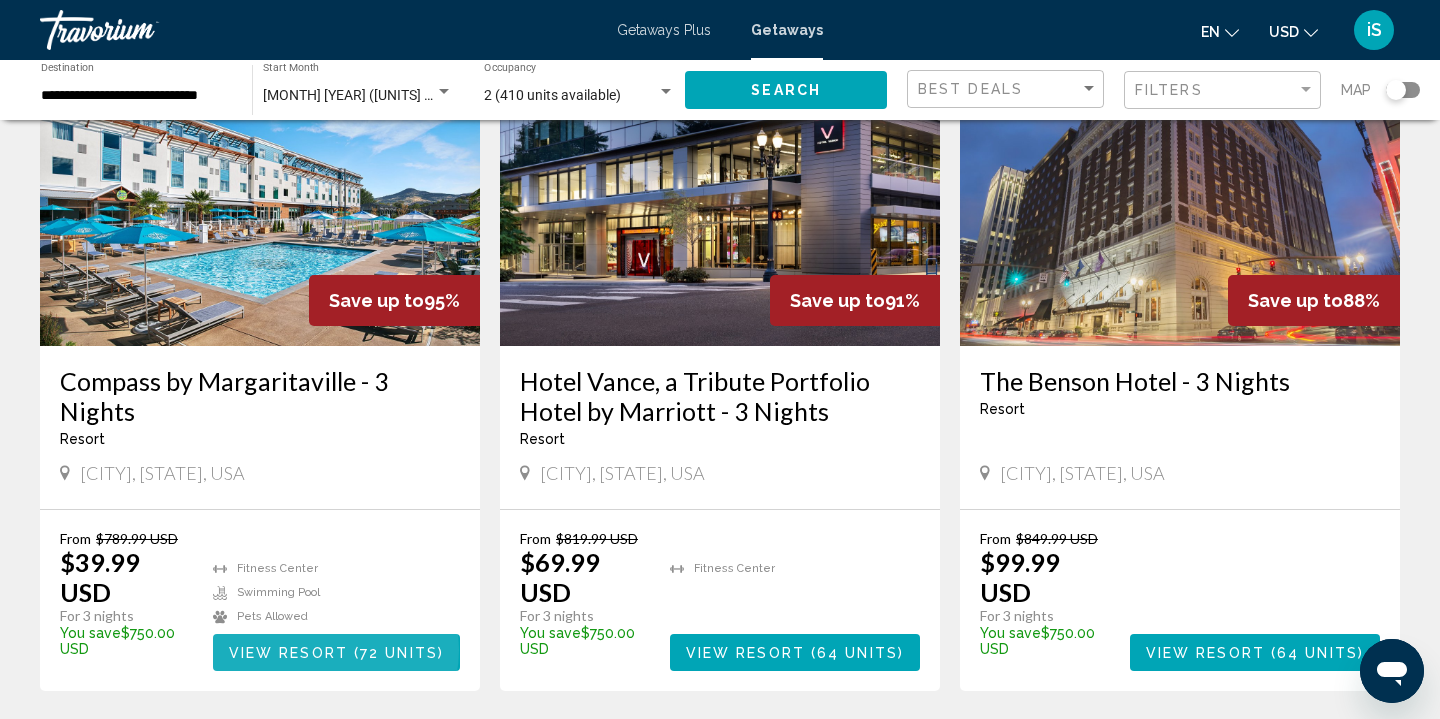 click on "View Resort" at bounding box center (288, 653) 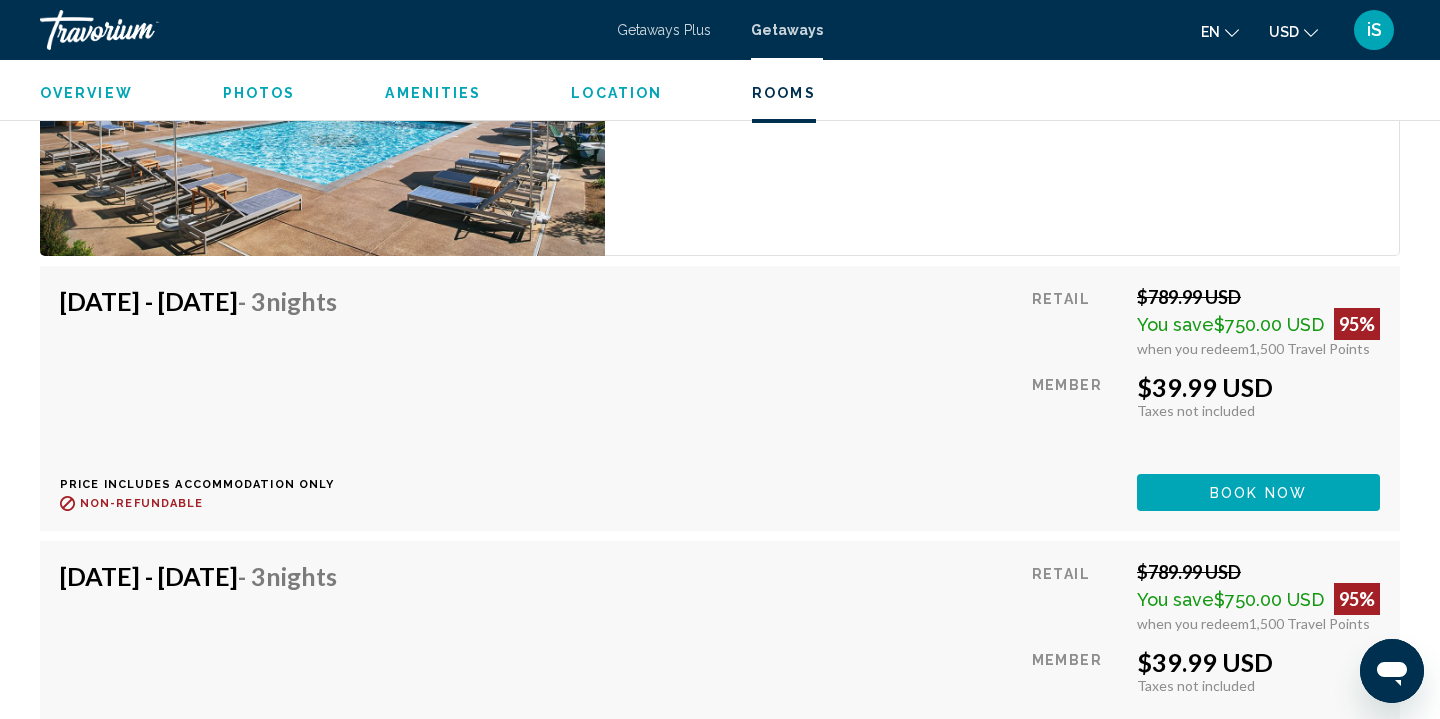 scroll, scrollTop: 3282, scrollLeft: 0, axis: vertical 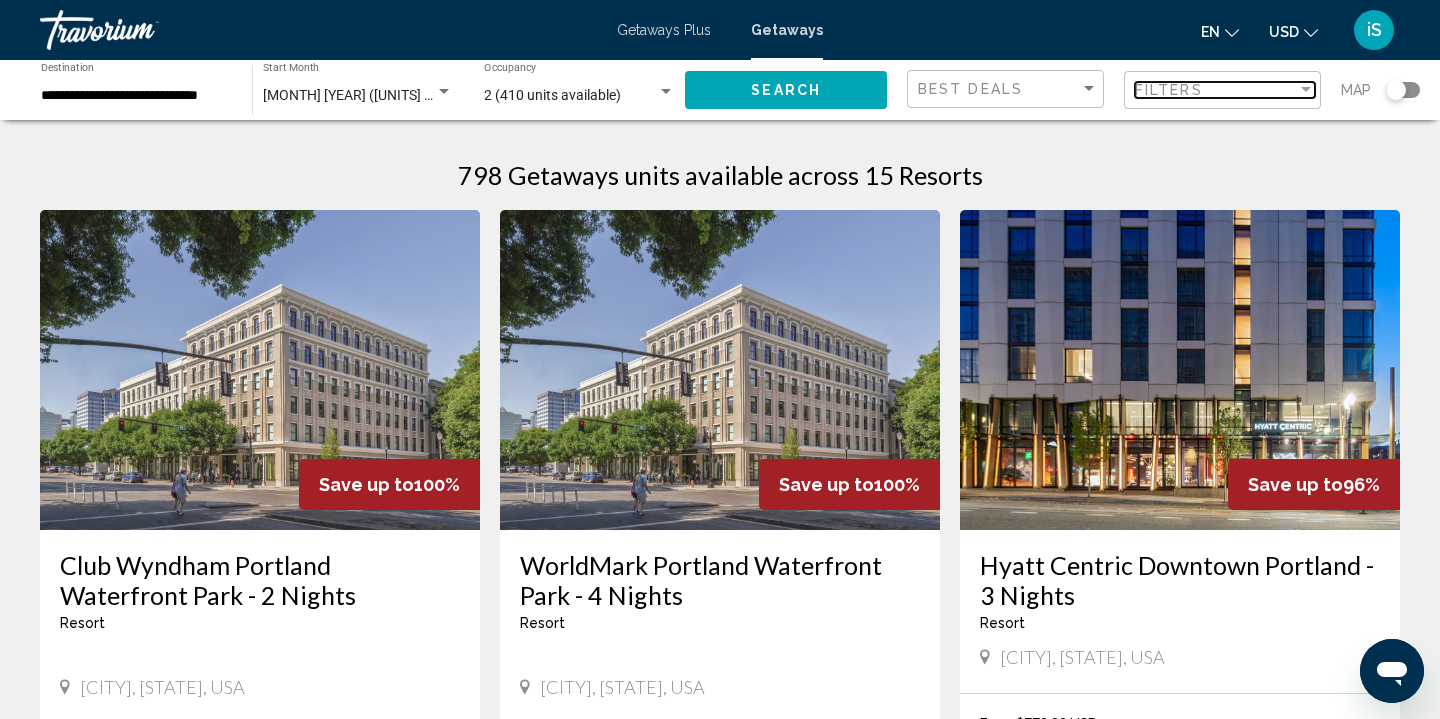 click on "Filters" at bounding box center (1216, 90) 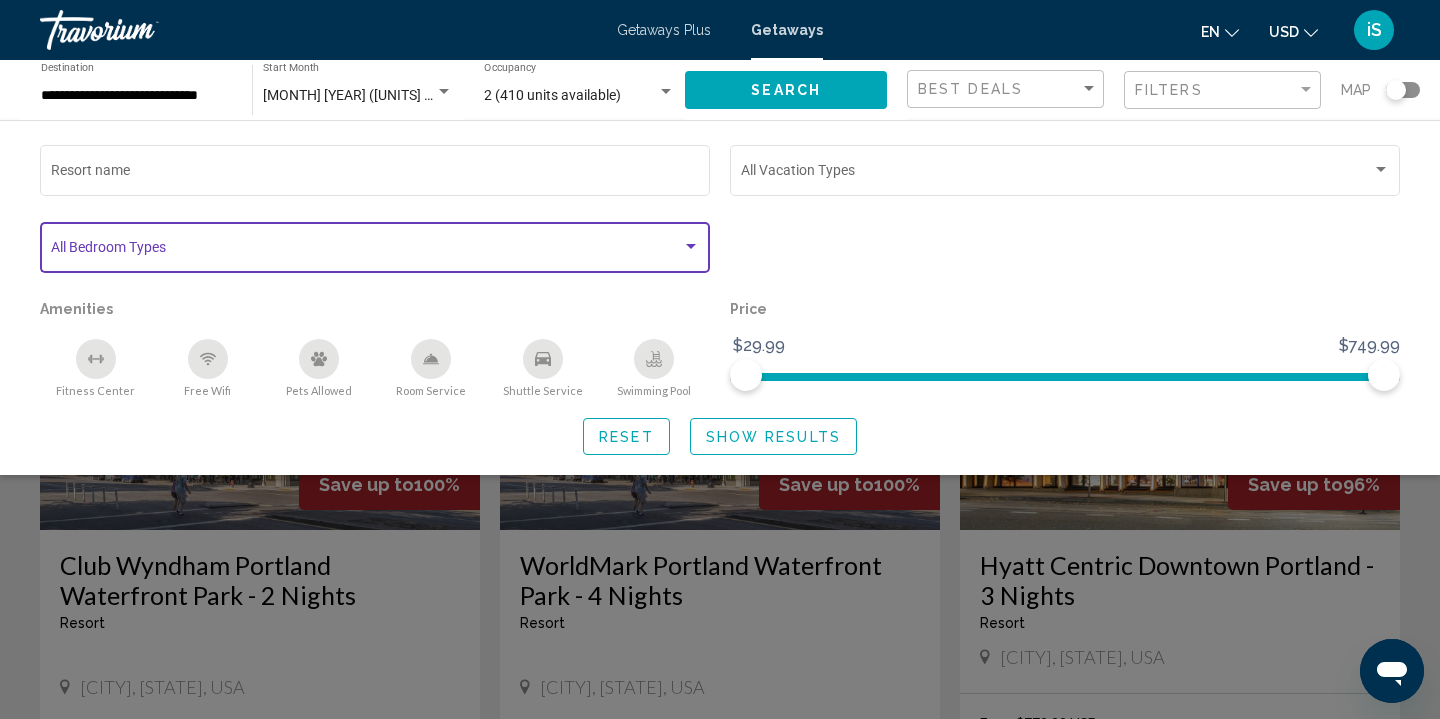 click at bounding box center (691, 247) 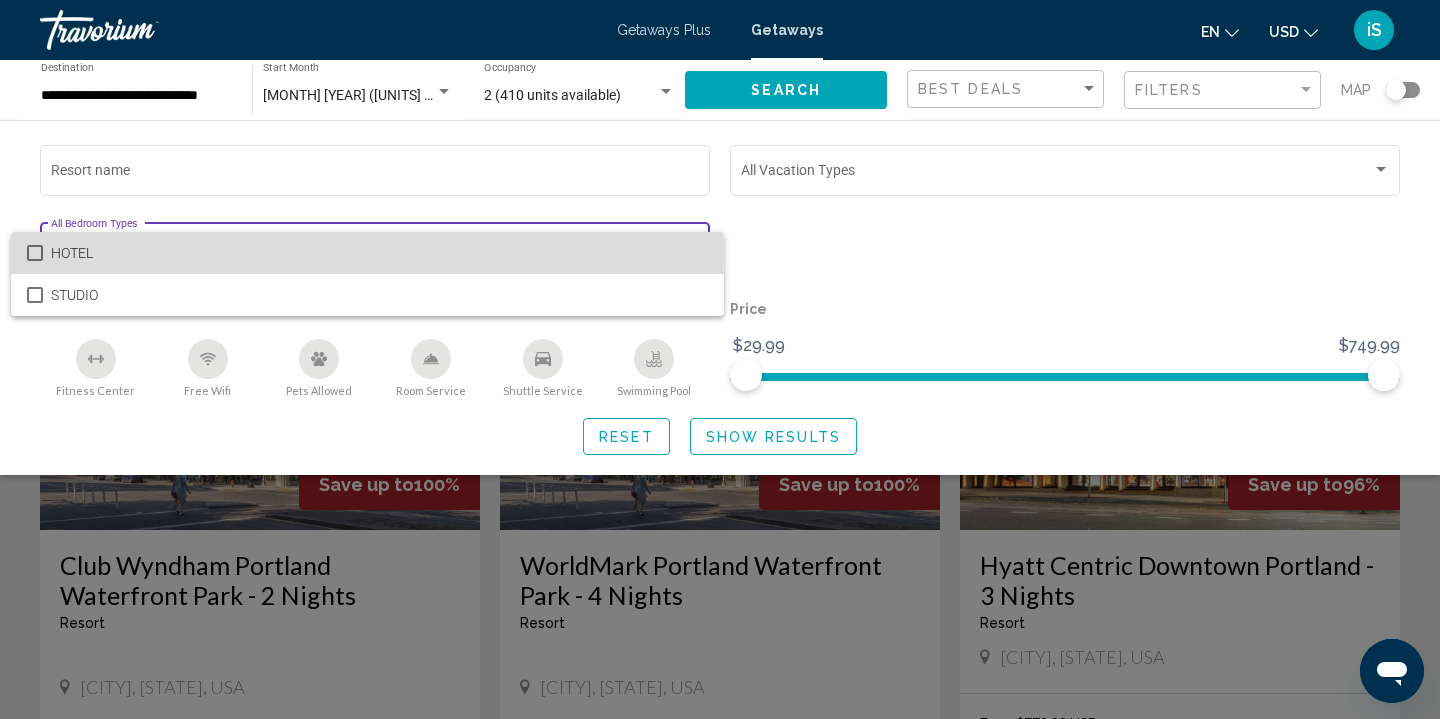 click at bounding box center [35, 253] 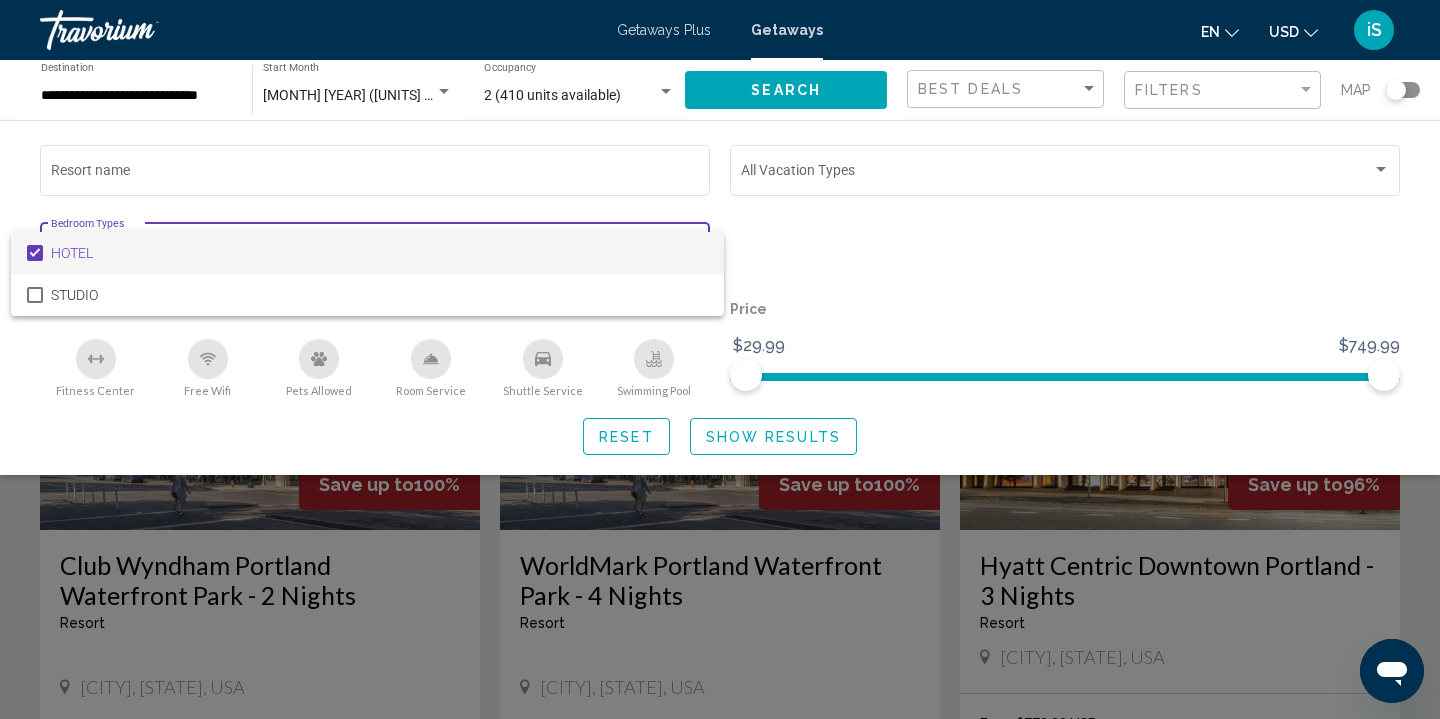 click at bounding box center [720, 359] 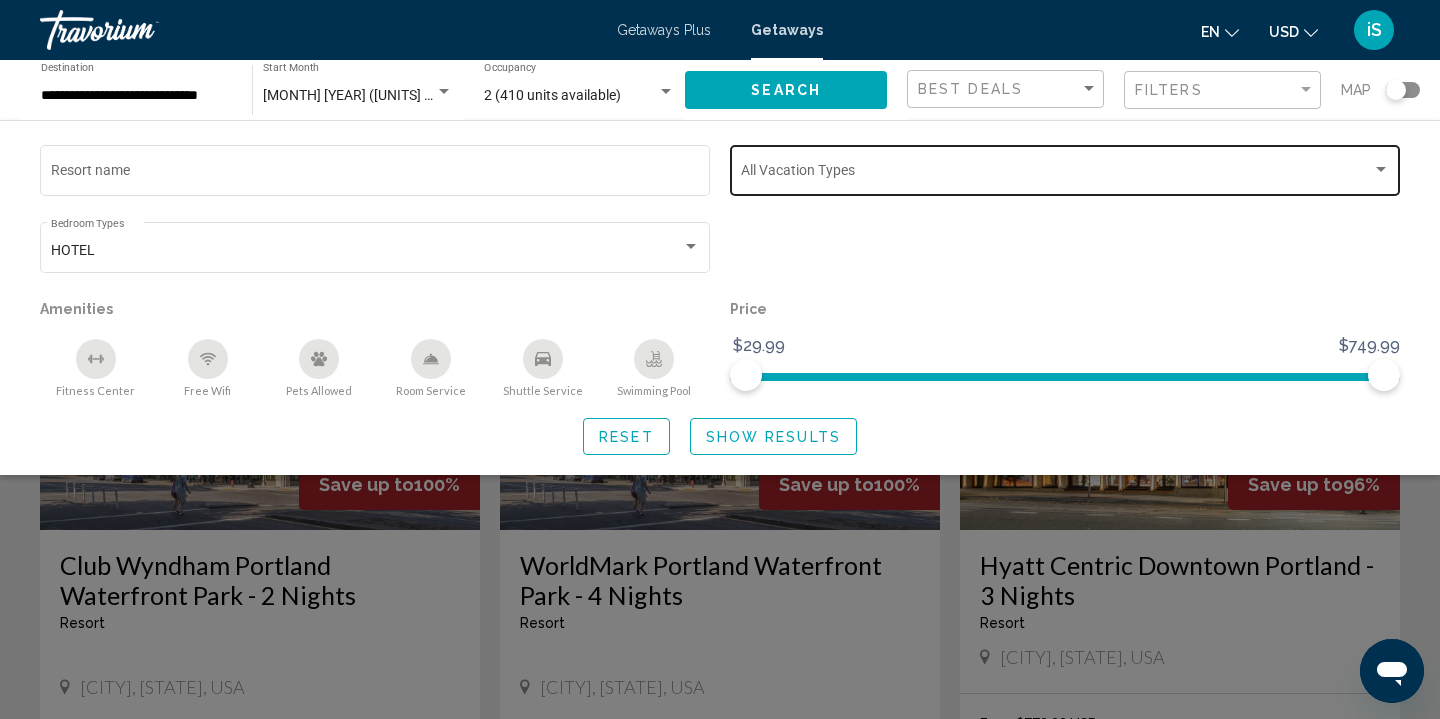 click on "Vacation Types All Vacation Types" 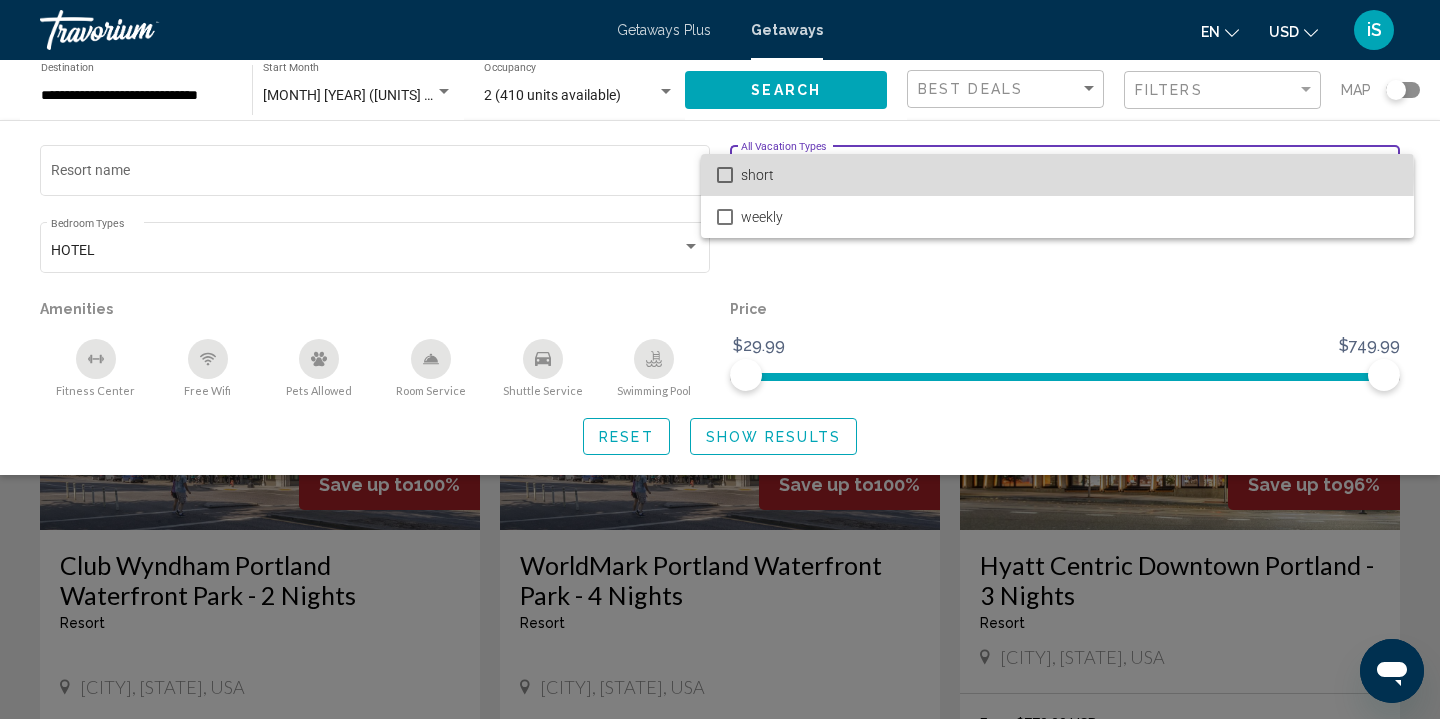 click at bounding box center (725, 175) 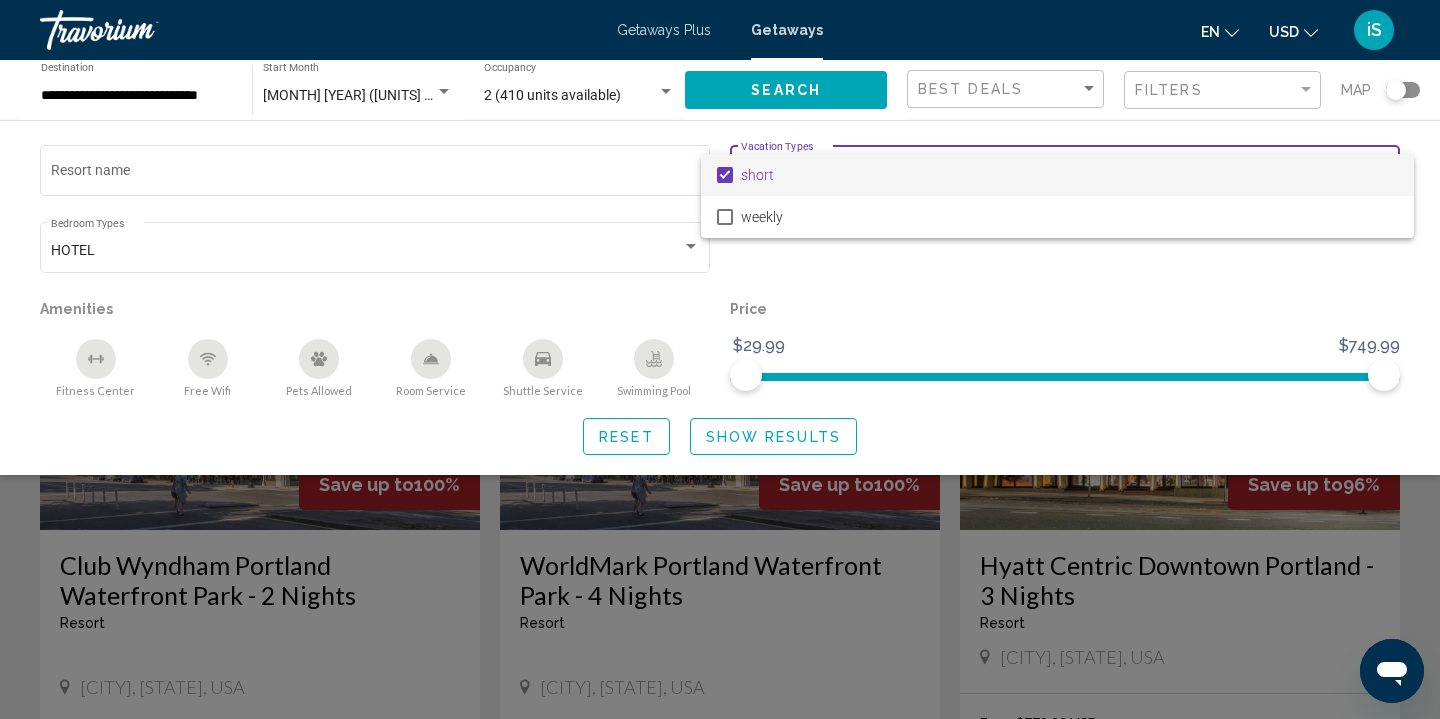 click at bounding box center (720, 359) 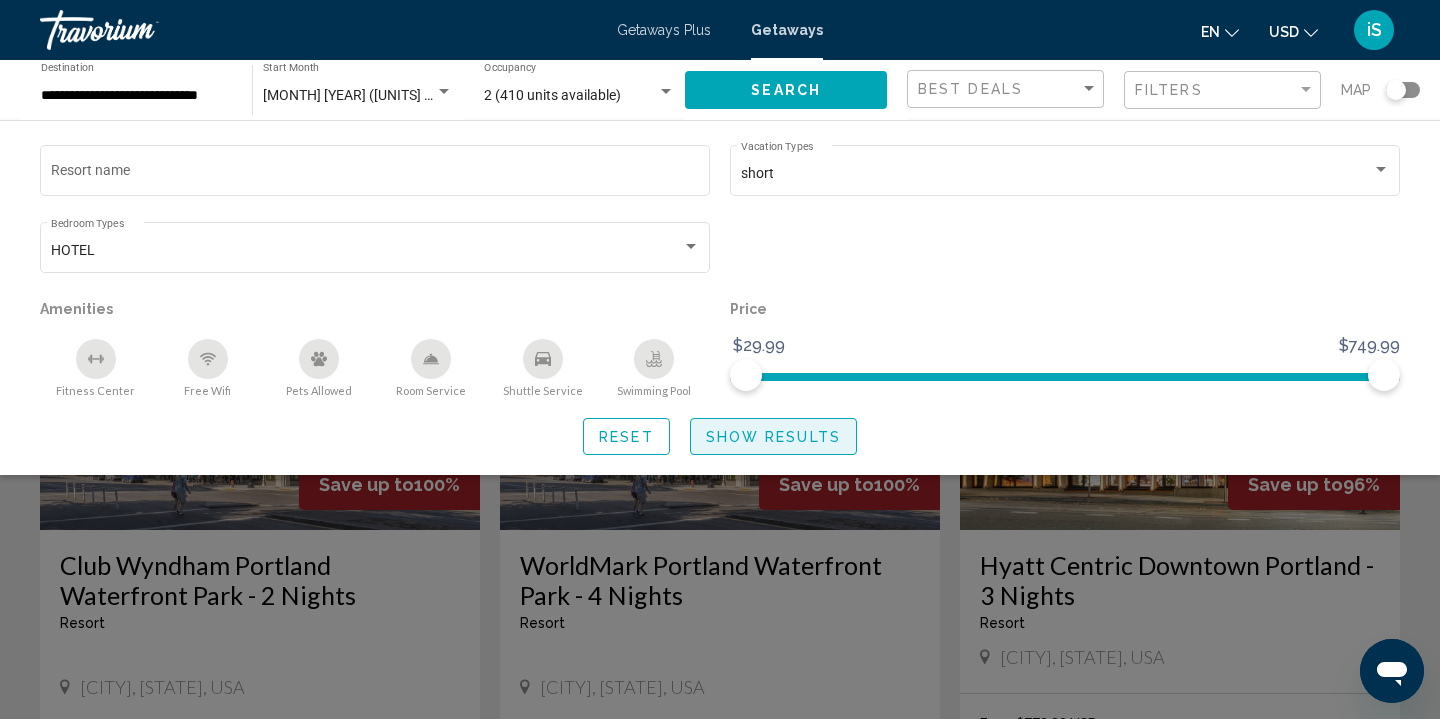 click on "Show Results" 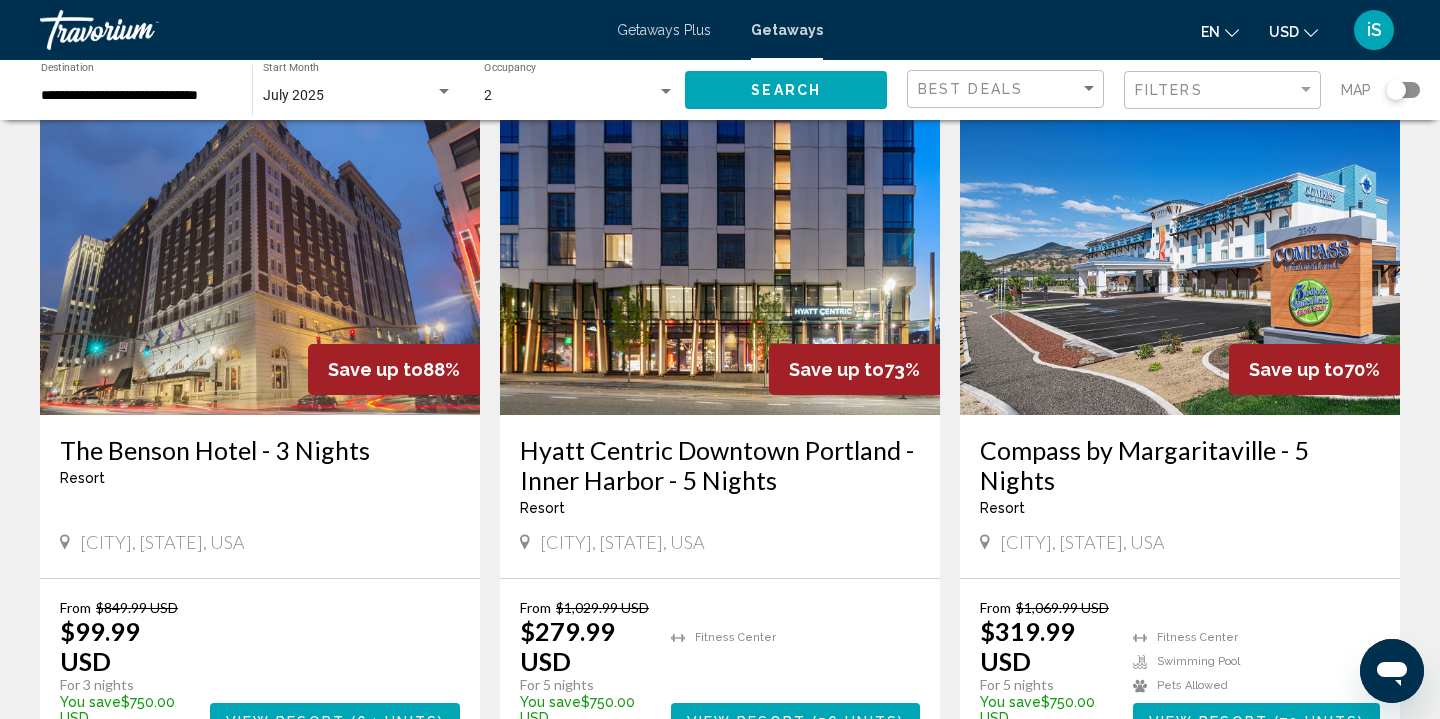scroll, scrollTop: 822, scrollLeft: 0, axis: vertical 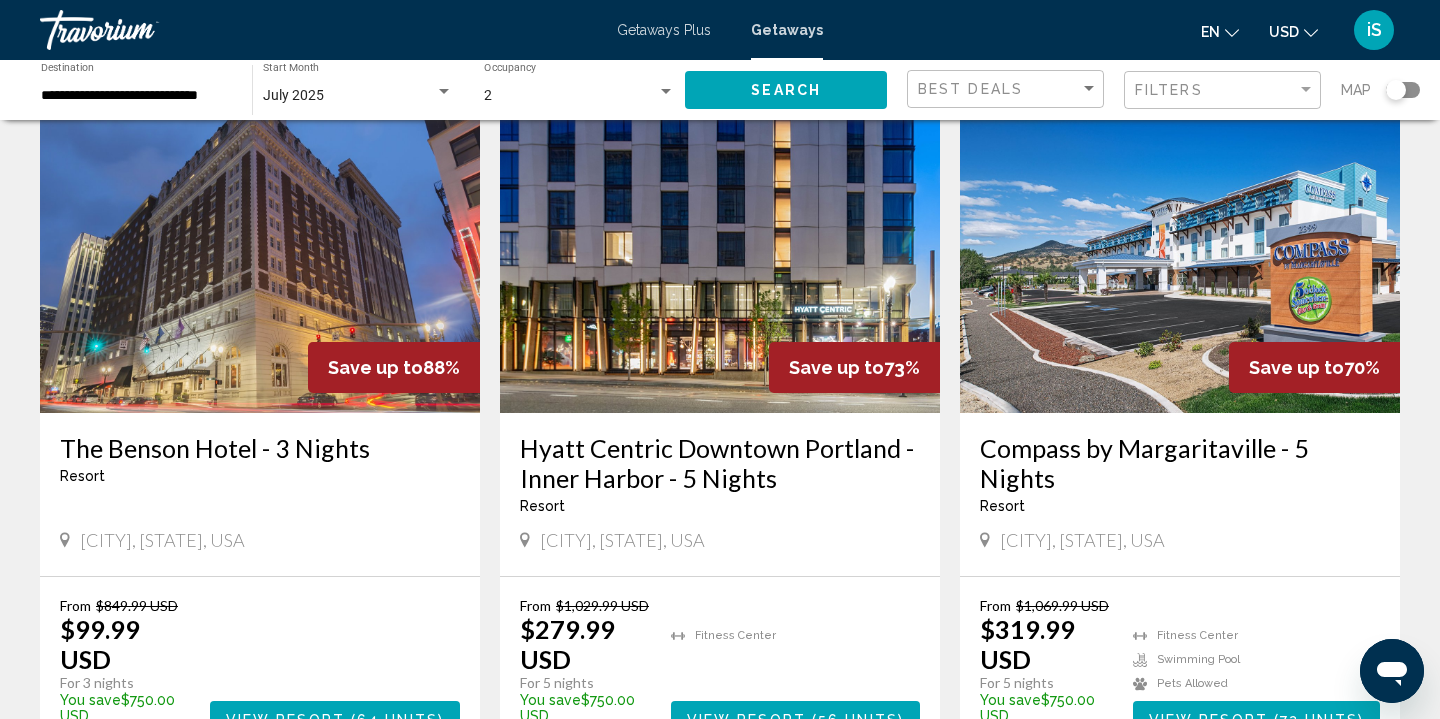 click on "Hyatt Centric Downtown Portland - Inner Harbor - 5 Nights" at bounding box center (720, 463) 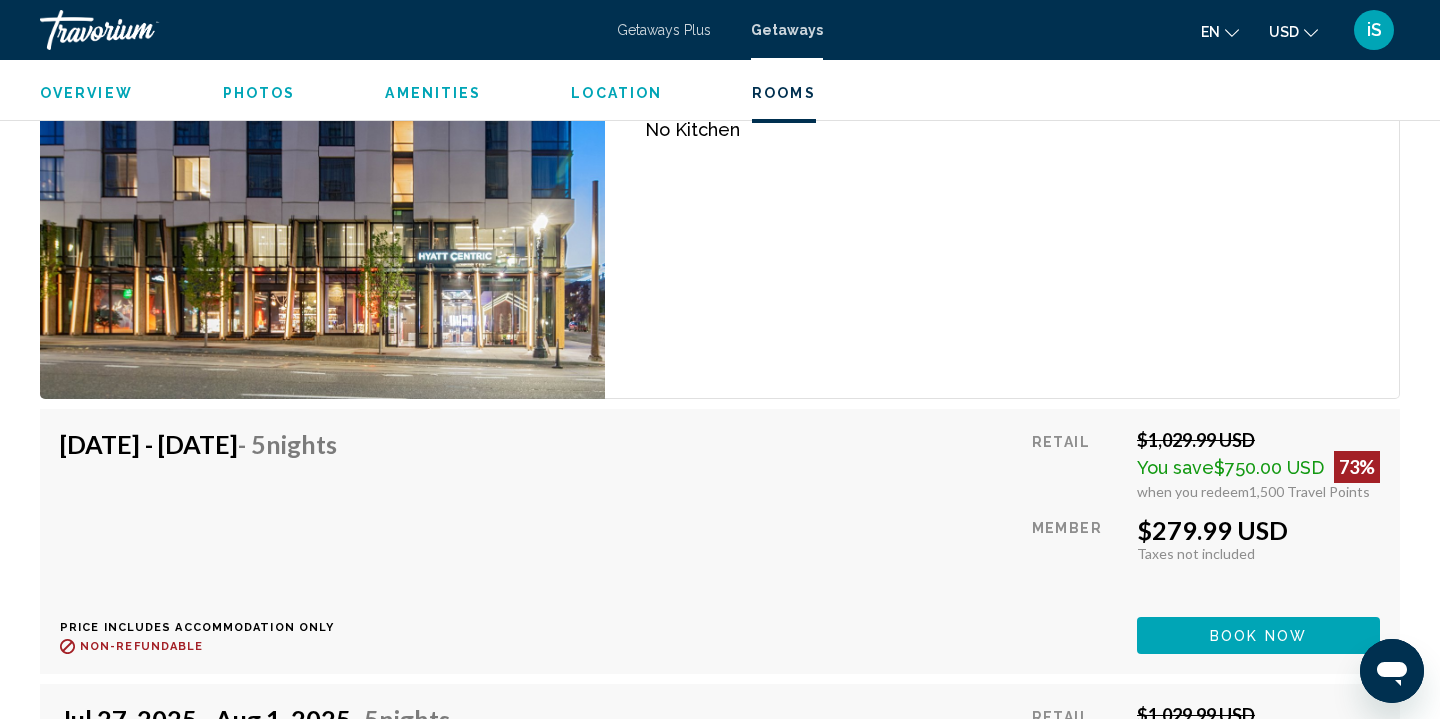 scroll, scrollTop: 2749, scrollLeft: 0, axis: vertical 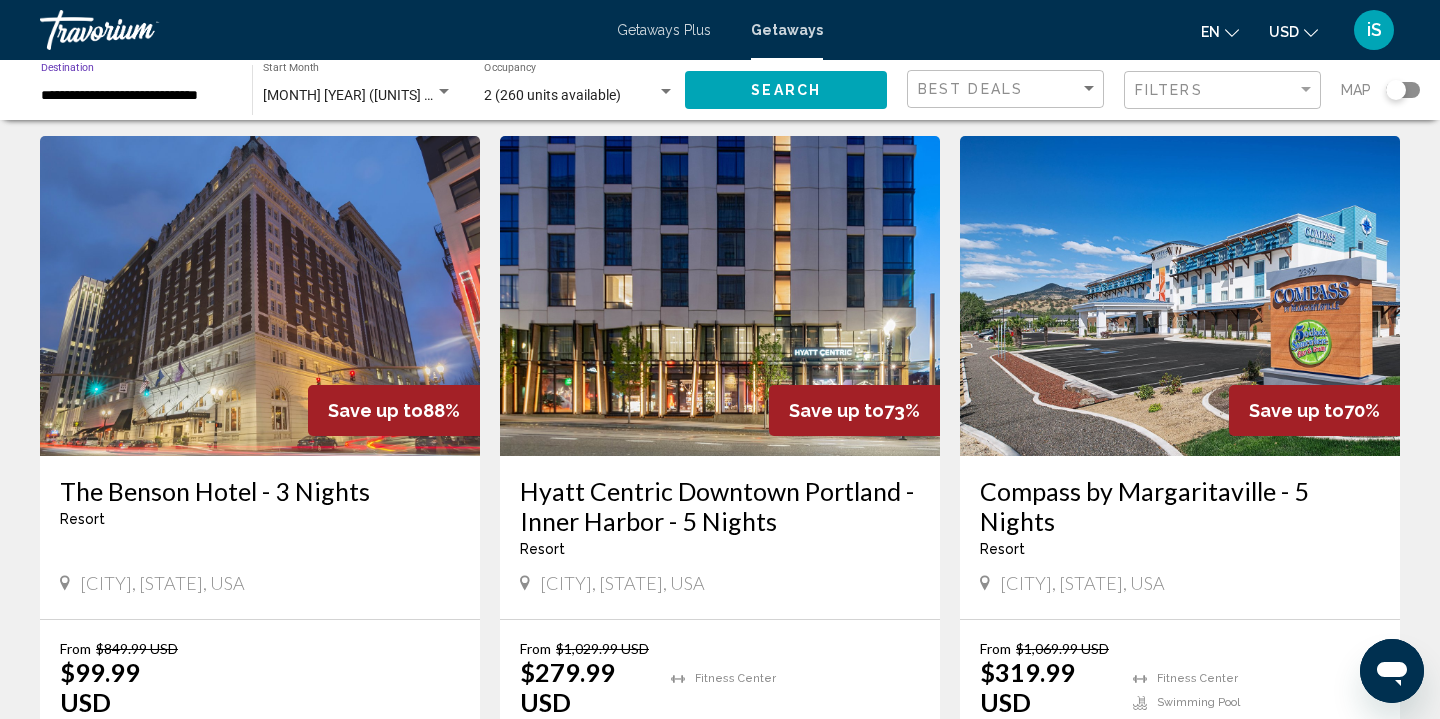 click on "**********" at bounding box center (136, 96) 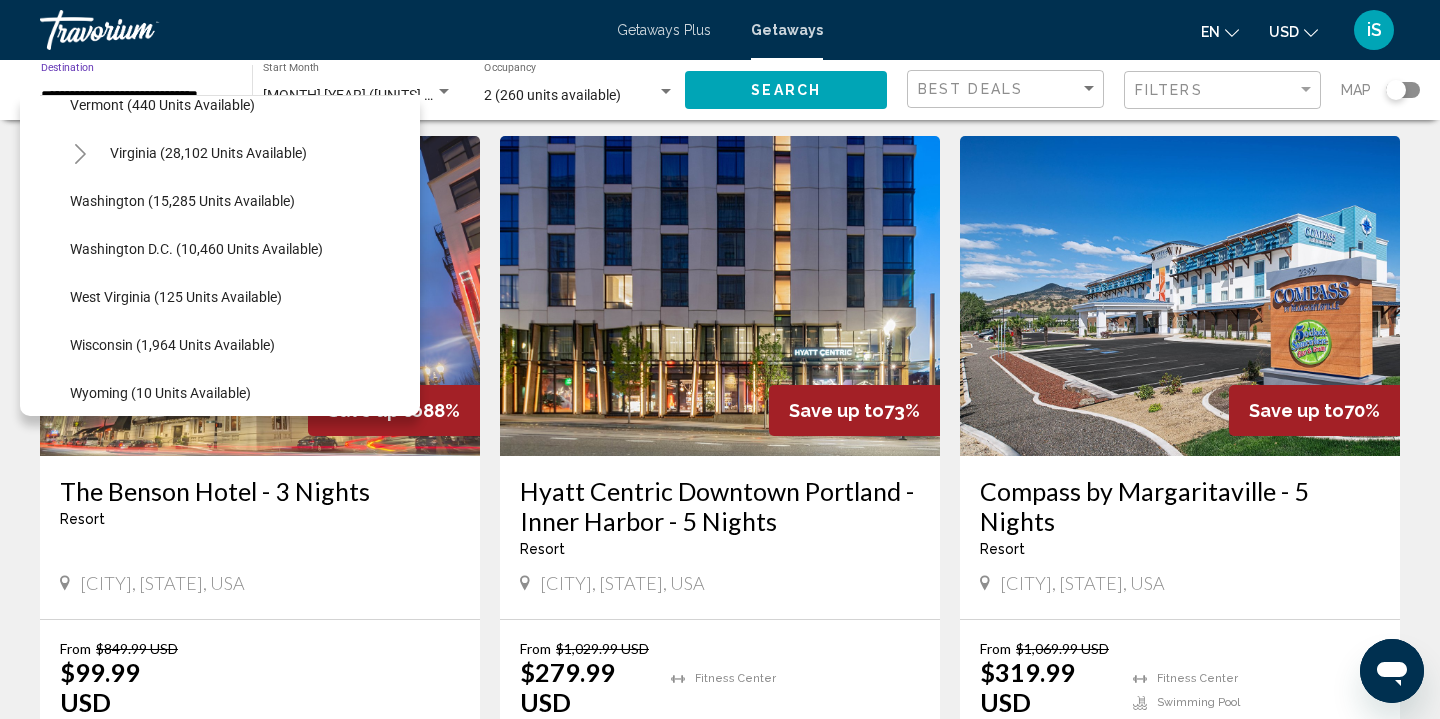 scroll, scrollTop: 1955, scrollLeft: 0, axis: vertical 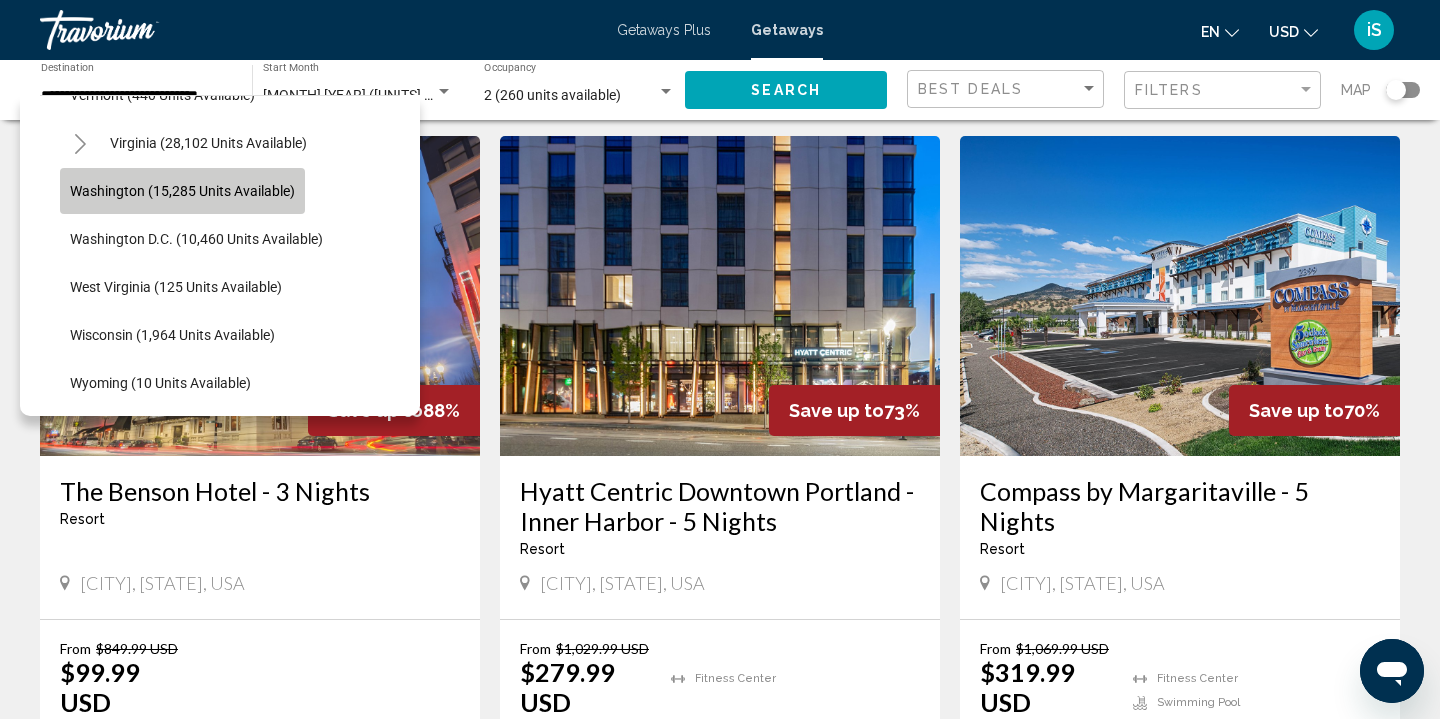 click on "Washington (15,285 units available)" 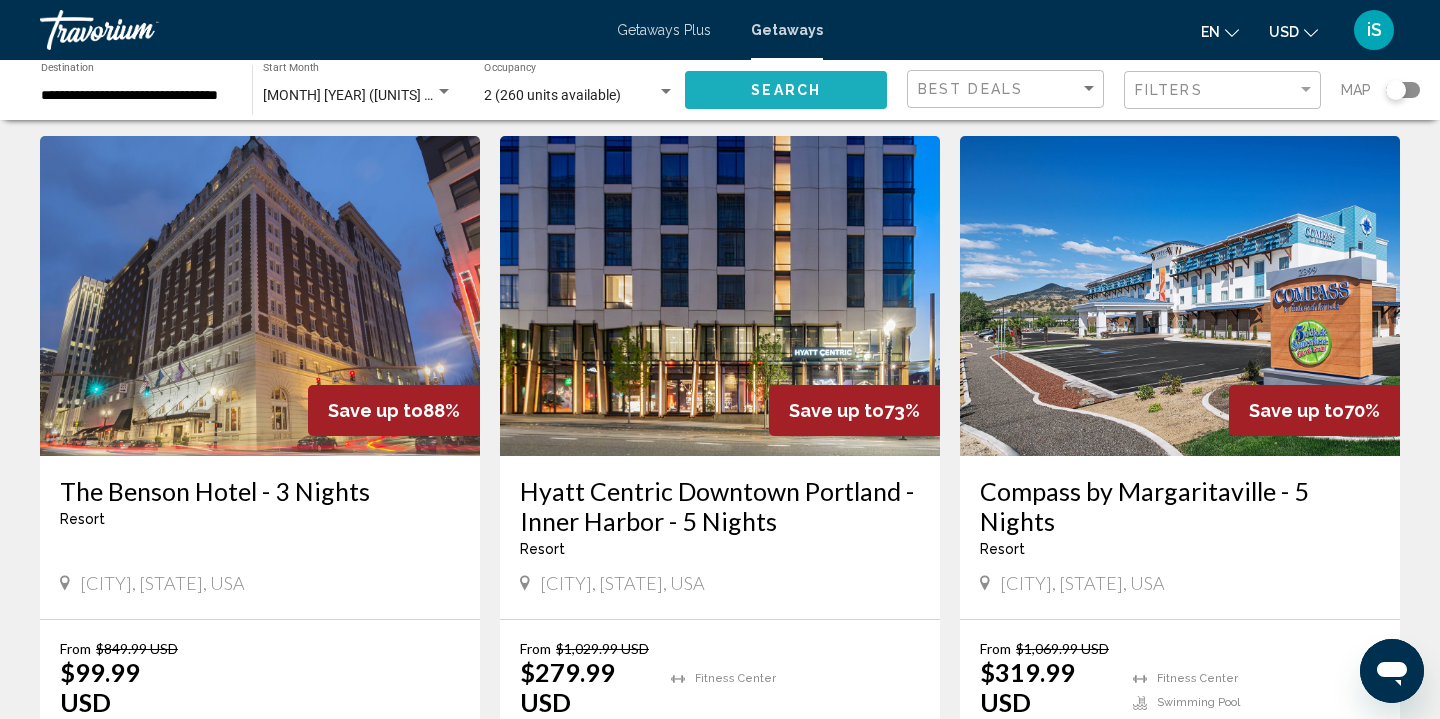 click on "Search" 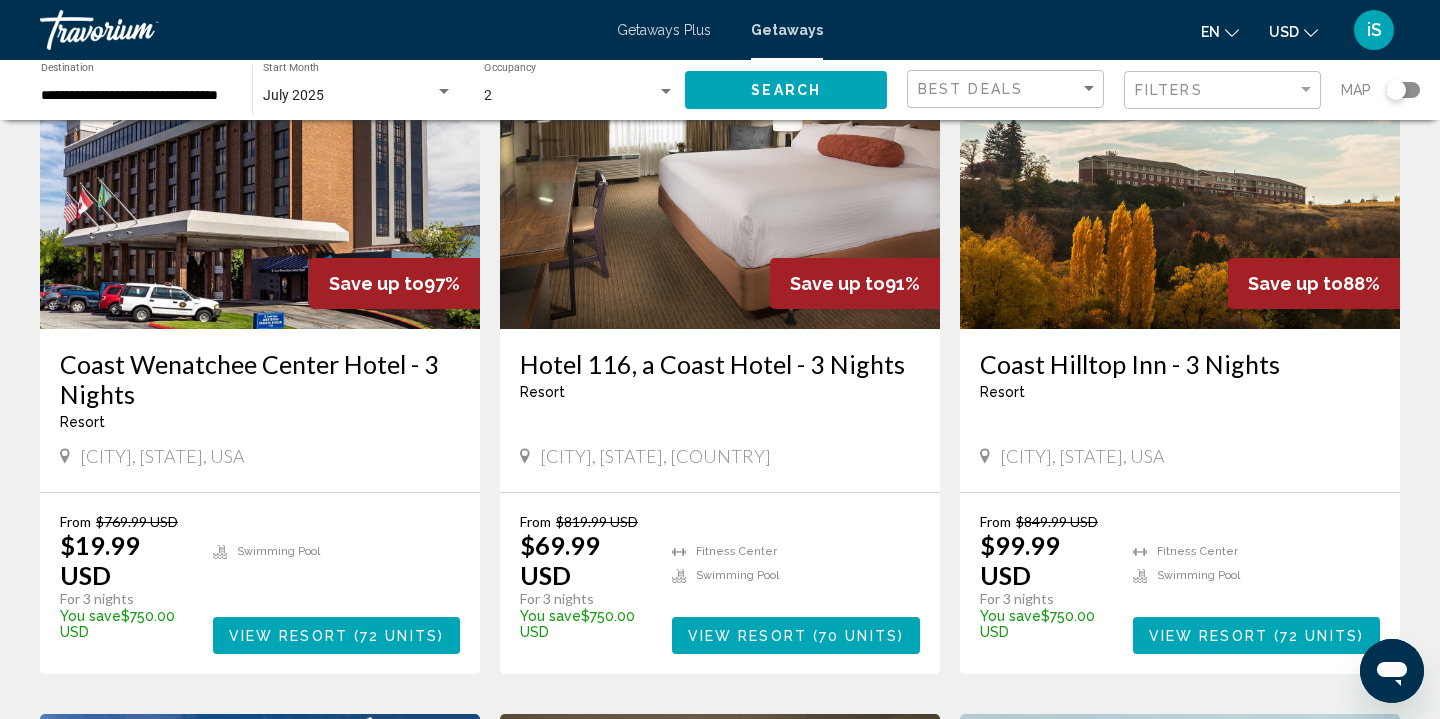 scroll, scrollTop: 204, scrollLeft: 0, axis: vertical 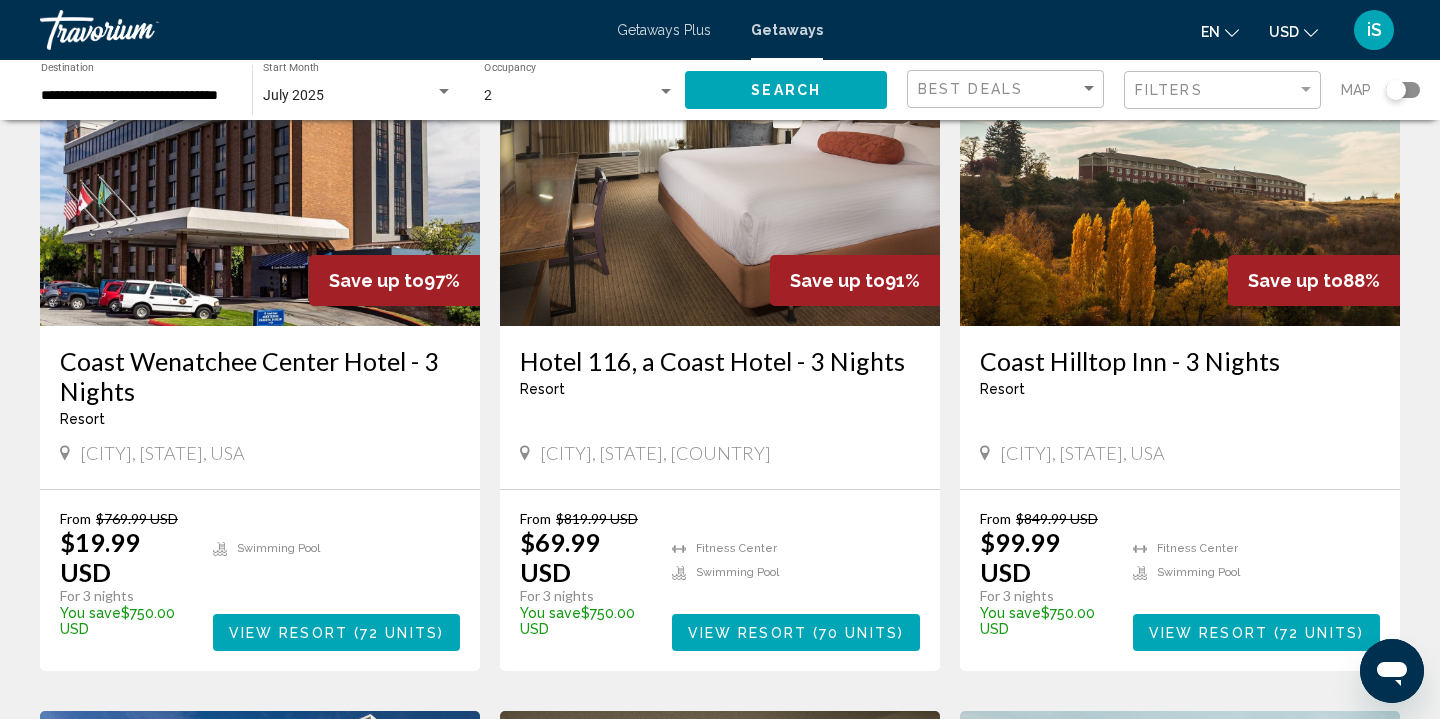 click at bounding box center [720, 166] 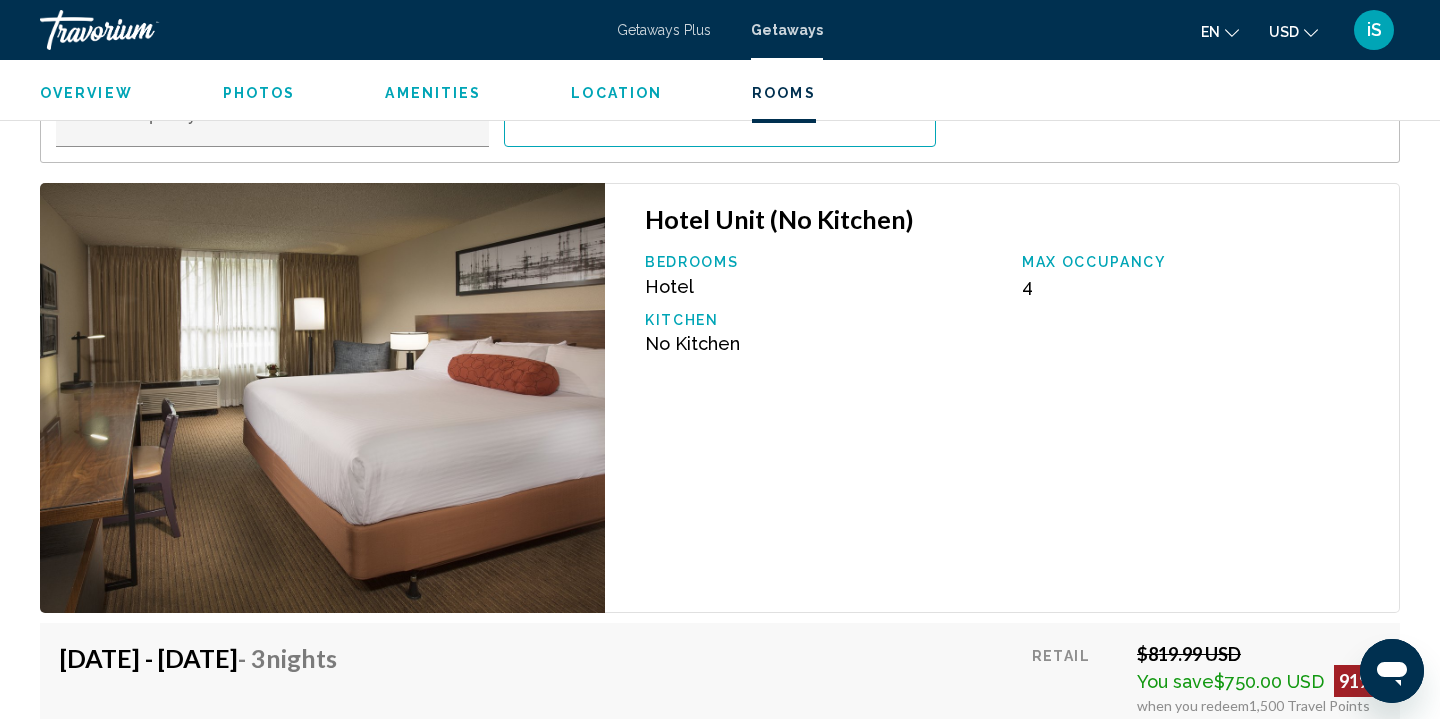 scroll, scrollTop: 2589, scrollLeft: 0, axis: vertical 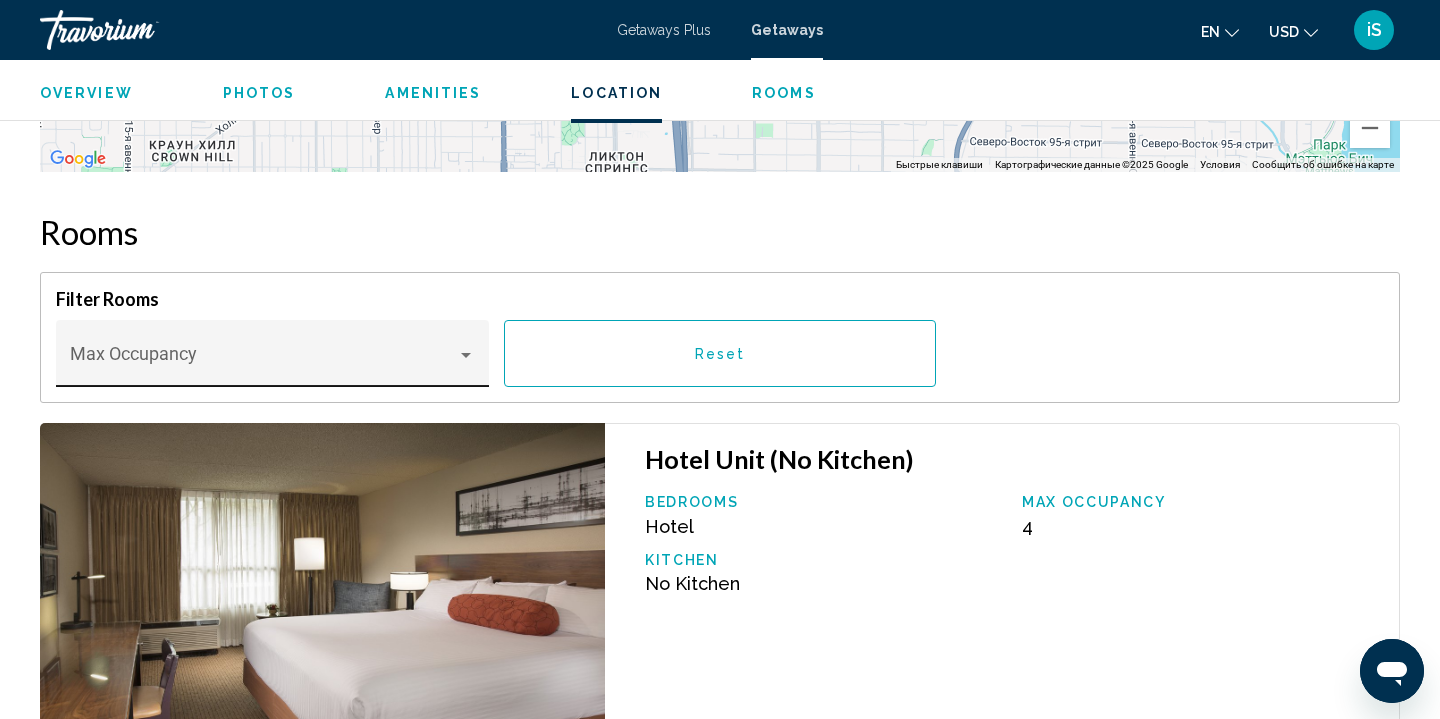 click on "Max Occupancy" at bounding box center [273, 360] 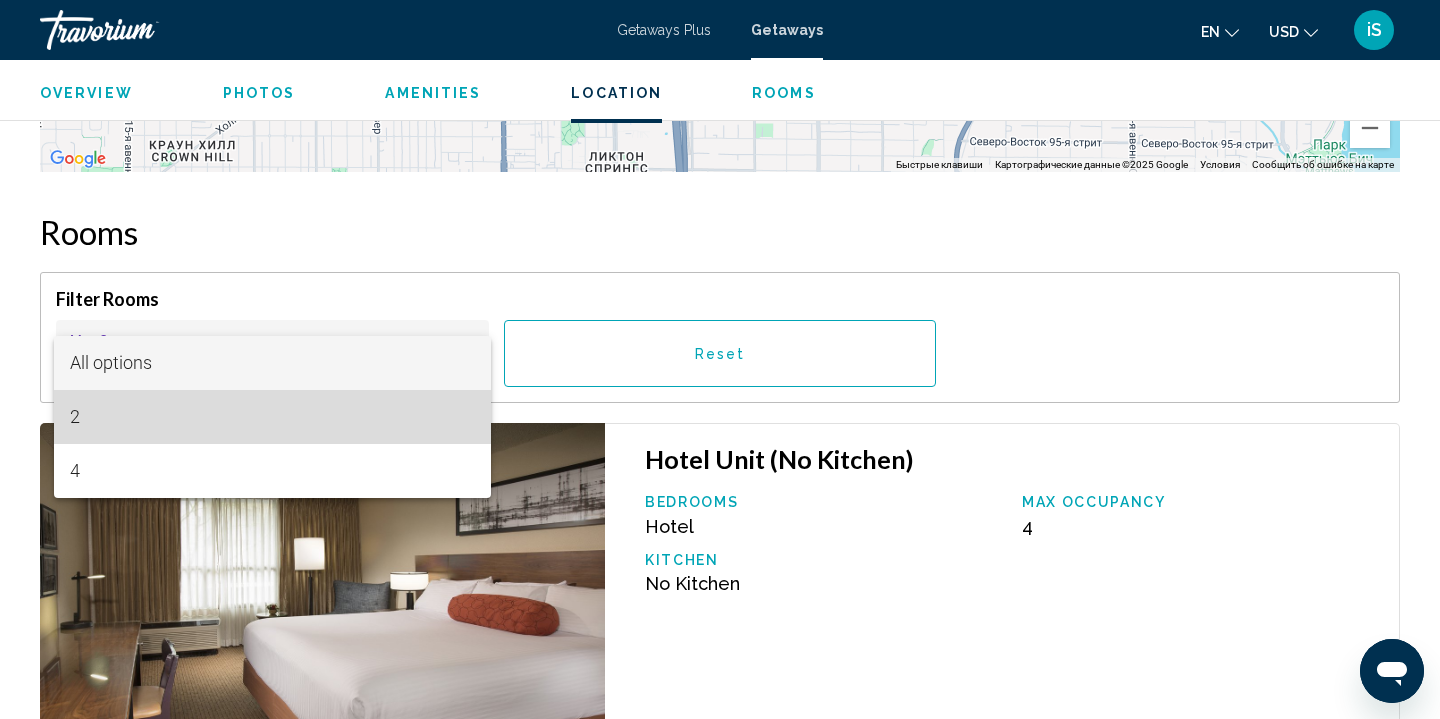 click on "2" at bounding box center (273, 417) 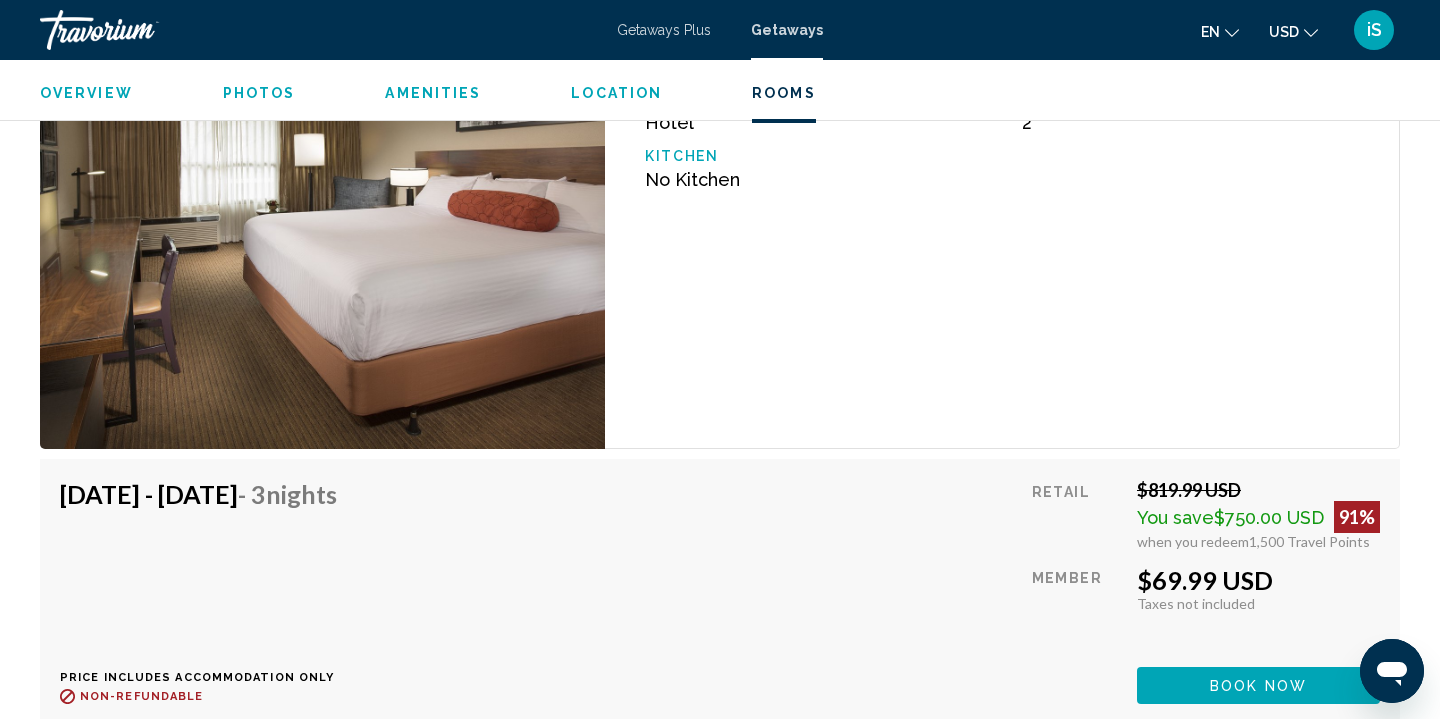 scroll, scrollTop: 3001, scrollLeft: 0, axis: vertical 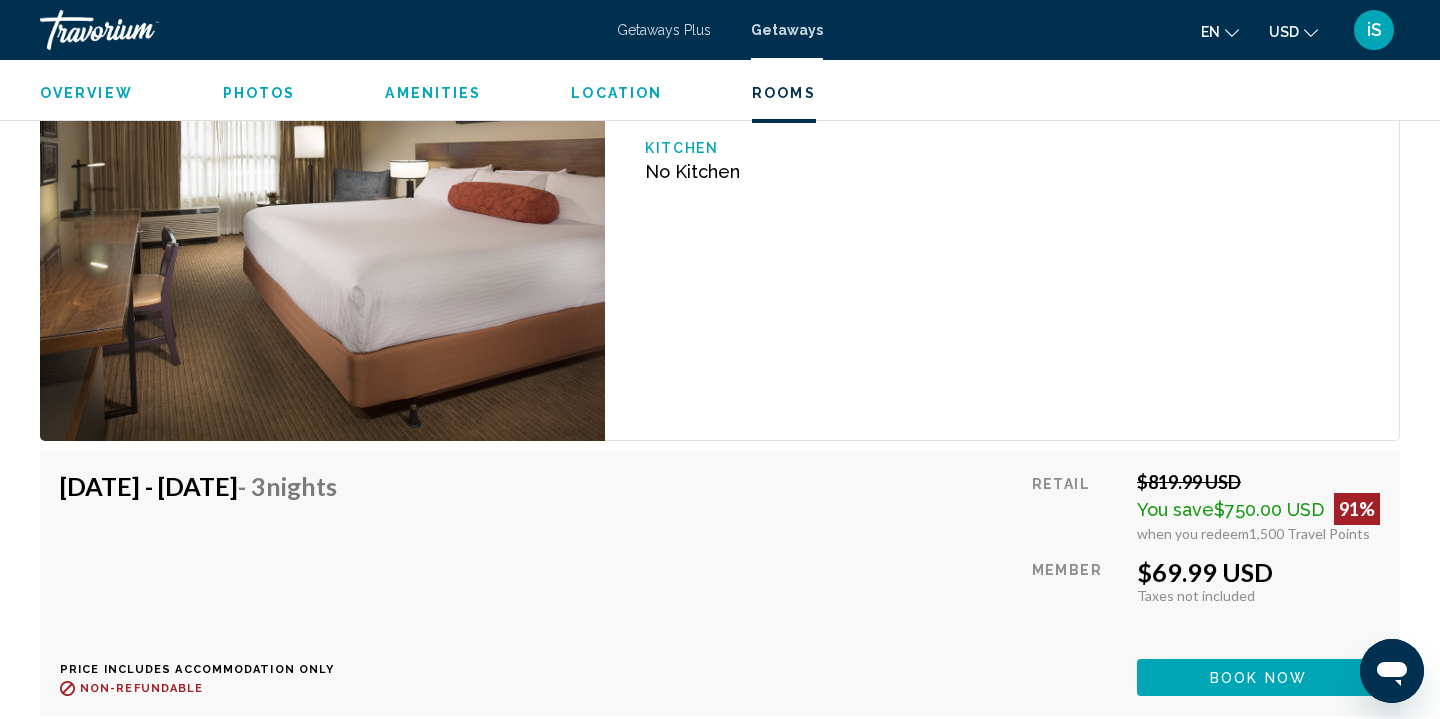 click on "Book now" at bounding box center [1258, 678] 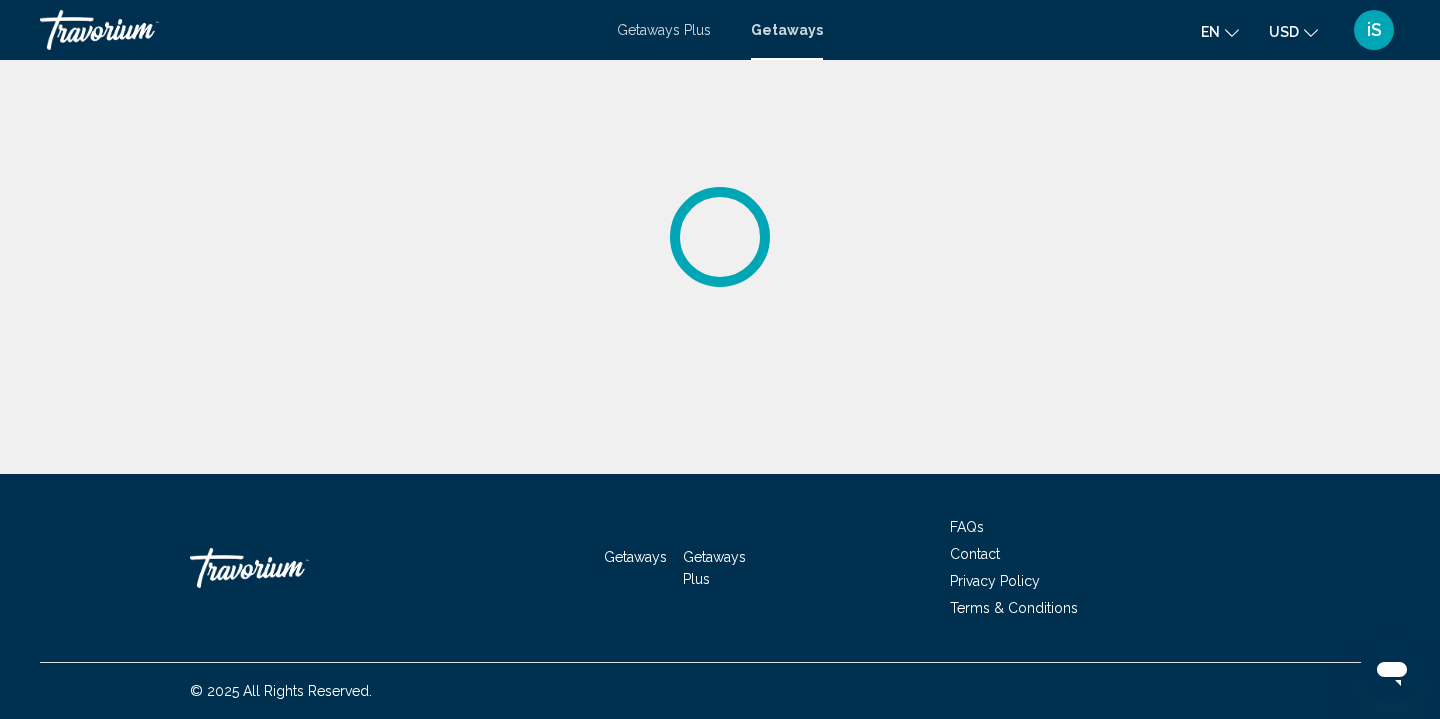 scroll, scrollTop: 0, scrollLeft: 0, axis: both 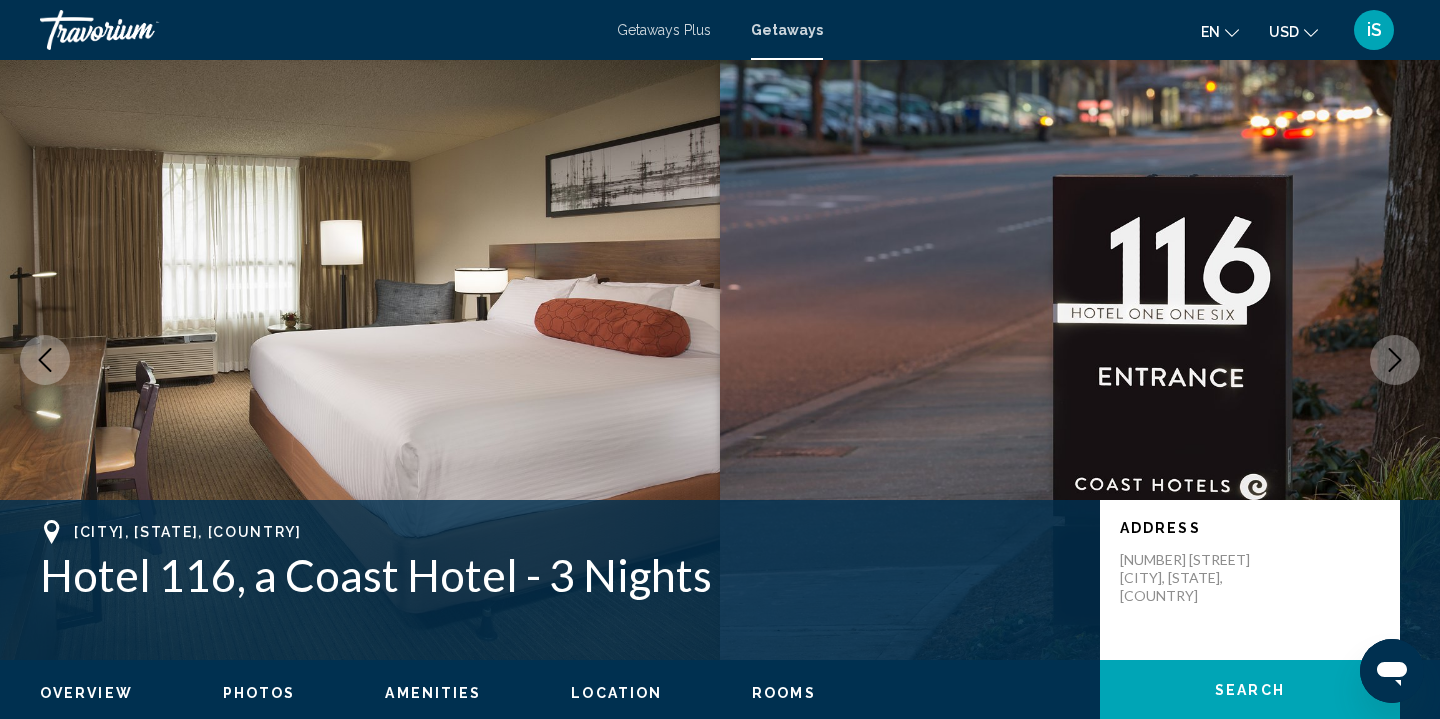 click on "Getaways Plus" at bounding box center [664, 30] 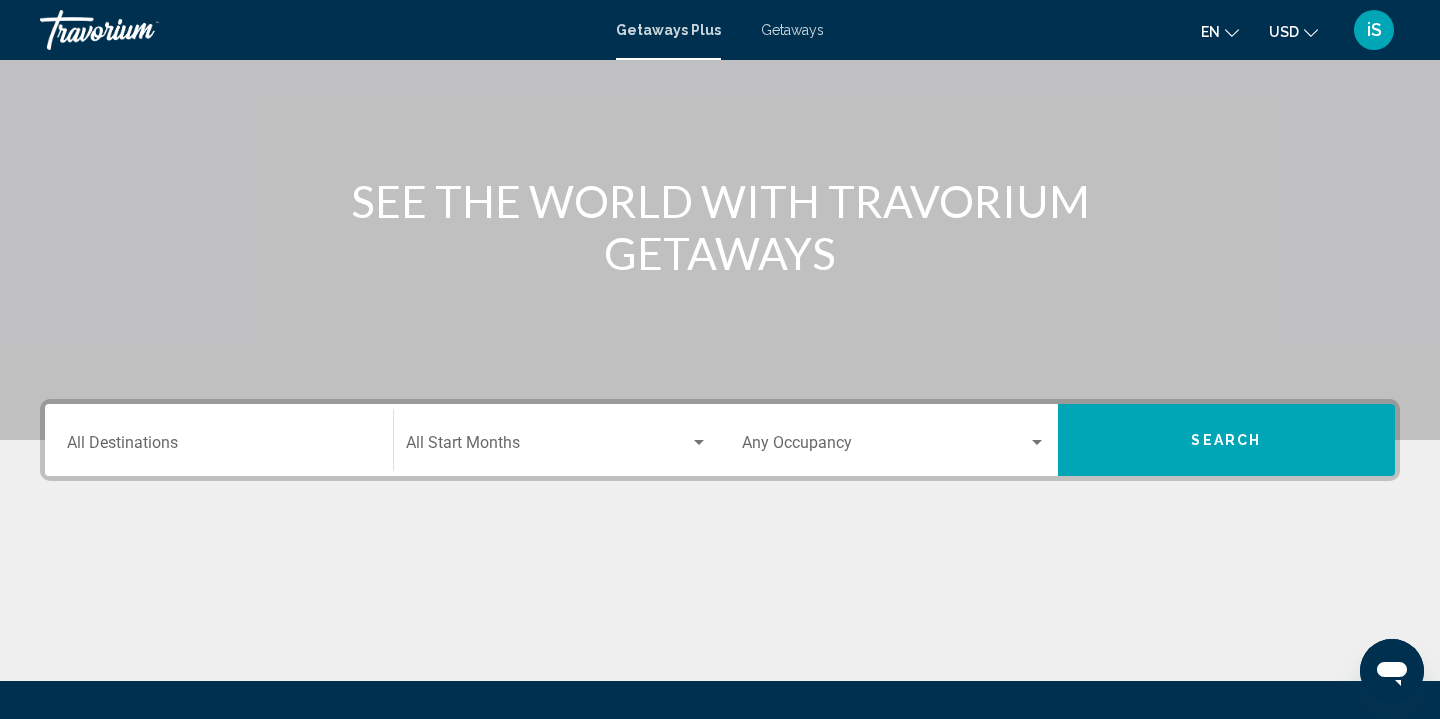 scroll, scrollTop: 161, scrollLeft: 0, axis: vertical 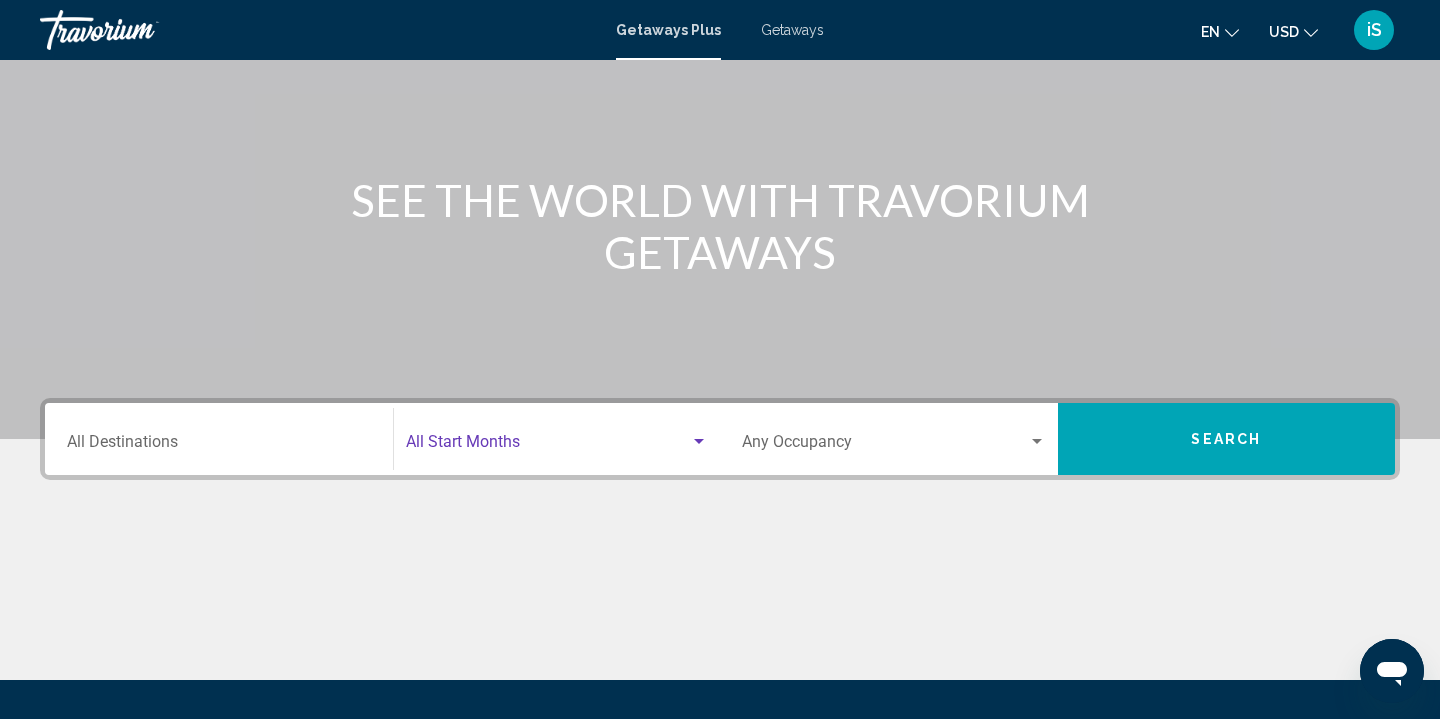 click at bounding box center [548, 446] 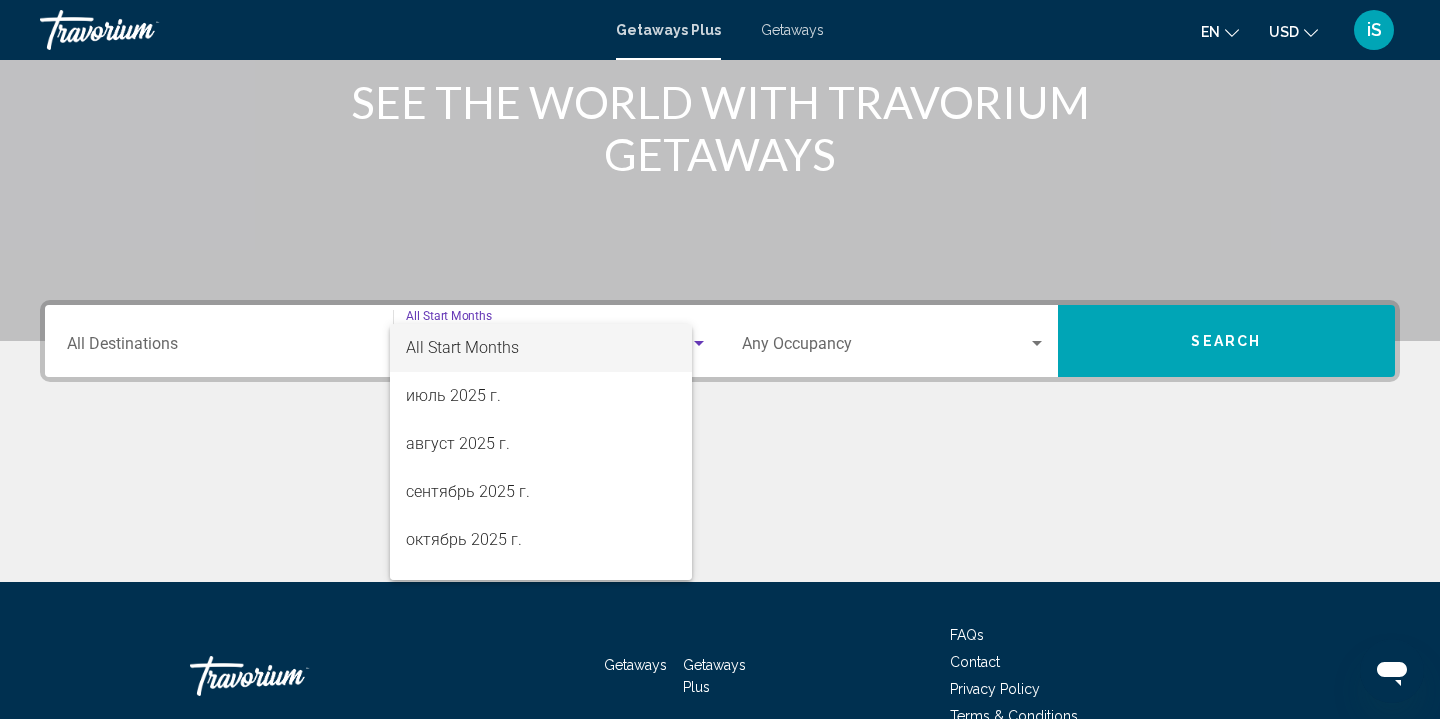 scroll, scrollTop: 367, scrollLeft: 0, axis: vertical 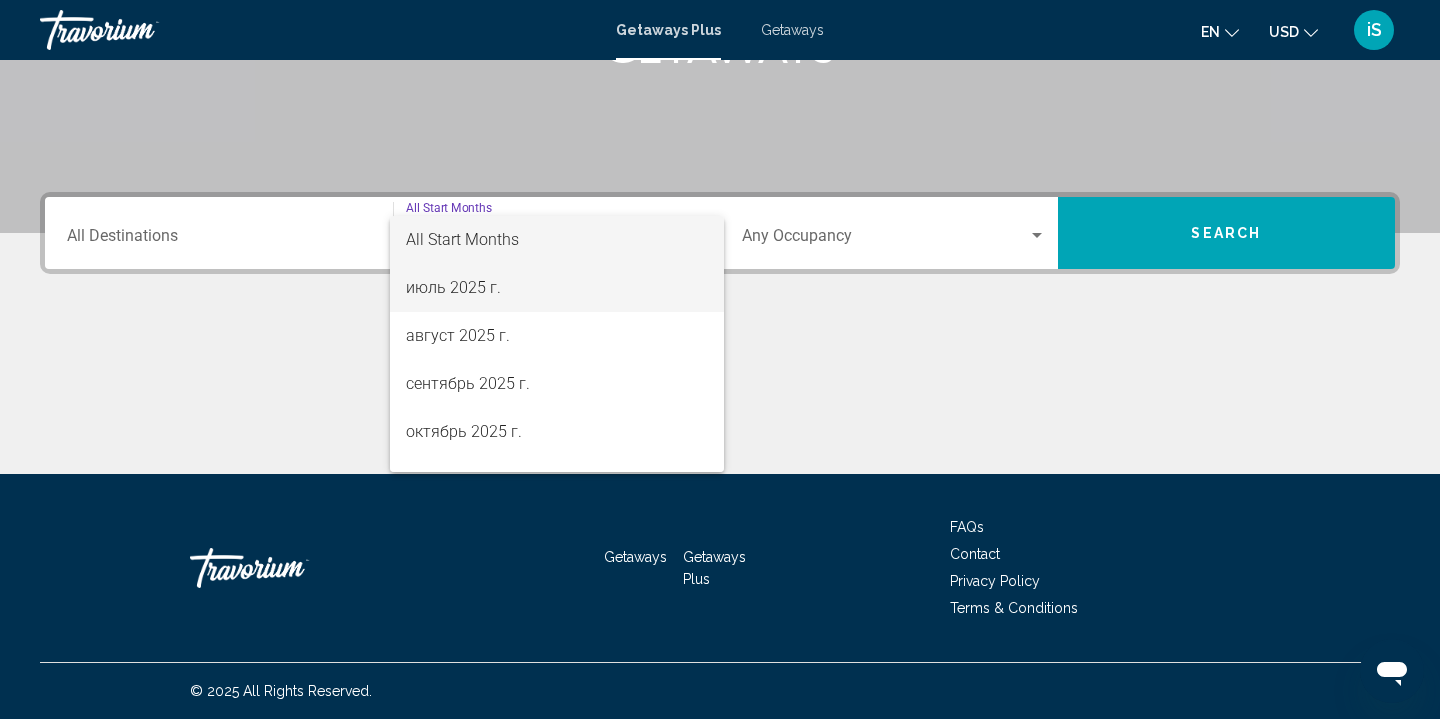 click on "июль 2025 г." at bounding box center [557, 288] 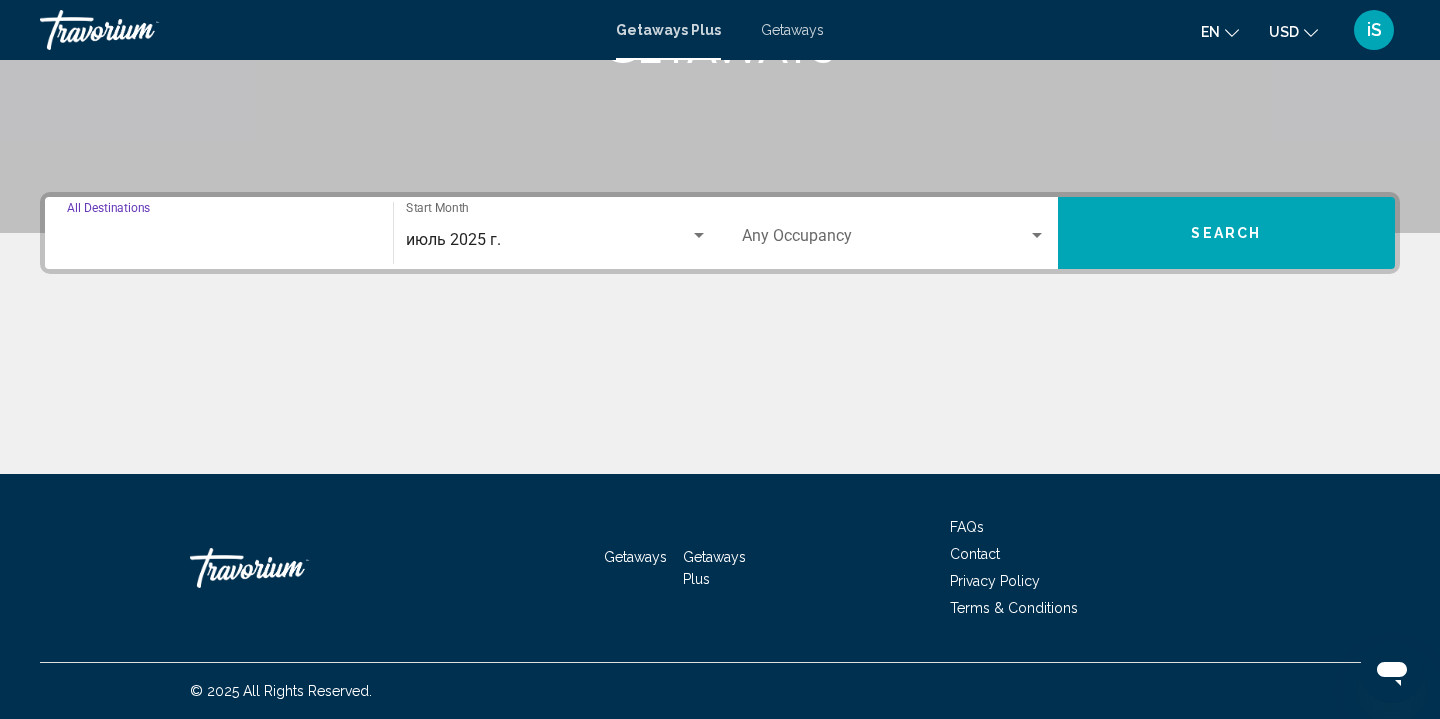 click on "Destination All Destinations" at bounding box center (219, 240) 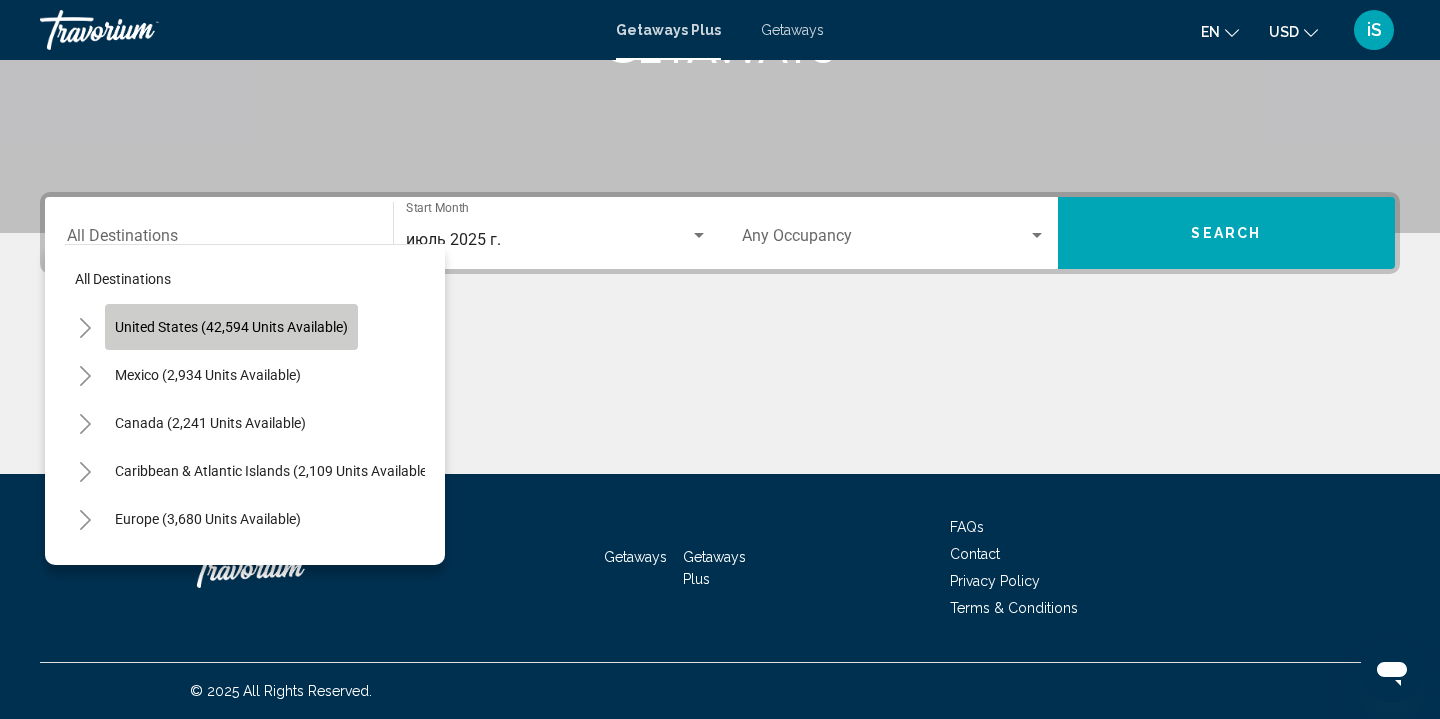 click on "United States (42,594 units available)" 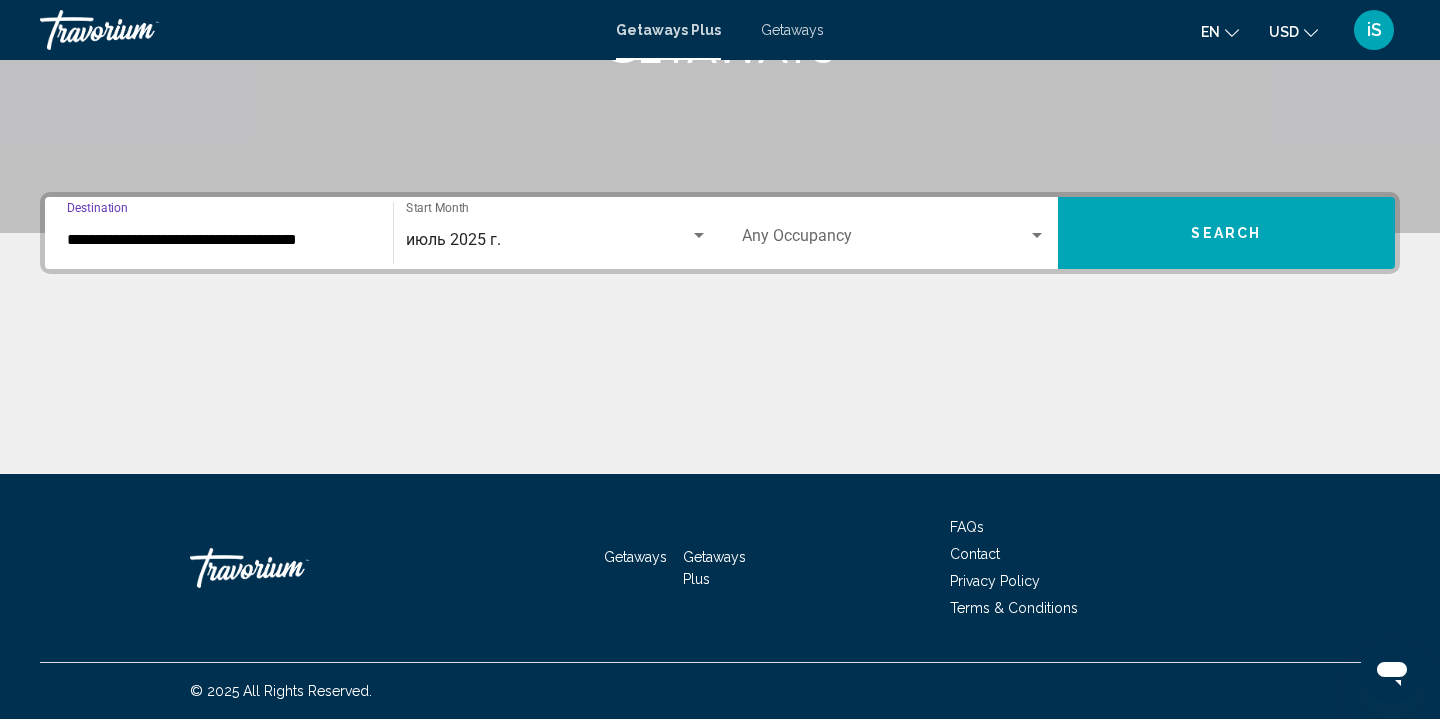 click on "**********" at bounding box center (219, 240) 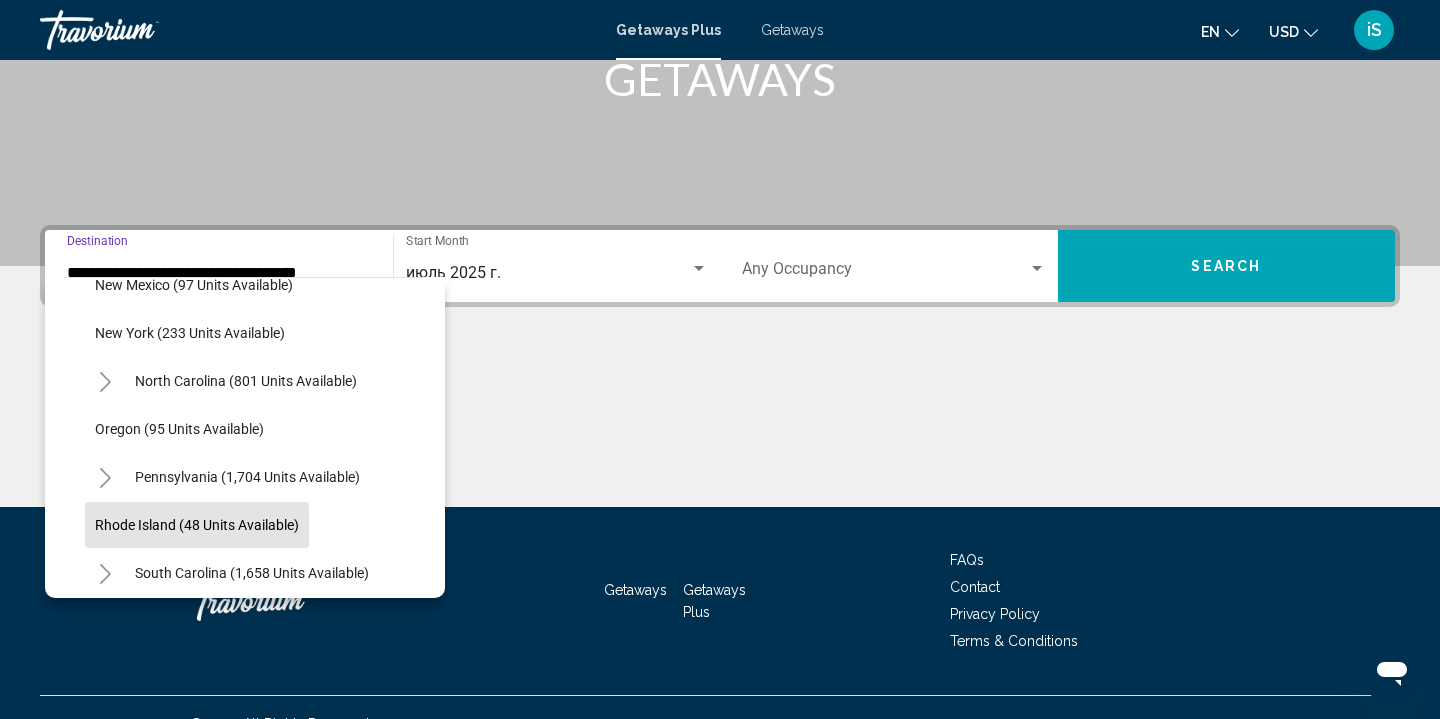 scroll, scrollTop: 1230, scrollLeft: 0, axis: vertical 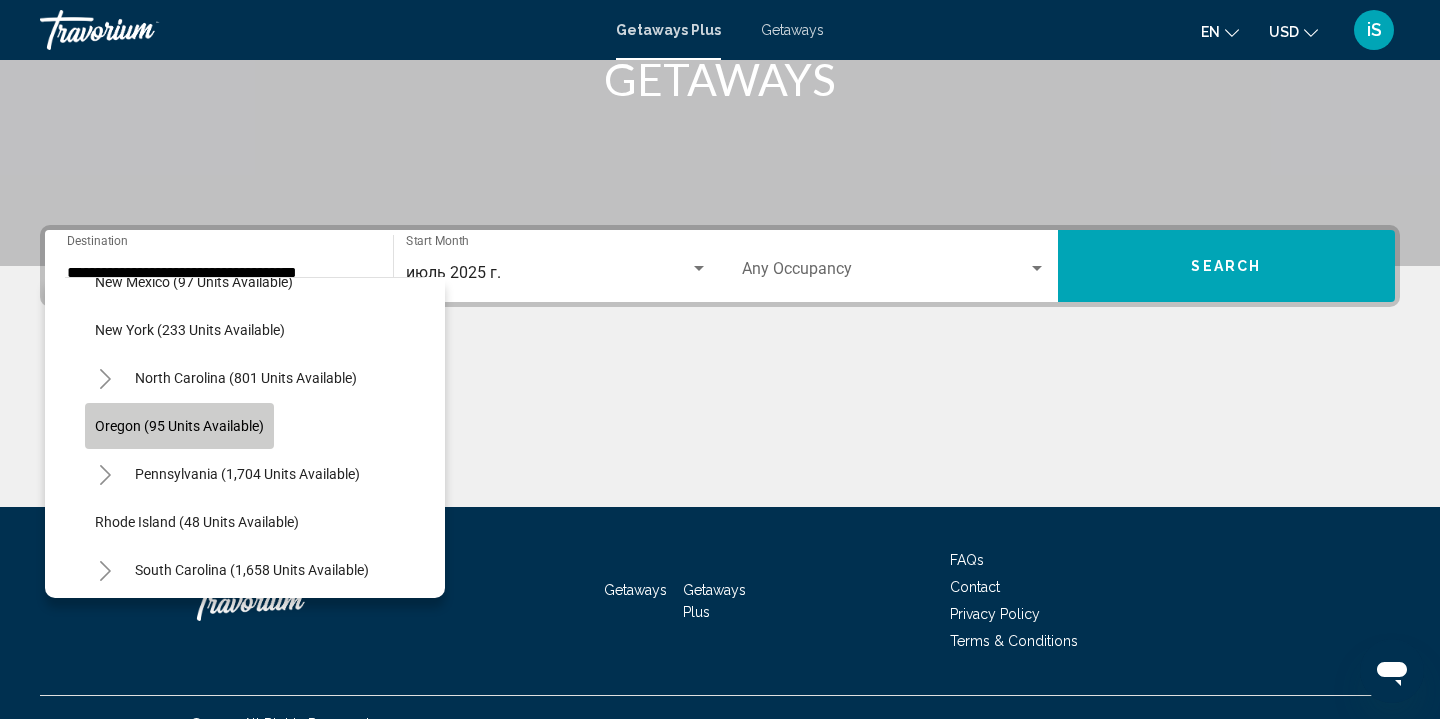 click on "Oregon (95 units available)" 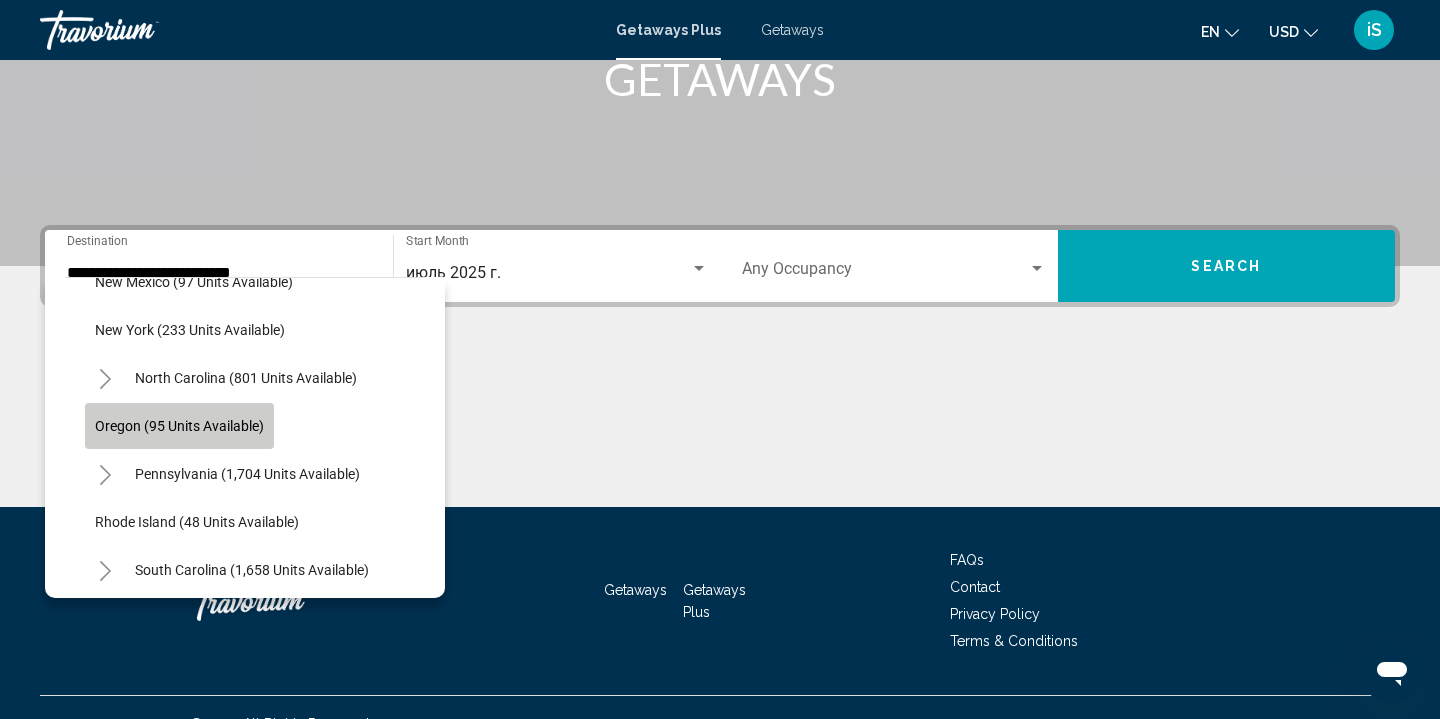 scroll, scrollTop: 367, scrollLeft: 0, axis: vertical 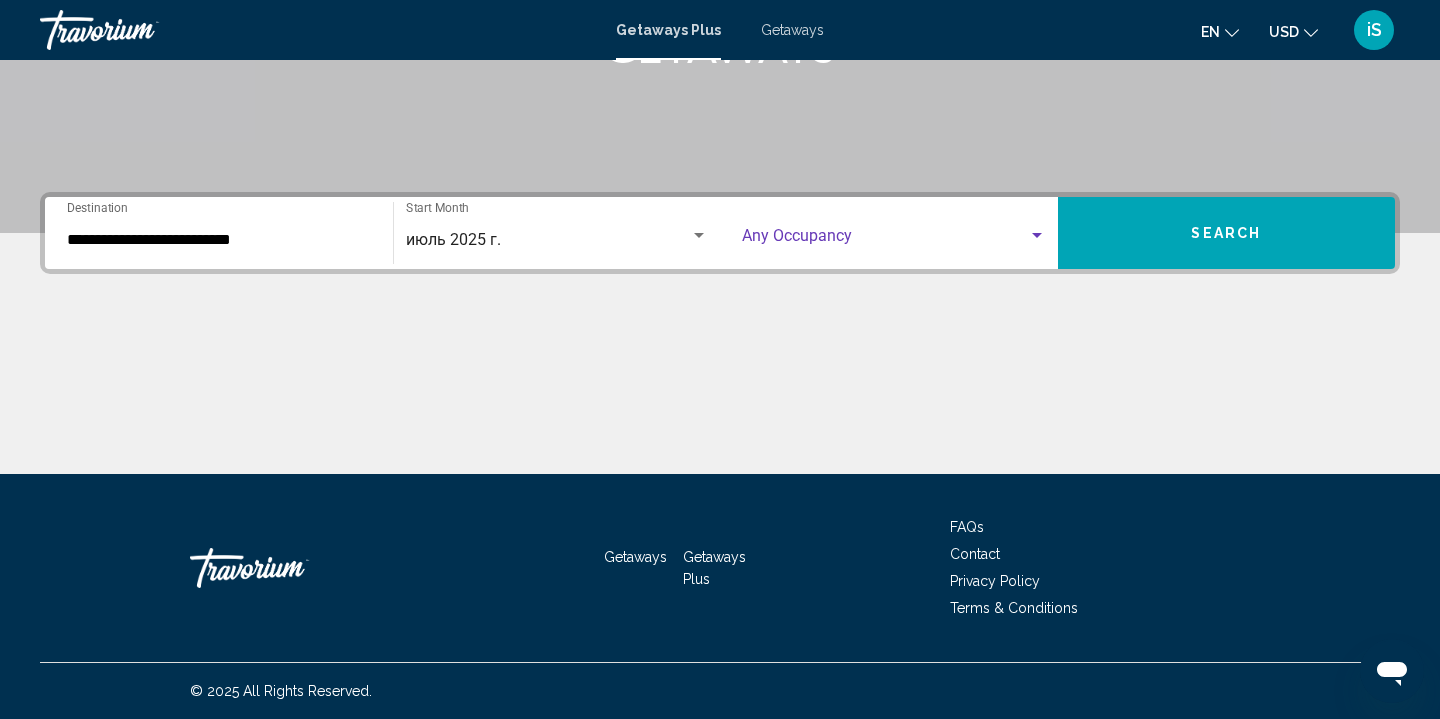 click at bounding box center (885, 240) 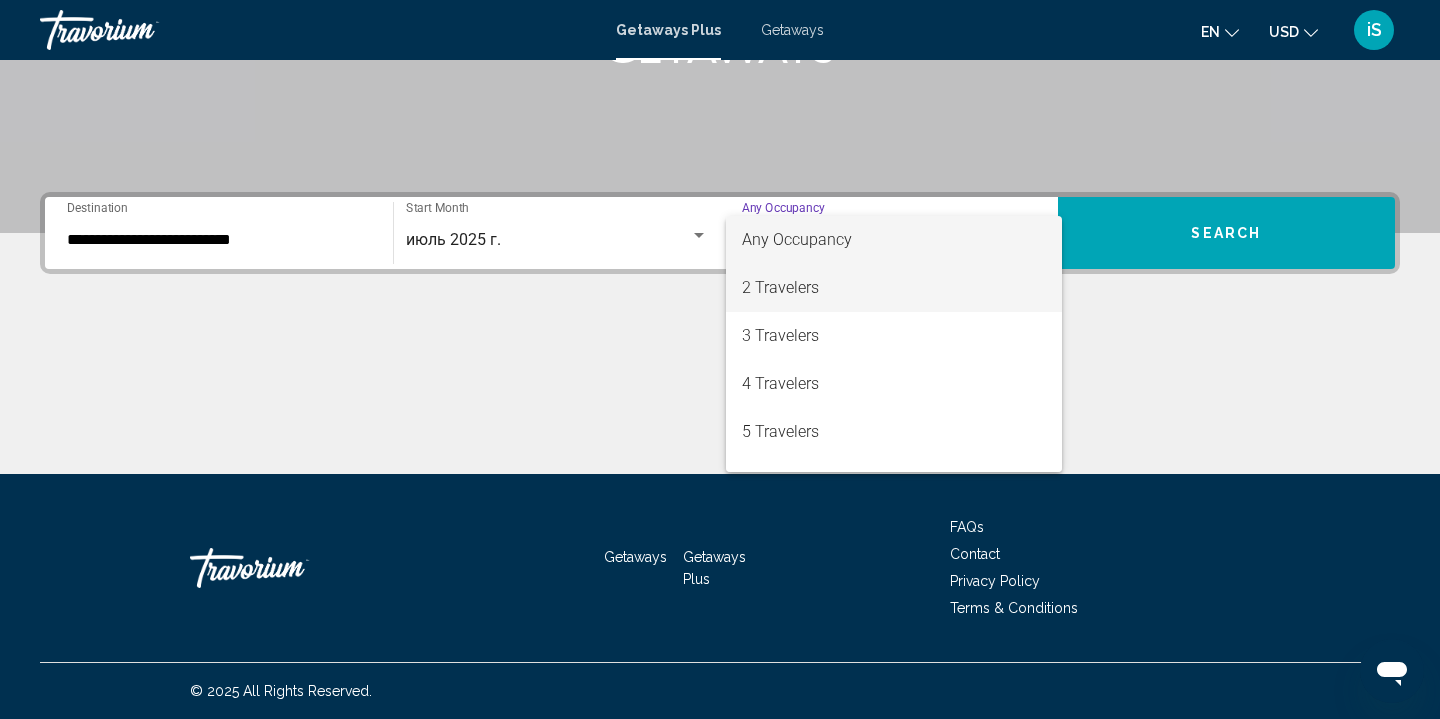 click on "2 Travelers" at bounding box center (894, 288) 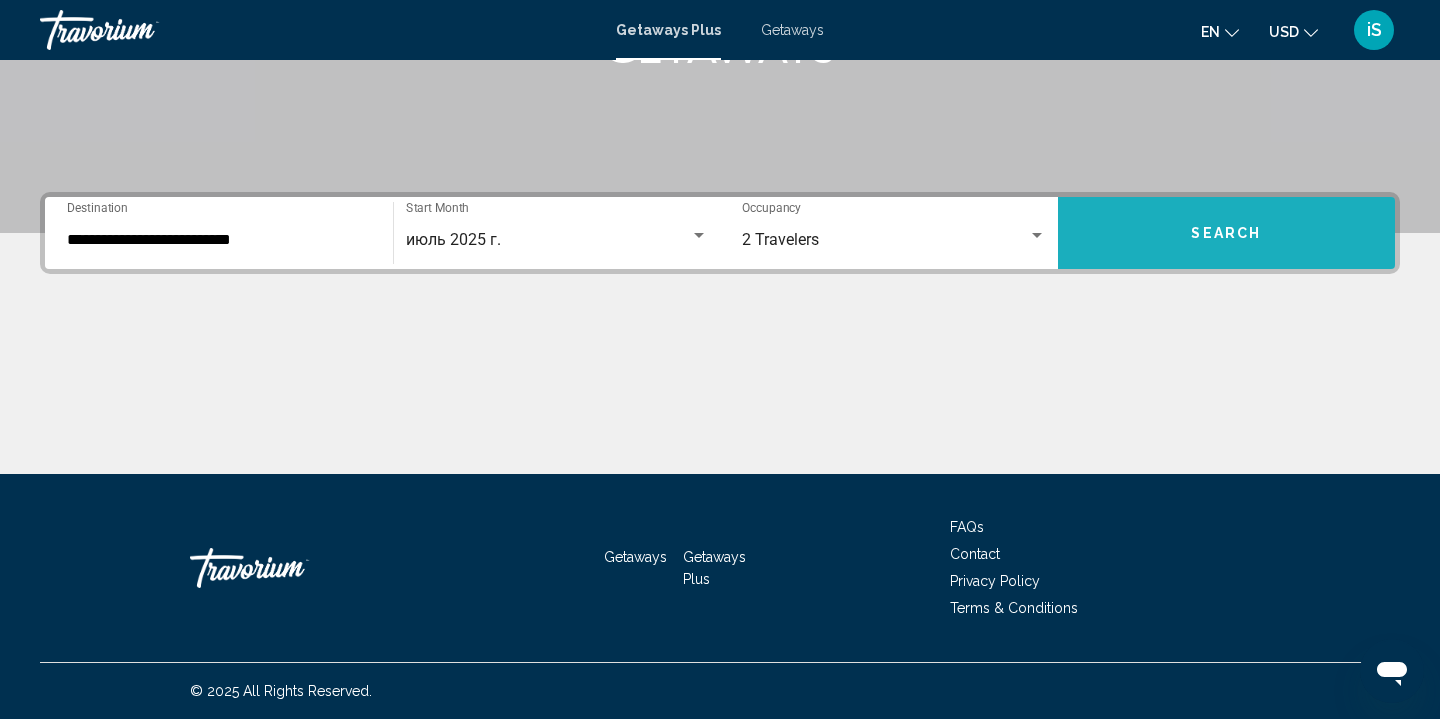 click on "Search" at bounding box center (1226, 234) 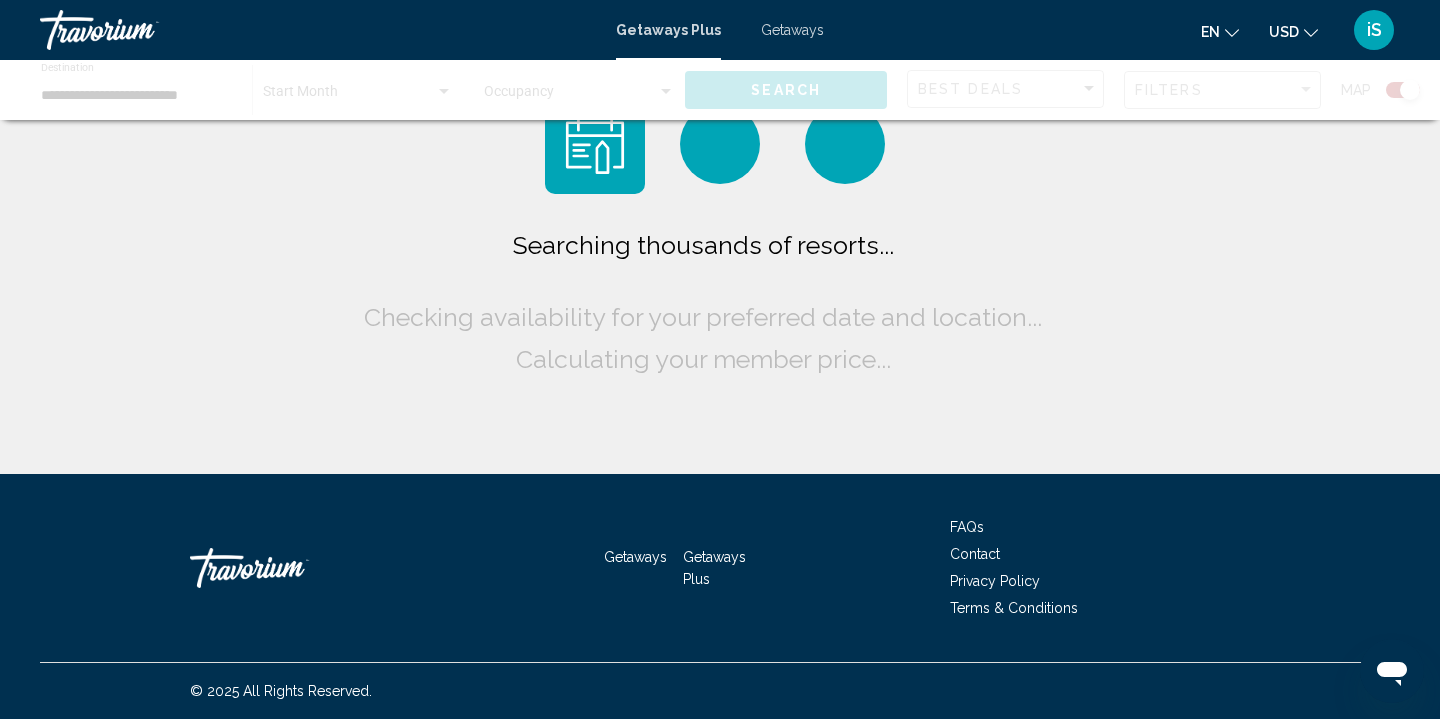 scroll, scrollTop: 0, scrollLeft: 0, axis: both 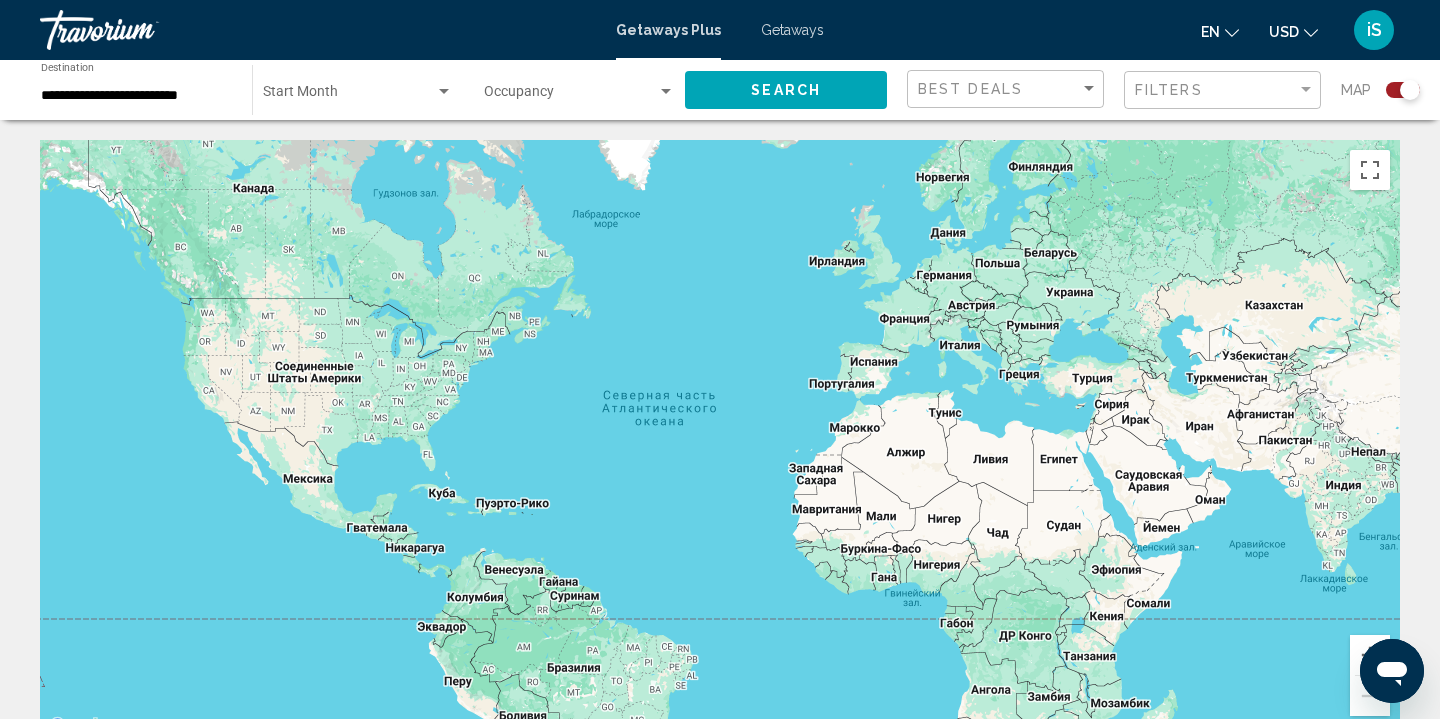 click 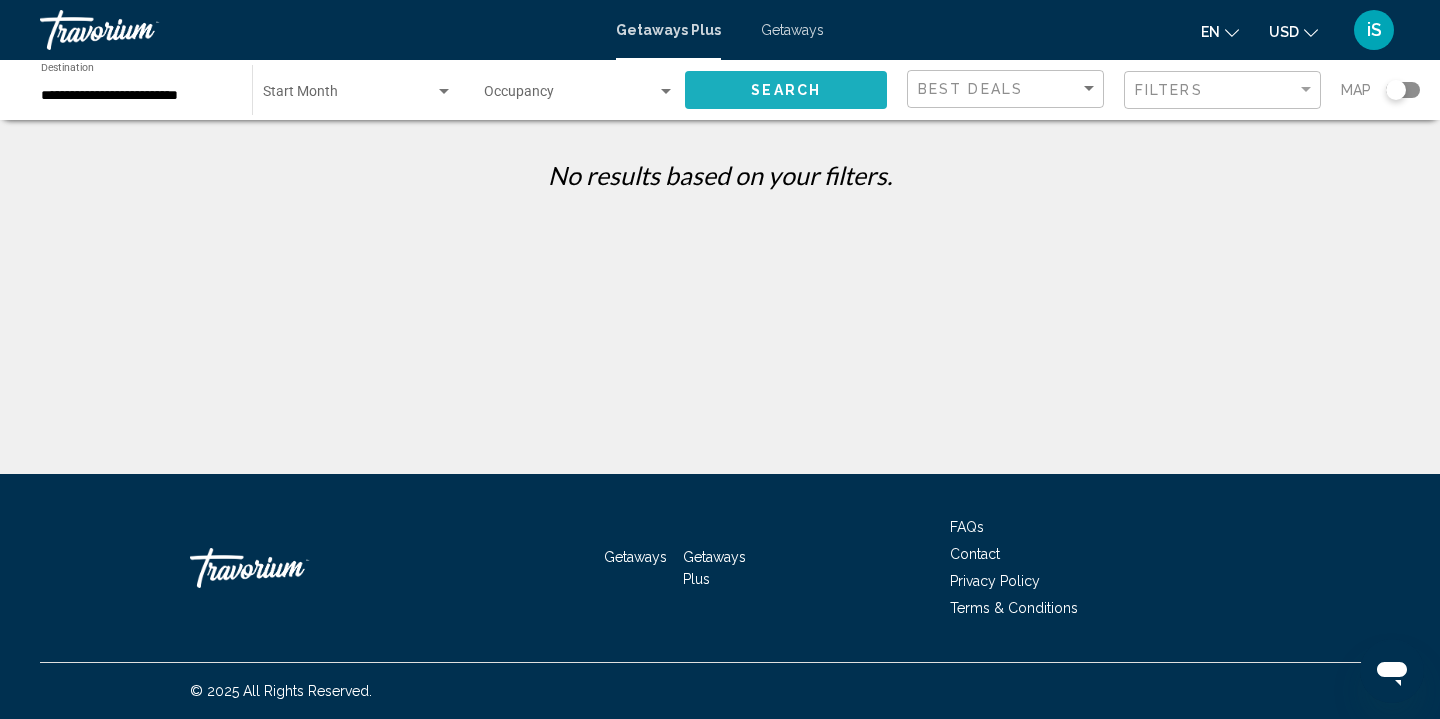 click on "Search" 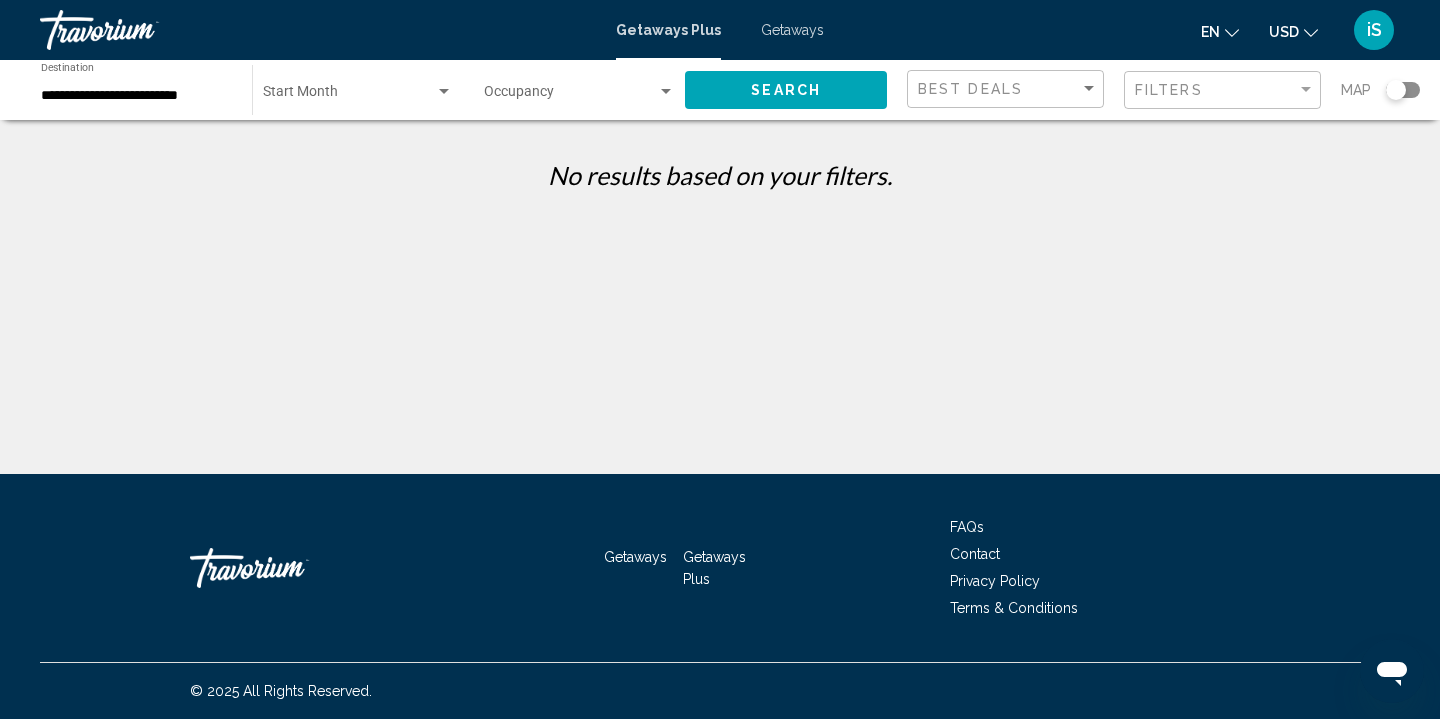 click at bounding box center (349, 96) 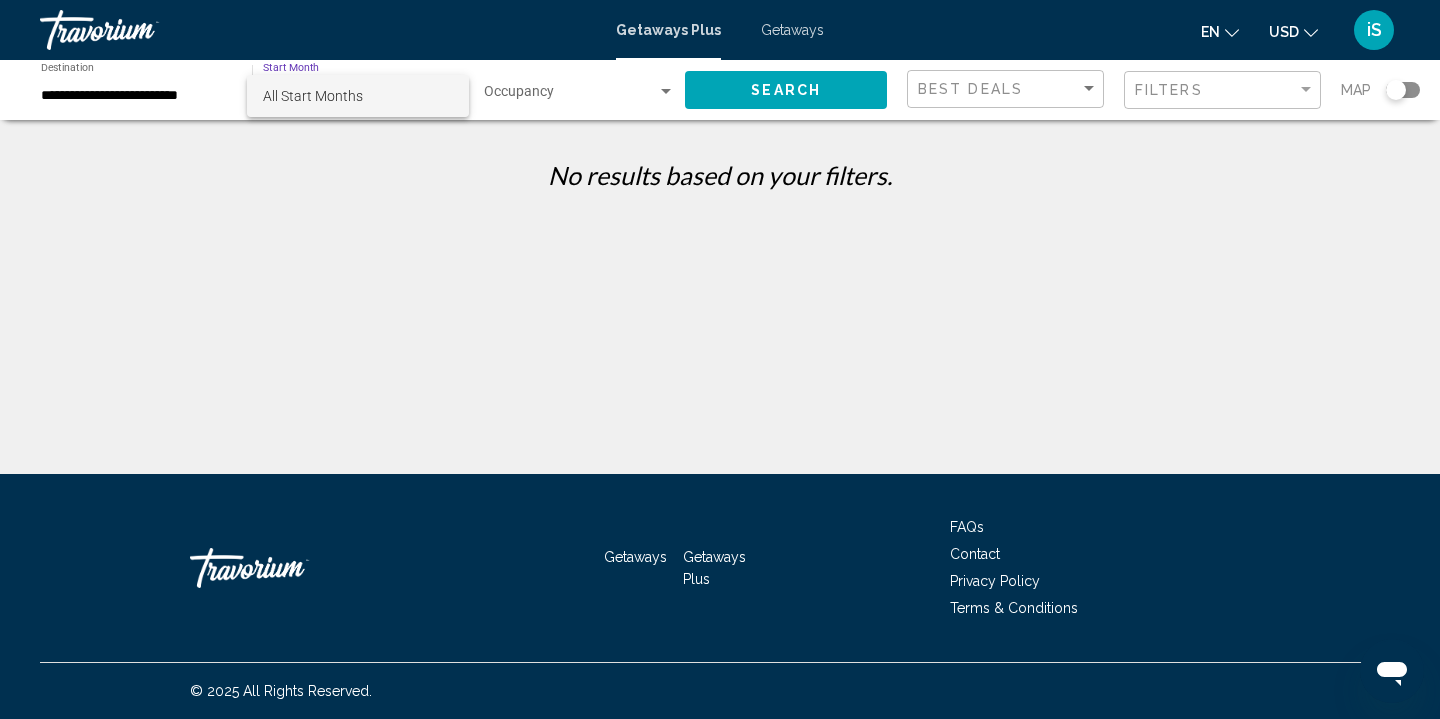 click at bounding box center [720, 359] 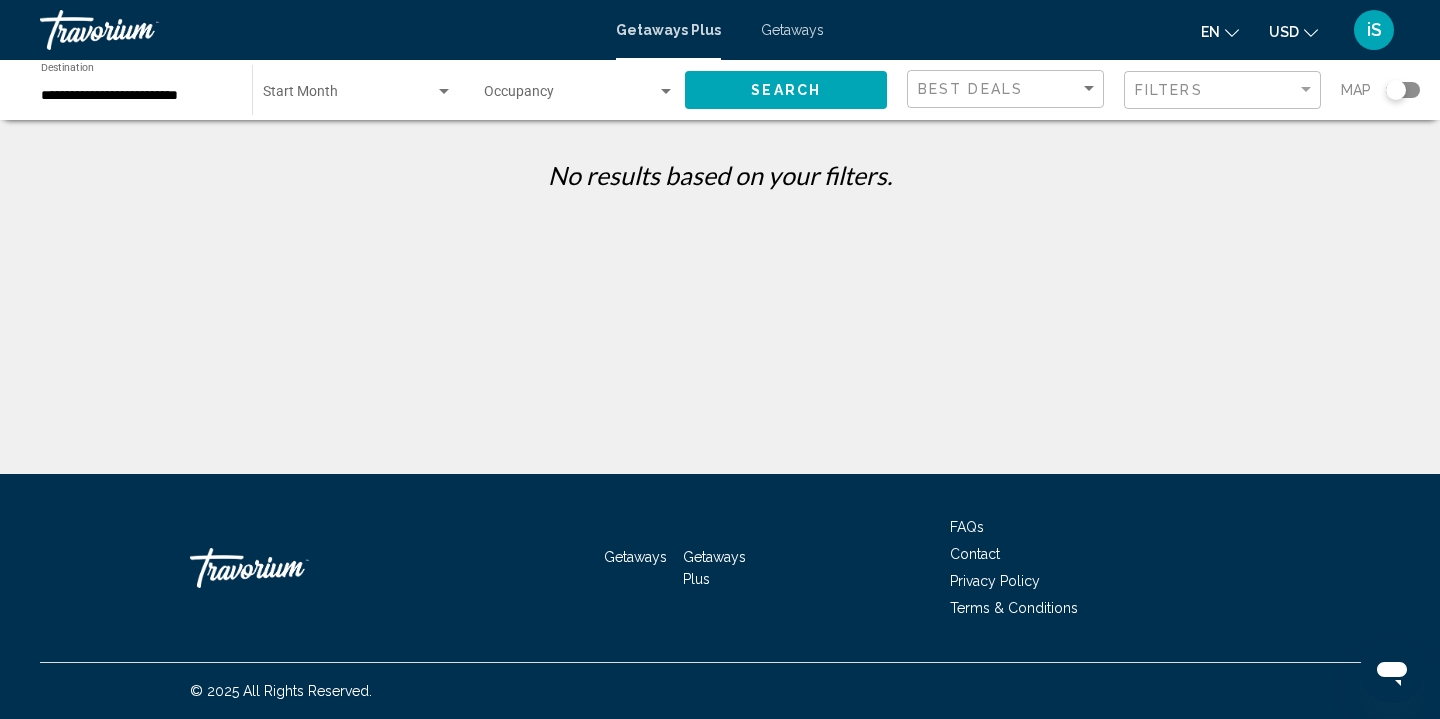 click on "**********" at bounding box center [136, 96] 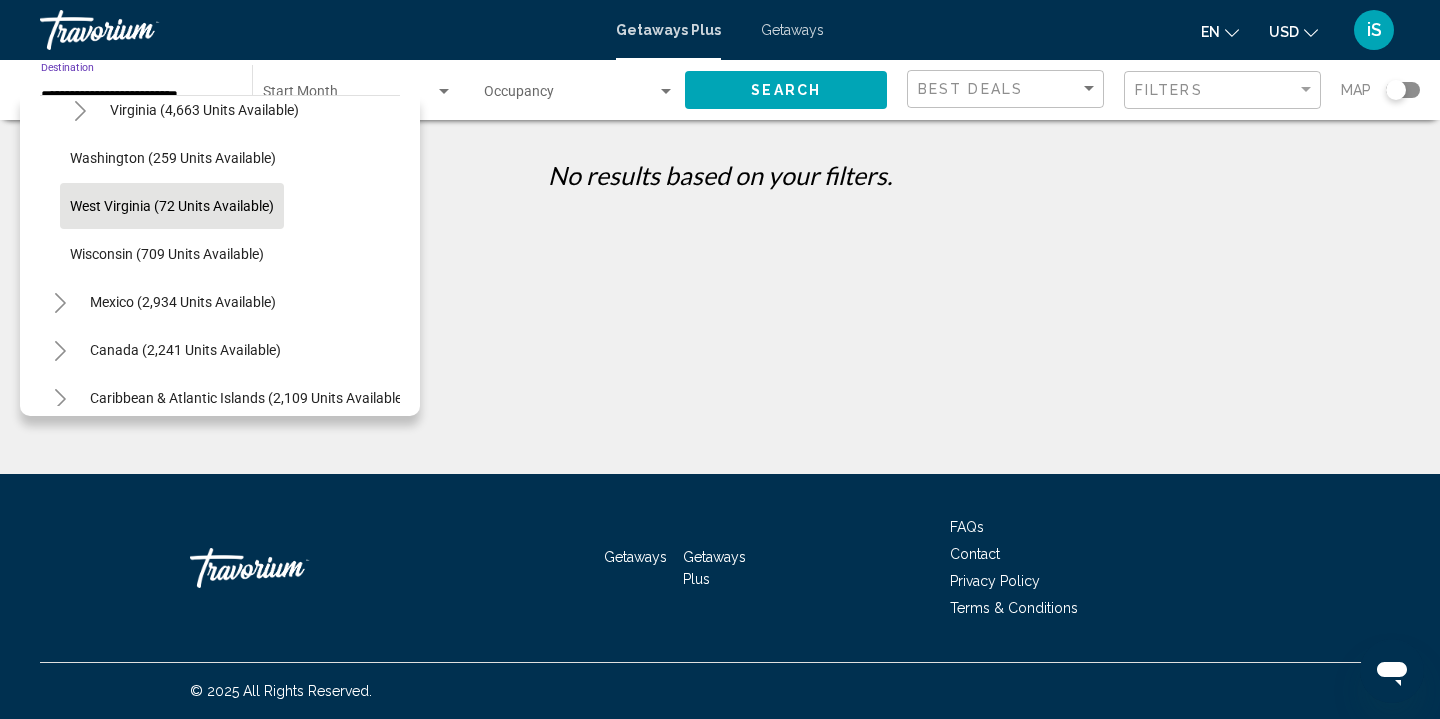 scroll, scrollTop: 1752, scrollLeft: 0, axis: vertical 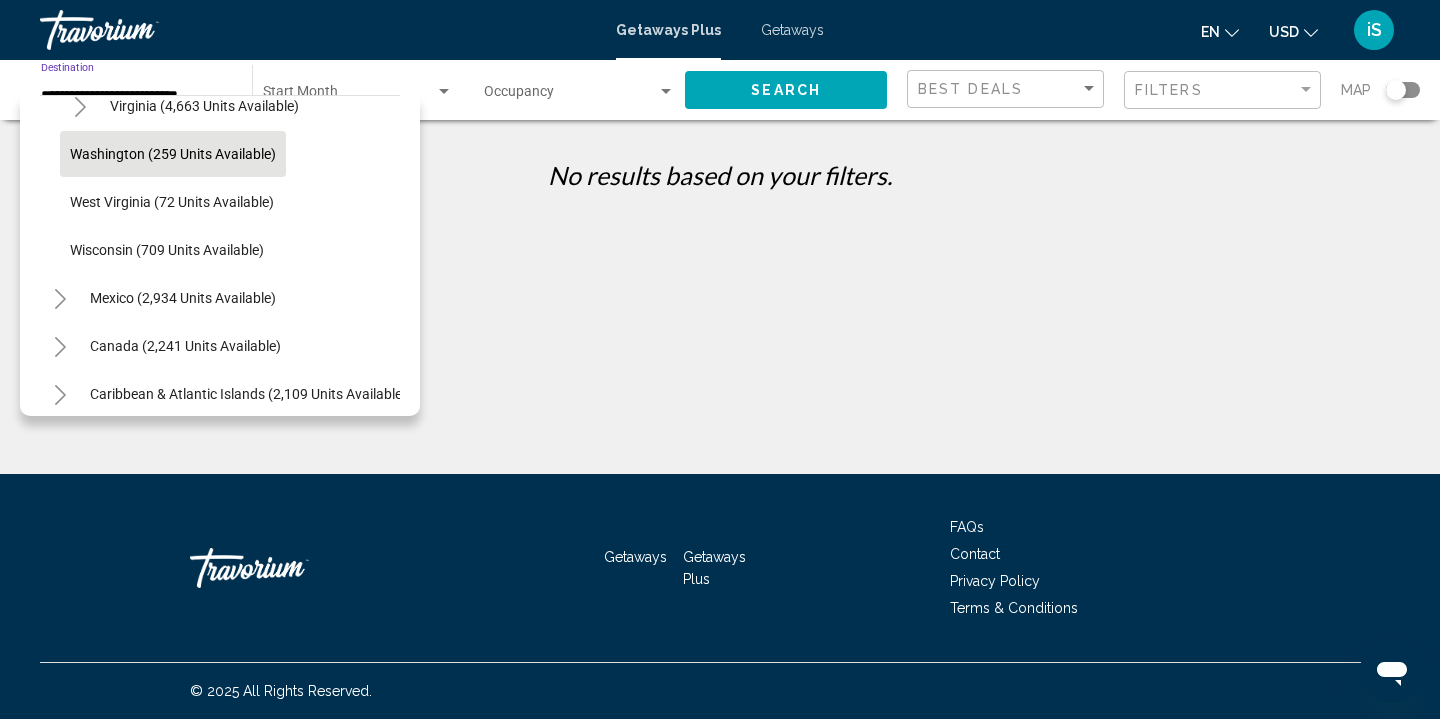 click on "Washington (259 units available)" 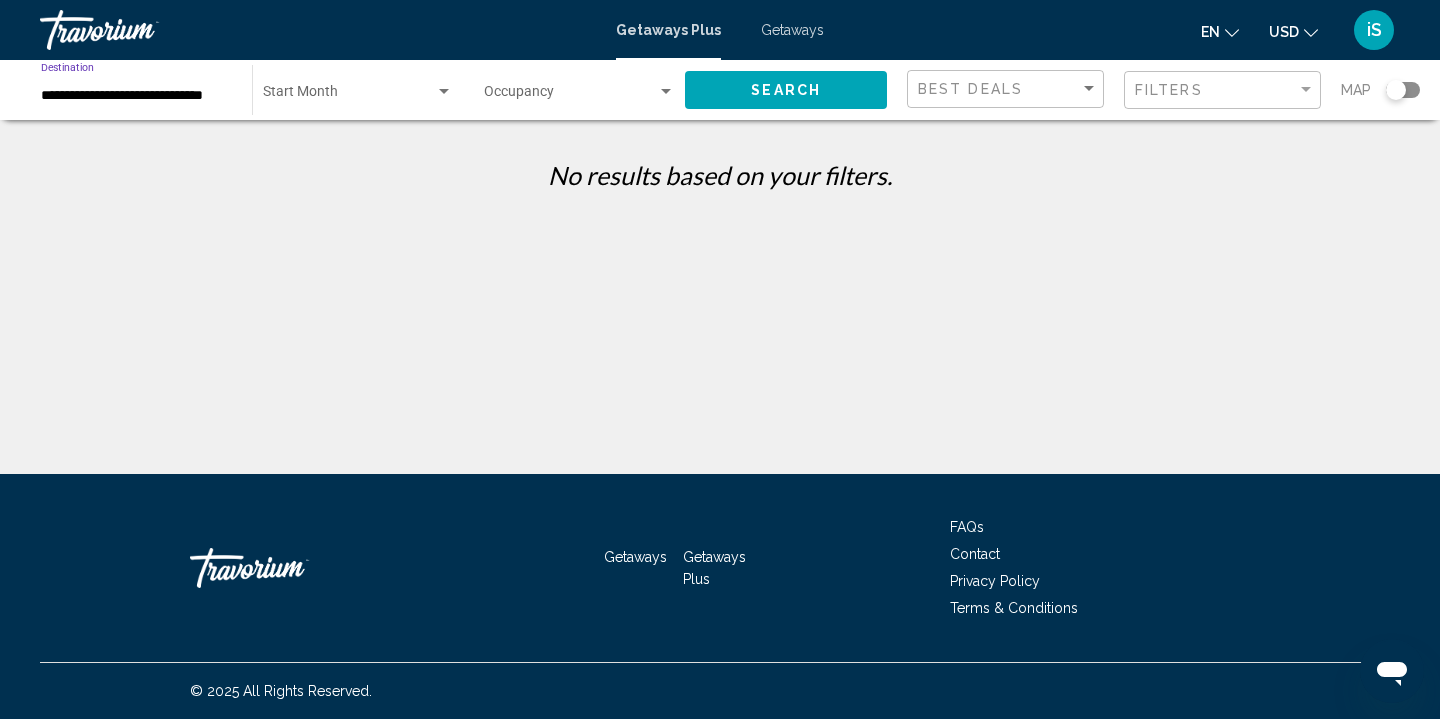 click at bounding box center [444, 91] 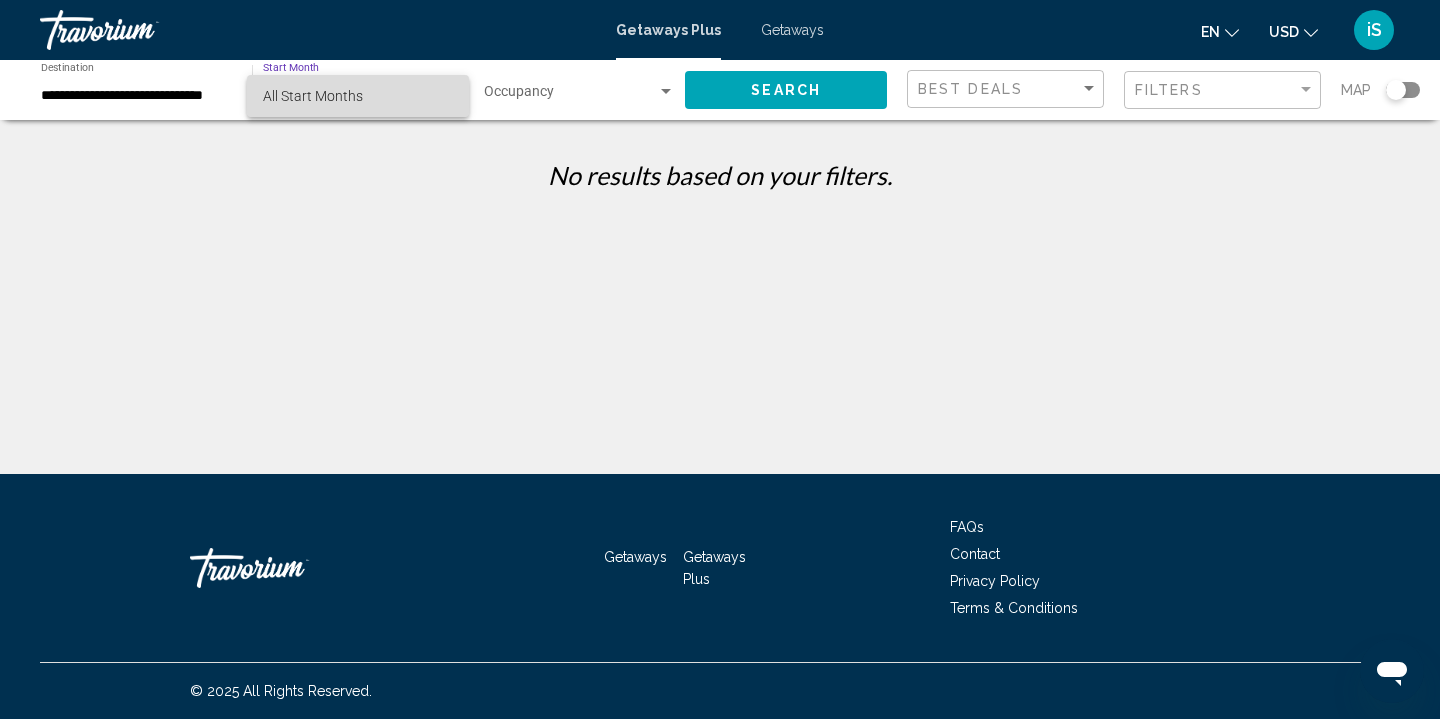 click on "All Start Months" at bounding box center [358, 96] 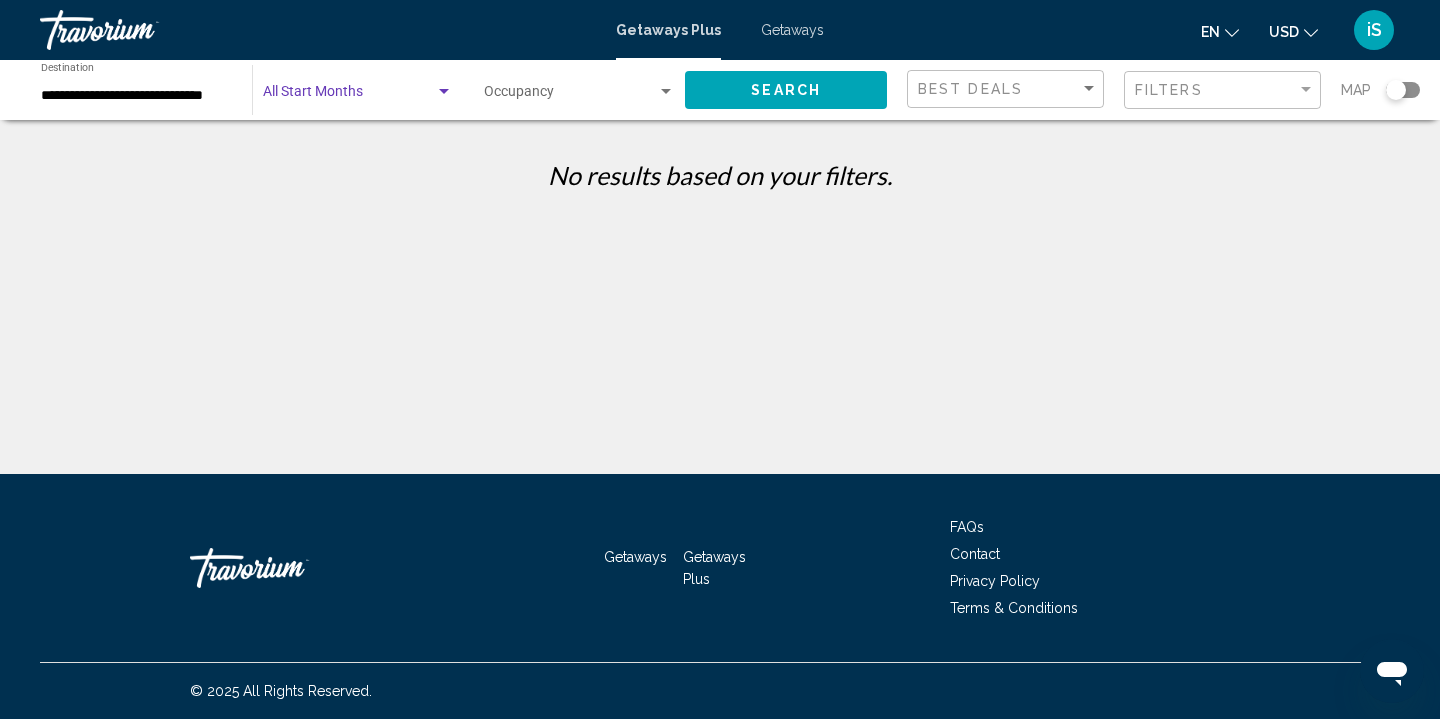 click at bounding box center [570, 96] 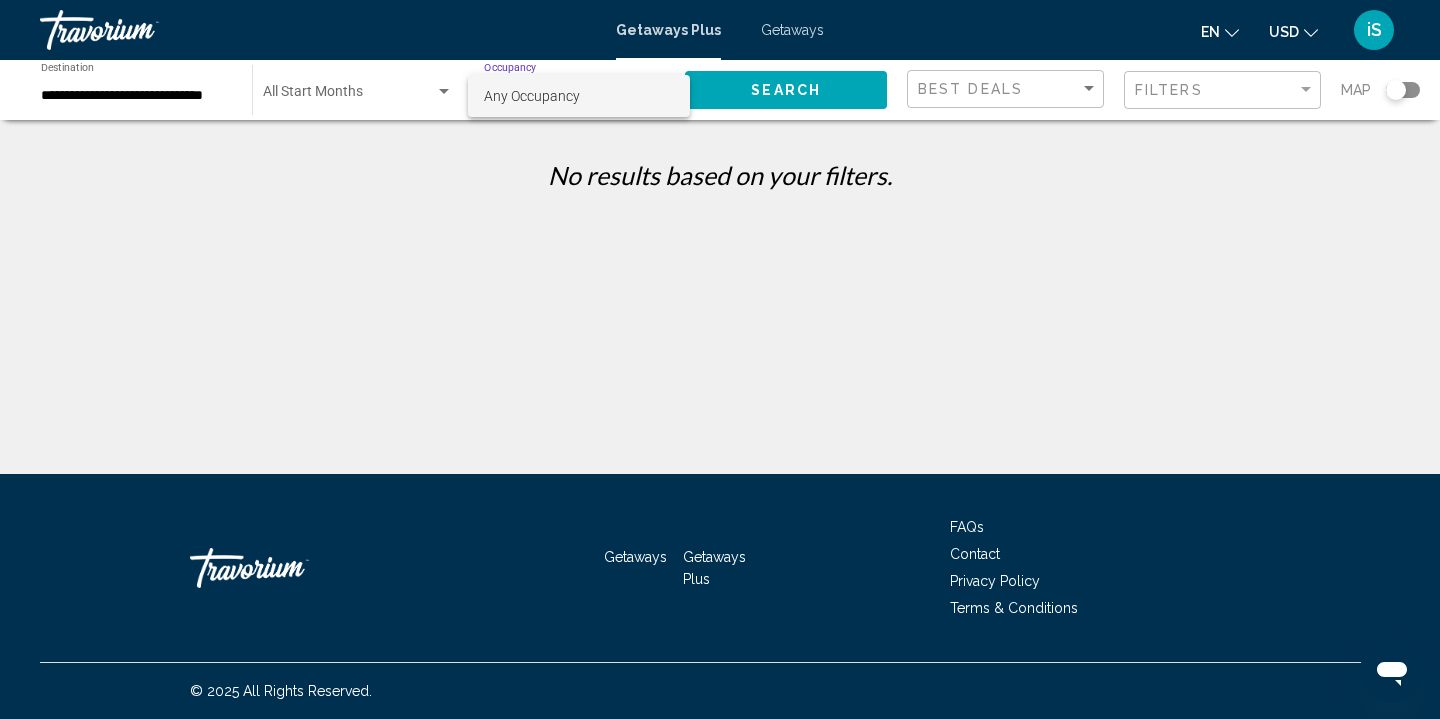 click at bounding box center (720, 359) 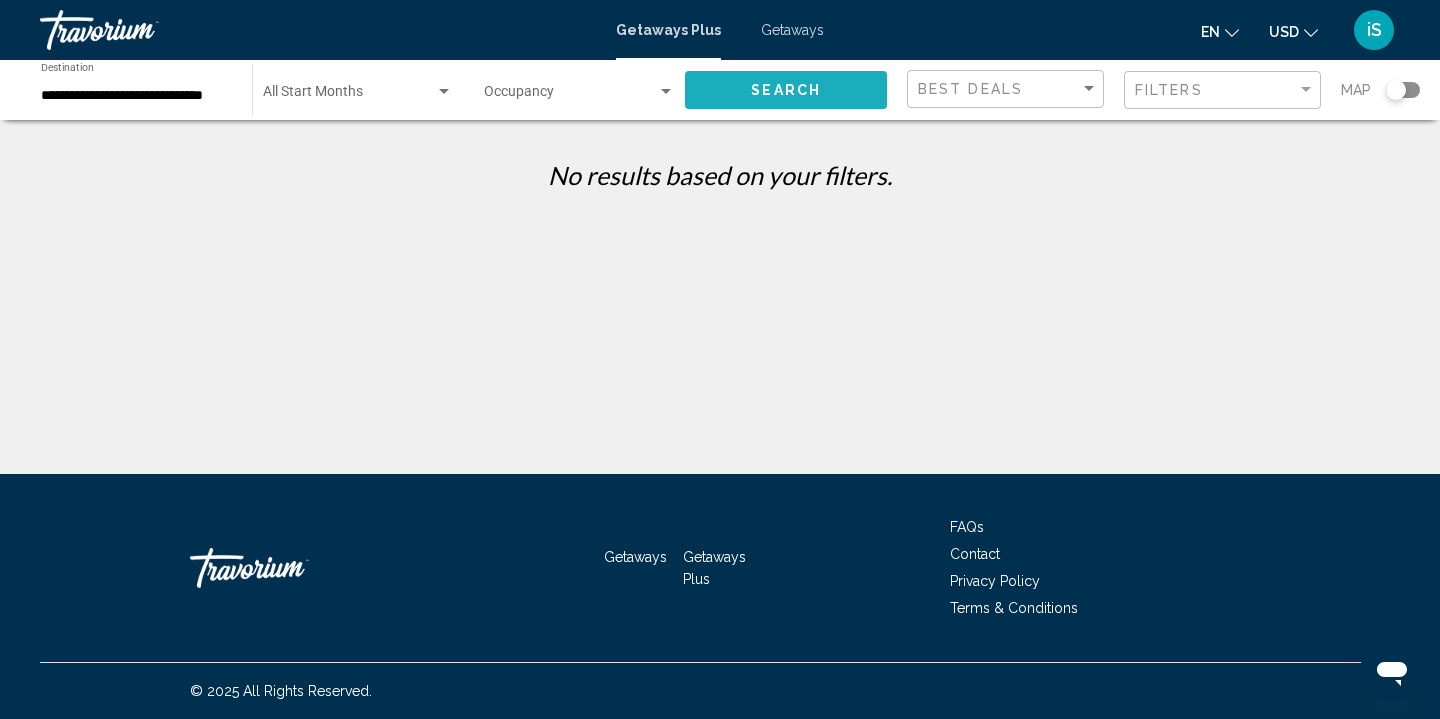 click on "Search" 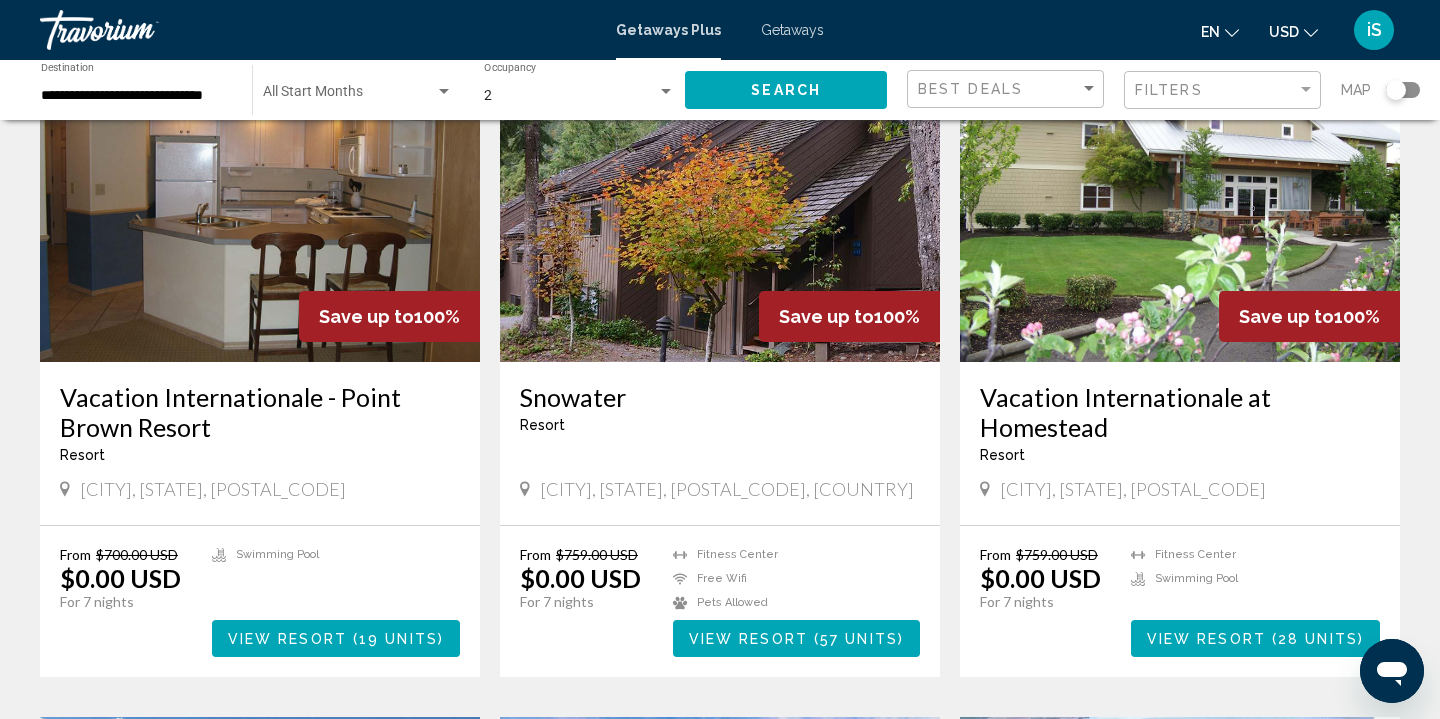 scroll, scrollTop: 170, scrollLeft: 0, axis: vertical 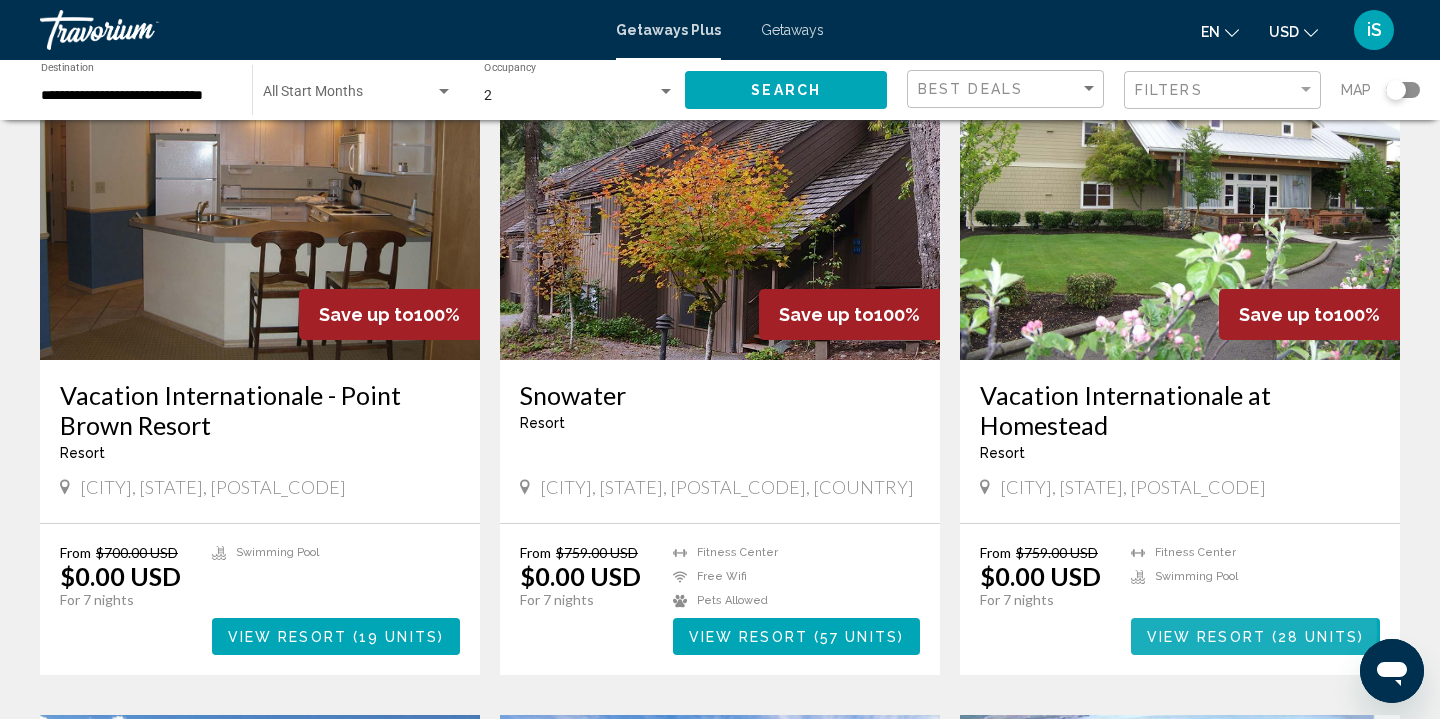 click on "View Resort" at bounding box center (1206, 637) 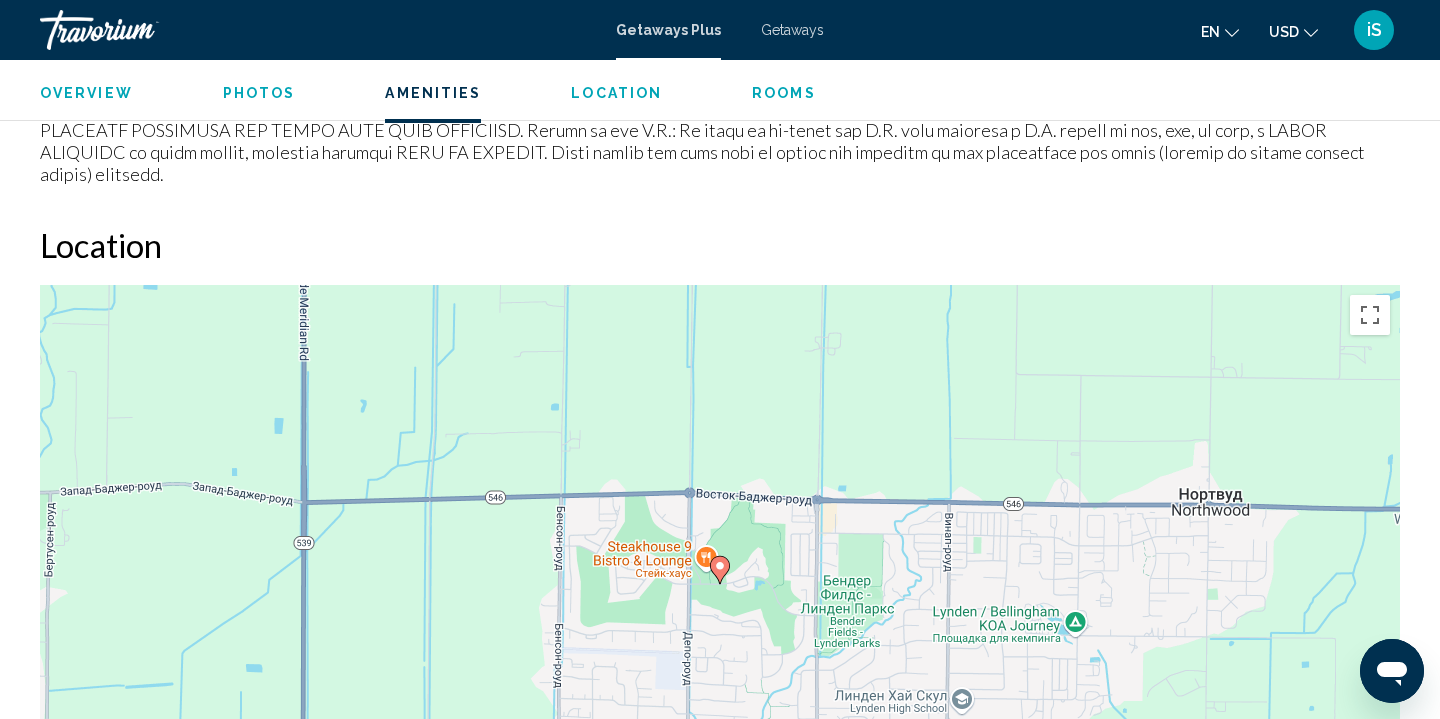 scroll, scrollTop: 1989, scrollLeft: 0, axis: vertical 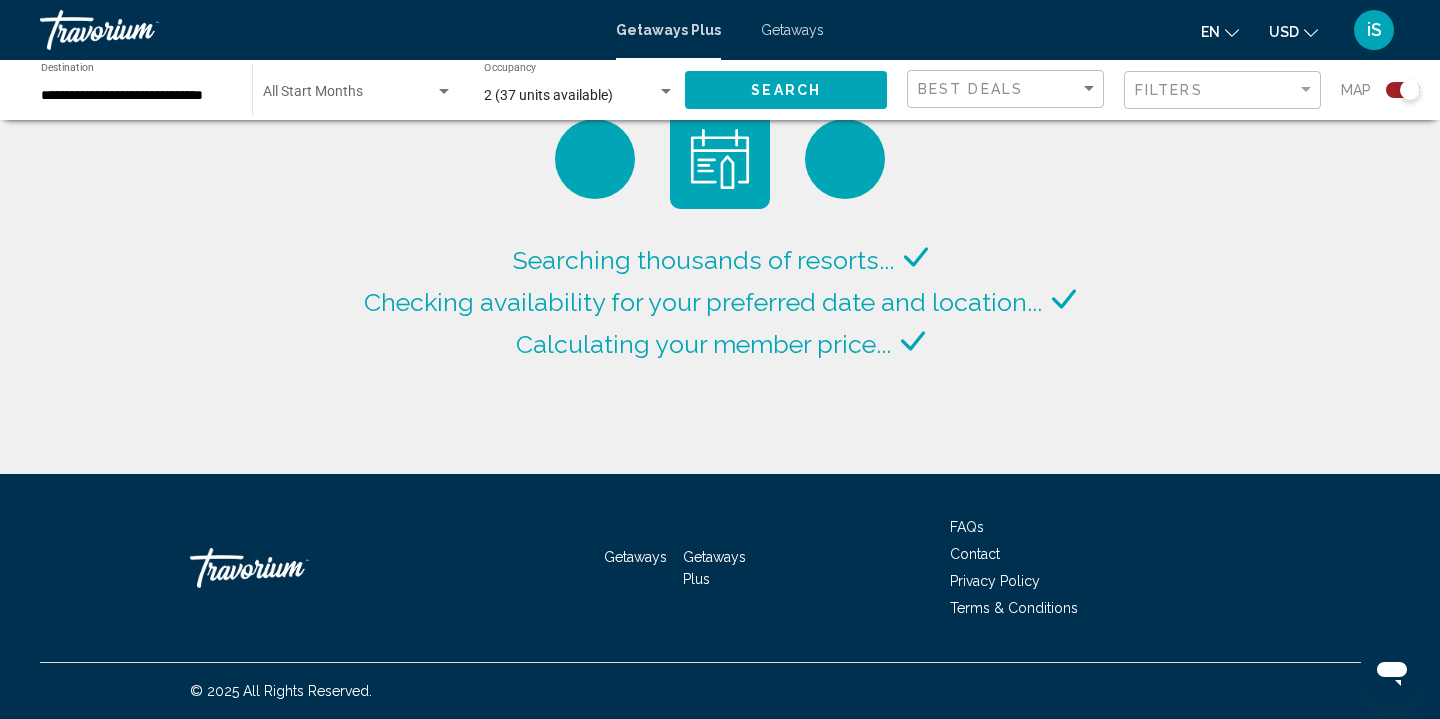 click at bounding box center (444, 91) 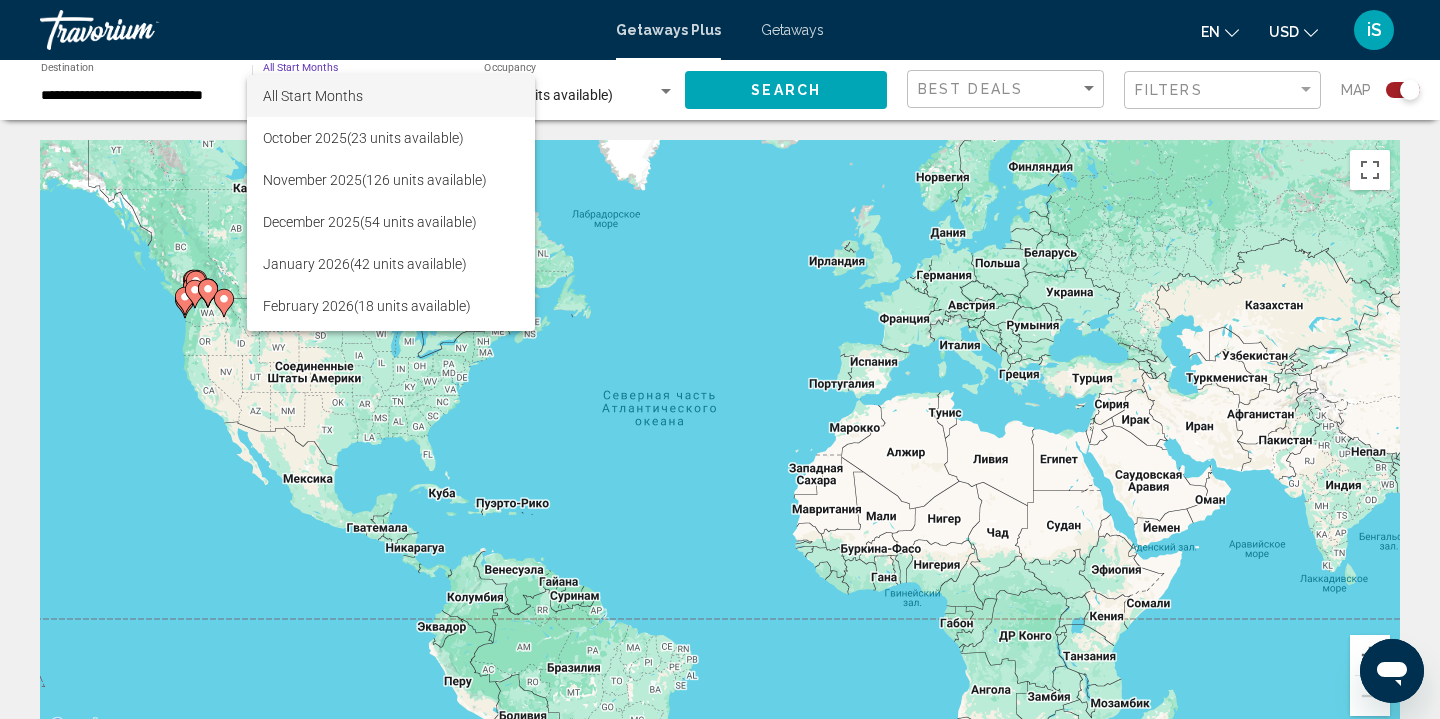 click at bounding box center (720, 359) 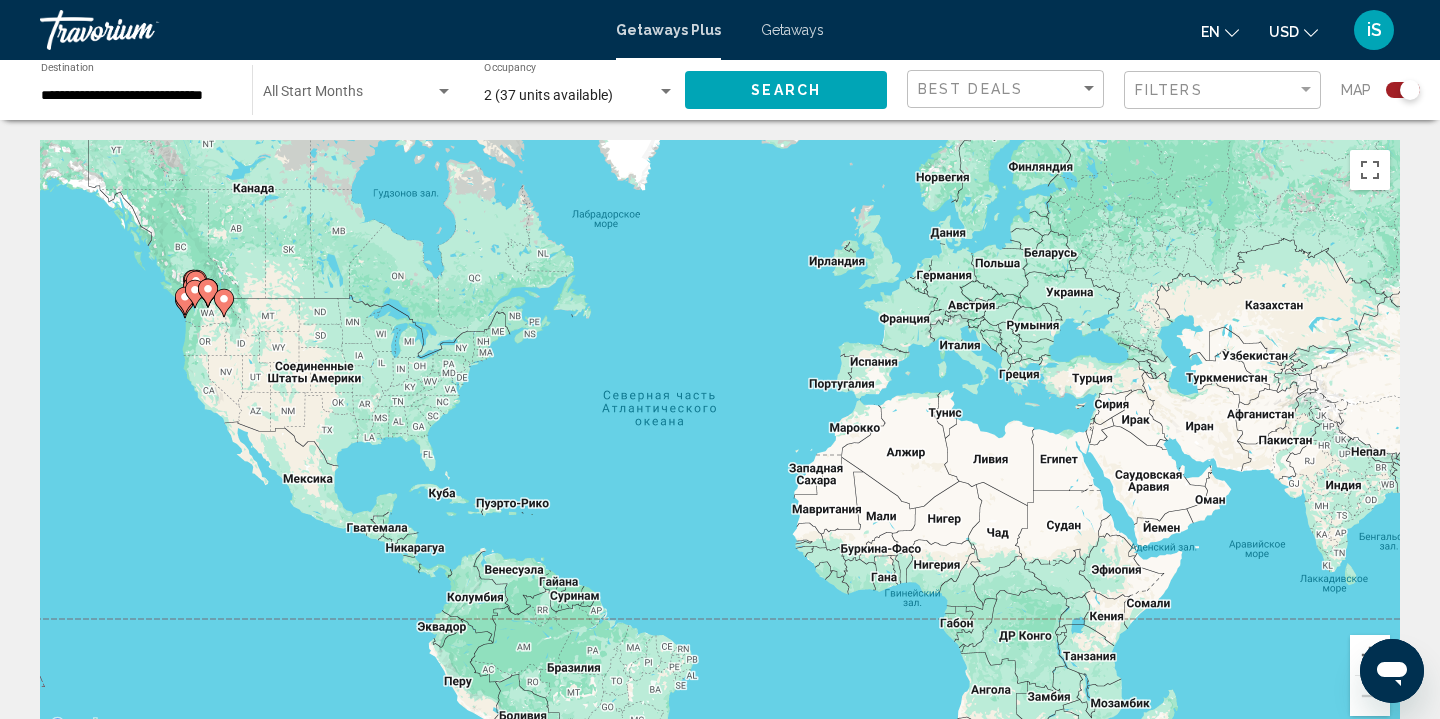 click on "**********" at bounding box center (136, 96) 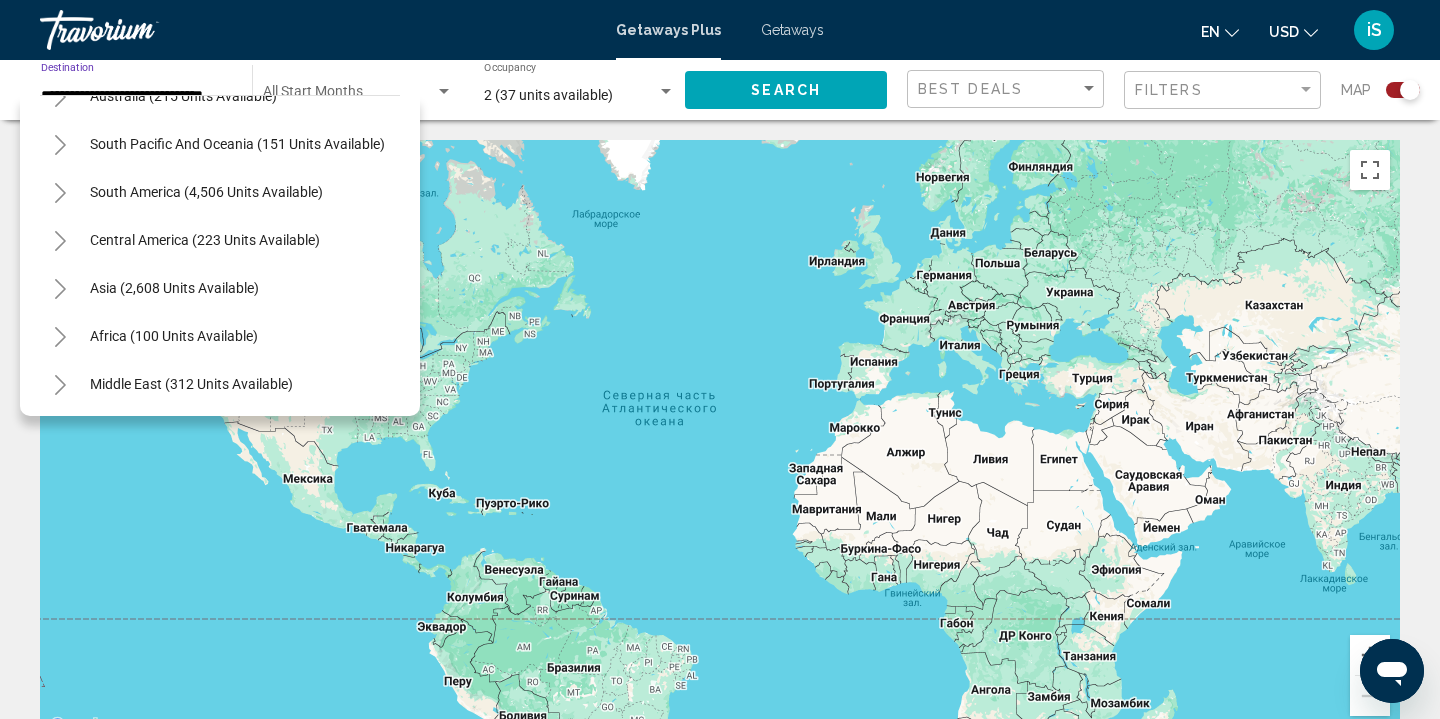 scroll, scrollTop: 2148, scrollLeft: 0, axis: vertical 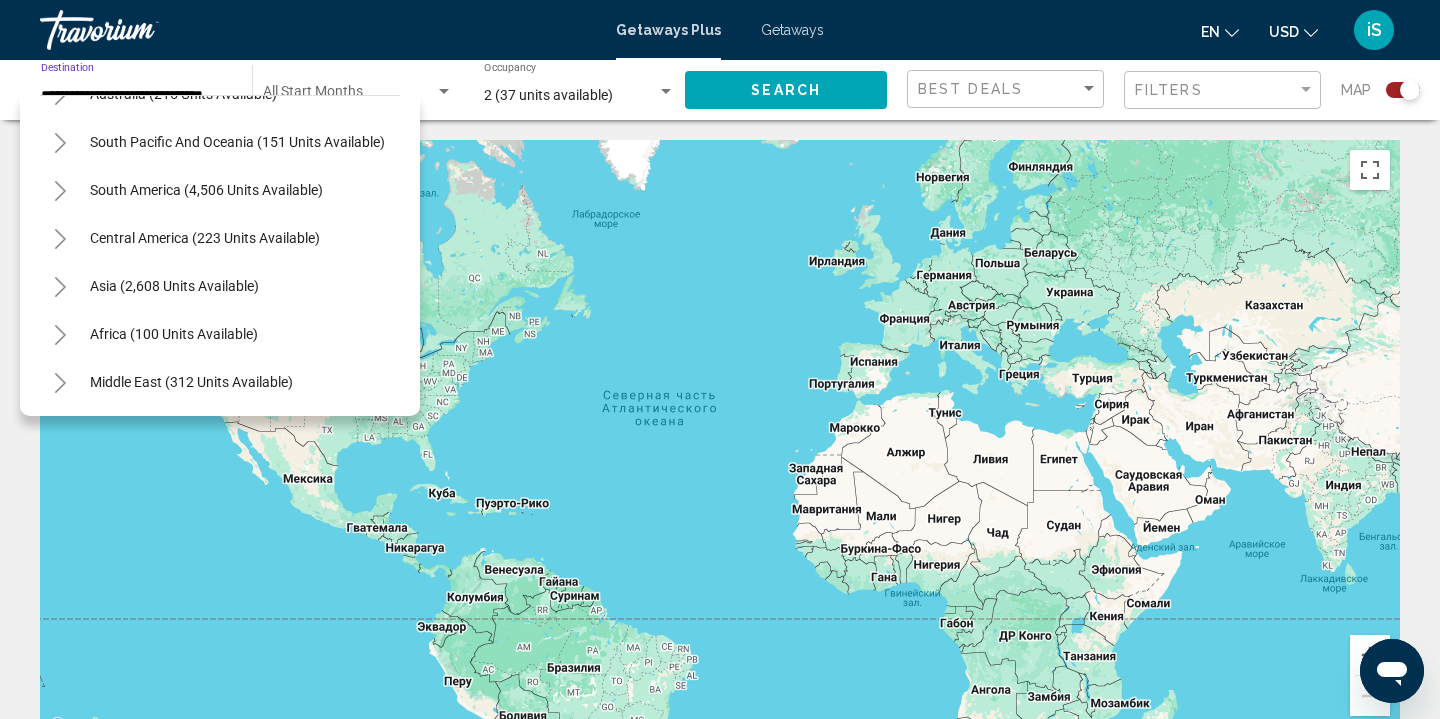 click on "Getaways" at bounding box center [792, 30] 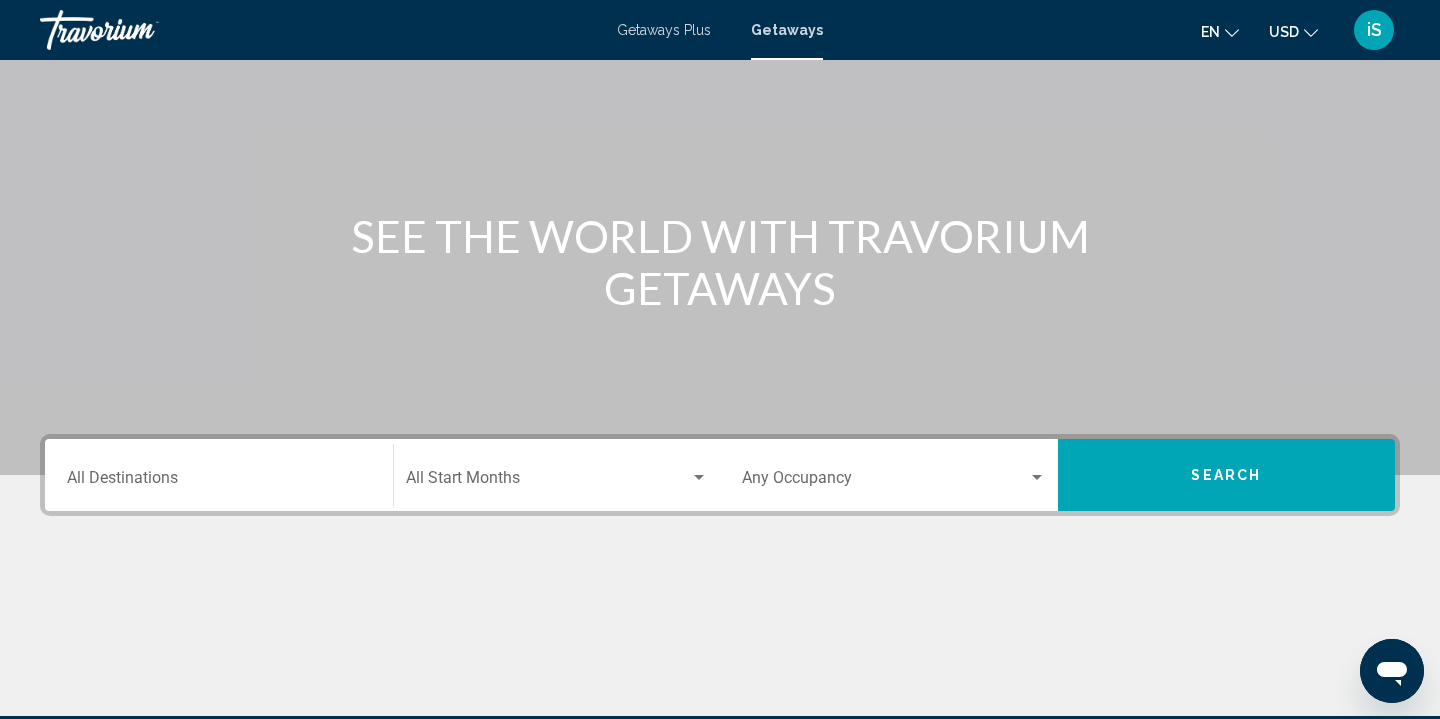 scroll, scrollTop: 183, scrollLeft: 0, axis: vertical 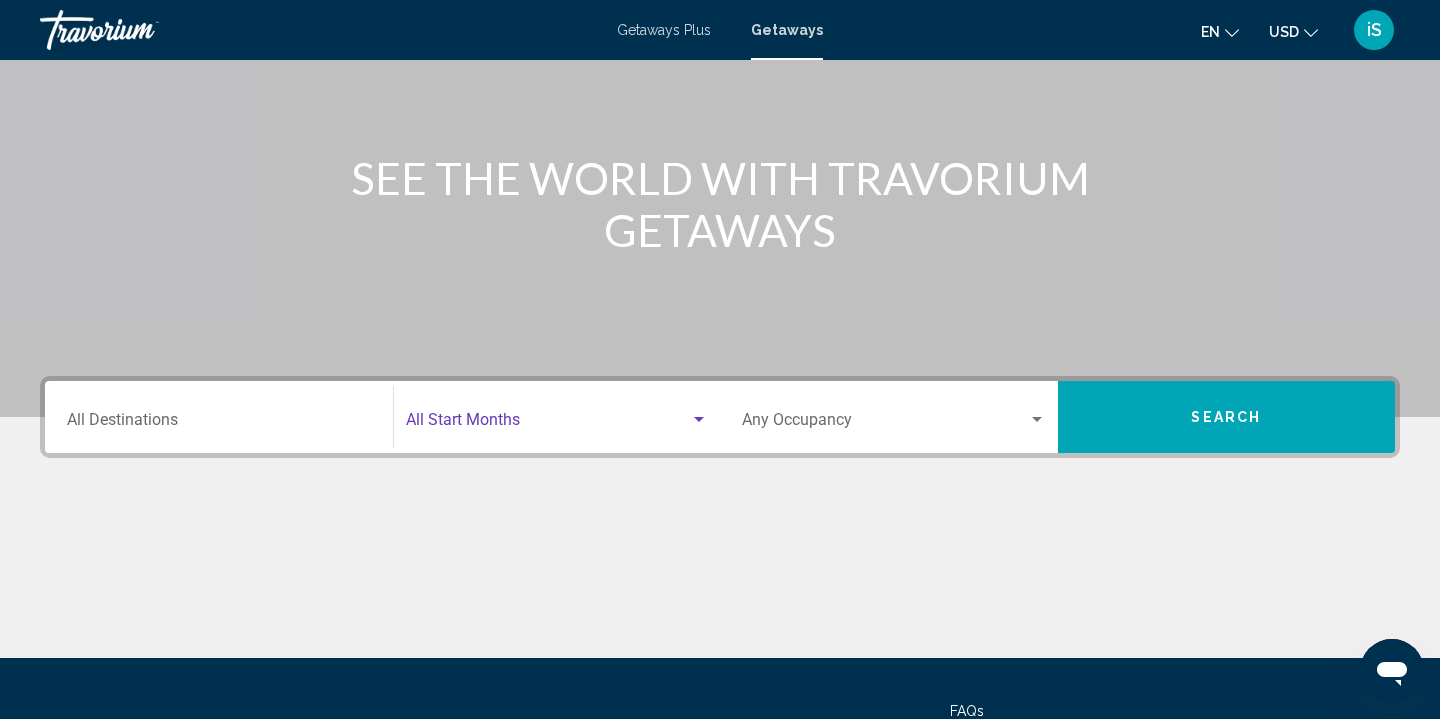 click at bounding box center [548, 424] 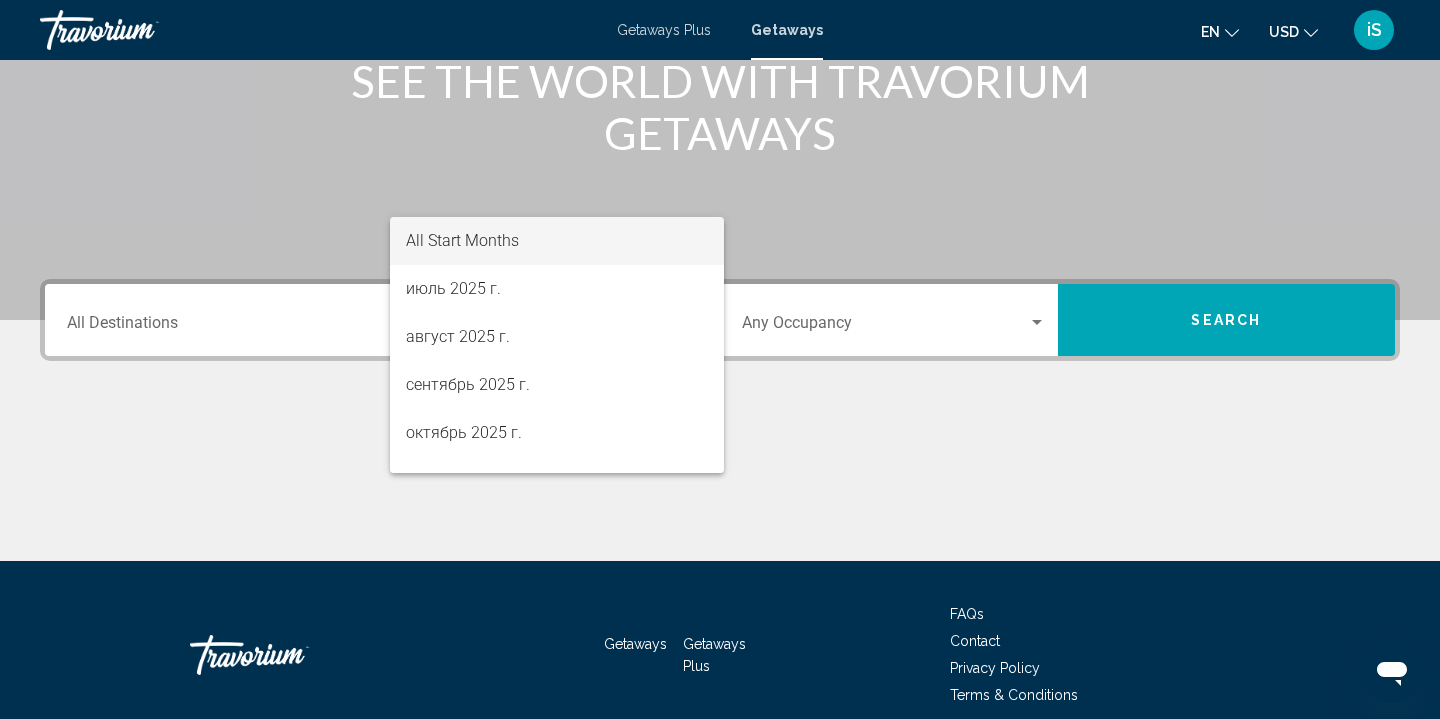 scroll, scrollTop: 367, scrollLeft: 0, axis: vertical 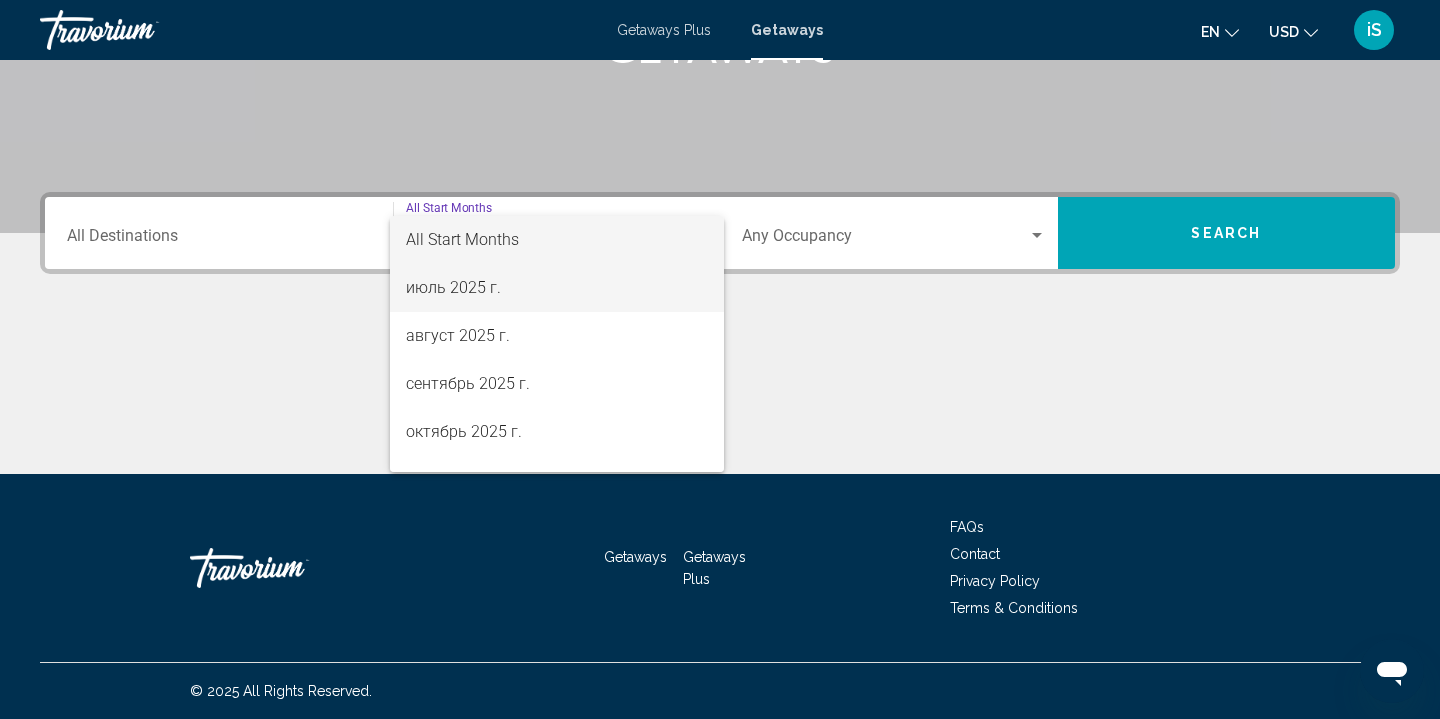 click on "июль 2025 г." at bounding box center (557, 288) 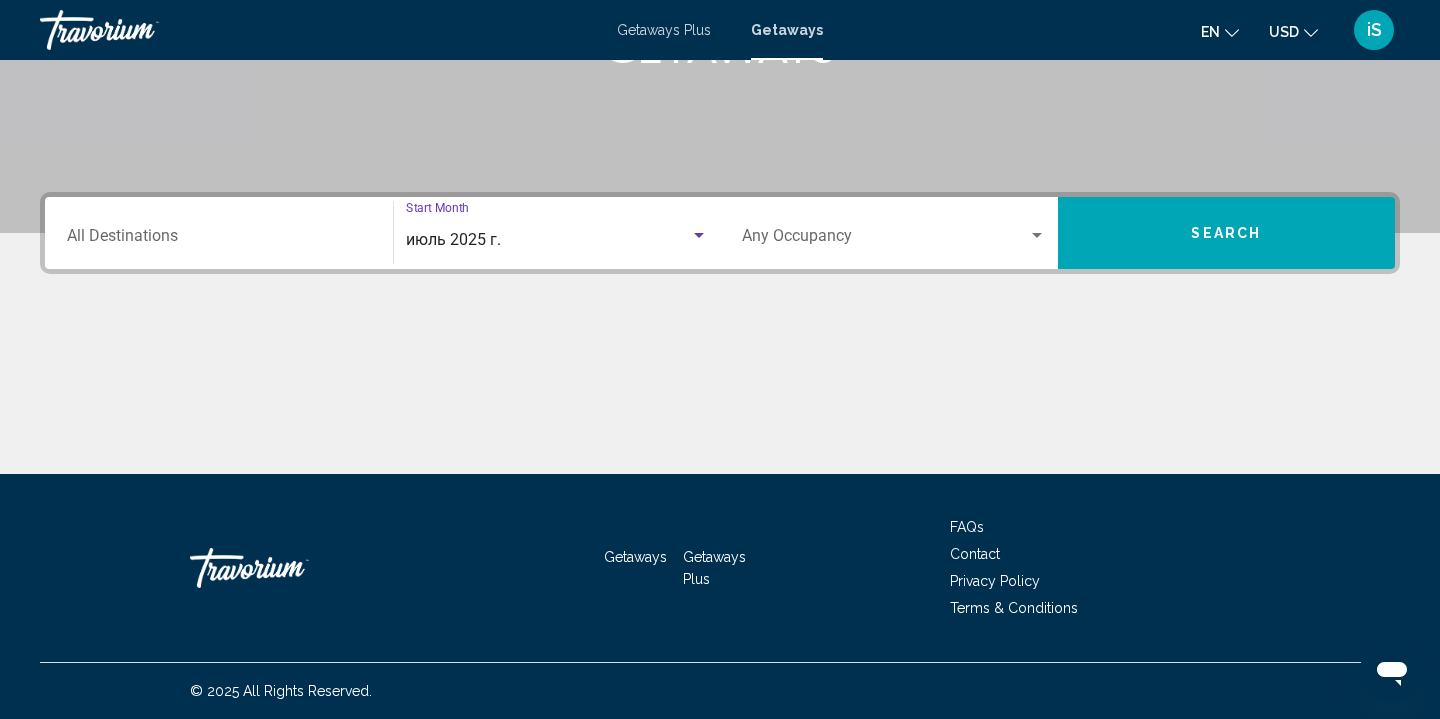 click at bounding box center (885, 240) 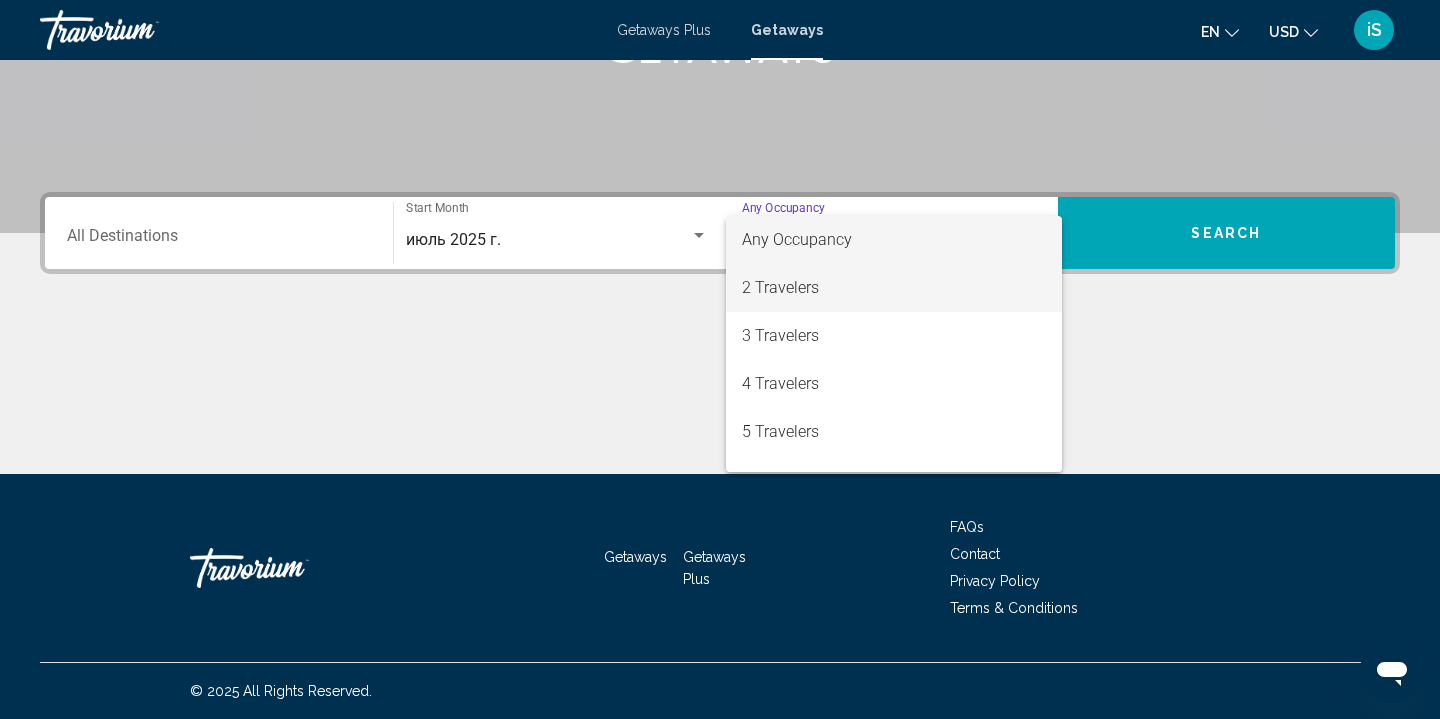 click on "2 Travelers" at bounding box center [894, 288] 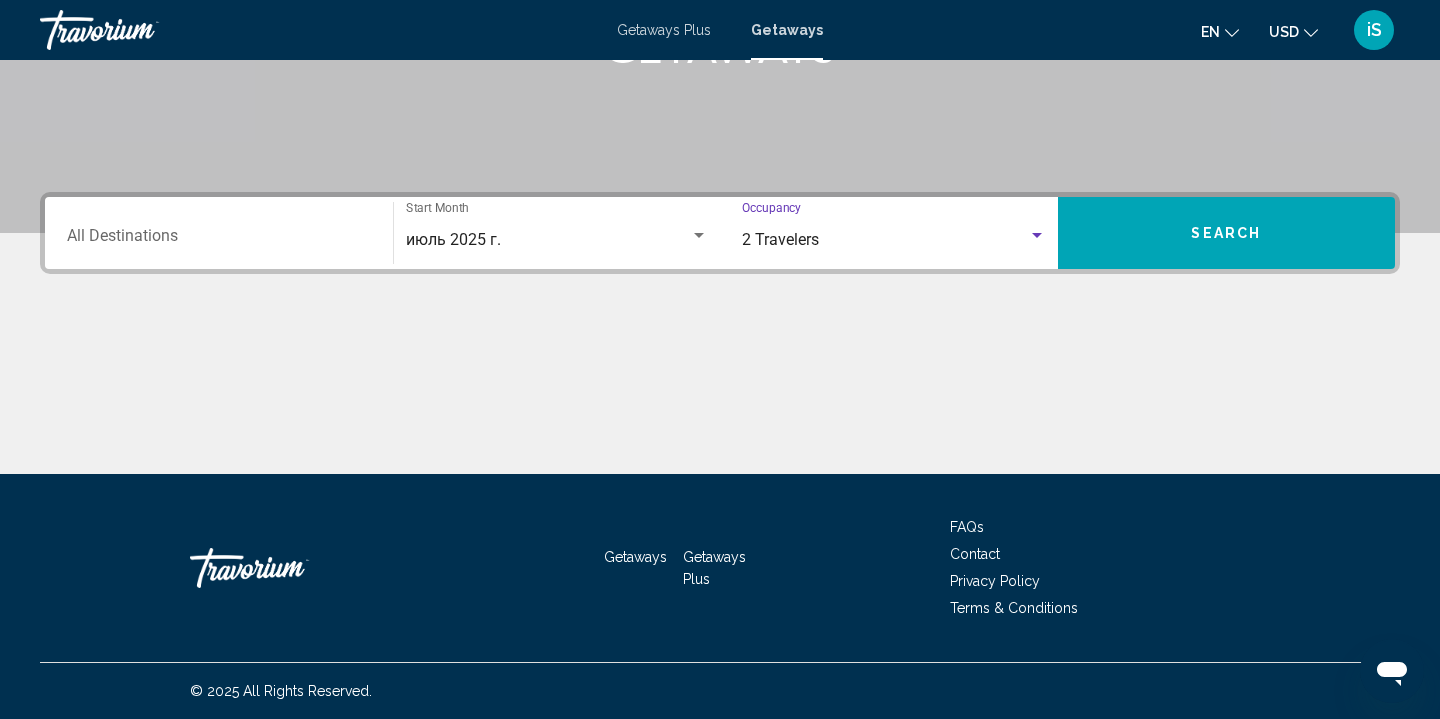 click on "Destination All Destinations" at bounding box center (219, 240) 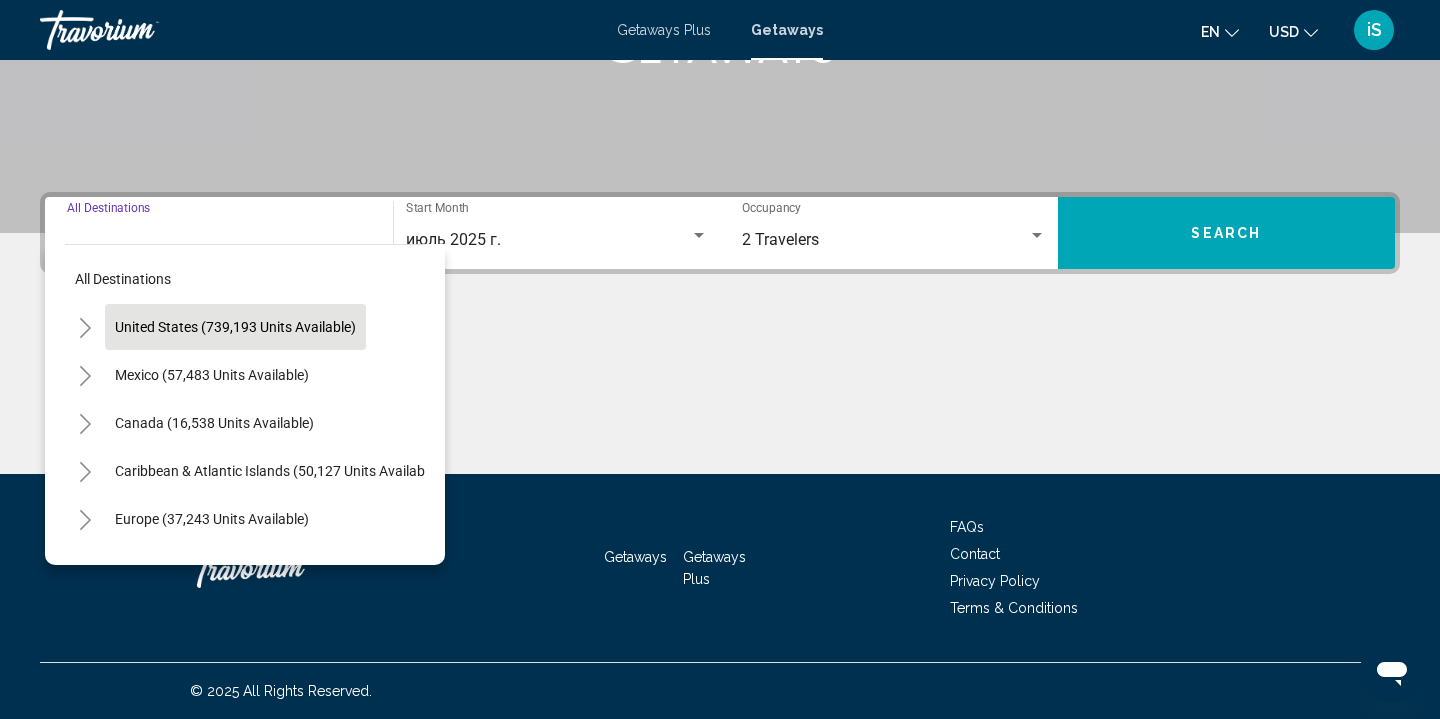 click on "United States (739,193 units available)" at bounding box center [212, 375] 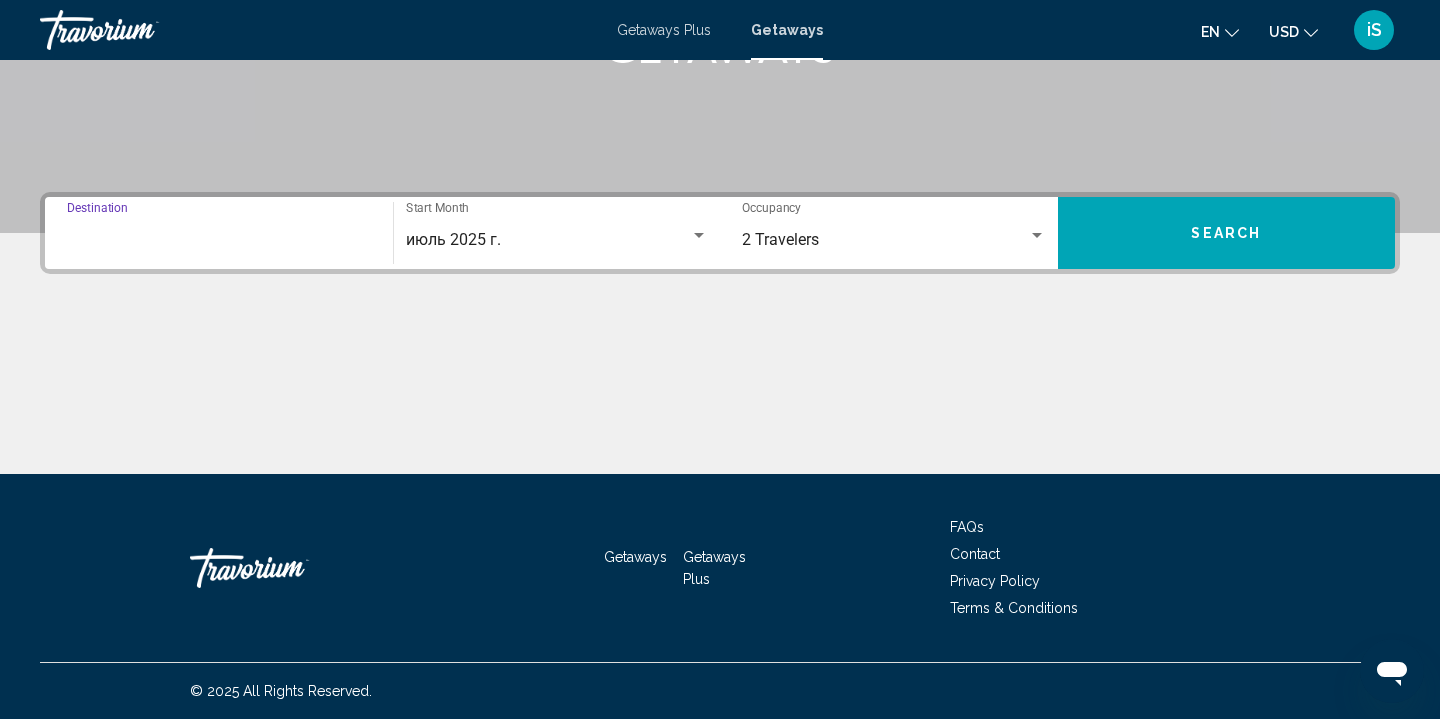 type on "**********" 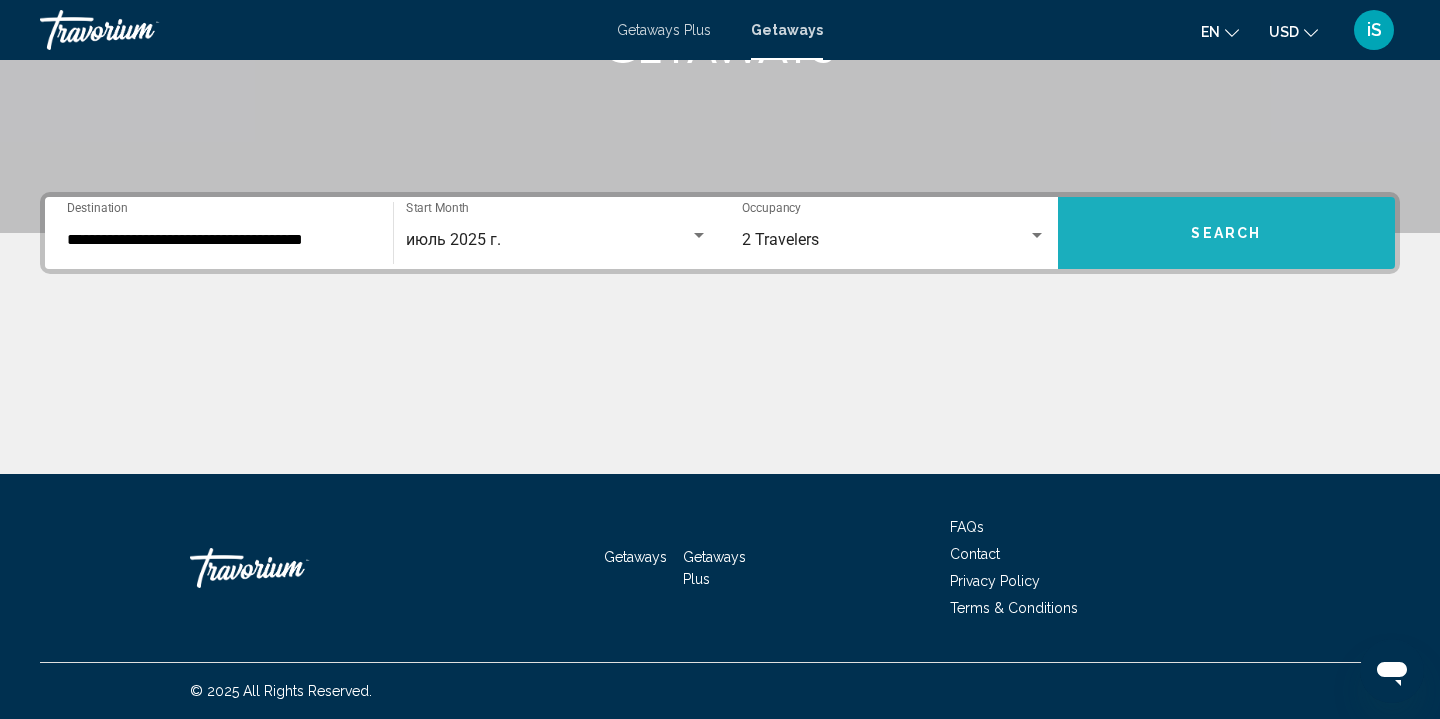 click on "Search" at bounding box center (1227, 233) 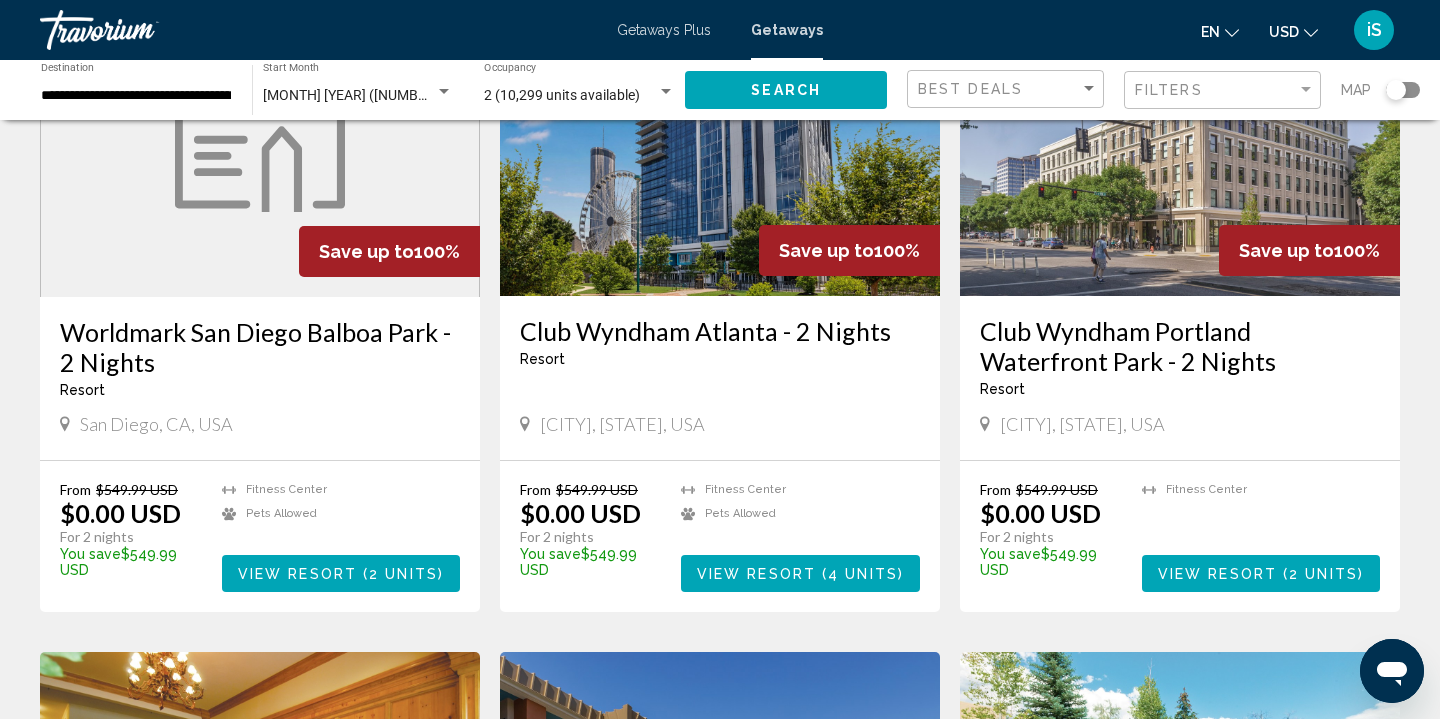 scroll, scrollTop: 917, scrollLeft: 0, axis: vertical 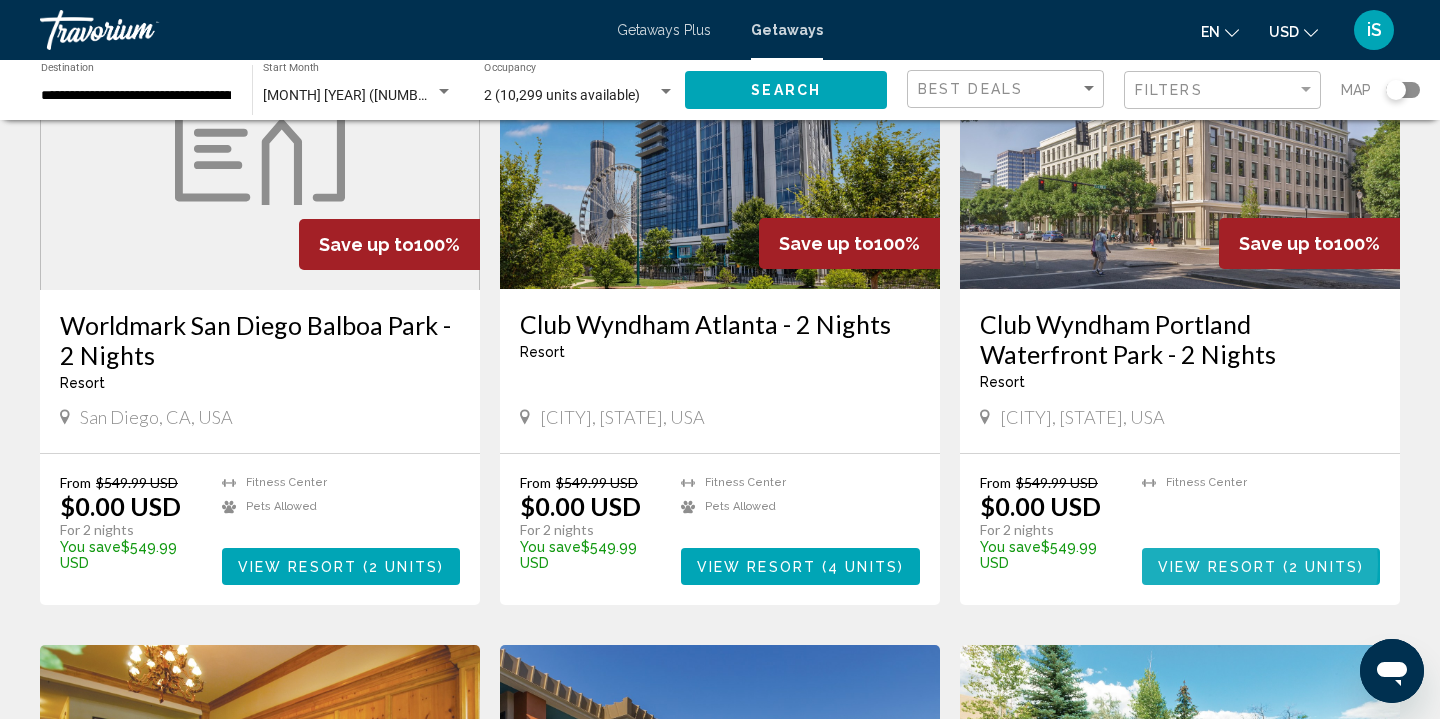 click on "View Resort" at bounding box center [1217, 567] 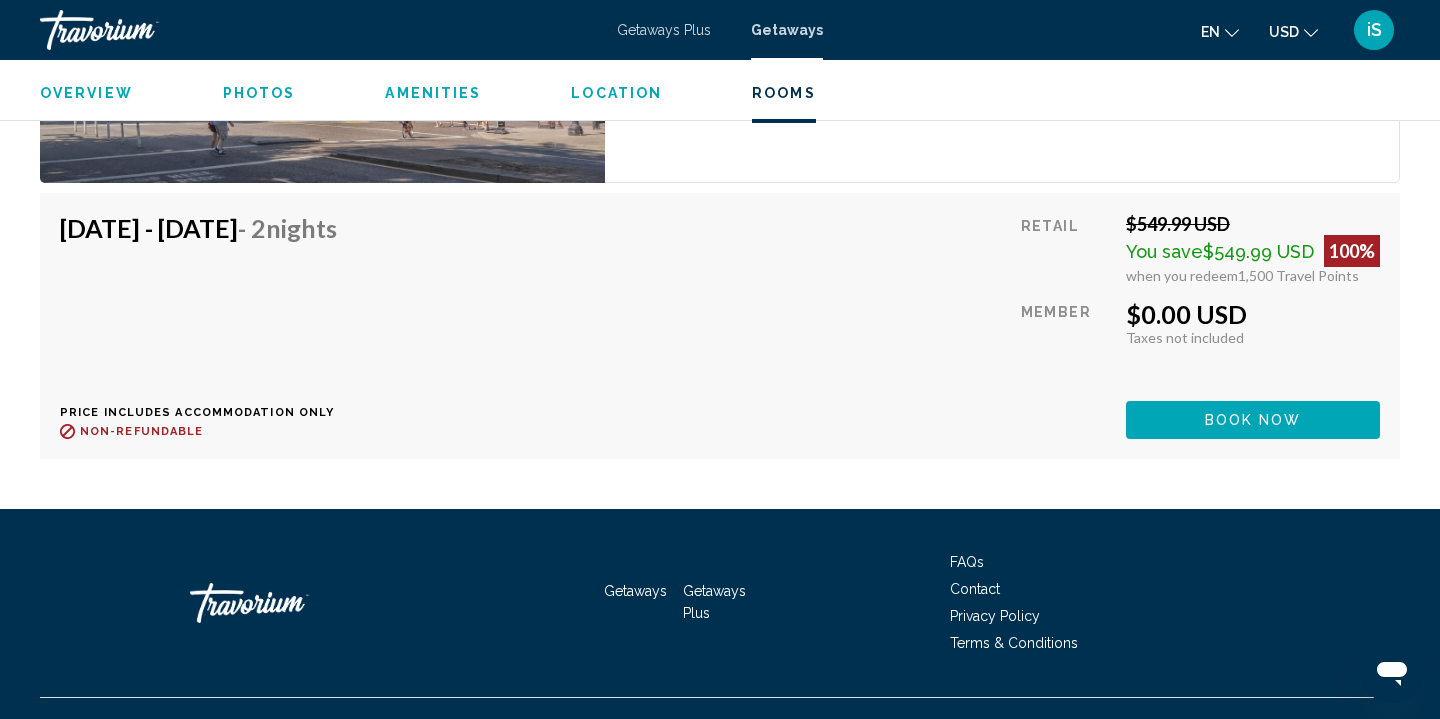 scroll, scrollTop: 3453, scrollLeft: 0, axis: vertical 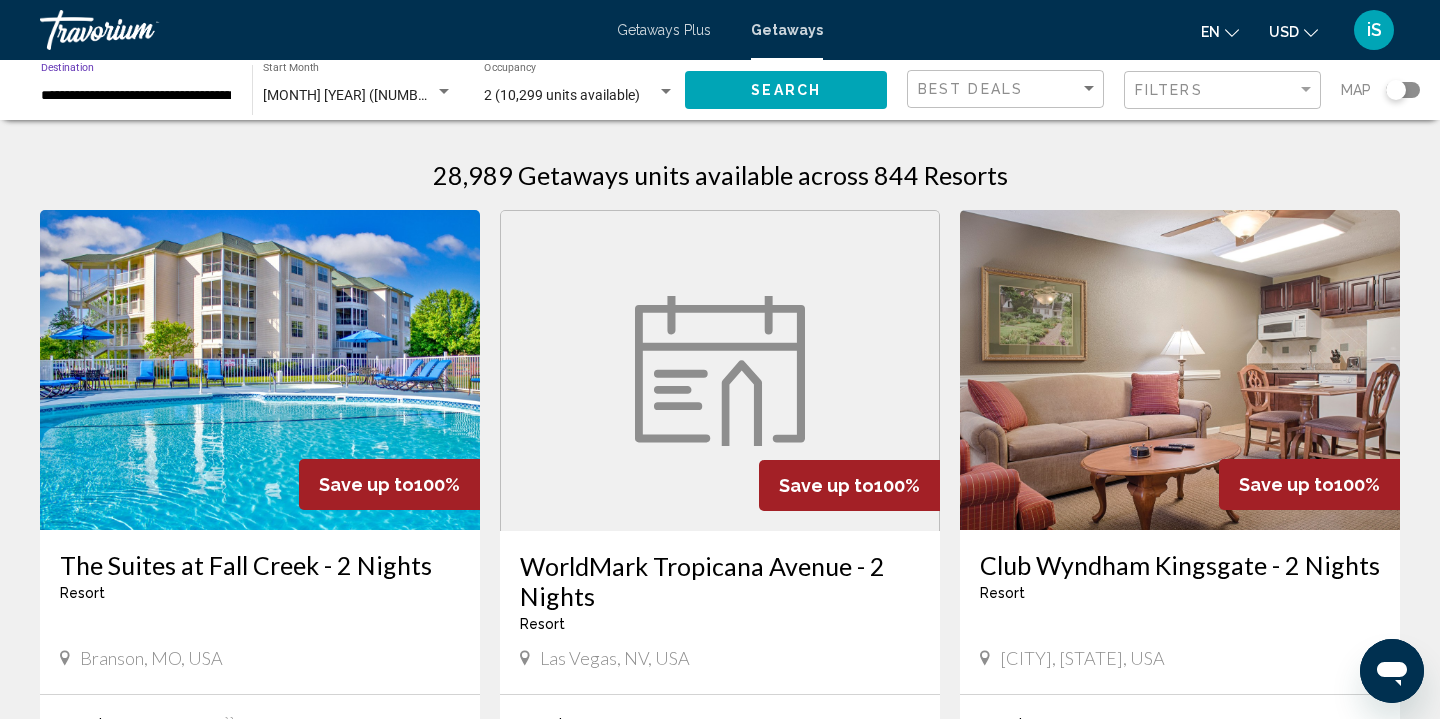 click on "**********" at bounding box center [136, 96] 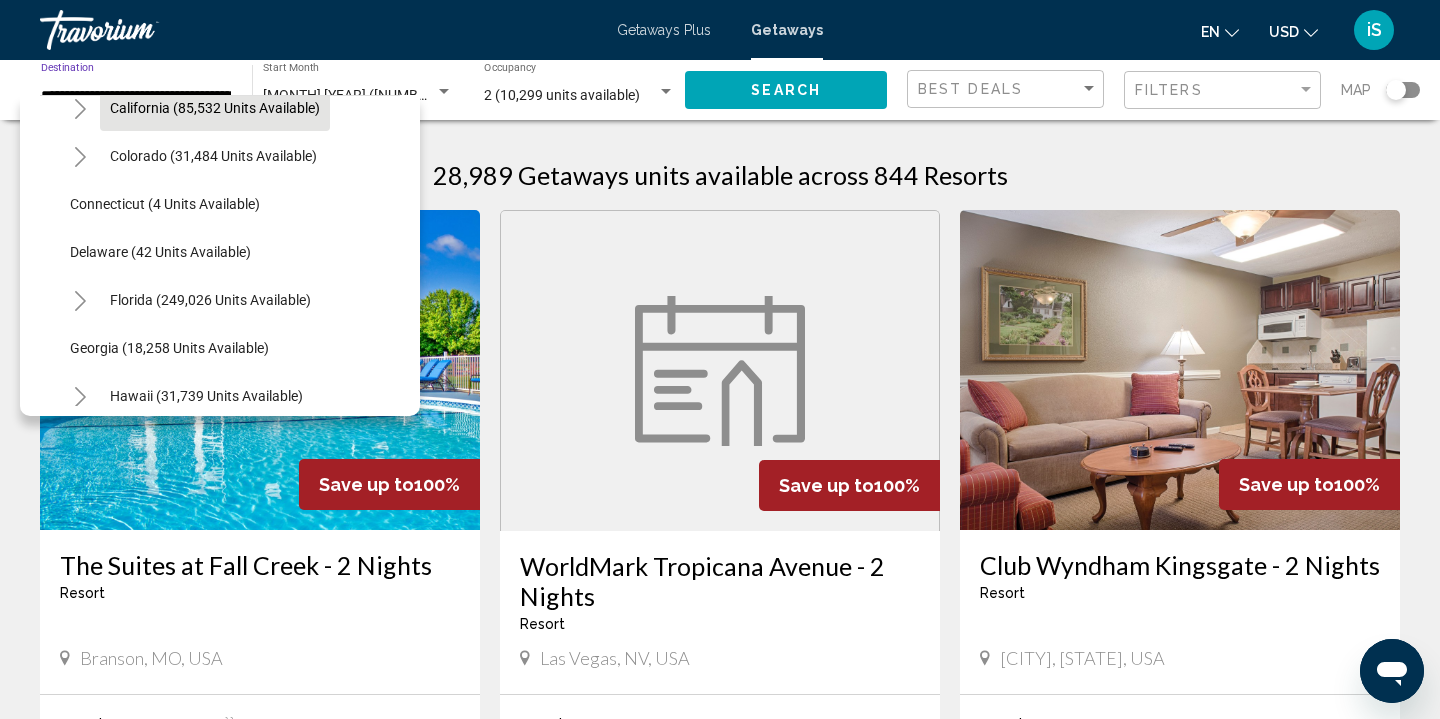 scroll, scrollTop: 220, scrollLeft: 0, axis: vertical 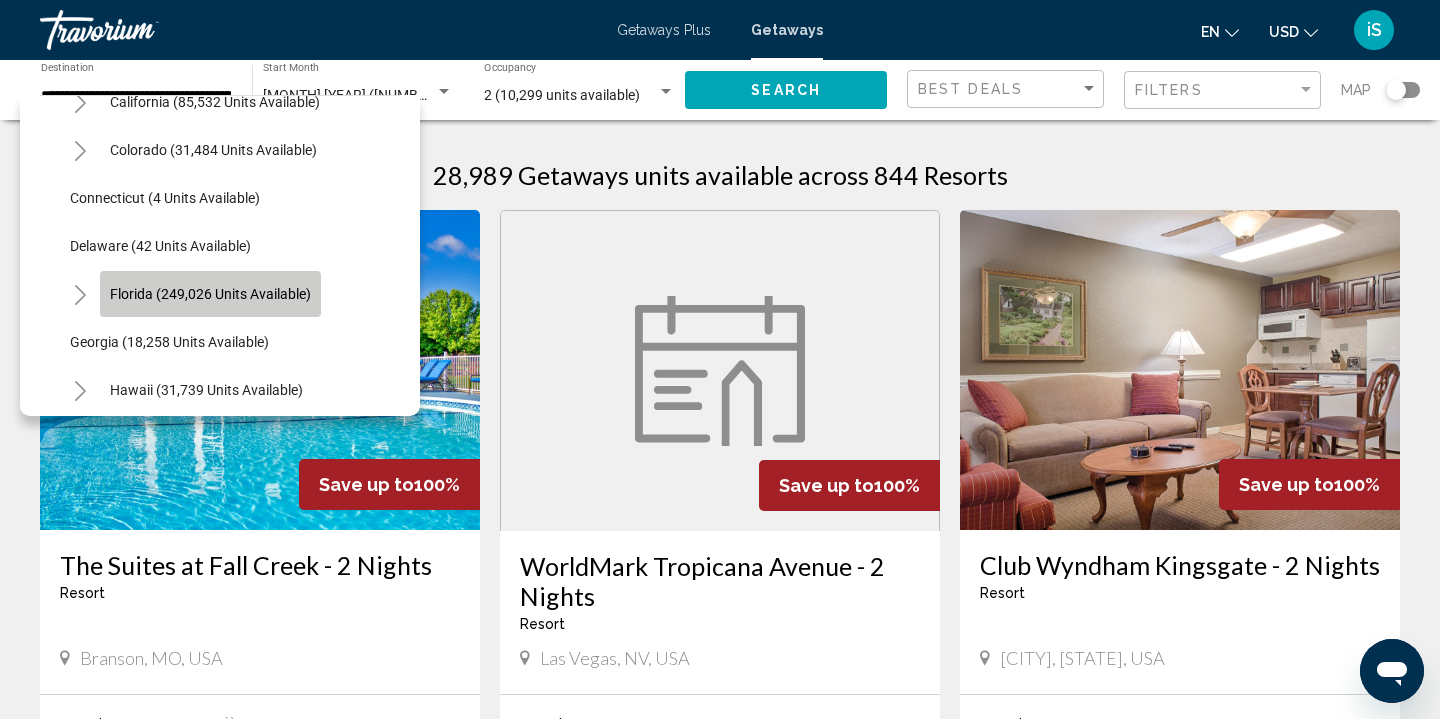click on "Florida (249,026 units available)" 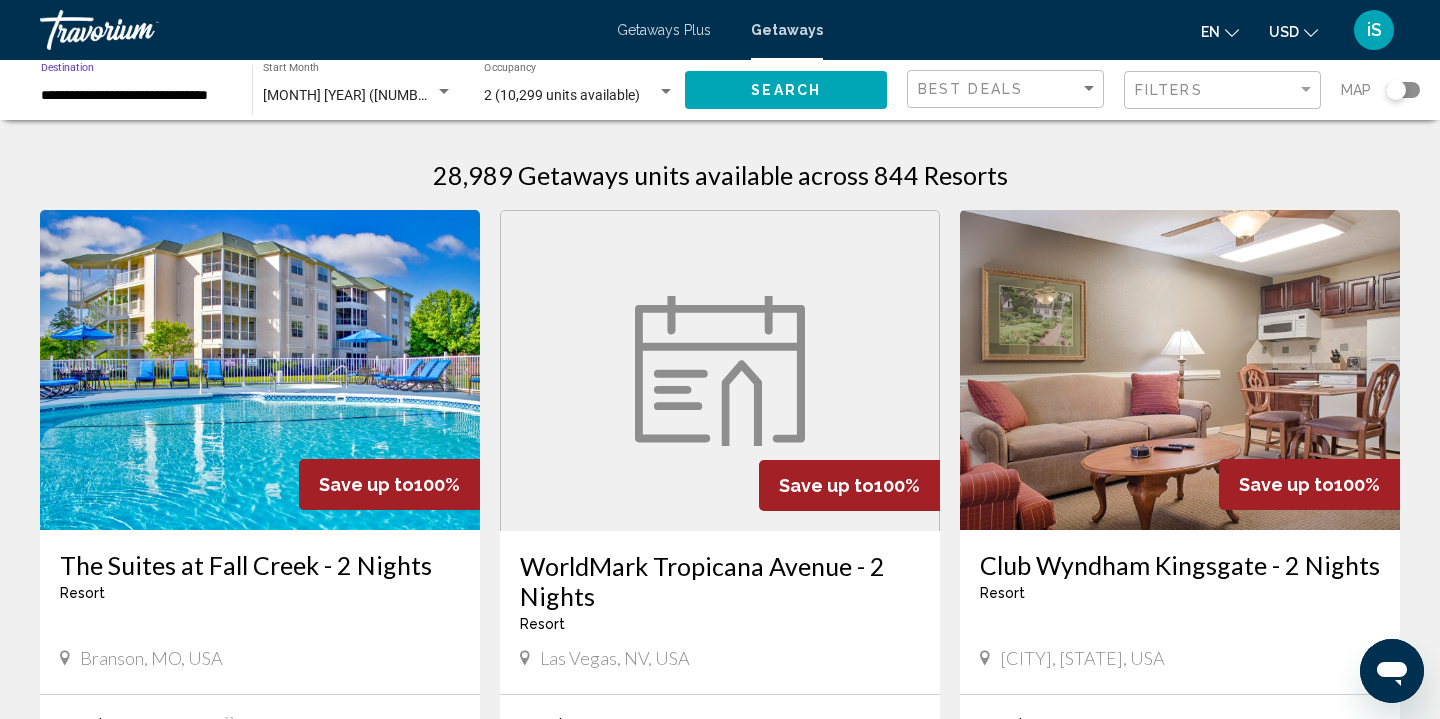 click on "[MONTH] [YEAR] ([NUMBER] units available)" at bounding box center (399, 95) 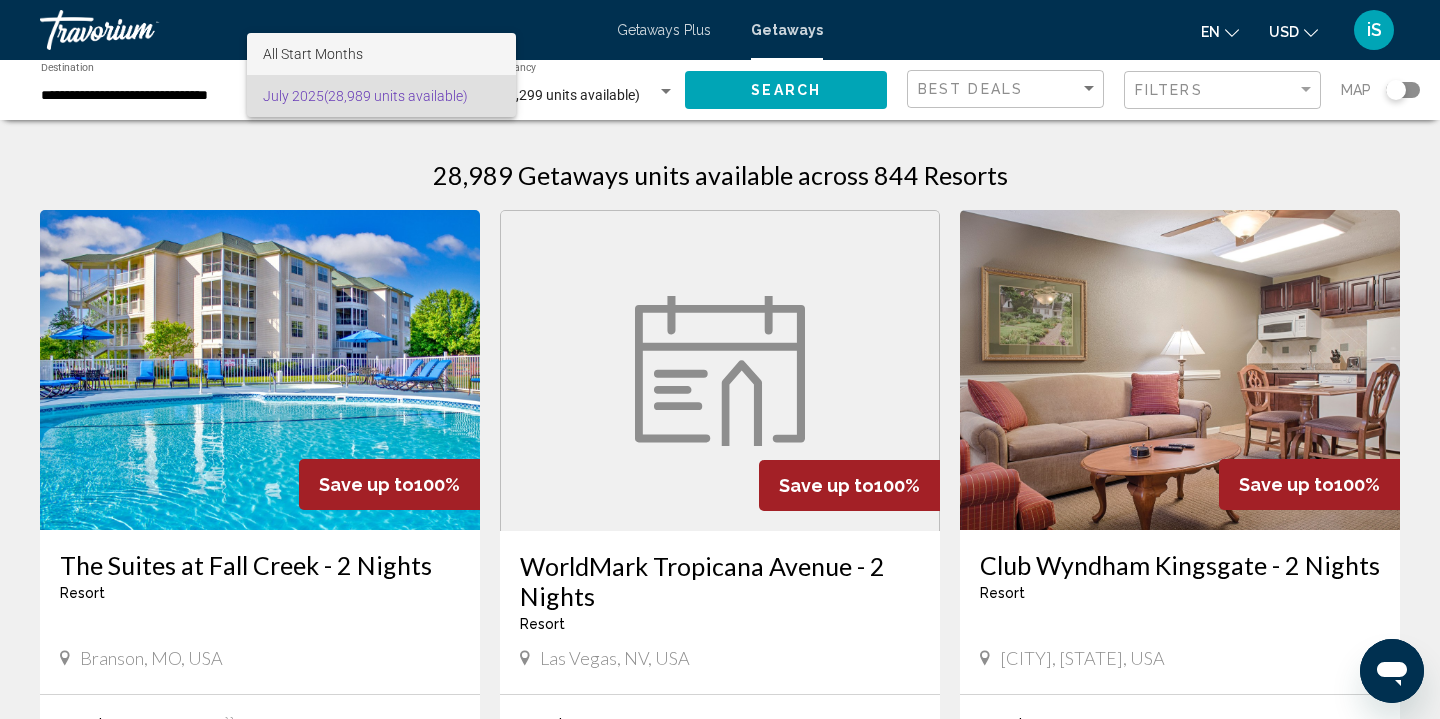 click on "All Start Months" at bounding box center [381, 54] 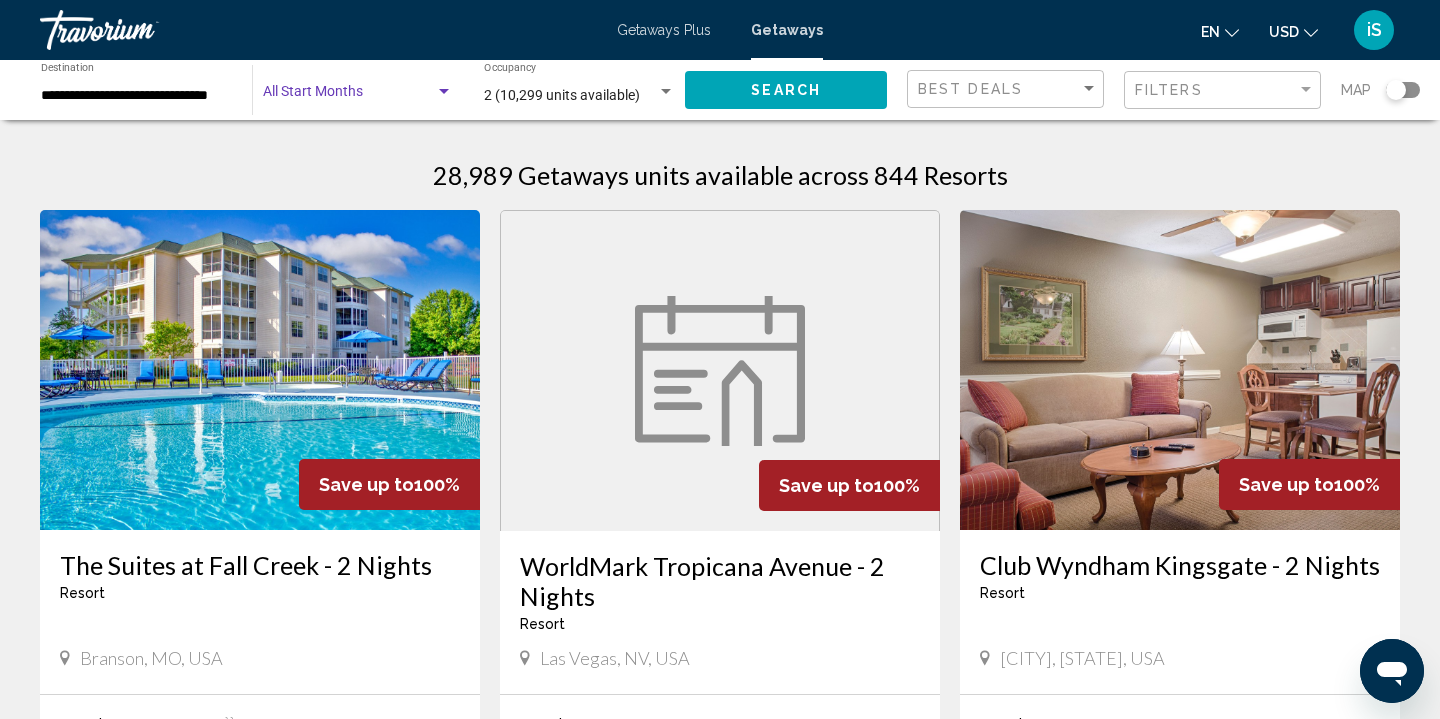 click at bounding box center (349, 96) 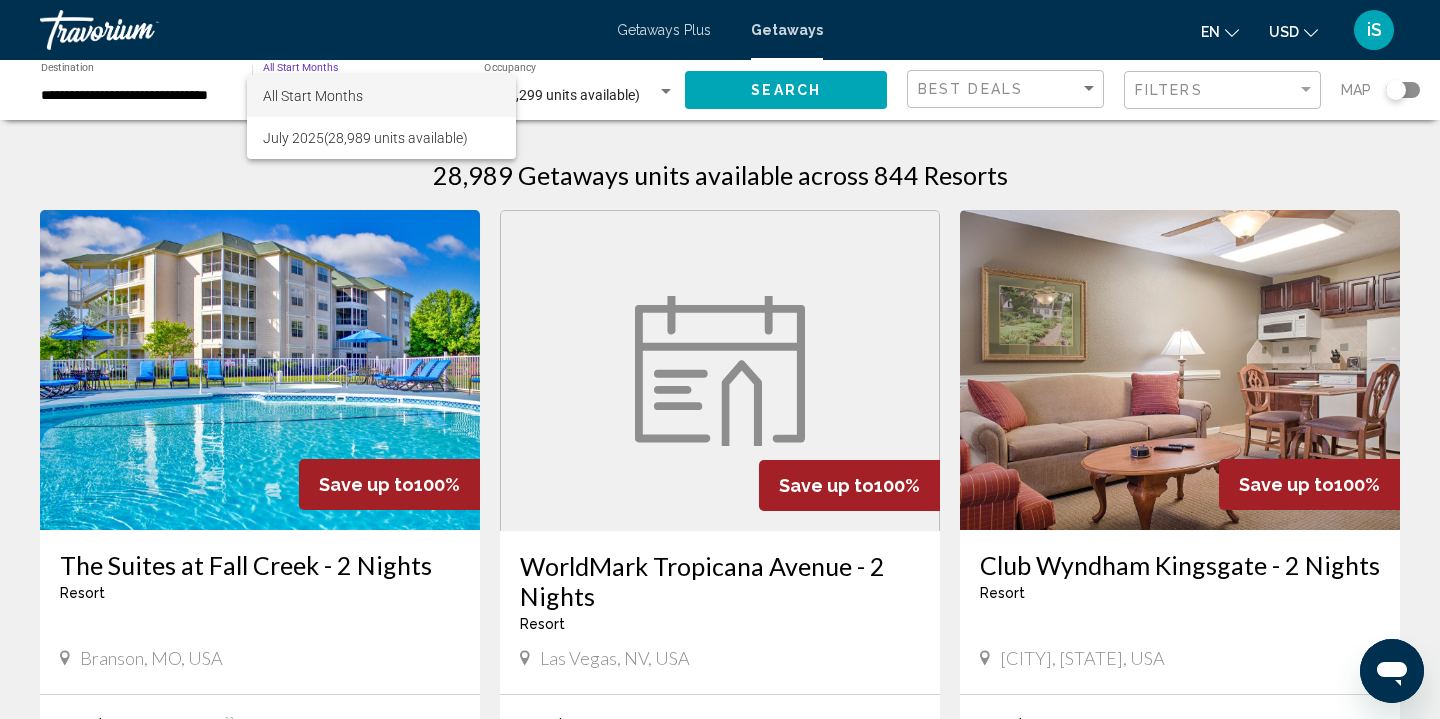 click at bounding box center [720, 359] 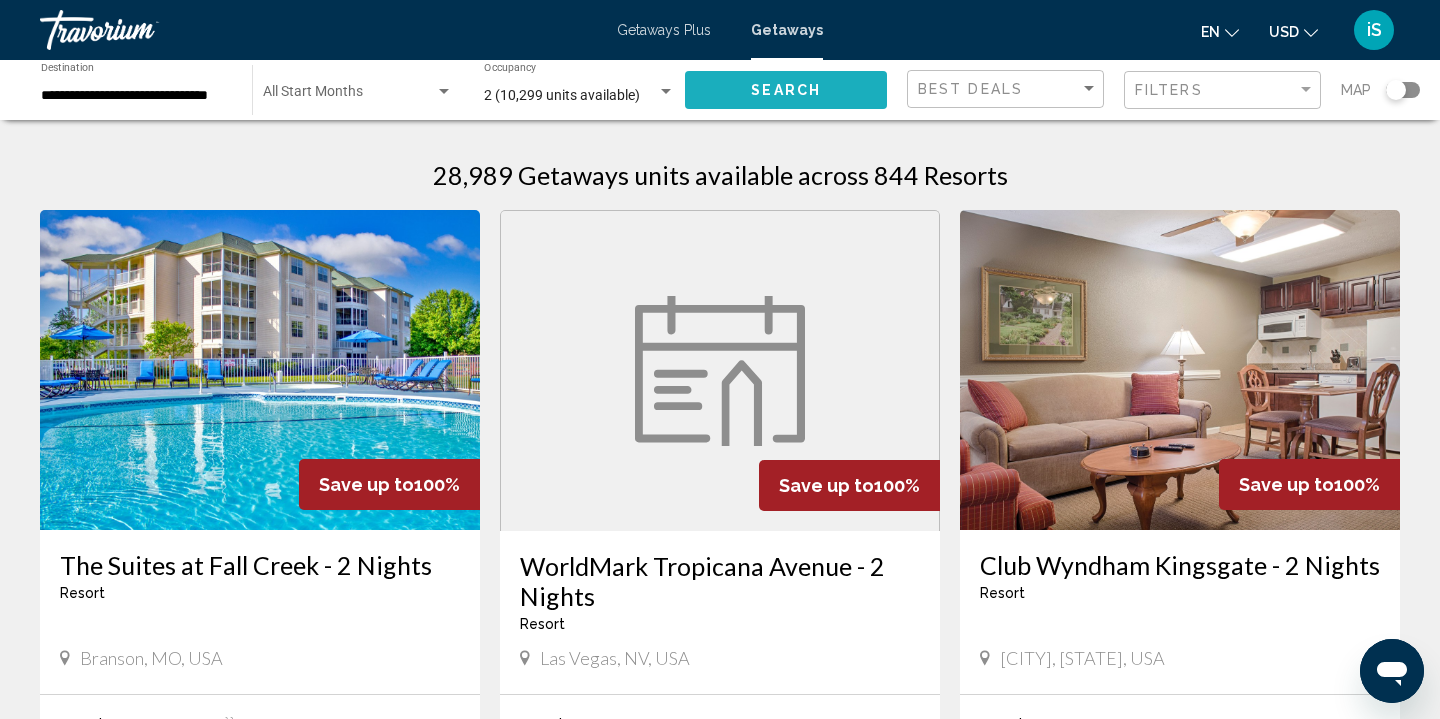 click on "Search" 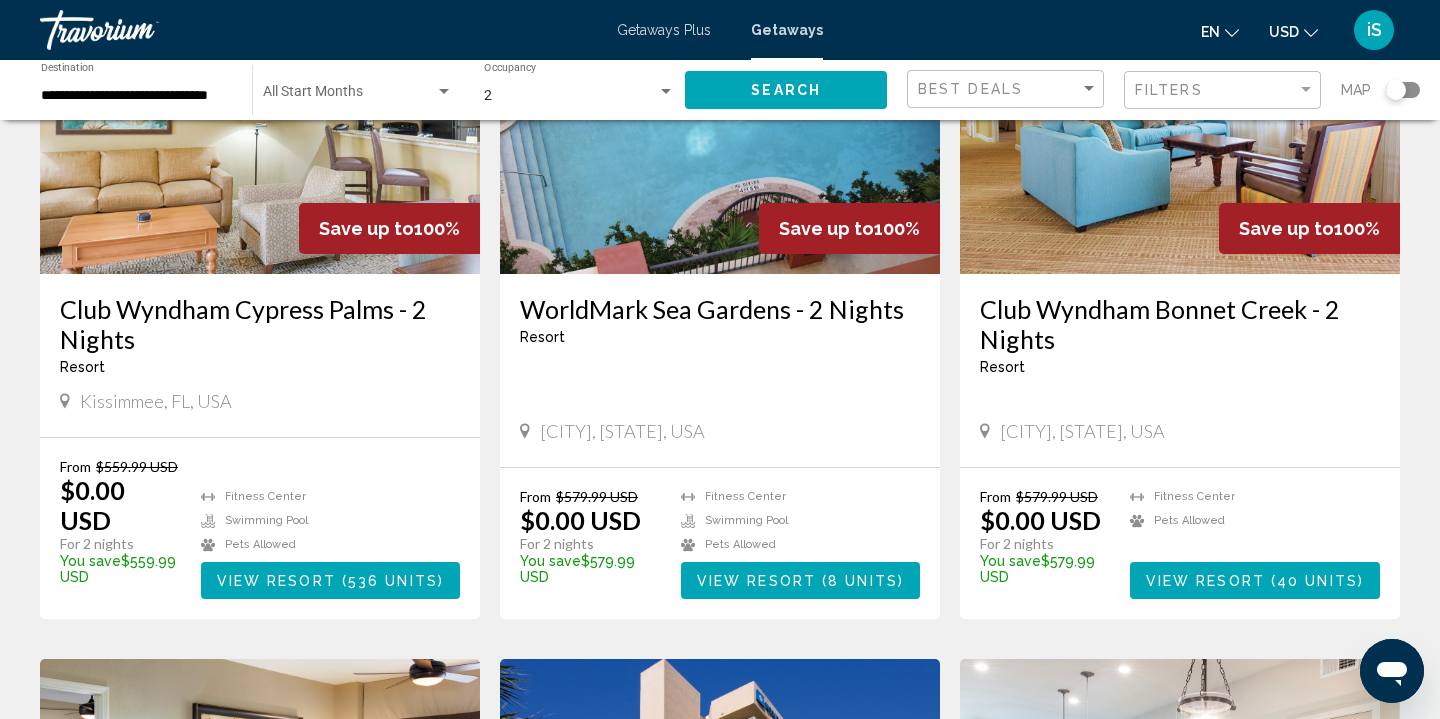 scroll, scrollTop: 258, scrollLeft: 0, axis: vertical 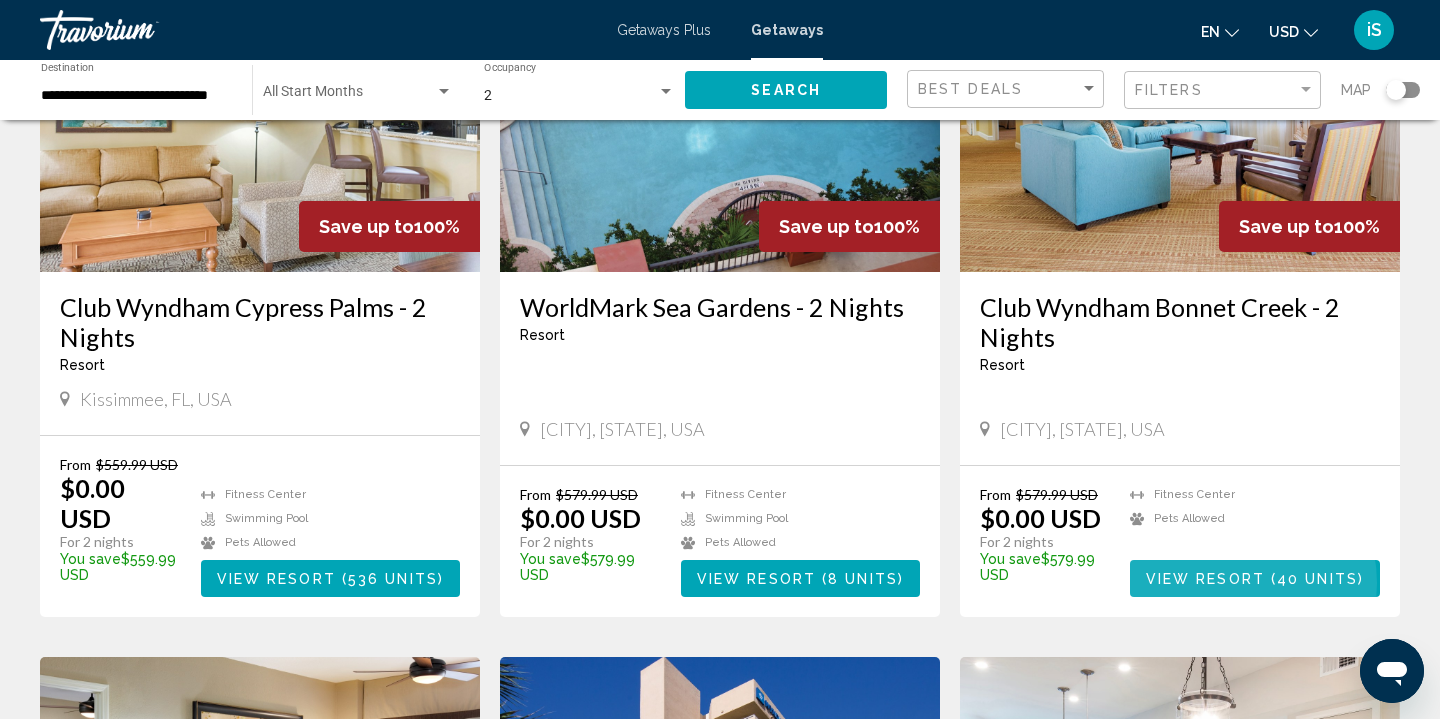click on "View Resort" at bounding box center (1205, 579) 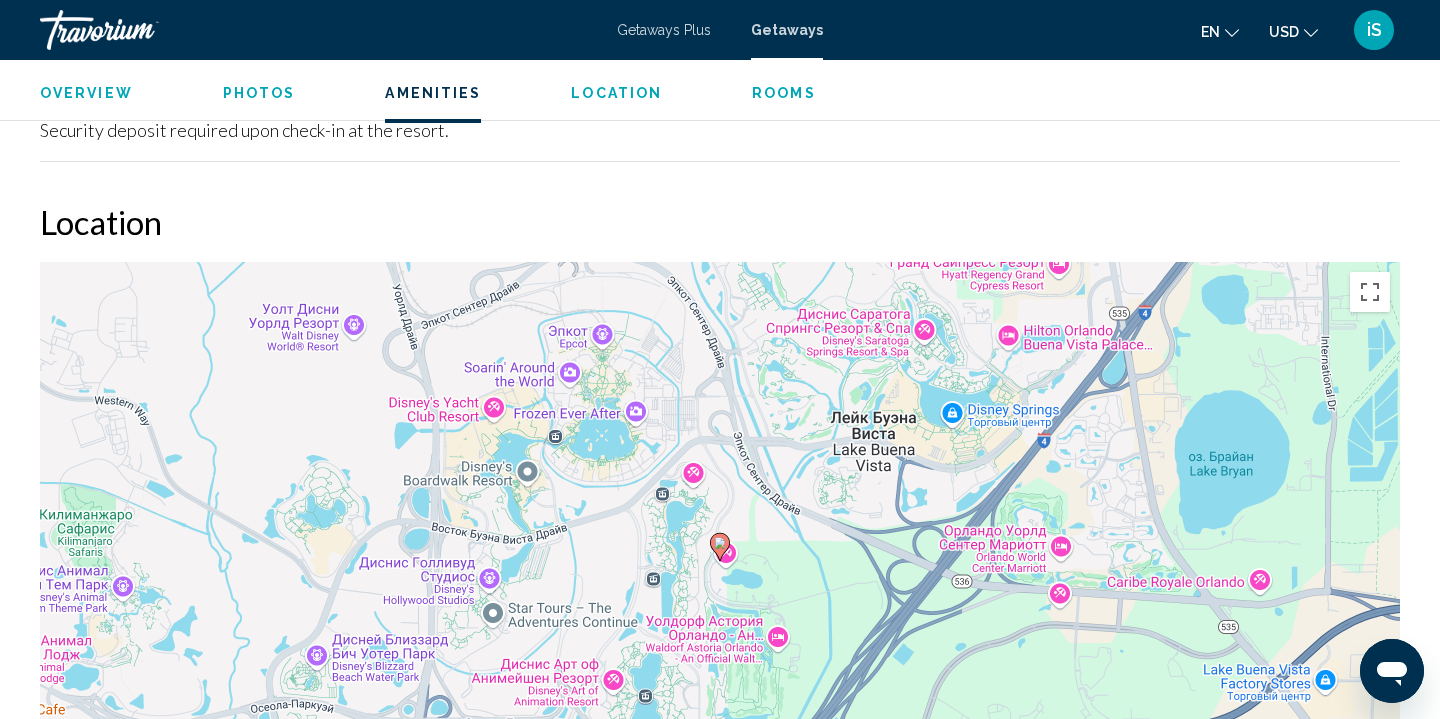 scroll, scrollTop: 2520, scrollLeft: 0, axis: vertical 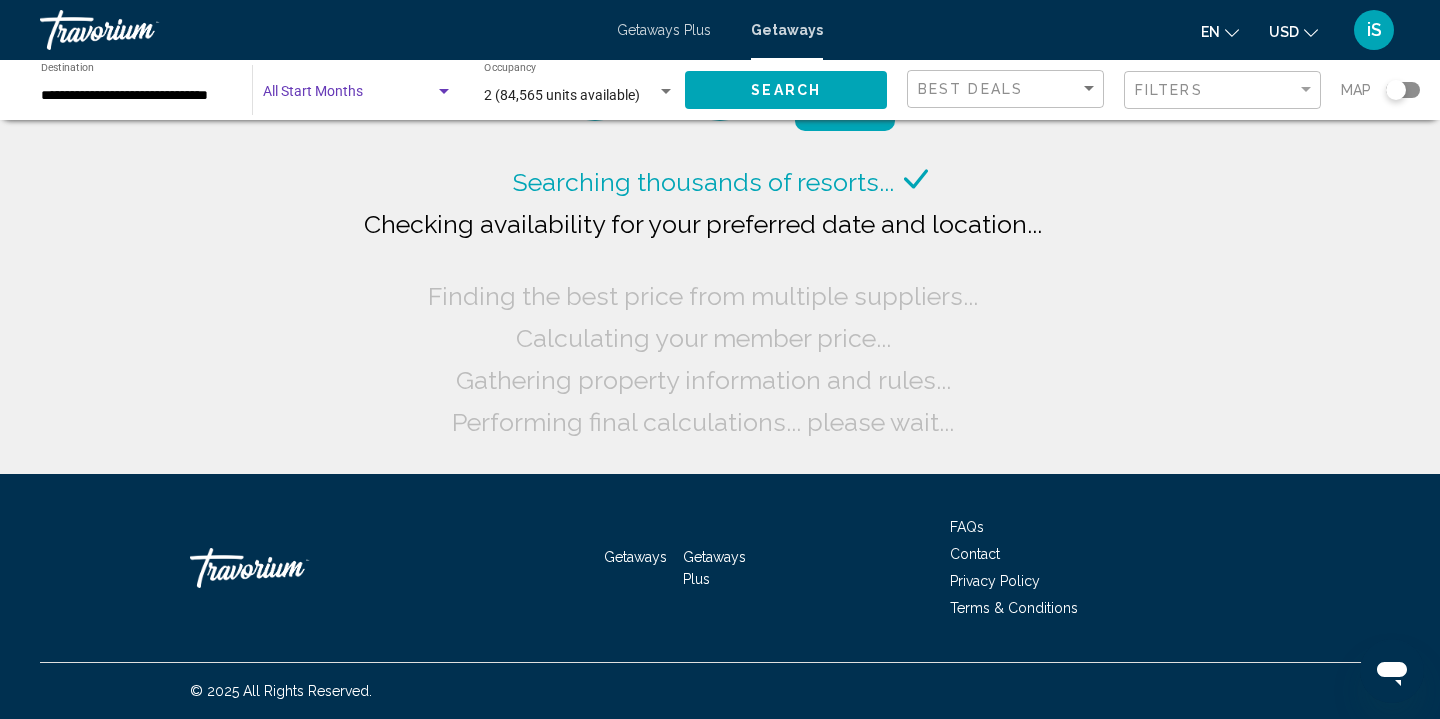 click at bounding box center [349, 96] 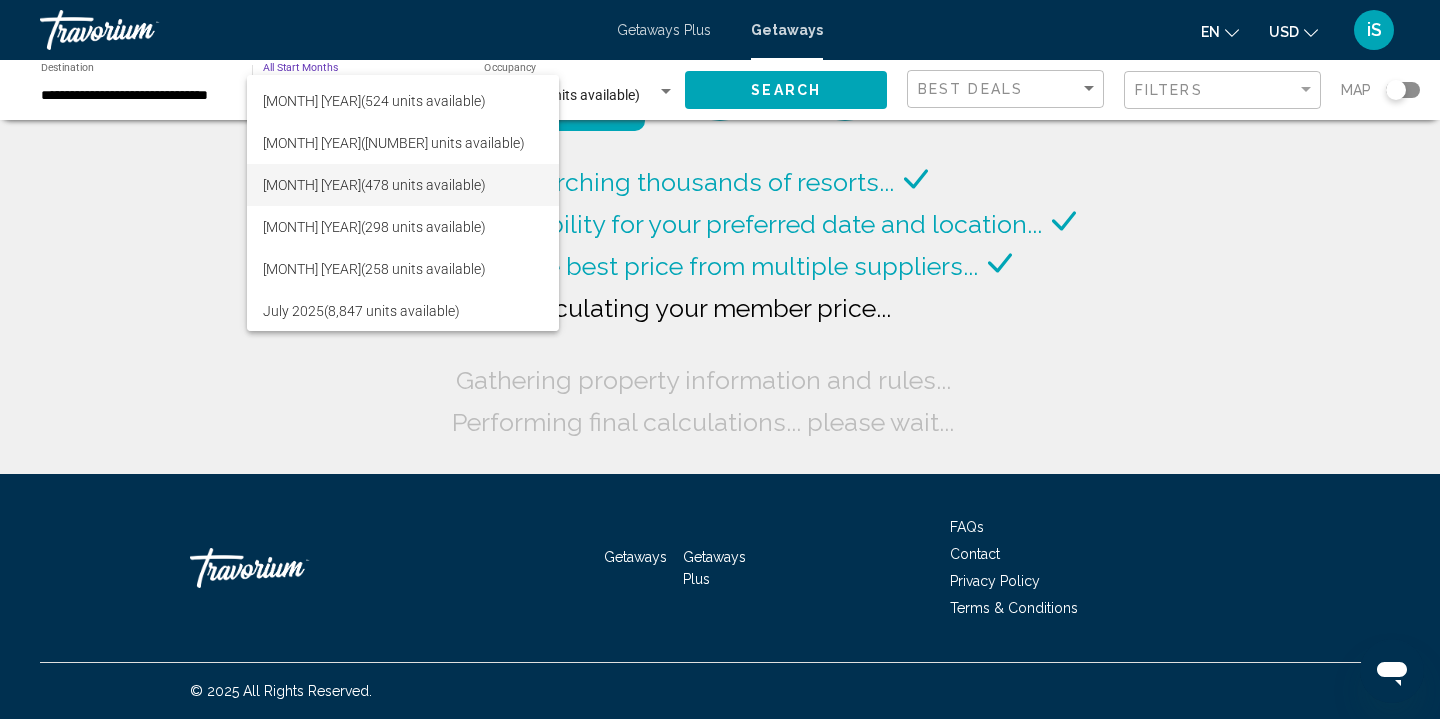 scroll, scrollTop: 114, scrollLeft: 0, axis: vertical 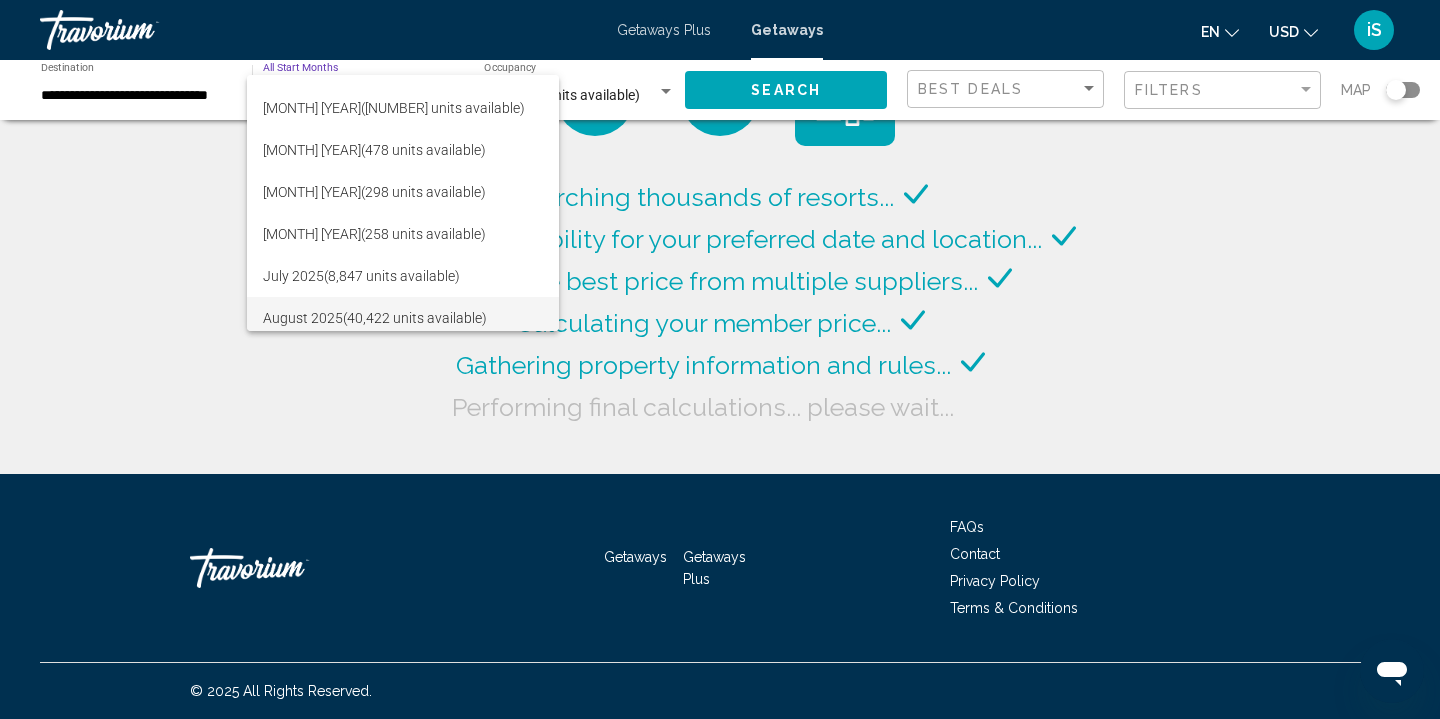 click on "[MONTH] [YEAR] ([UNITS] units available)" at bounding box center (403, 318) 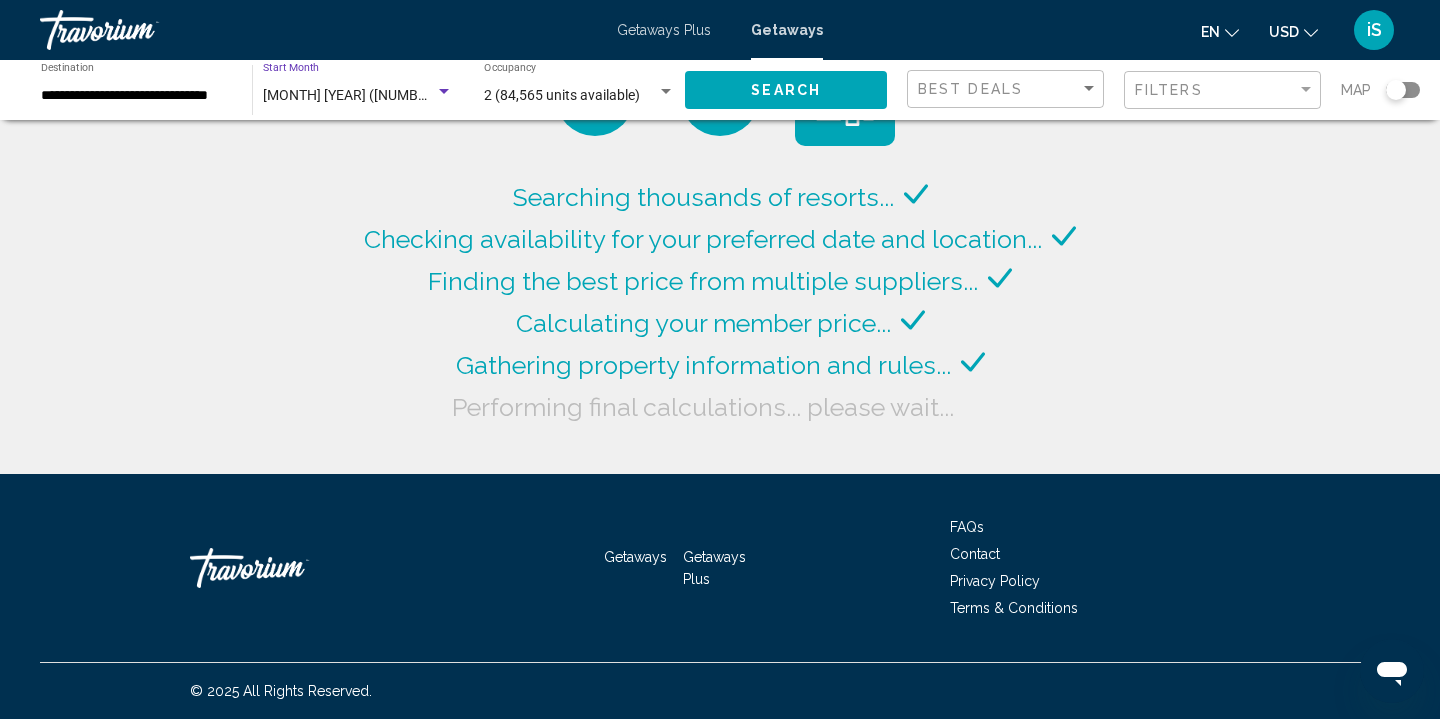 scroll, scrollTop: 122, scrollLeft: 0, axis: vertical 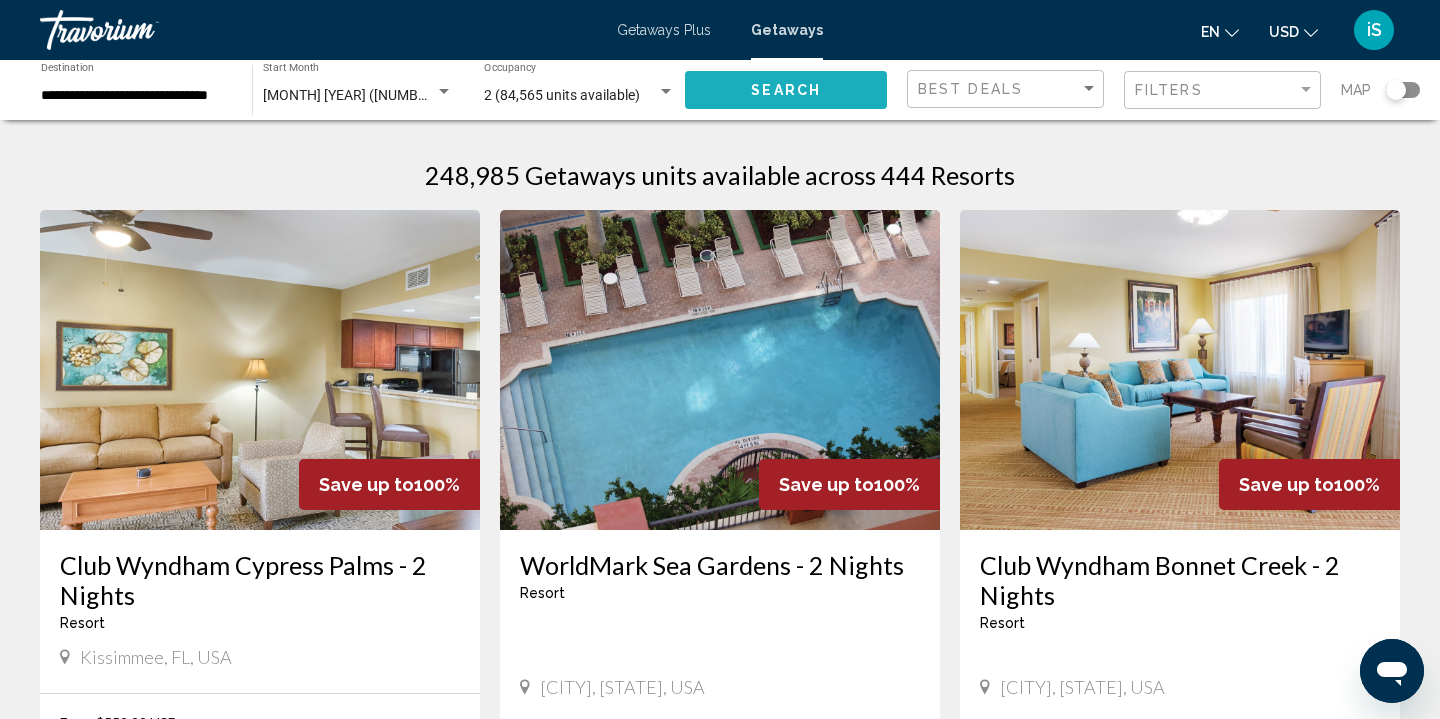 click on "Search" 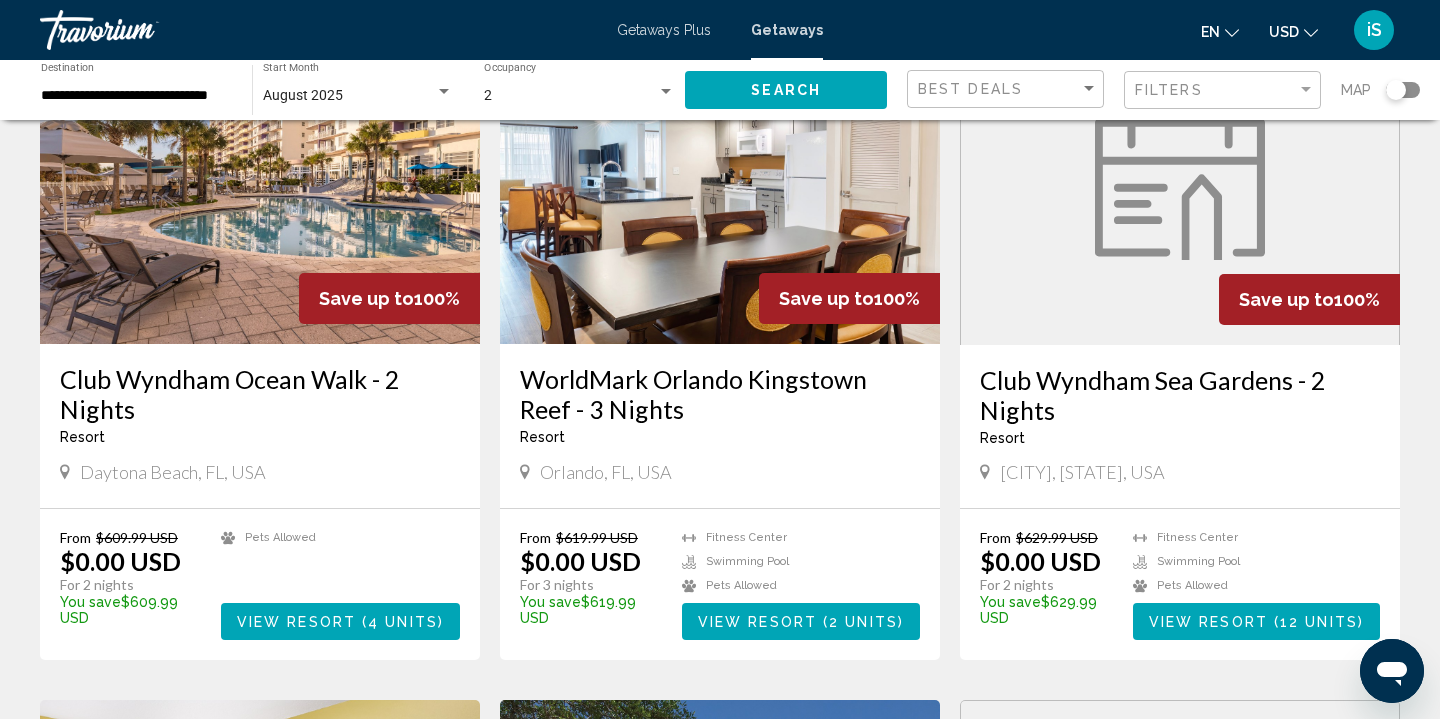 scroll, scrollTop: 863, scrollLeft: 0, axis: vertical 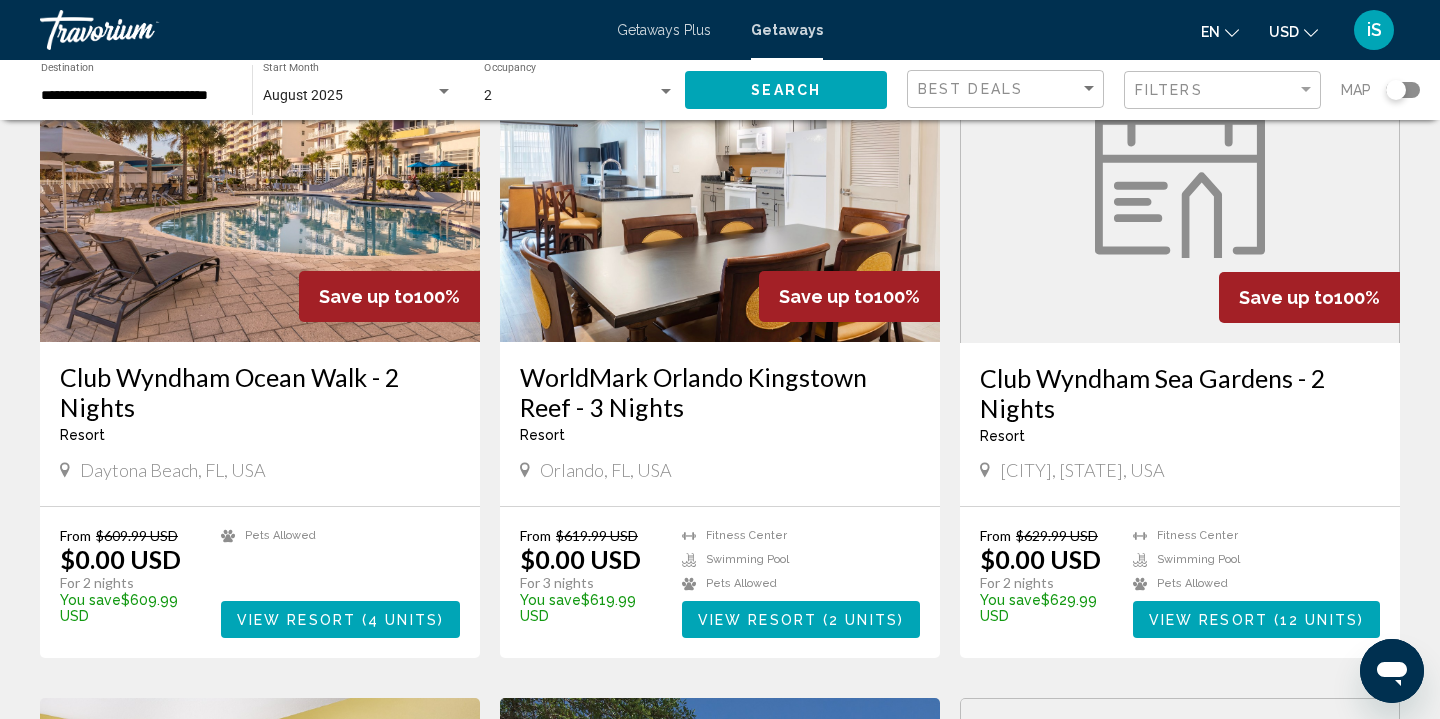 click on "View Resort" at bounding box center (757, 620) 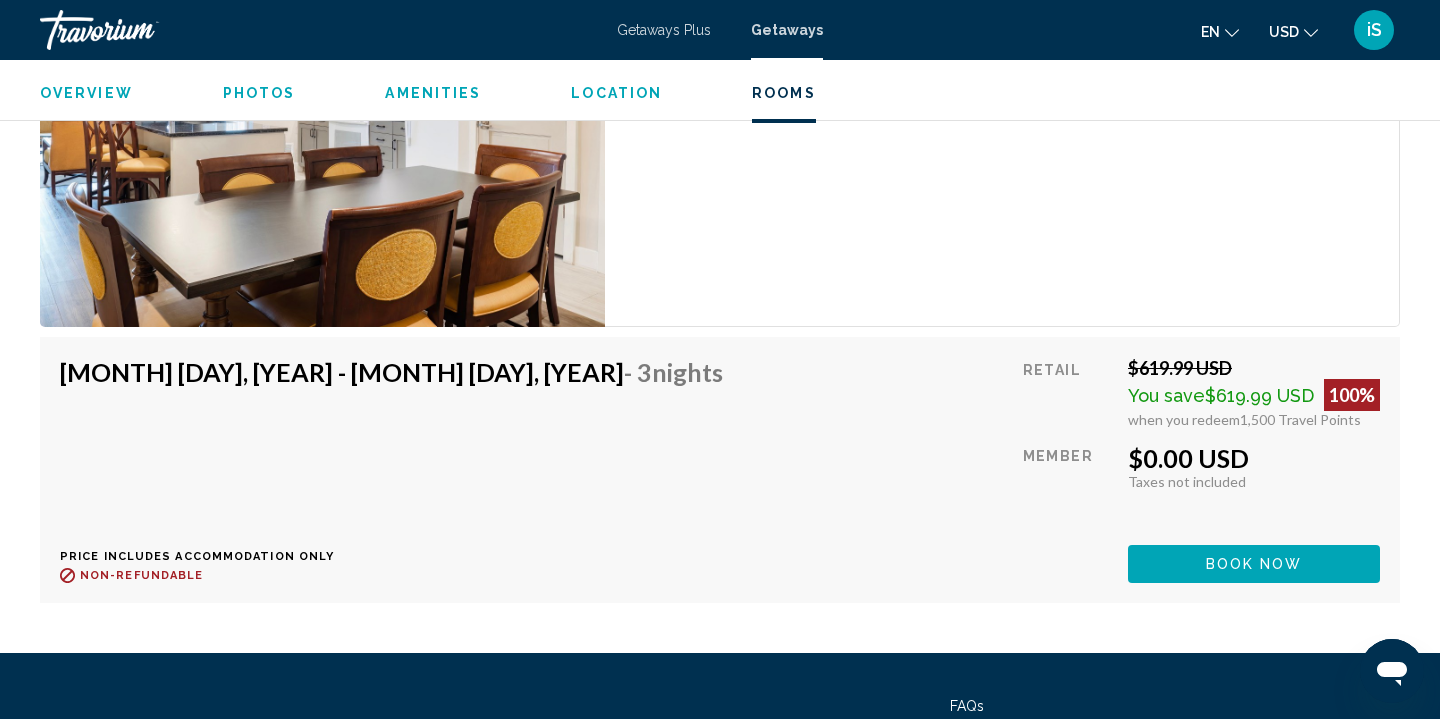 scroll, scrollTop: 3837, scrollLeft: 0, axis: vertical 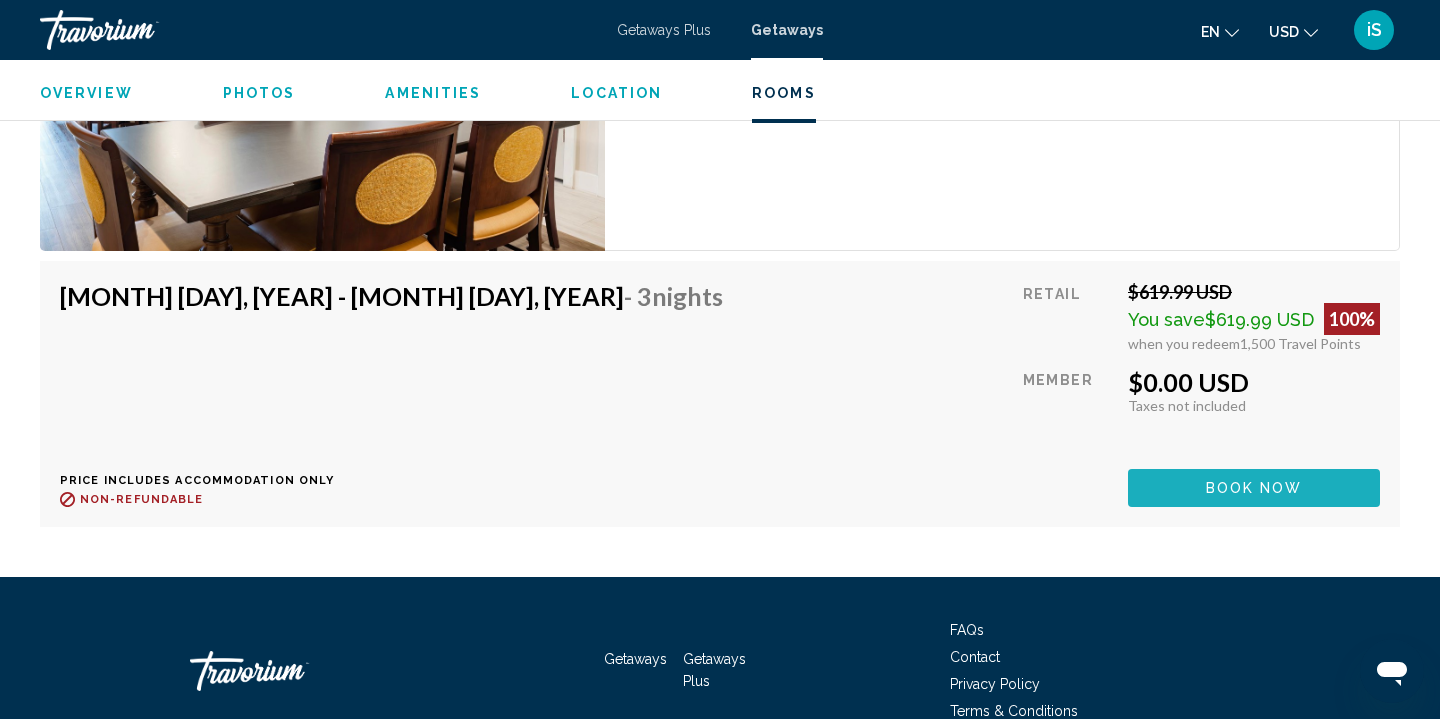 click on "Book now" at bounding box center (1254, 489) 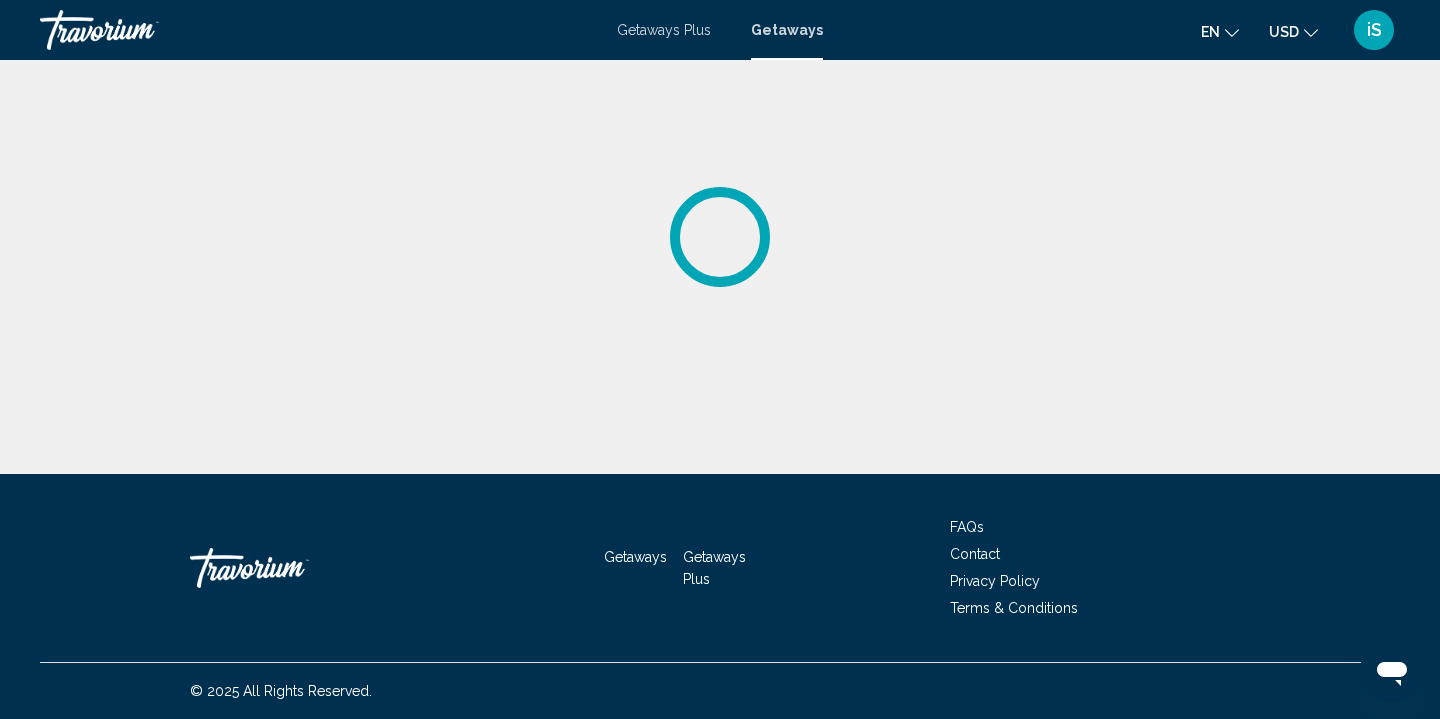 scroll, scrollTop: 0, scrollLeft: 0, axis: both 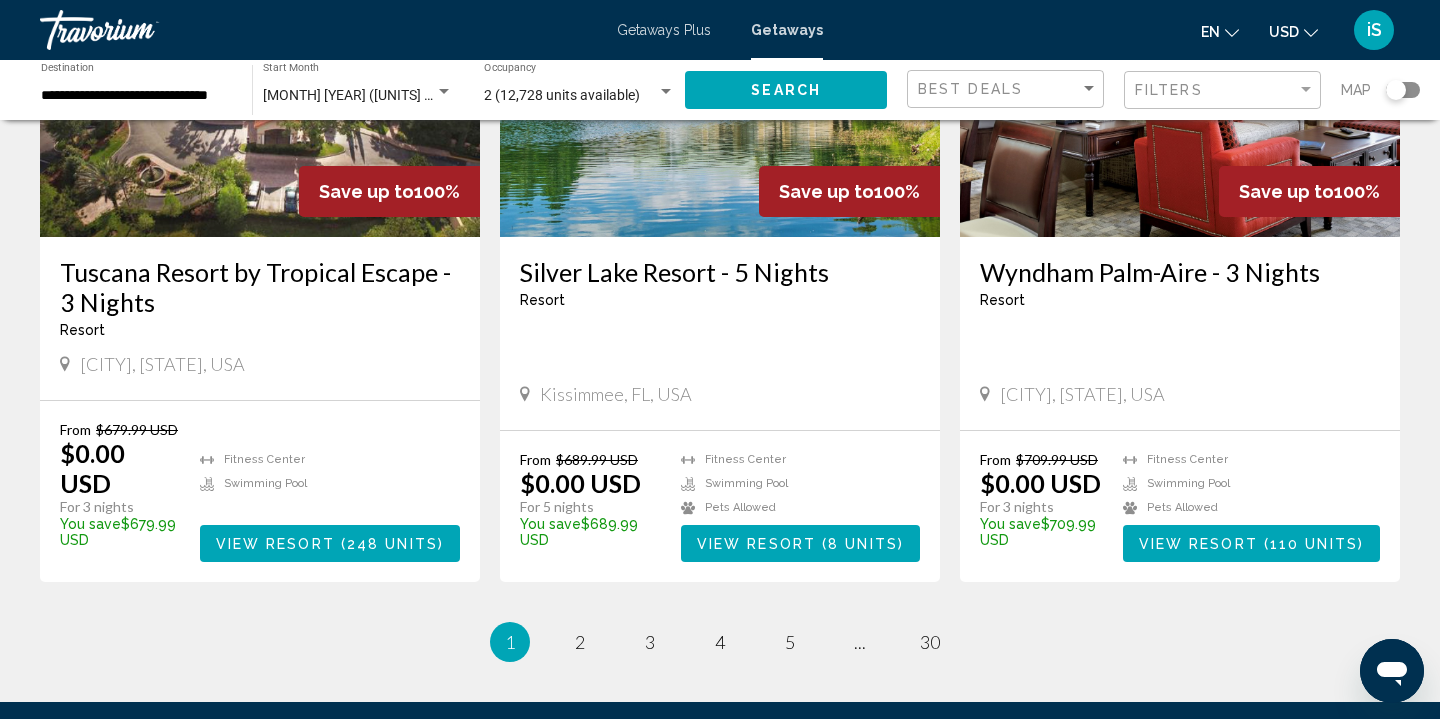 click on "View Resort" at bounding box center [756, 544] 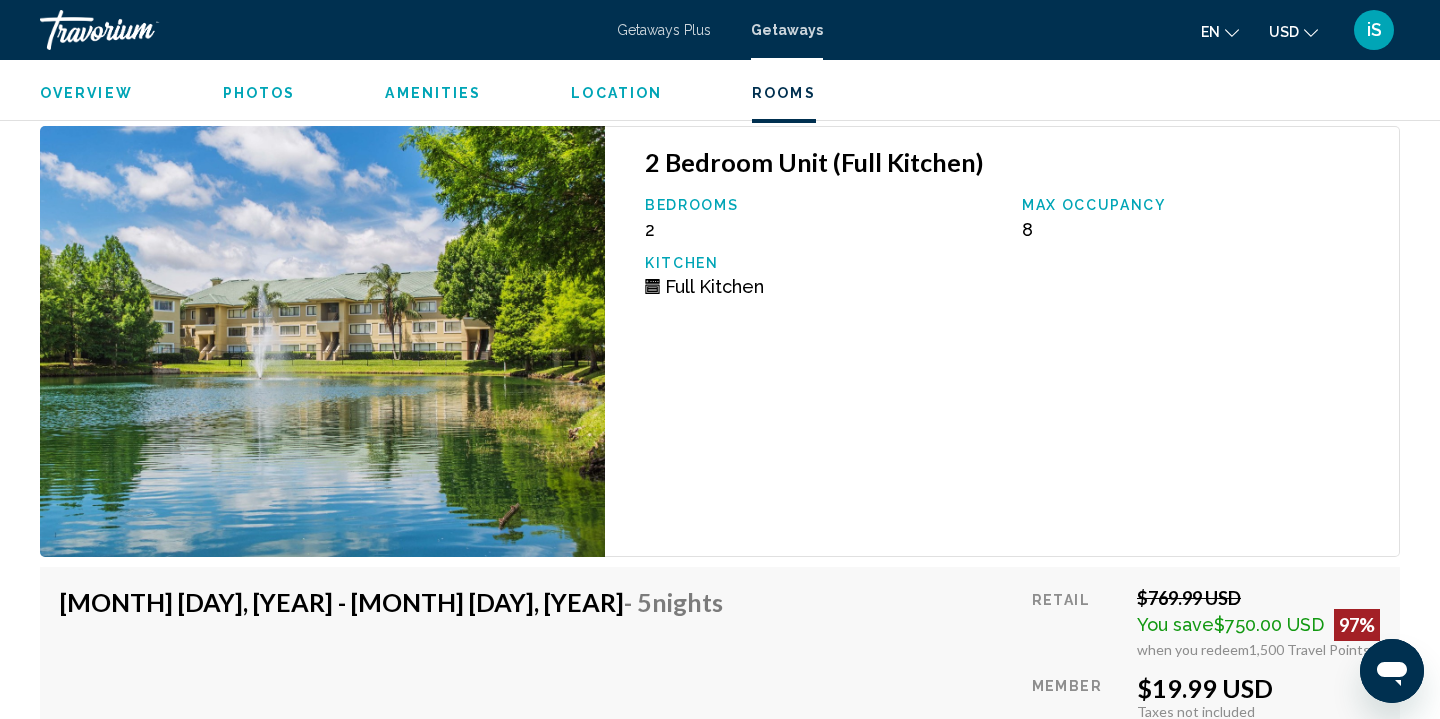 scroll, scrollTop: 4327, scrollLeft: 0, axis: vertical 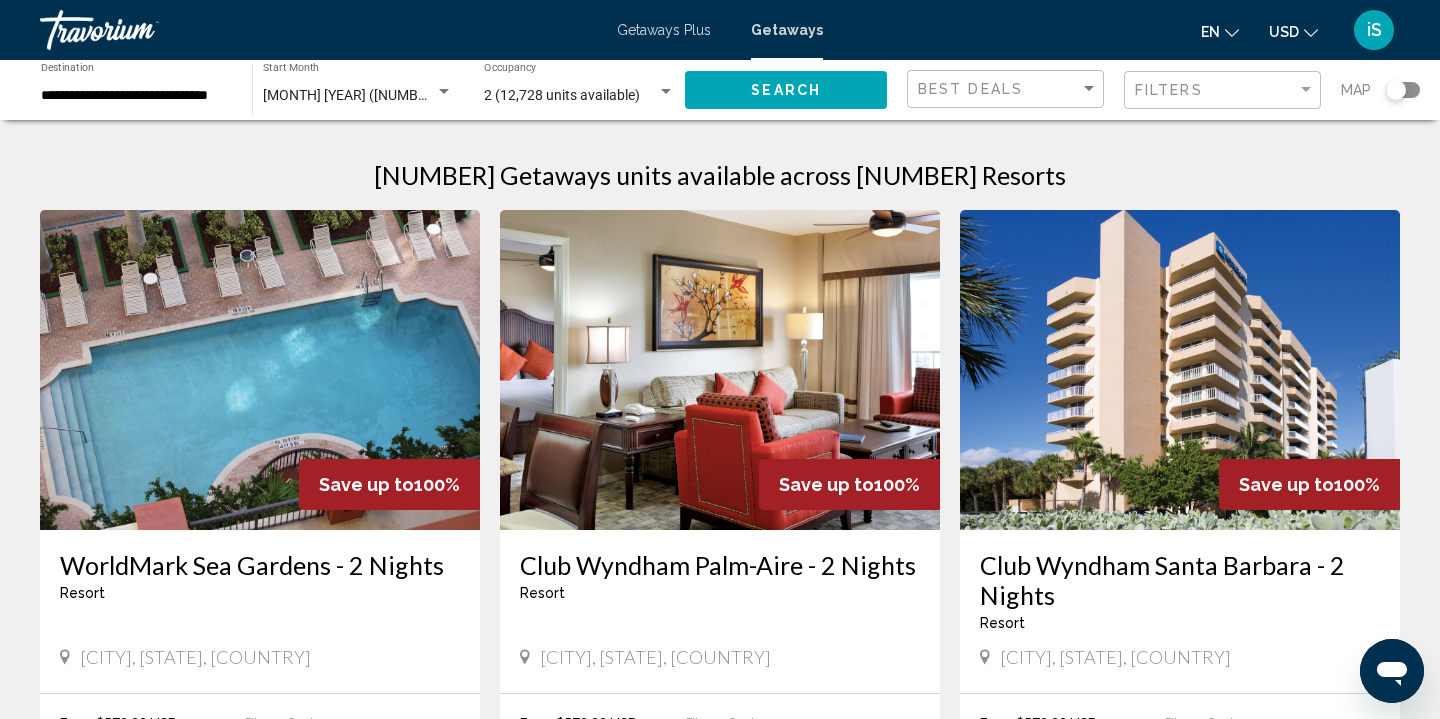 click on "**********" at bounding box center [136, 96] 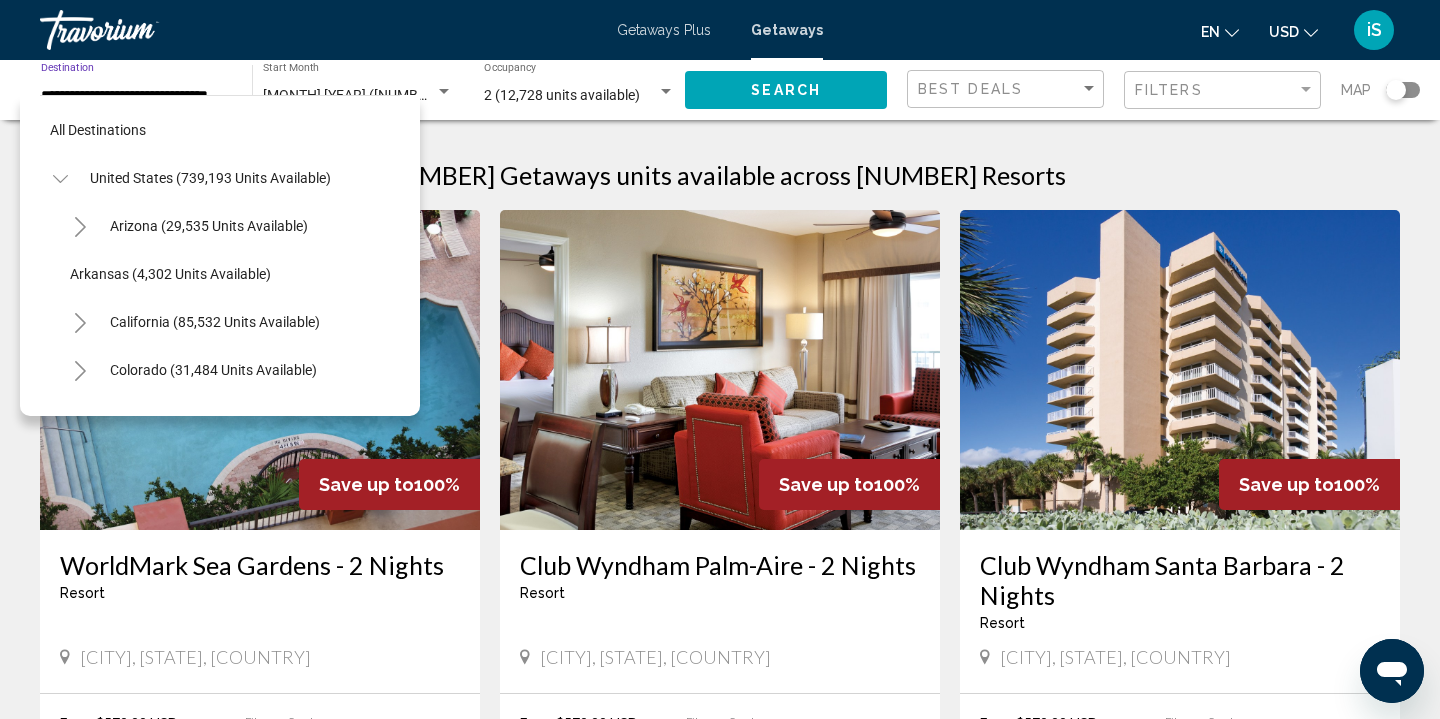 scroll, scrollTop: 263, scrollLeft: 0, axis: vertical 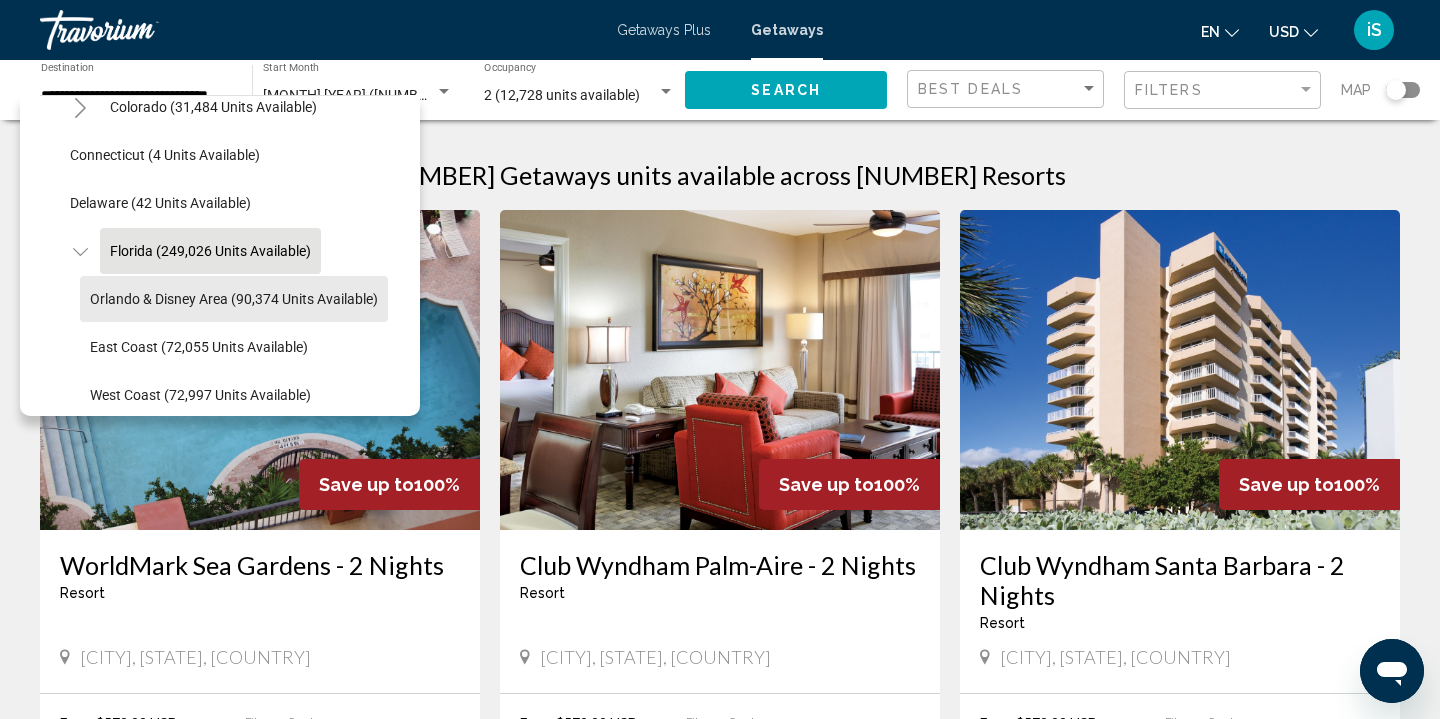 click on "Orlando & Disney Area (90,374 units available)" 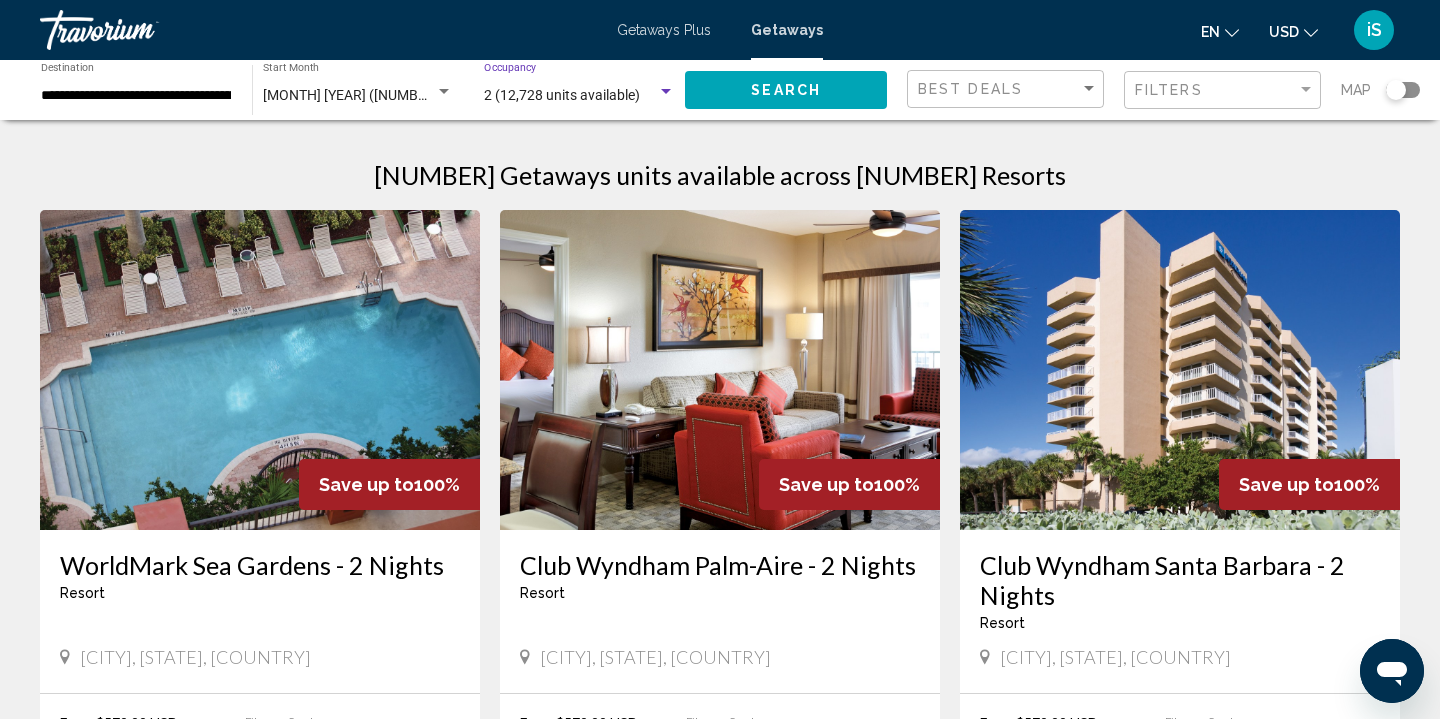click on "2 (12,728 units available)" at bounding box center (570, 96) 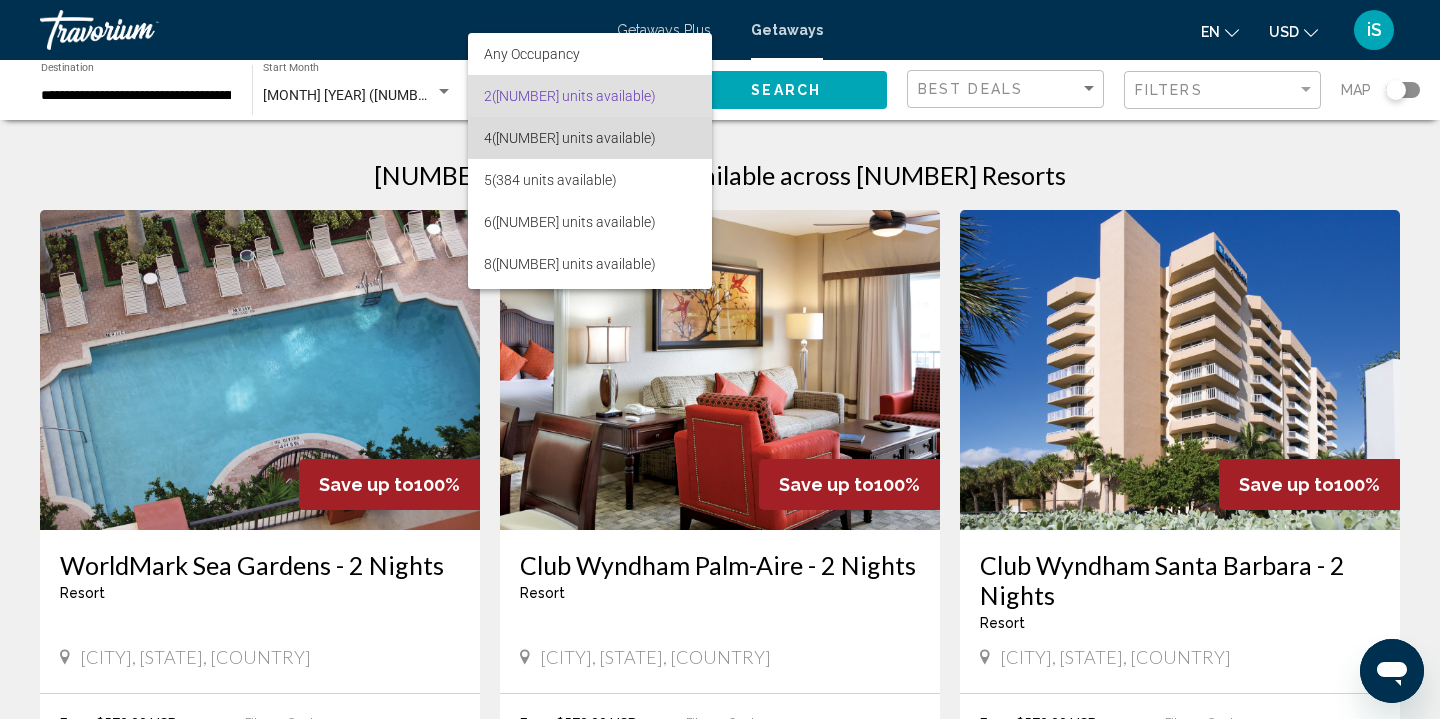 click on "4  (20,041 units available)" at bounding box center [590, 138] 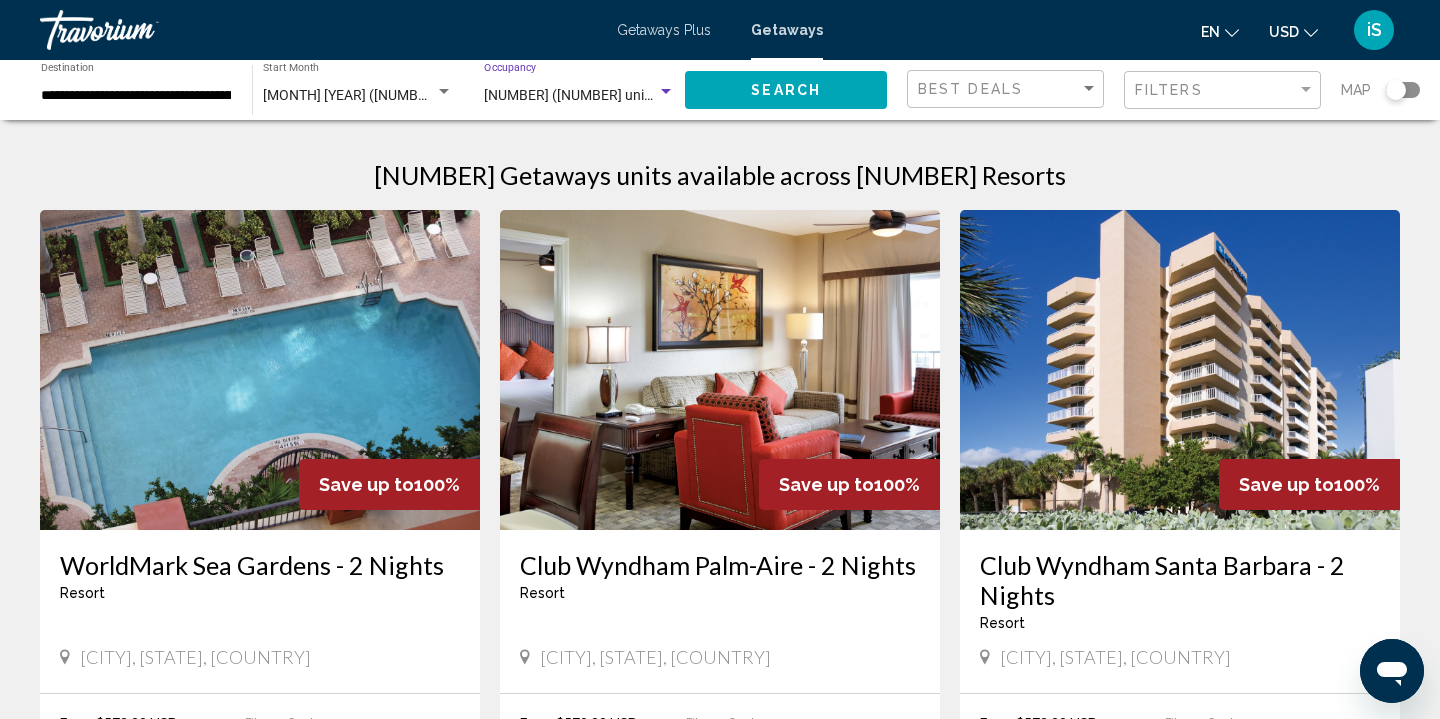 click on "Search" 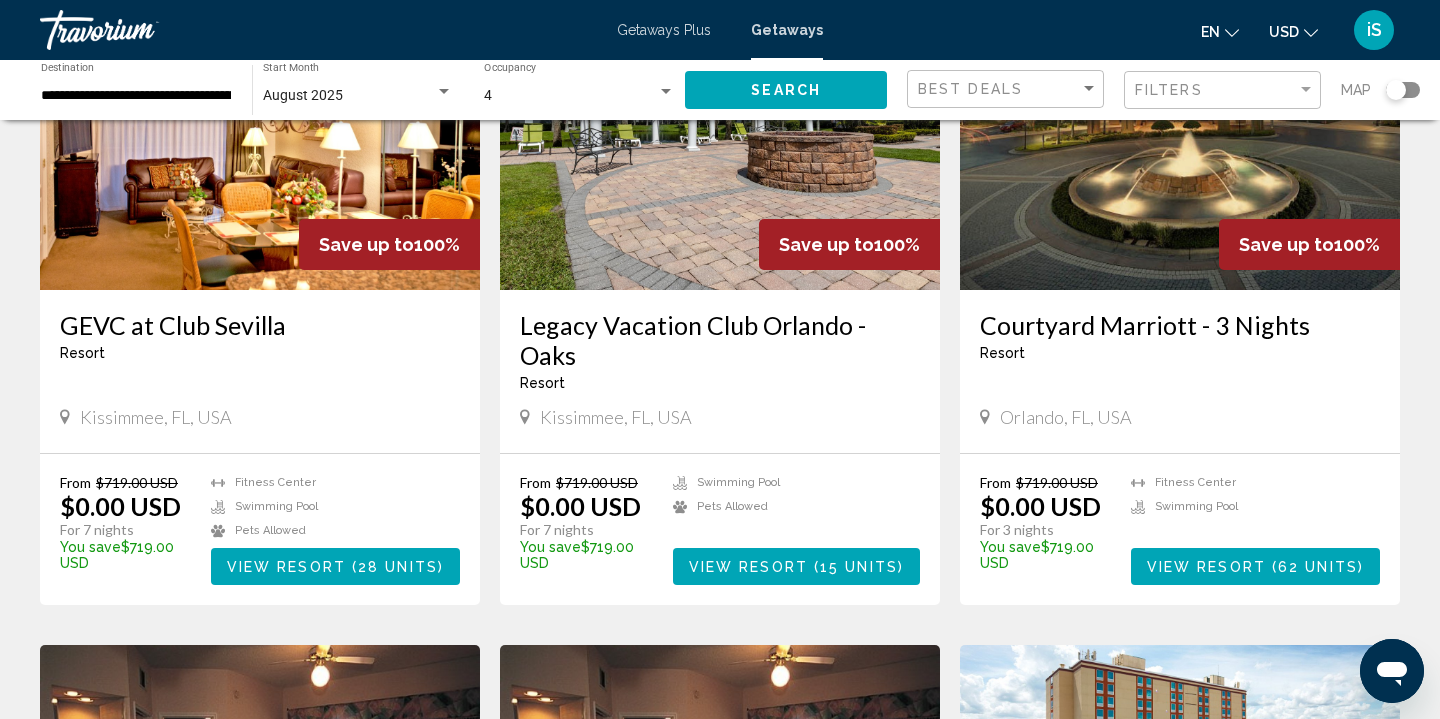 scroll, scrollTop: 946, scrollLeft: 0, axis: vertical 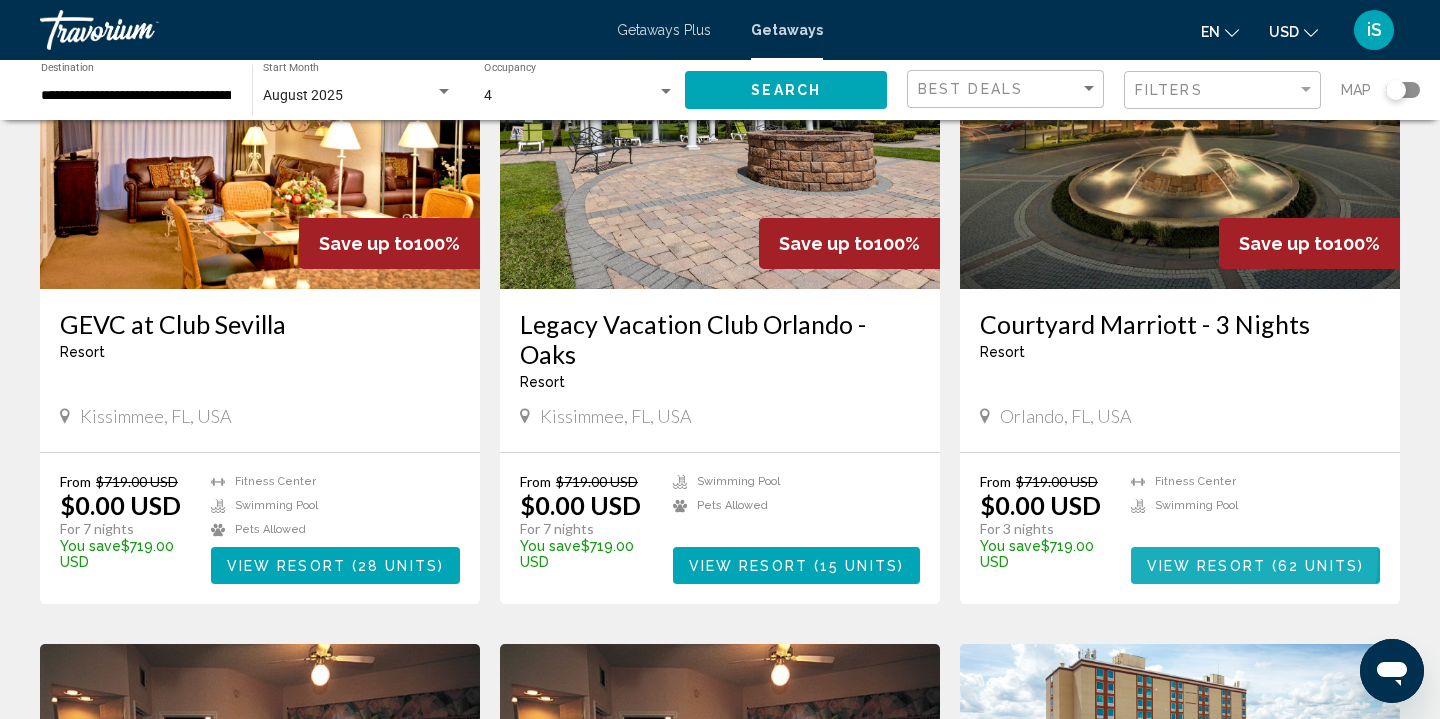 click on "View Resort" at bounding box center [1206, 566] 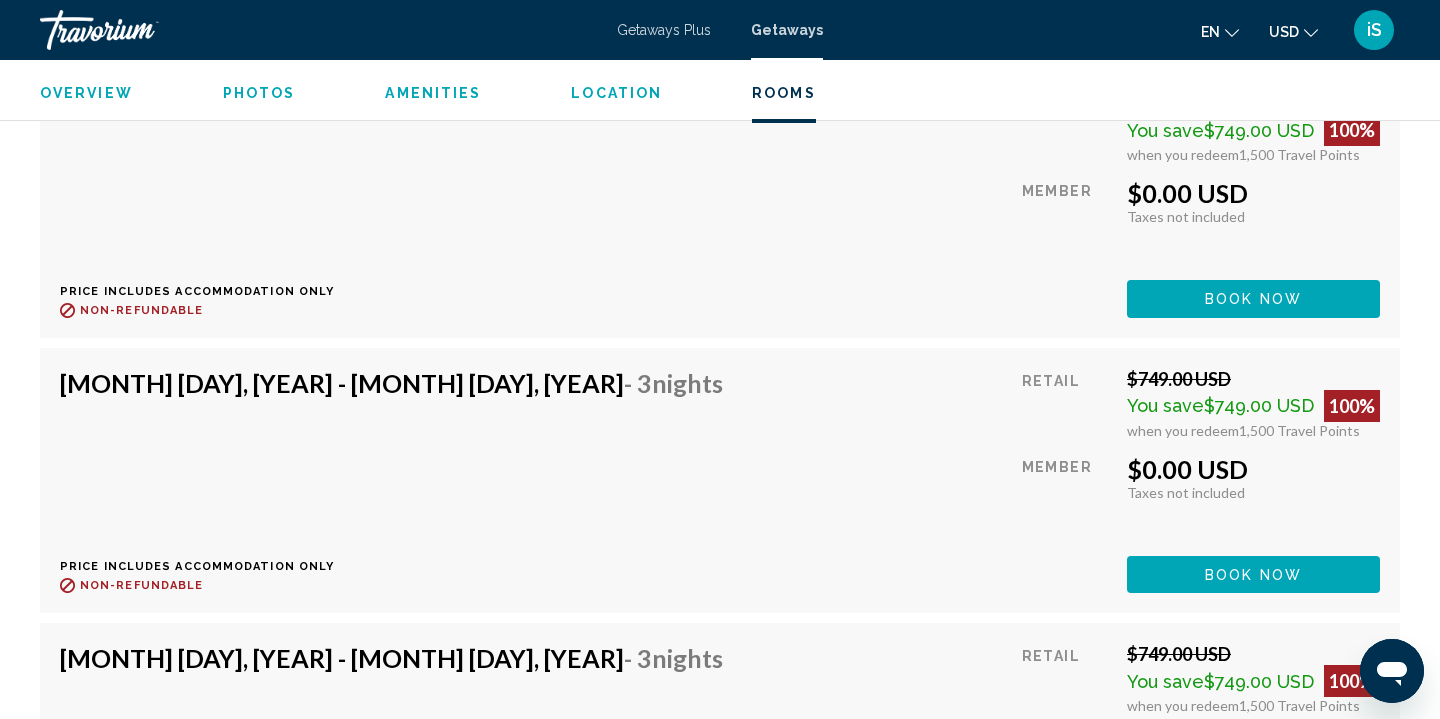 scroll, scrollTop: 7027, scrollLeft: 0, axis: vertical 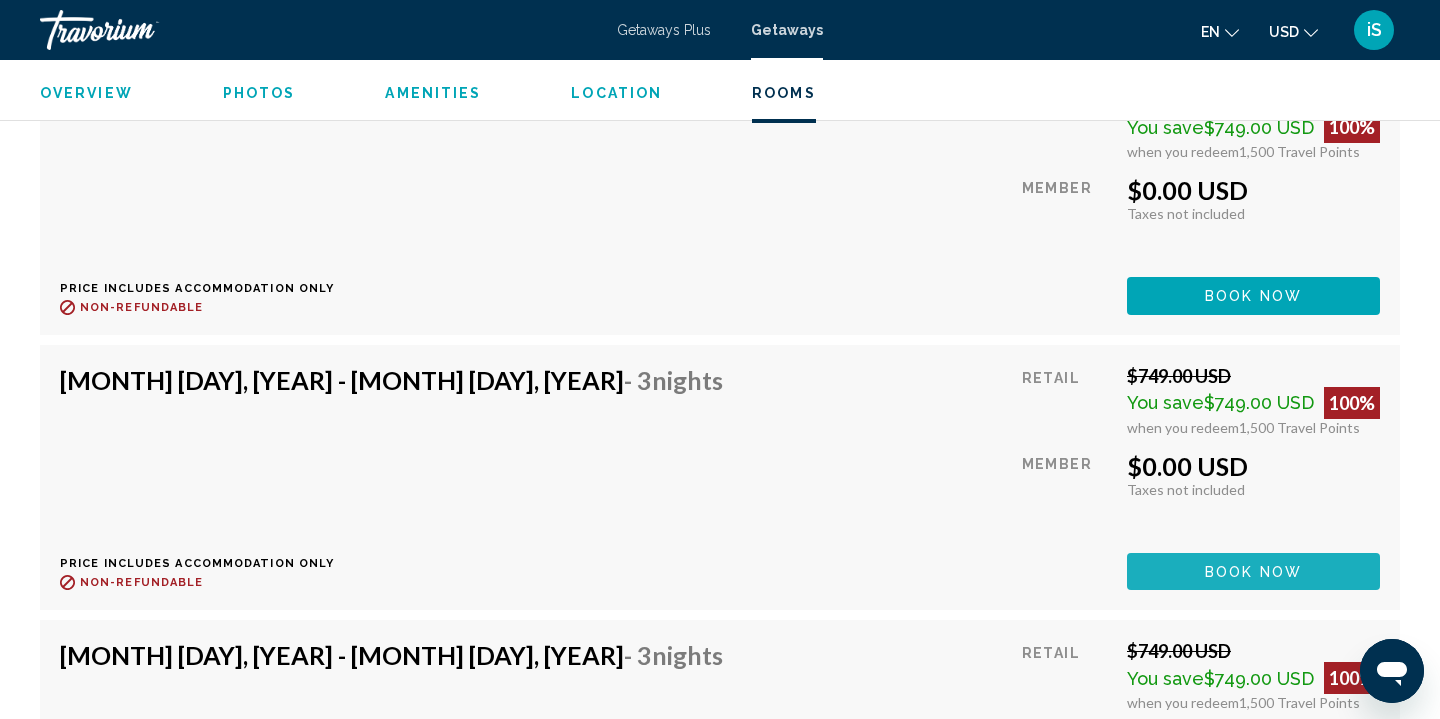 click on "Book now" at bounding box center (1253, 572) 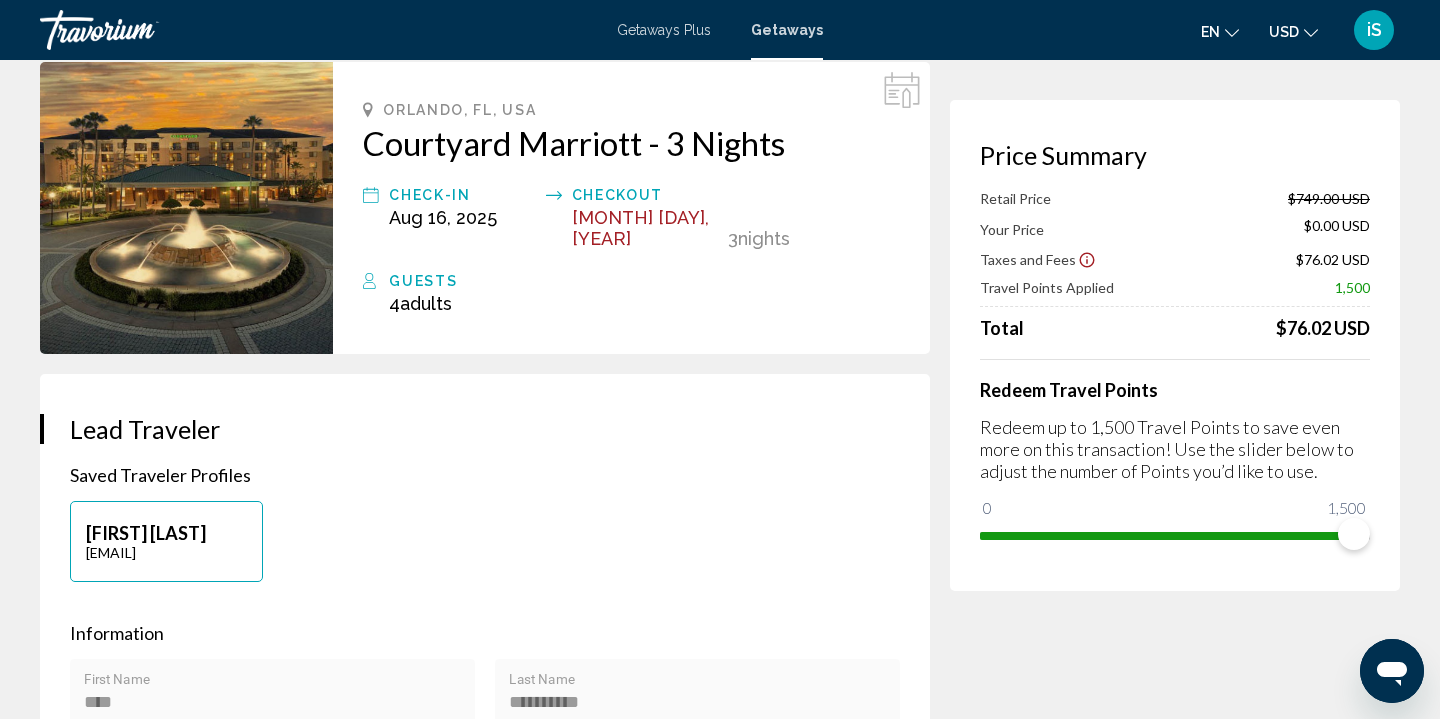 scroll, scrollTop: 89, scrollLeft: 0, axis: vertical 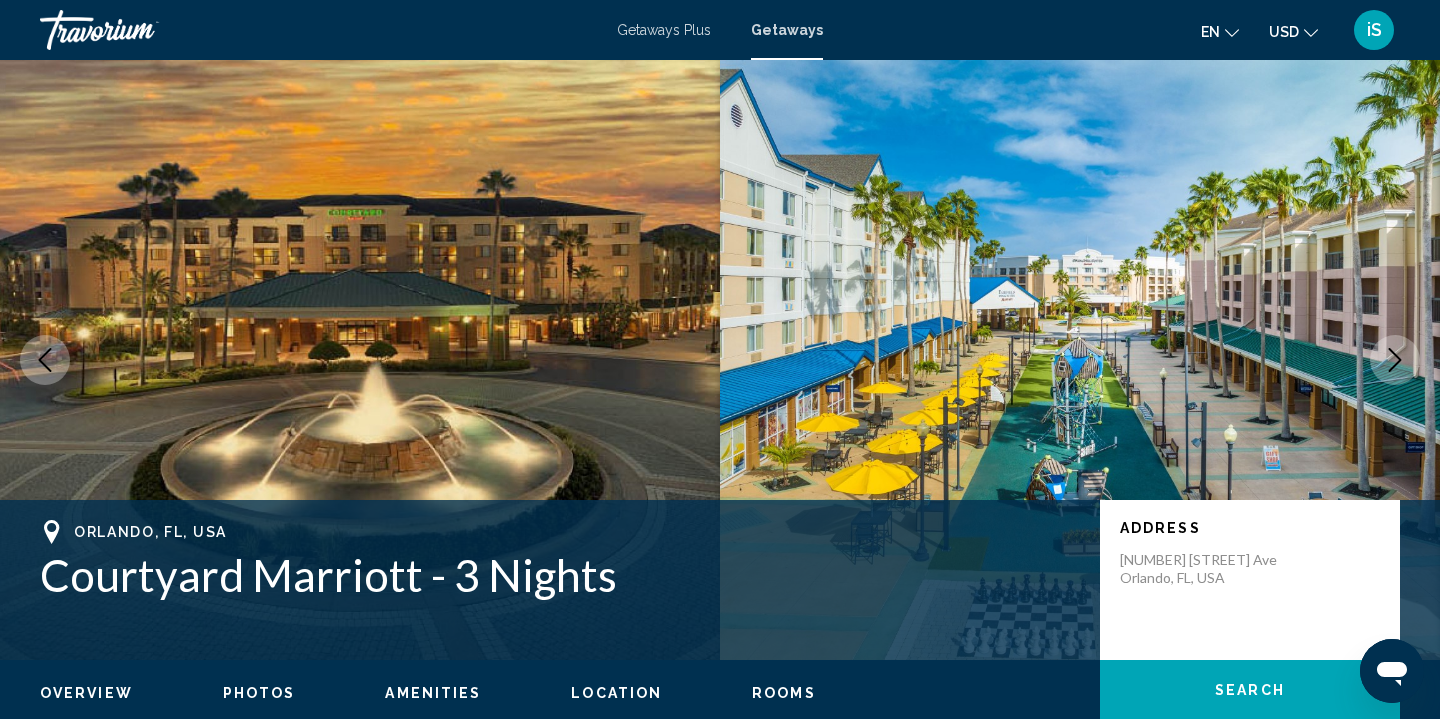 click 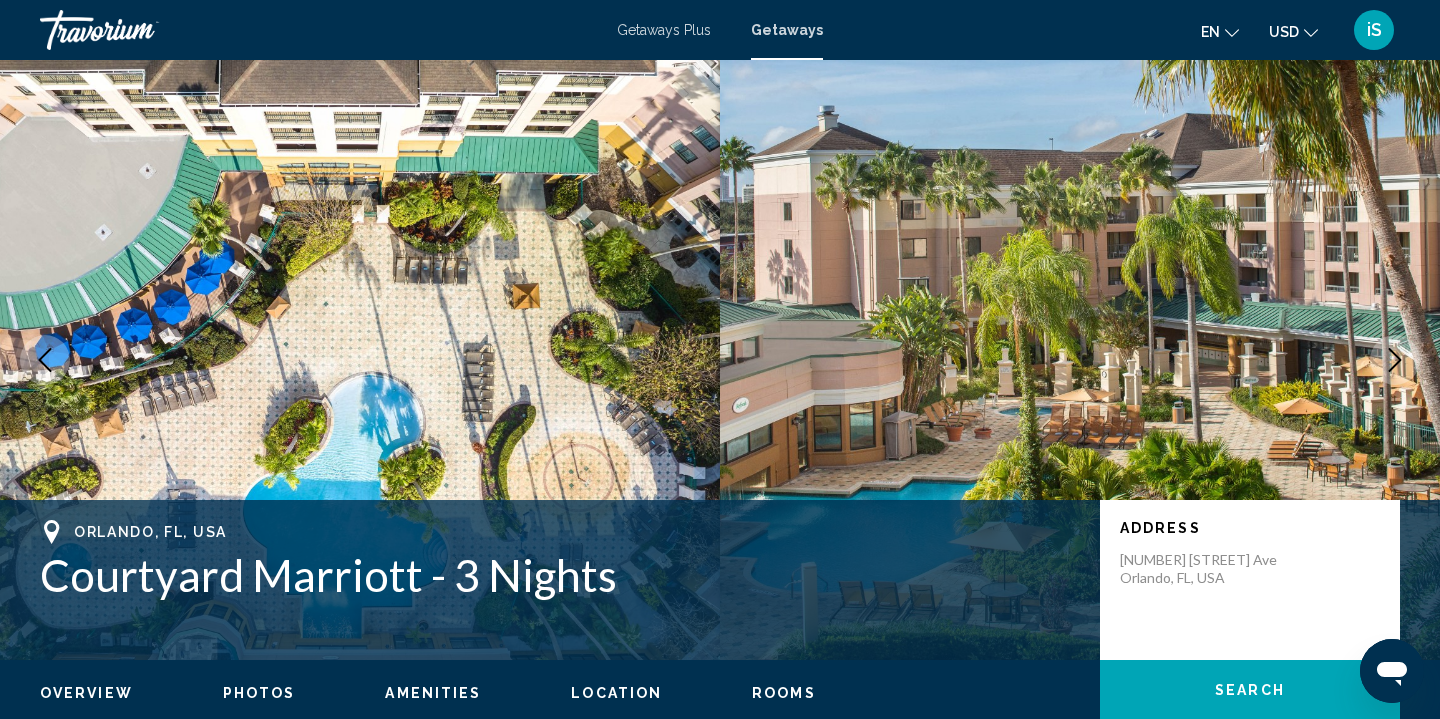 click 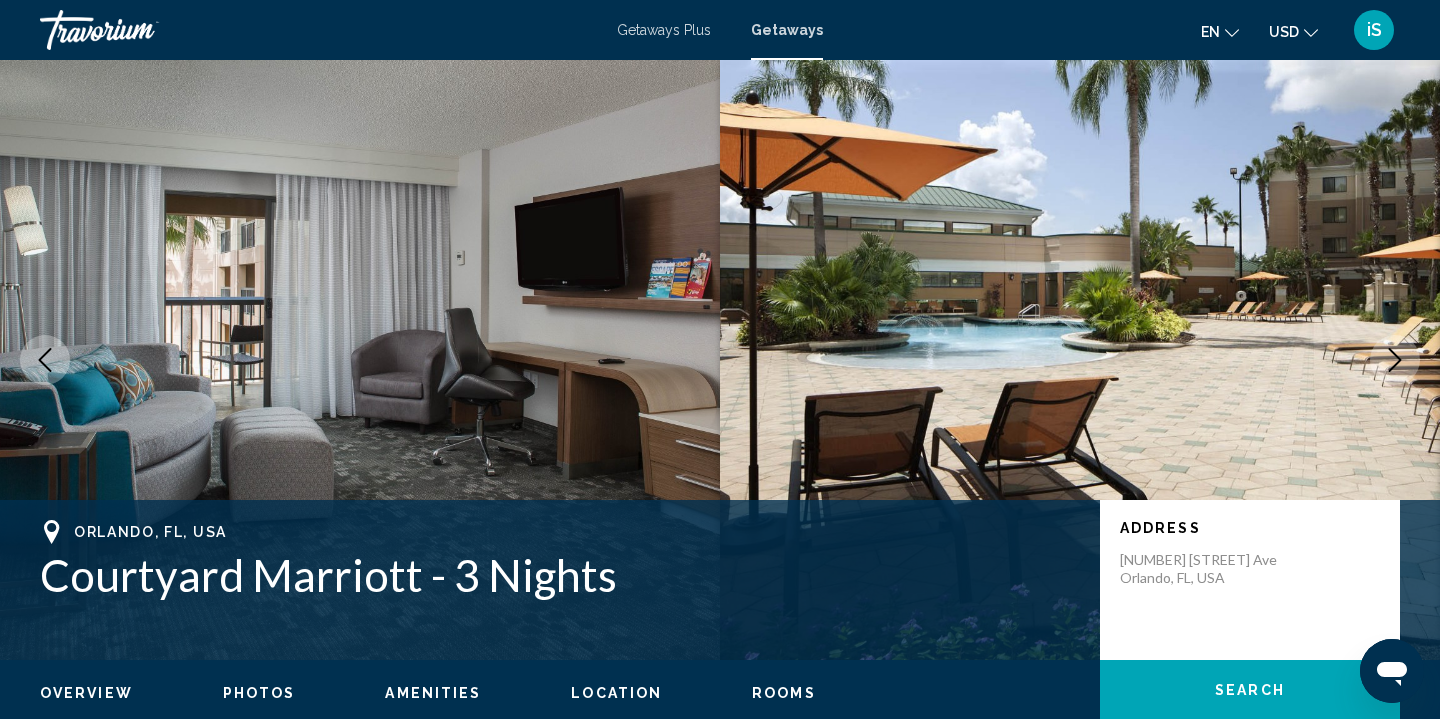 click 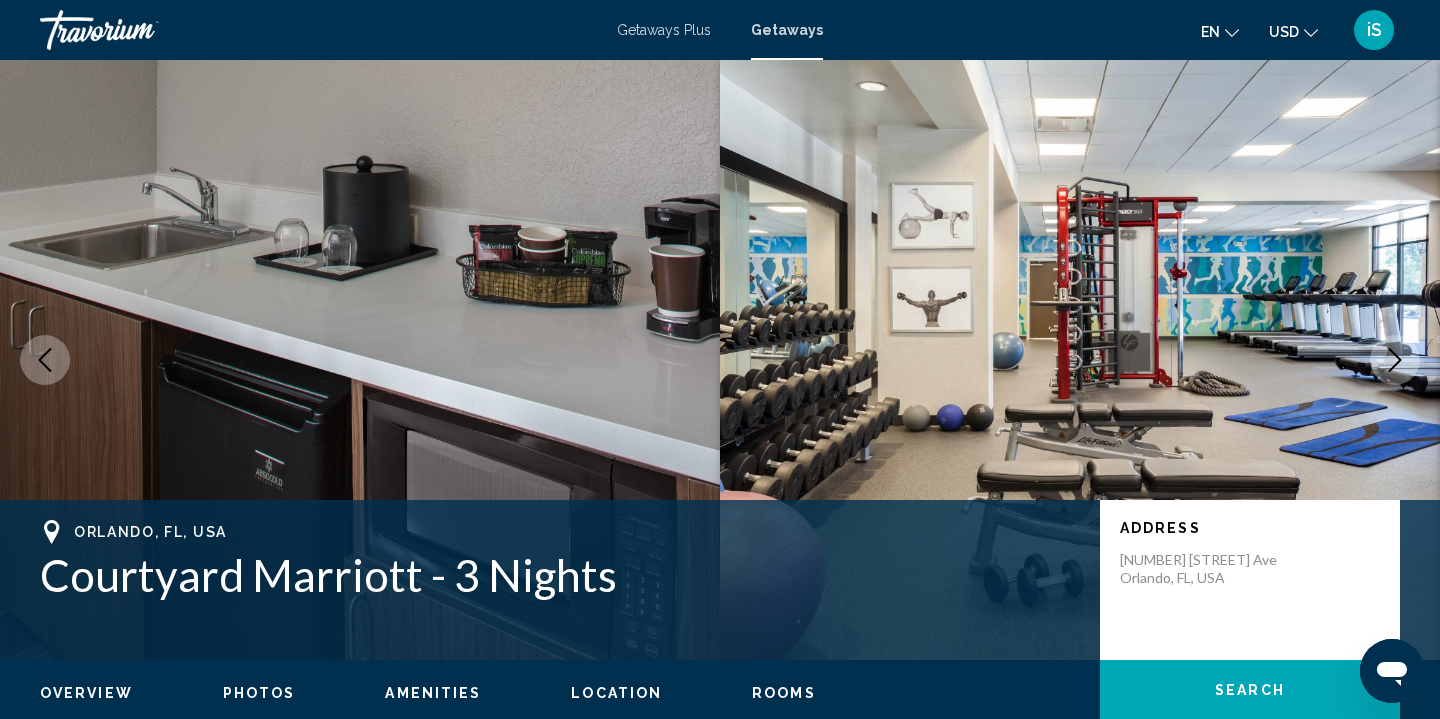 click 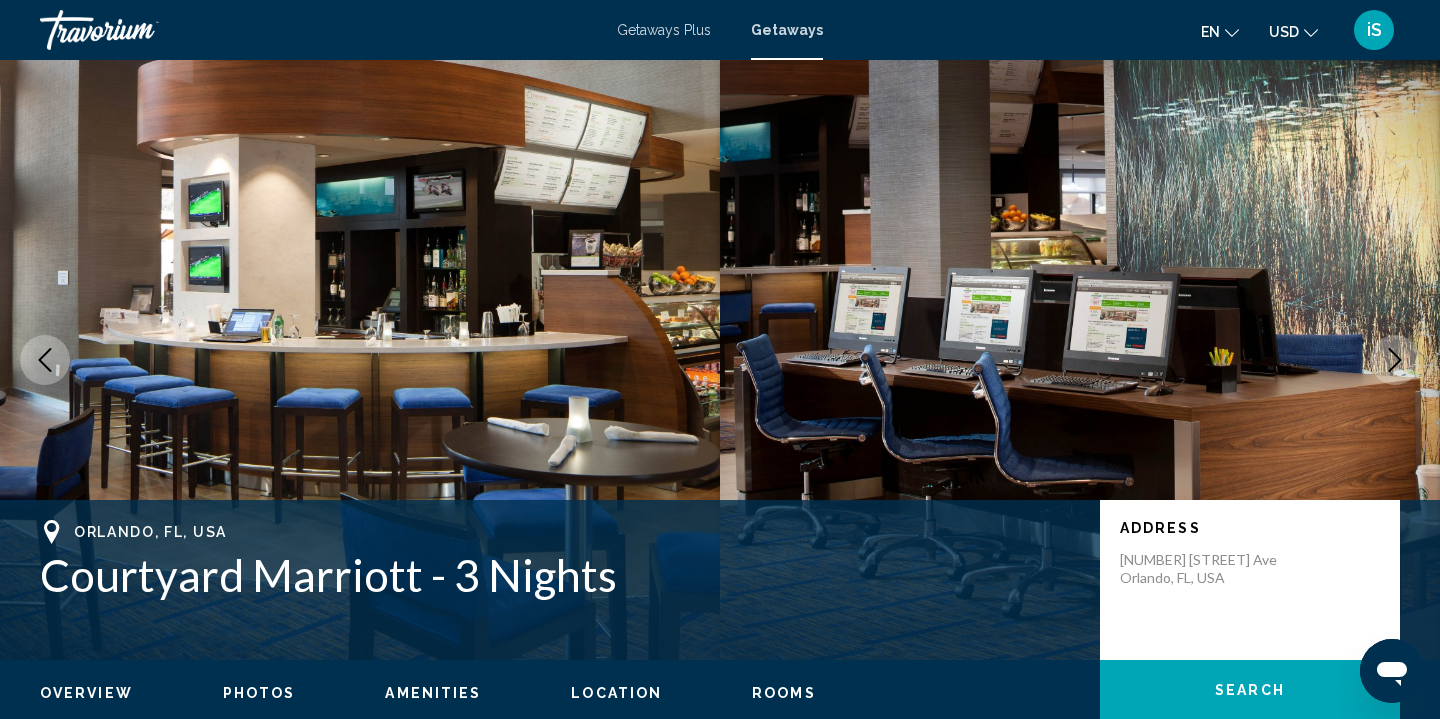 click 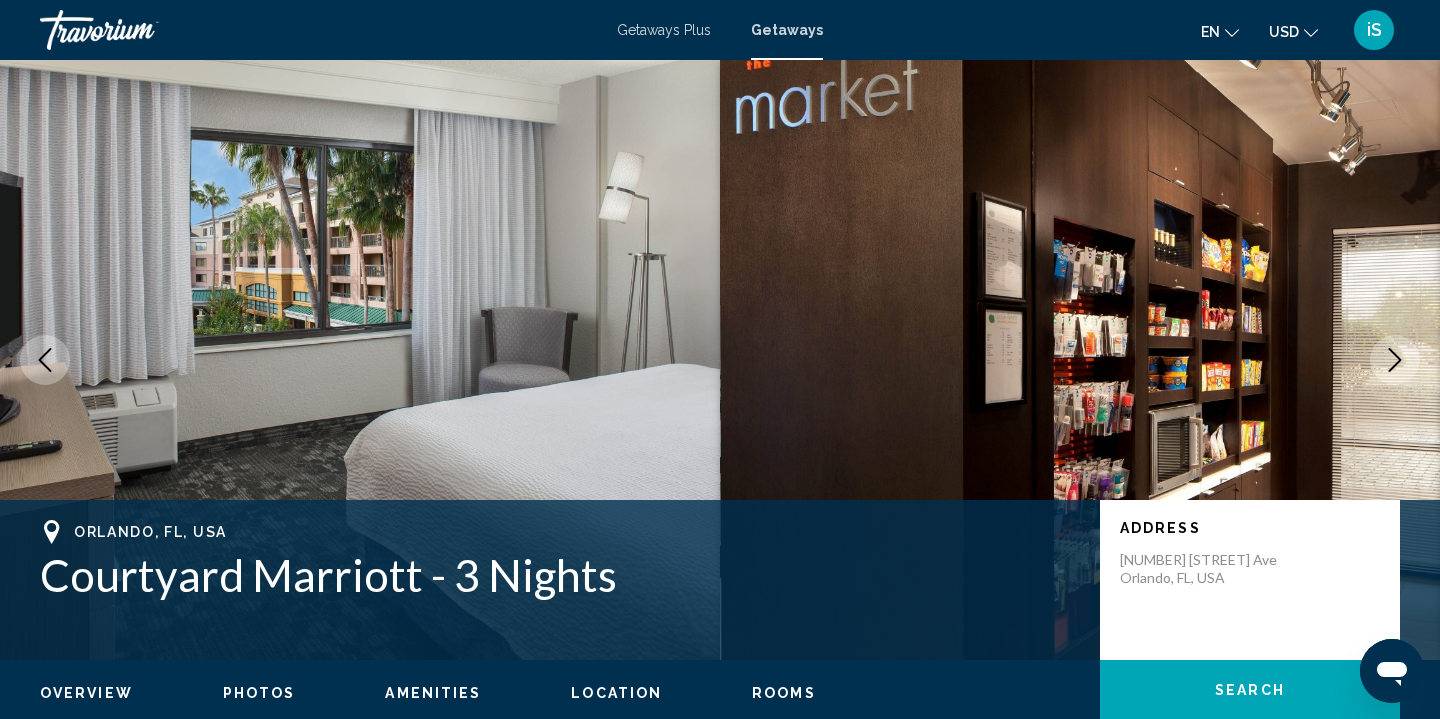 click 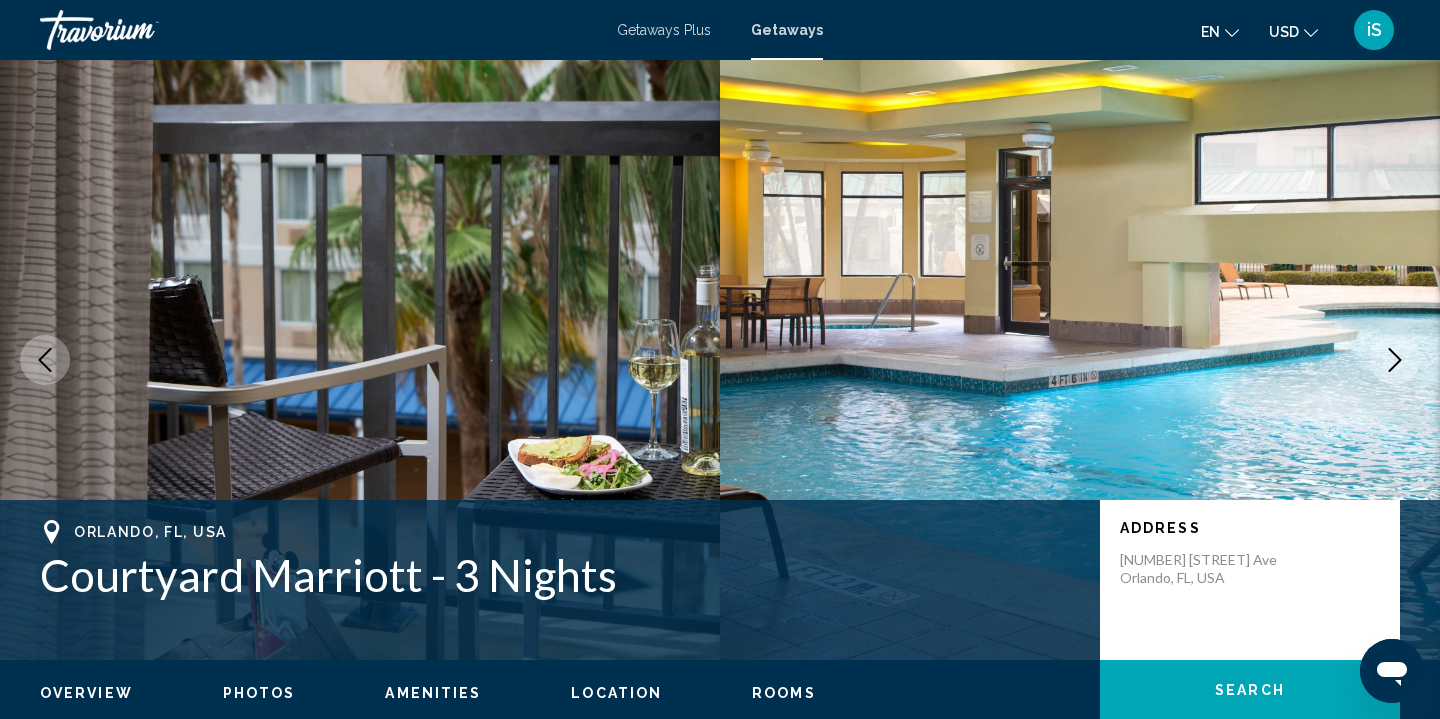 click 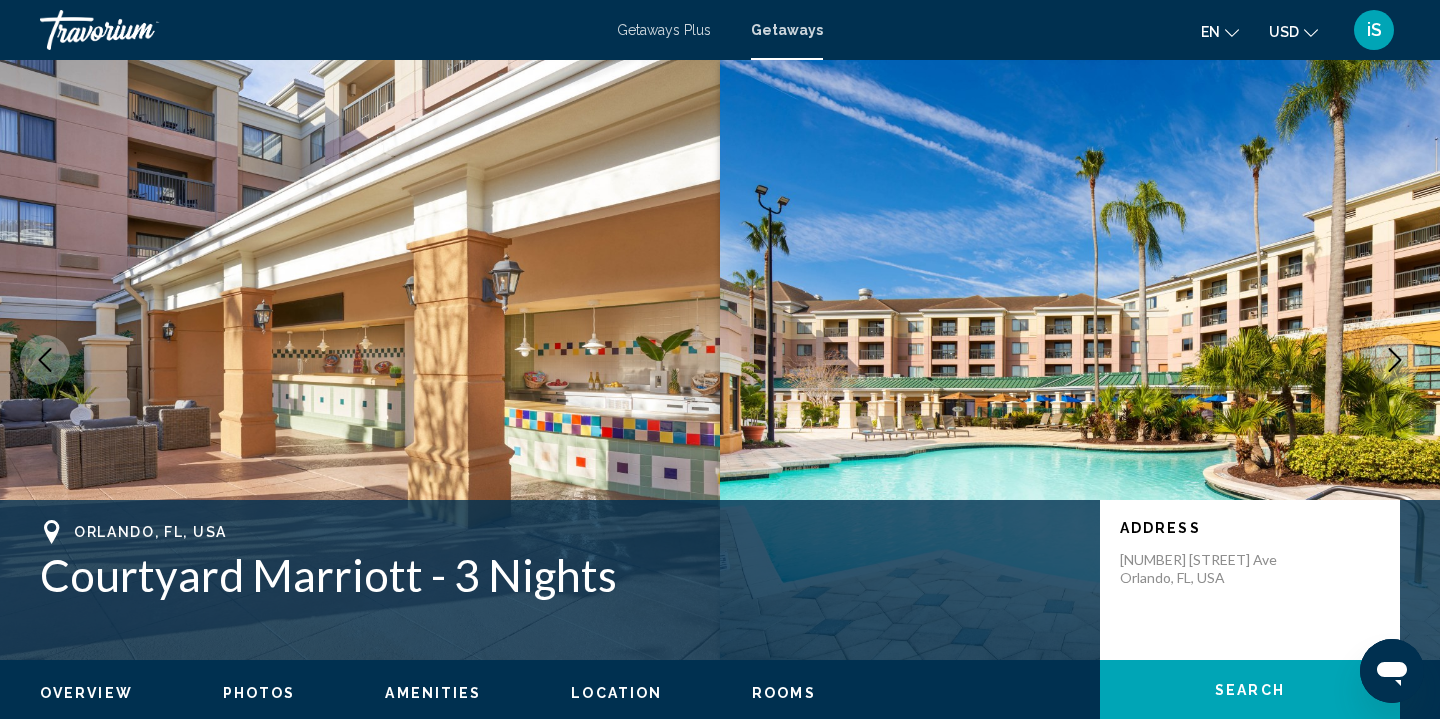 click 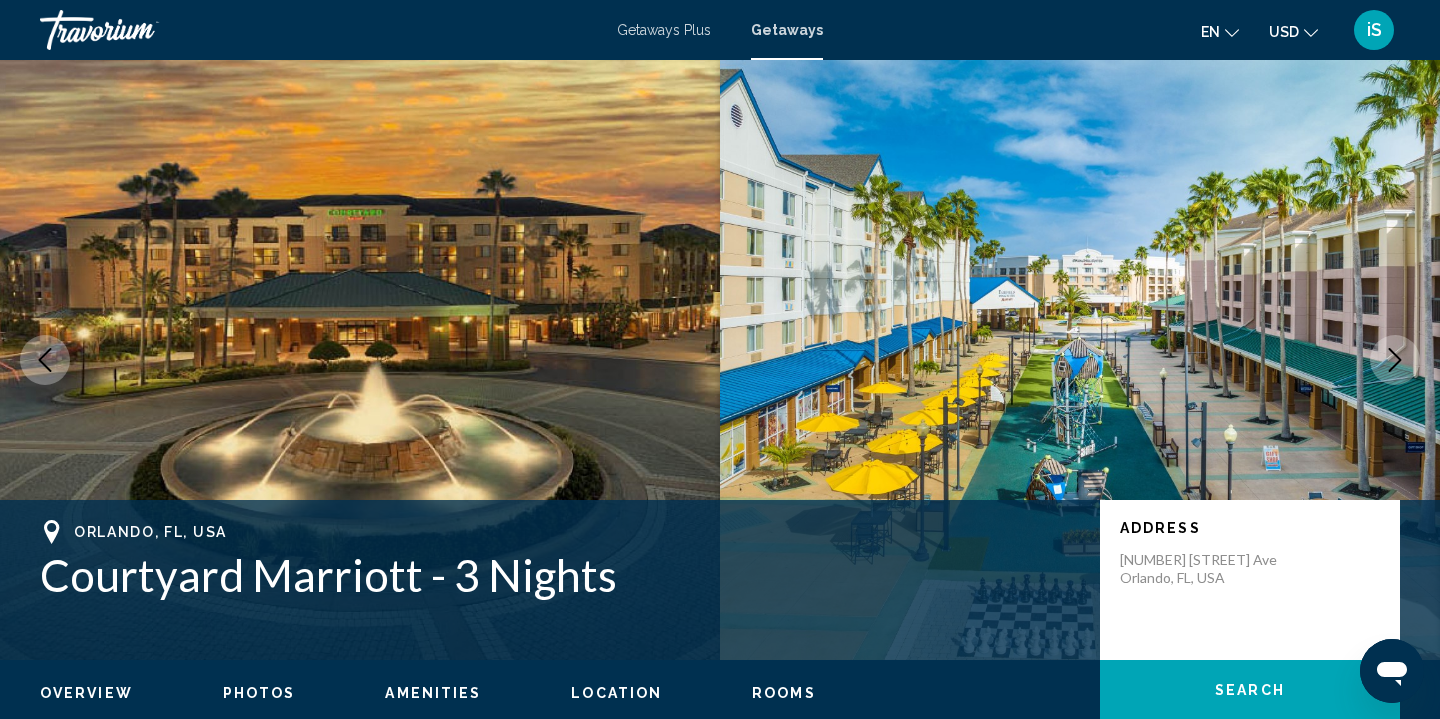 click on "Getaways" at bounding box center (787, 30) 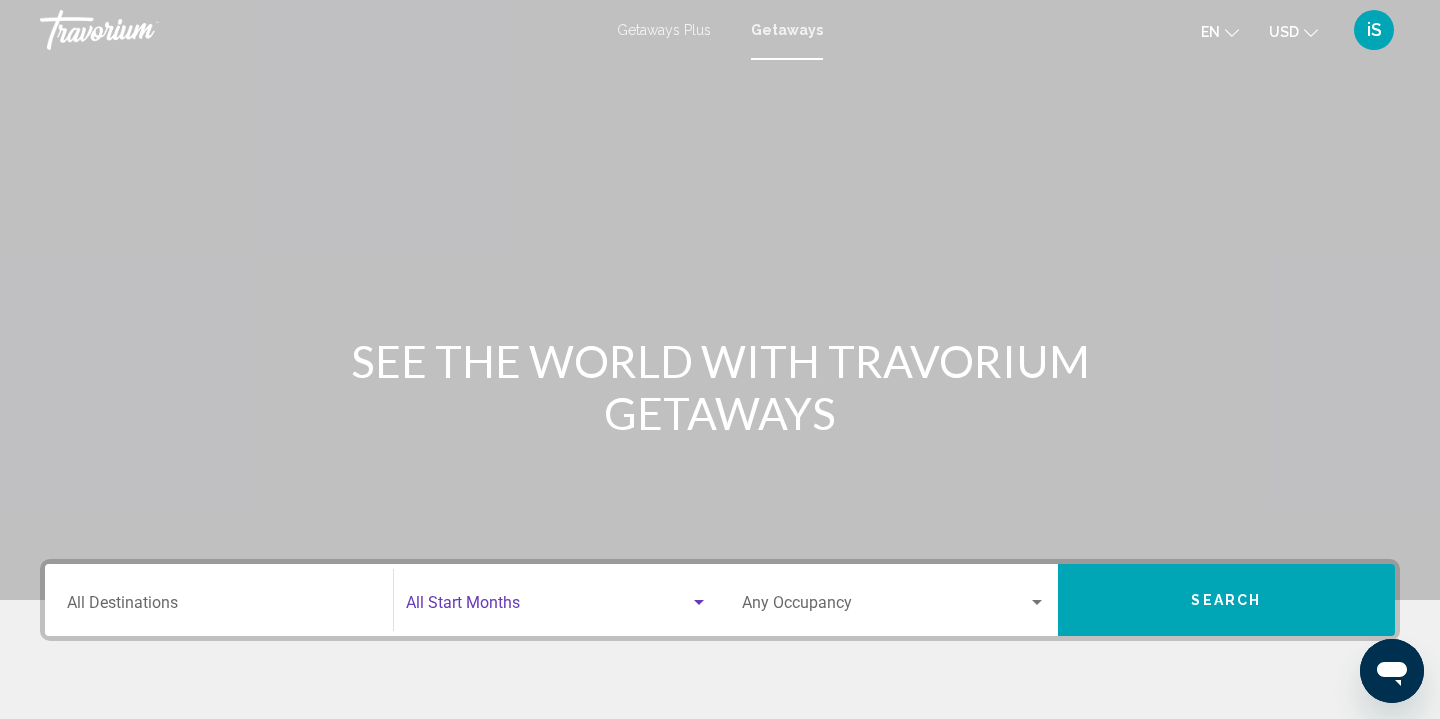 click at bounding box center [548, 607] 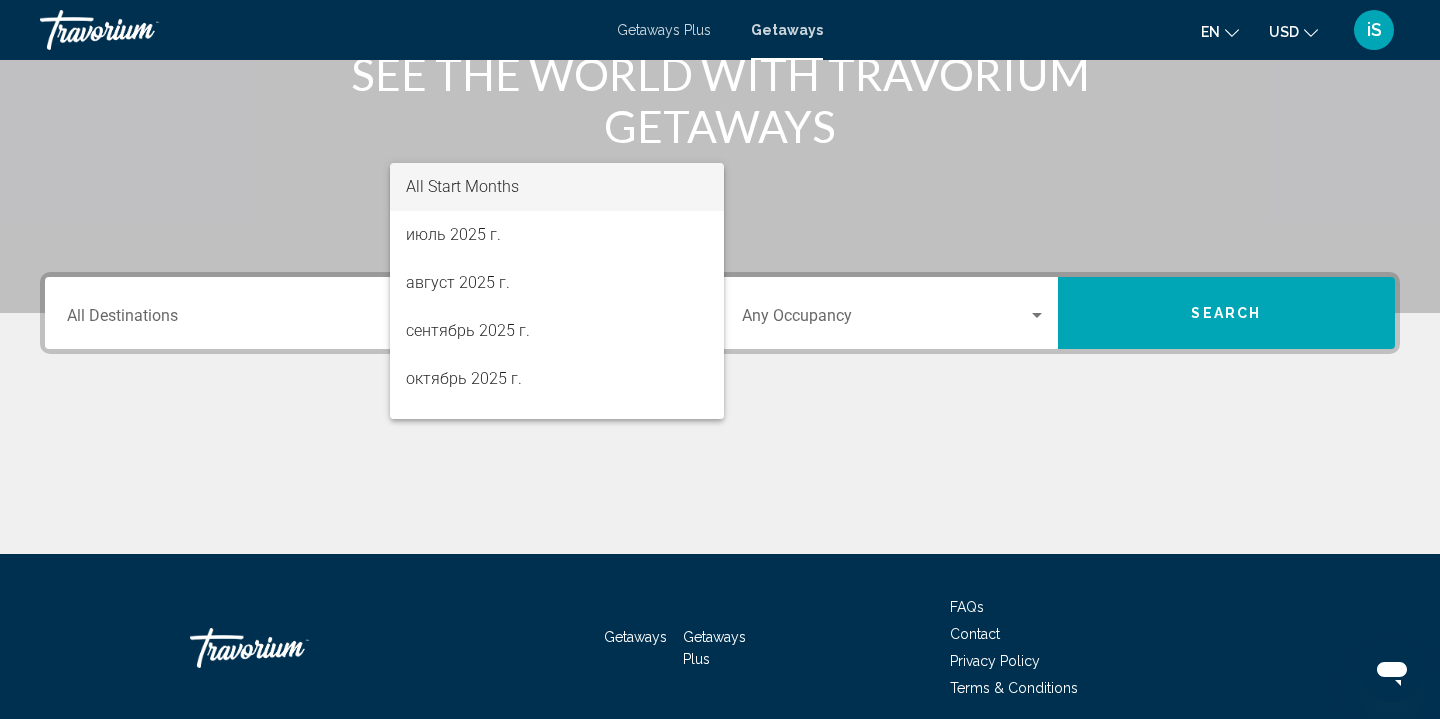 scroll, scrollTop: 367, scrollLeft: 0, axis: vertical 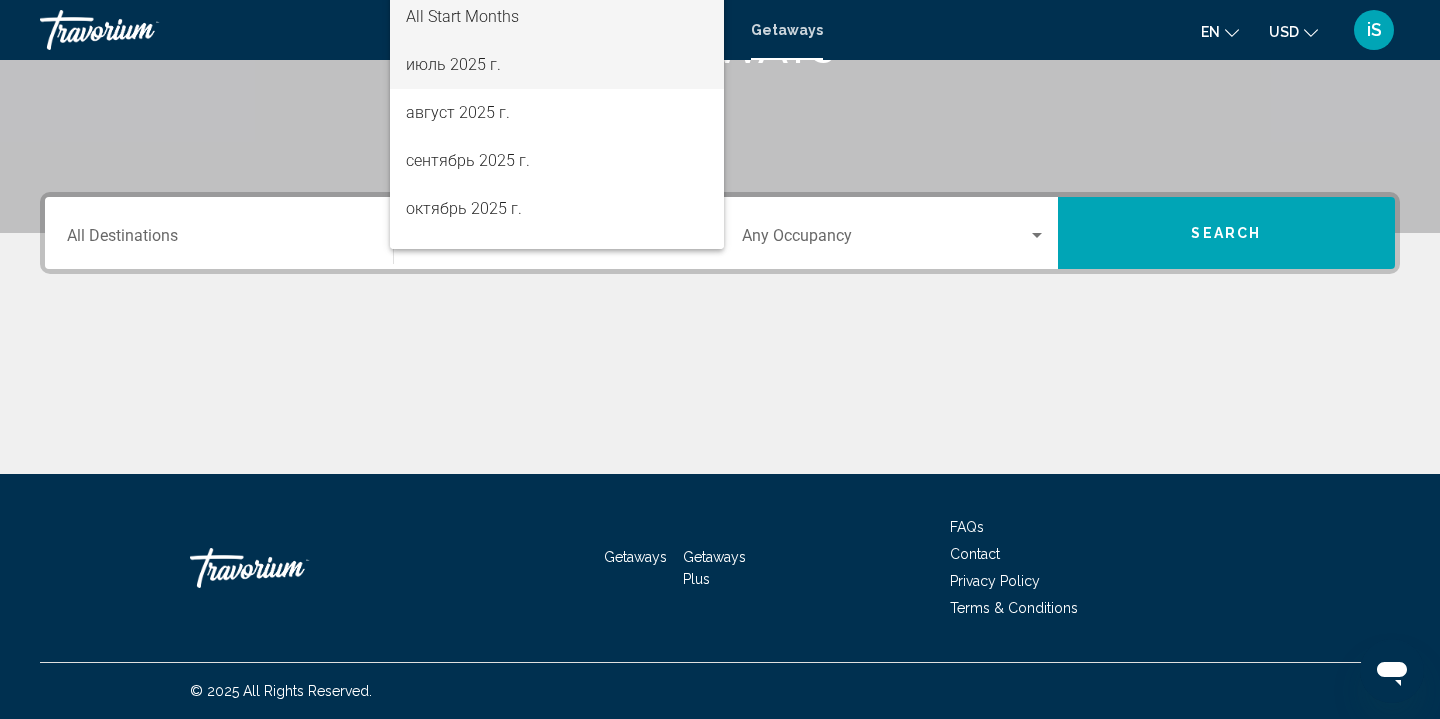 click on "июль 2025 г." at bounding box center [557, 65] 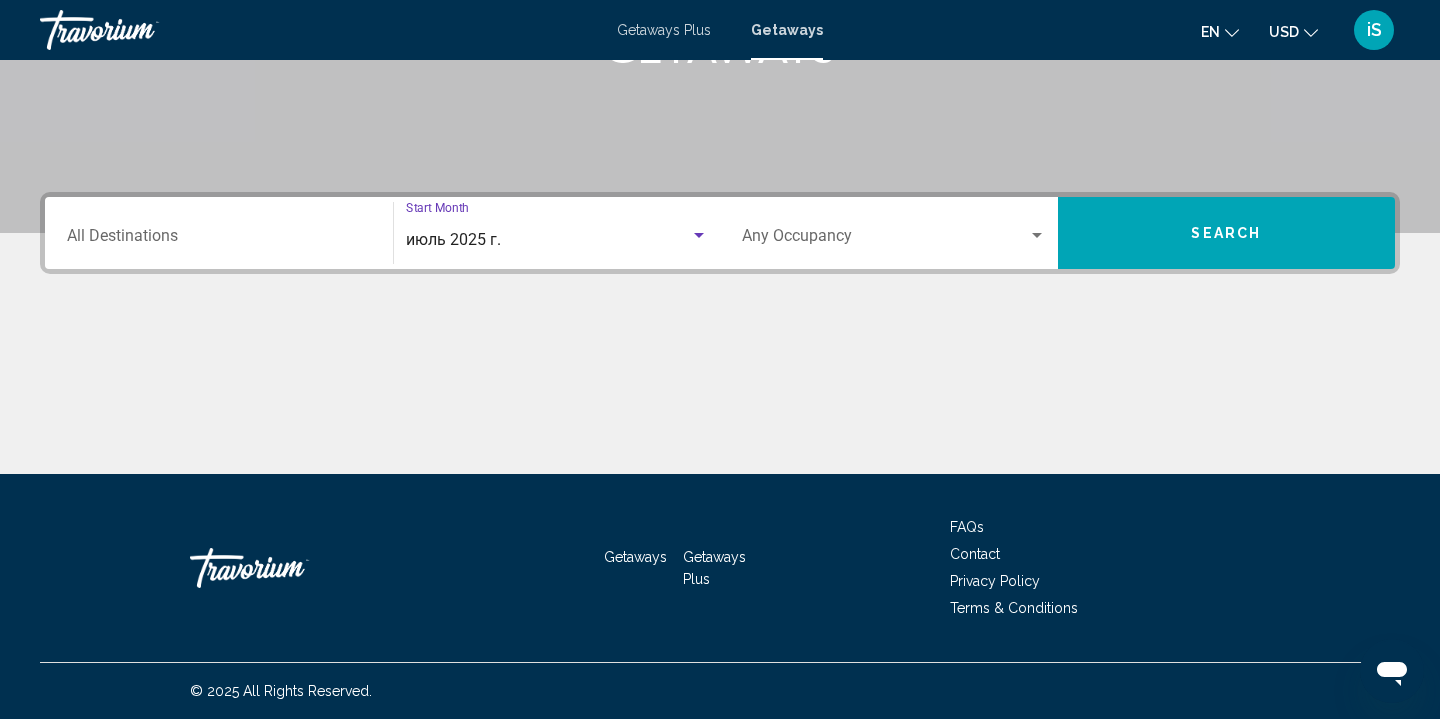 click on "Destination All Destinations" at bounding box center (219, 240) 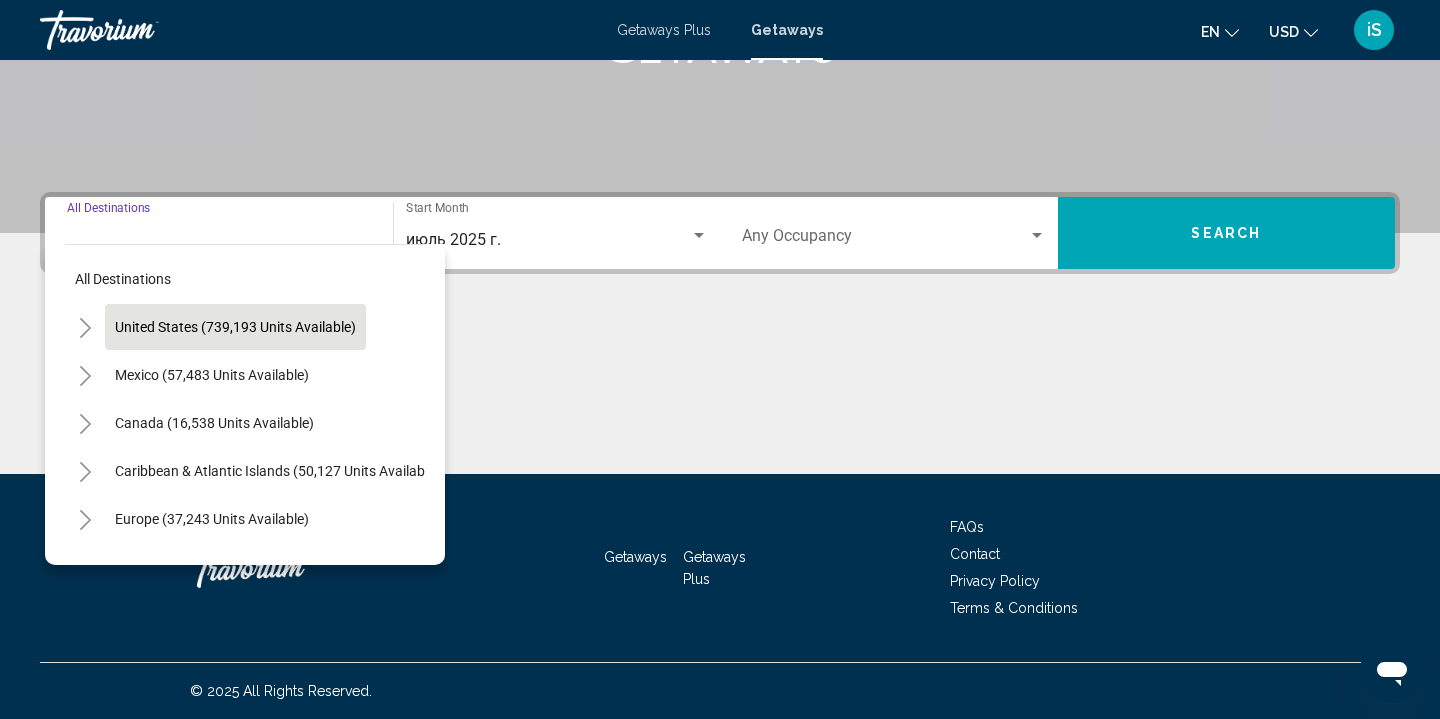 click on "United States (739,193 units available)" at bounding box center (212, 375) 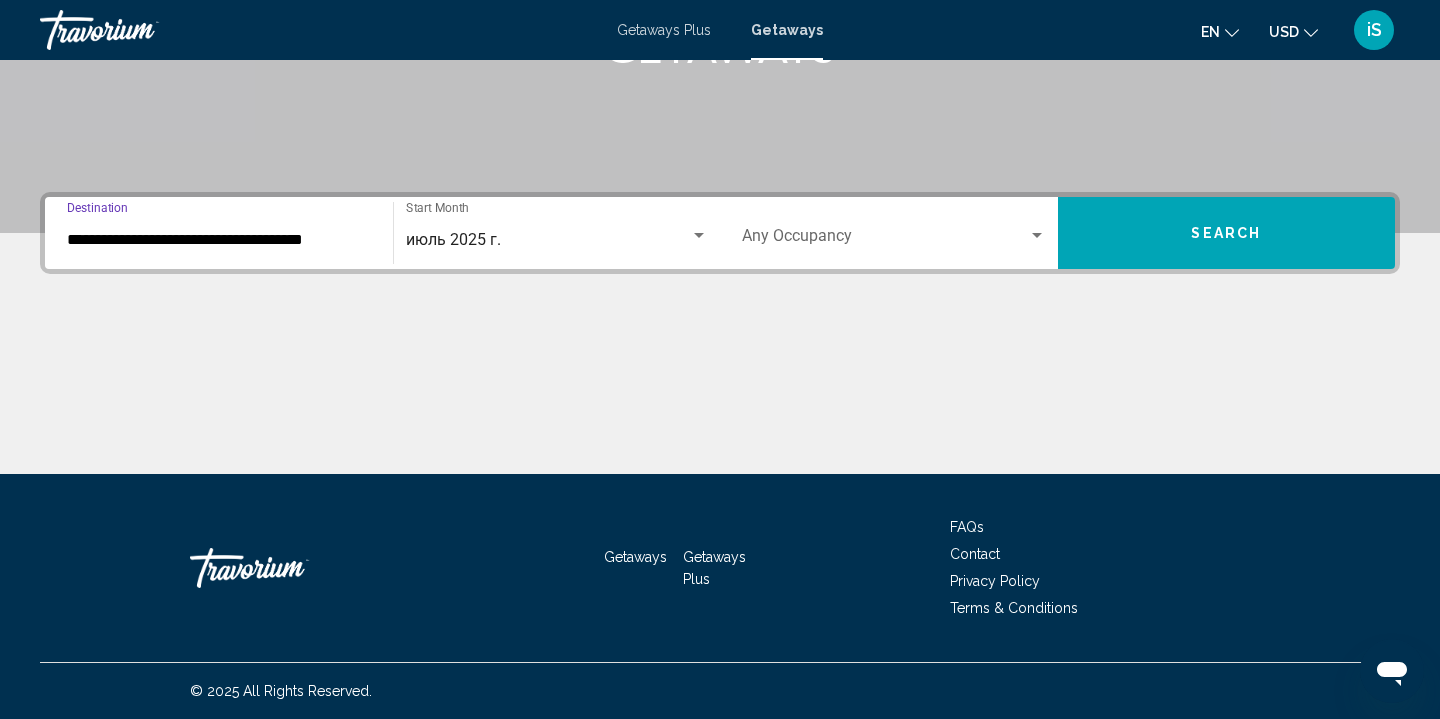 click on "**********" at bounding box center [219, 240] 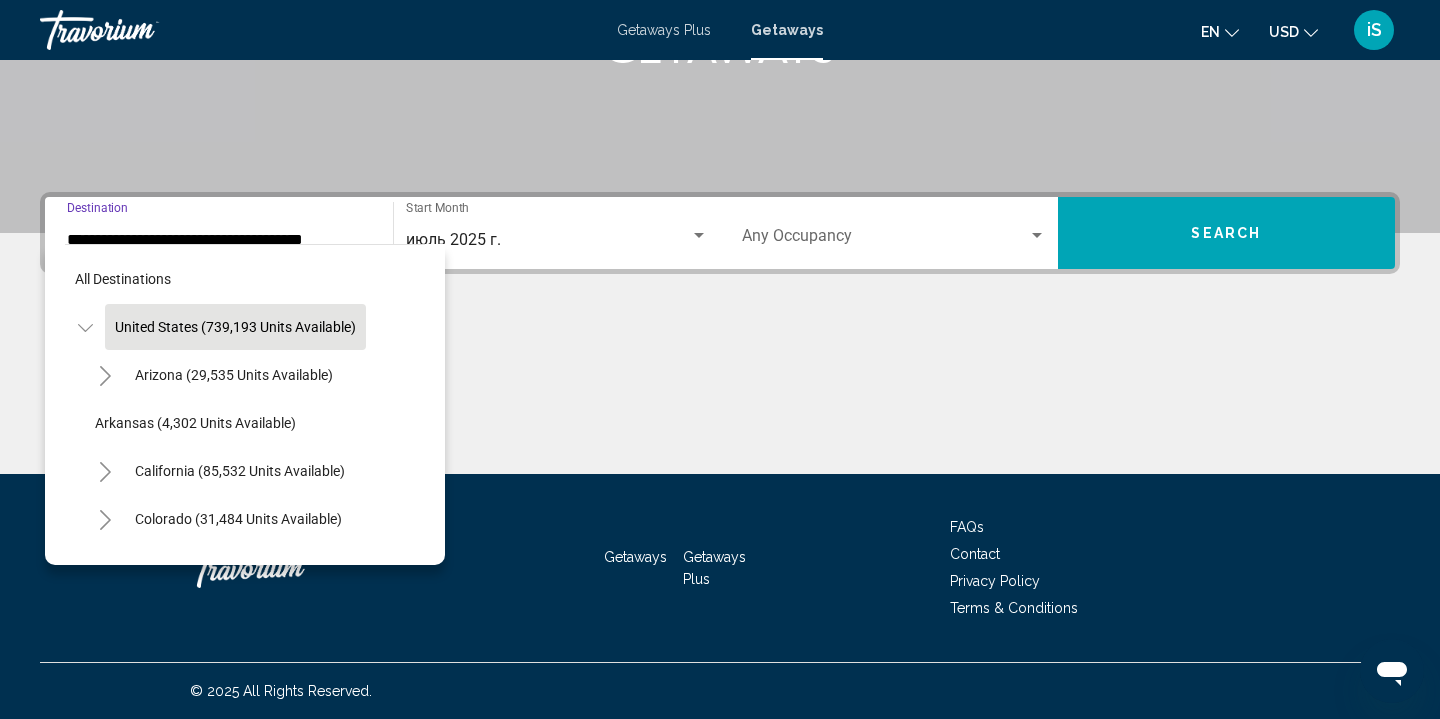 scroll, scrollTop: 334, scrollLeft: 0, axis: vertical 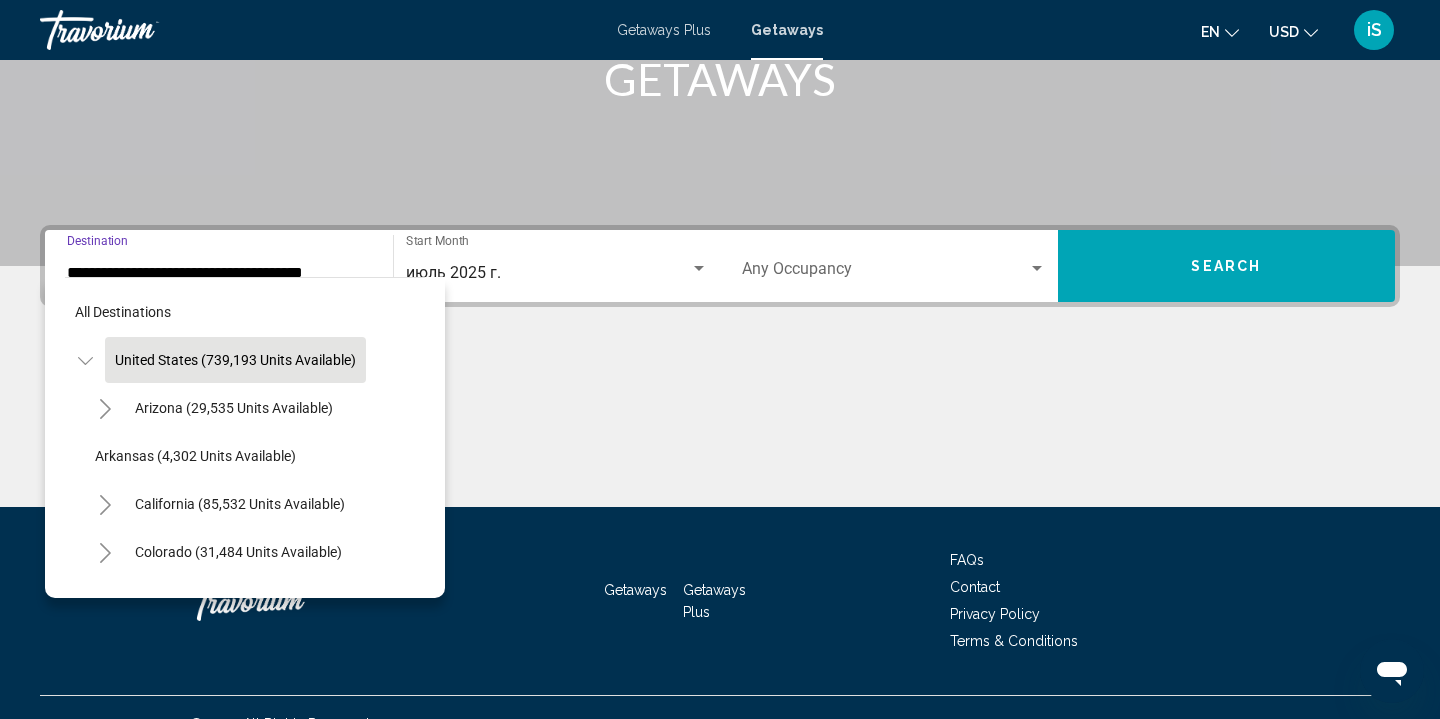 click 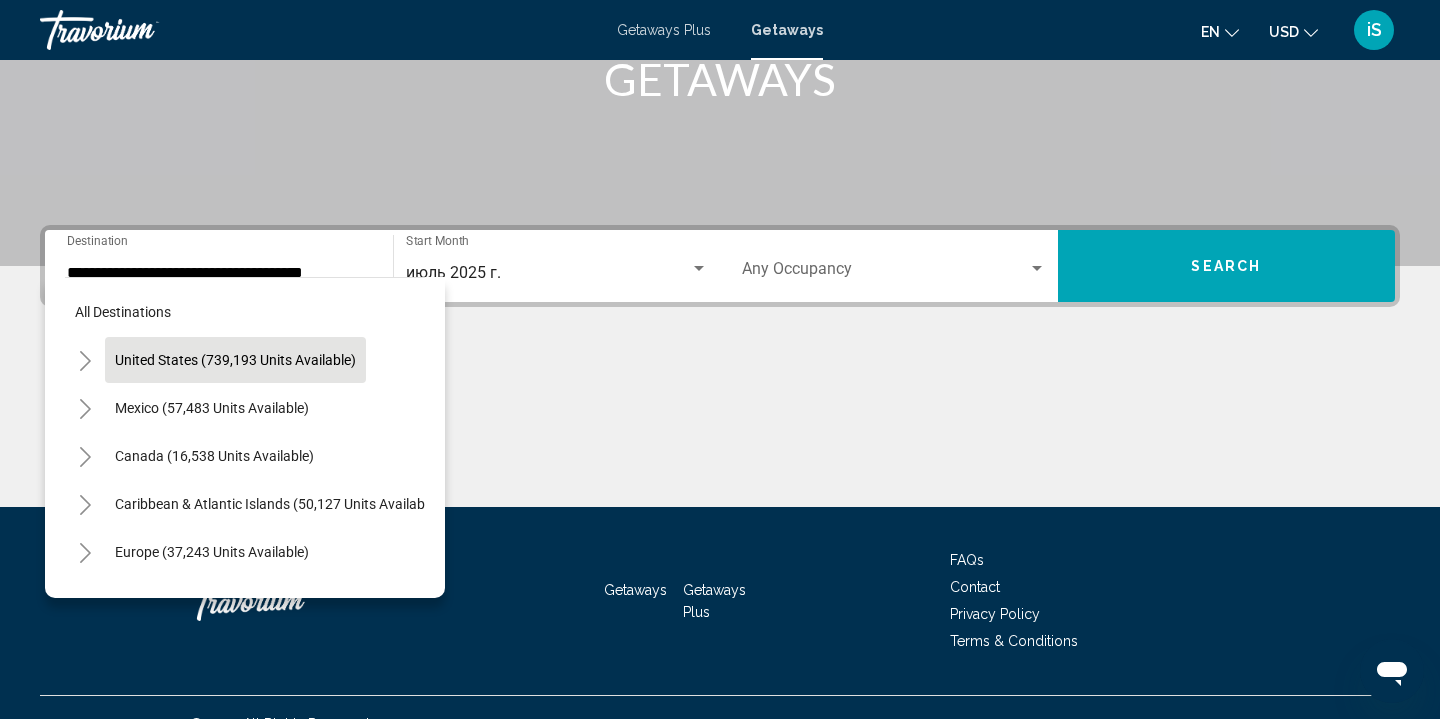 click 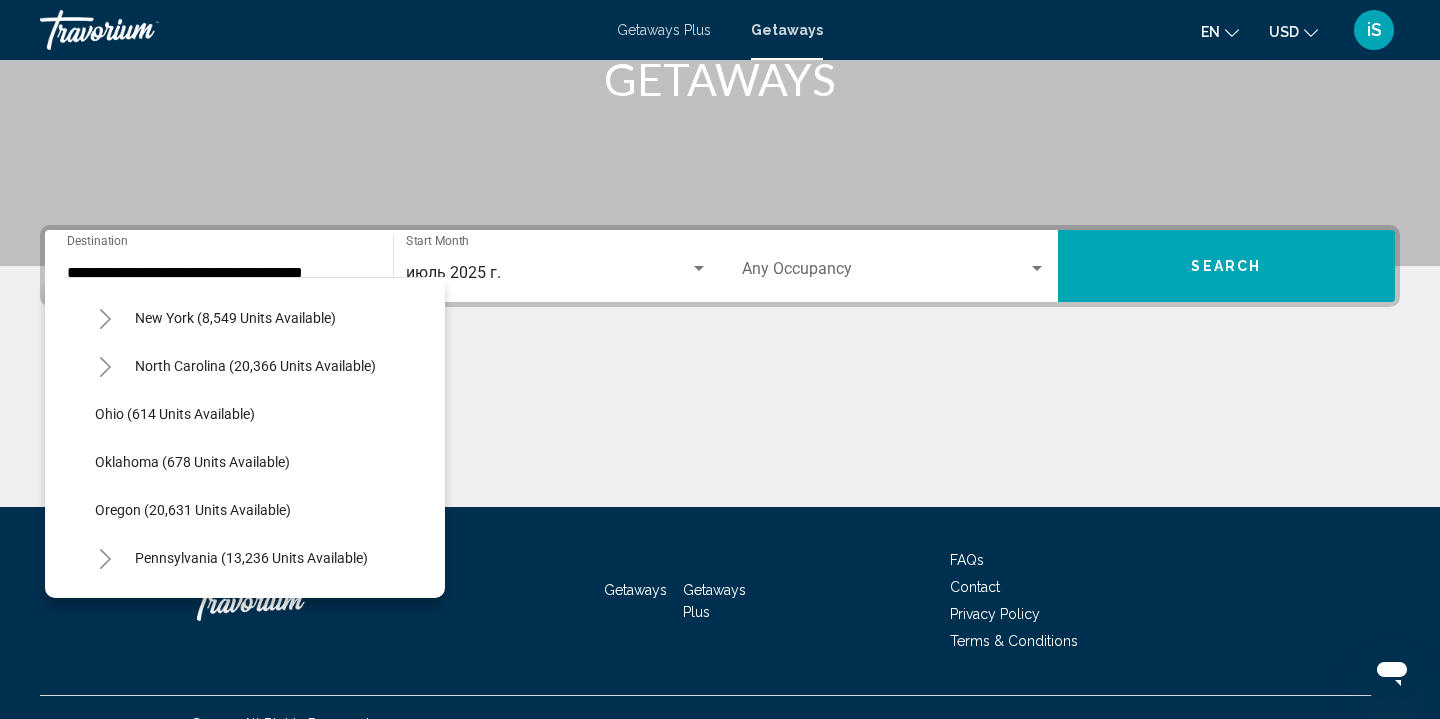 scroll, scrollTop: 1391, scrollLeft: 0, axis: vertical 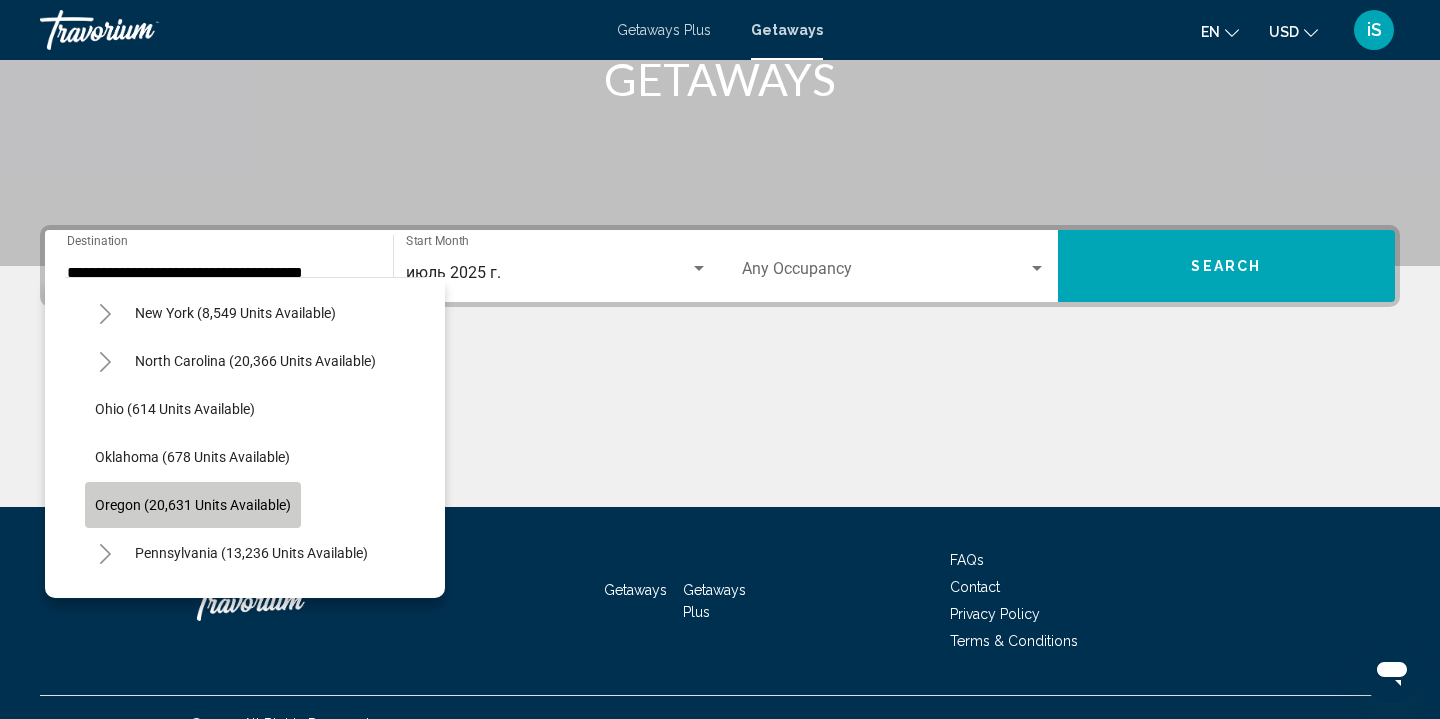 click on "Oregon (20,631 units available)" 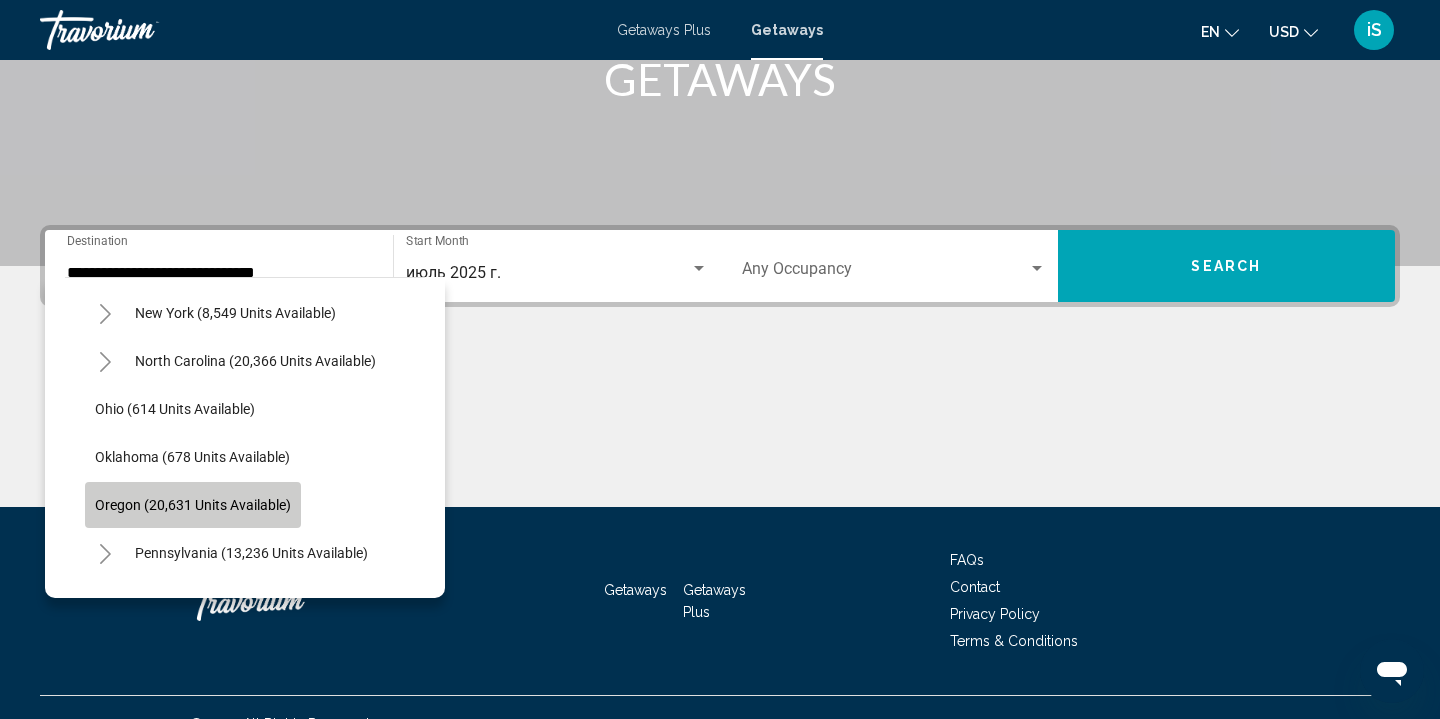 scroll, scrollTop: 367, scrollLeft: 0, axis: vertical 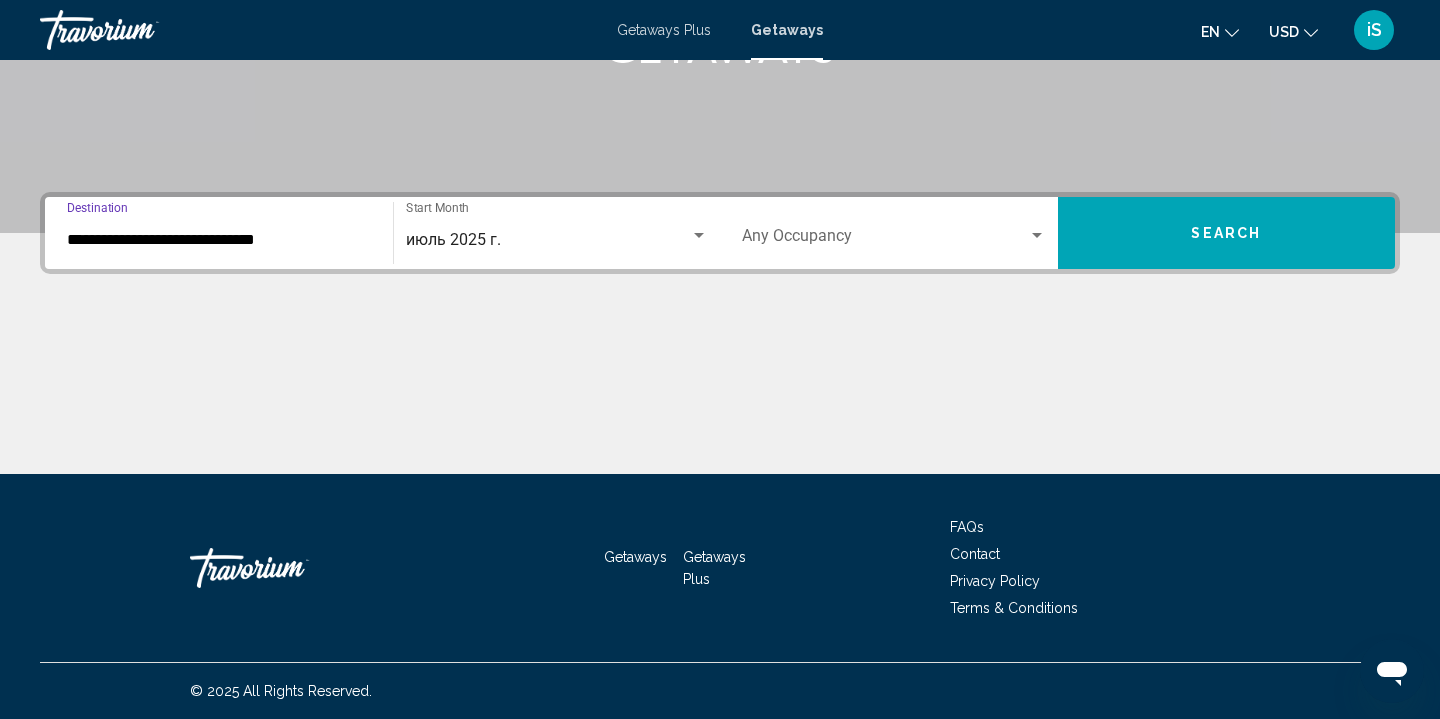click at bounding box center [1037, 236] 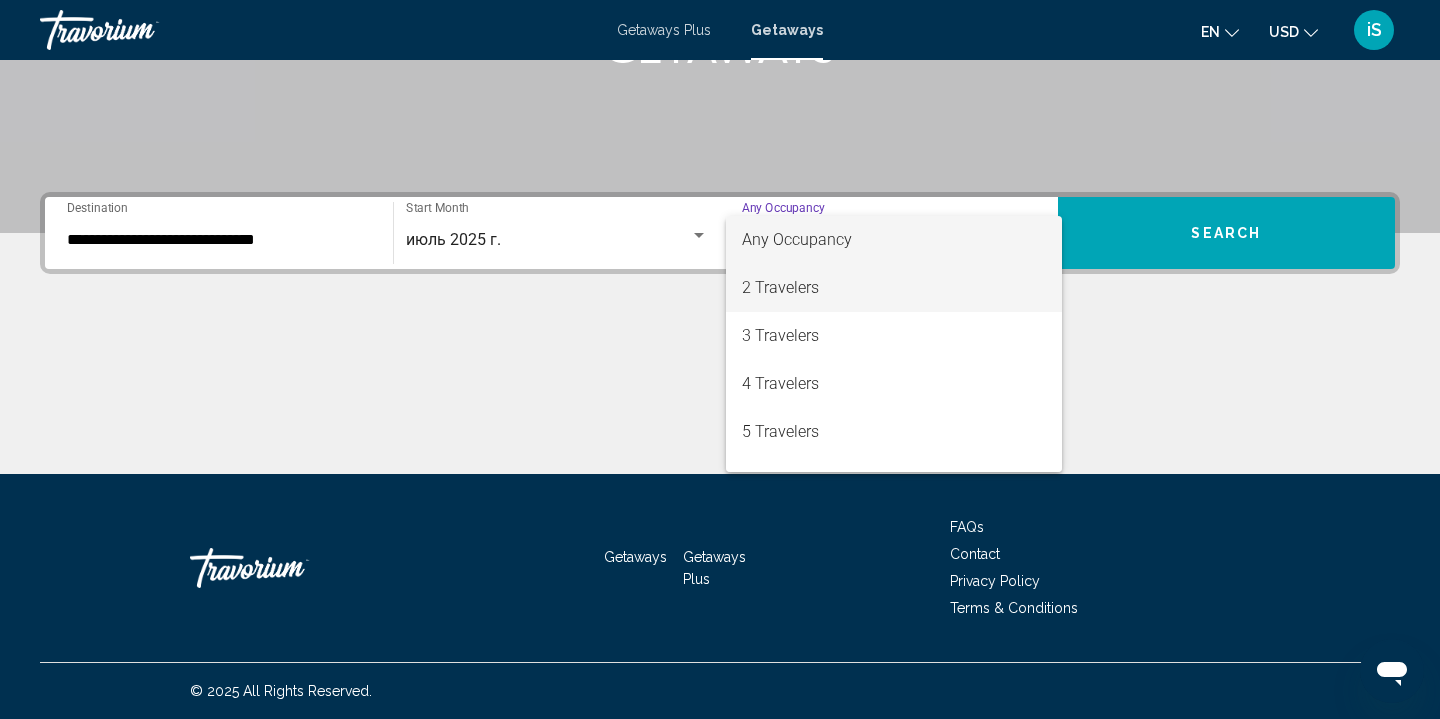 click on "2 Travelers" at bounding box center (894, 288) 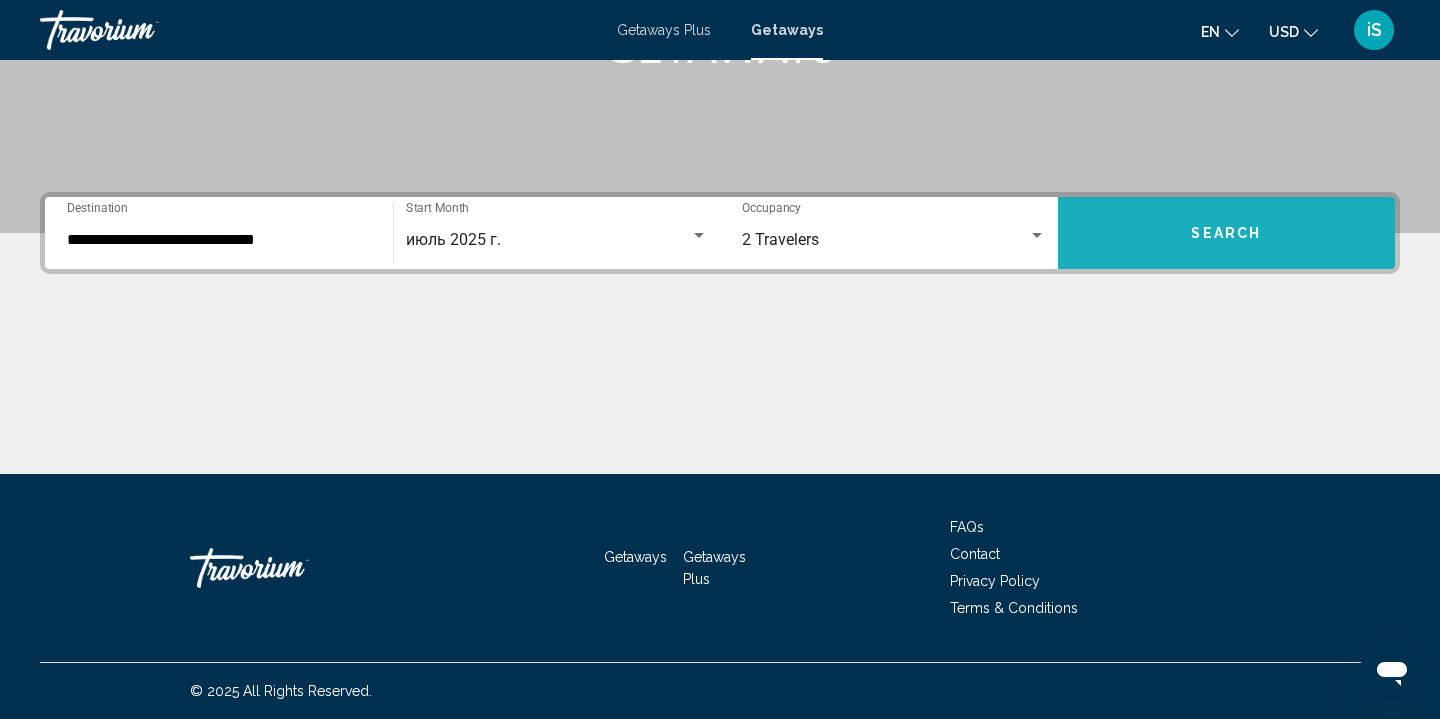 click on "Search" at bounding box center (1227, 233) 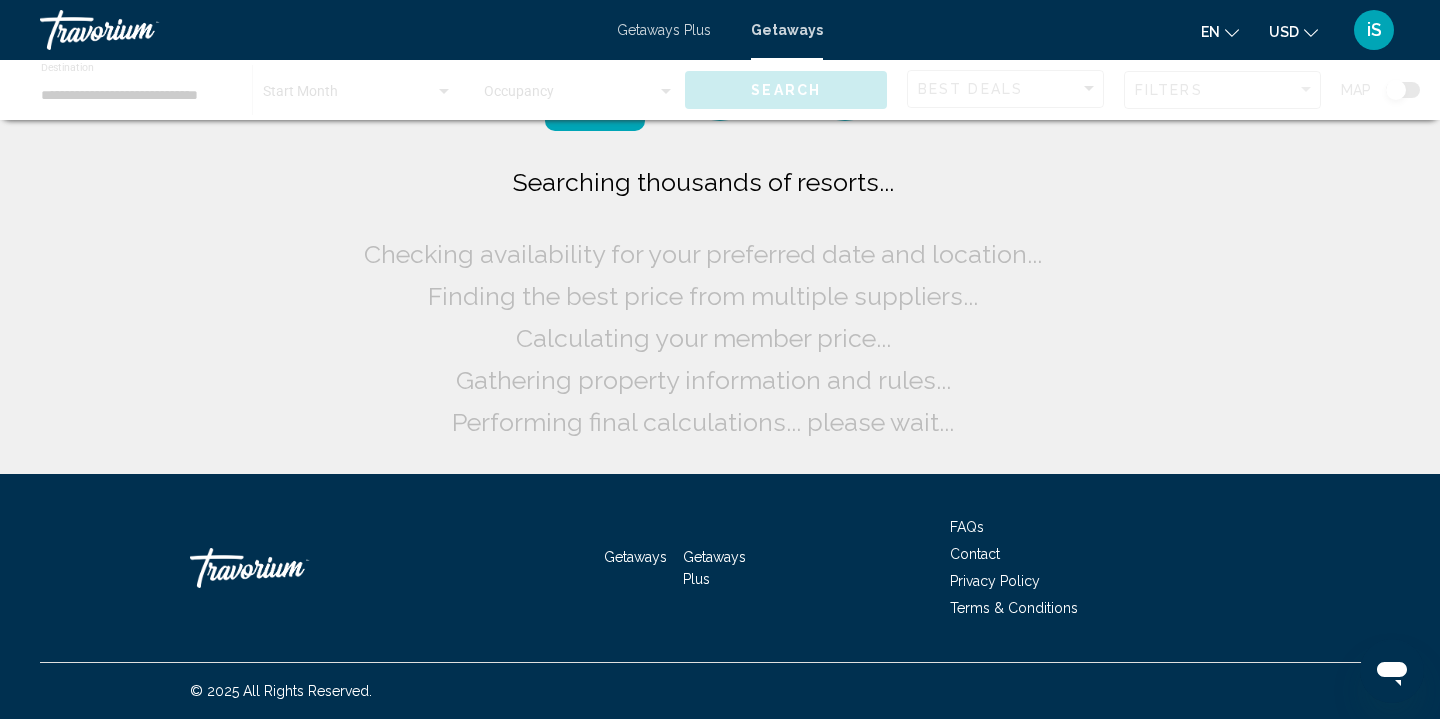 scroll, scrollTop: 0, scrollLeft: 0, axis: both 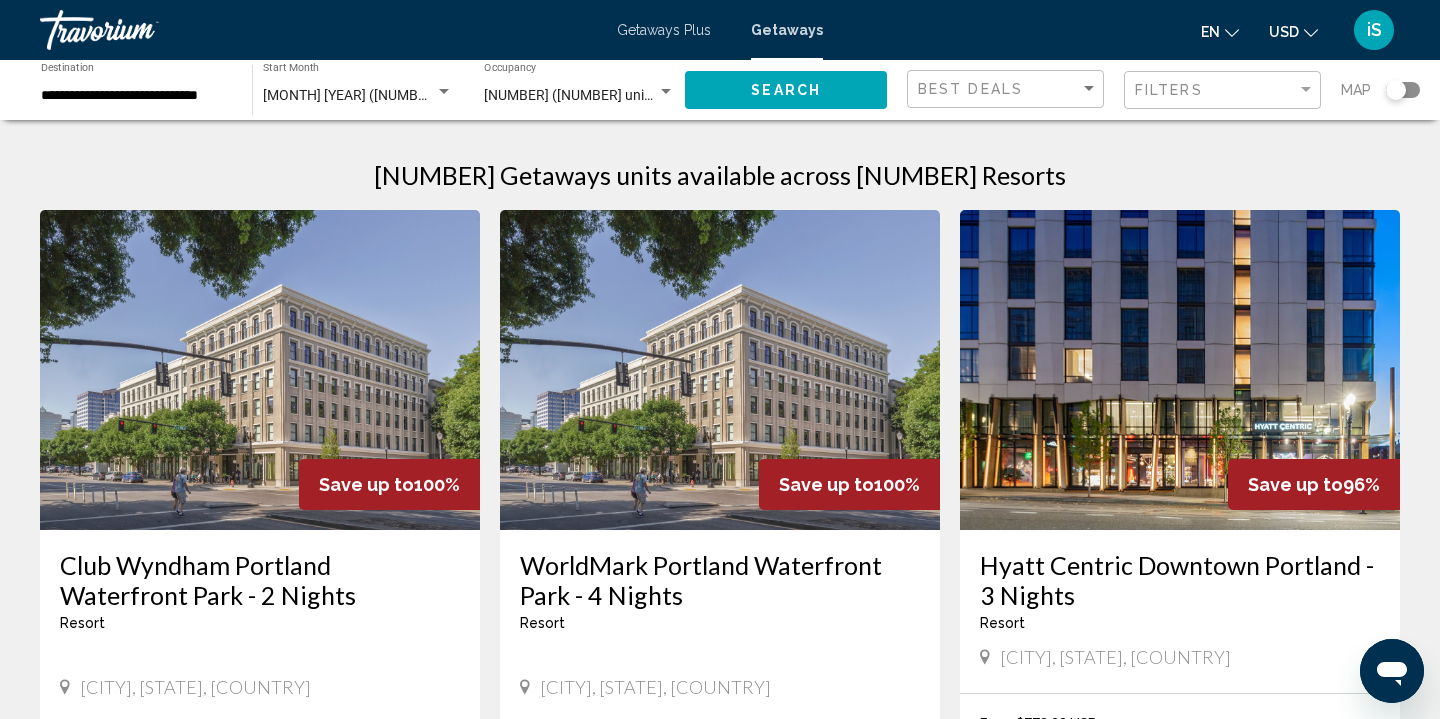 click on "Hyatt Centric Downtown Portland - 3 Nights" at bounding box center (1180, 580) 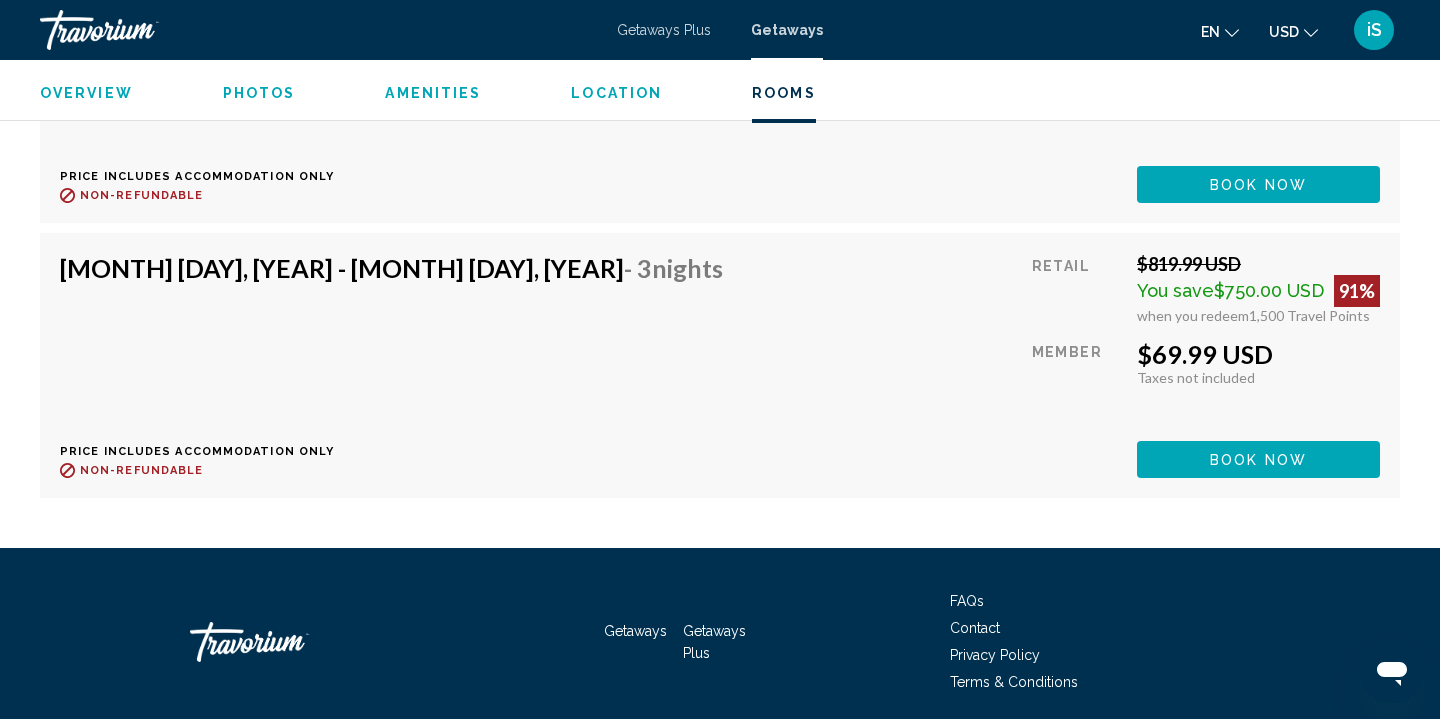 scroll, scrollTop: 5513, scrollLeft: 0, axis: vertical 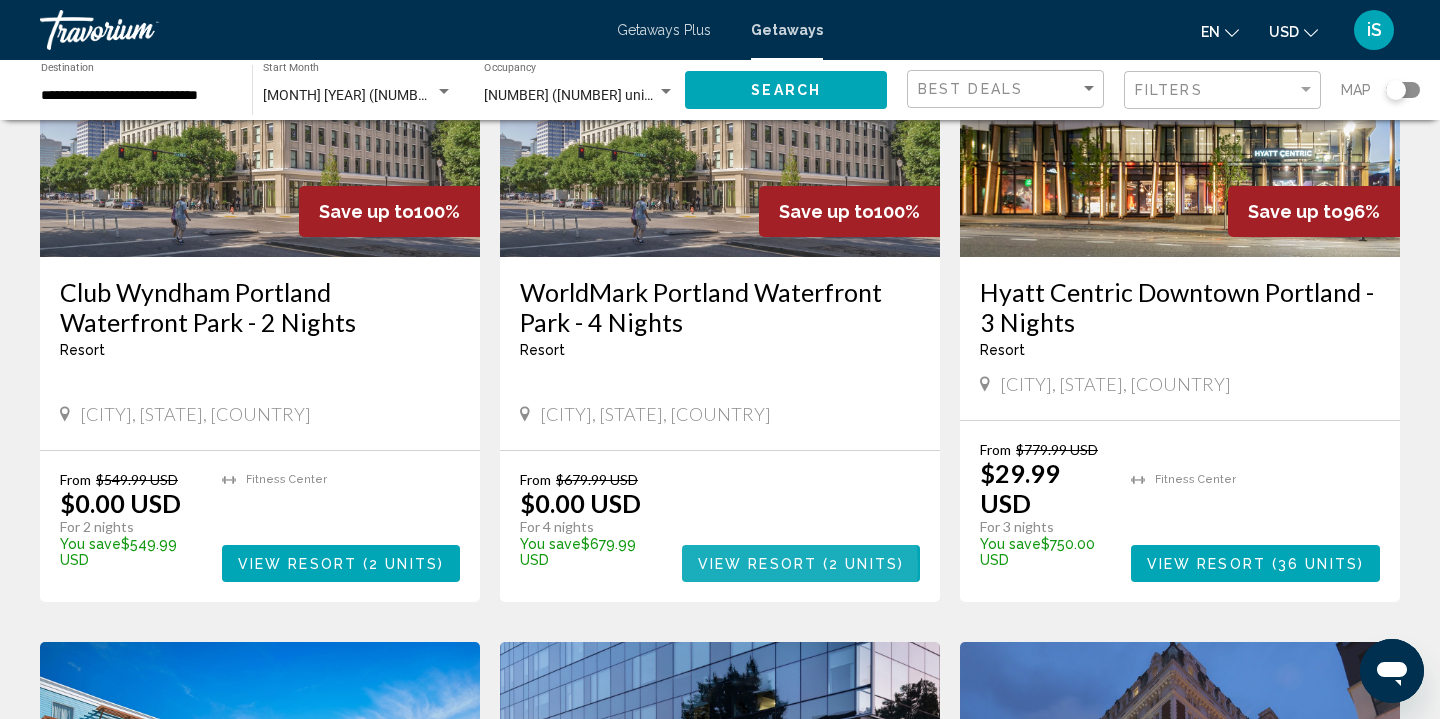 click on "View Resort" at bounding box center [757, 564] 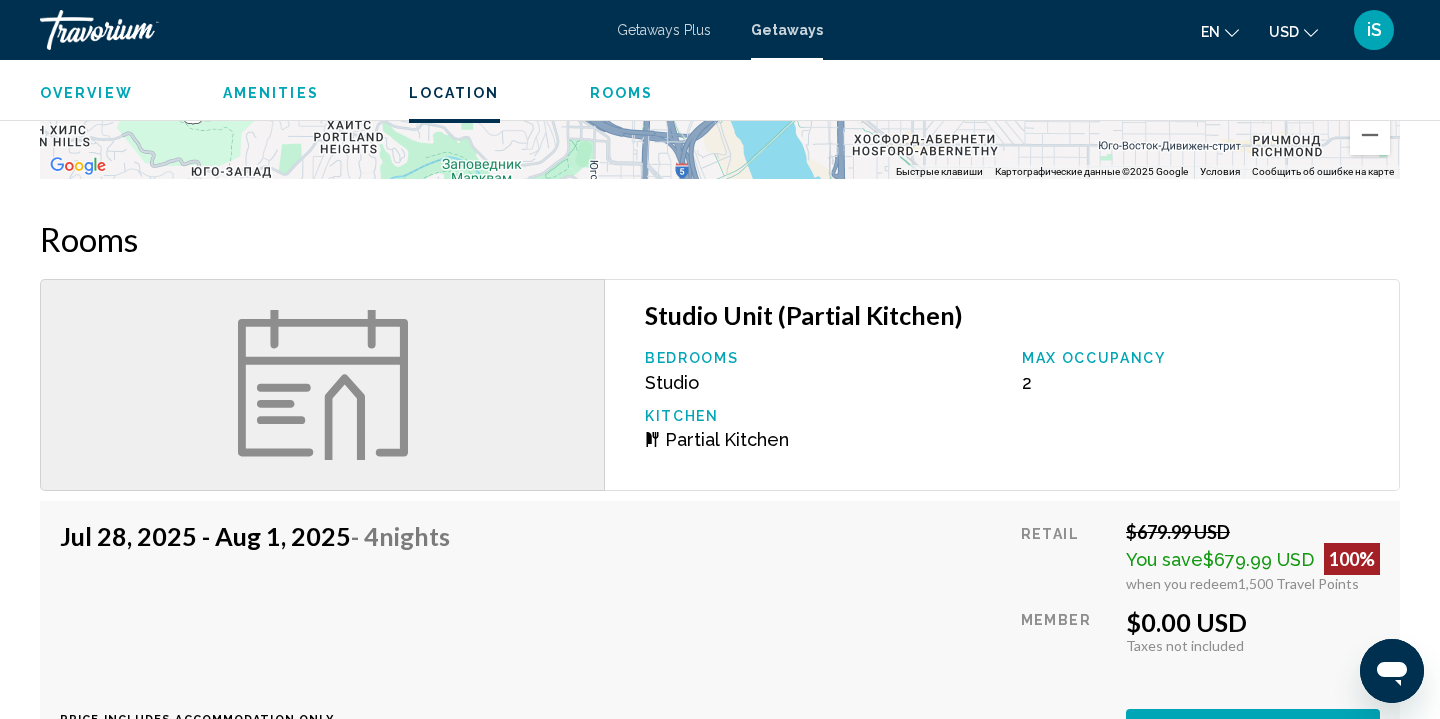 scroll, scrollTop: 1789, scrollLeft: 0, axis: vertical 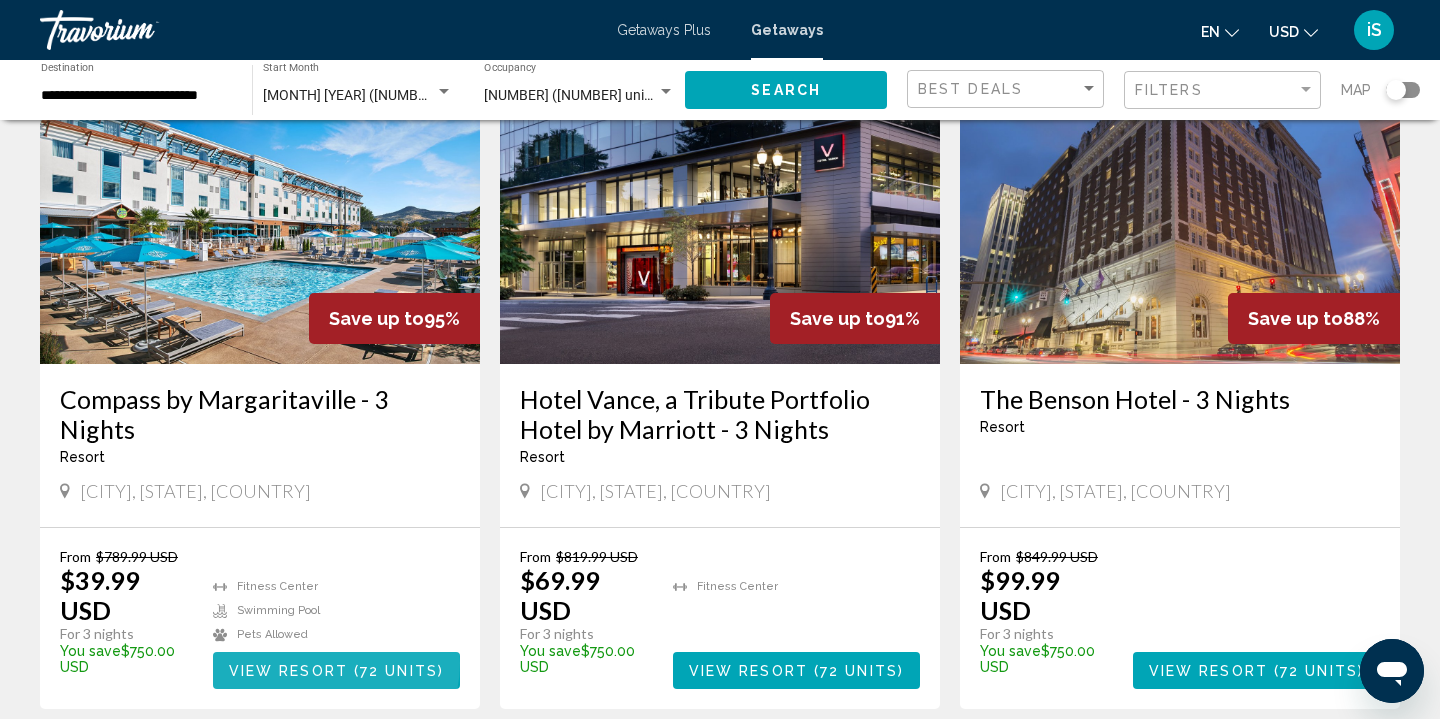 click on "View Resort" at bounding box center [288, 671] 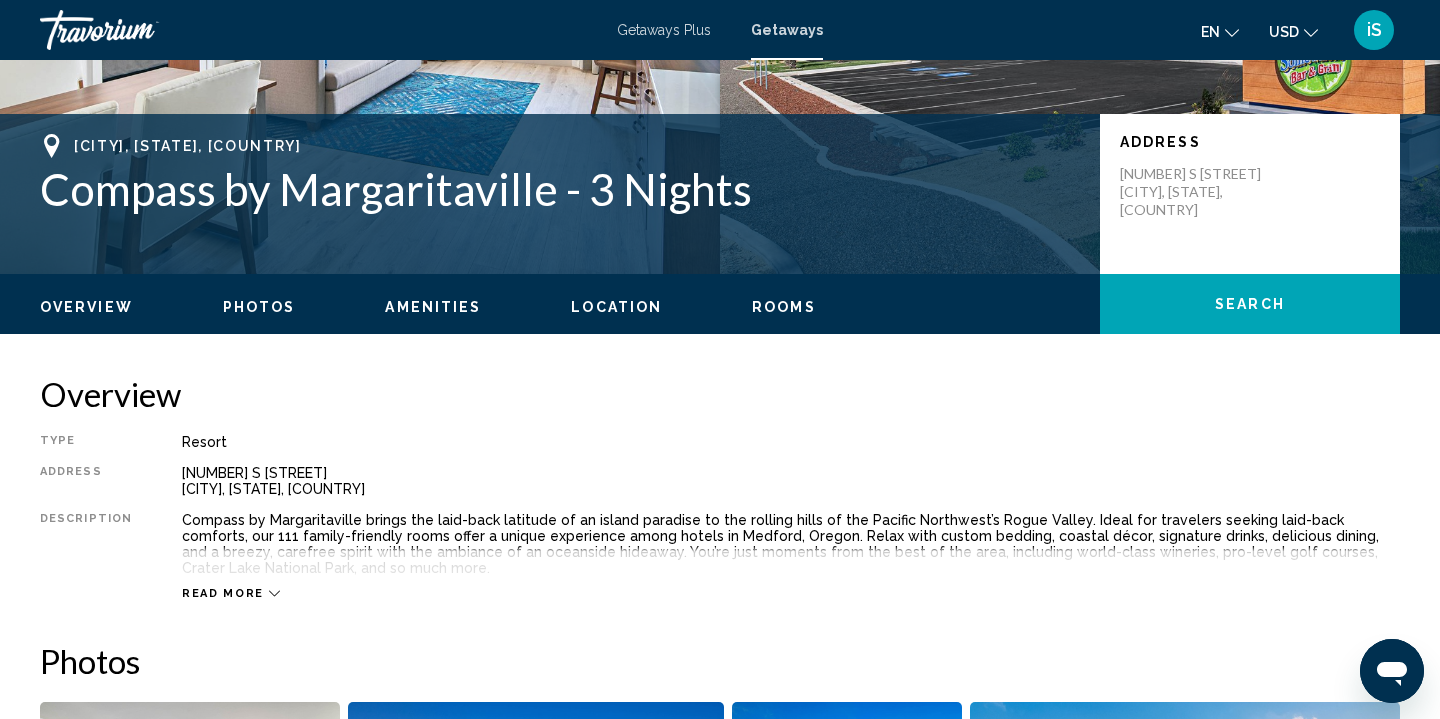 scroll, scrollTop: 387, scrollLeft: 0, axis: vertical 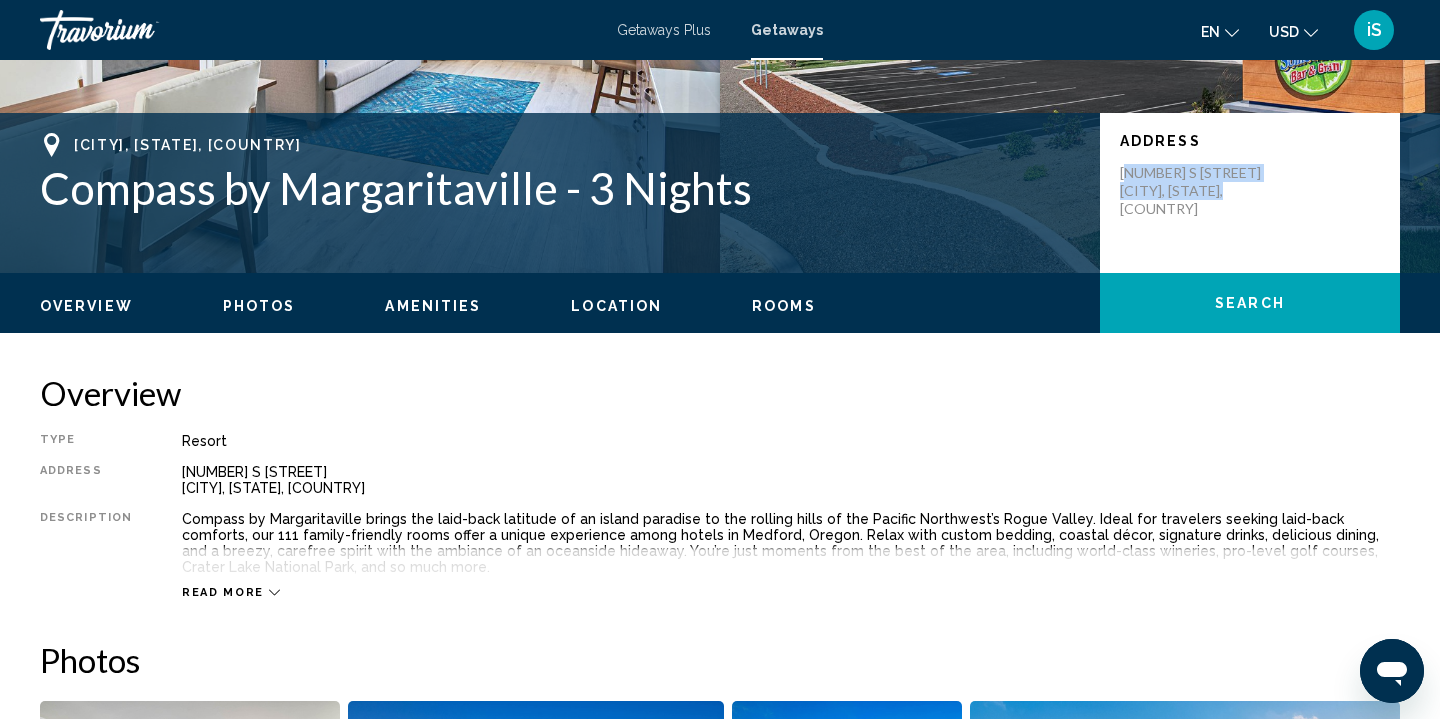 drag, startPoint x: 1126, startPoint y: 171, endPoint x: 1228, endPoint y: 191, distance: 103.94229 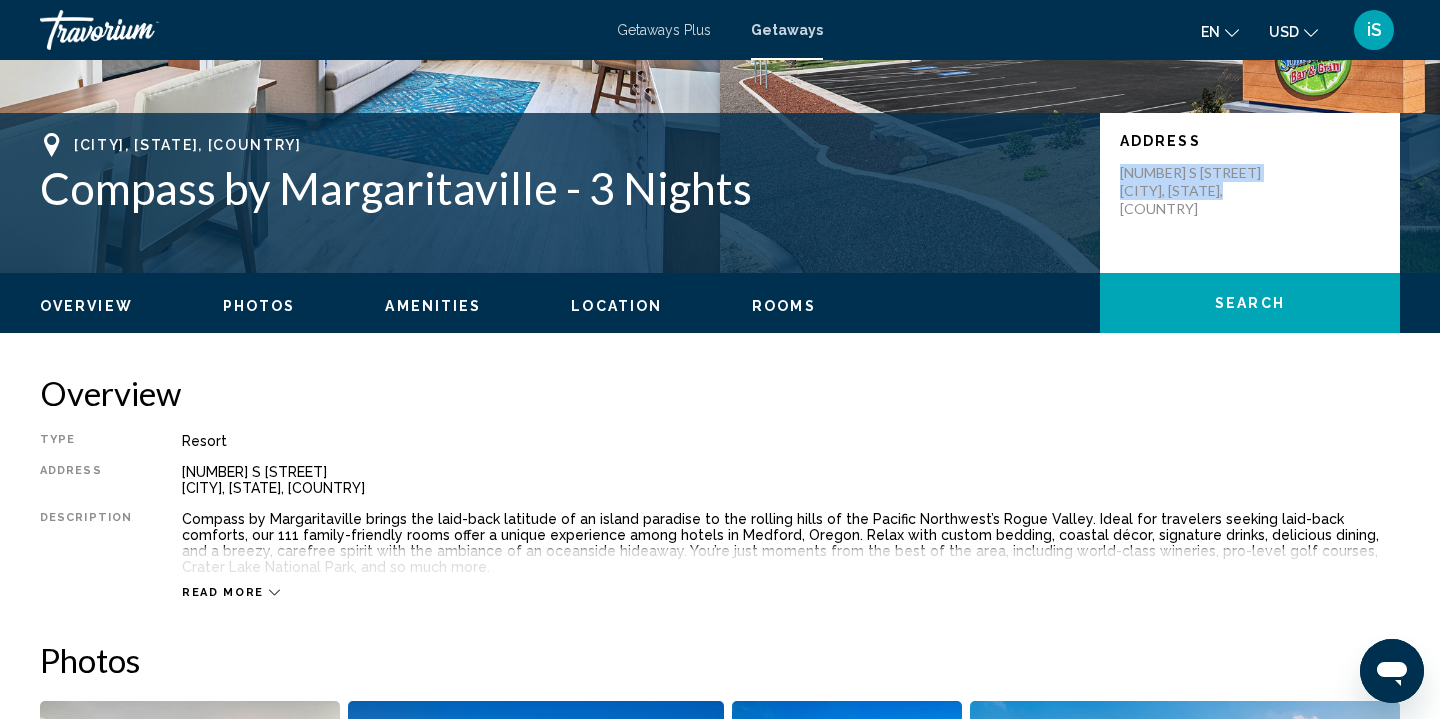 drag, startPoint x: 1121, startPoint y: 169, endPoint x: 1245, endPoint y: 191, distance: 125.93649 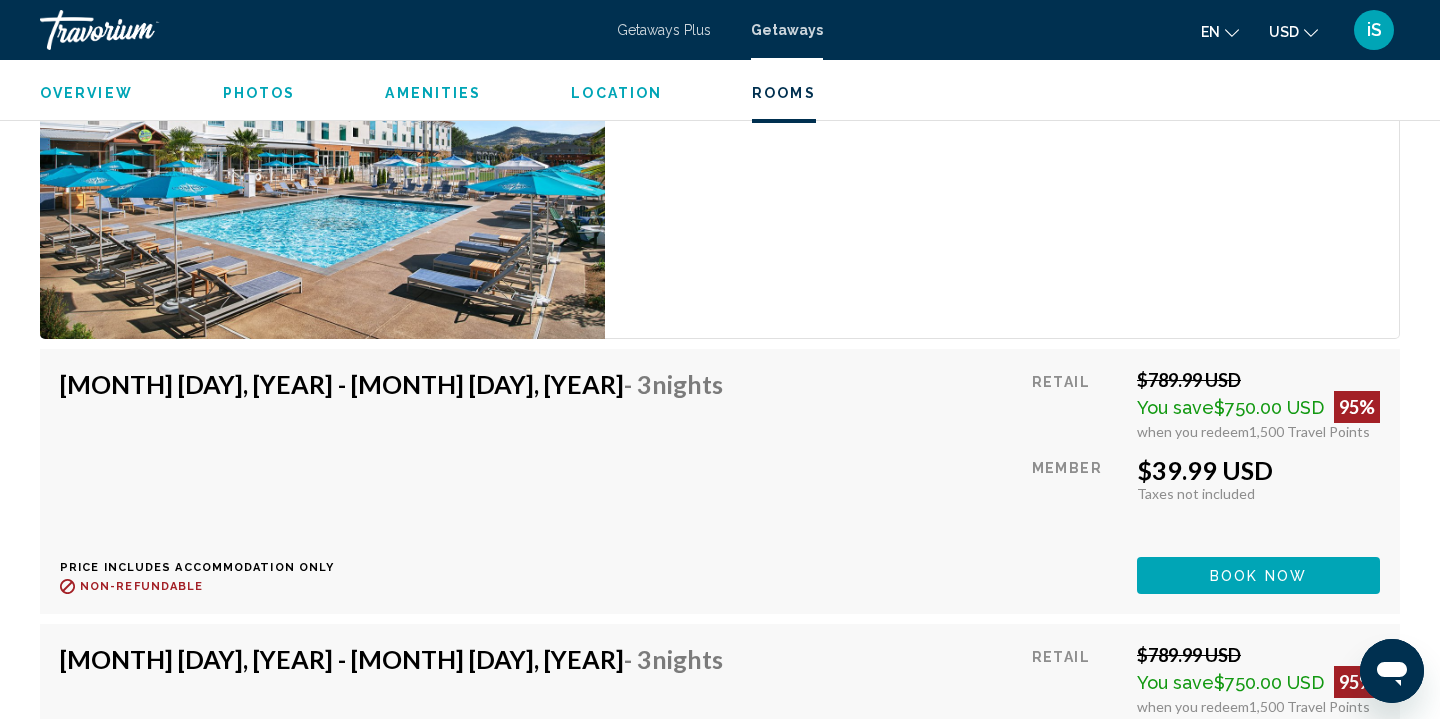 scroll, scrollTop: 3197, scrollLeft: 0, axis: vertical 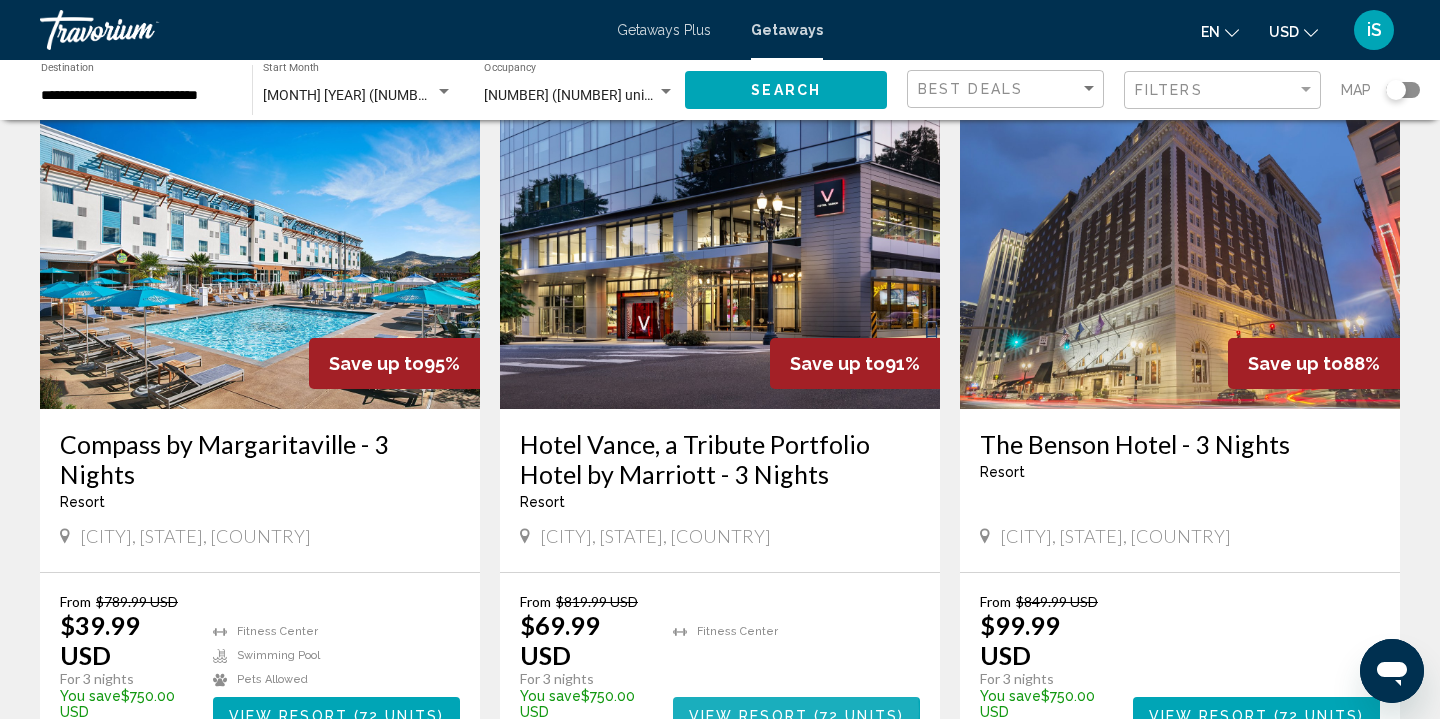 click on "View Resort" at bounding box center [748, 716] 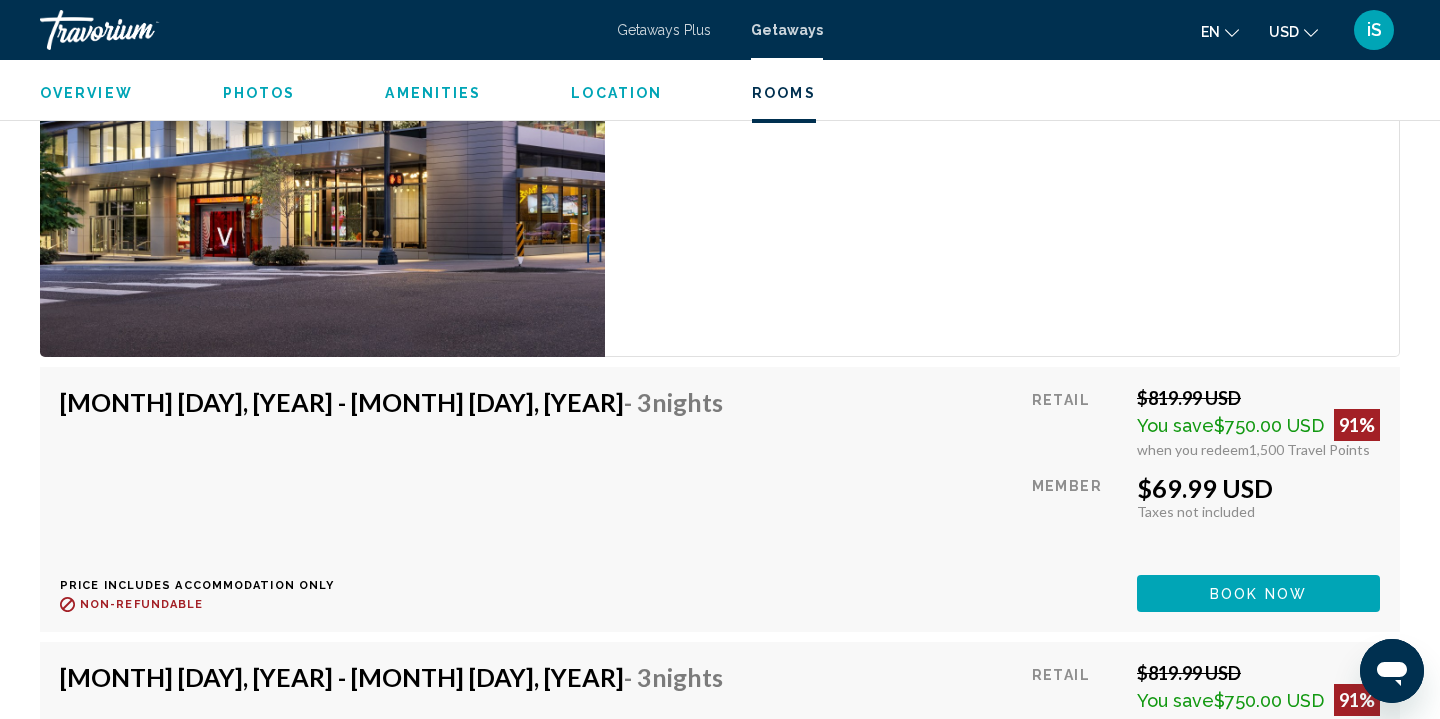 scroll, scrollTop: 3073, scrollLeft: 0, axis: vertical 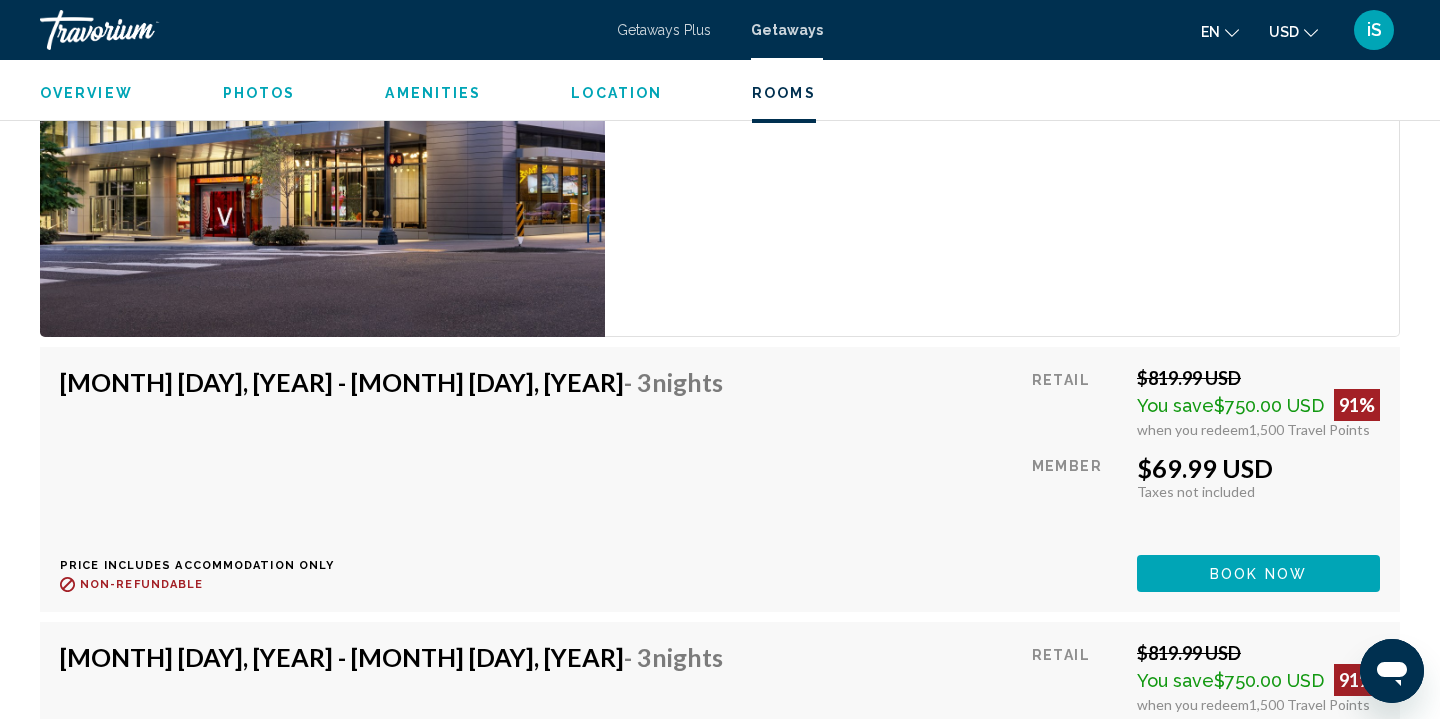 click on "Book now" at bounding box center (1258, 574) 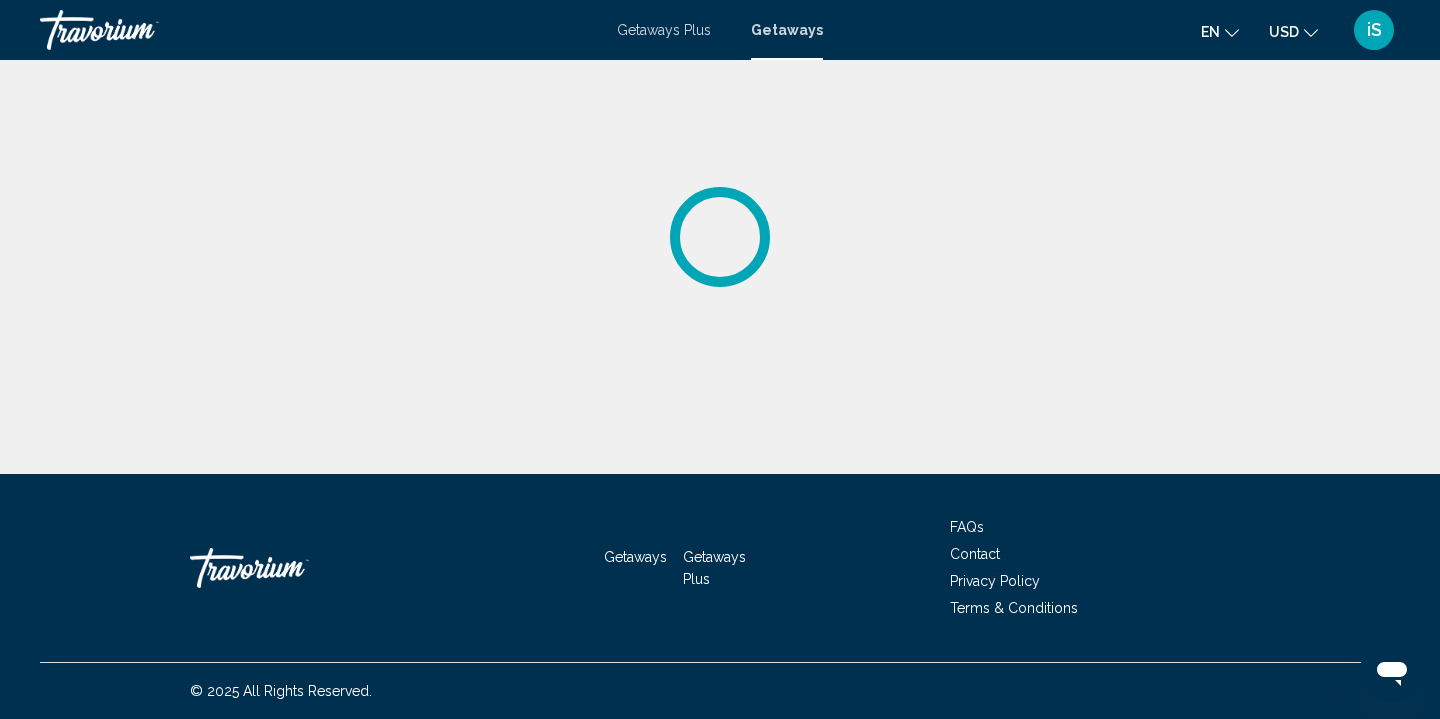scroll, scrollTop: 0, scrollLeft: 0, axis: both 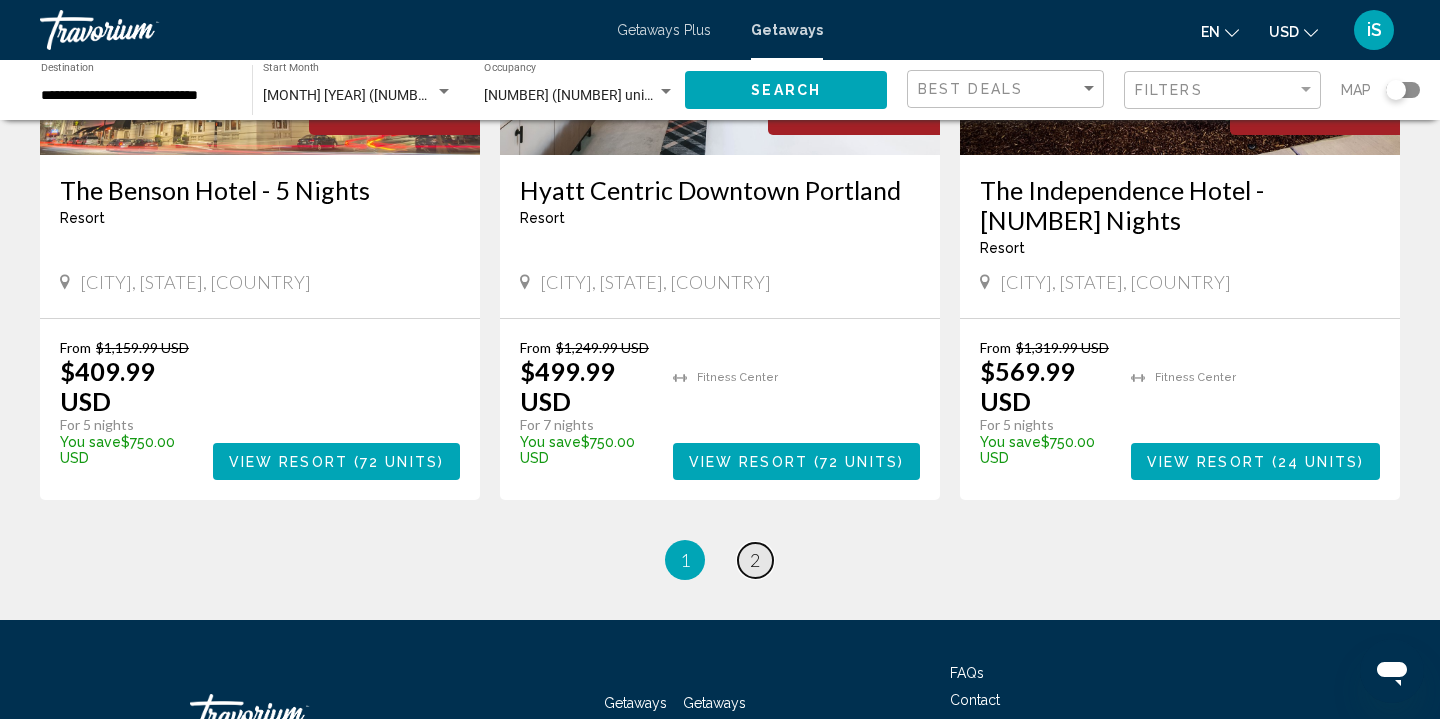 click on "2" at bounding box center (755, 560) 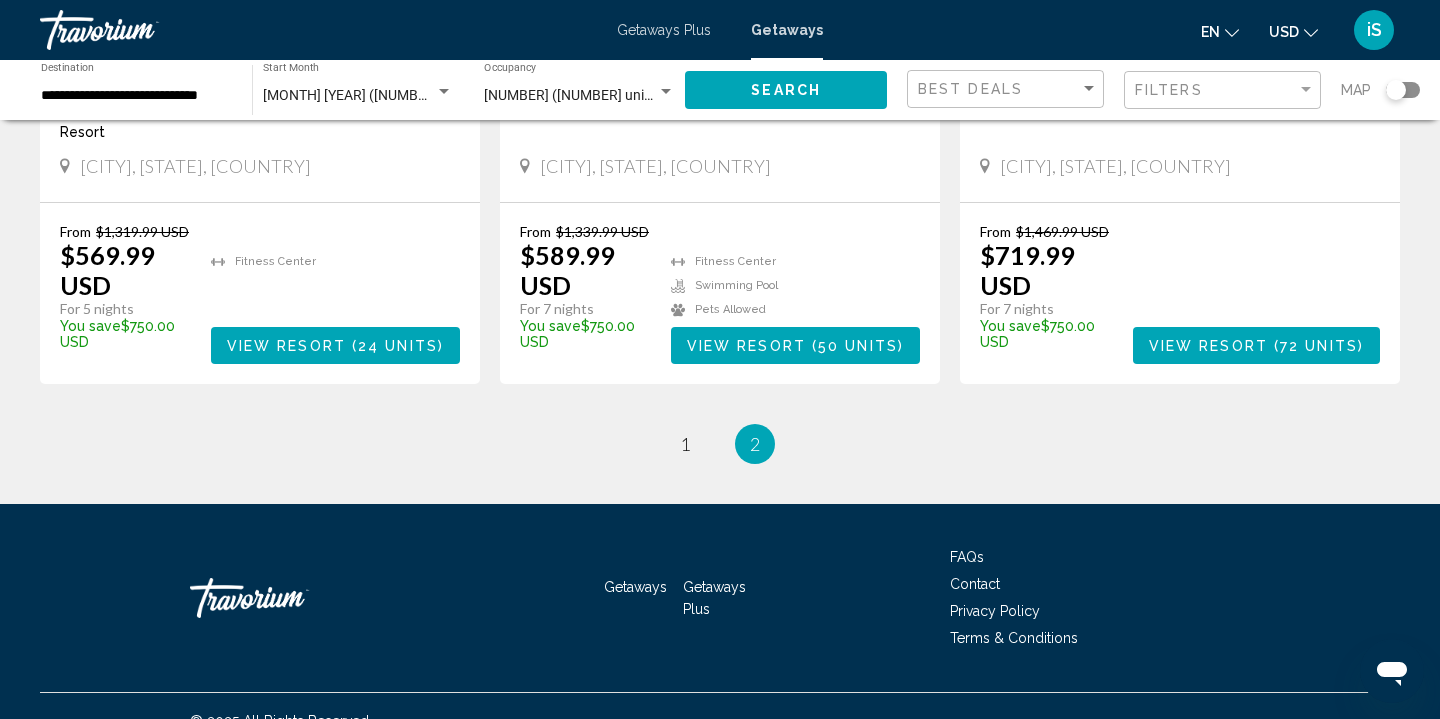 scroll, scrollTop: 0, scrollLeft: 0, axis: both 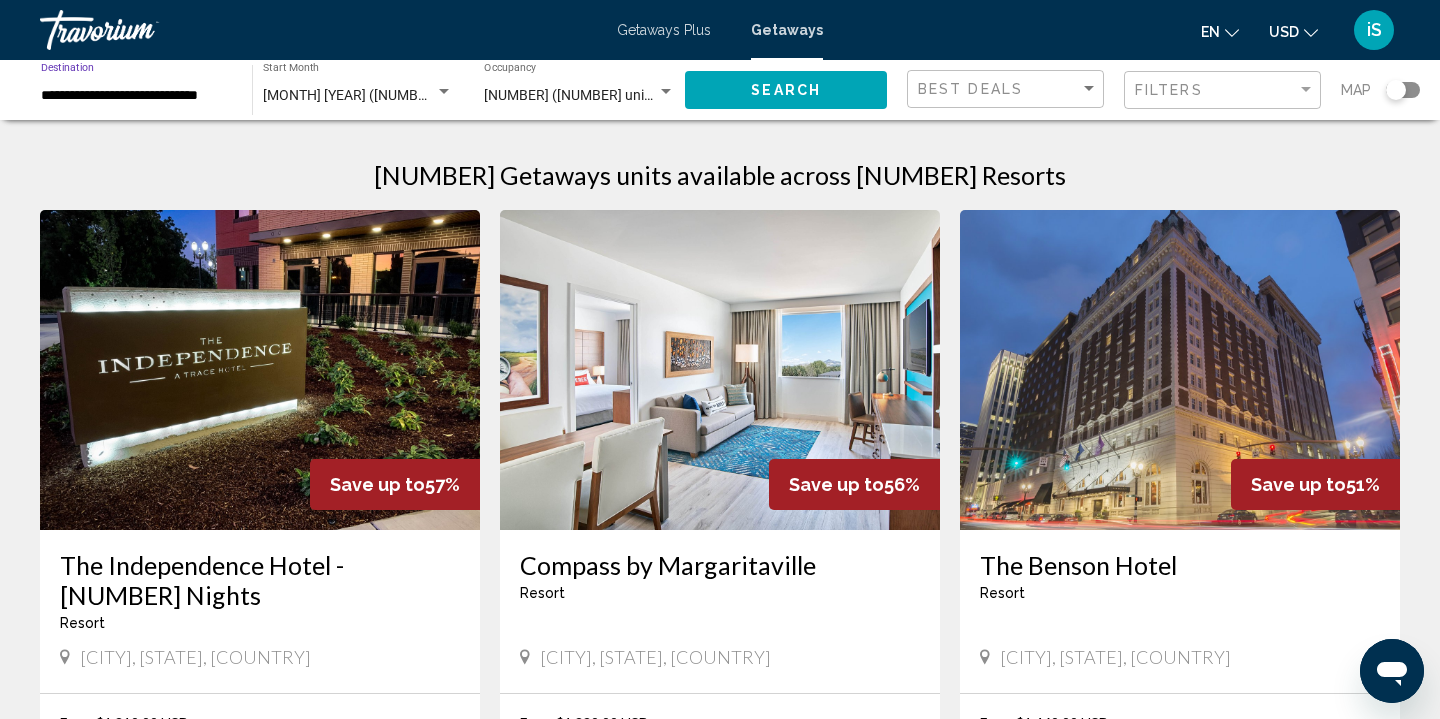 click on "**********" at bounding box center (136, 96) 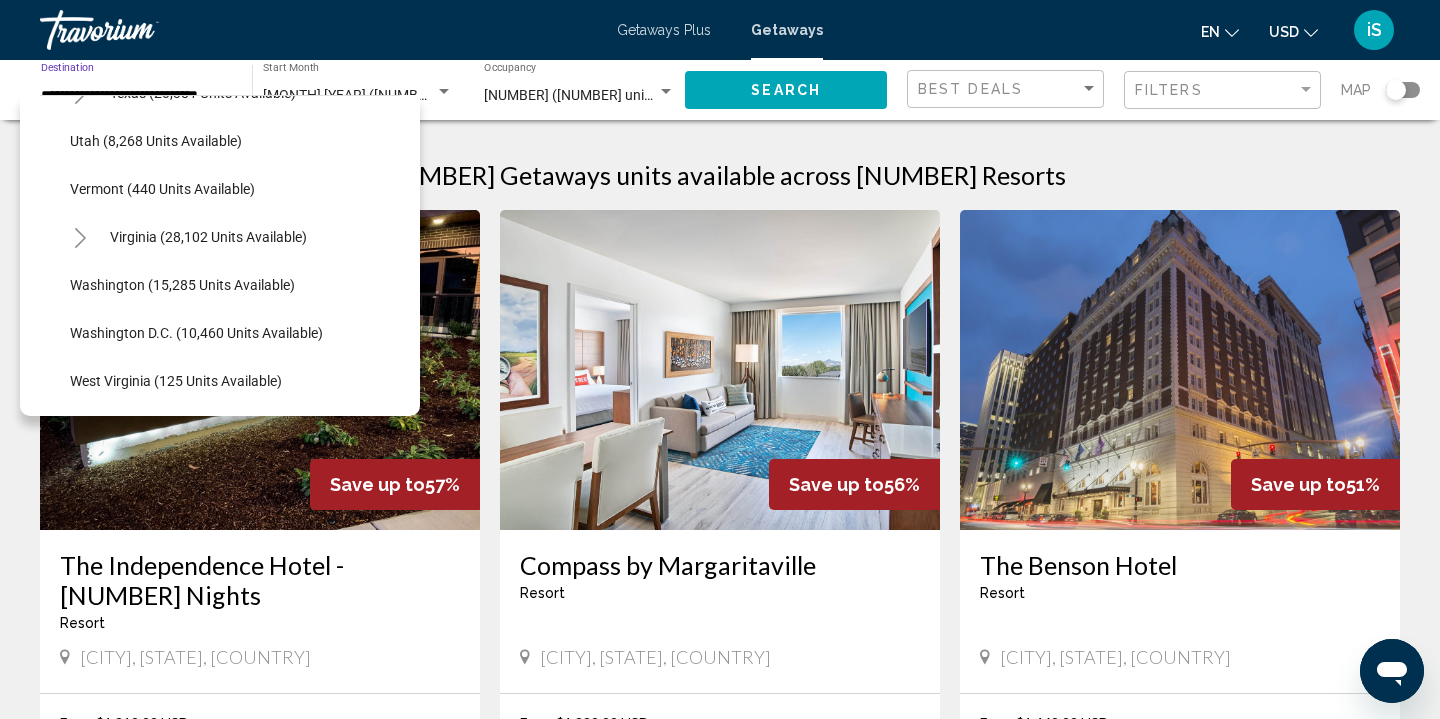 scroll, scrollTop: 1866, scrollLeft: 0, axis: vertical 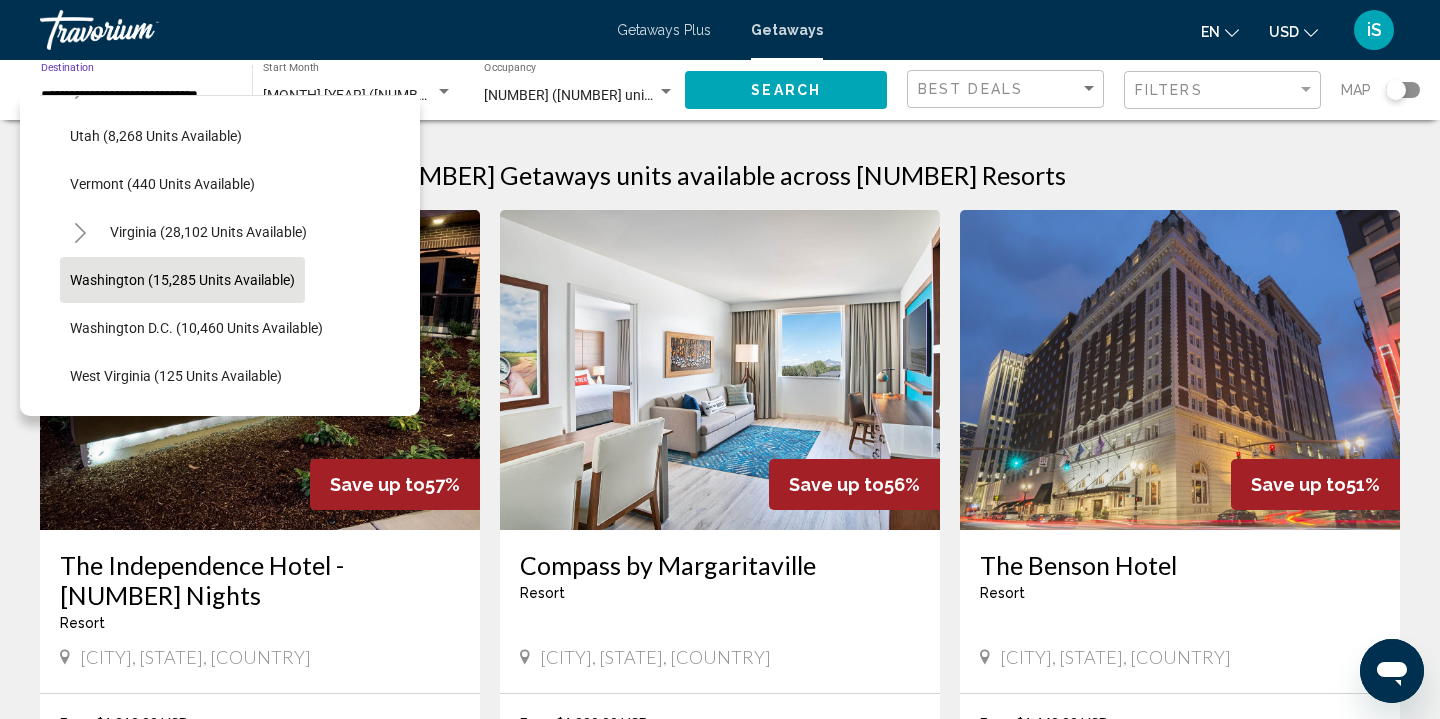click on "Washington (15,285 units available)" 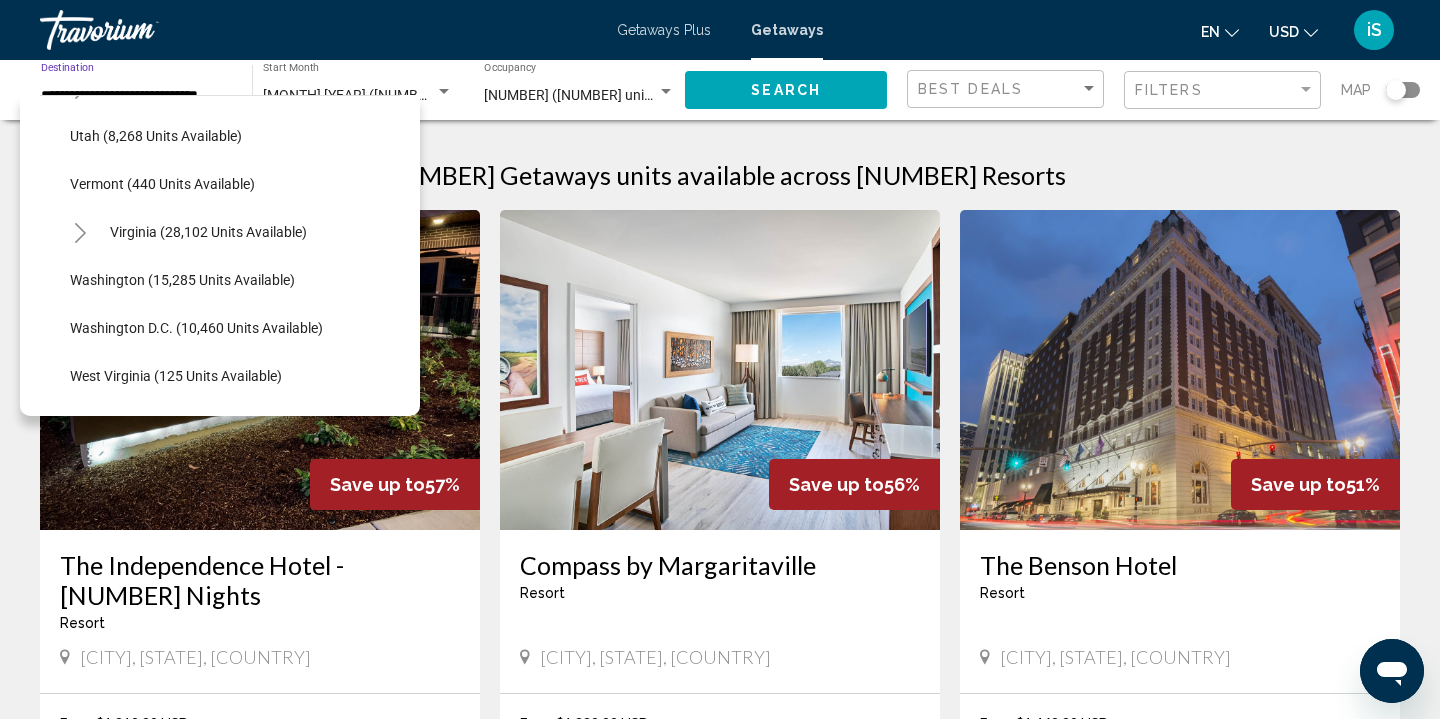 type on "**********" 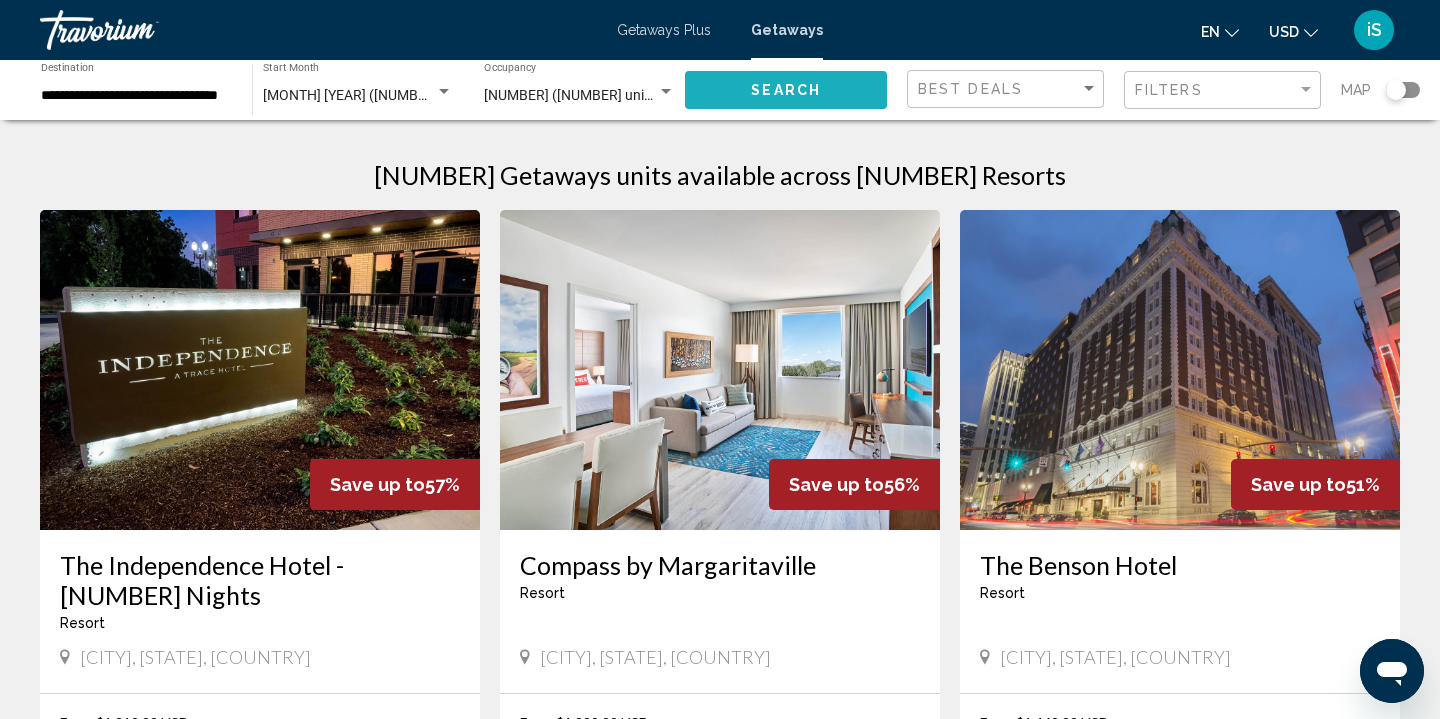 click on "Search" 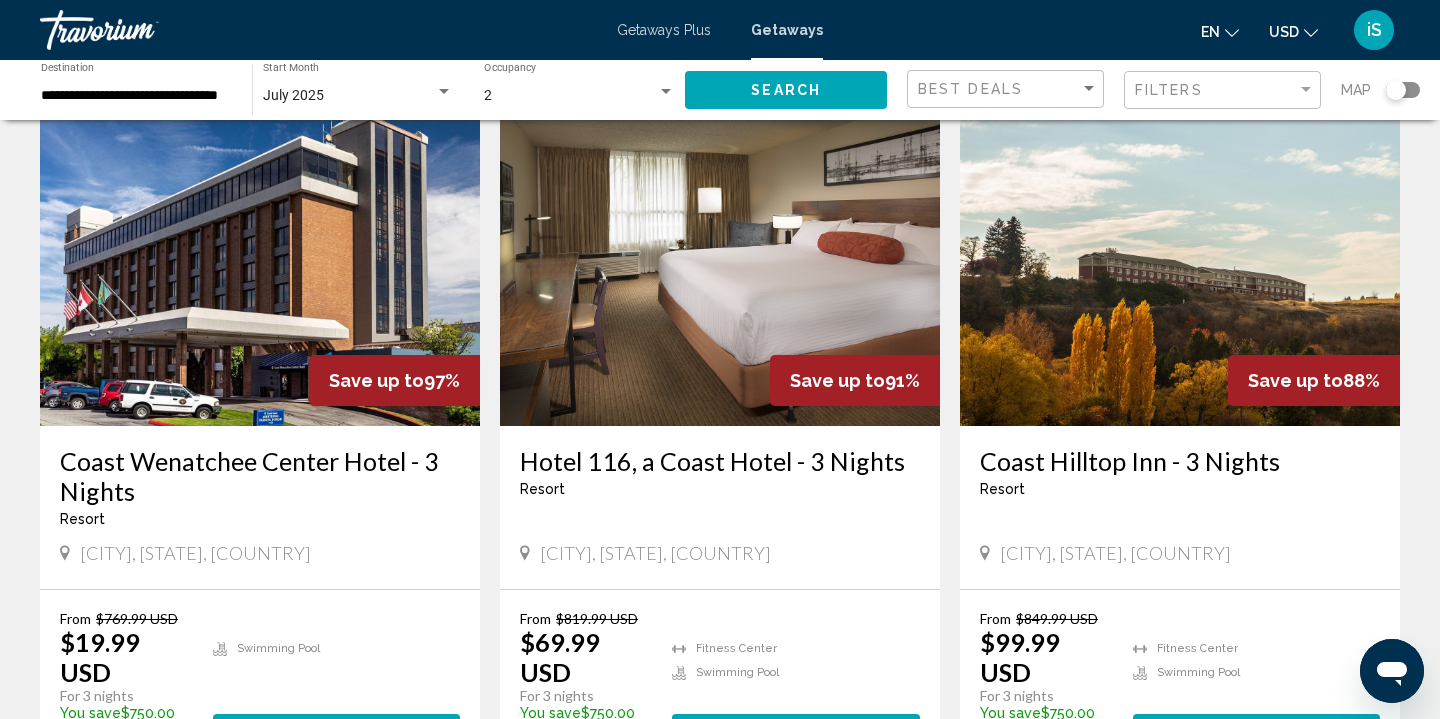 scroll, scrollTop: 145, scrollLeft: 0, axis: vertical 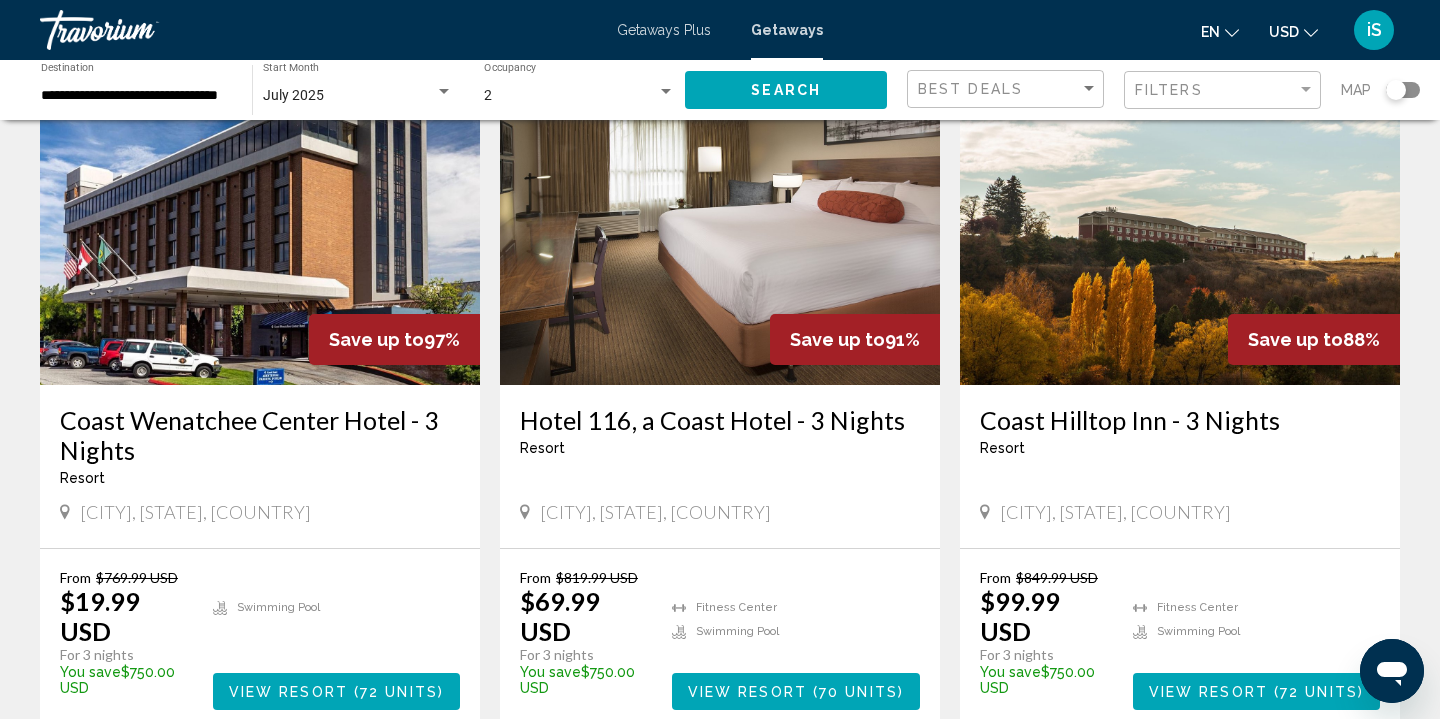 click at bounding box center (720, 225) 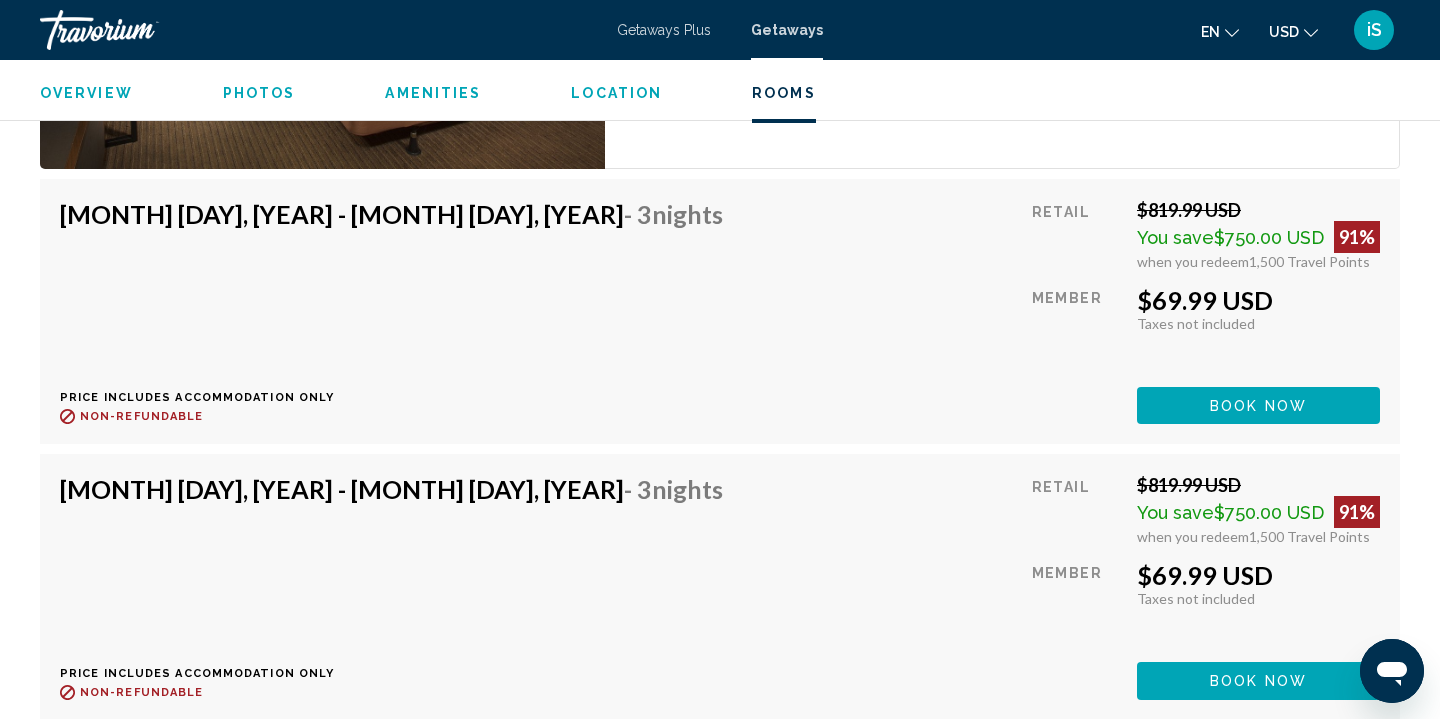 scroll, scrollTop: 3279, scrollLeft: 0, axis: vertical 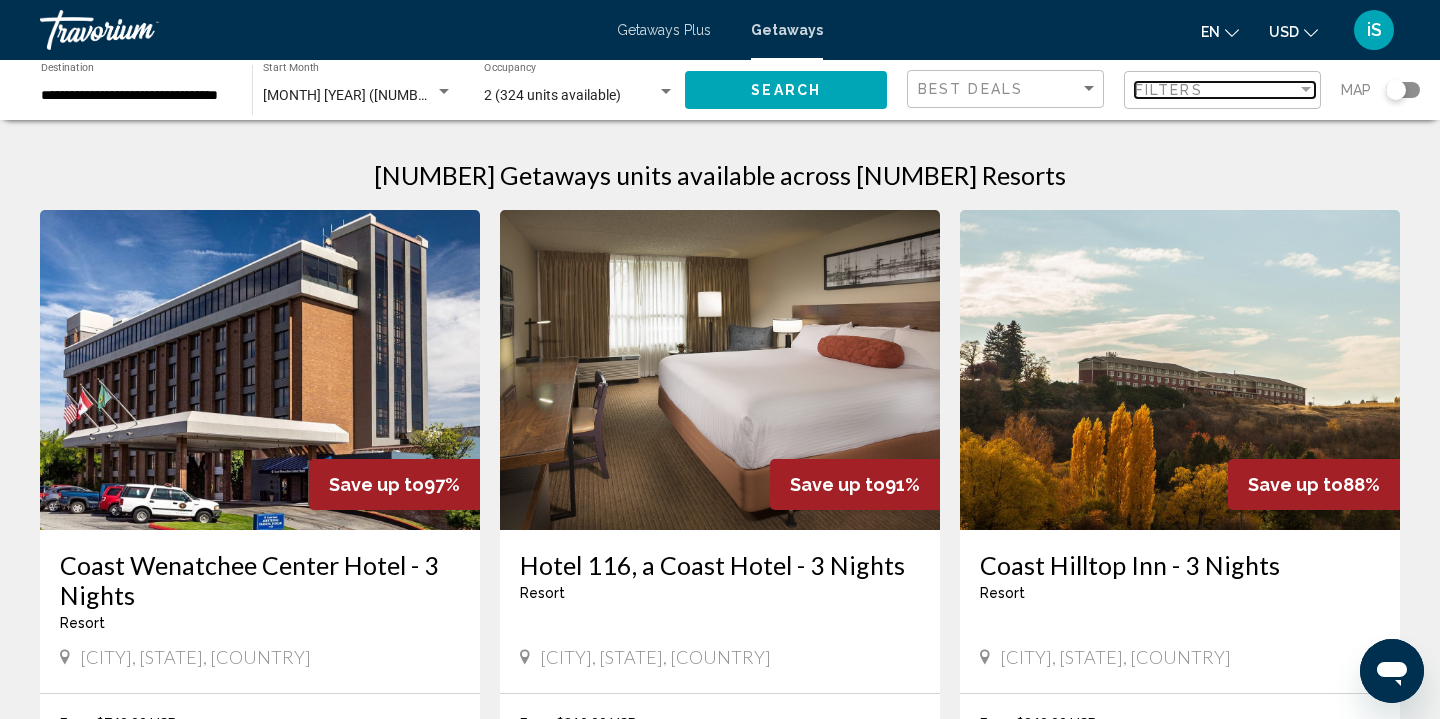 click on "Filters" at bounding box center (1169, 90) 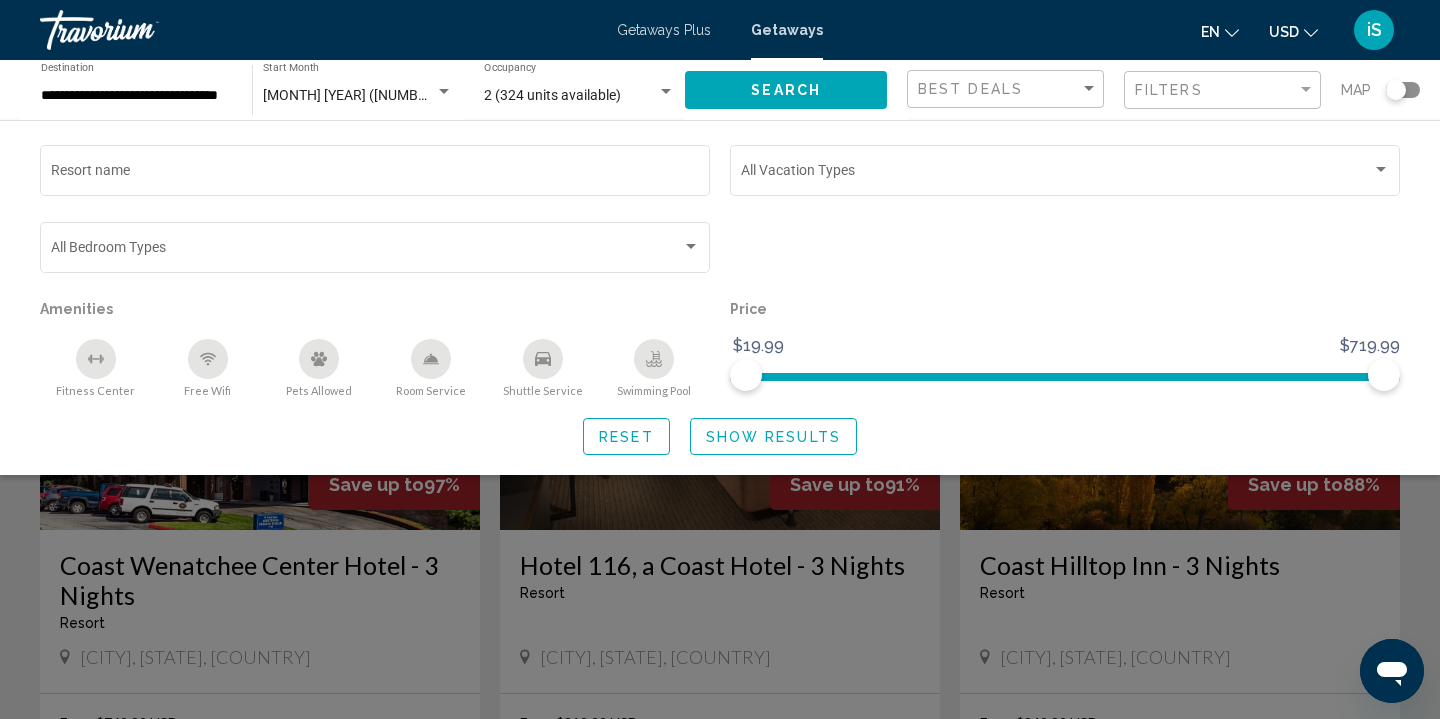 click on "Getaways Plus  Getaways en
English Español Français Italiano Português русский USD
USD ($) MXN (Mex$) CAD (Can$) GBP (£) EUR (€) AUD (A$) NZD (NZ$) CNY (CN¥) iS Login" at bounding box center (720, 30) 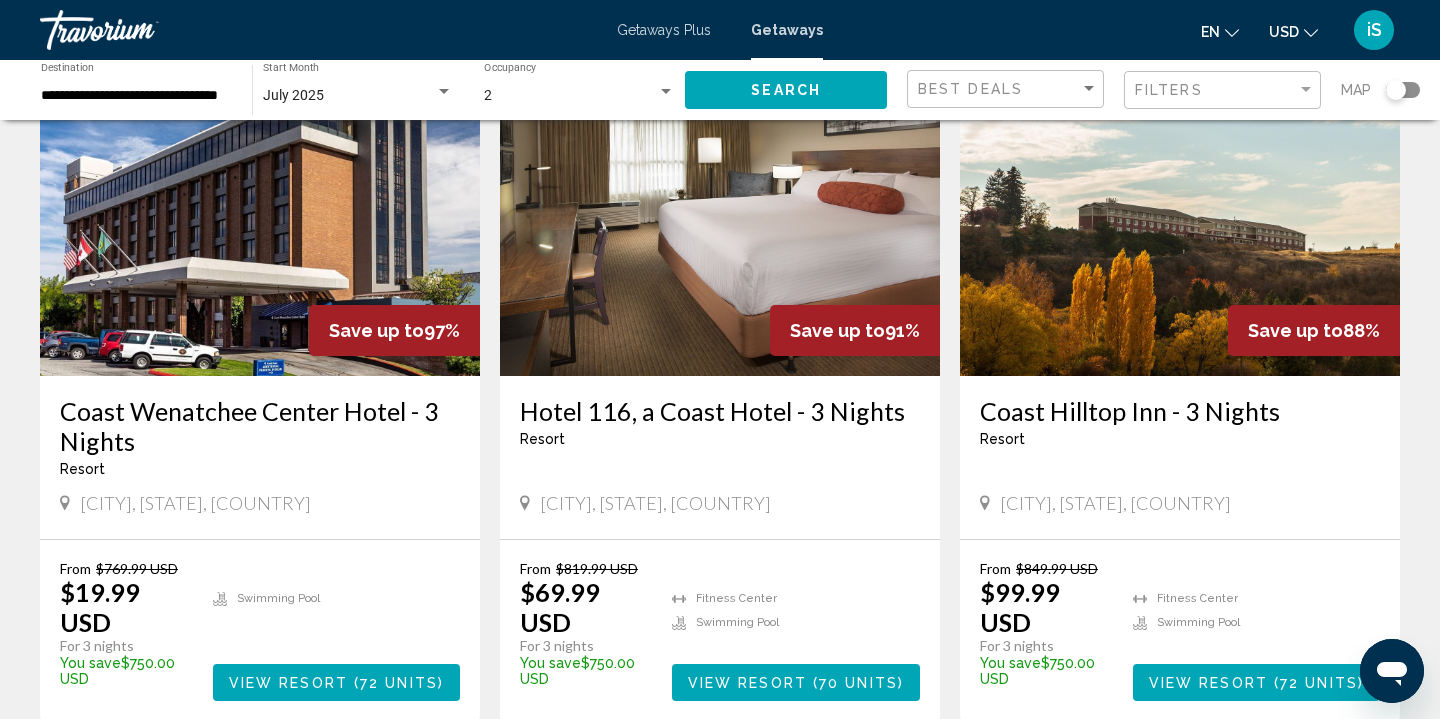 scroll, scrollTop: 164, scrollLeft: 0, axis: vertical 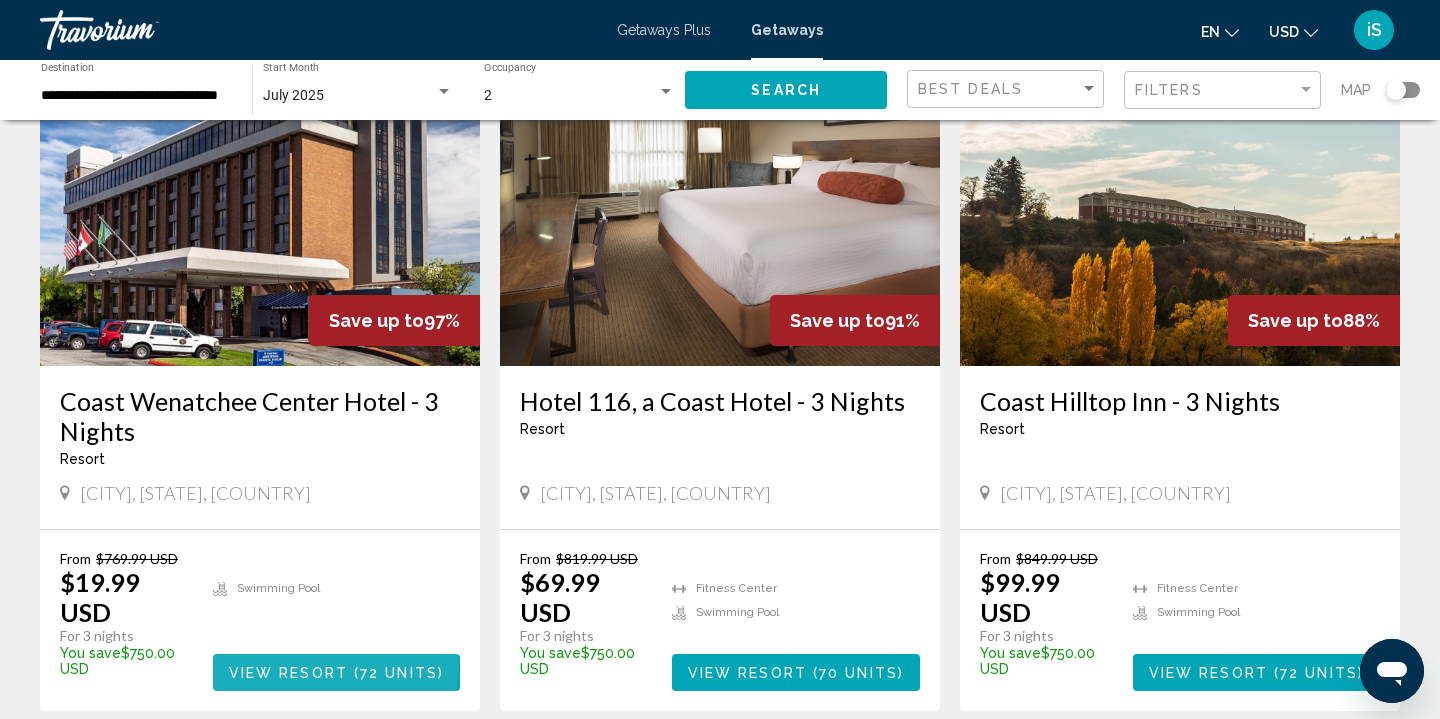 click on "View Resort    ( 72 units )" at bounding box center [336, 672] 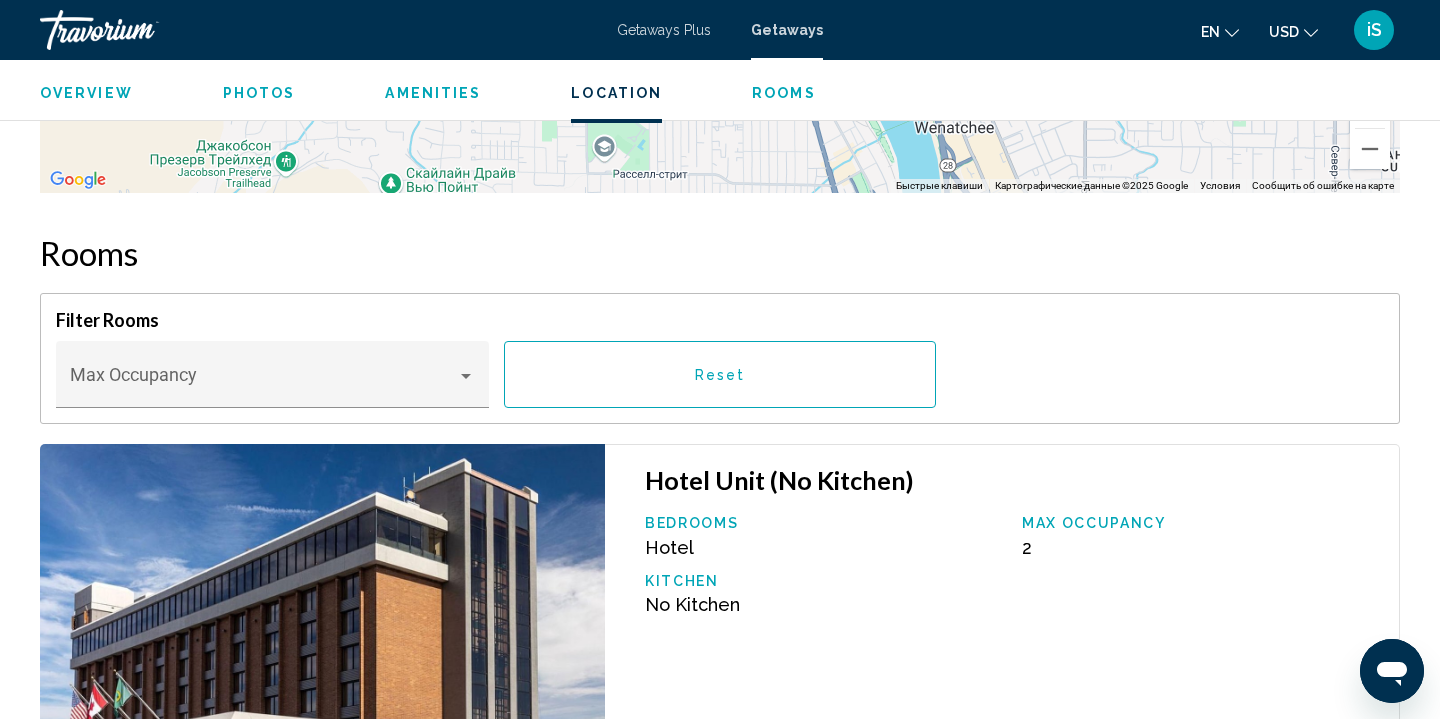 scroll, scrollTop: 2401, scrollLeft: 0, axis: vertical 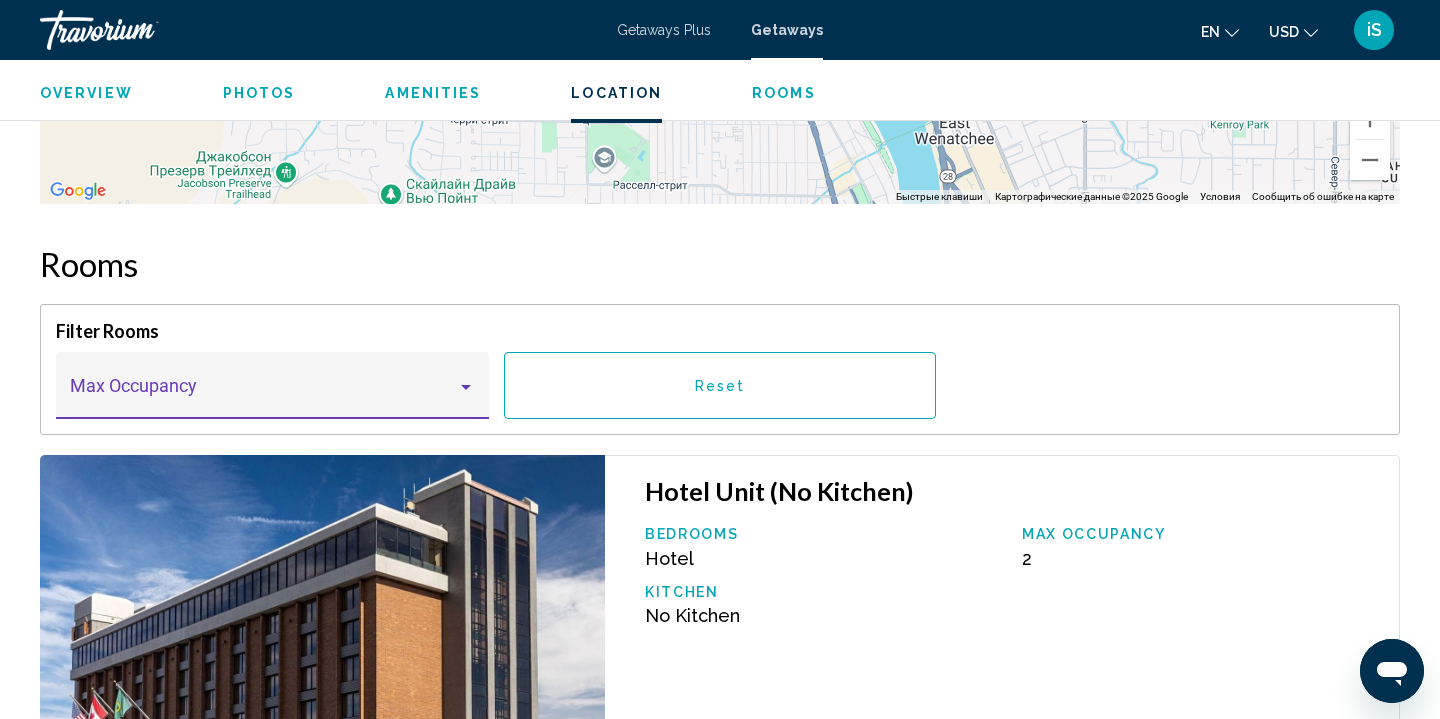 click at bounding box center [466, 387] 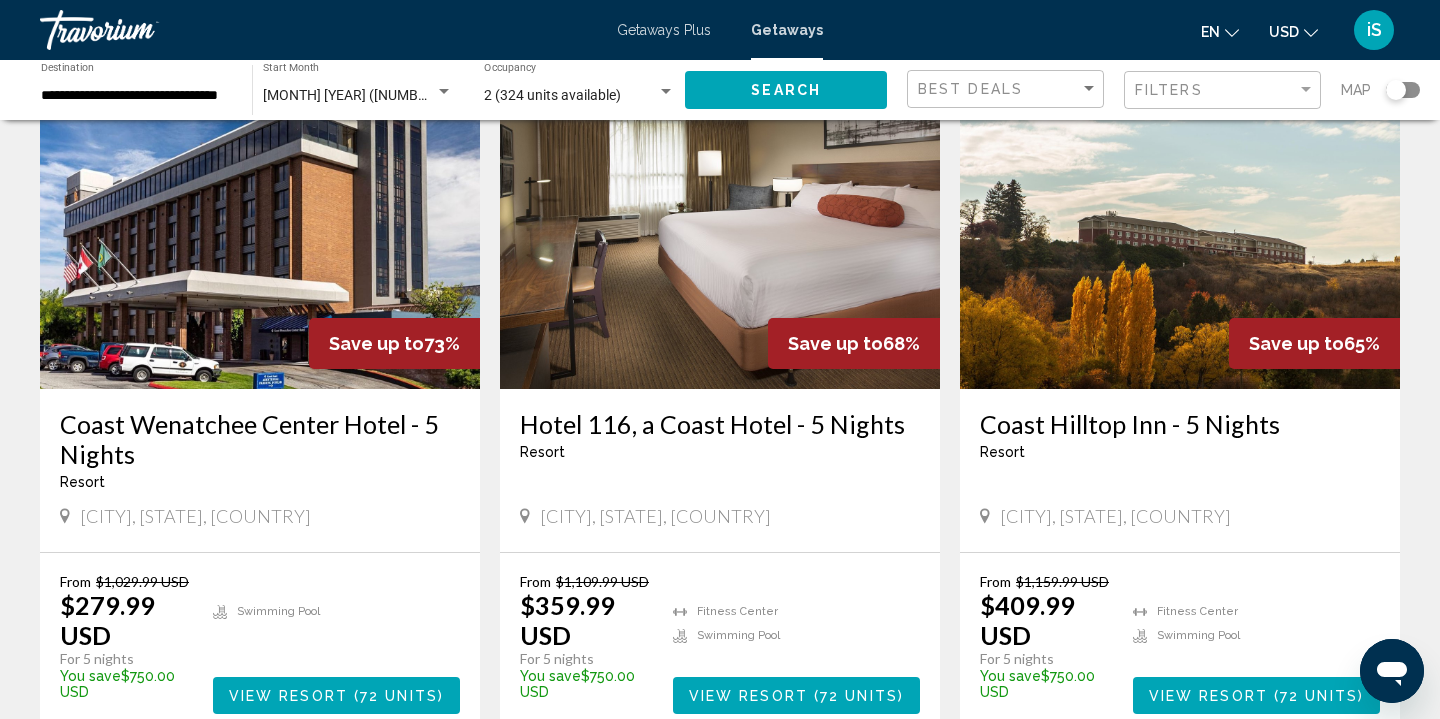 scroll, scrollTop: 854, scrollLeft: 0, axis: vertical 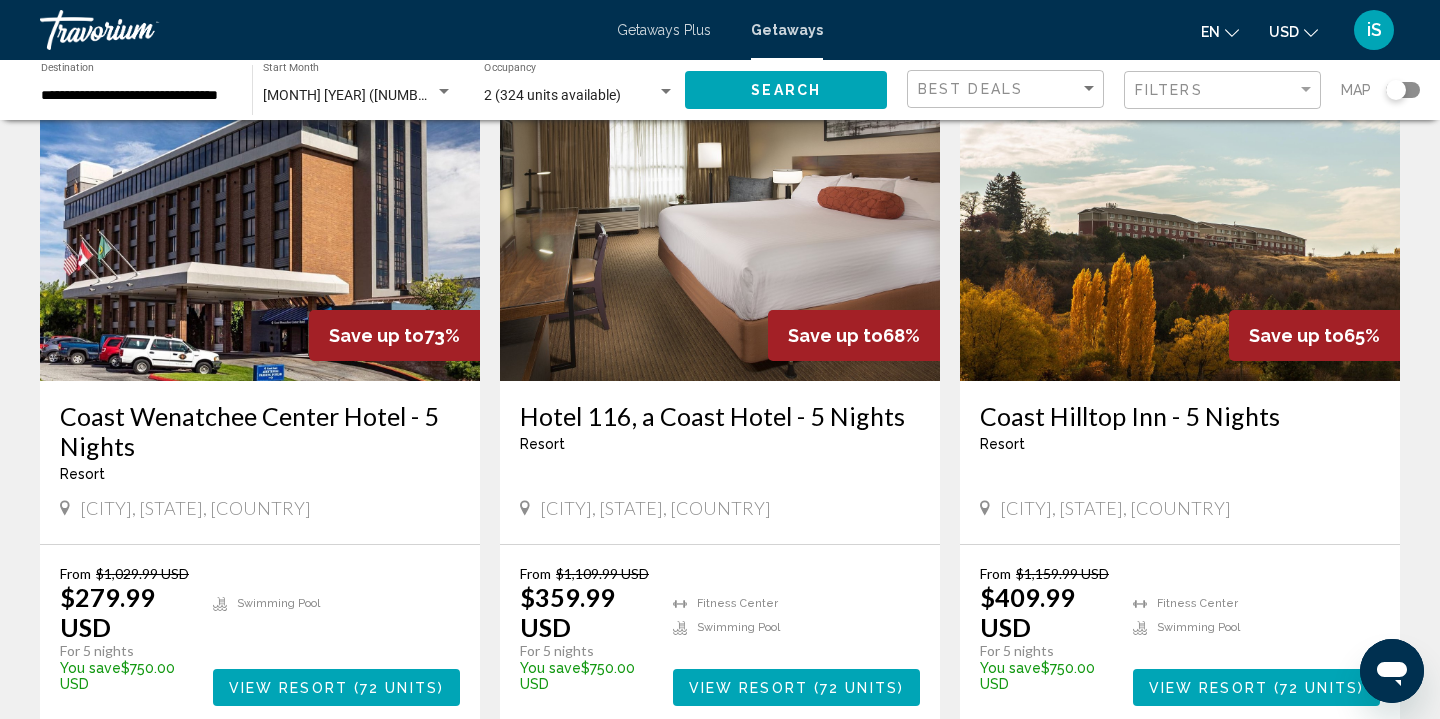 click at bounding box center (720, 221) 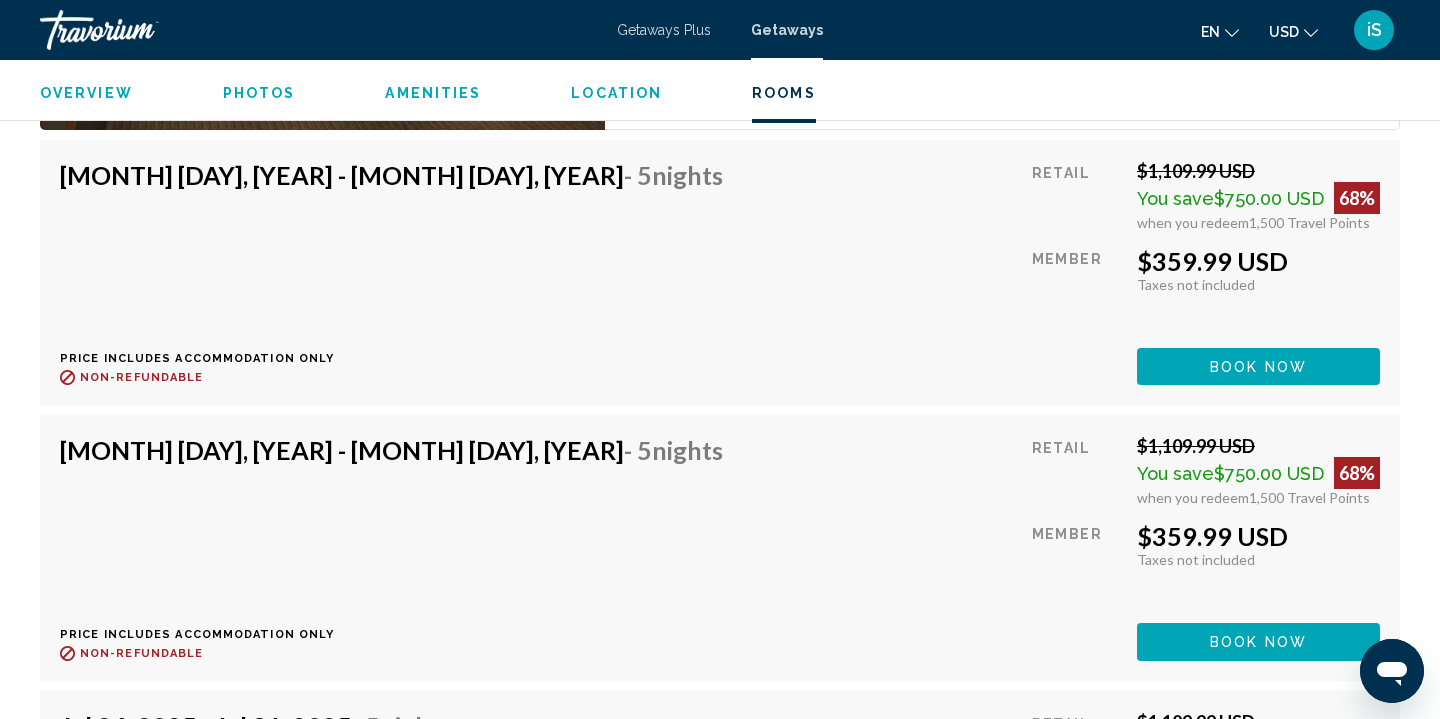 scroll, scrollTop: 3266, scrollLeft: 0, axis: vertical 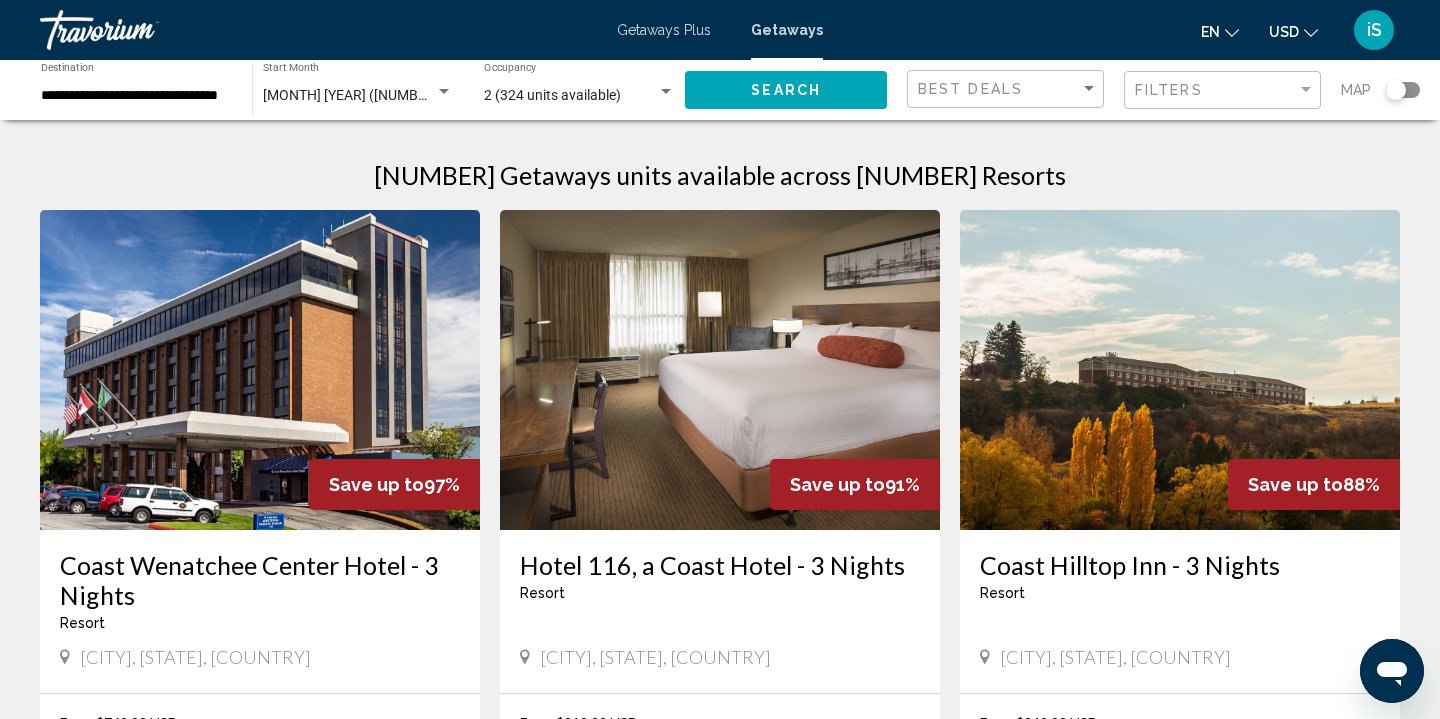 click at bounding box center (140, 30) 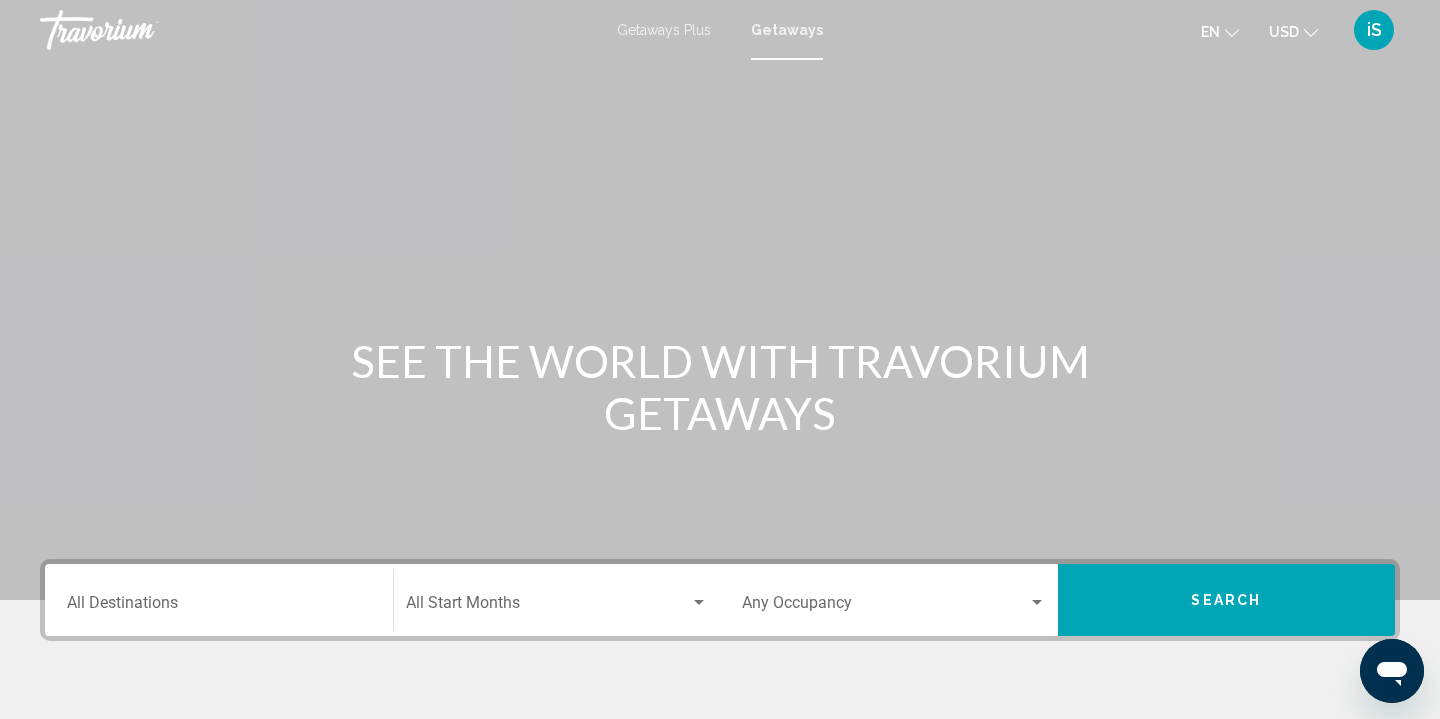 click at bounding box center (140, 30) 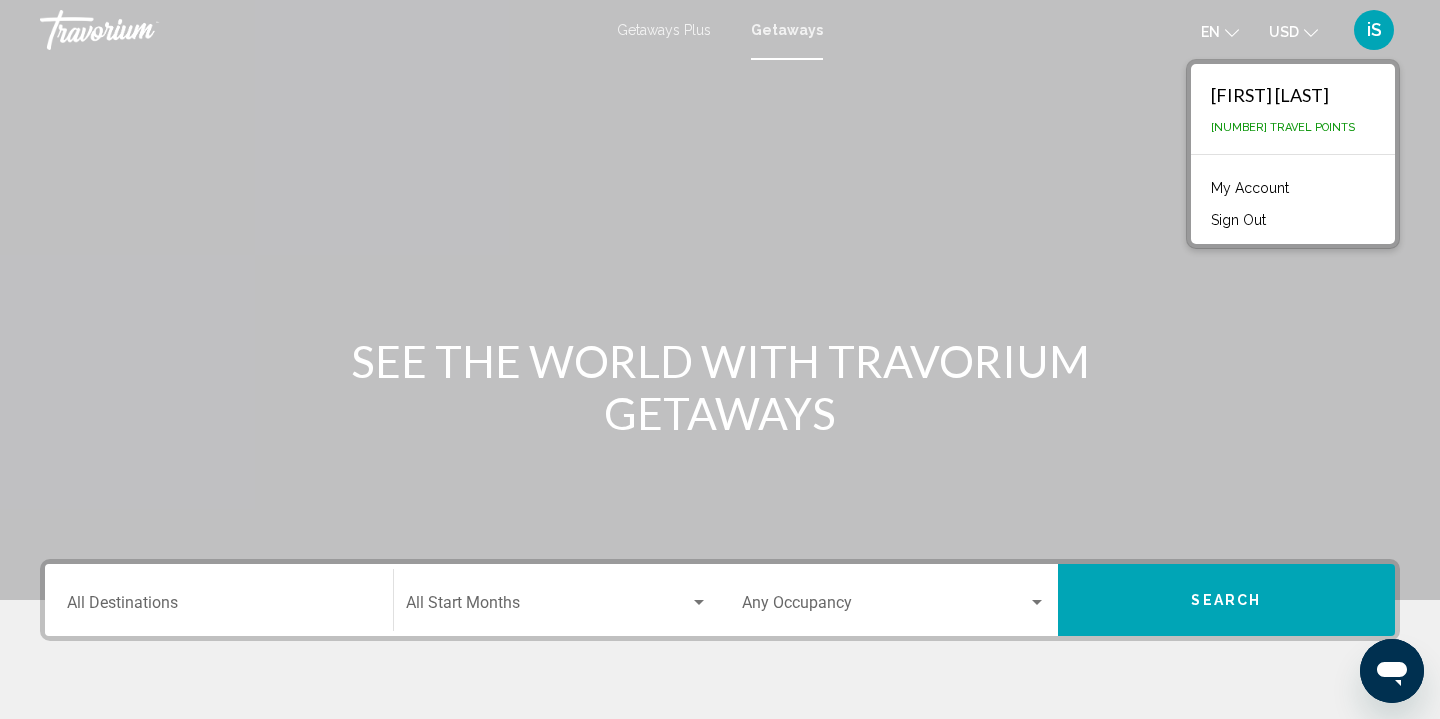 click on "My Account" at bounding box center [1250, 188] 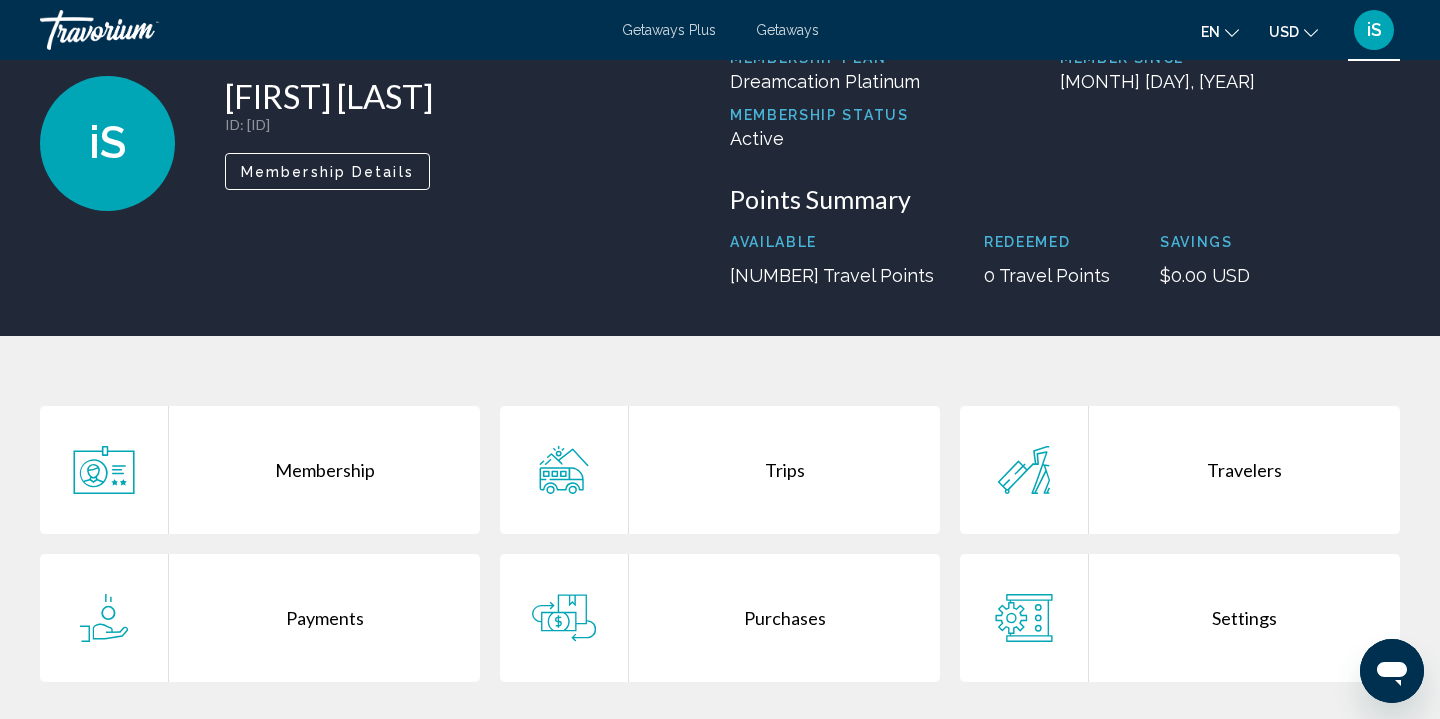 scroll, scrollTop: 112, scrollLeft: 0, axis: vertical 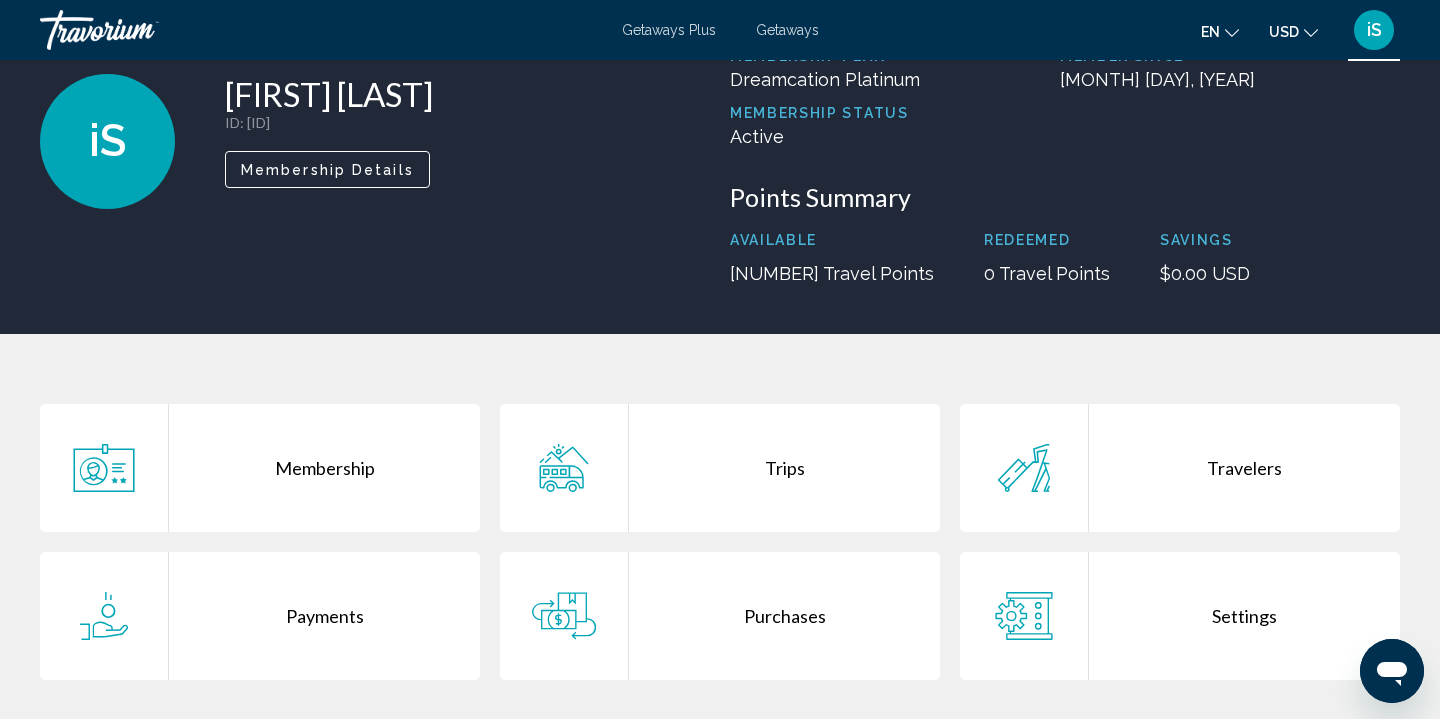 click on "Trips" at bounding box center [784, 468] 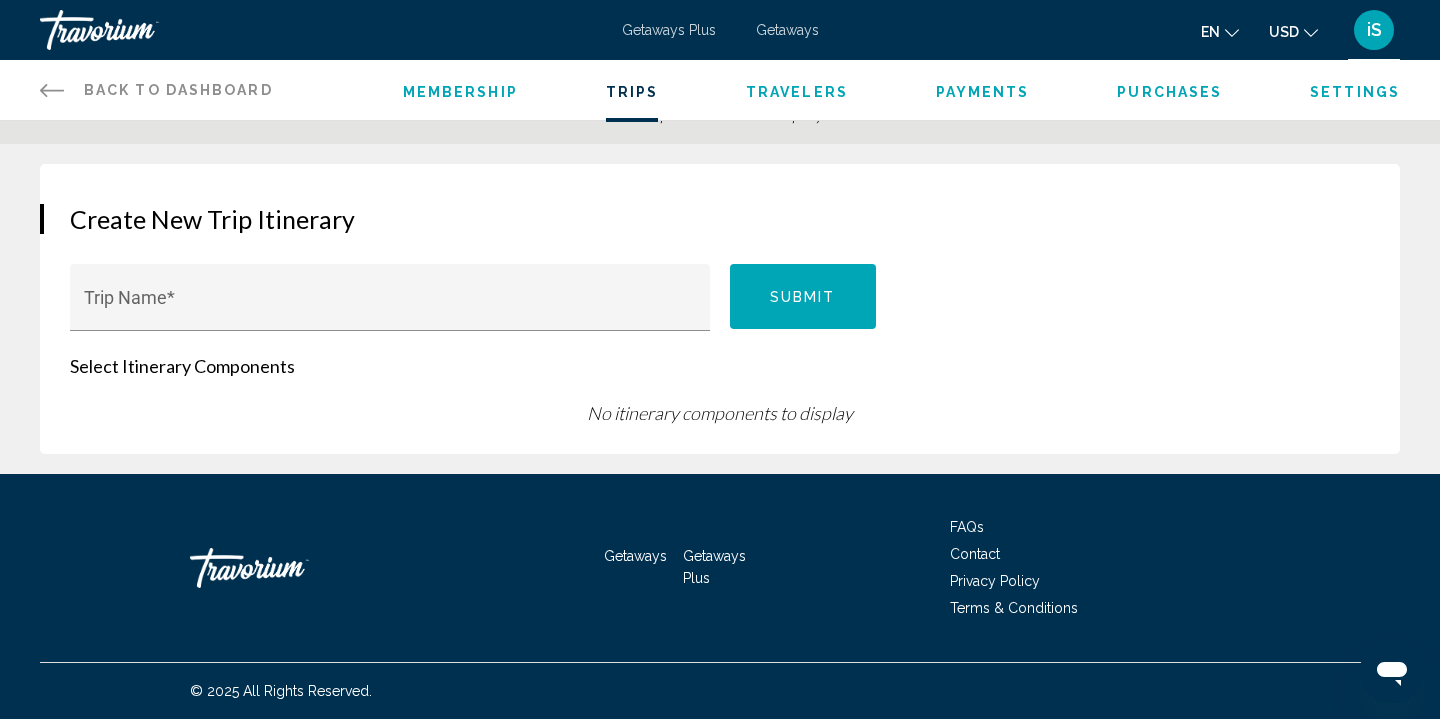 scroll, scrollTop: 0, scrollLeft: 0, axis: both 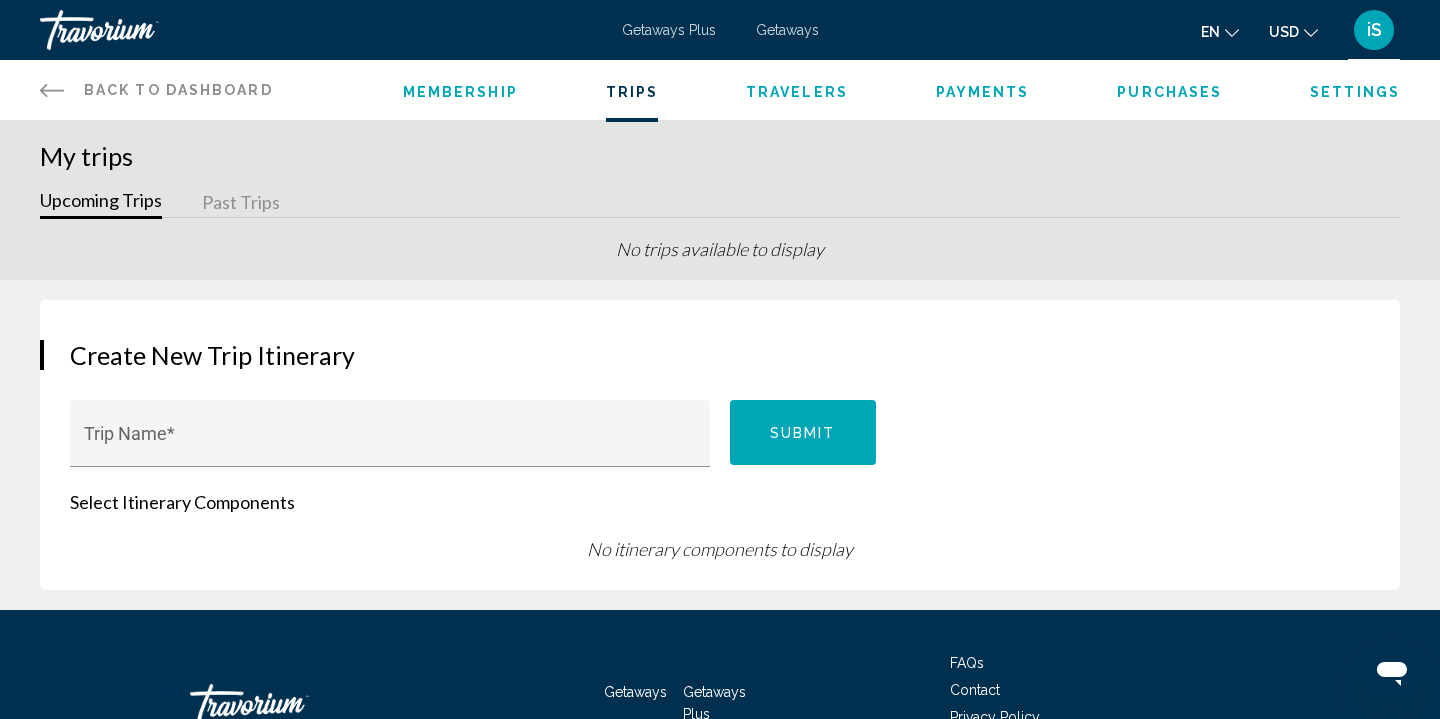 click on "Travelers" at bounding box center (797, 92) 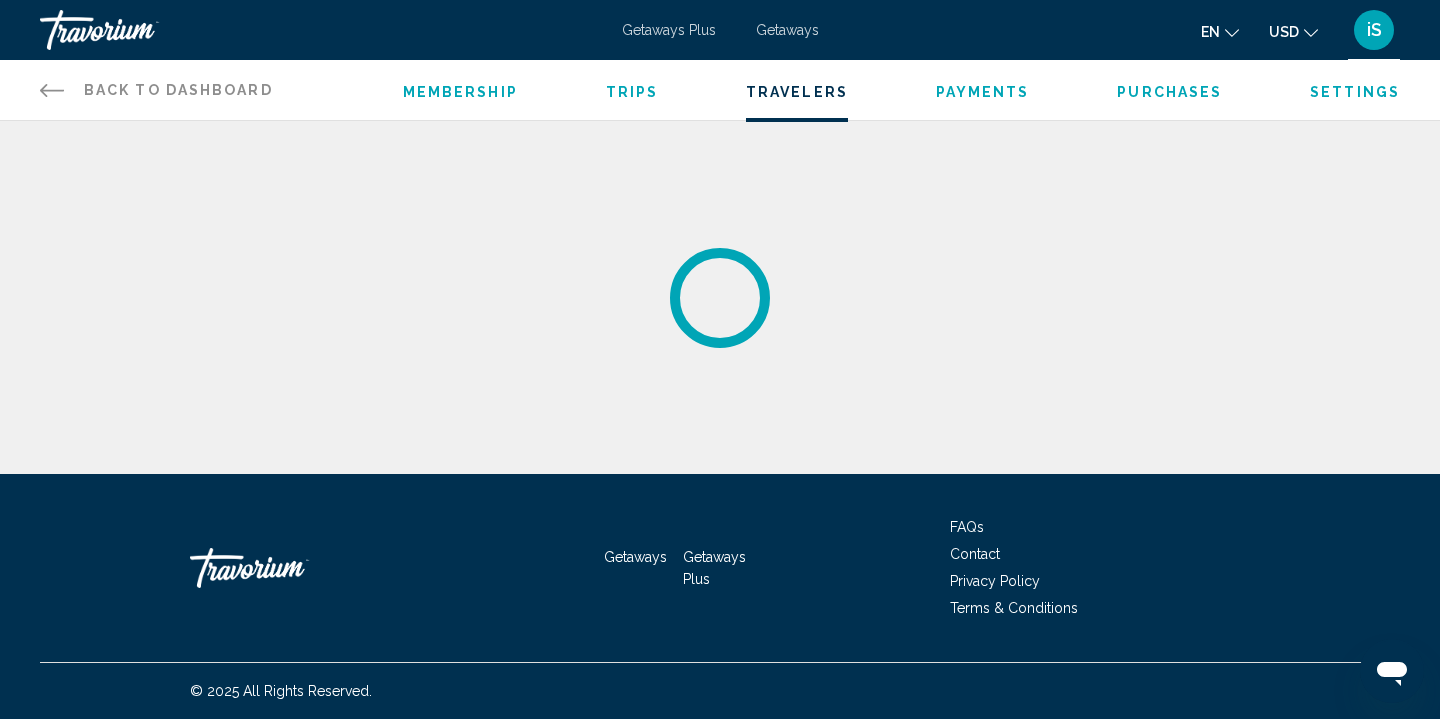 click on "Travelers" at bounding box center (797, 92) 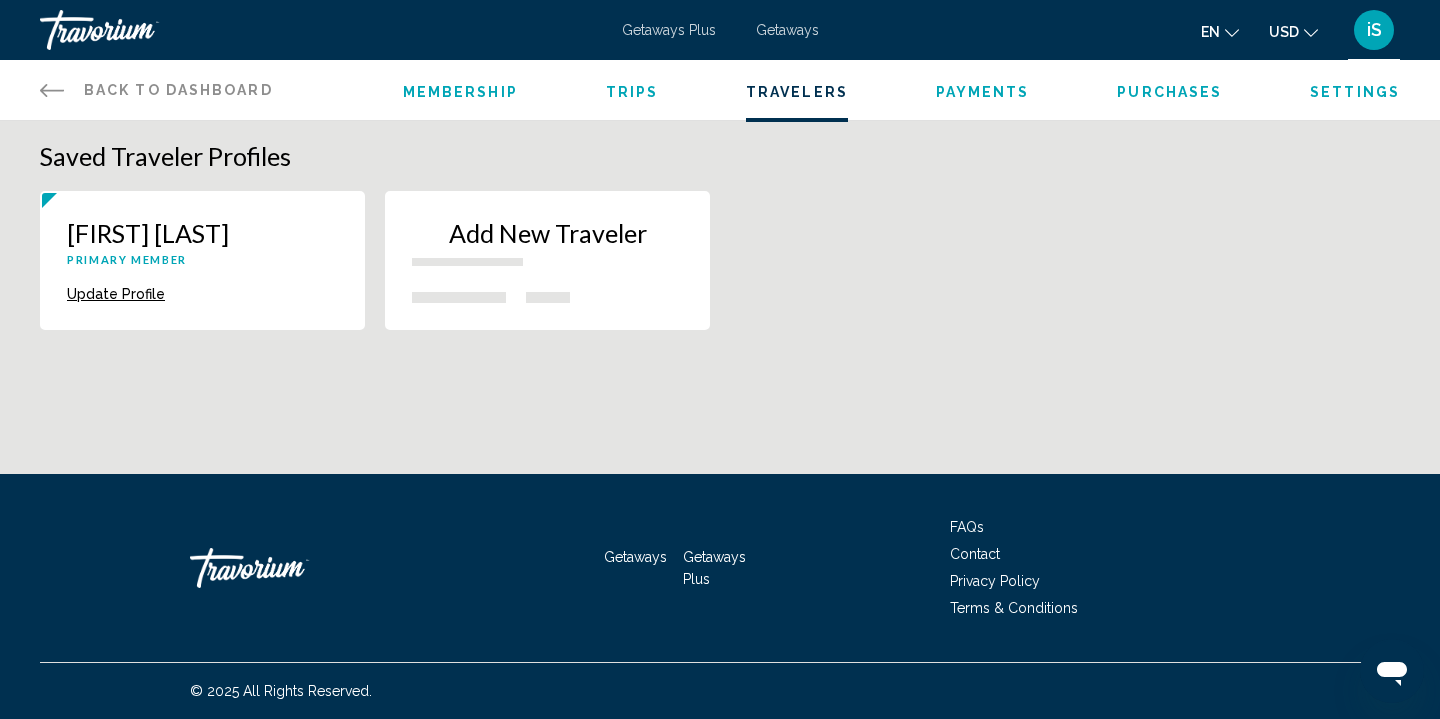 click on "Purchases" at bounding box center (1169, 92) 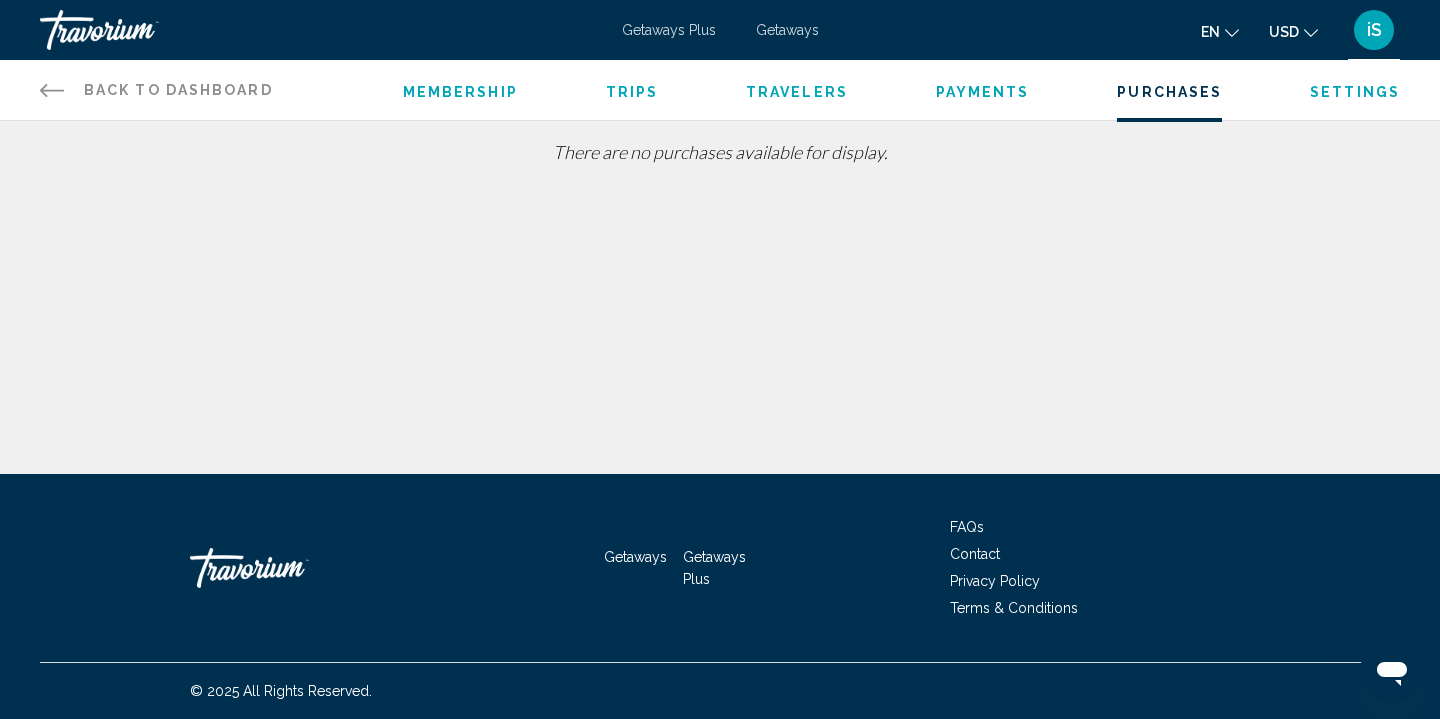 click on "Payments" at bounding box center [983, 92] 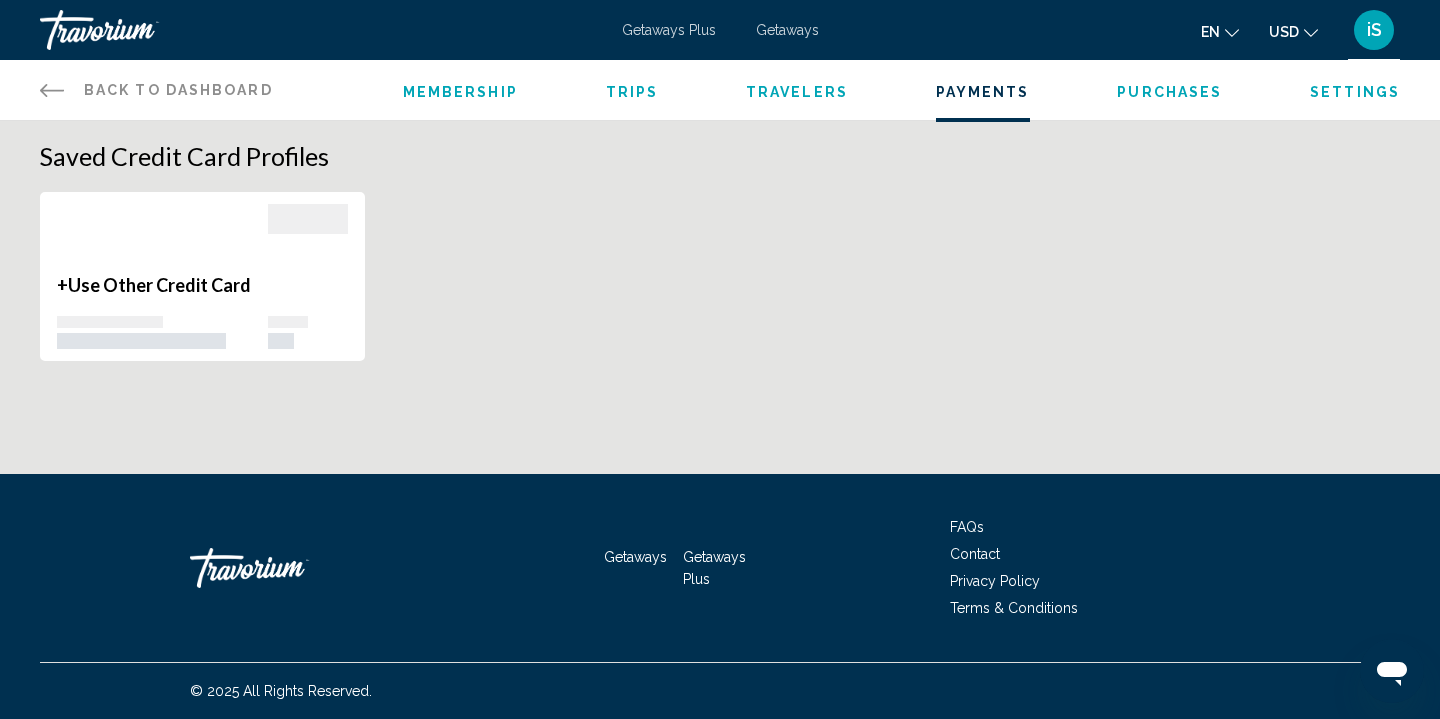 click on "Membership" at bounding box center (460, 92) 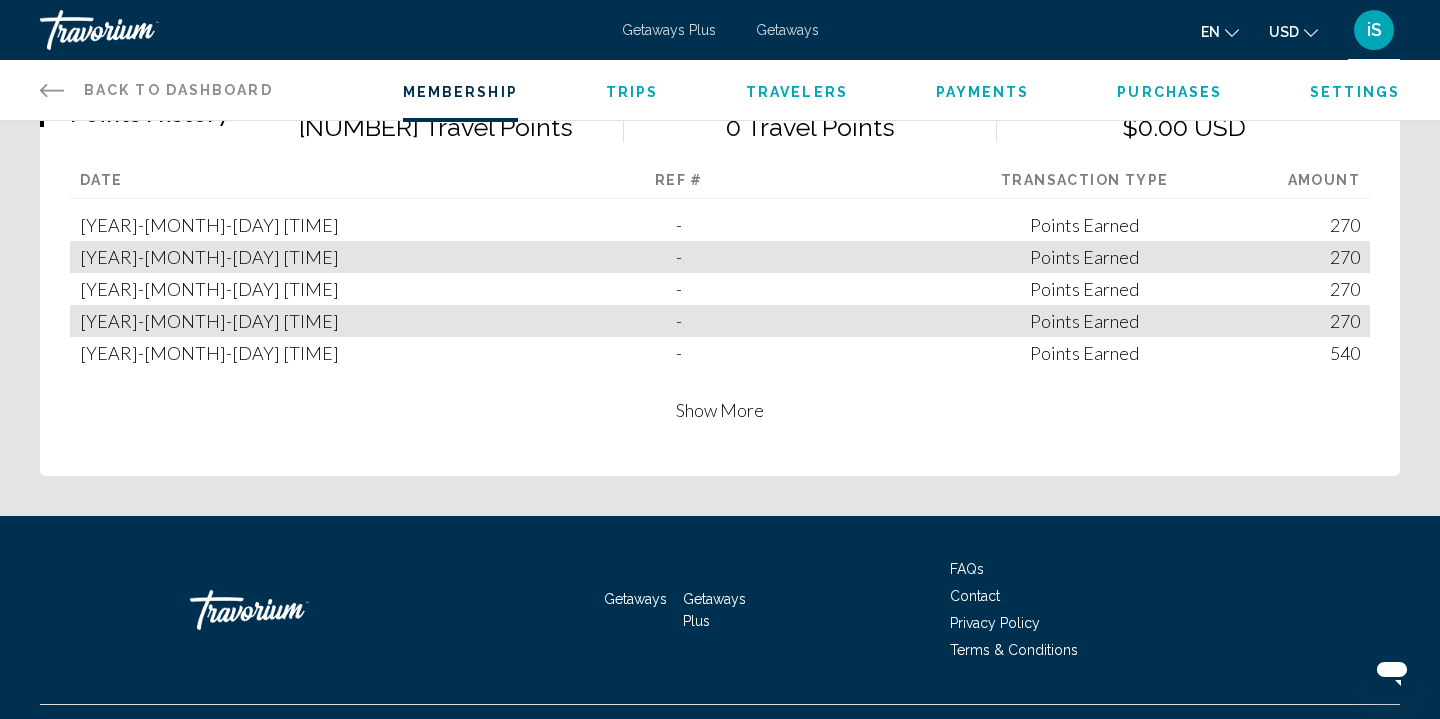 scroll, scrollTop: 1332, scrollLeft: 0, axis: vertical 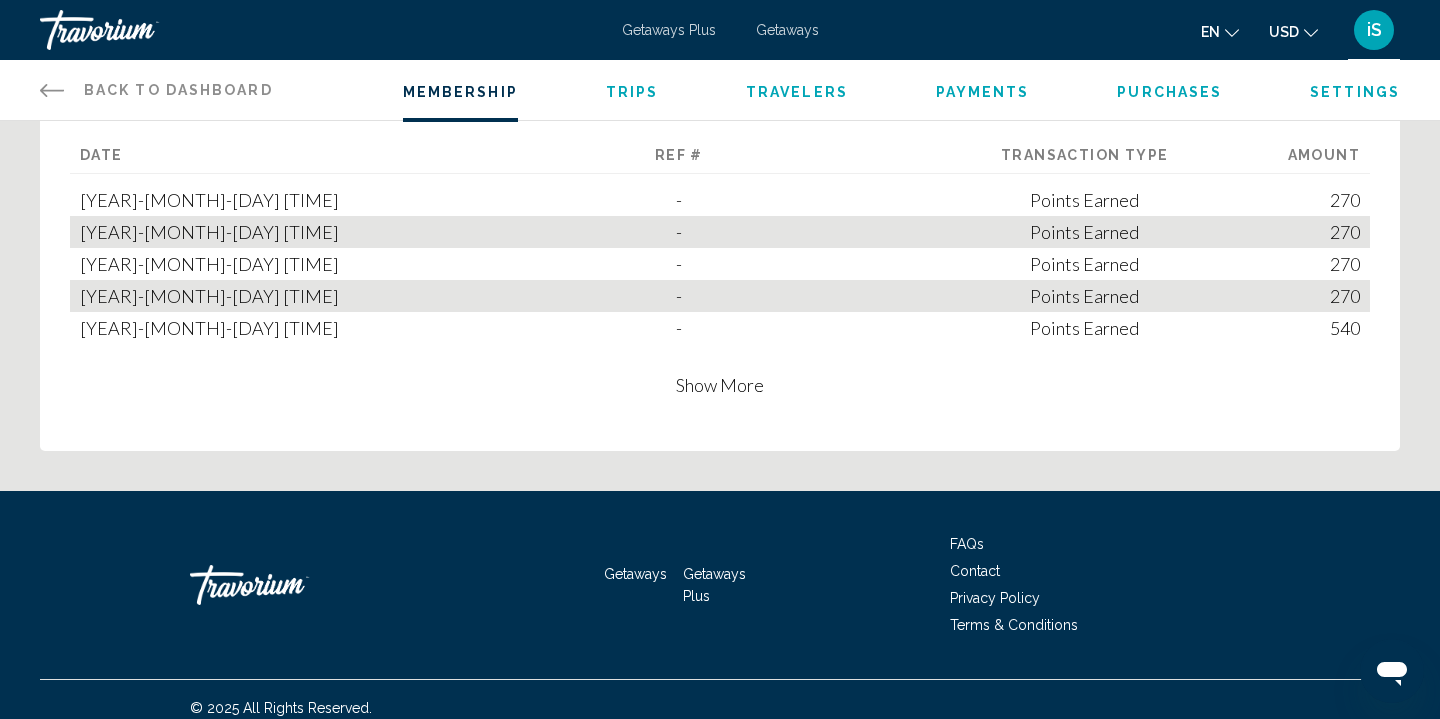 click on "Show More" at bounding box center (720, 385) 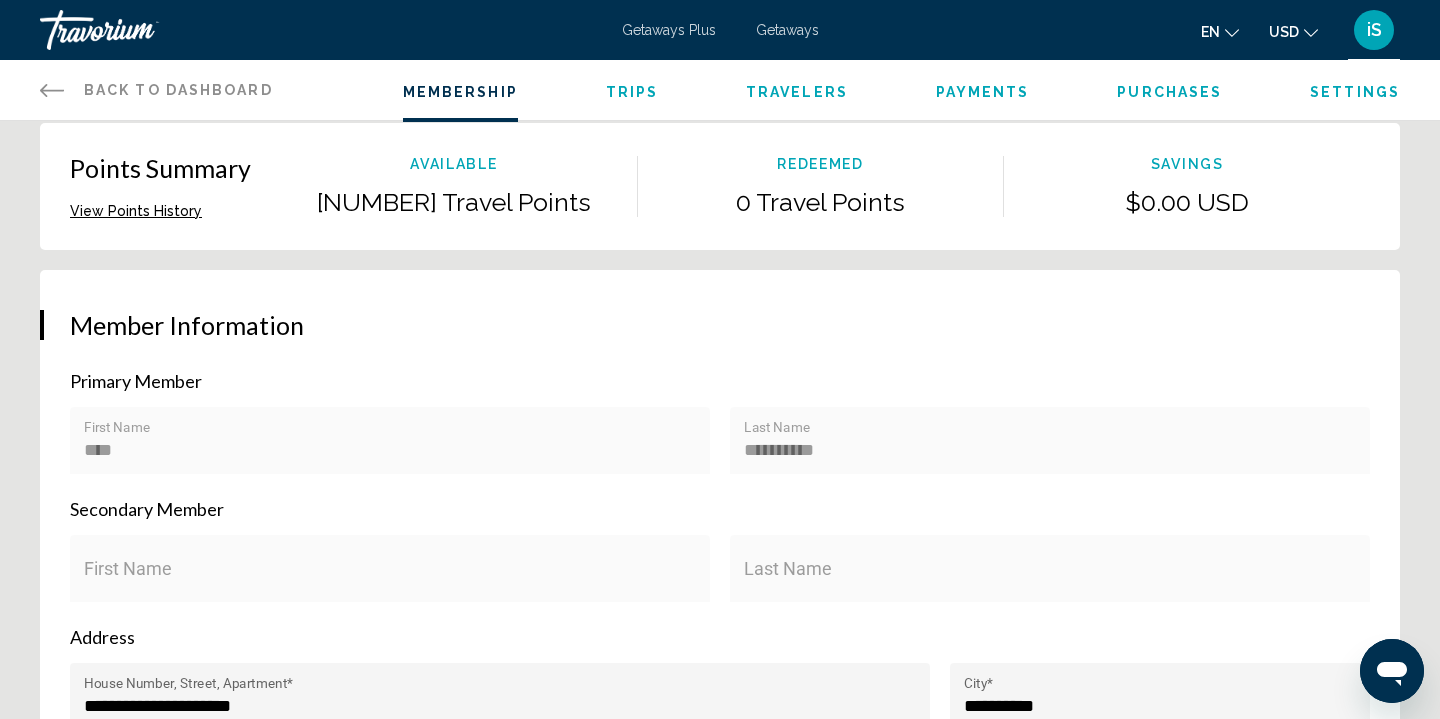 scroll, scrollTop: 158, scrollLeft: 0, axis: vertical 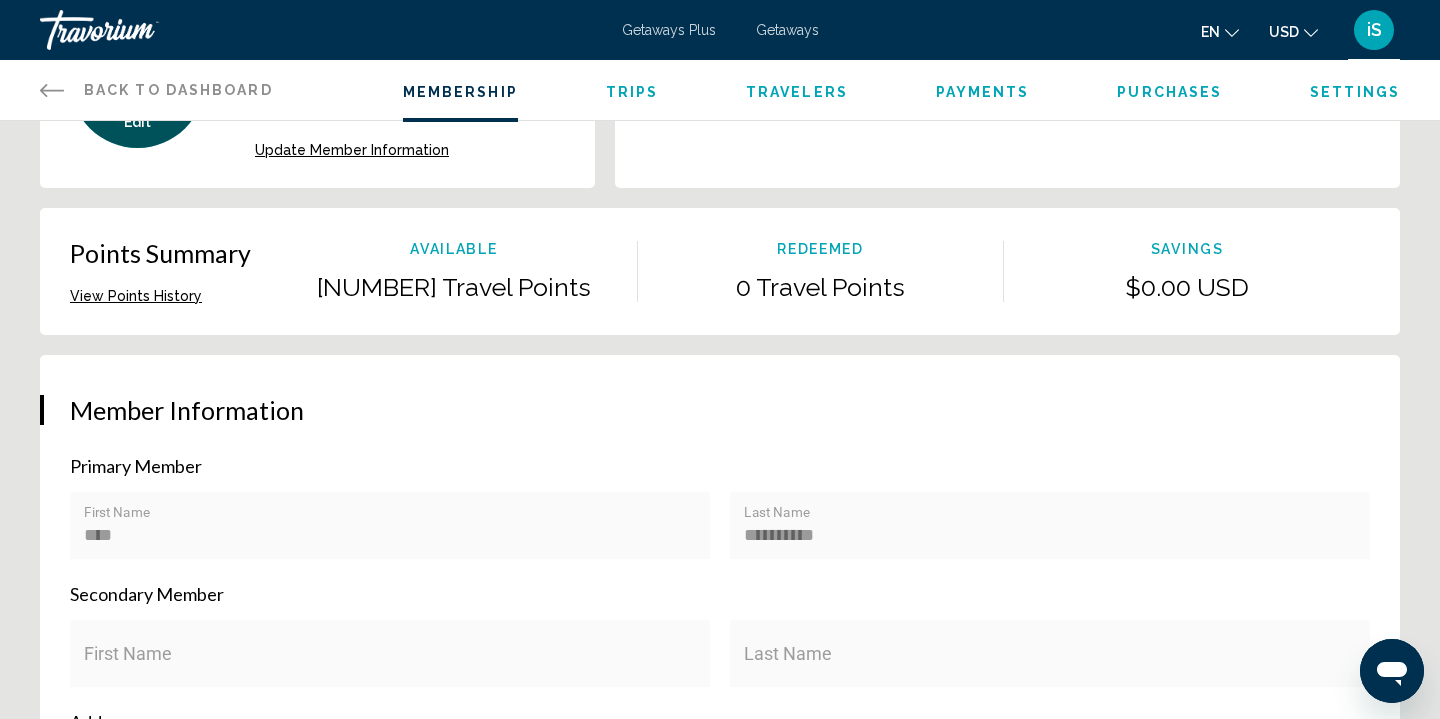 click on "Back to Dashboard" at bounding box center (178, 90) 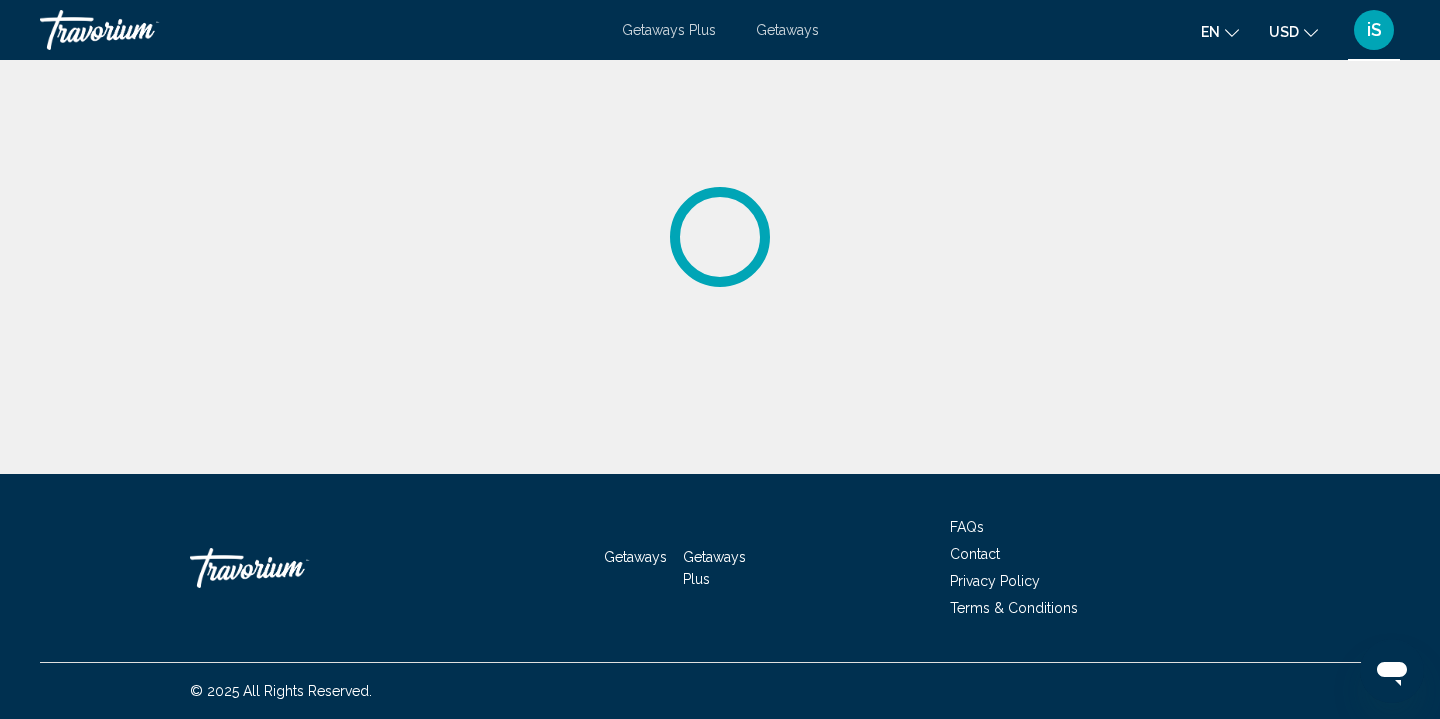 scroll, scrollTop: 0, scrollLeft: 0, axis: both 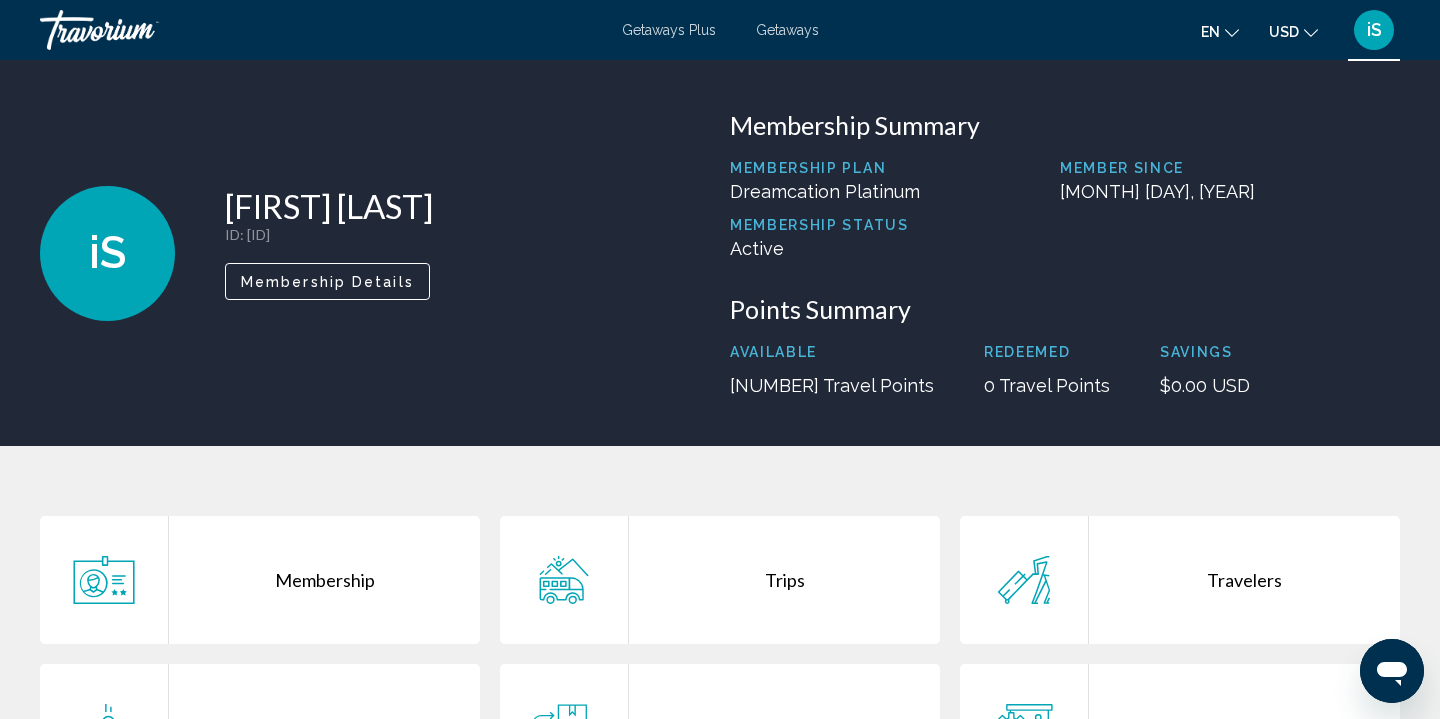 click at bounding box center [140, 30] 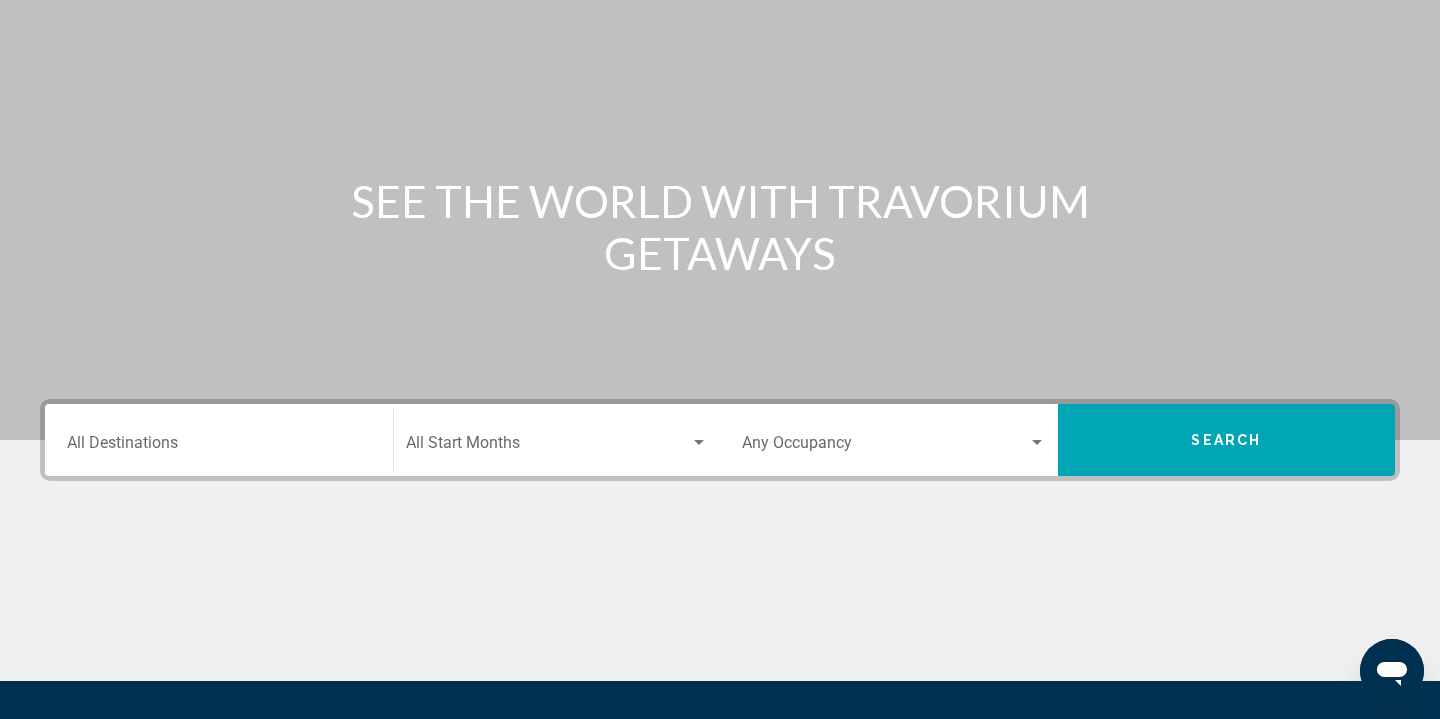 scroll, scrollTop: 367, scrollLeft: 0, axis: vertical 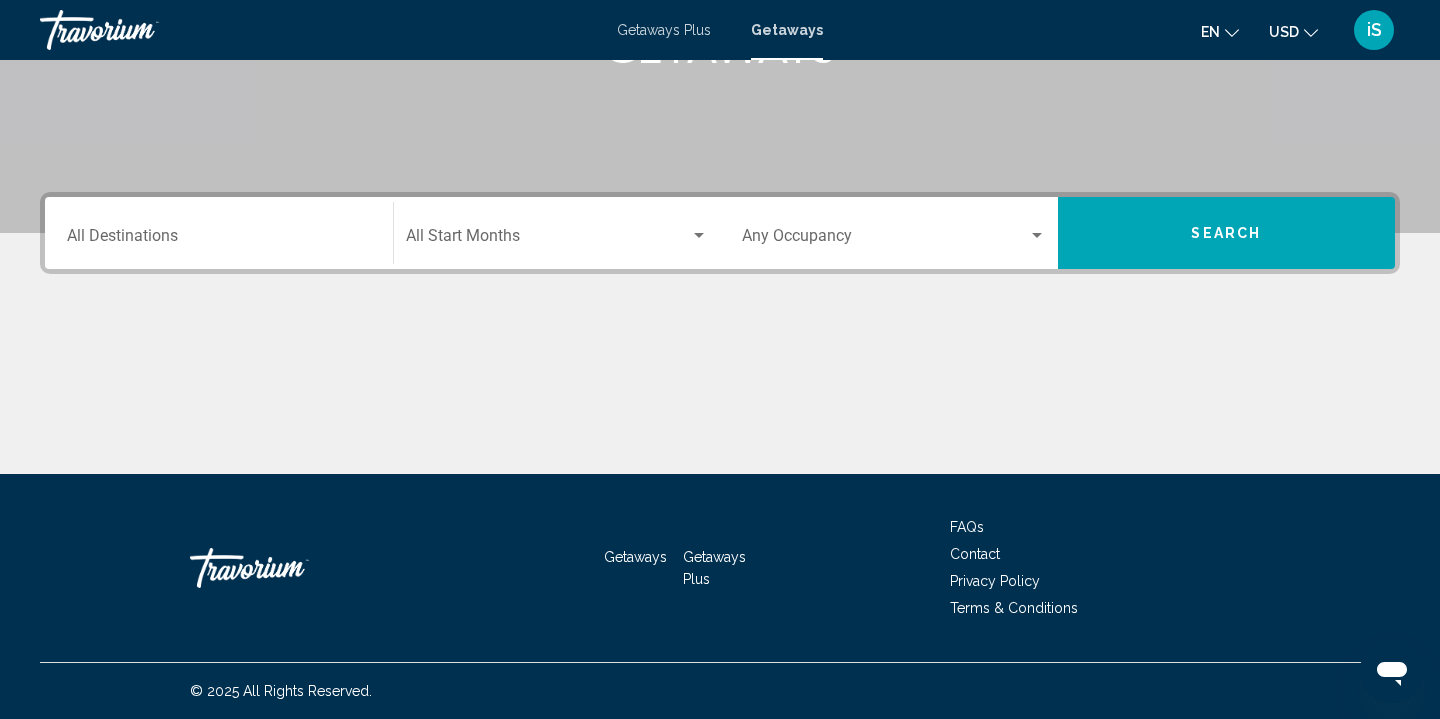 click at bounding box center [290, 568] 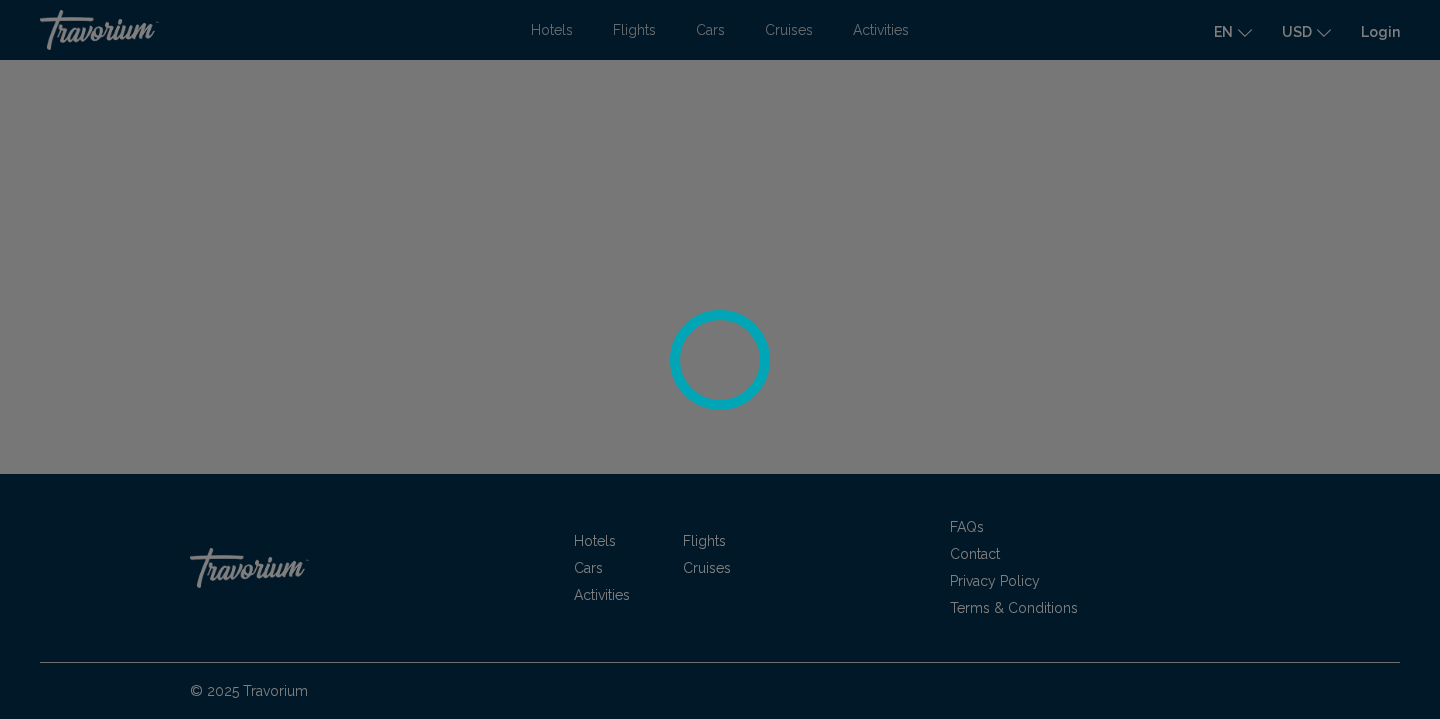 scroll, scrollTop: 0, scrollLeft: 0, axis: both 